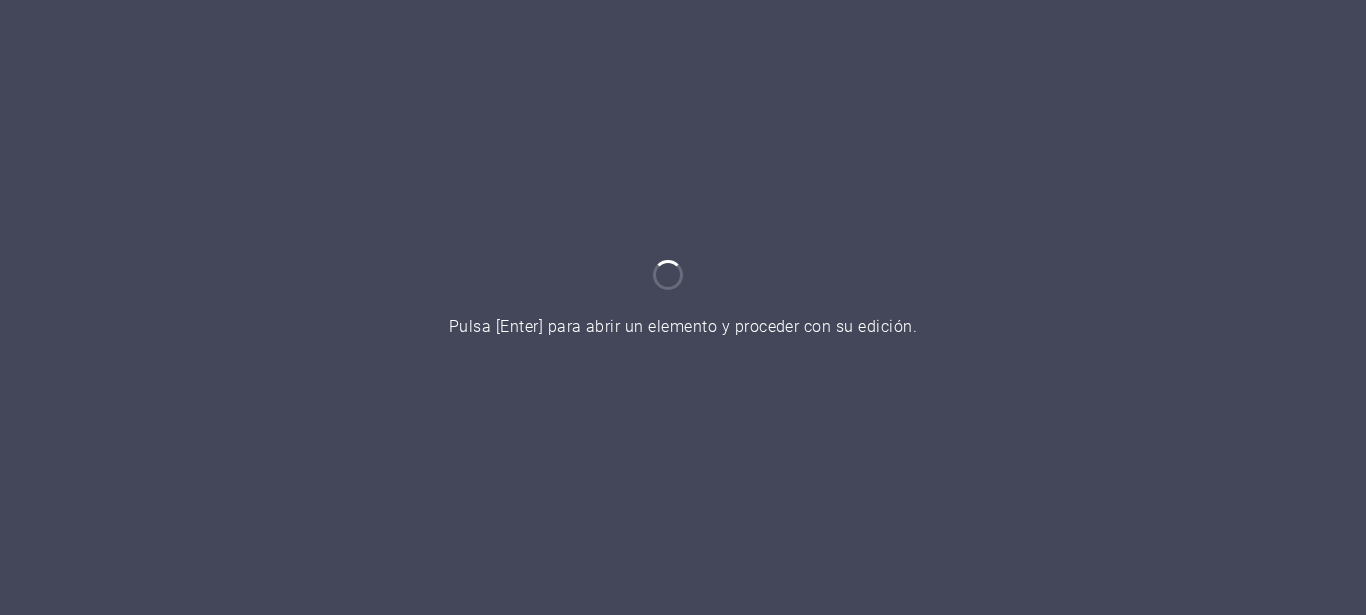 scroll, scrollTop: 0, scrollLeft: 0, axis: both 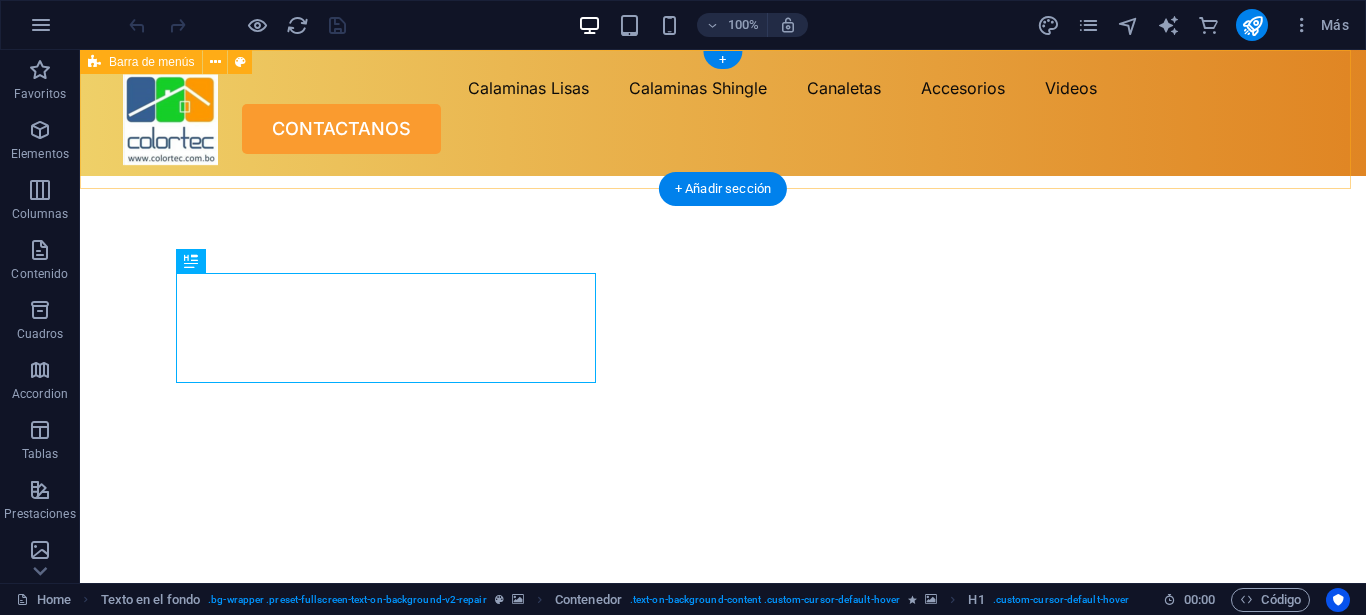 click on "Calaminas Lisas Calaminas Shingle Canaletas Accesorios Videos CONTACTANOS" at bounding box center [723, 113] 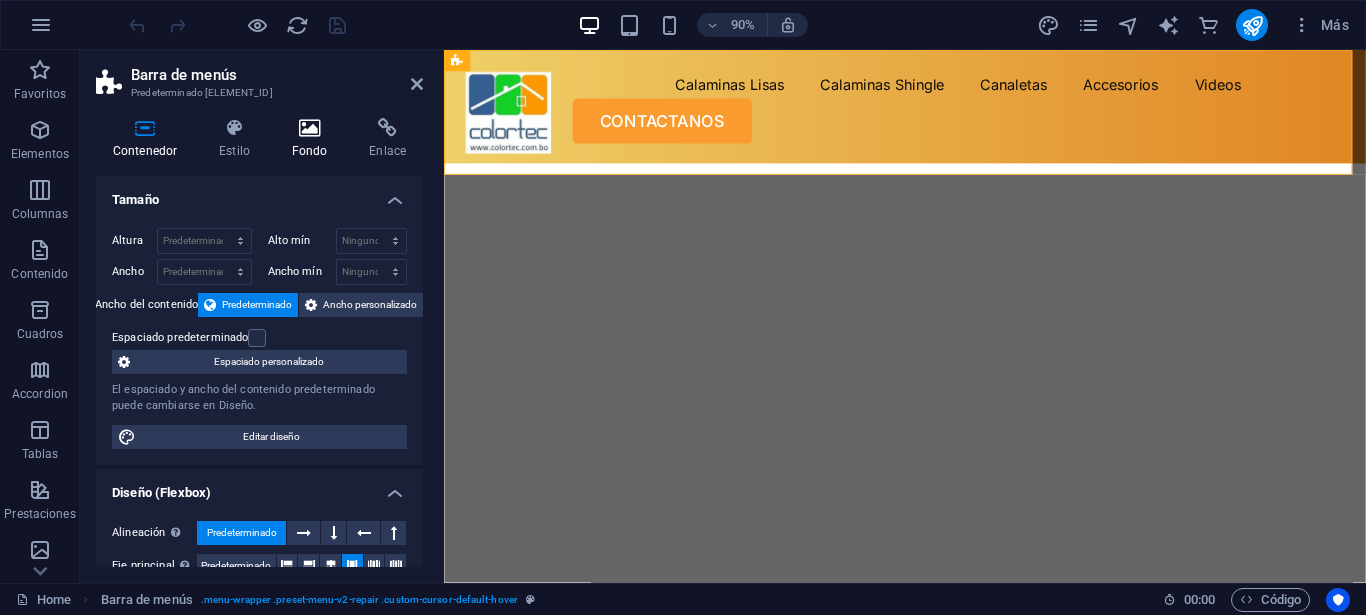click at bounding box center (310, 128) 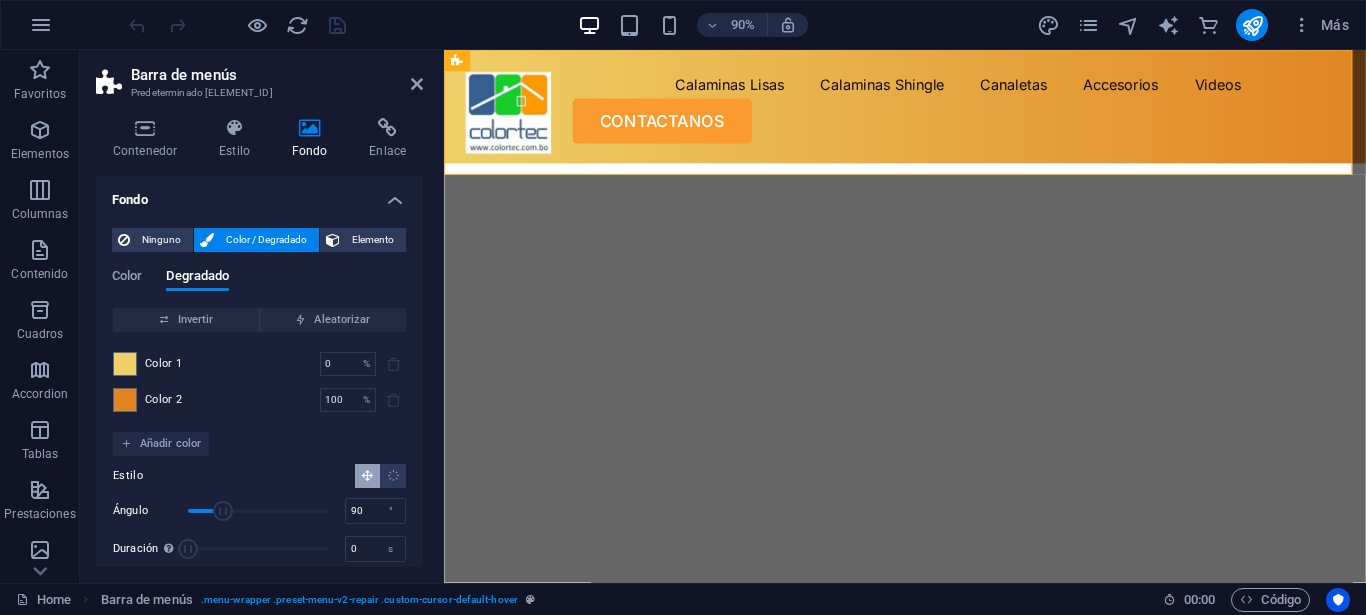 click on "Color 1 0 % ​" at bounding box center (259, 364) 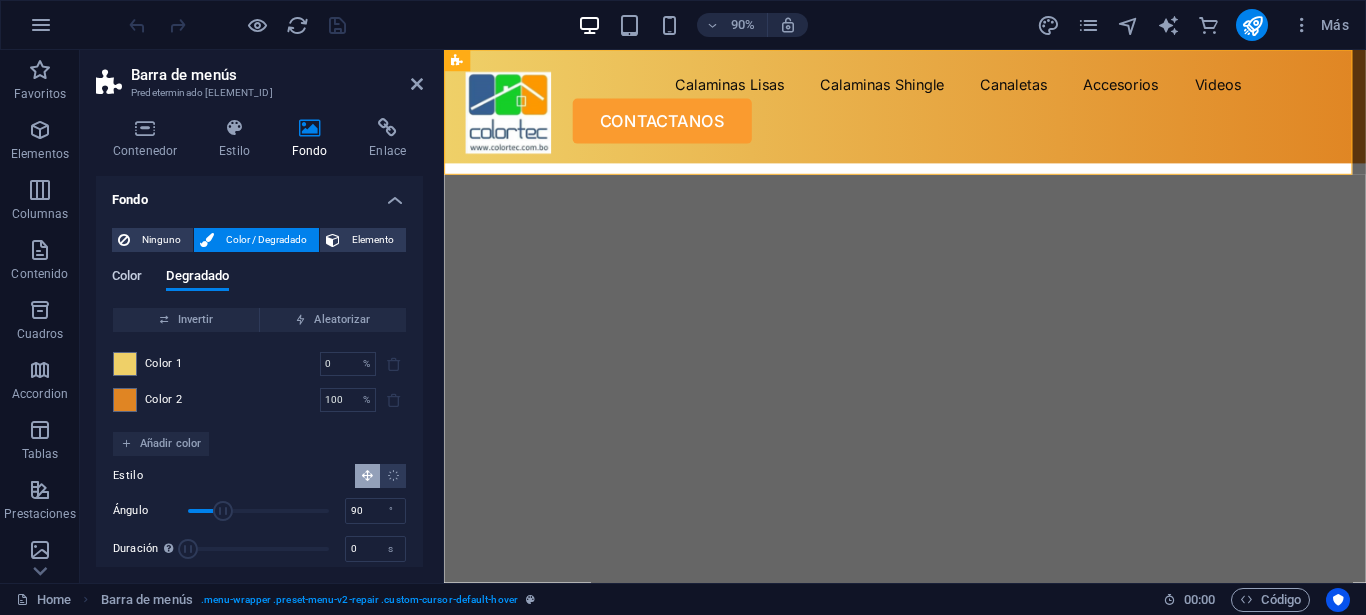 click on "Color" at bounding box center (127, 278) 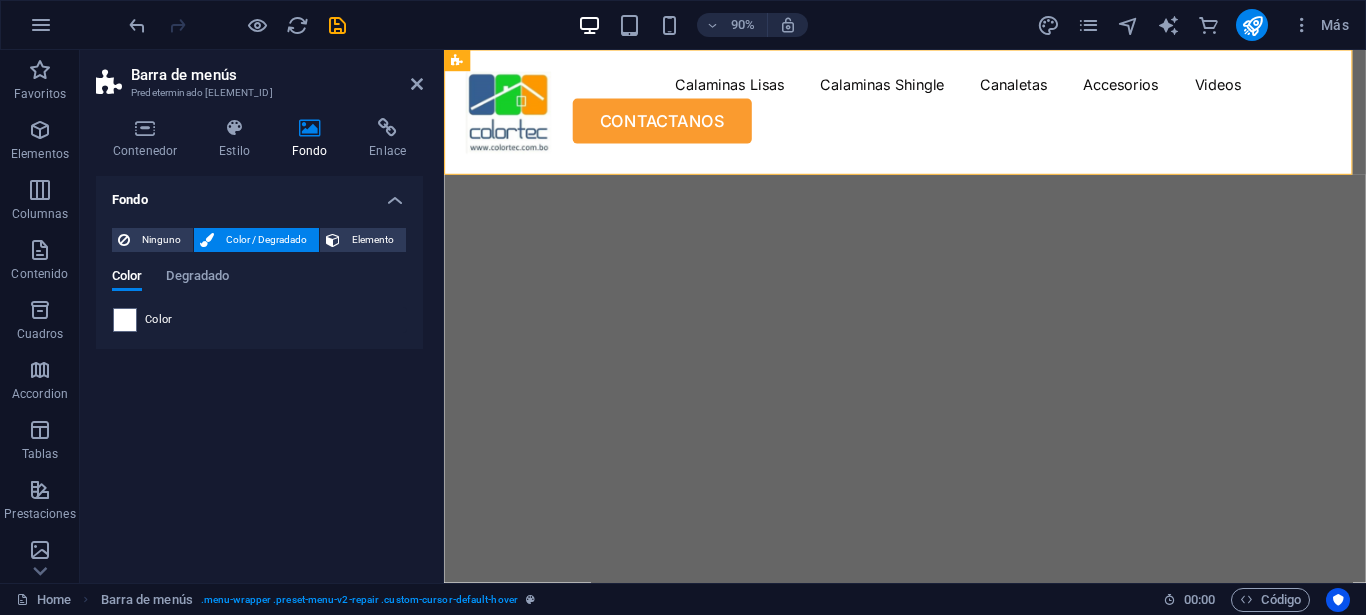 click on "Fondo Ninguno Color / Degradado Elemento Estirar fondo a ancho completo Superposición de colores Sitúa una superposición sobre el fondo para colorearla Parallax 0 % Imagen Control deslizante de imágenes Mapa Video YouTube Vimeo HTML Color Degradado Color Un elemento principal contiene un fondo. Editar fondo en el elemento principal" at bounding box center (259, 371) 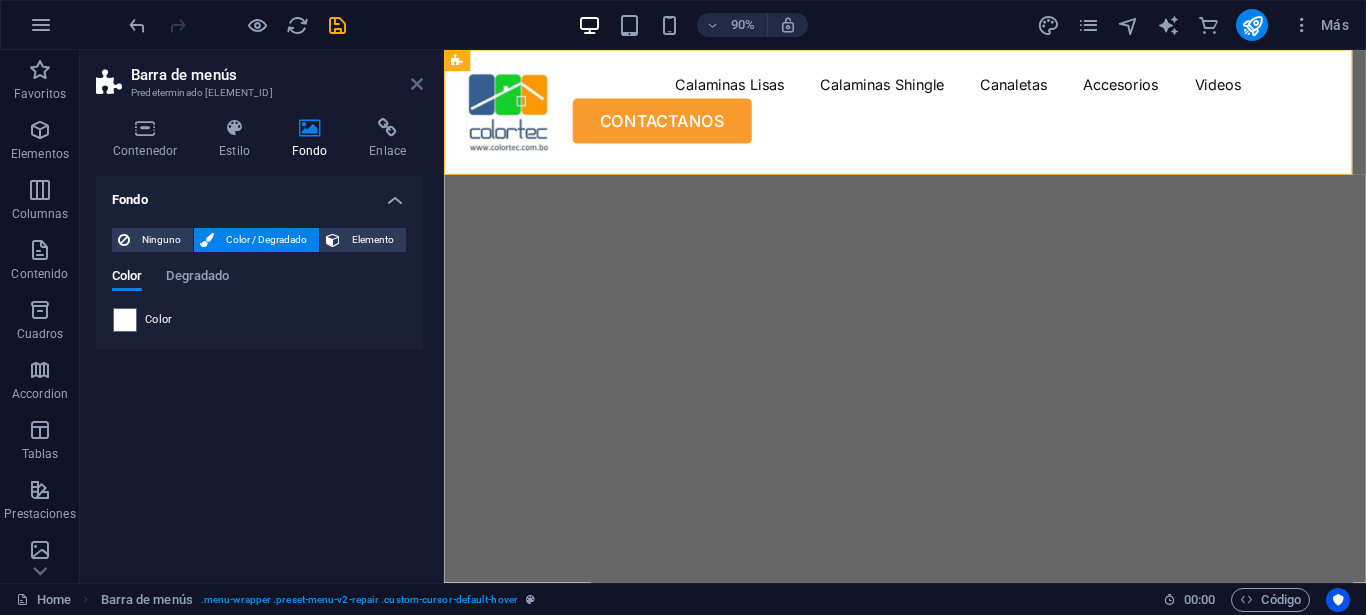 click at bounding box center (417, 84) 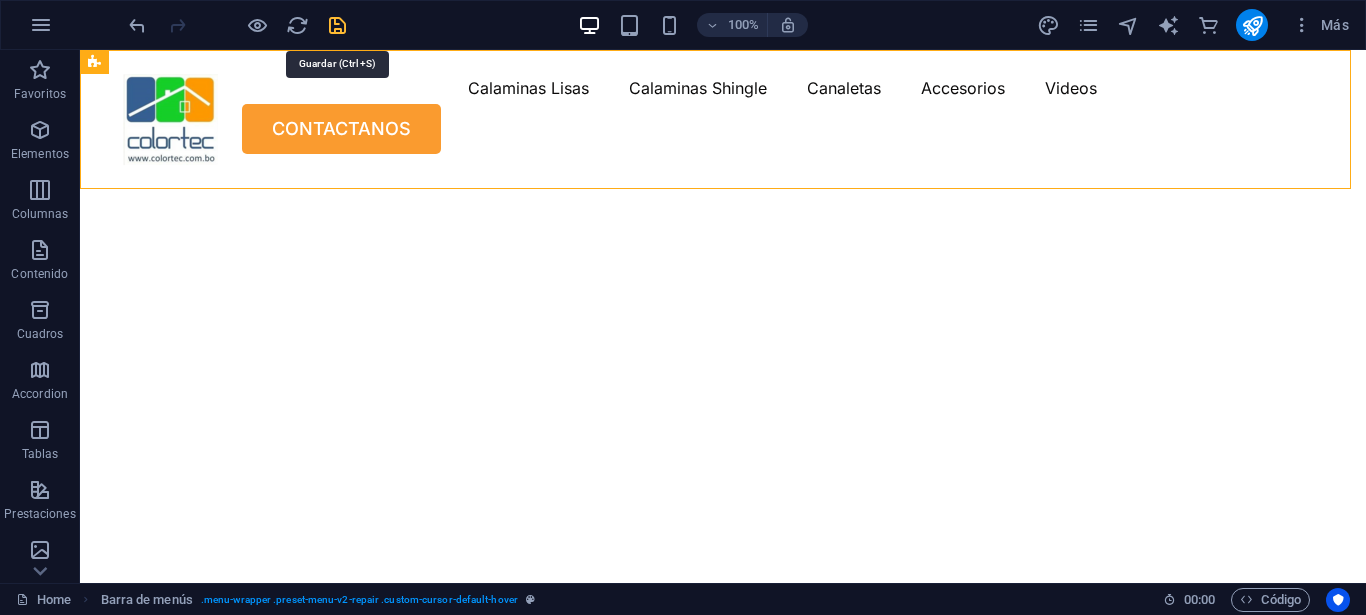click at bounding box center (337, 25) 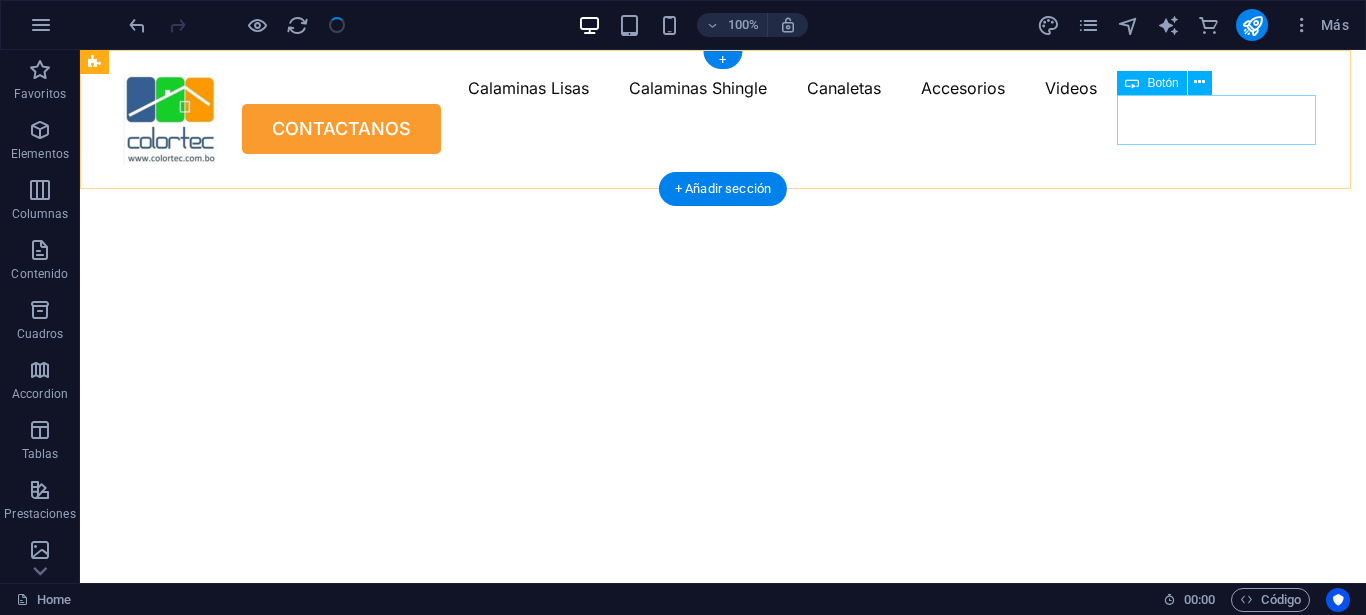 click on "CONTACTANOS" at bounding box center [723, 129] 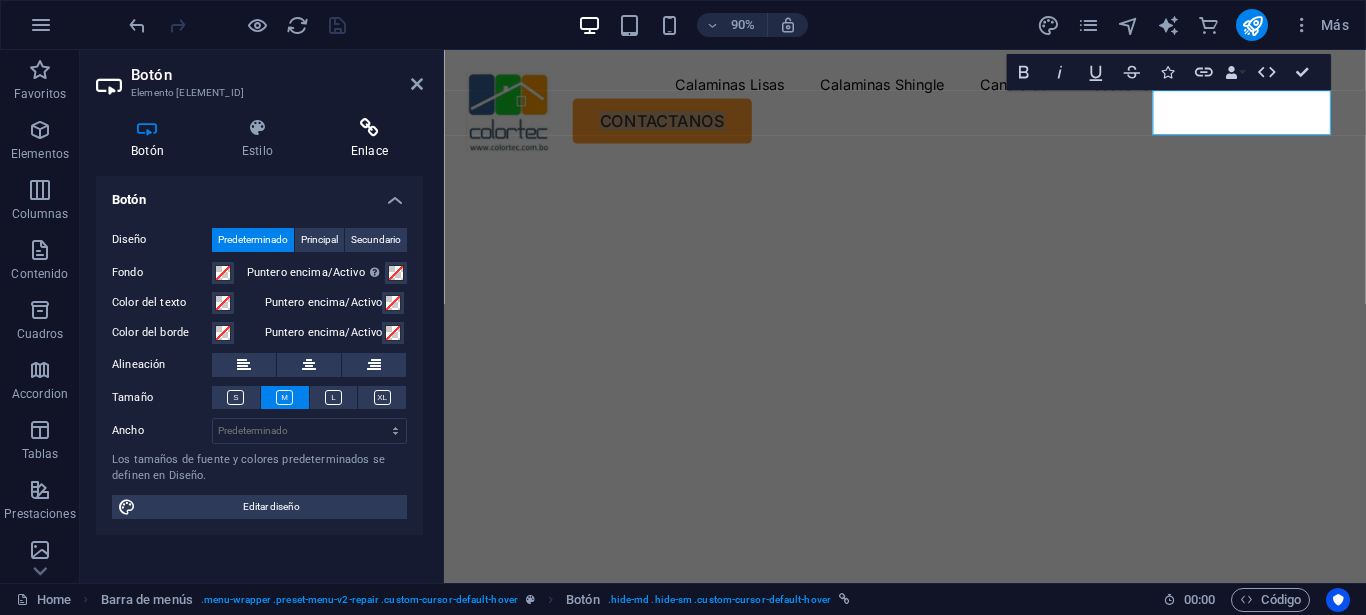 click on "Enlace" at bounding box center [369, 139] 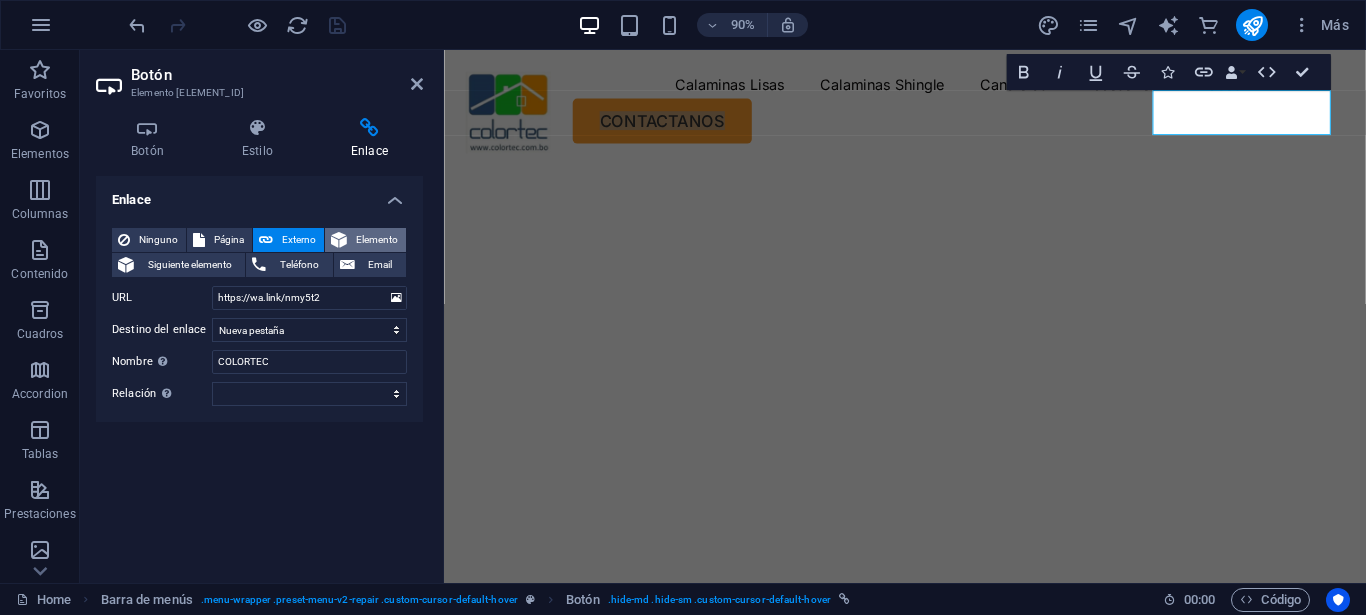 click on "Elemento" at bounding box center [376, 240] 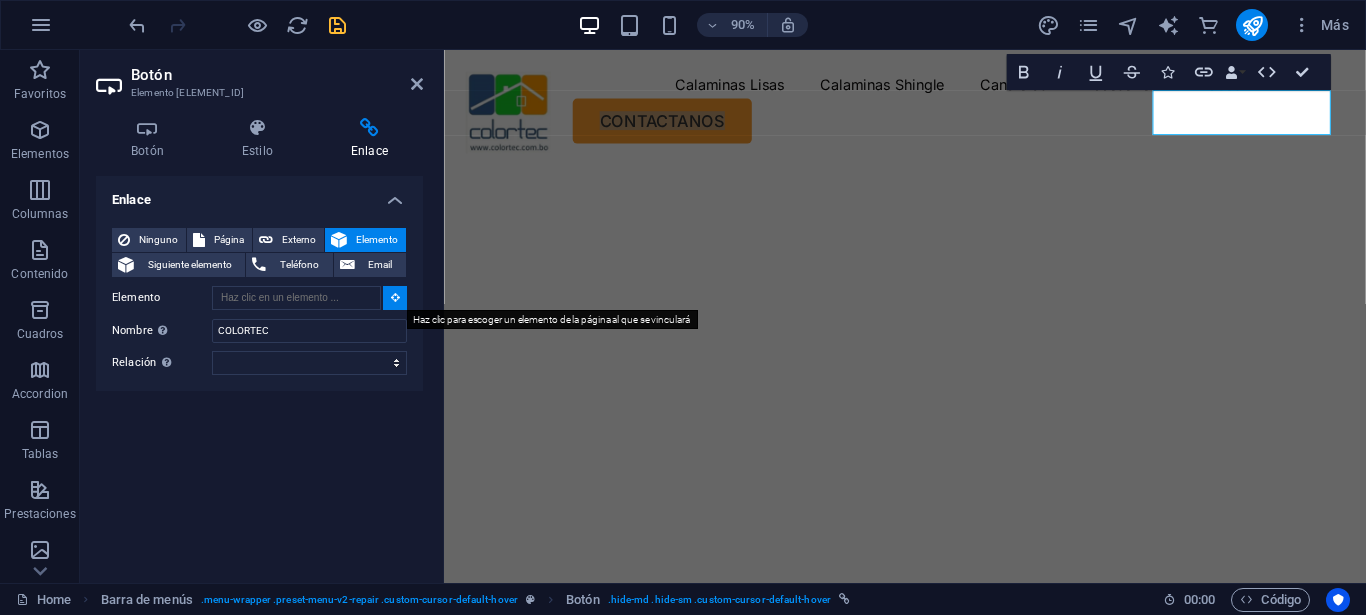 click at bounding box center [395, 297] 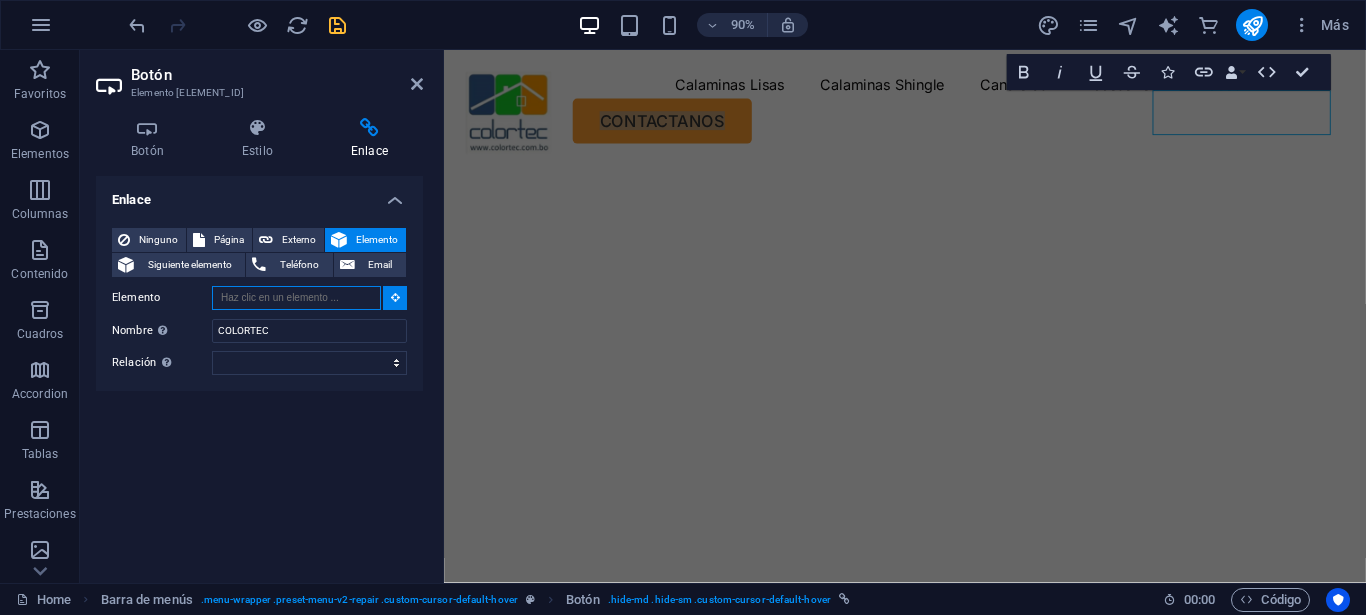 click on "Elemento" at bounding box center (296, 298) 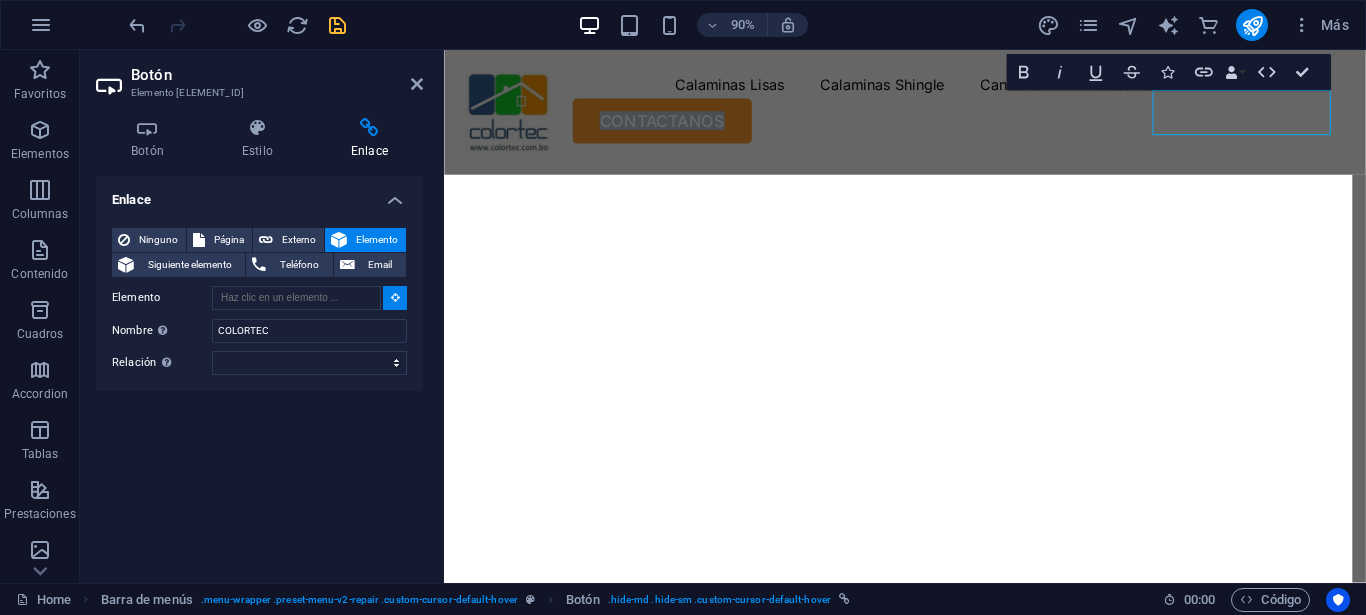 drag, startPoint x: 1443, startPoint y: 235, endPoint x: 1440, endPoint y: 323, distance: 88.051125 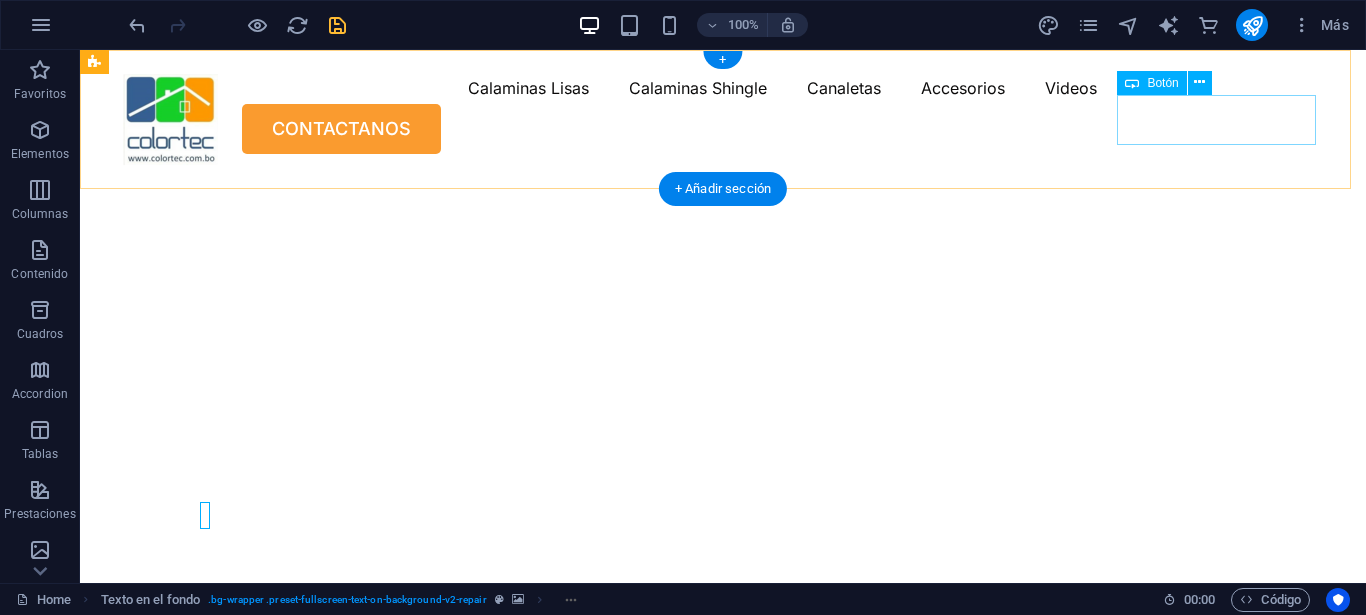 click on "CONTACTANOS" at bounding box center (723, 129) 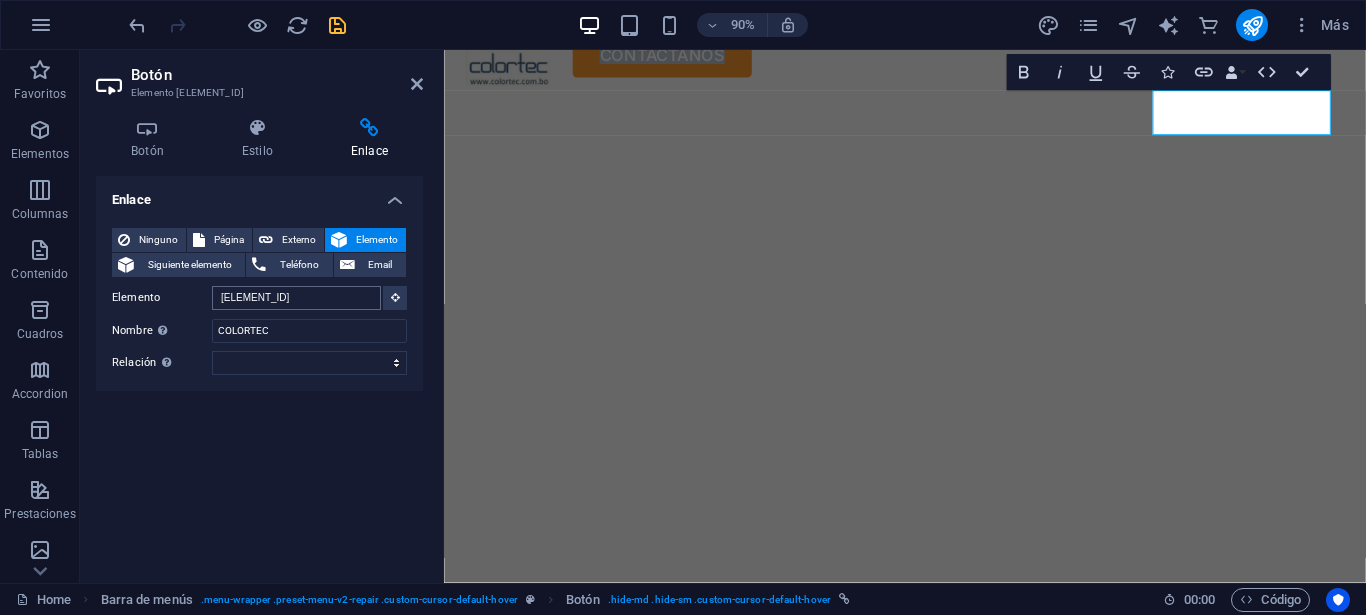 scroll, scrollTop: 123, scrollLeft: 0, axis: vertical 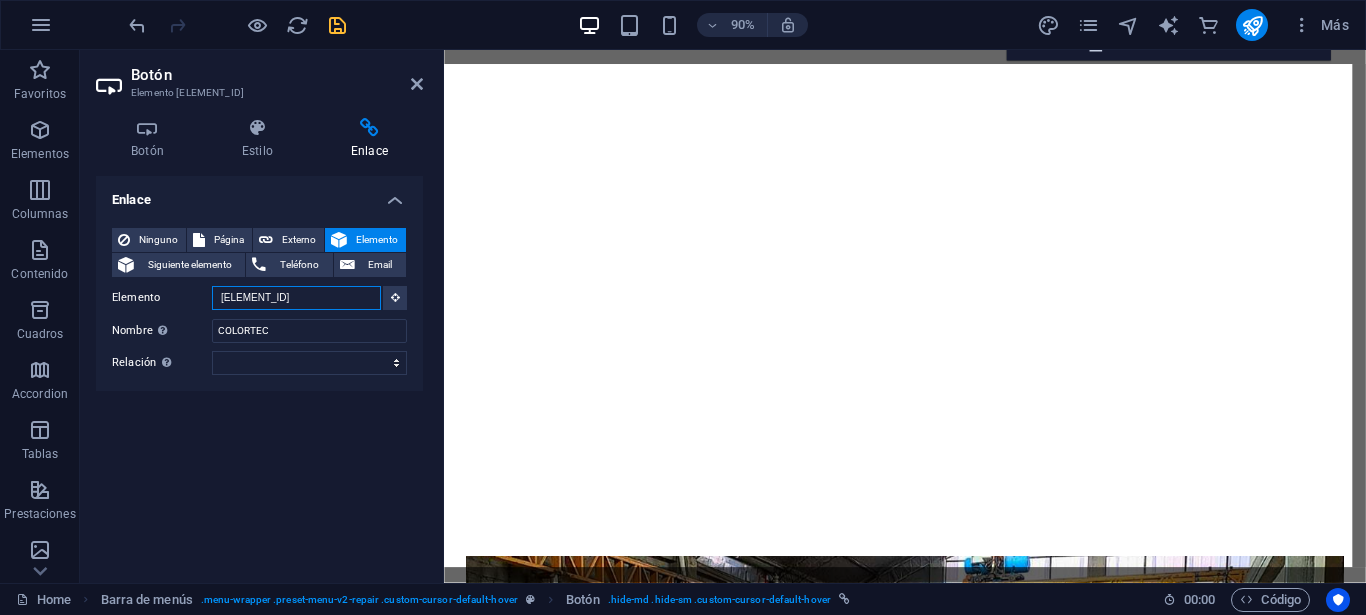 click on "[ELEMENT_ID]" at bounding box center (296, 298) 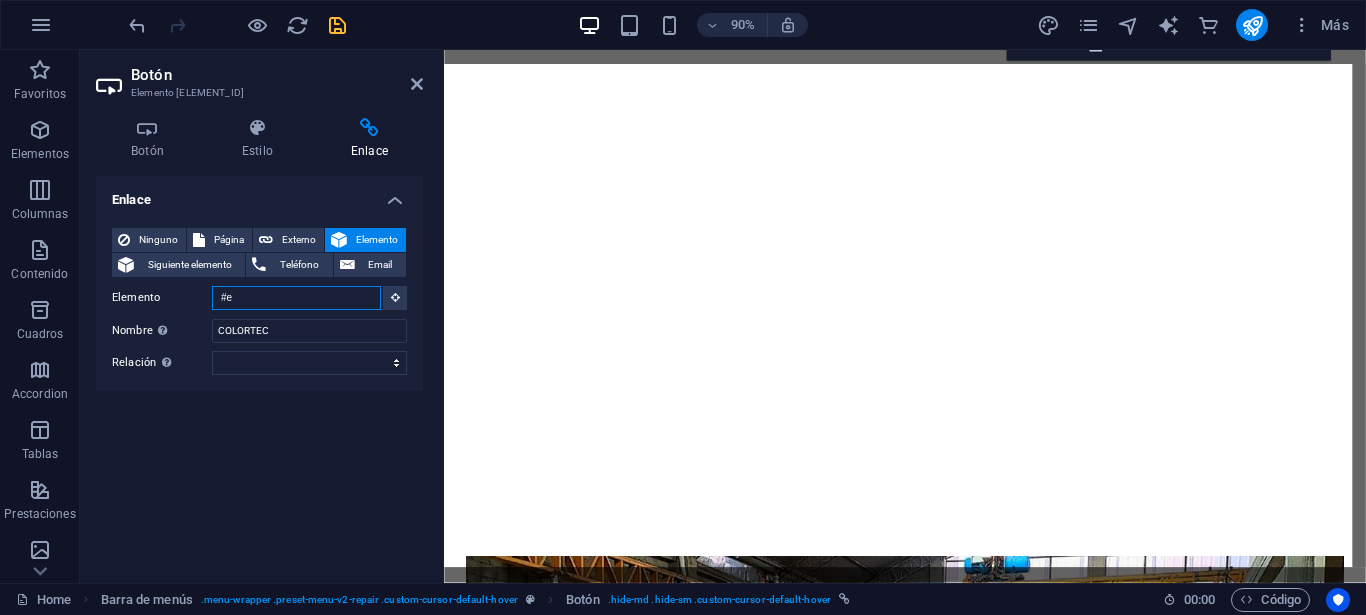 type on "#" 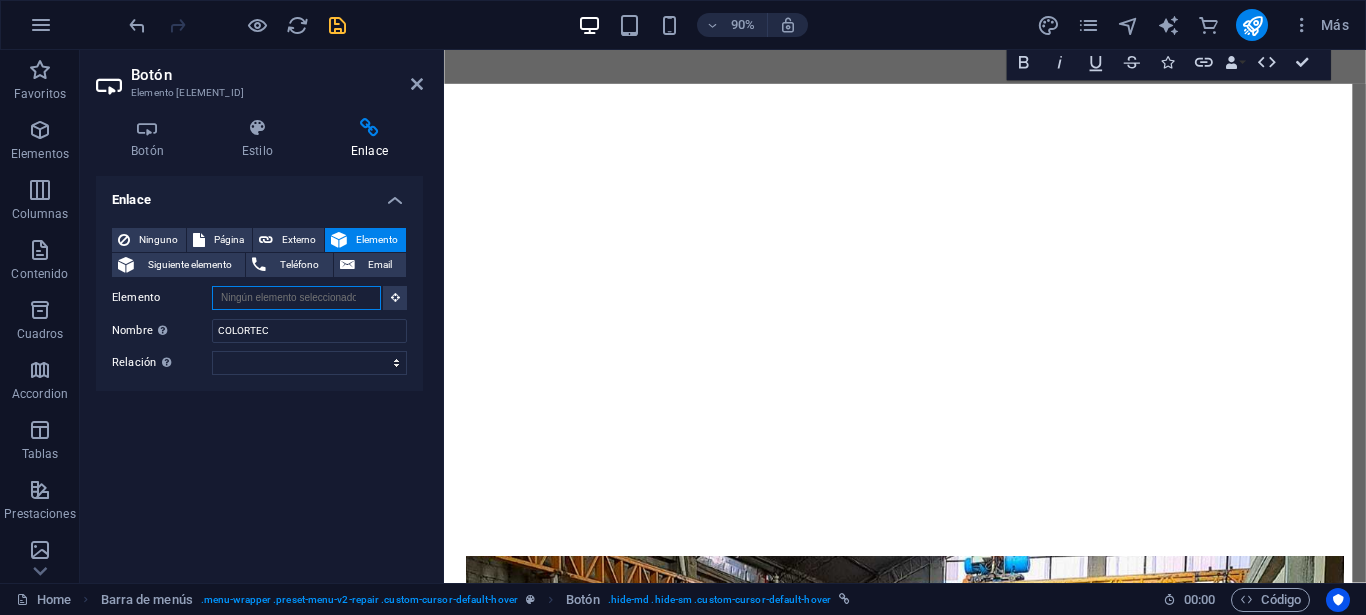 scroll, scrollTop: 0, scrollLeft: 0, axis: both 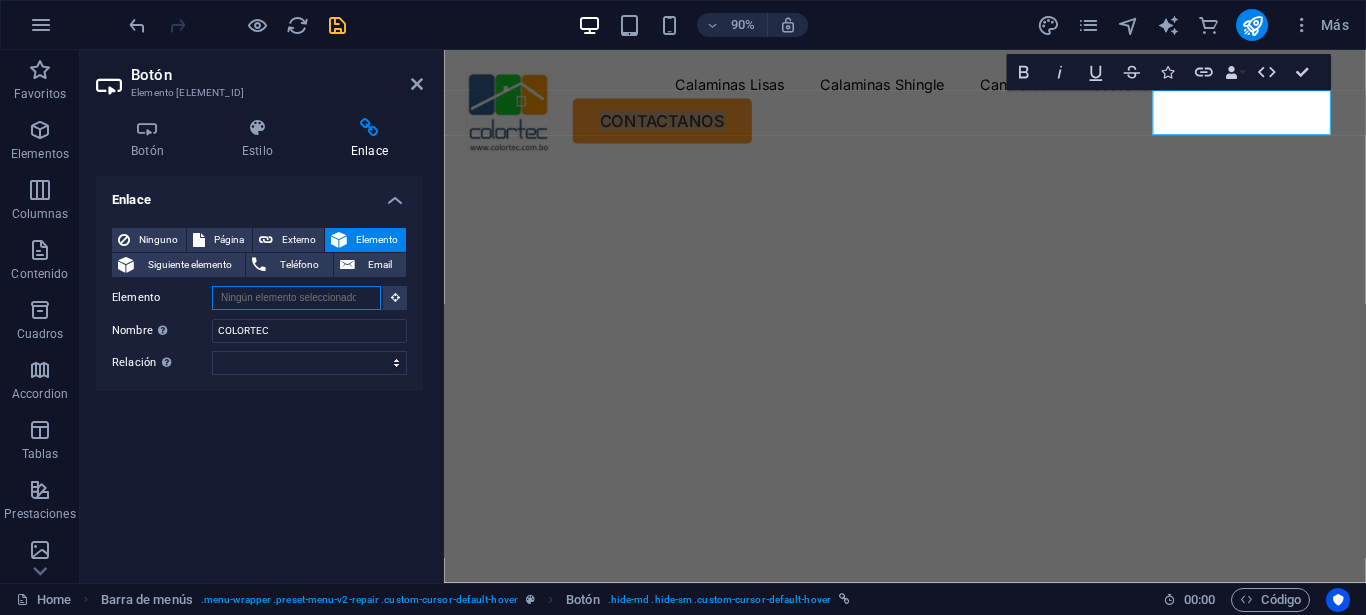 type 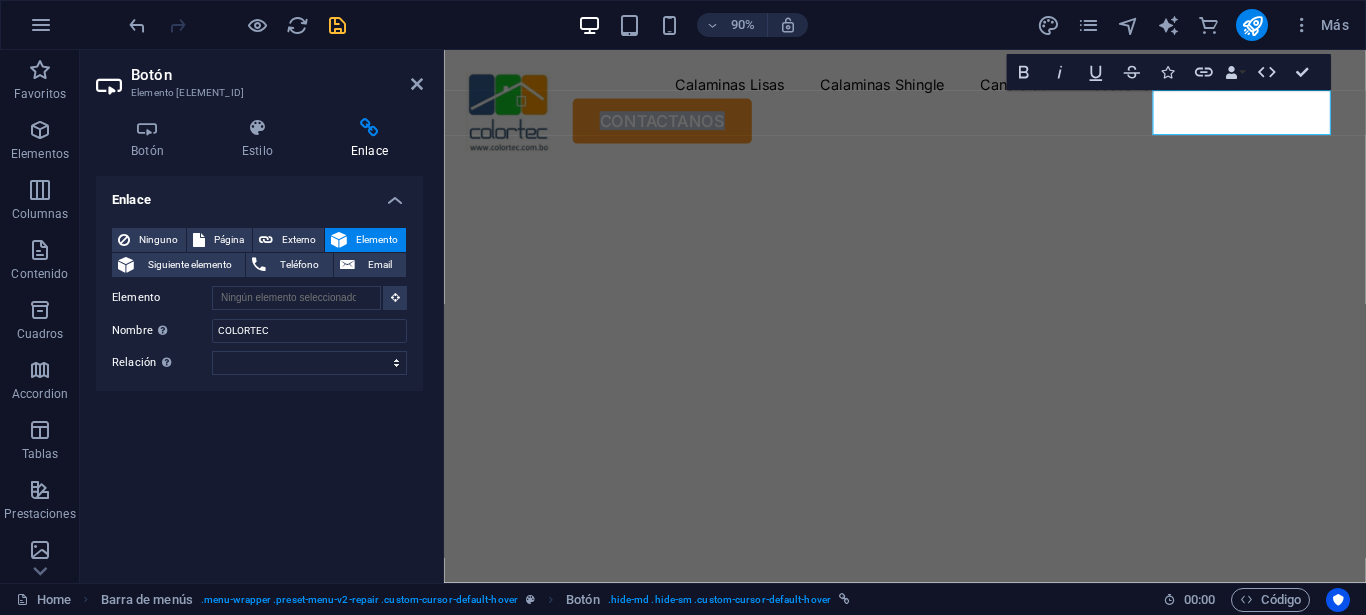 drag, startPoint x: 946, startPoint y: 375, endPoint x: 1048, endPoint y: -96, distance: 481.91803 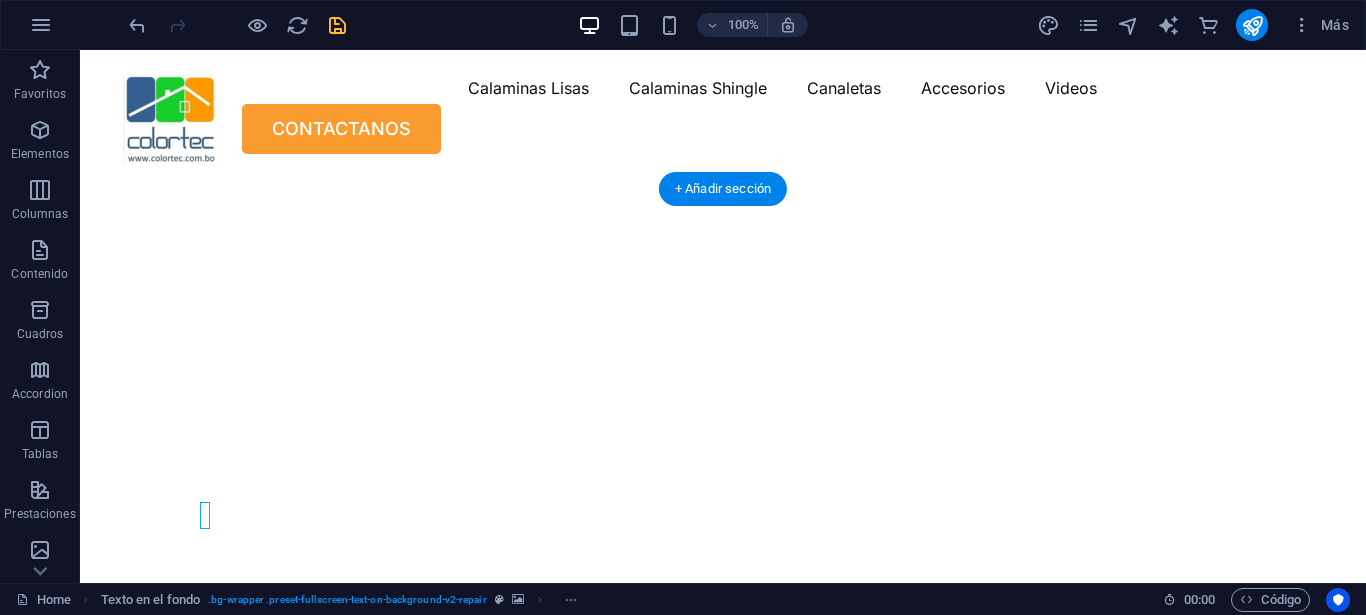 drag, startPoint x: 1117, startPoint y: 457, endPoint x: 1174, endPoint y: 85, distance: 376.3416 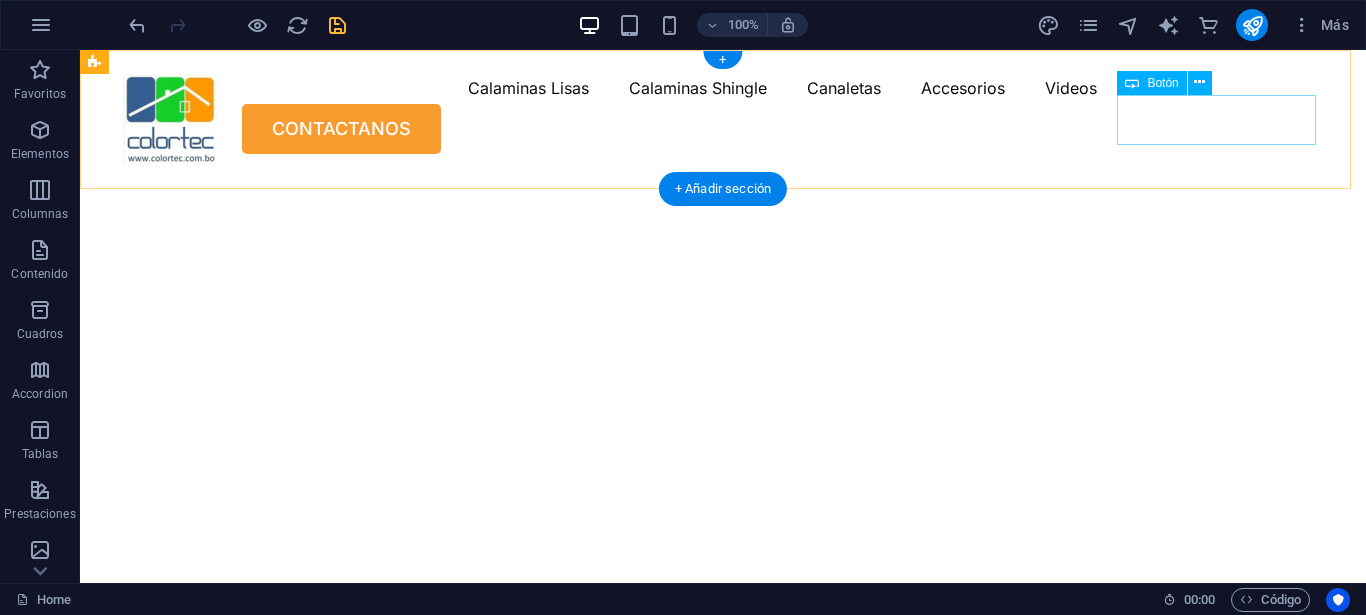 click on "CONTACTANOS" at bounding box center [723, 129] 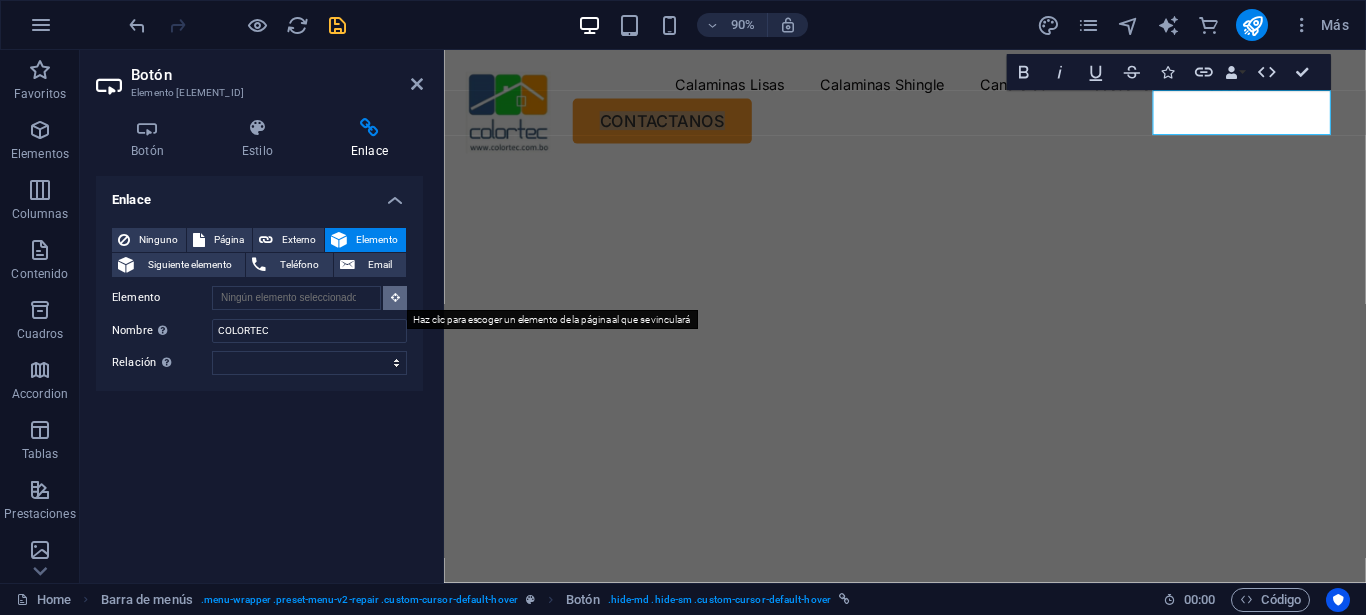 click at bounding box center [395, 297] 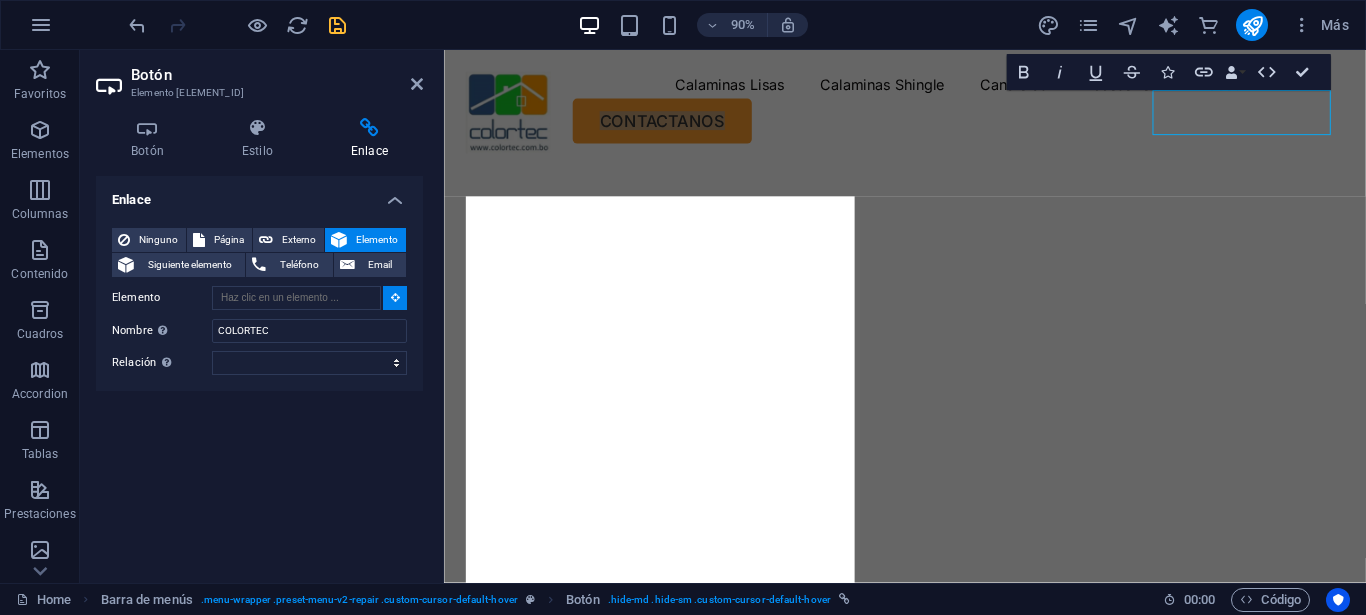 type 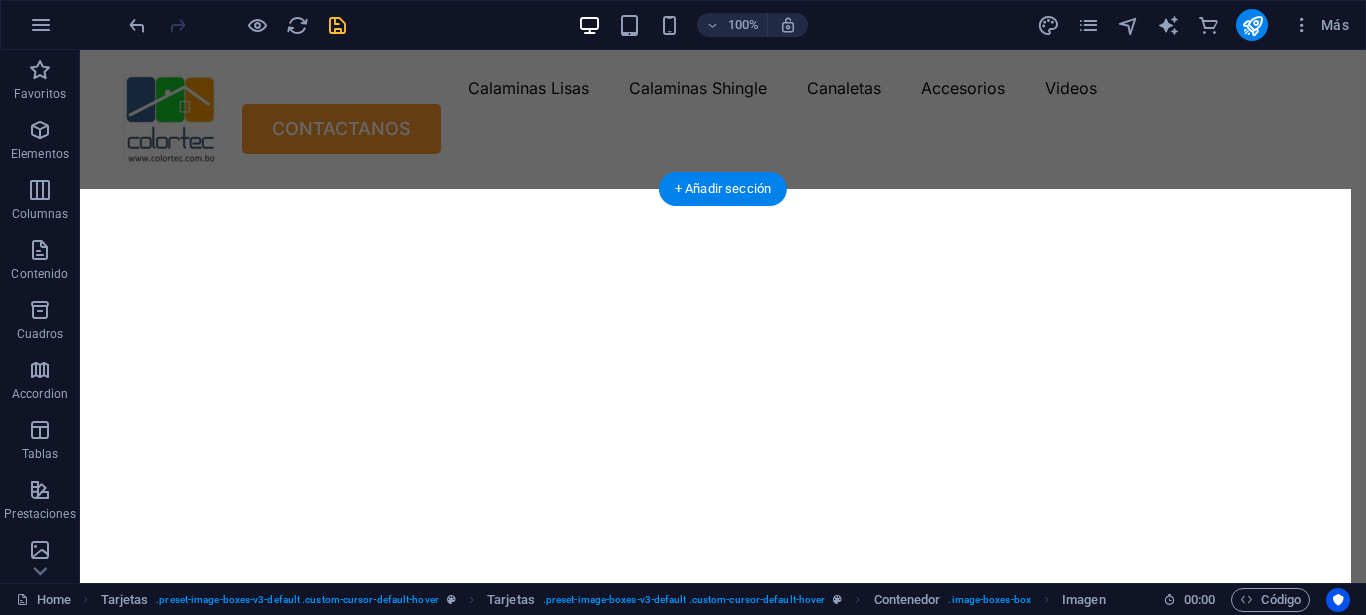 drag, startPoint x: 982, startPoint y: 580, endPoint x: 1057, endPoint y: 209, distance: 378.50494 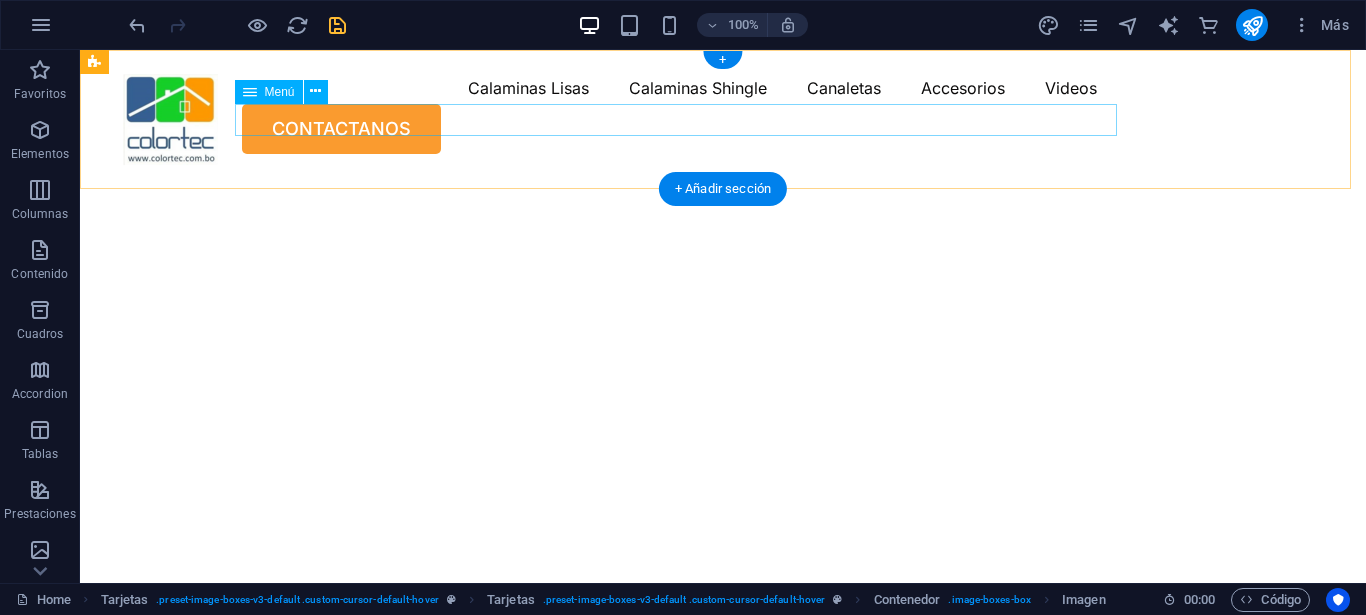 drag, startPoint x: 756, startPoint y: 314, endPoint x: 798, endPoint y: 118, distance: 200.4495 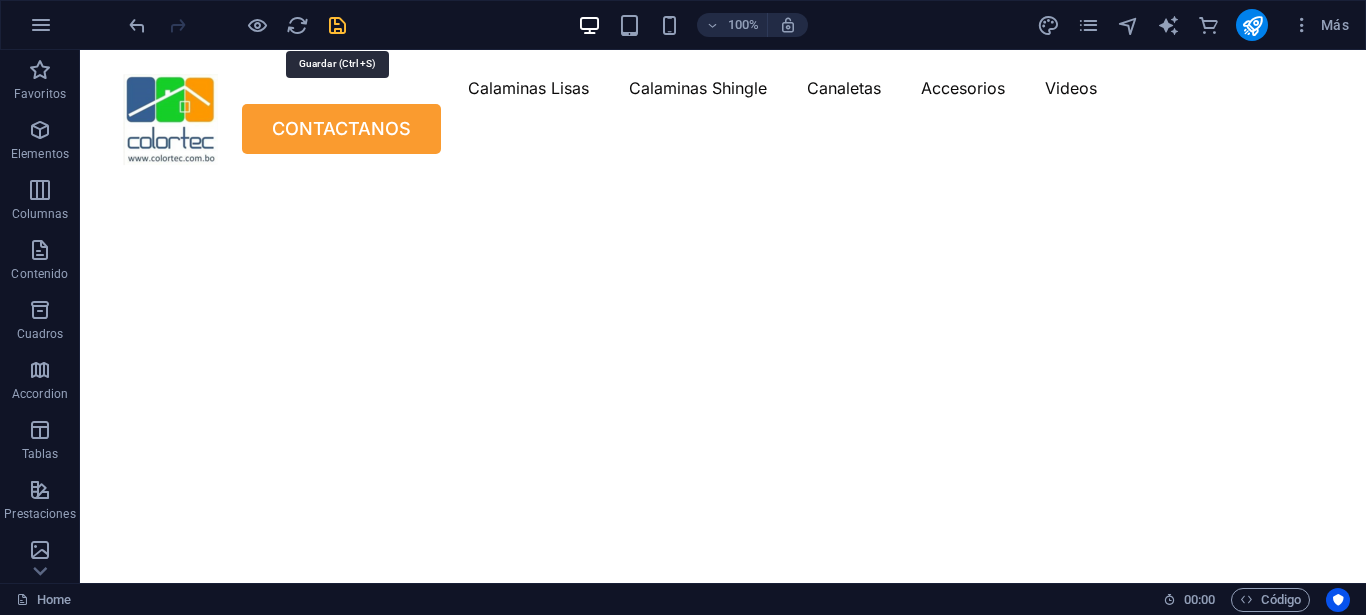 click at bounding box center (337, 25) 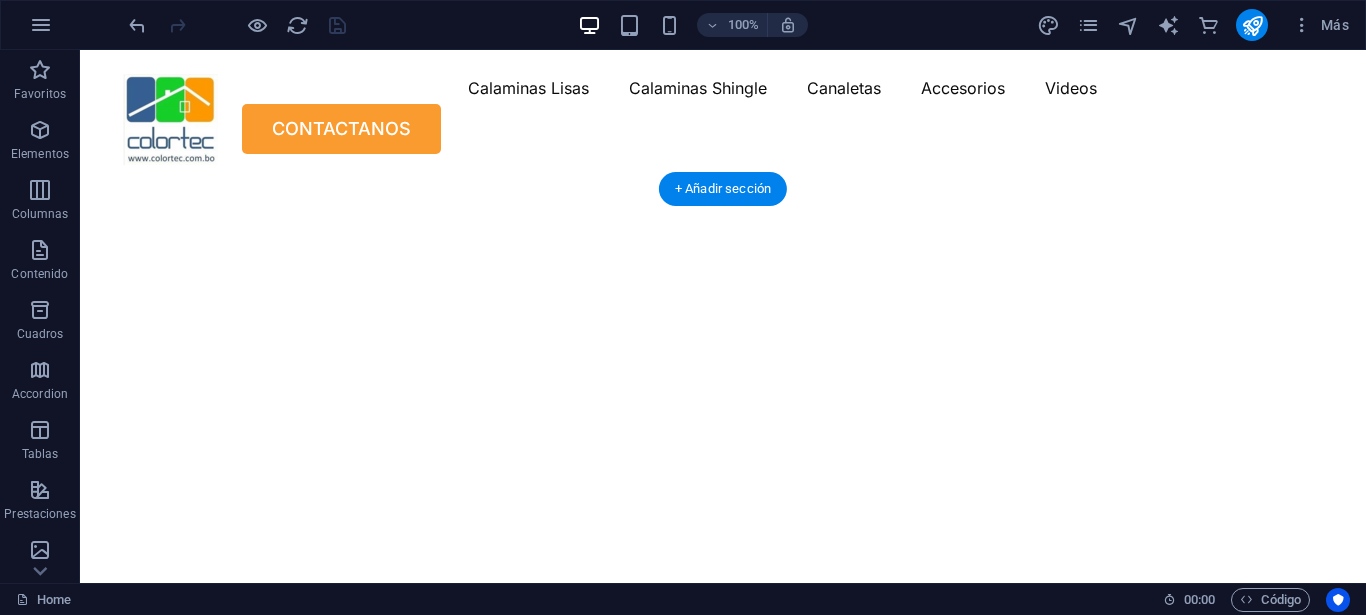 click at bounding box center [715, 176] 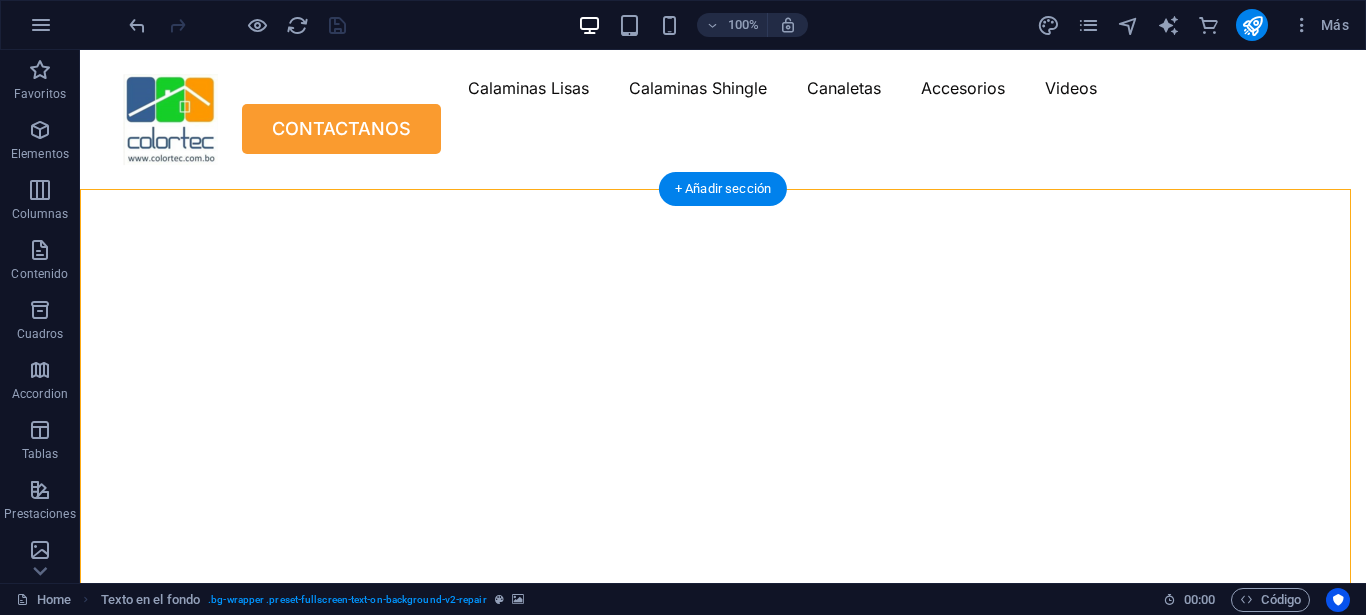 click at bounding box center [715, 176] 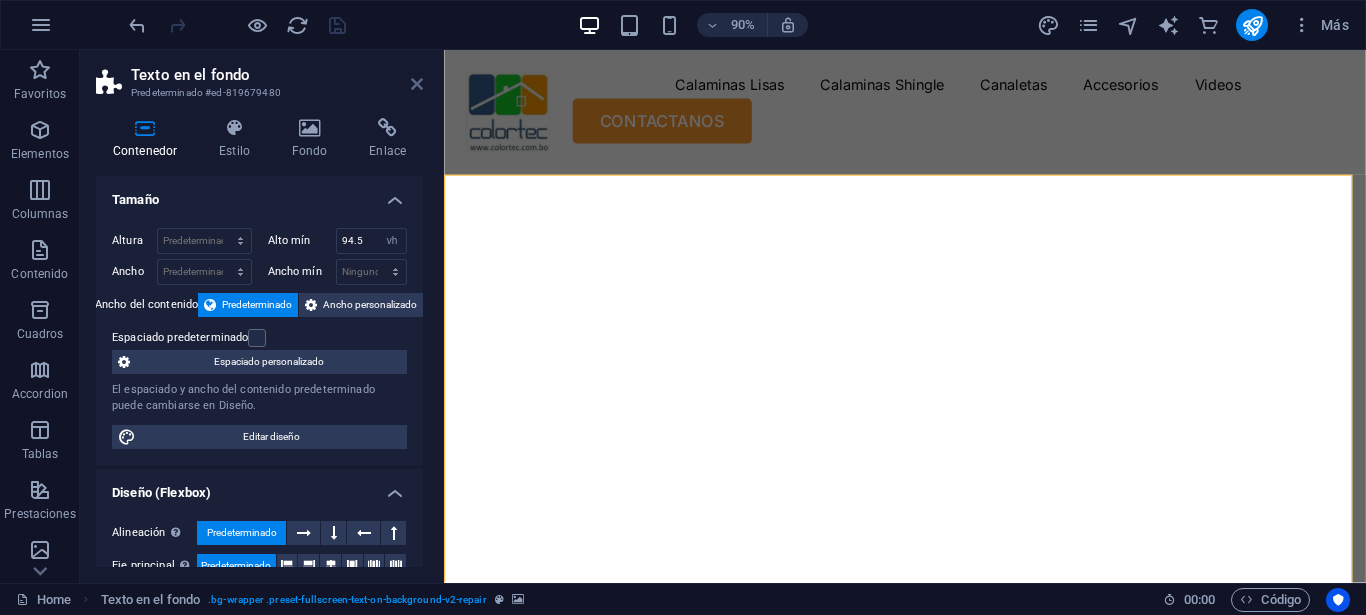 click at bounding box center (417, 84) 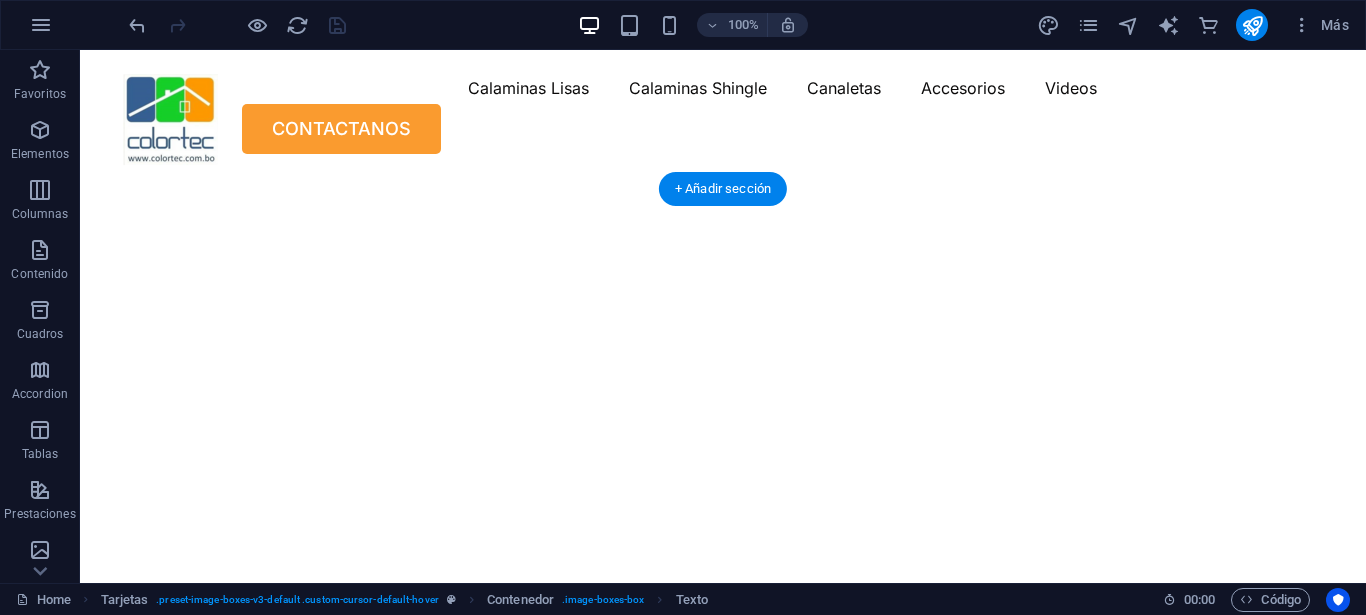 click at bounding box center (715, 176) 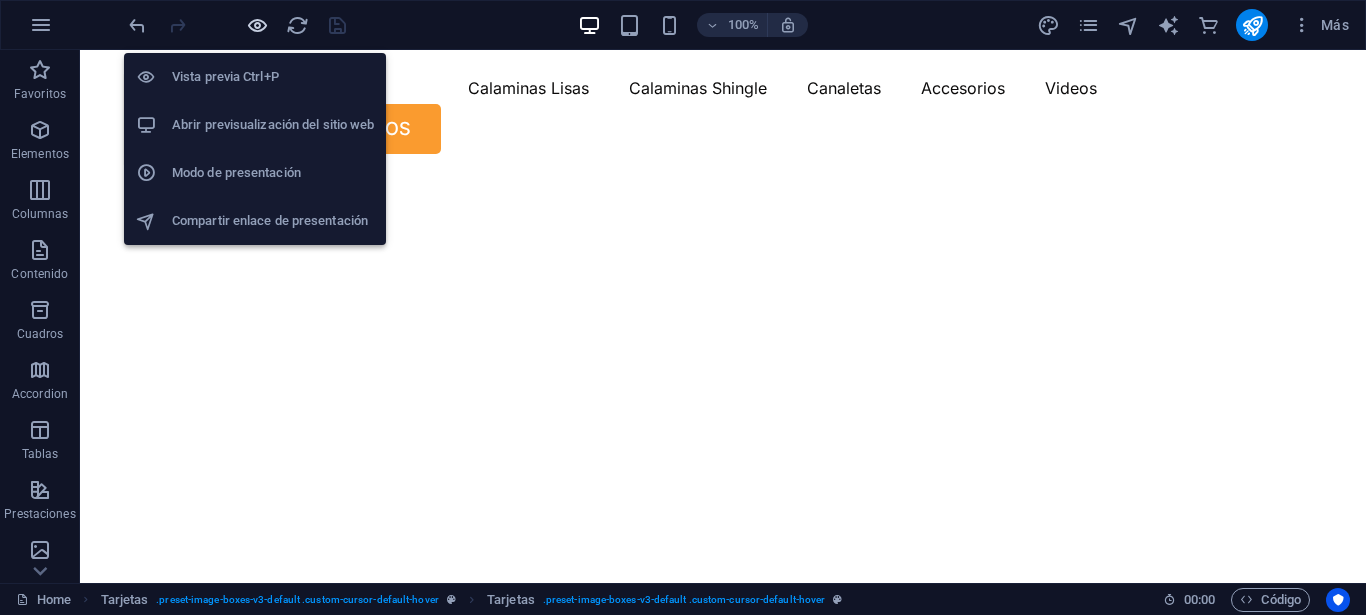 click at bounding box center (257, 25) 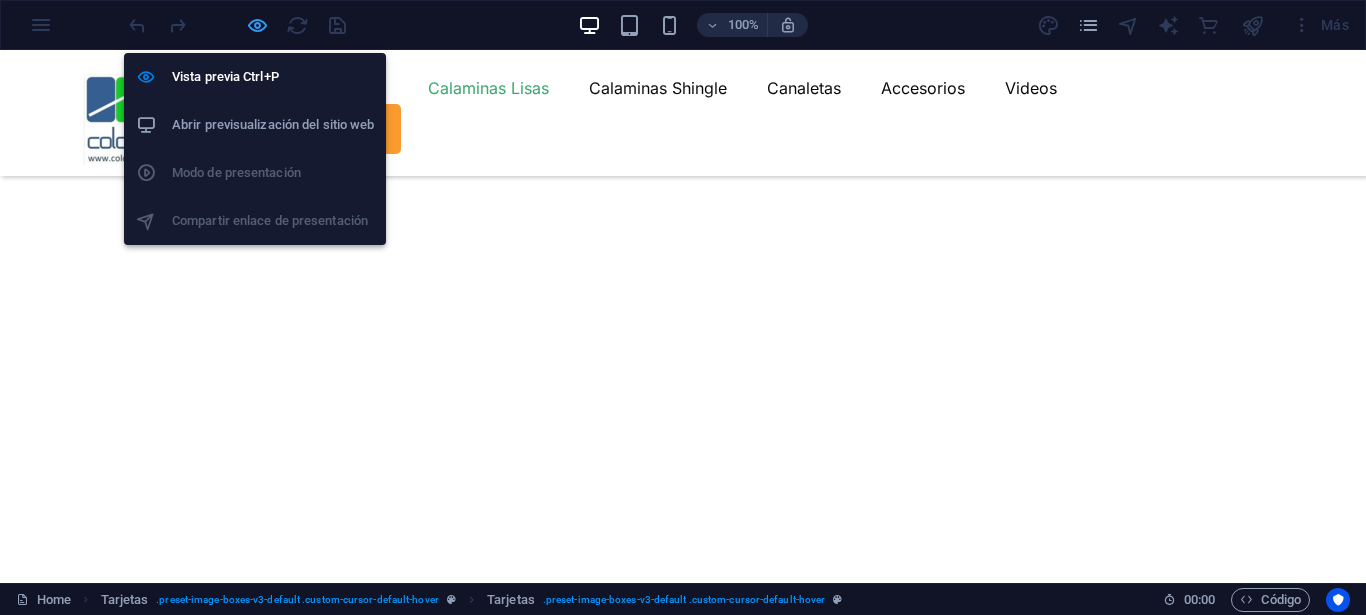 scroll, scrollTop: 1694, scrollLeft: 0, axis: vertical 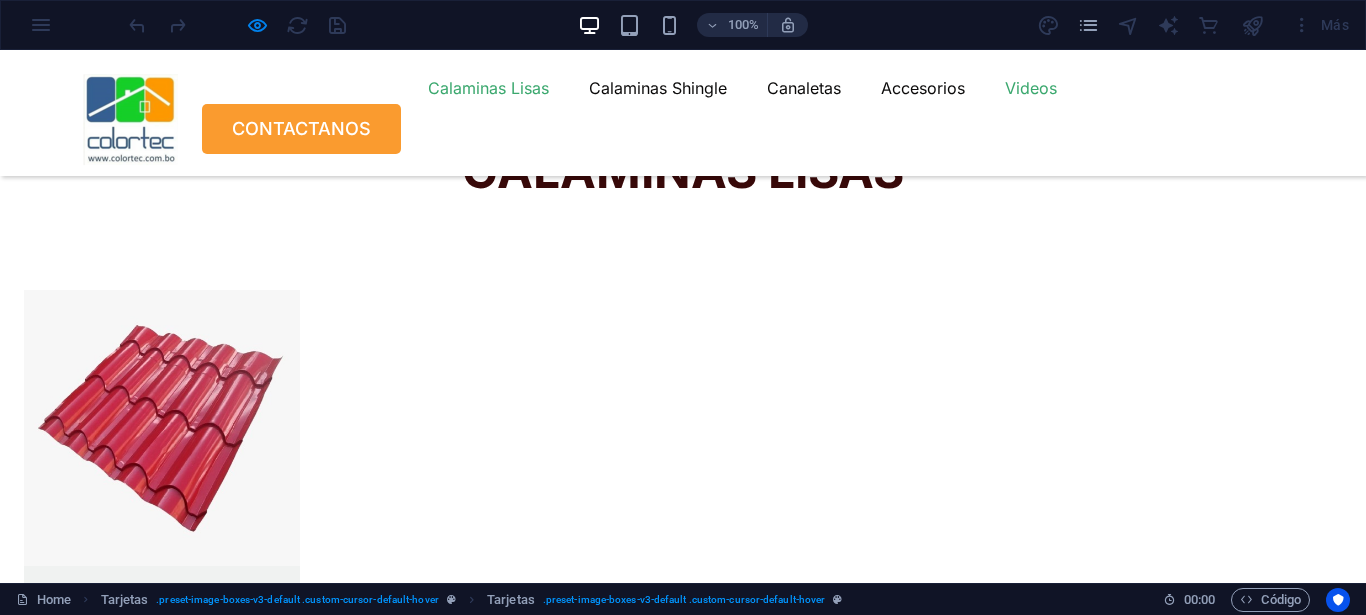 click on "Videos" at bounding box center [1031, 88] 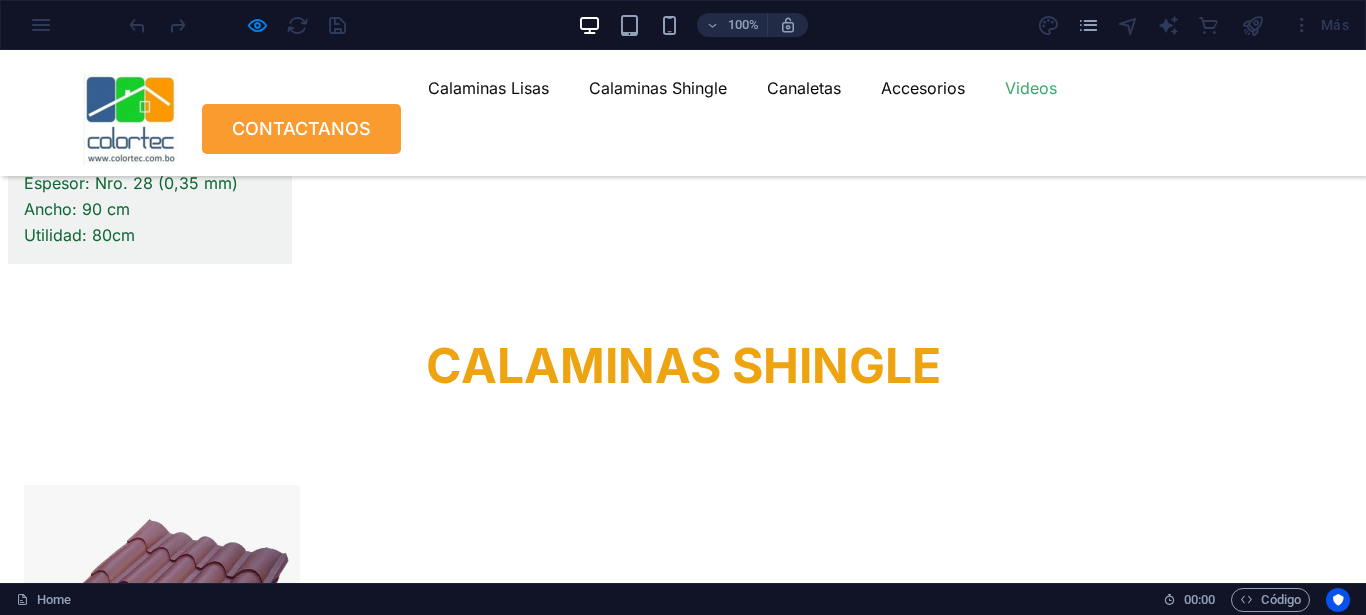 scroll, scrollTop: 11131, scrollLeft: 0, axis: vertical 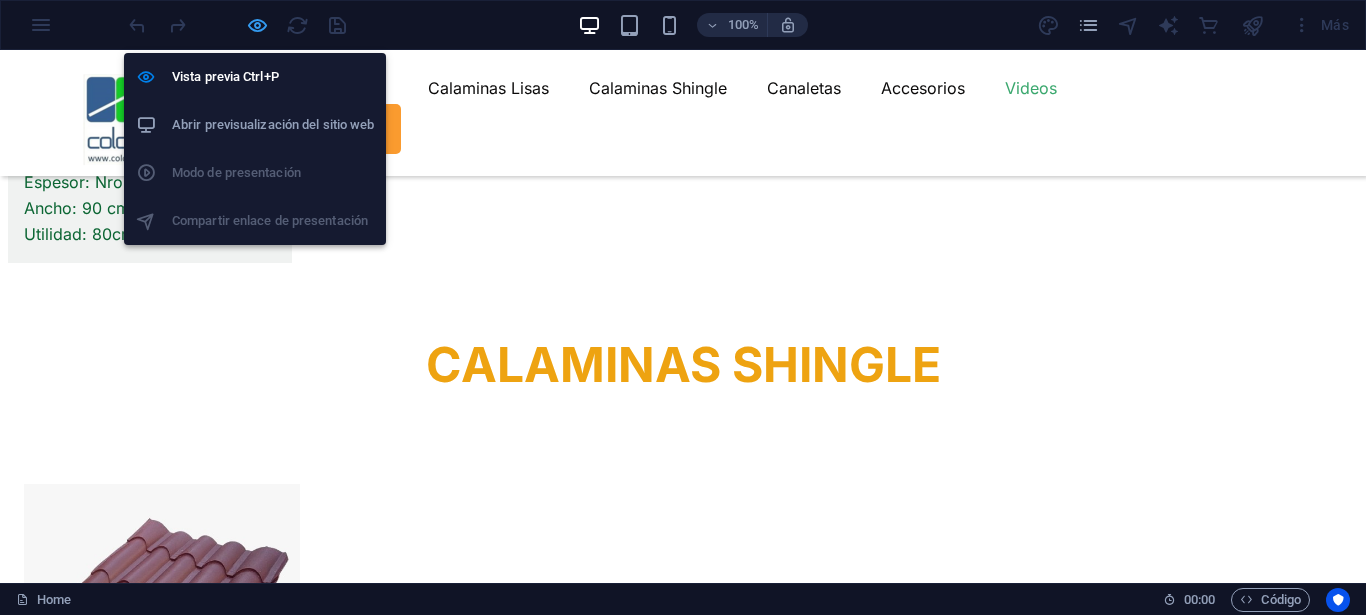 click at bounding box center [257, 25] 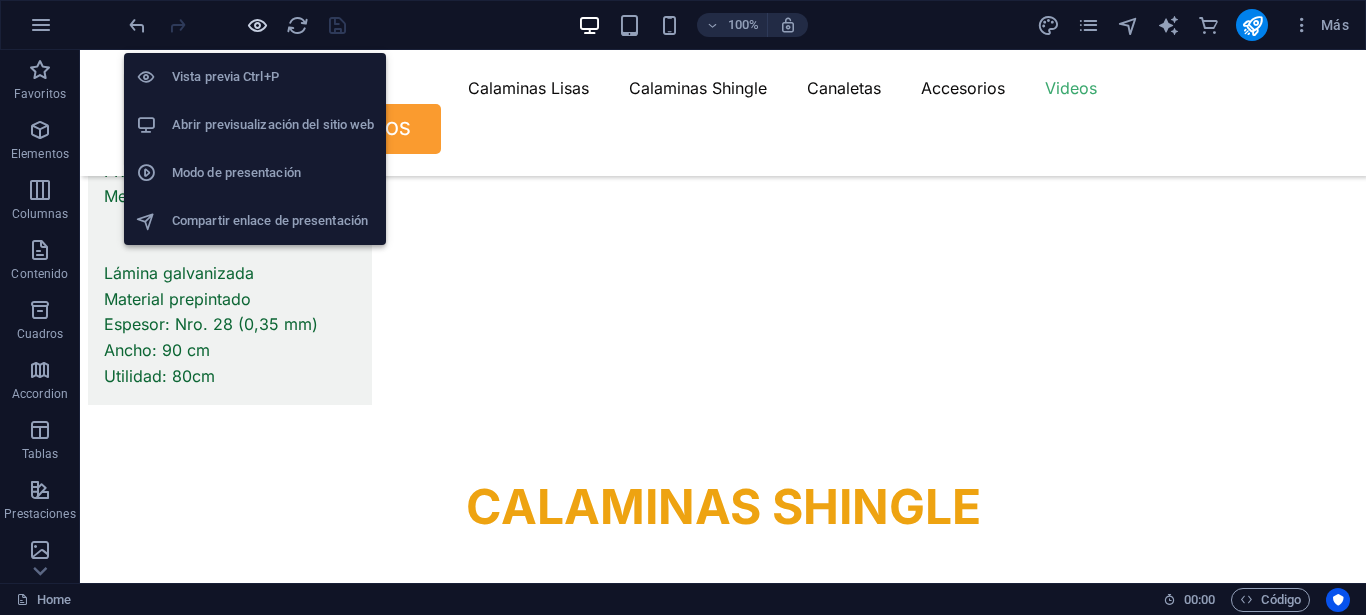 scroll, scrollTop: 11273, scrollLeft: 0, axis: vertical 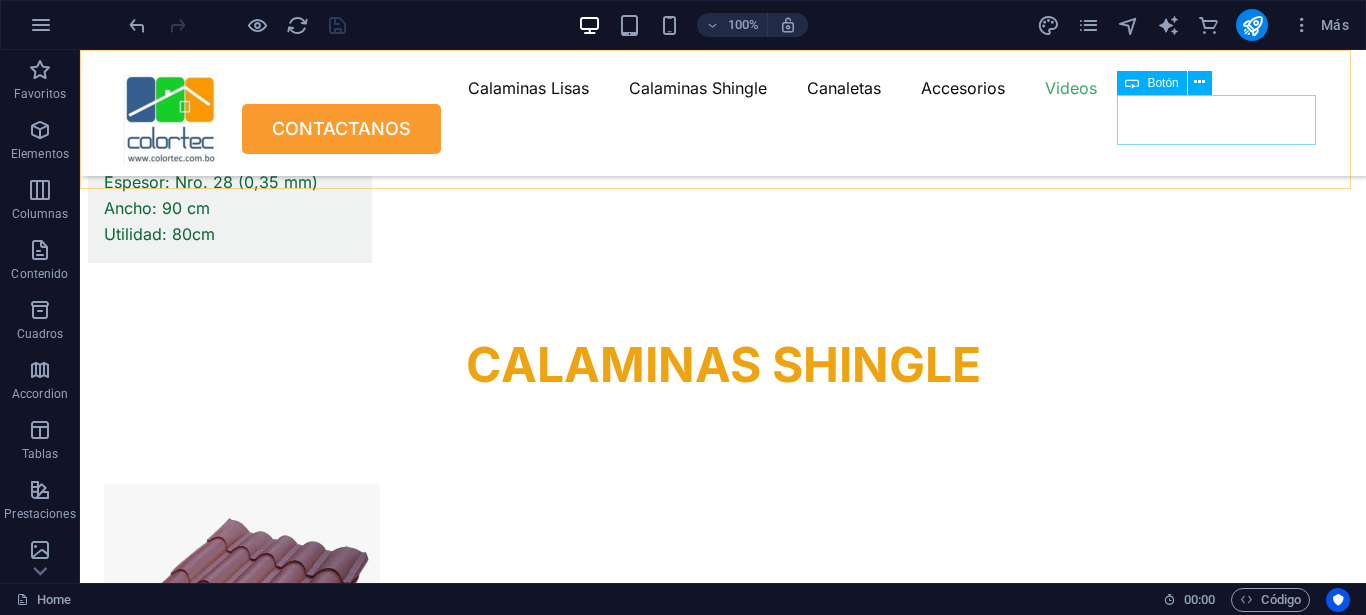 click on "CONTACTANOS" at bounding box center (723, 129) 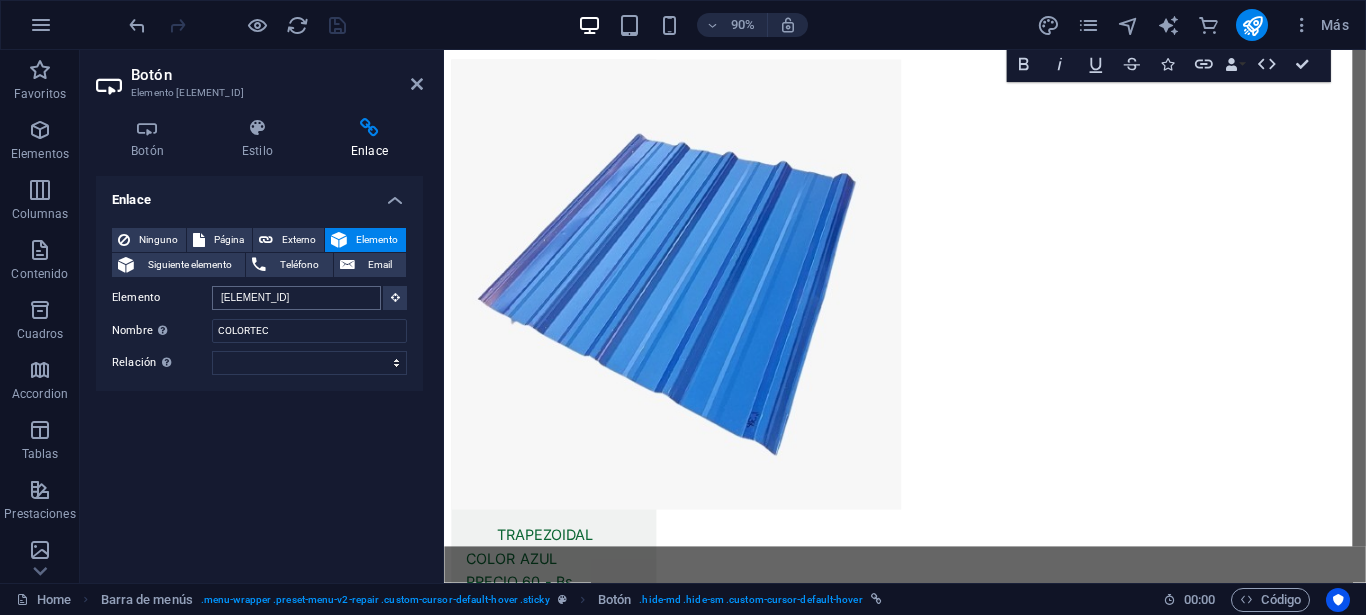 scroll, scrollTop: 99, scrollLeft: 0, axis: vertical 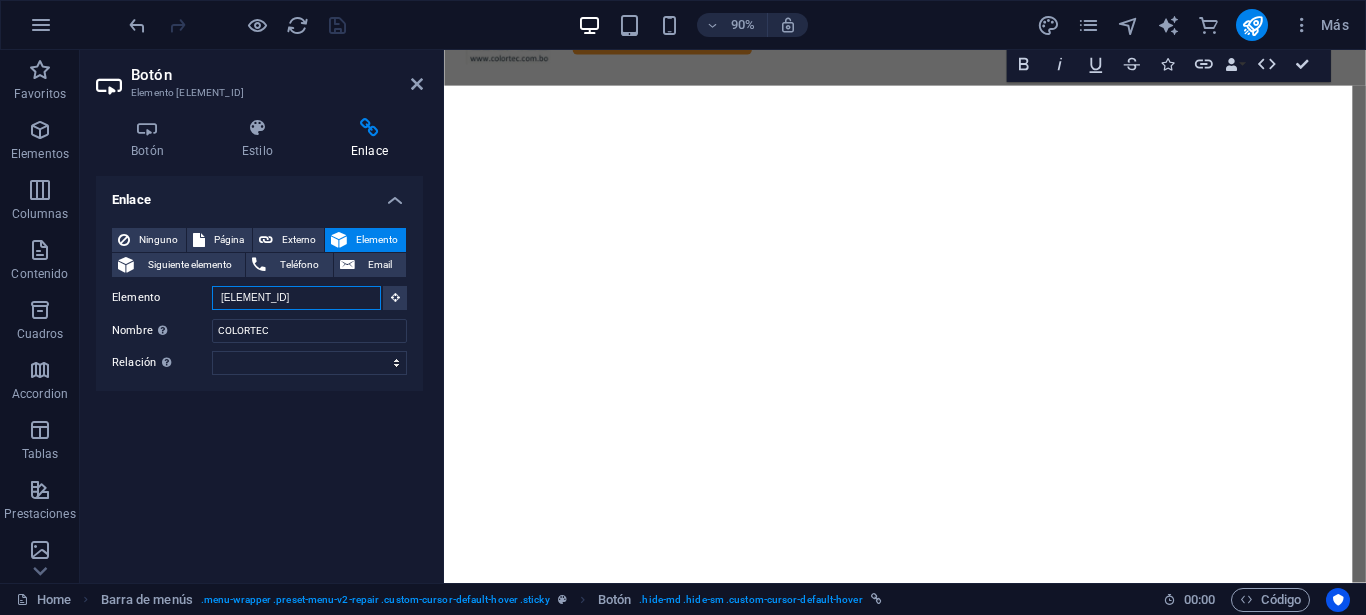 click on "[ELEMENT_ID]" at bounding box center (296, 298) 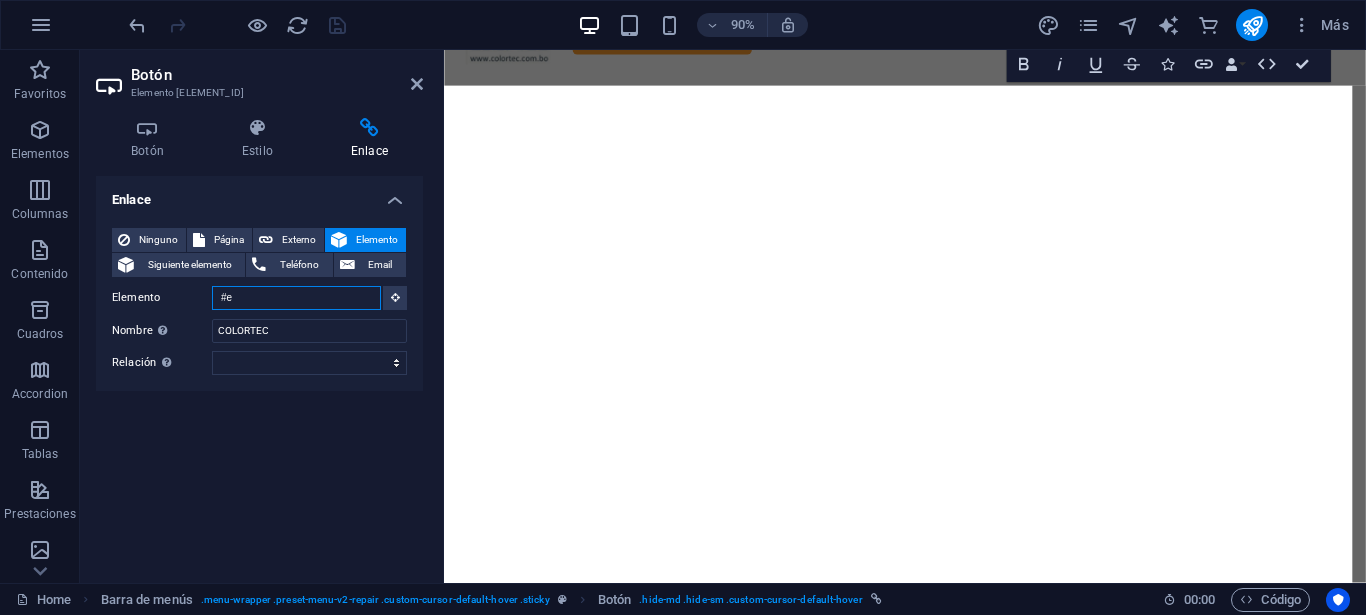 type on "#" 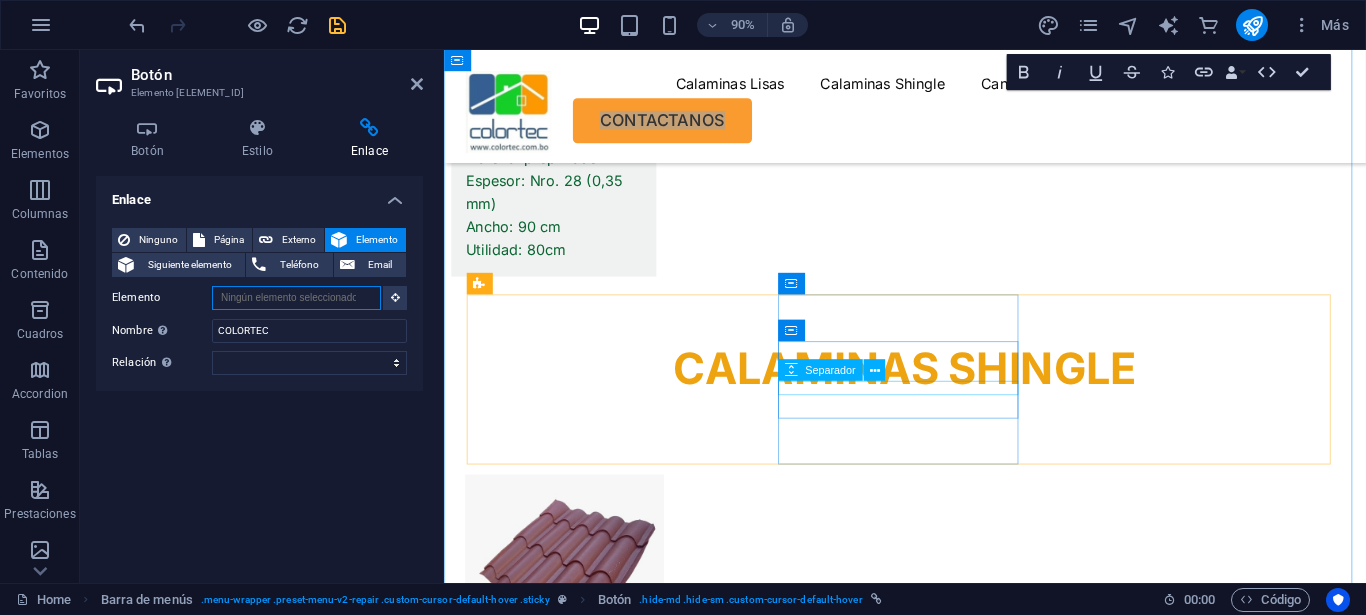 scroll, scrollTop: 11641, scrollLeft: 0, axis: vertical 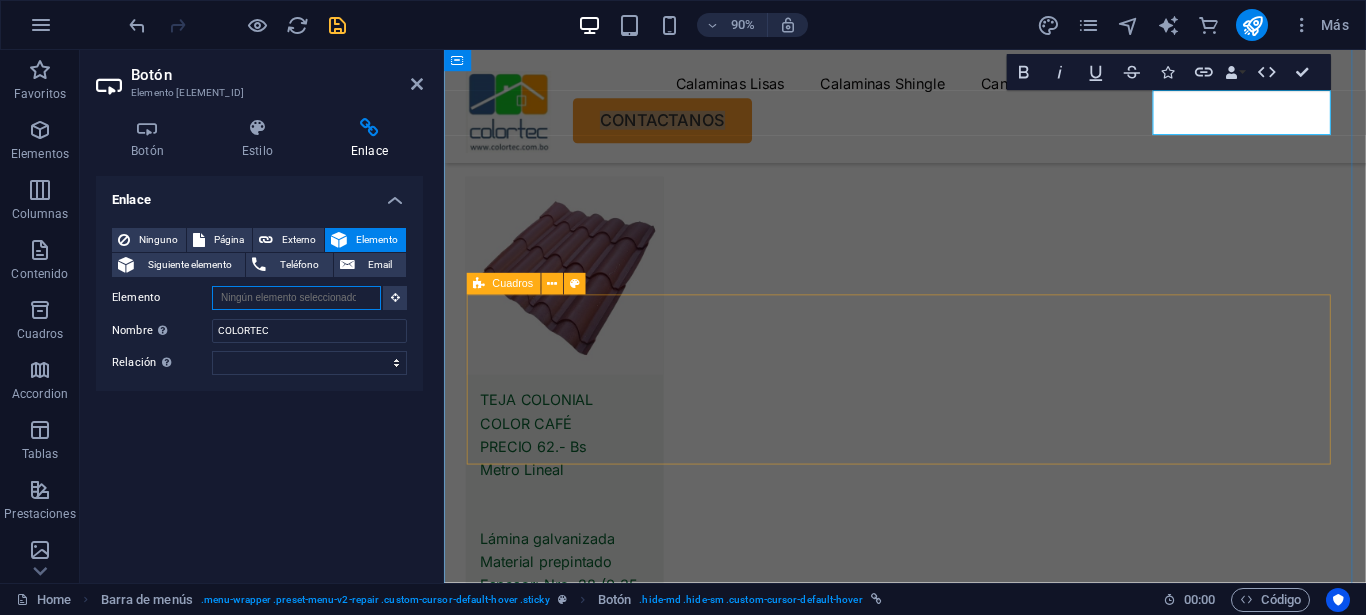 click at bounding box center (479, 284) 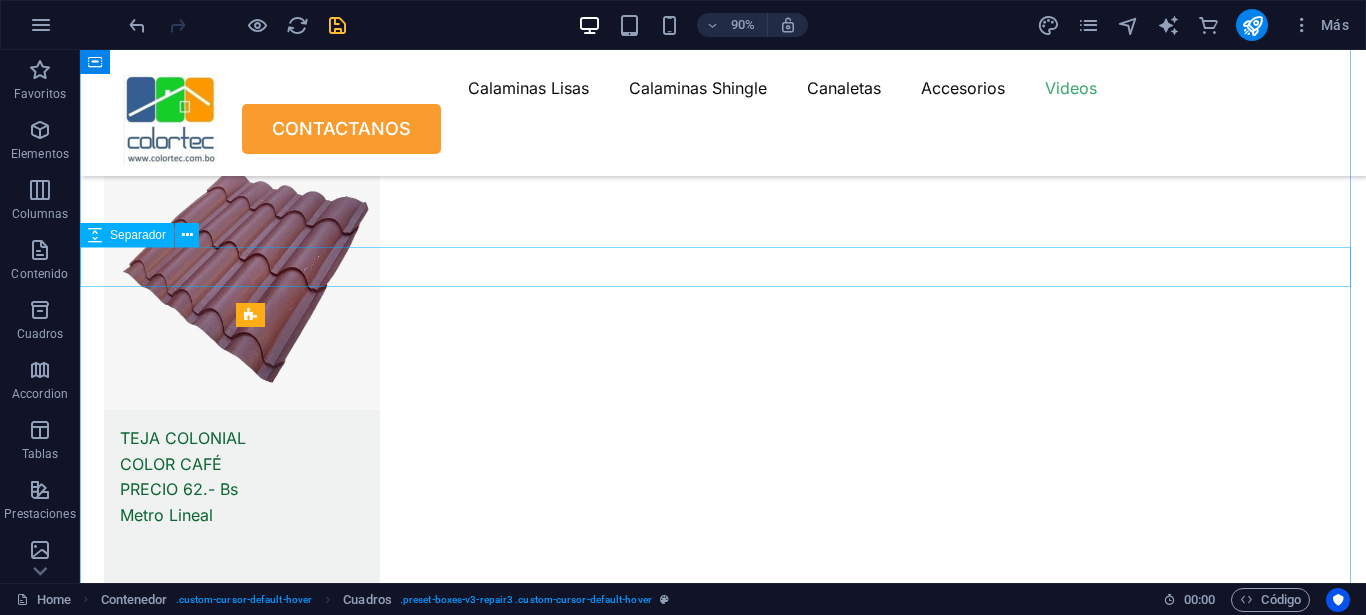 scroll, scrollTop: 11134, scrollLeft: 0, axis: vertical 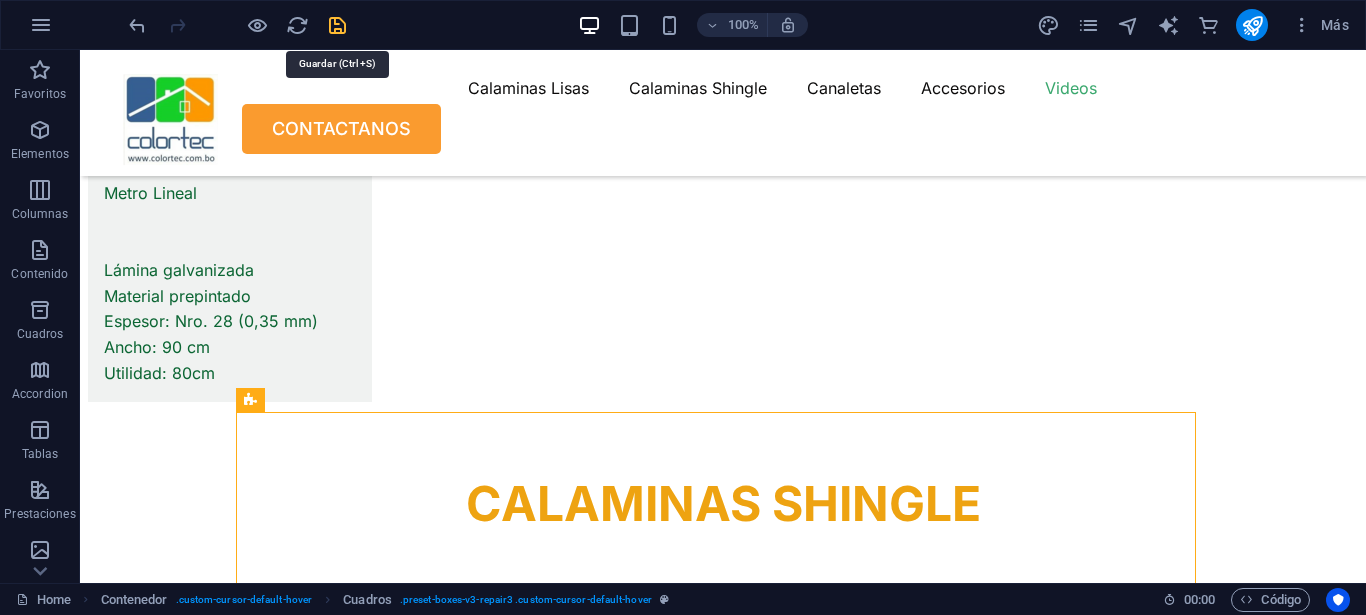 click at bounding box center [337, 25] 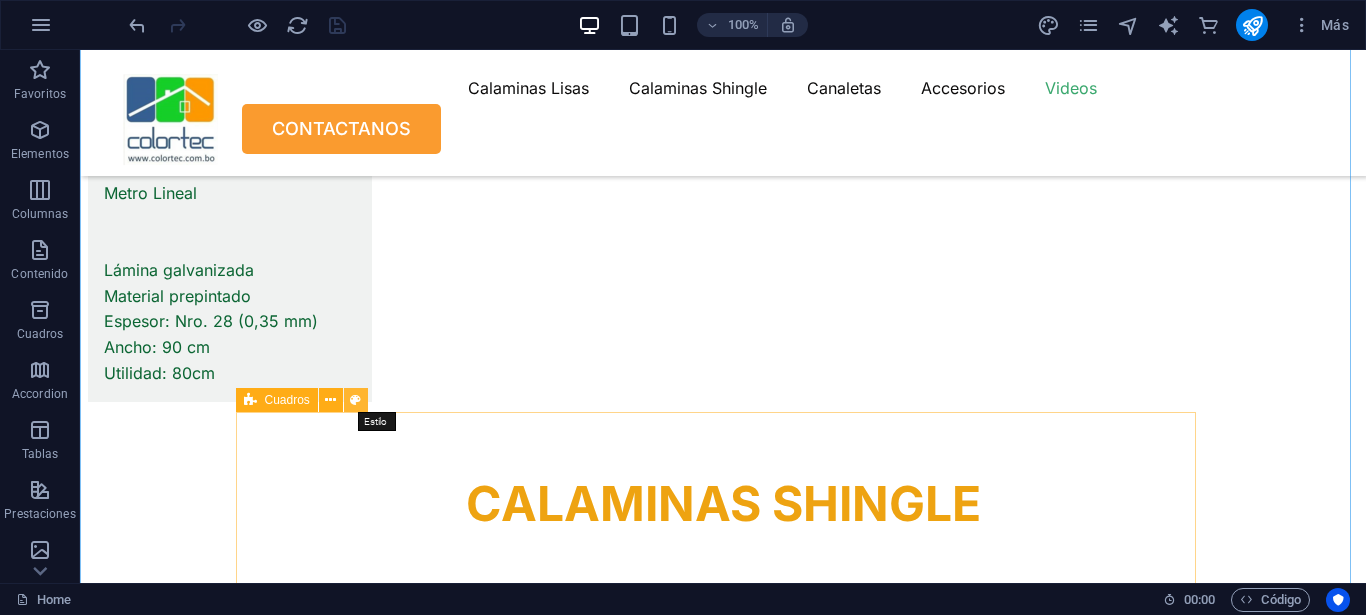 click at bounding box center [355, 400] 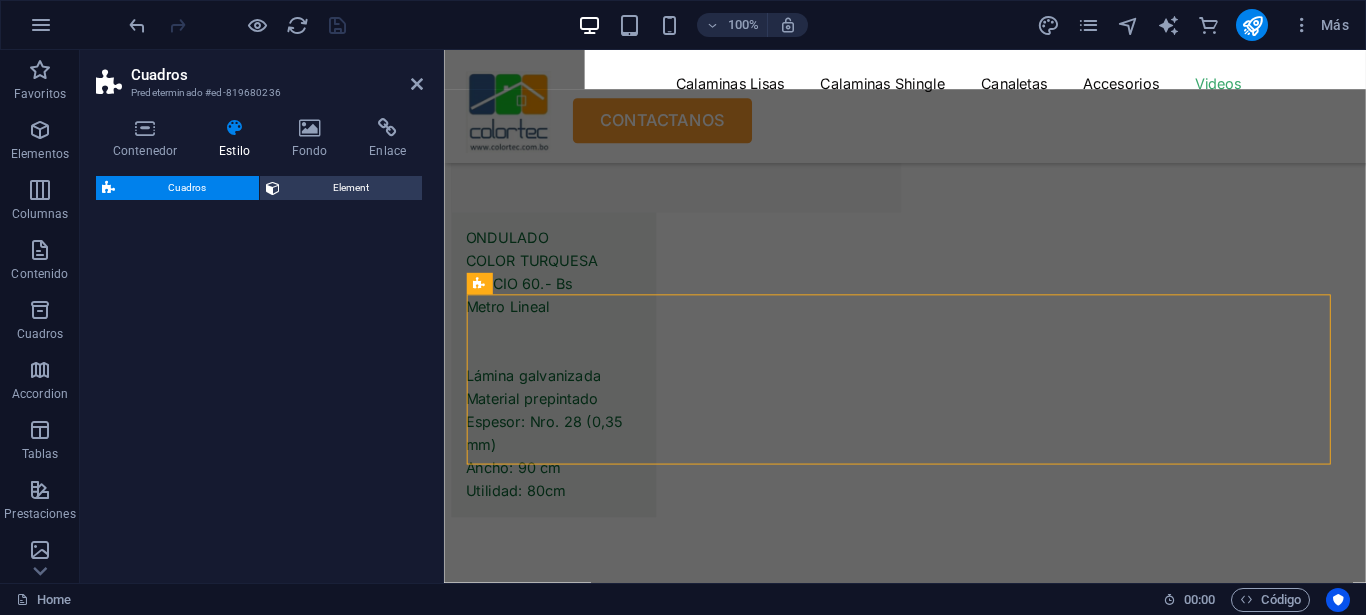 select on "rem" 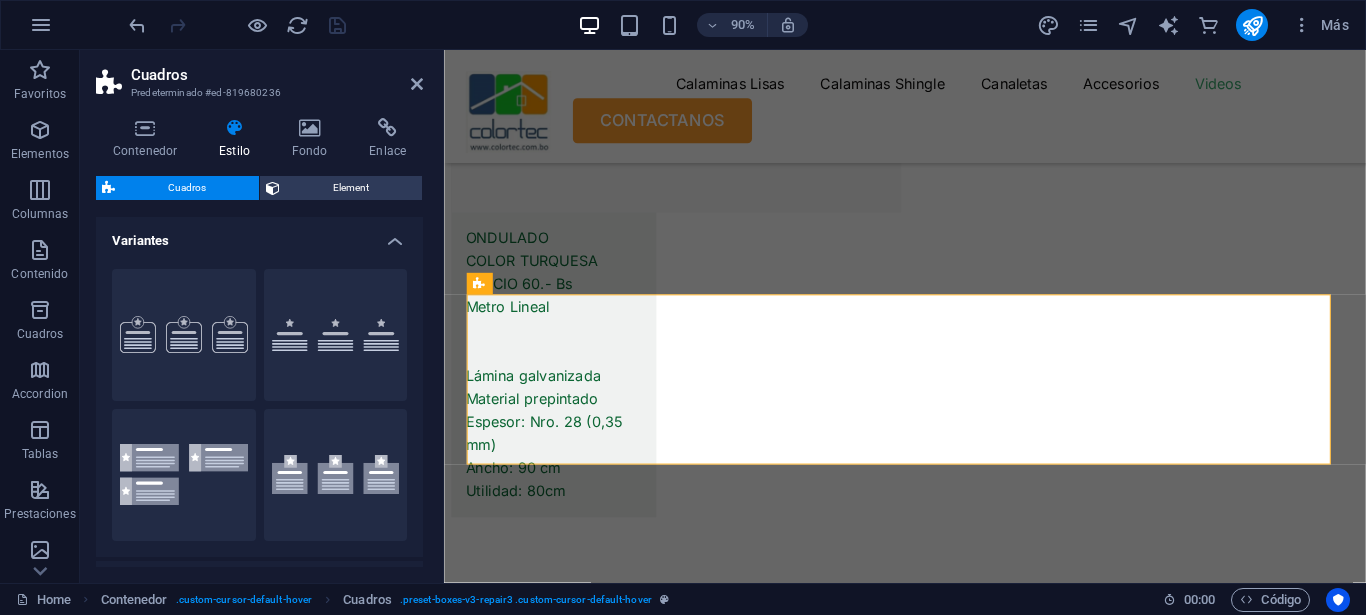 scroll, scrollTop: 11641, scrollLeft: 0, axis: vertical 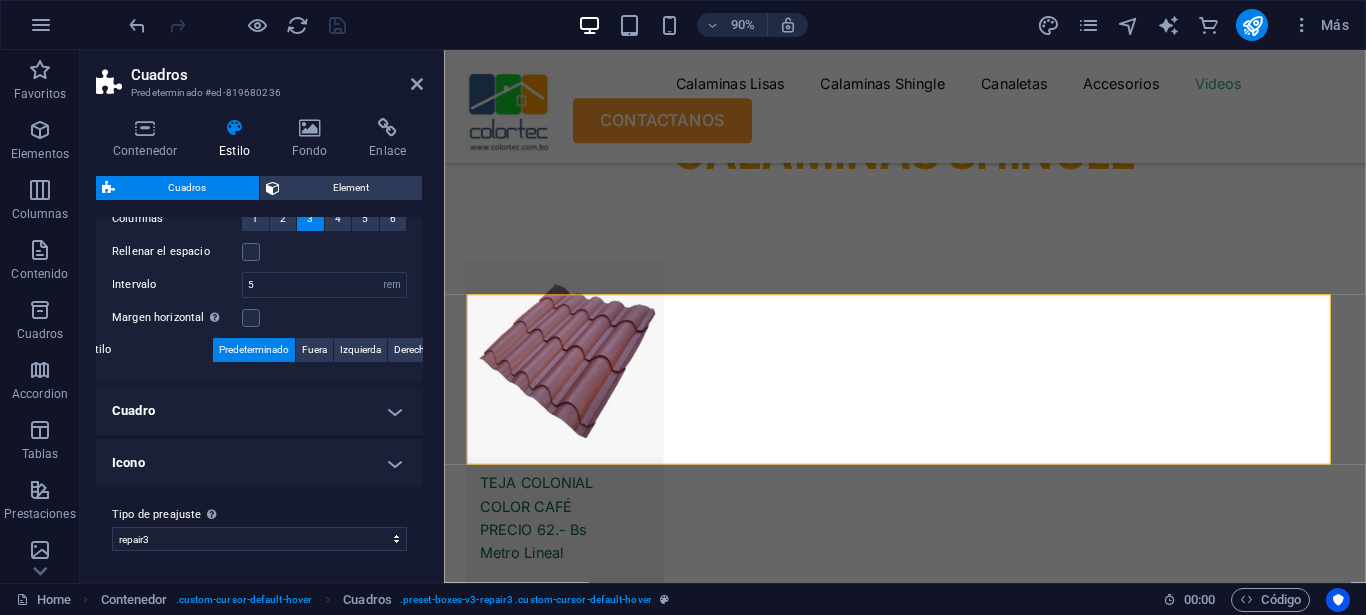 drag, startPoint x: 417, startPoint y: 504, endPoint x: 422, endPoint y: 480, distance: 24.5153 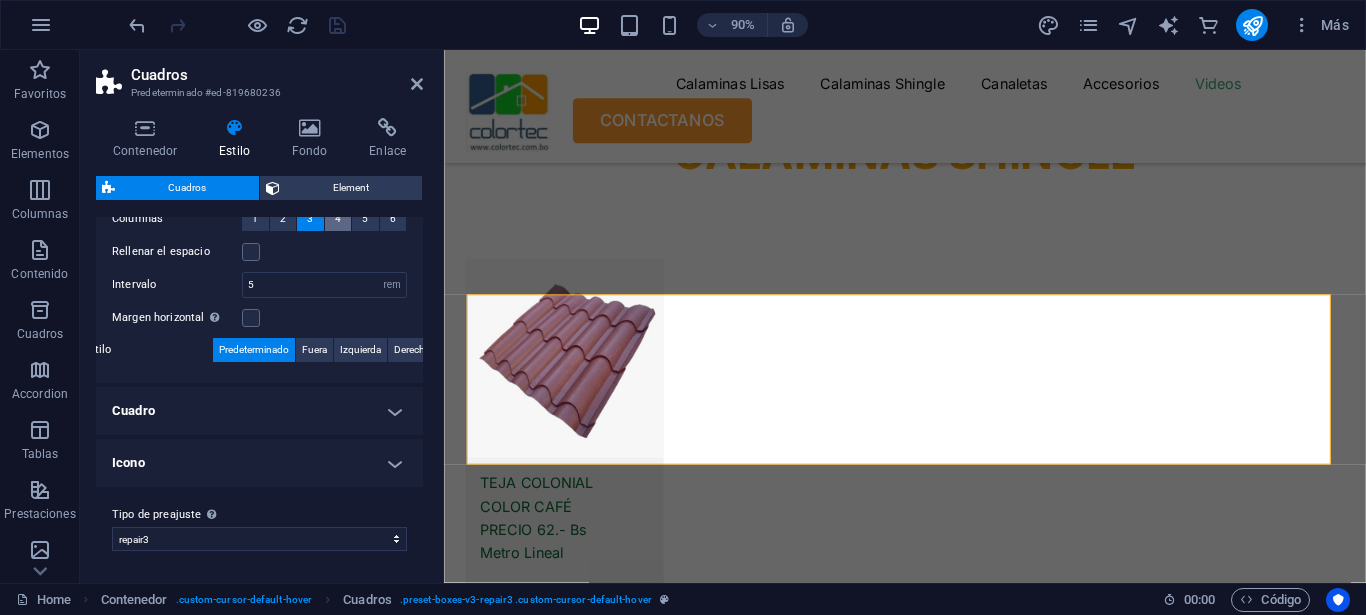 click on "4" at bounding box center (338, 219) 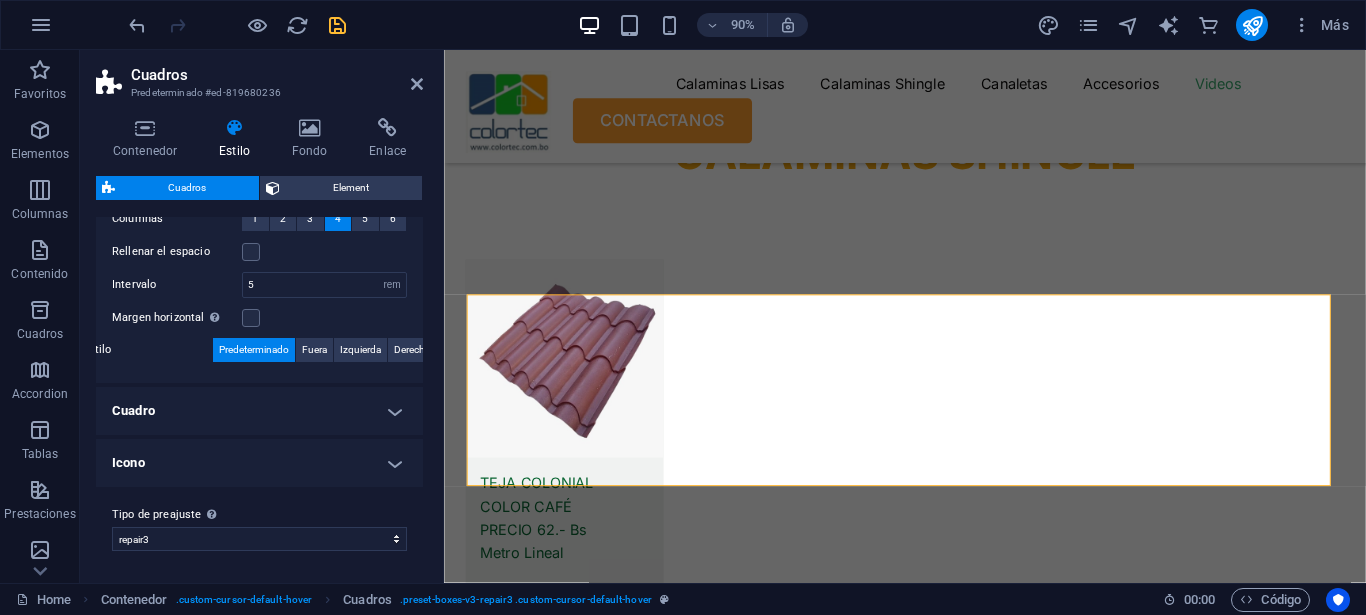 scroll, scrollTop: 372, scrollLeft: 0, axis: vertical 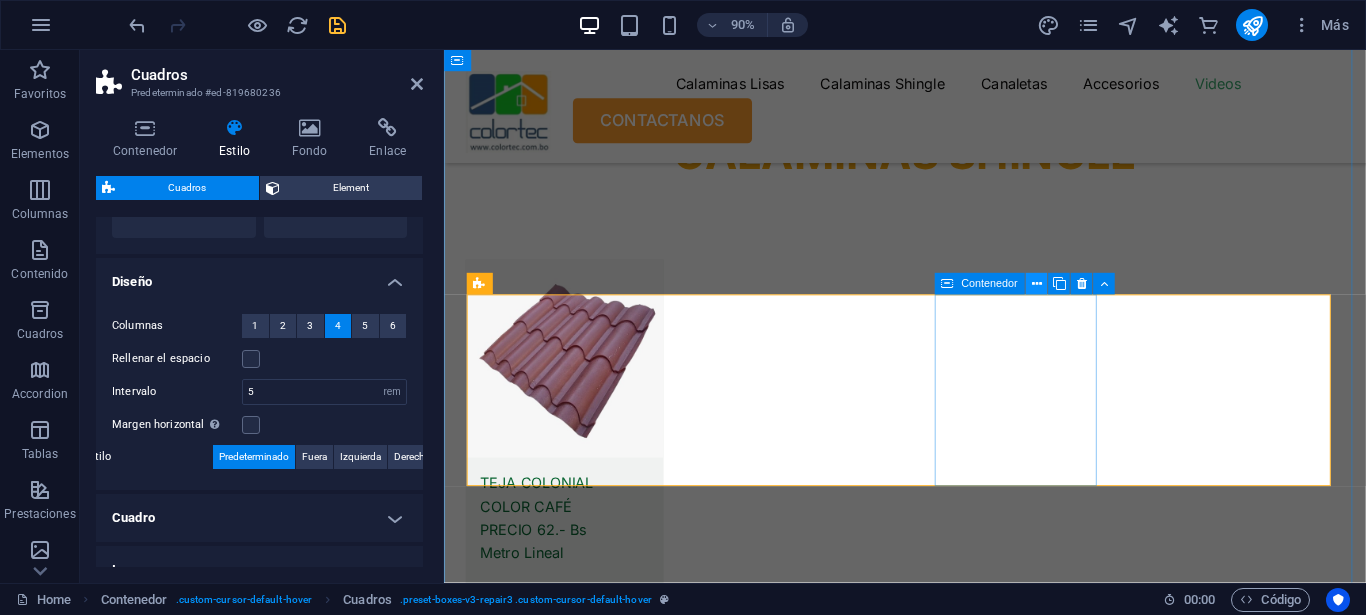 click at bounding box center (1036, 284) 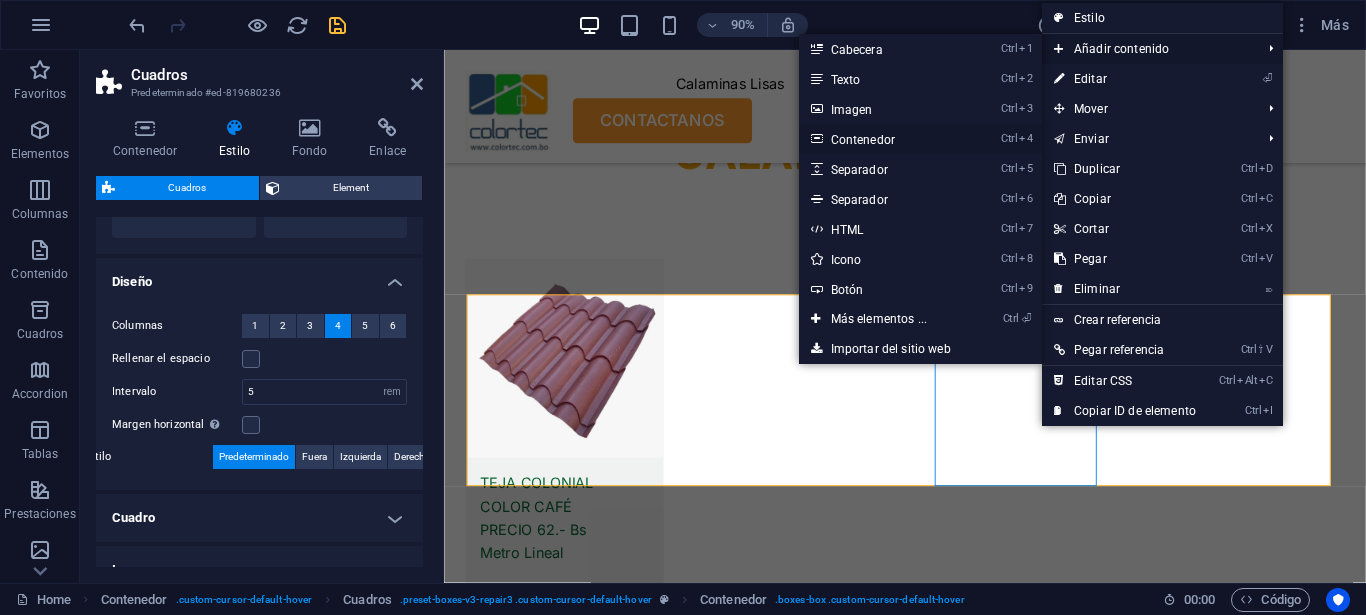 click on "Ctrl 4  Contenedor" at bounding box center [883, 139] 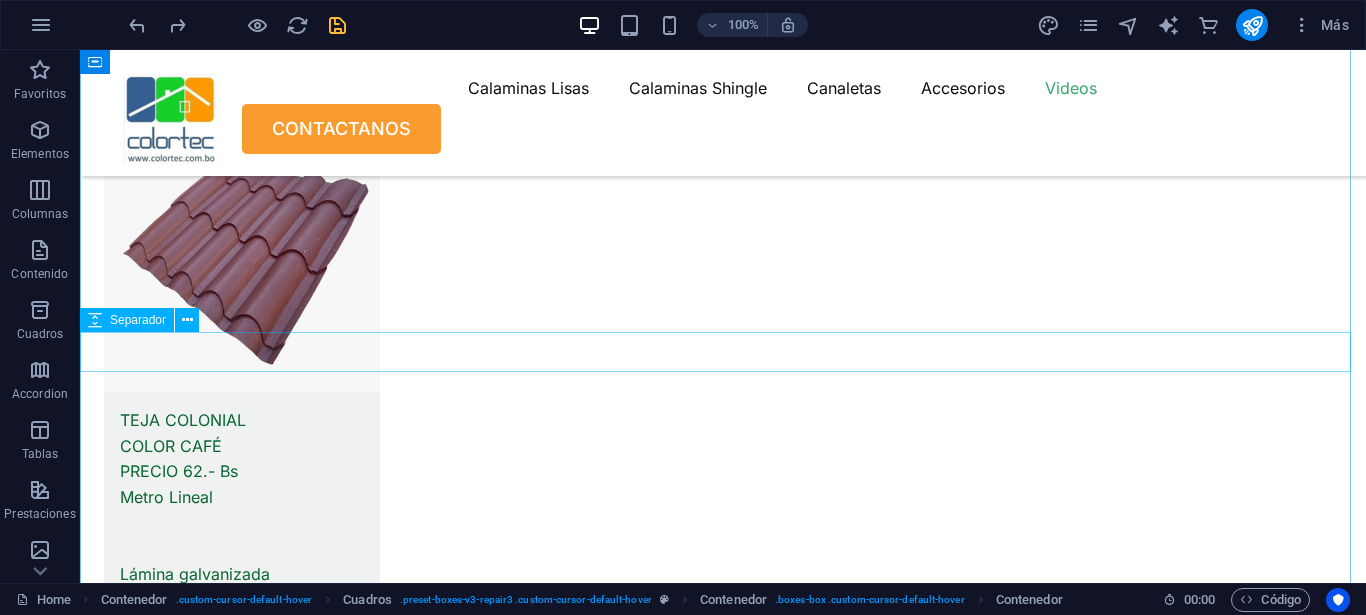 scroll, scrollTop: 11134, scrollLeft: 0, axis: vertical 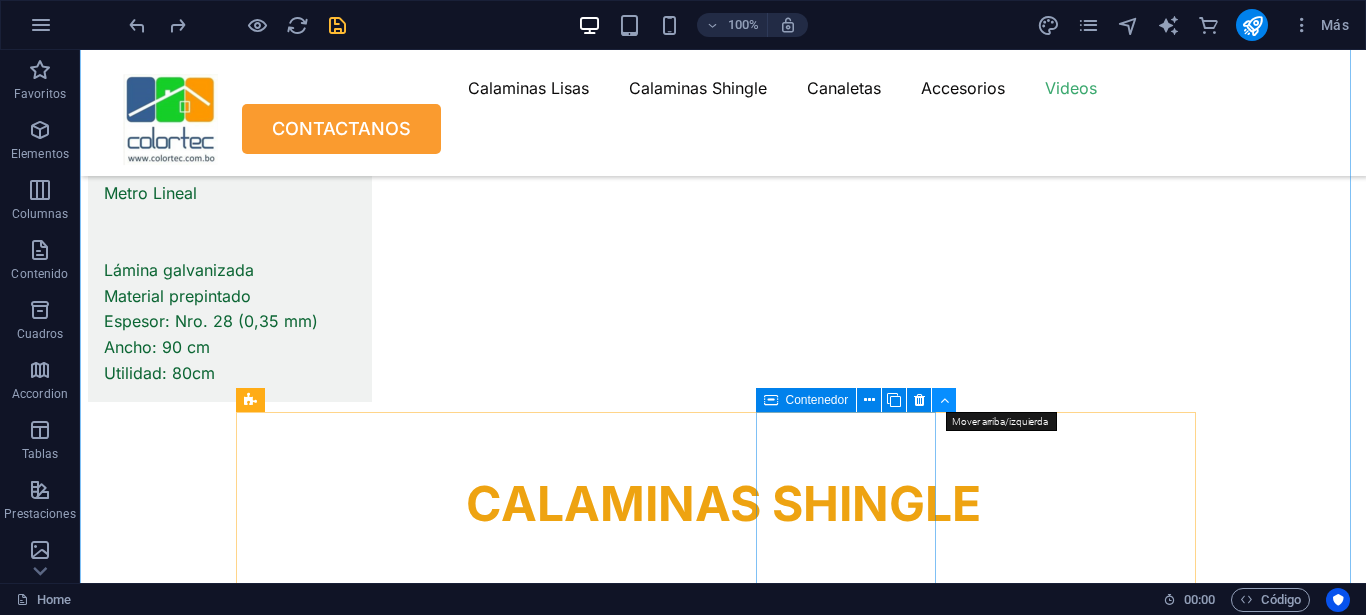 click at bounding box center [944, 400] 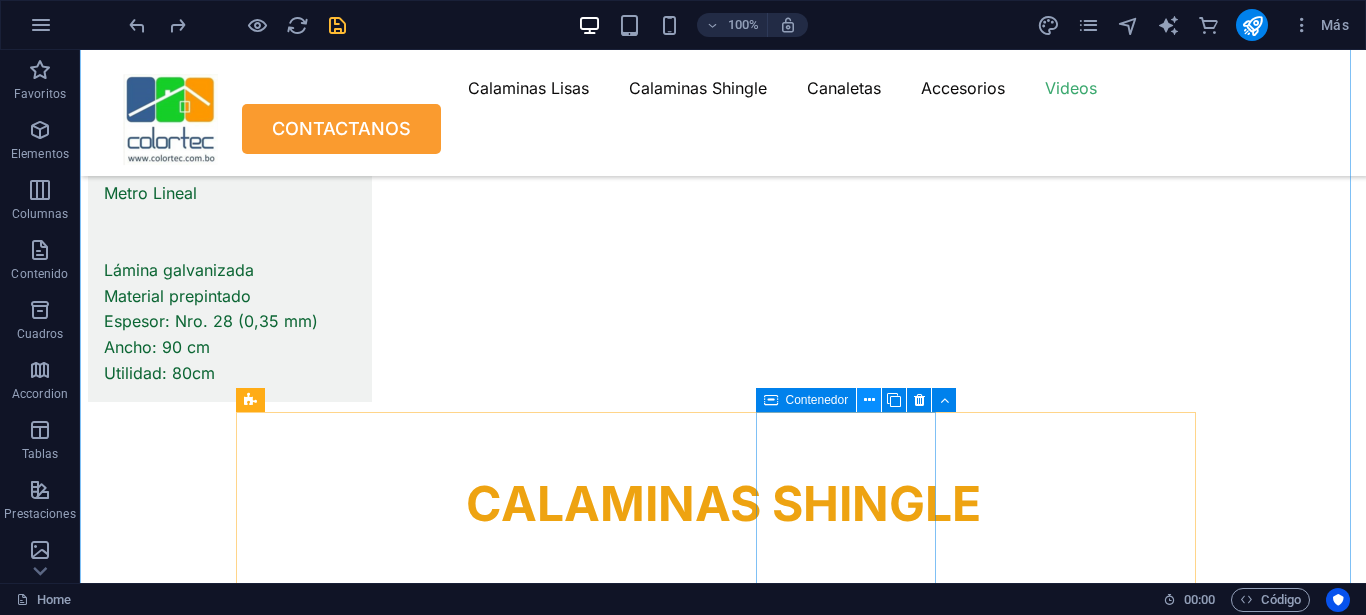 click at bounding box center (869, 400) 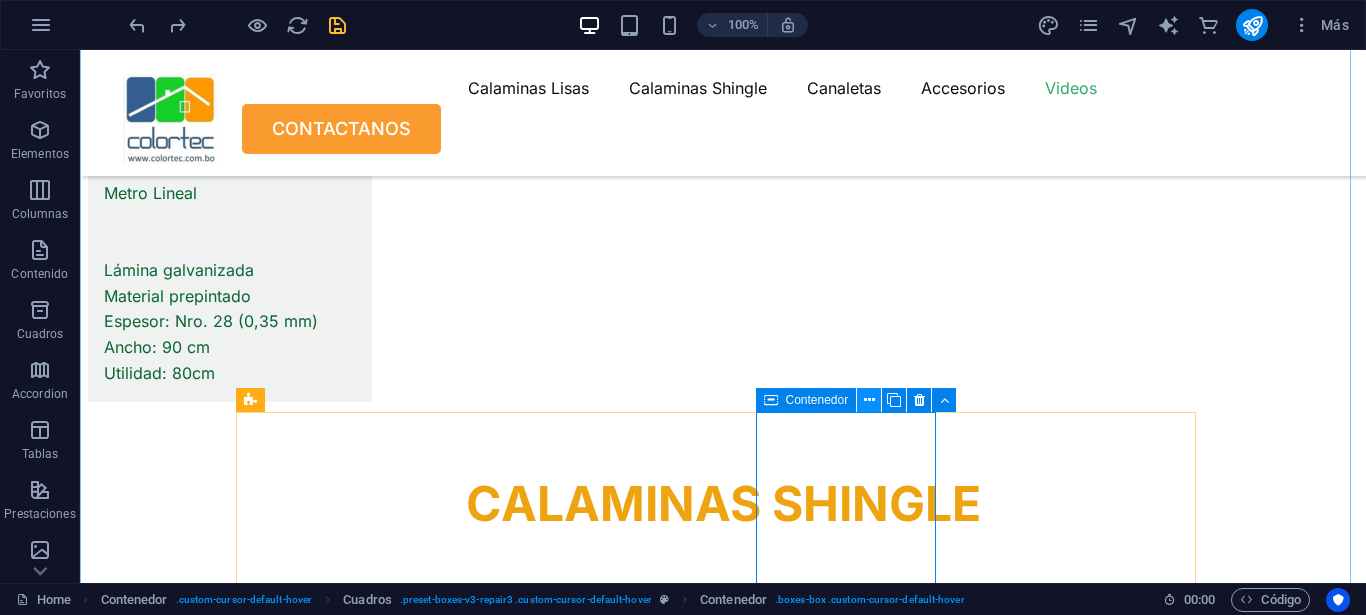 click at bounding box center (869, 400) 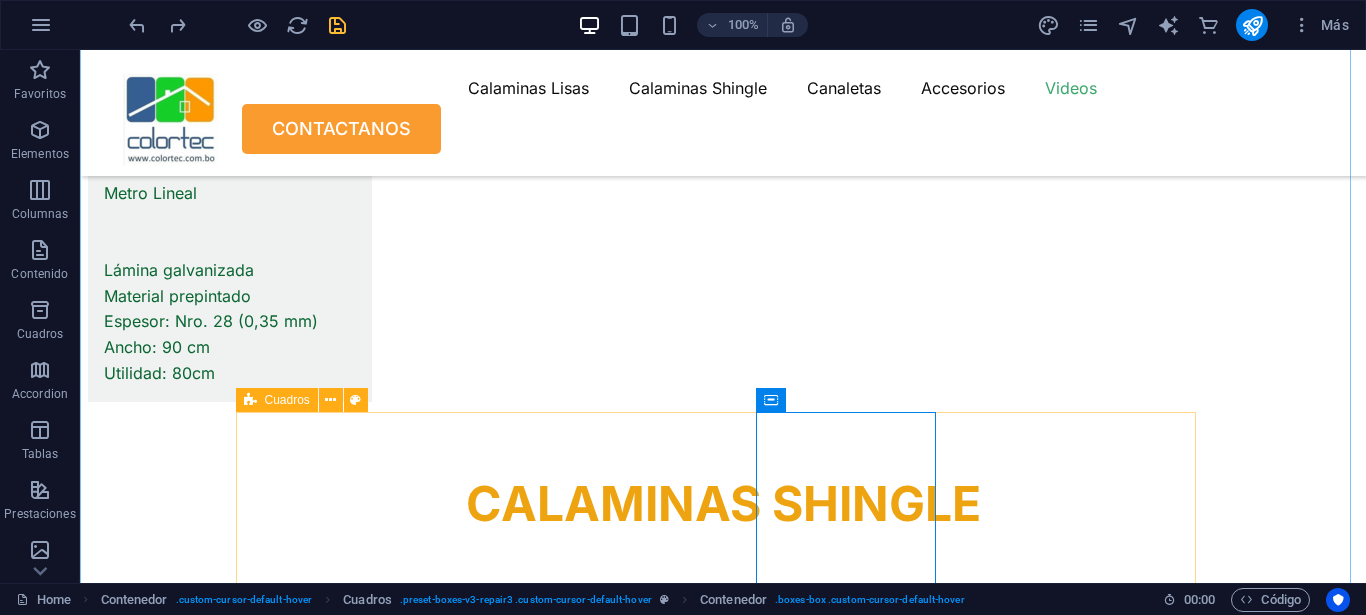 click on "Nuestra Ubicacion CALLE 106 Nro 6000 Zona Villa Bolivar B
El Alto - Bolivia ,  [POSTAL_CODE] Llamanos +591 [PHONE] Envianos un correo [EMAIL]" at bounding box center (560, 22586) 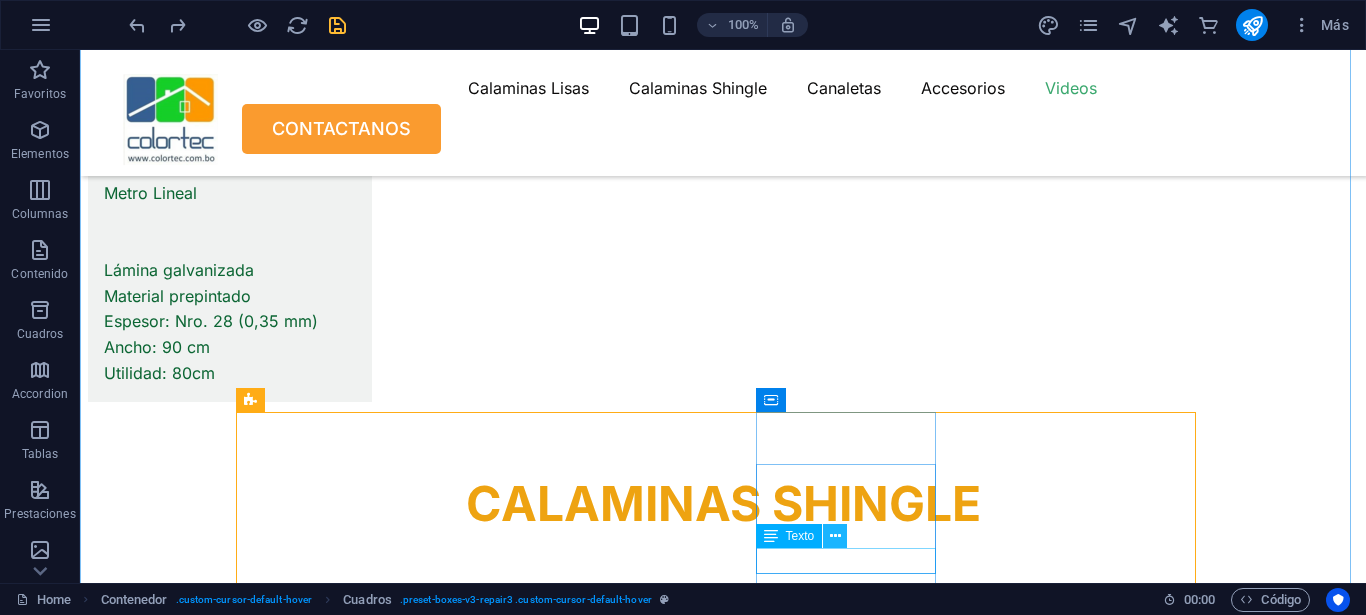 click at bounding box center [835, 536] 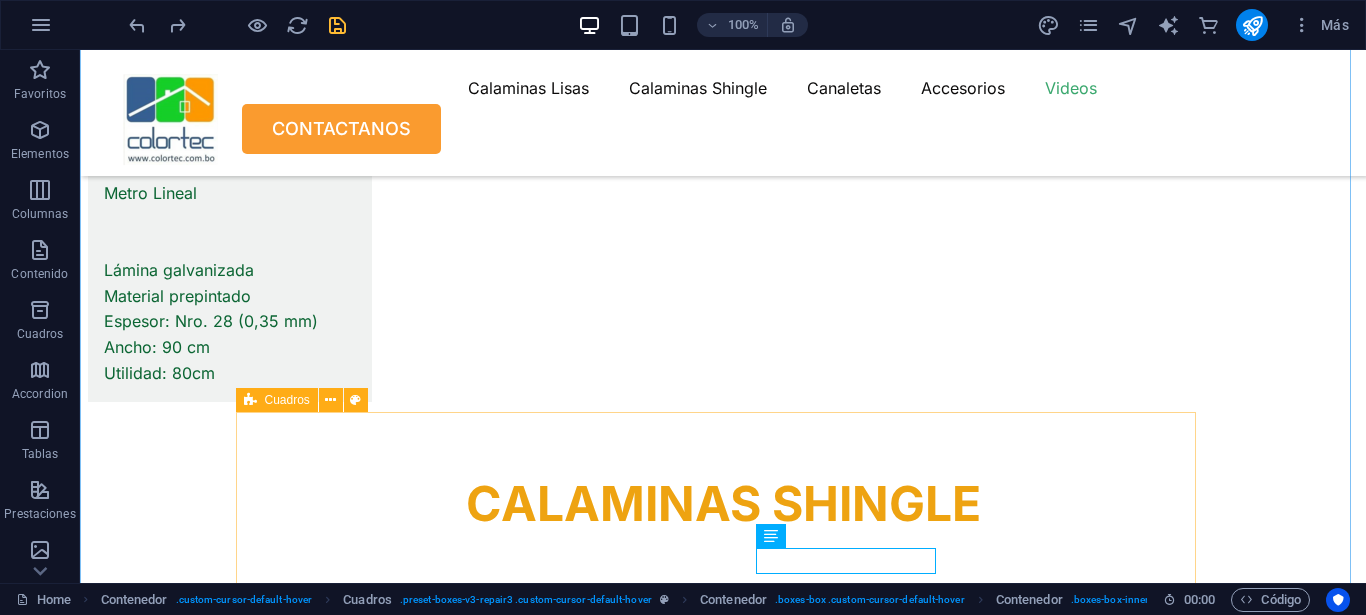 drag, startPoint x: 934, startPoint y: 534, endPoint x: 1151, endPoint y: 502, distance: 219.34676 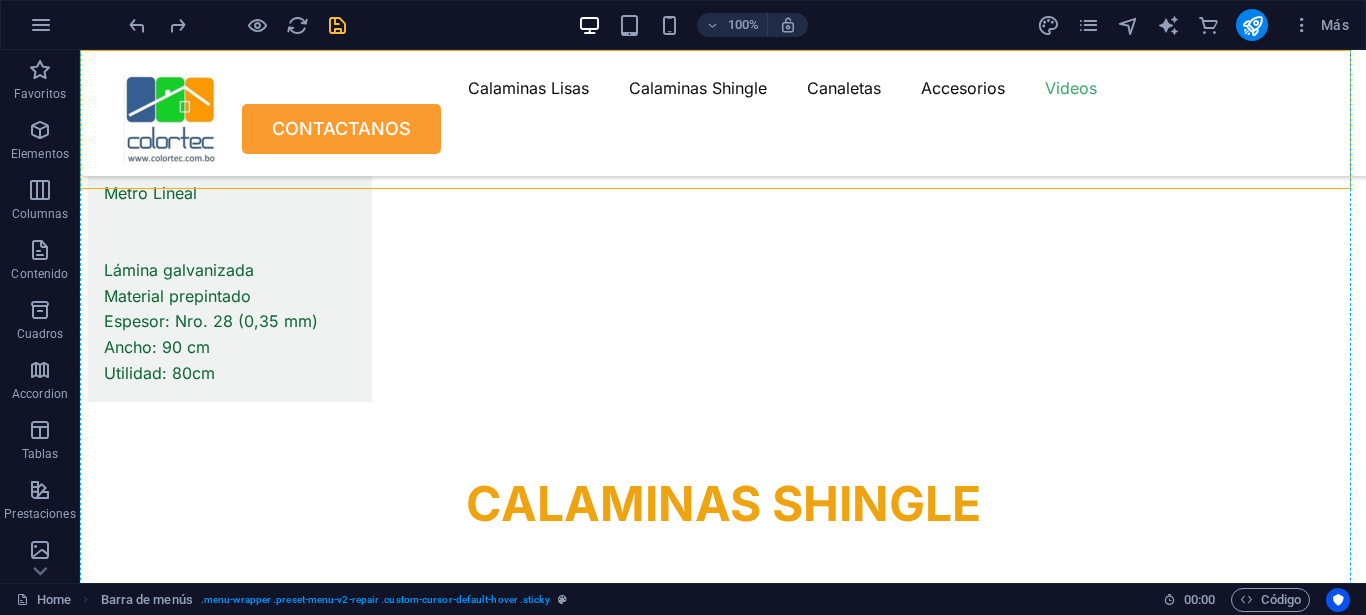 drag, startPoint x: 1342, startPoint y: 158, endPoint x: 1343, endPoint y: 217, distance: 59.008472 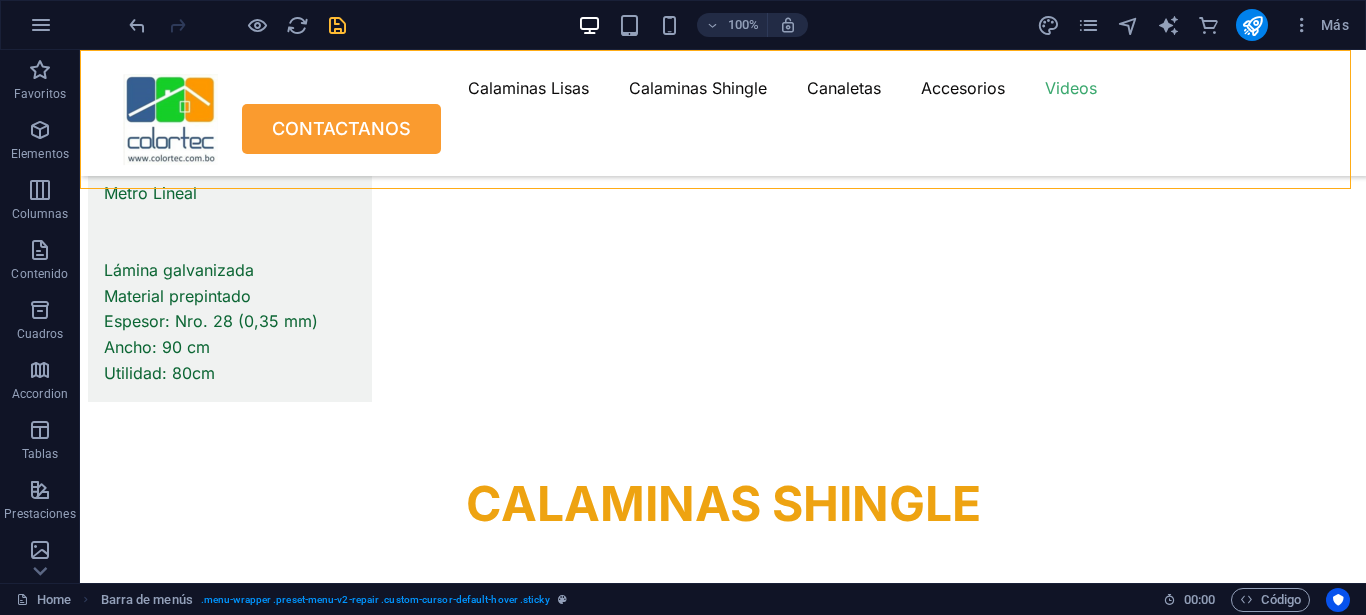 scroll, scrollTop: 11181, scrollLeft: 0, axis: vertical 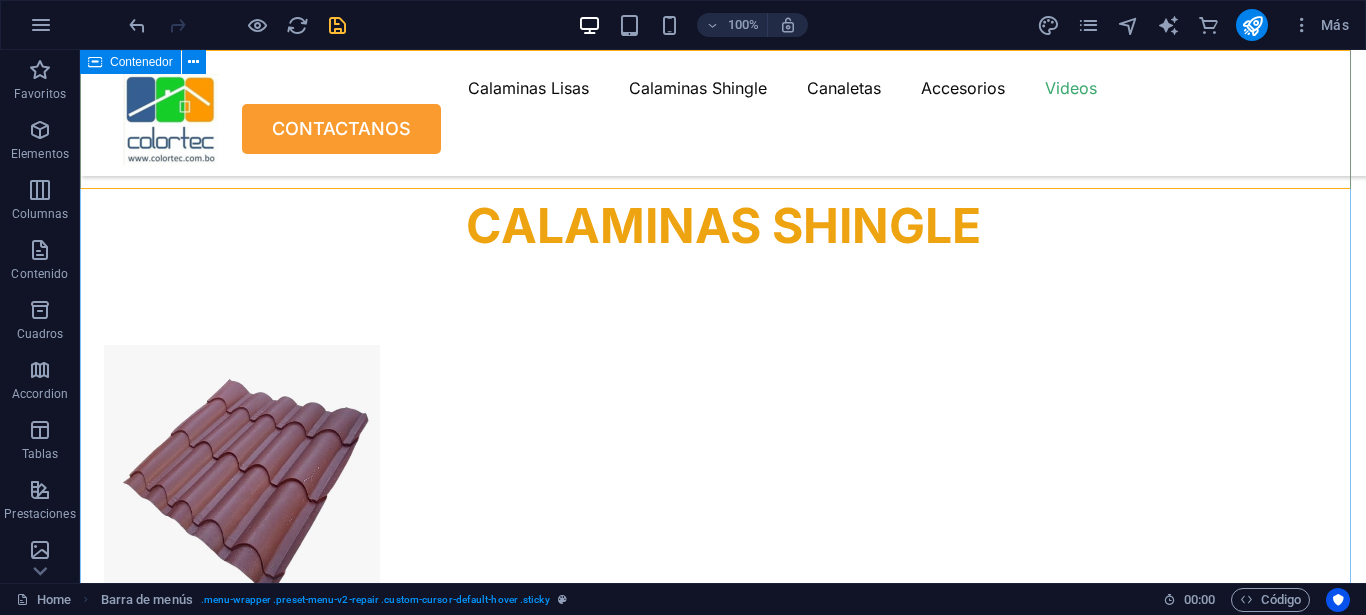 click on "Nuestra Ubicacion CALLE 106 Nro 6000 Zona Villa Bolivar B
El Alto - Bolivia ,  [POSTAL_CODE] Llamanos +591 [PHONE] Envianos un correo [EMAIL]" at bounding box center [723, 22143] 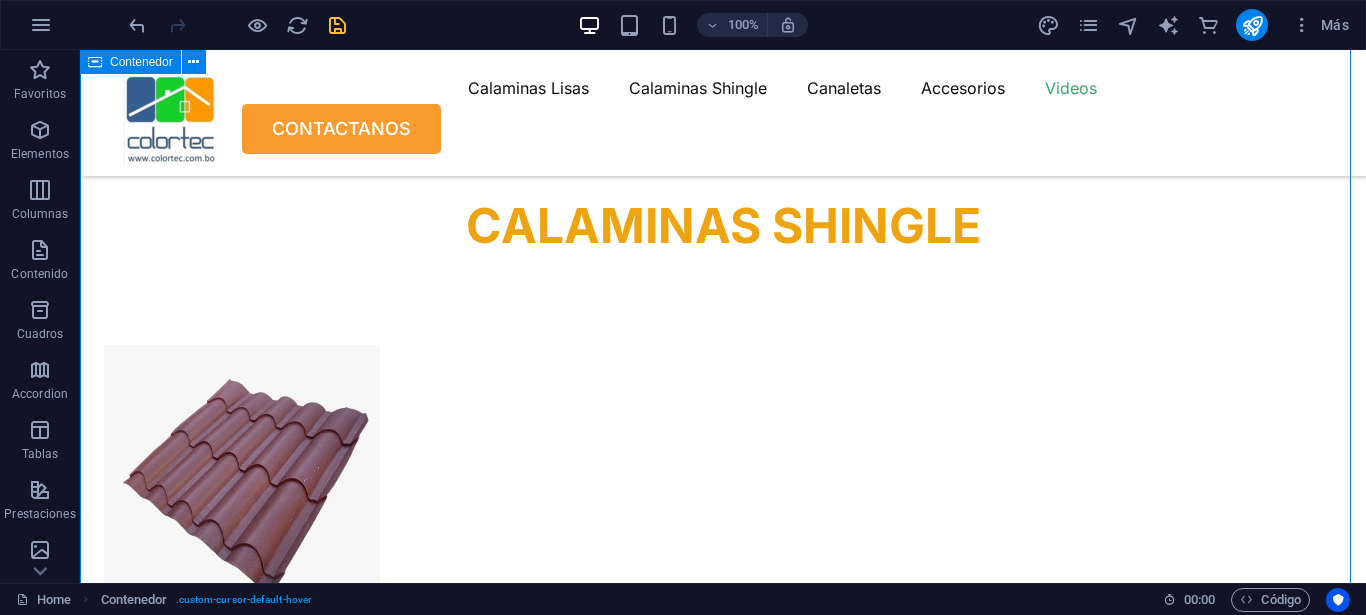 click on "Nuestra Ubicacion CALLE 106 Nro 6000 Zona Villa Bolivar B
El Alto - Bolivia ,  [POSTAL_CODE] Llamanos +591 [PHONE] Envianos un correo [EMAIL]" at bounding box center (723, 22143) 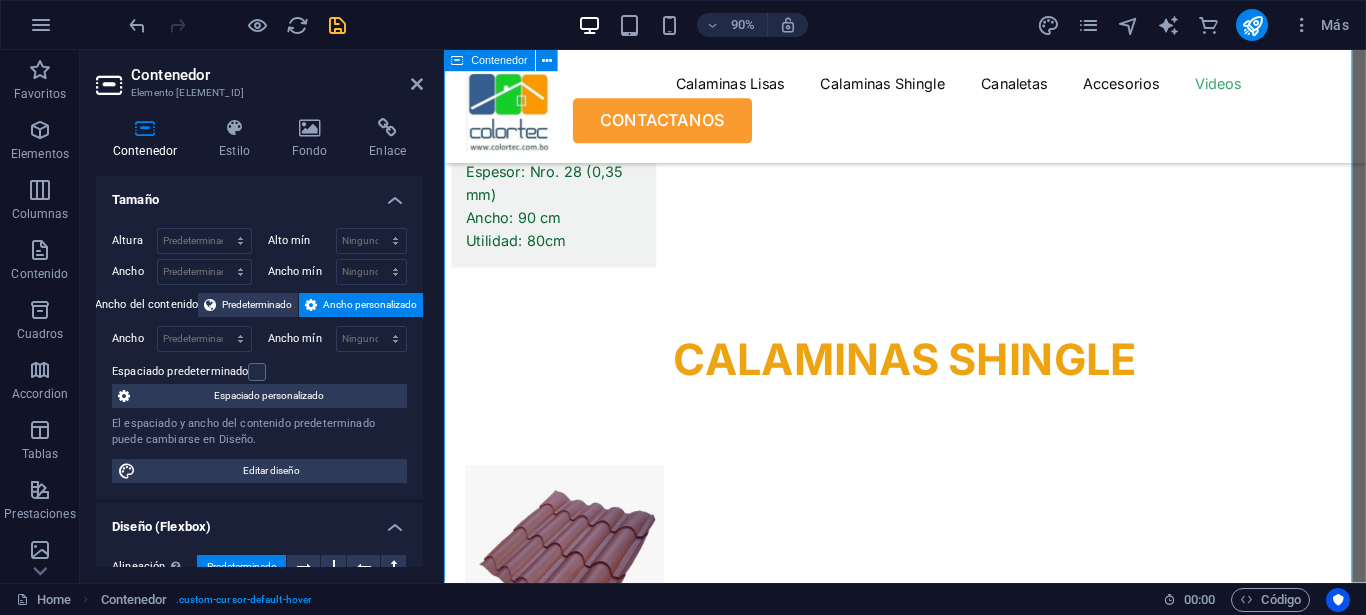 scroll, scrollTop: 11689, scrollLeft: 0, axis: vertical 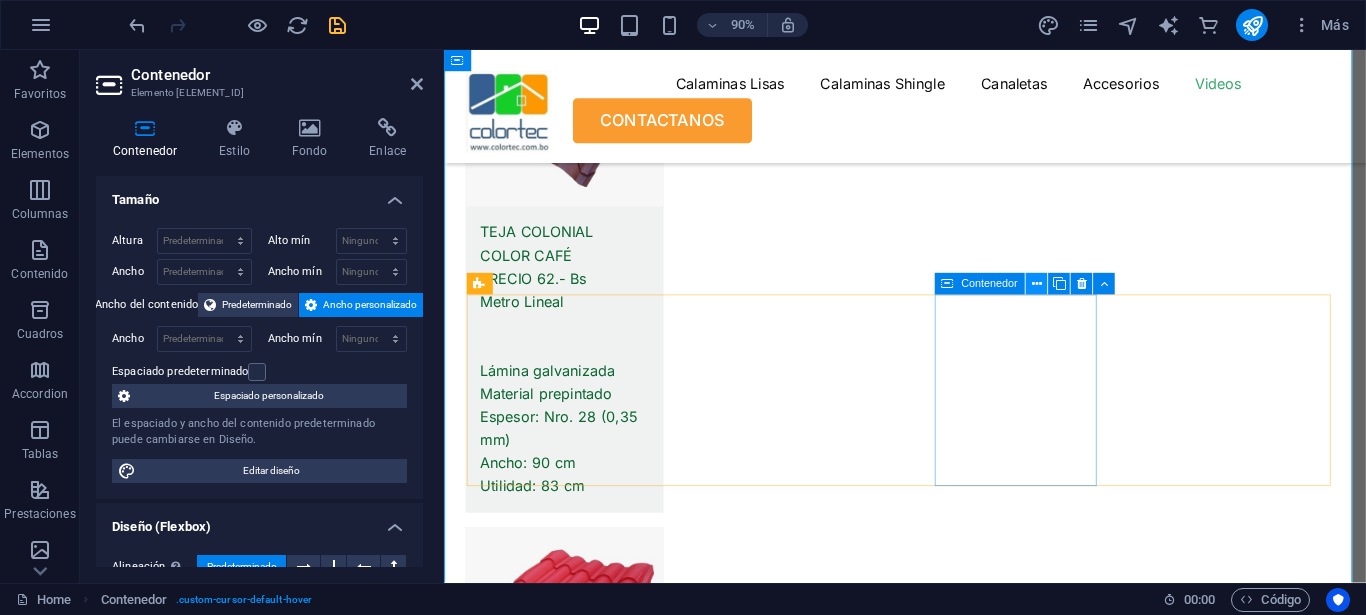 click at bounding box center [1036, 284] 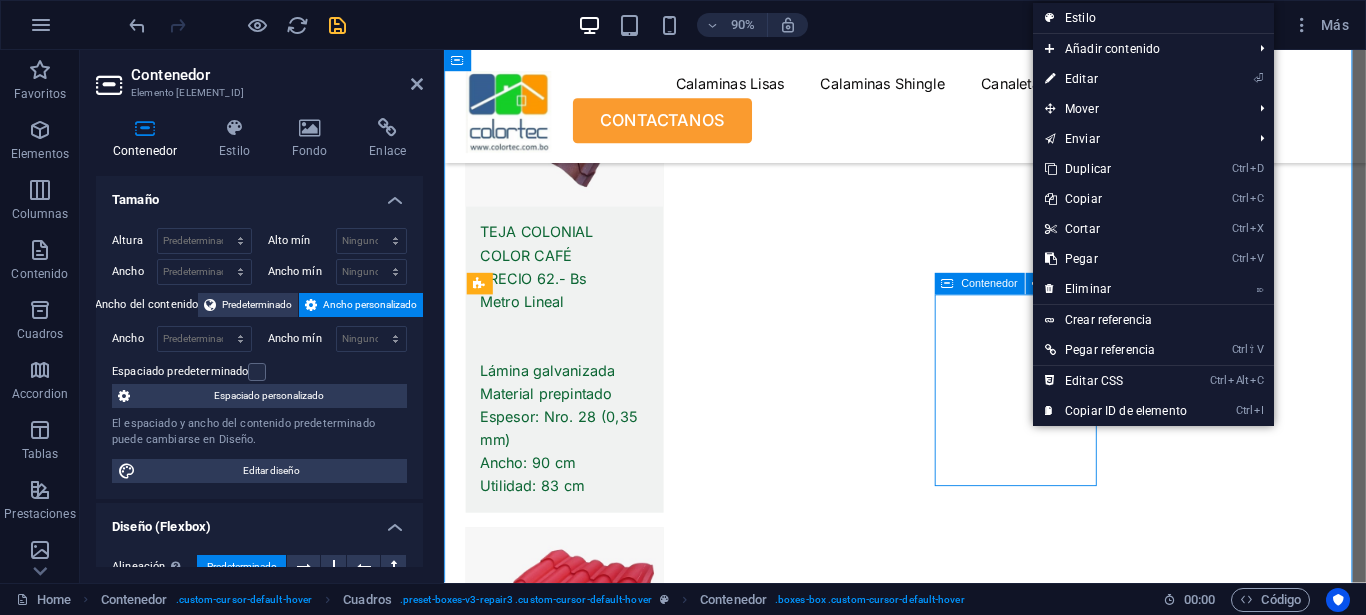 click on "Contenedor" at bounding box center (989, 284) 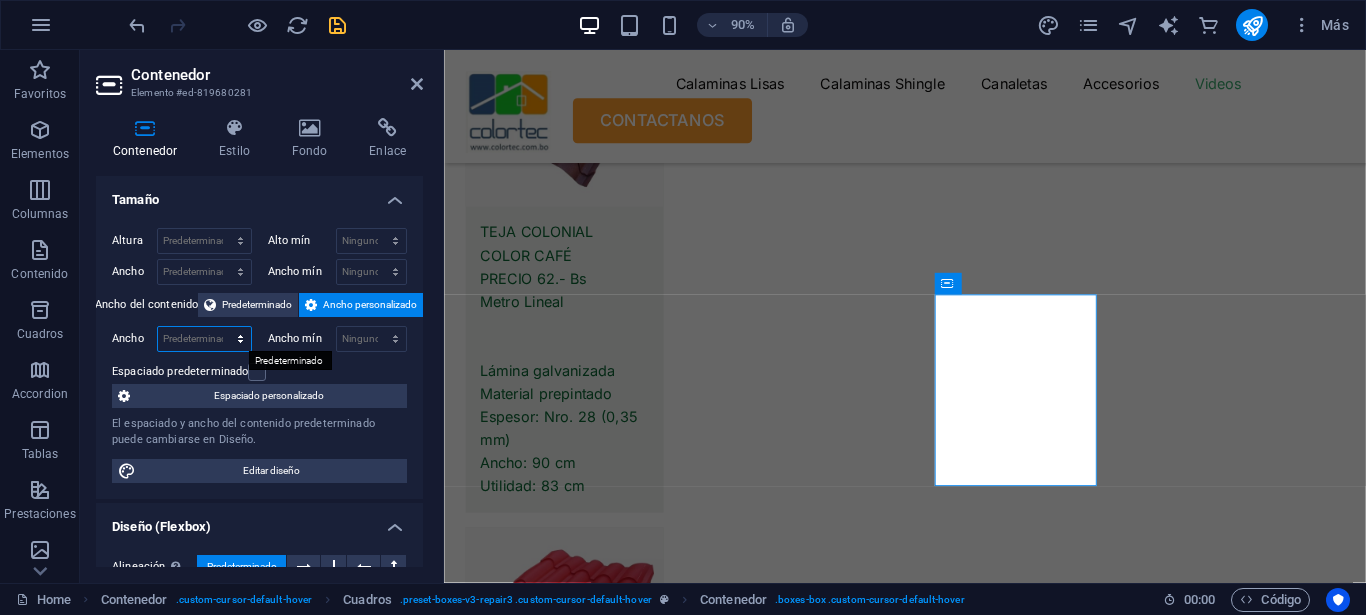 click on "Predeterminado px rem % em vh vw" at bounding box center (204, 339) 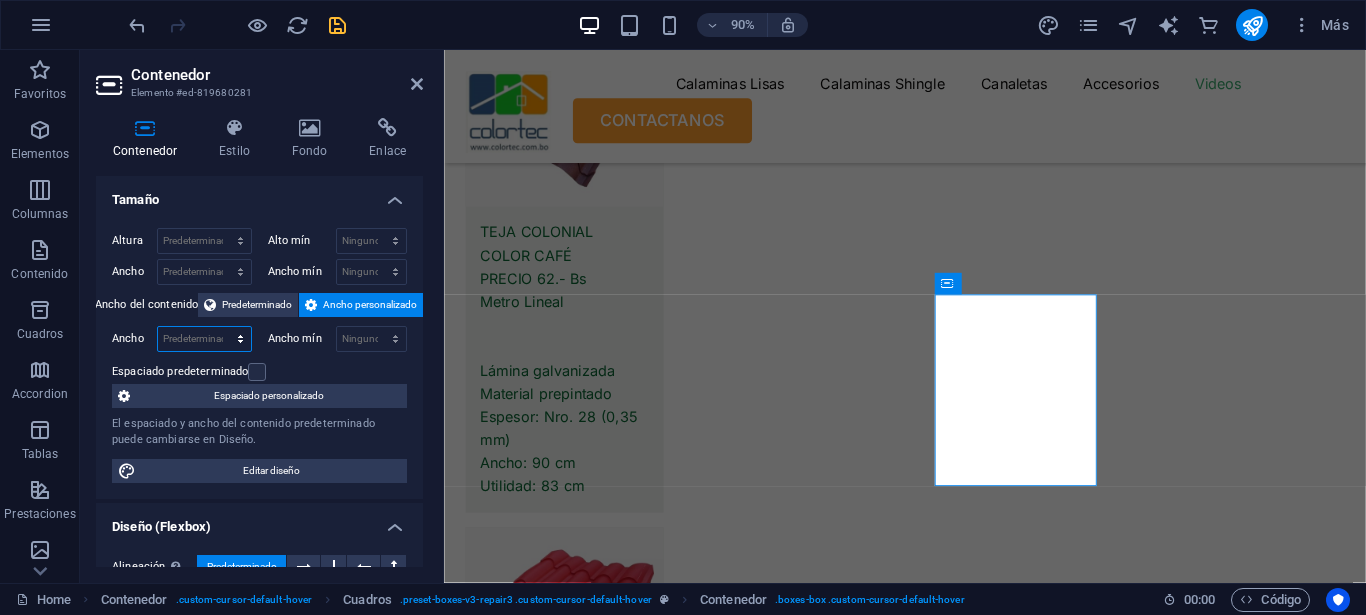 click on "Predeterminado px rem % em vh vw" at bounding box center (204, 339) 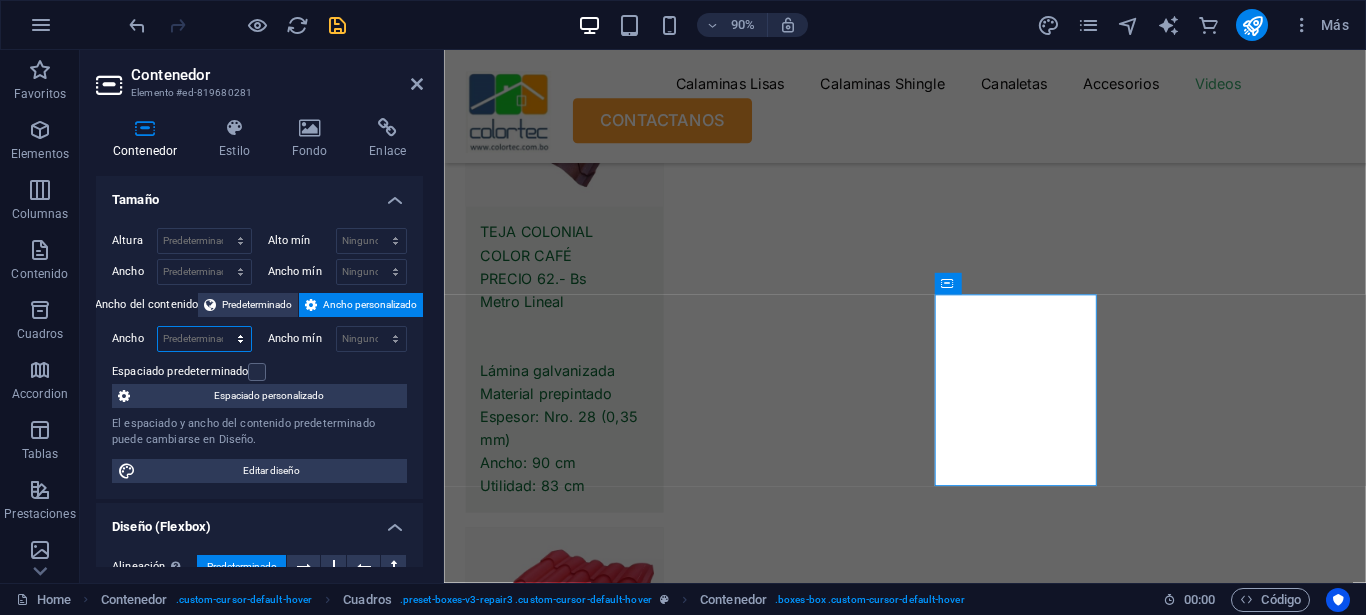 select on "em" 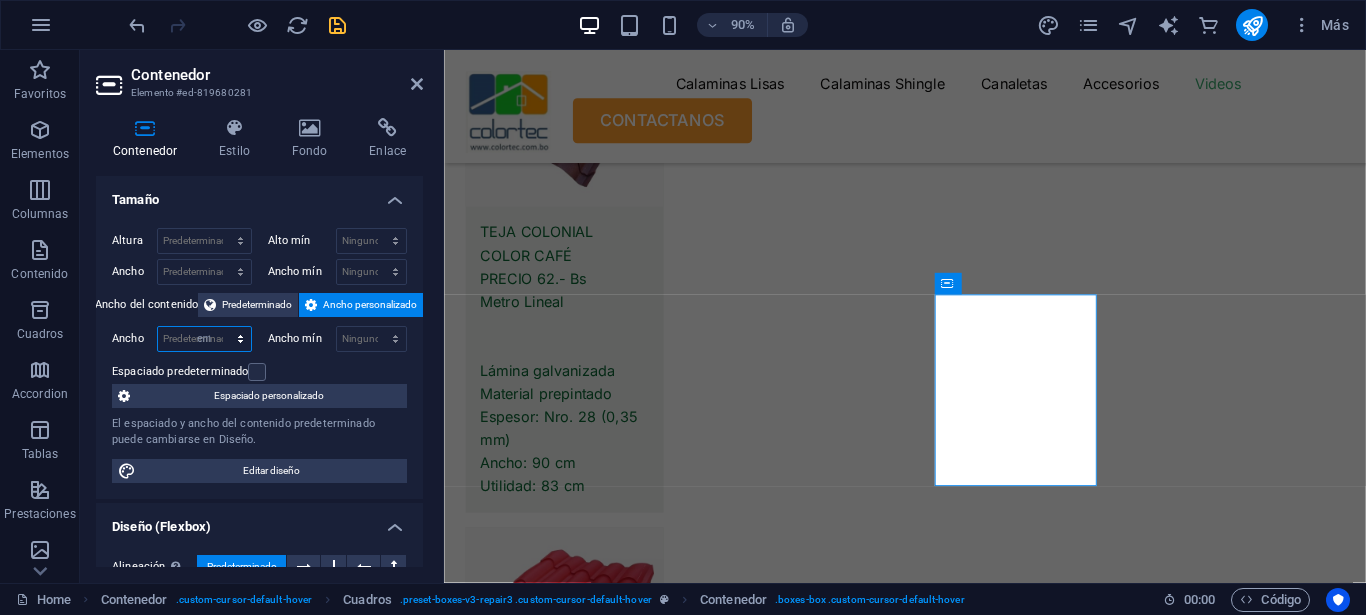 click on "Predeterminado px rem % em vh vw" at bounding box center (204, 339) 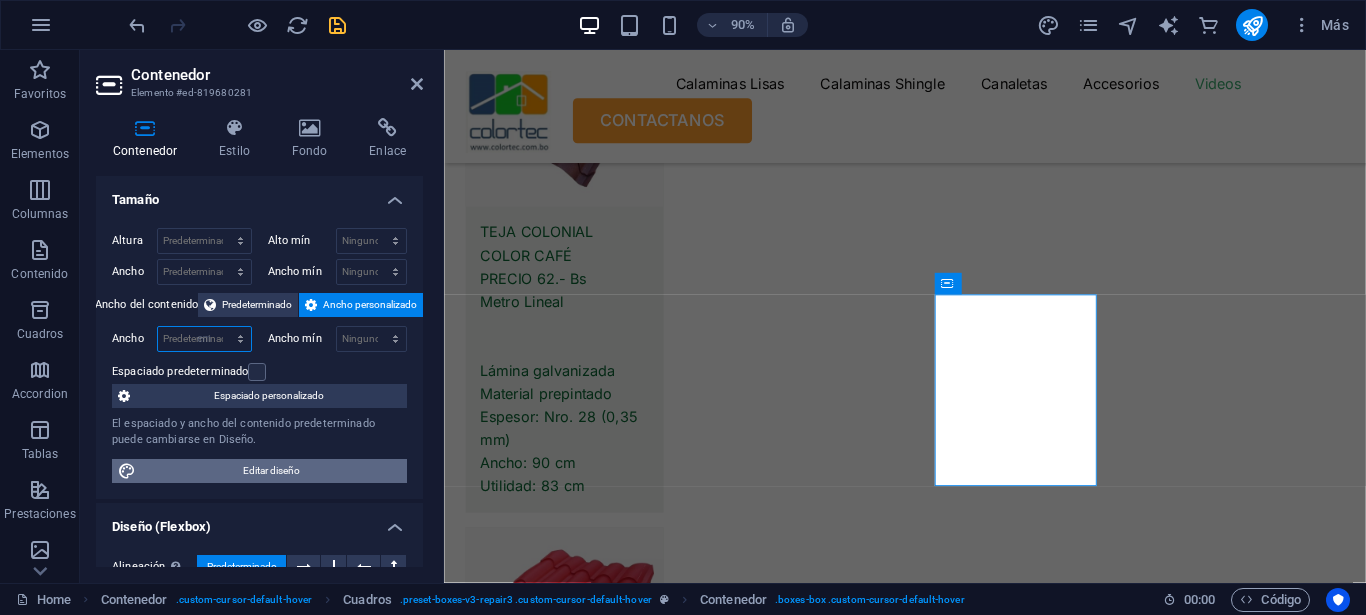 type on "11.25" 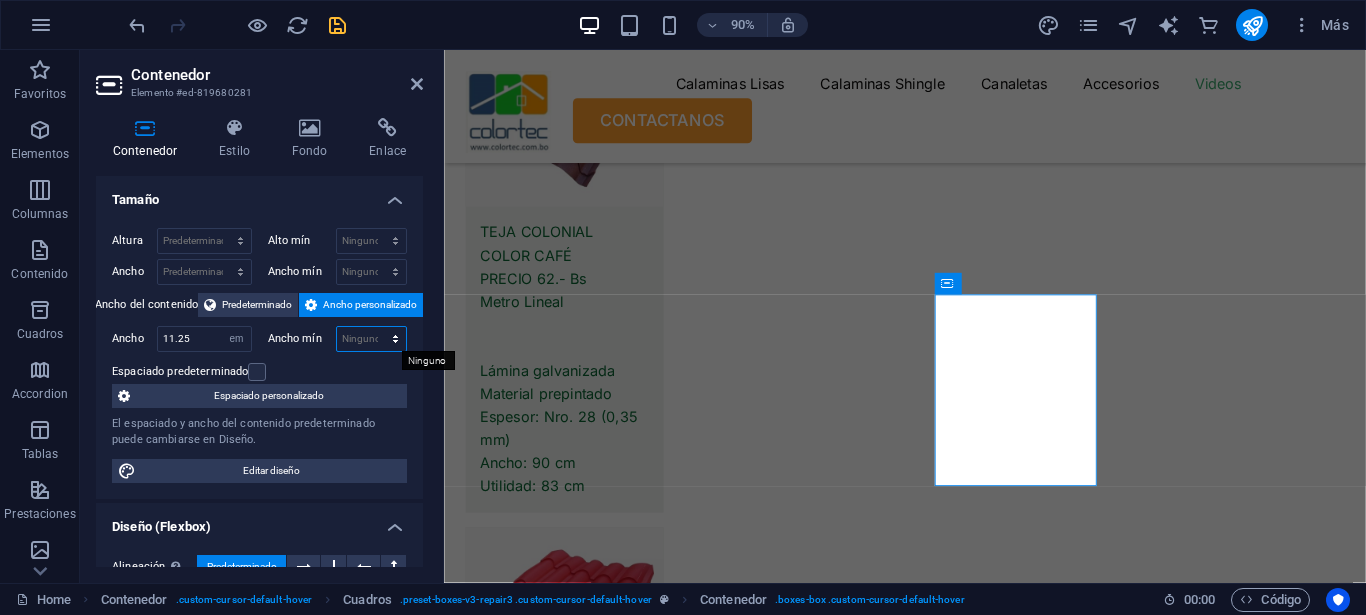 click on "Ninguno px rem % vh vw" at bounding box center (372, 339) 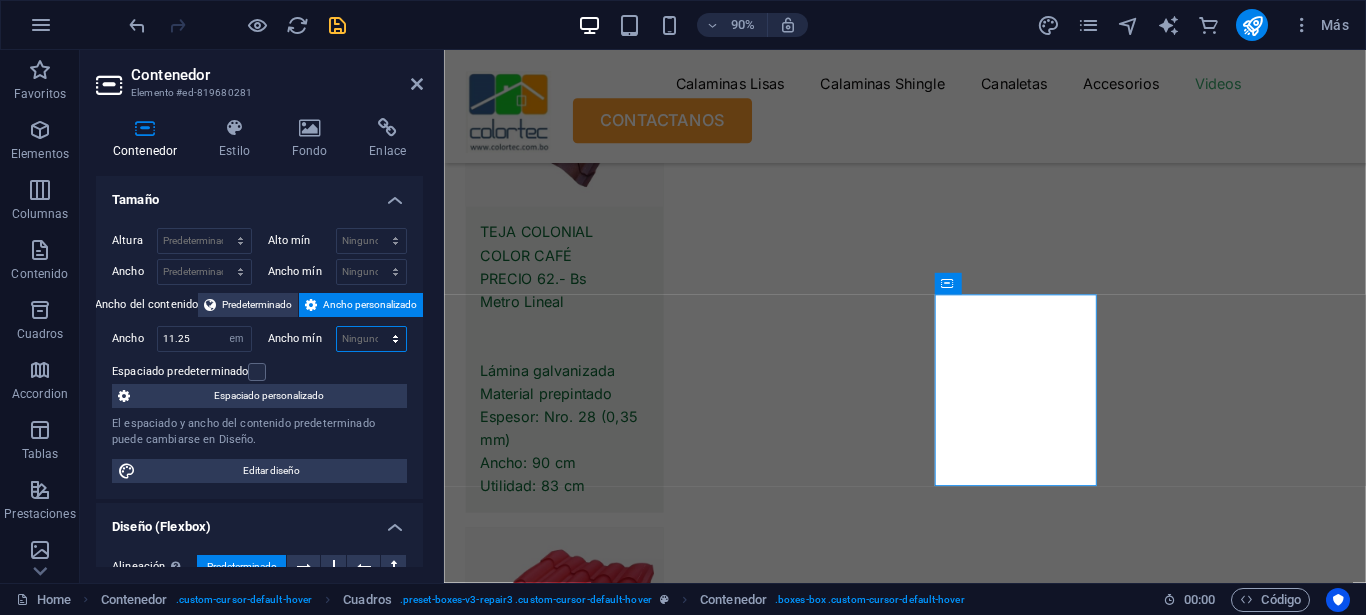select on "vh" 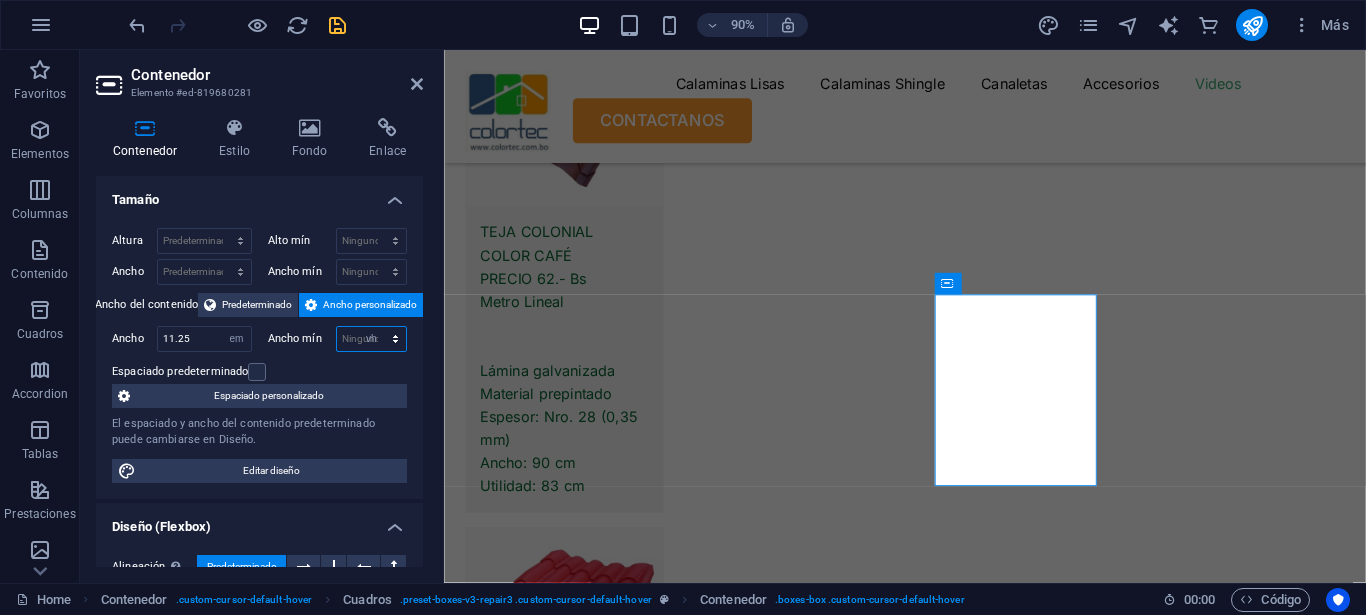 click on "Ninguno px rem % vh vw" at bounding box center (372, 339) 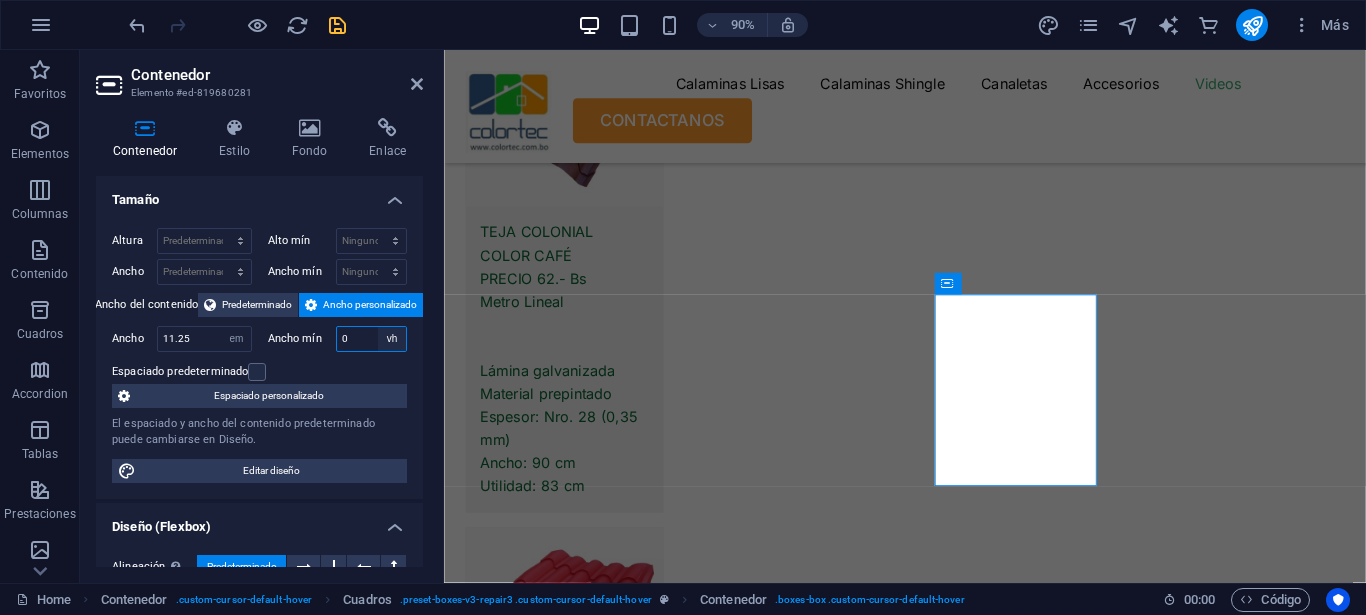 click on "Ninguno px rem % vh vw" at bounding box center (392, 339) 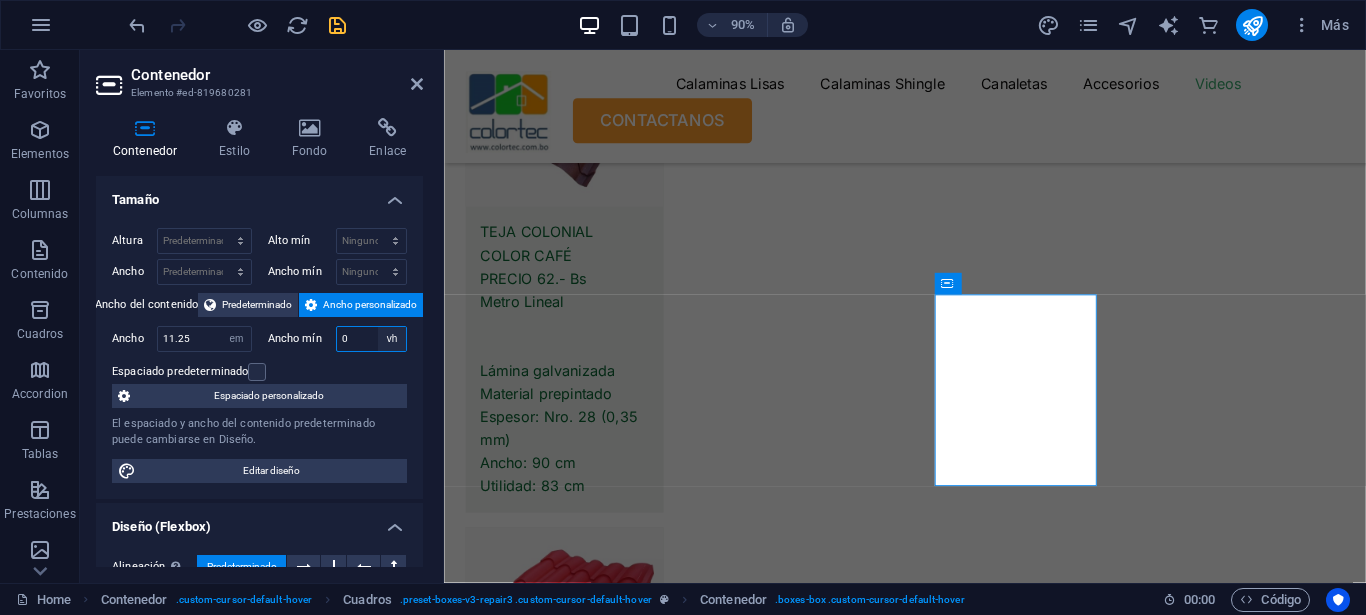 select on "%" 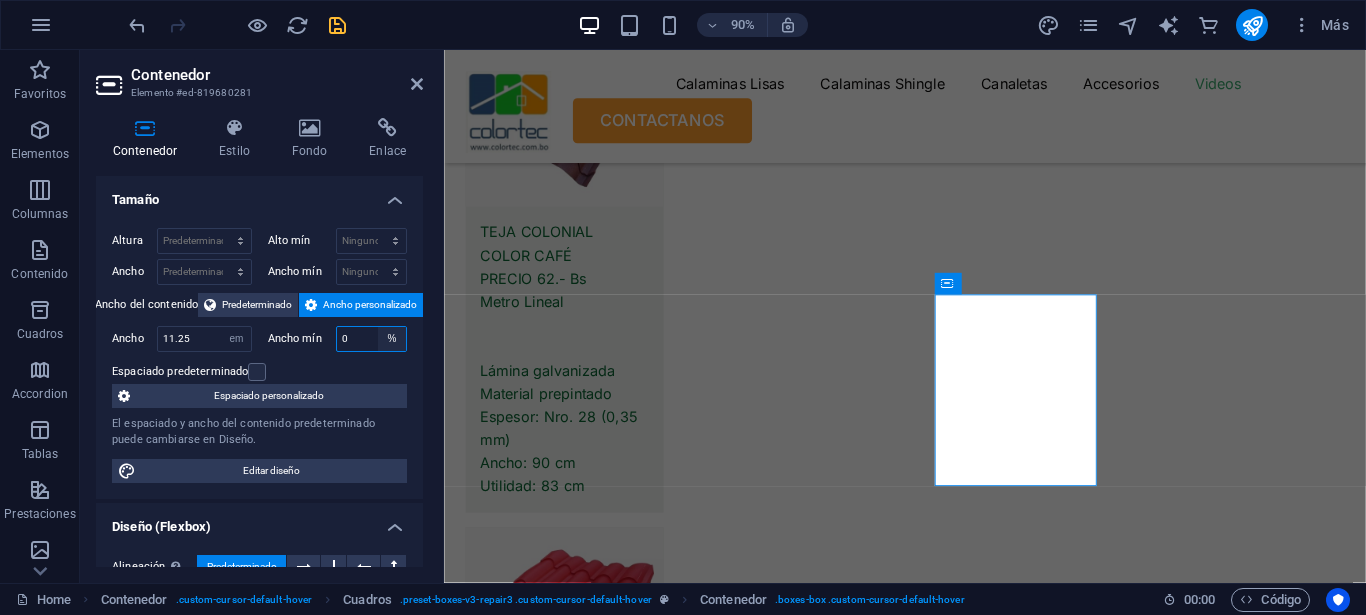 click on "Ninguno px rem % vh vw" at bounding box center [392, 339] 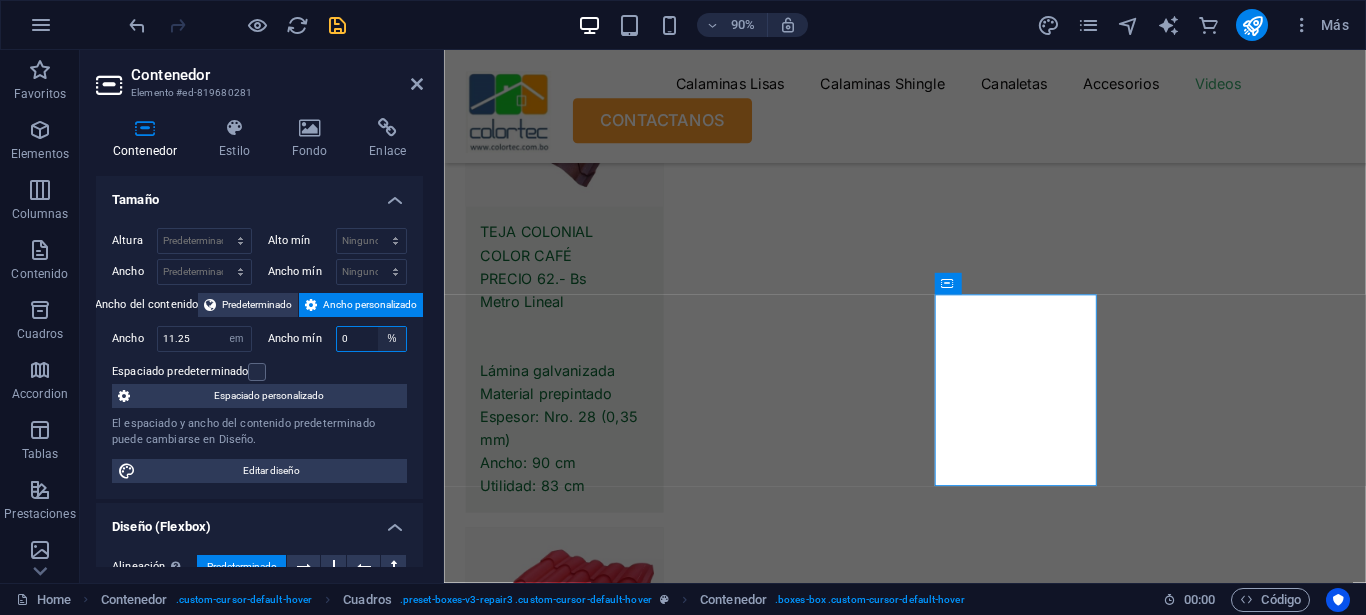 type on "100" 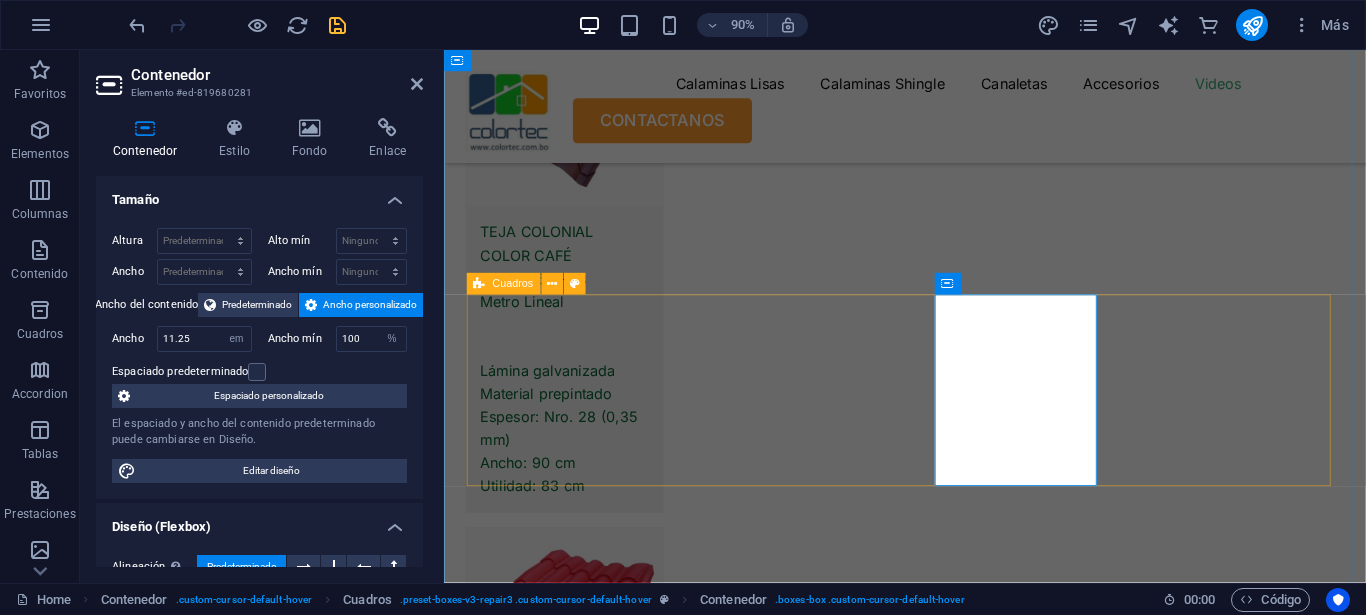 click on "Nuestra Ubicacion CALLE 106 Nro 6000 Zona Villa Bolivar B
El Alto - Bolivia ,  [POSTAL_CODE] Llamanos +591 [PHONE] Envianos un correo [EMAIL]" at bounding box center [924, 22077] 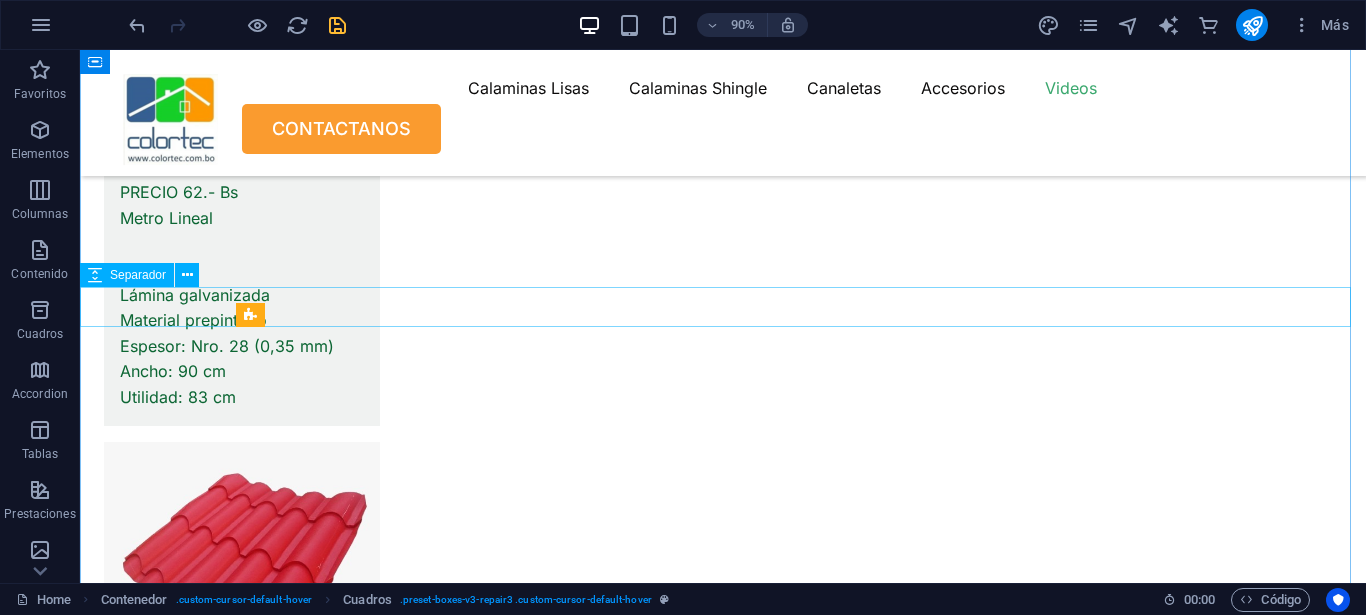 scroll, scrollTop: 11181, scrollLeft: 0, axis: vertical 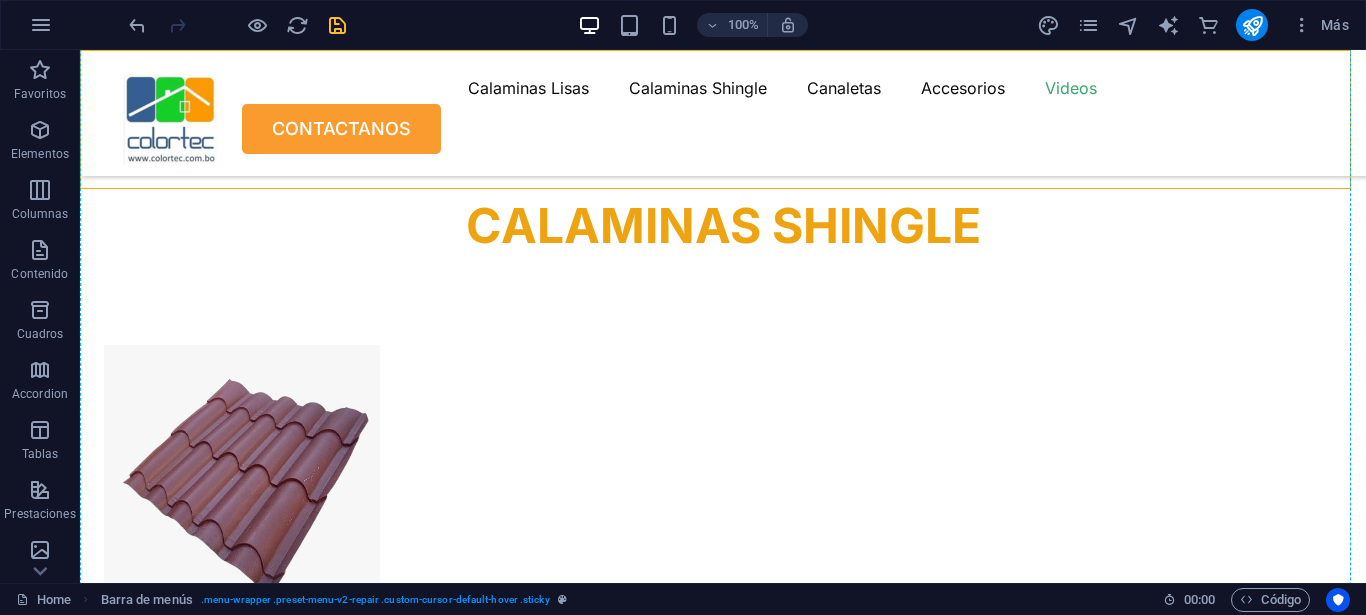 drag, startPoint x: 1344, startPoint y: 146, endPoint x: 1344, endPoint y: 209, distance: 63 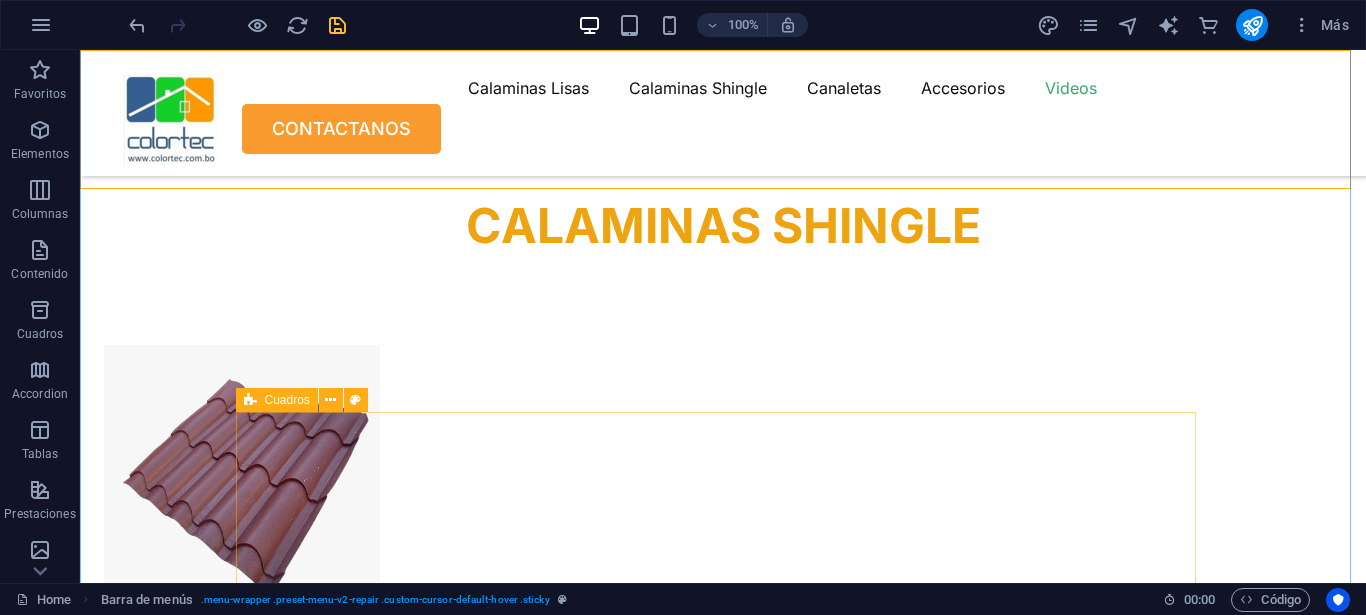 click on "Cuadros" at bounding box center (287, 400) 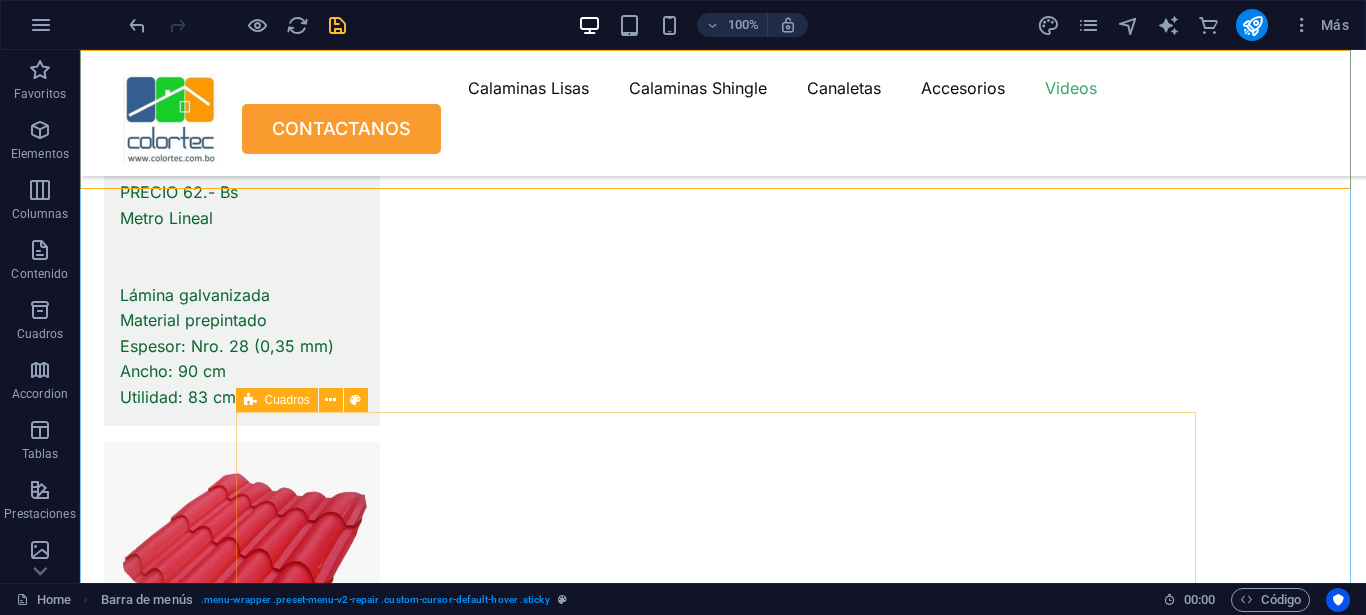 select on "rem" 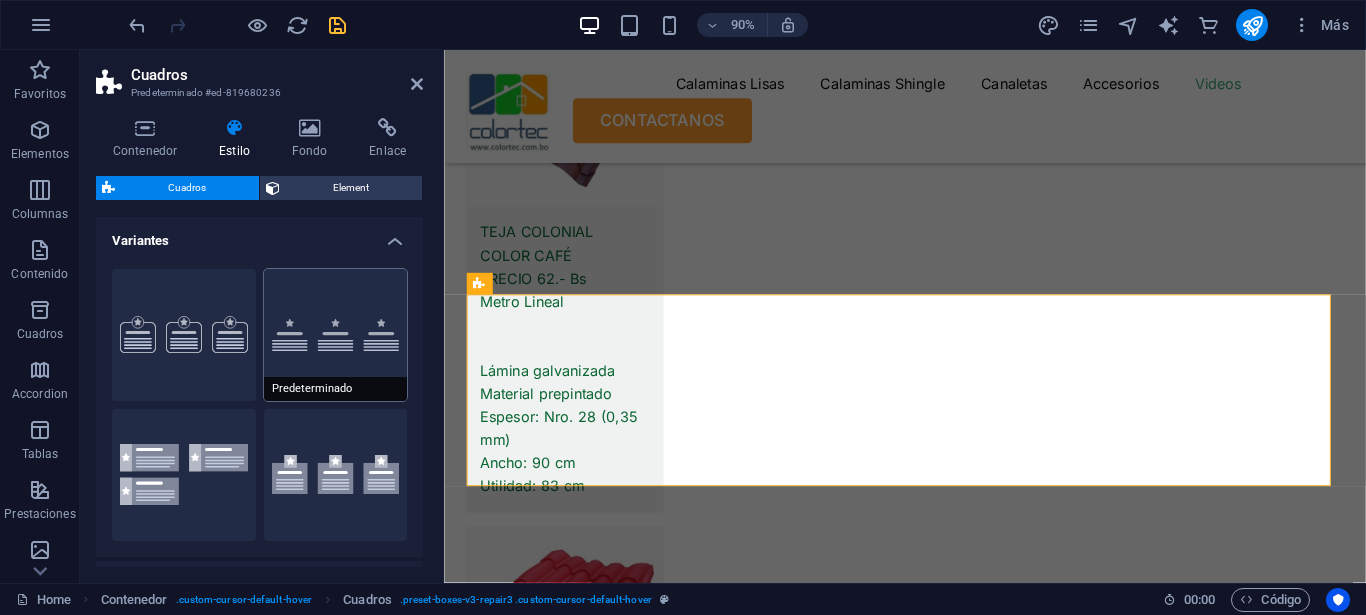 click on "Predeterminado" at bounding box center [336, 335] 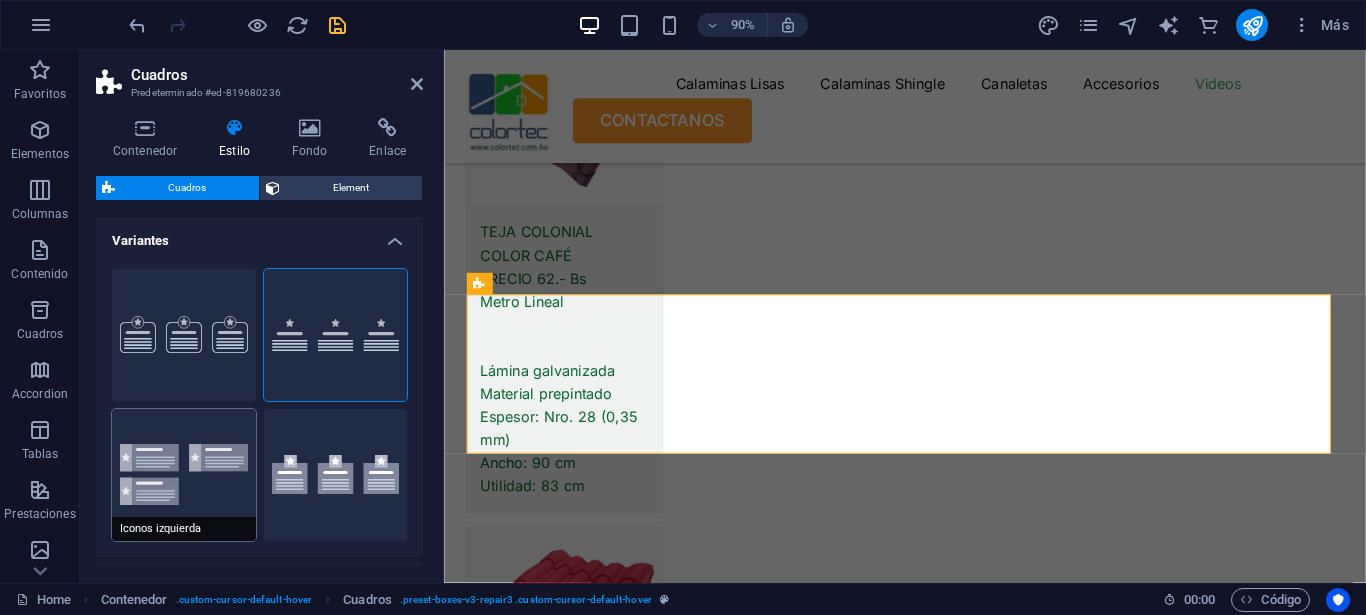 click on "Iconos izquierda" at bounding box center [184, 475] 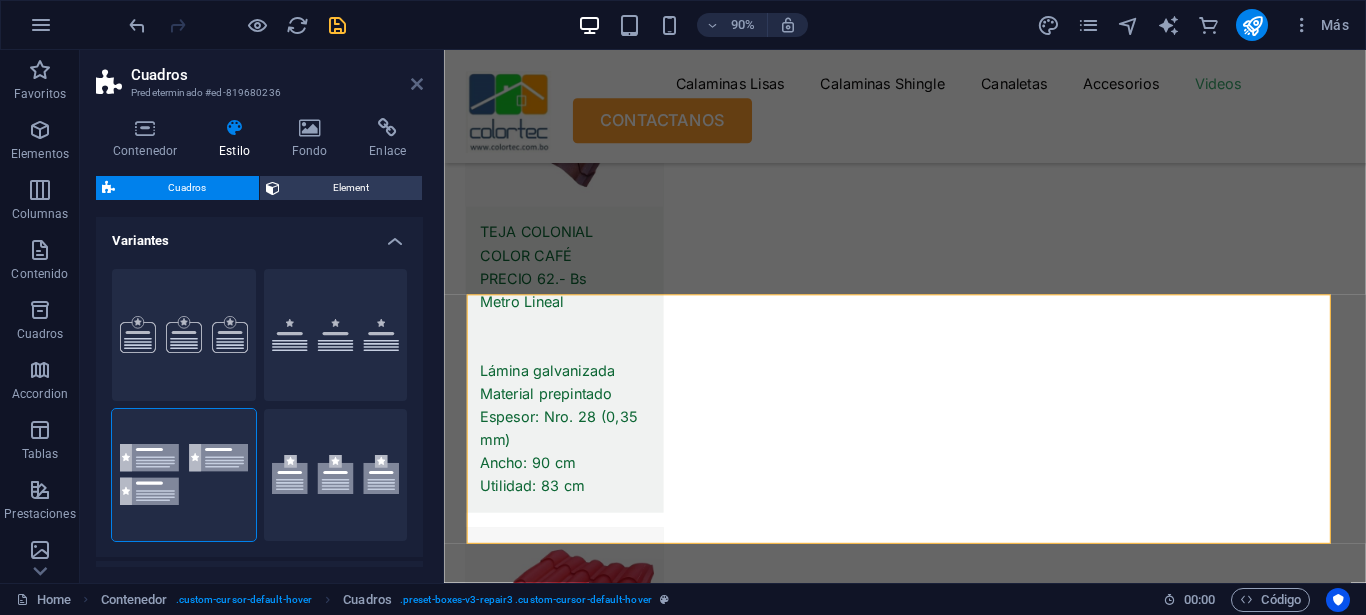 click at bounding box center (417, 84) 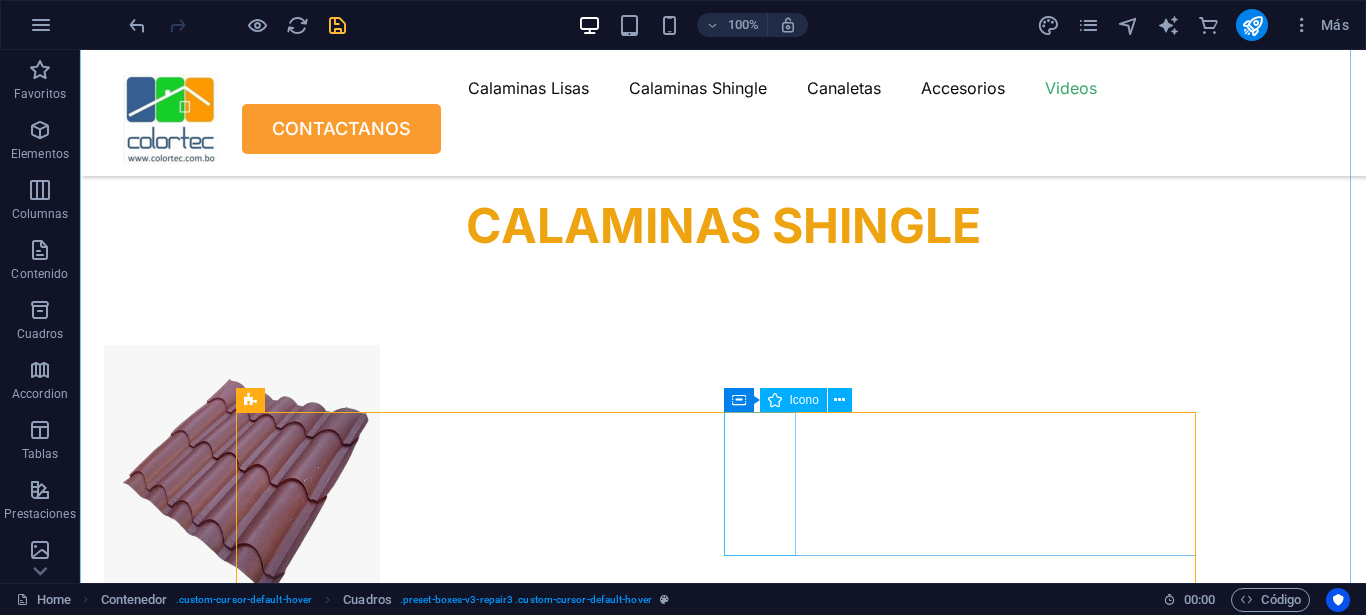 click at bounding box center [316, 22410] 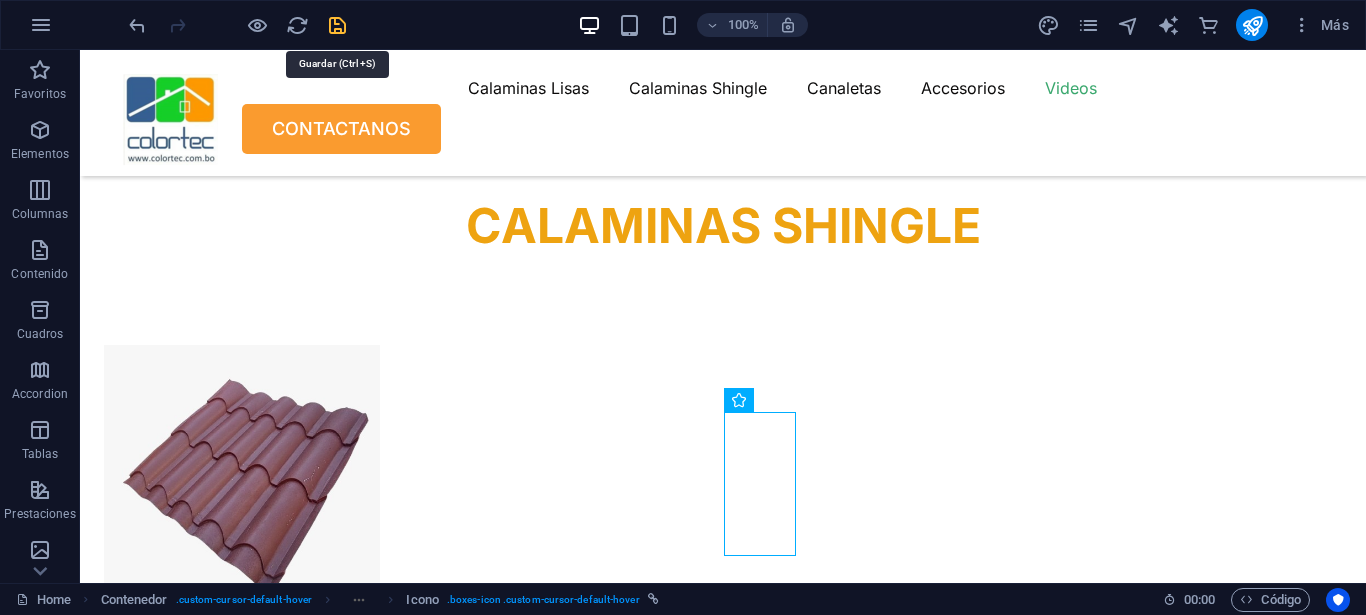 click at bounding box center (337, 25) 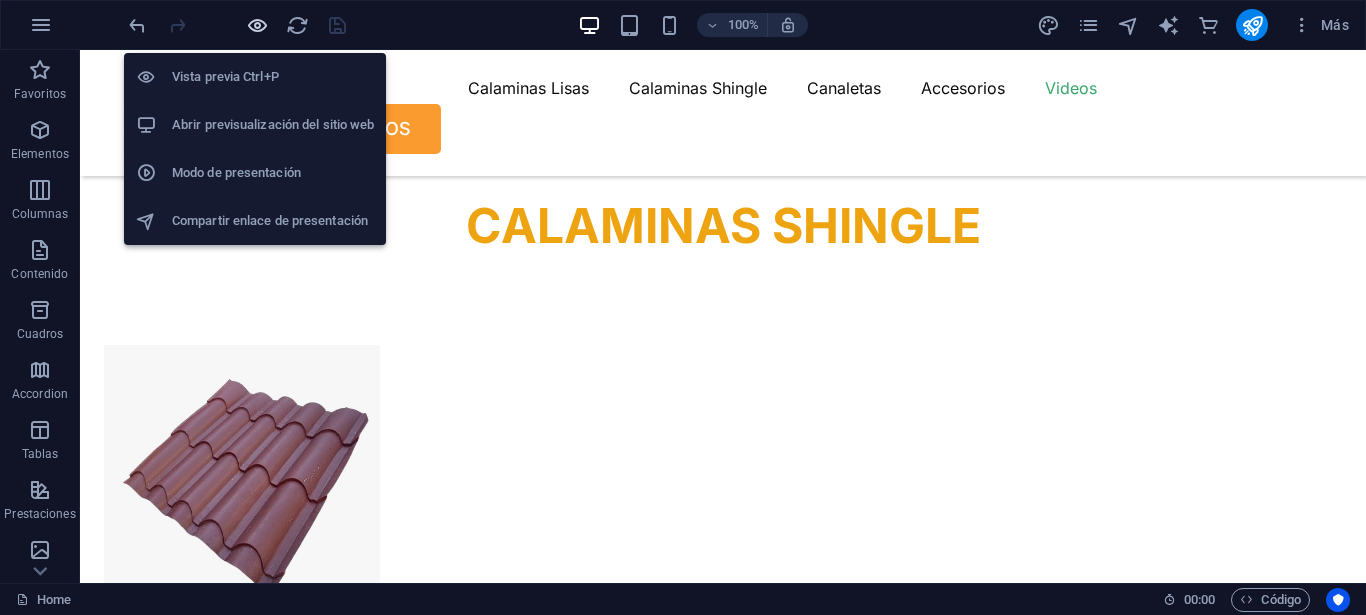 click at bounding box center [257, 25] 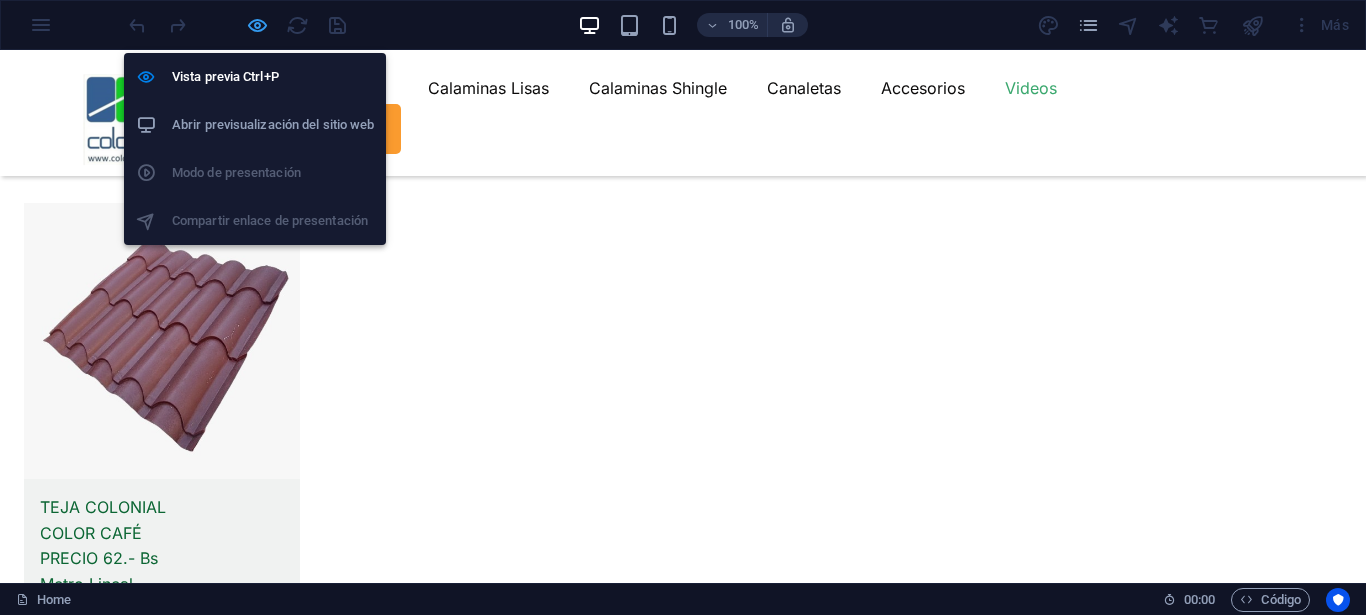 scroll, scrollTop: 11039, scrollLeft: 0, axis: vertical 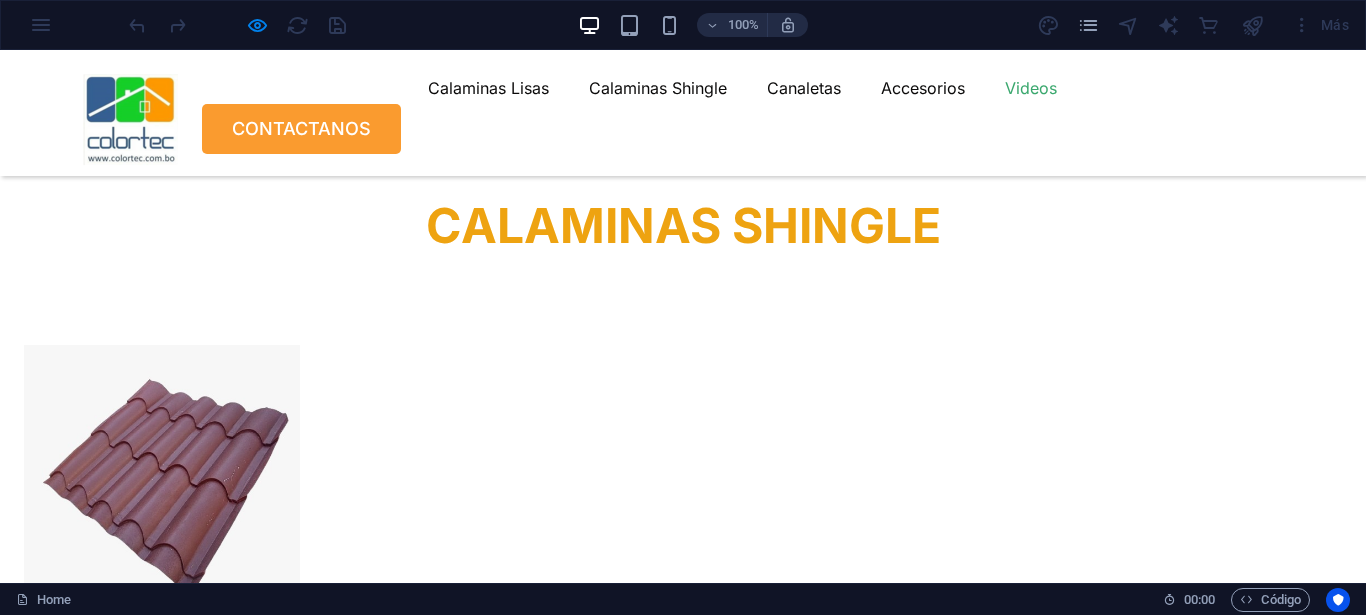 click 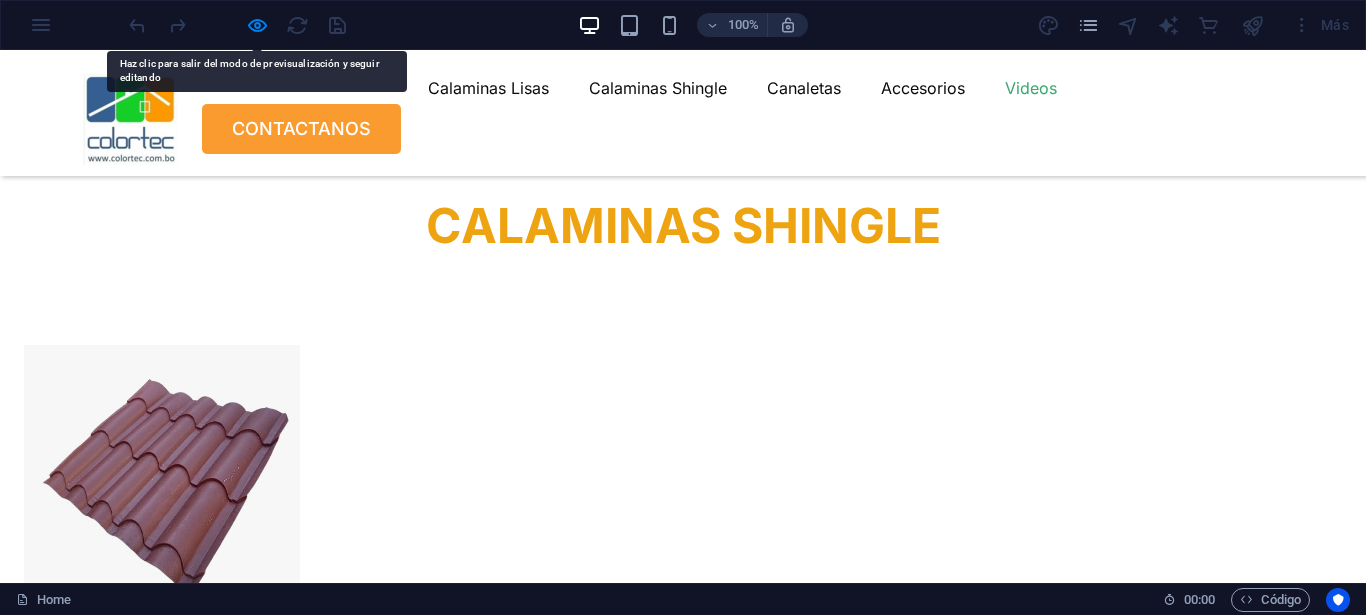 drag, startPoint x: 1344, startPoint y: 229, endPoint x: 1337, endPoint y: 353, distance: 124.197426 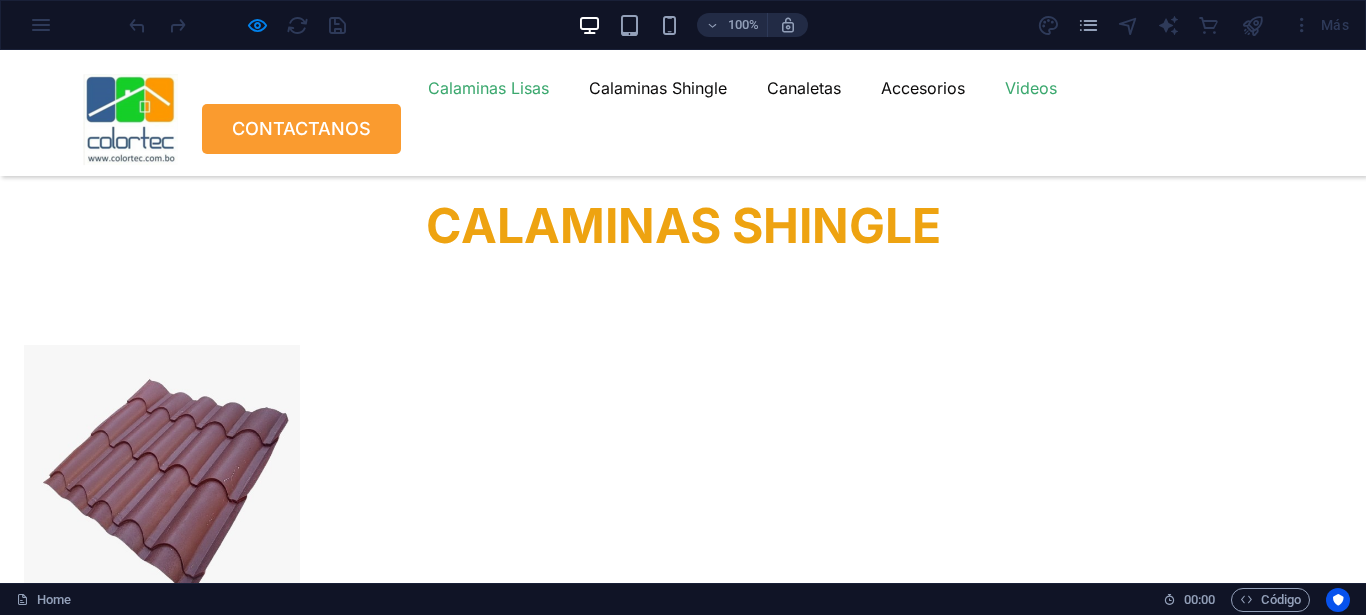 click on "Calaminas Lisas" at bounding box center (488, 88) 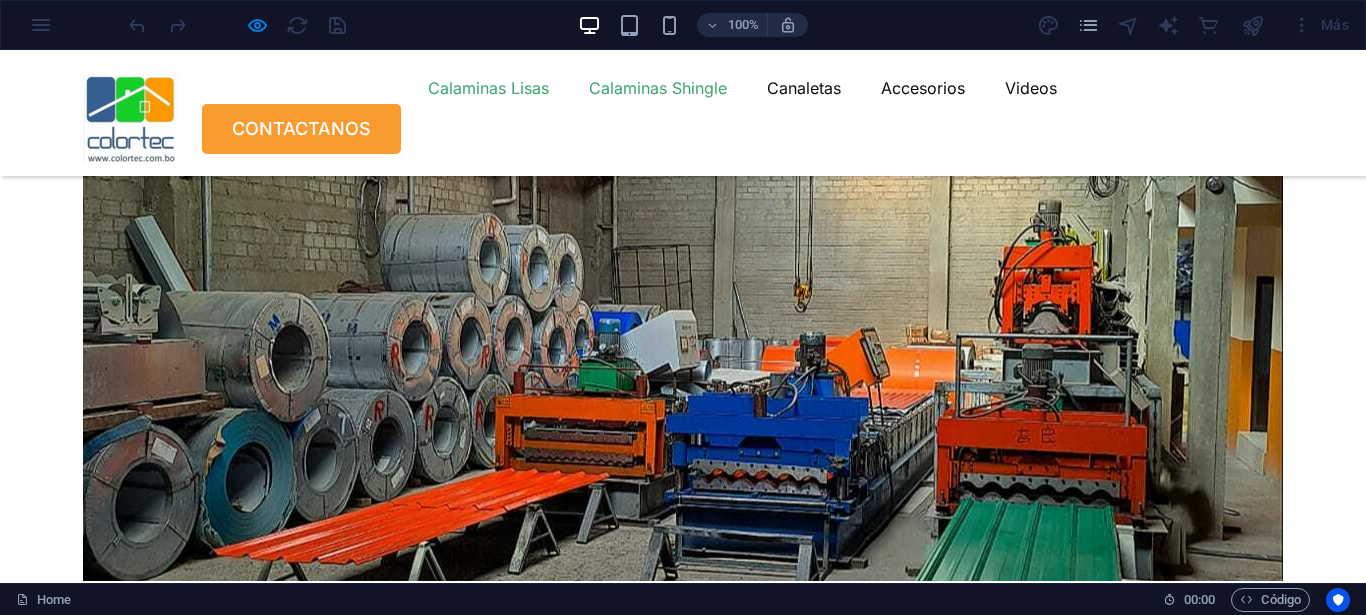 scroll, scrollTop: 365, scrollLeft: 0, axis: vertical 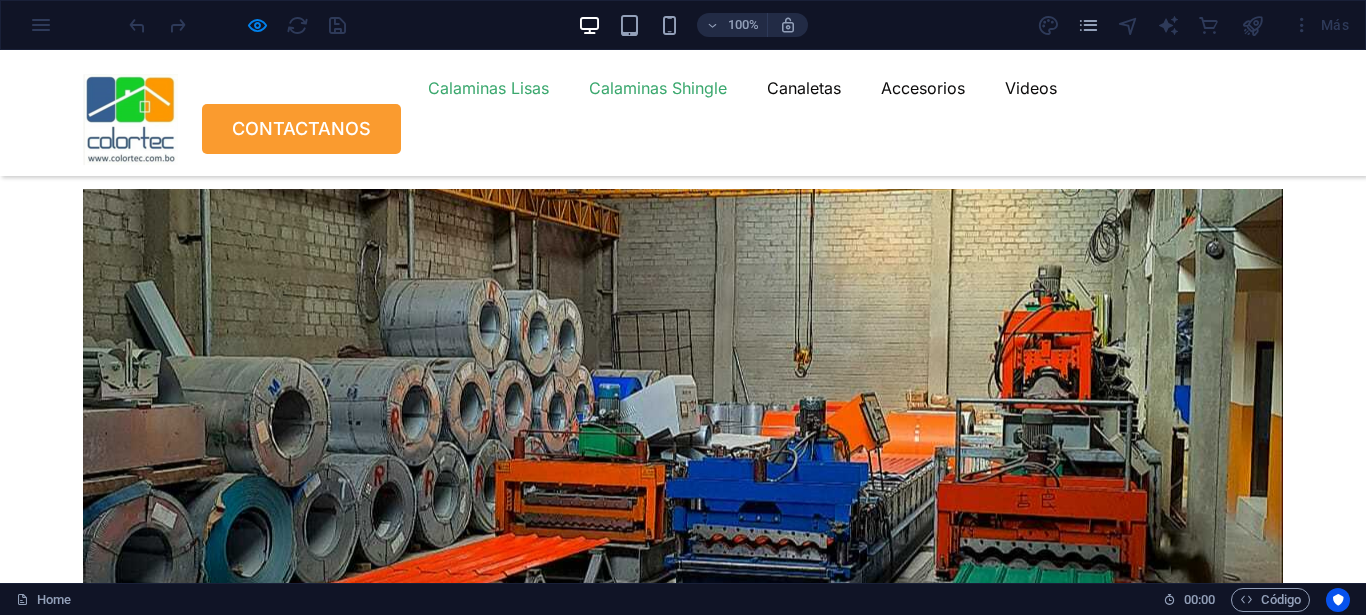 click on "Calaminas Shingle" at bounding box center [658, 88] 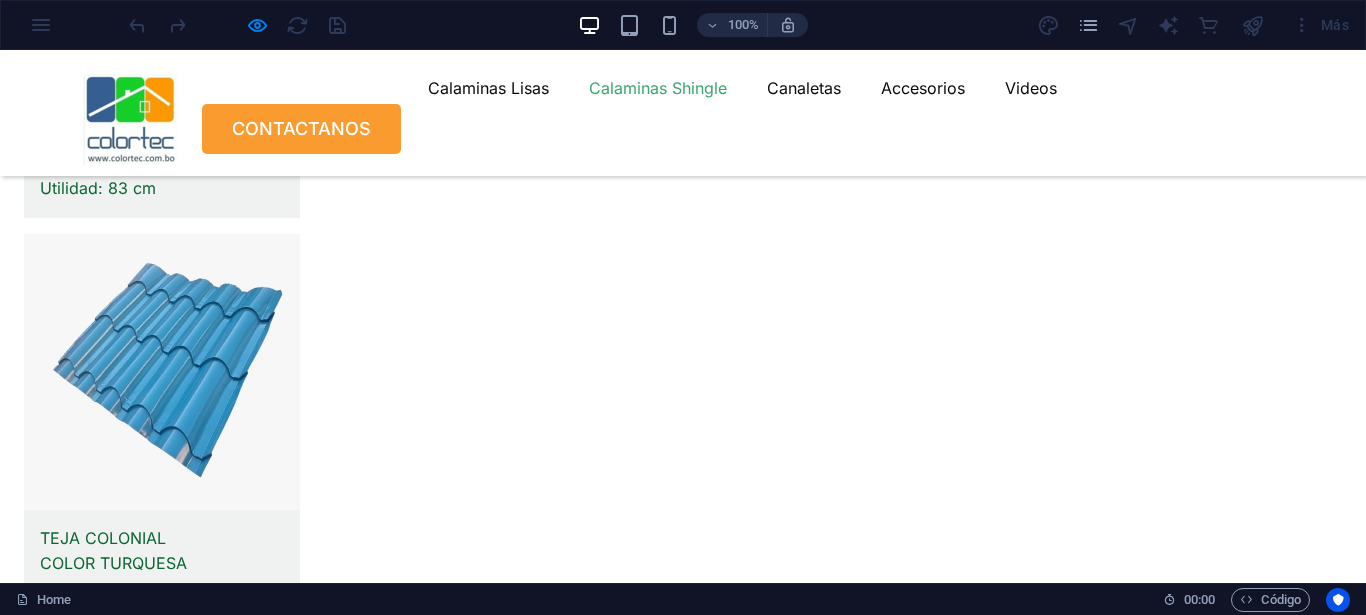 scroll, scrollTop: 2770, scrollLeft: 0, axis: vertical 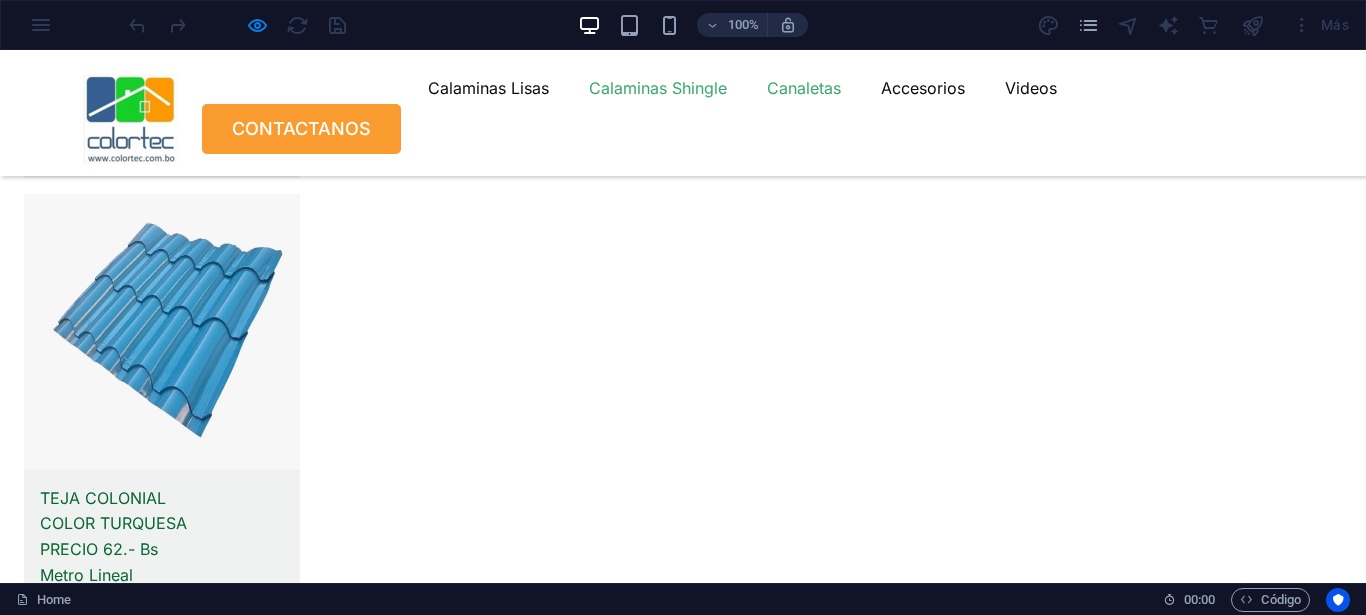 click on "Canaletas" at bounding box center (804, 88) 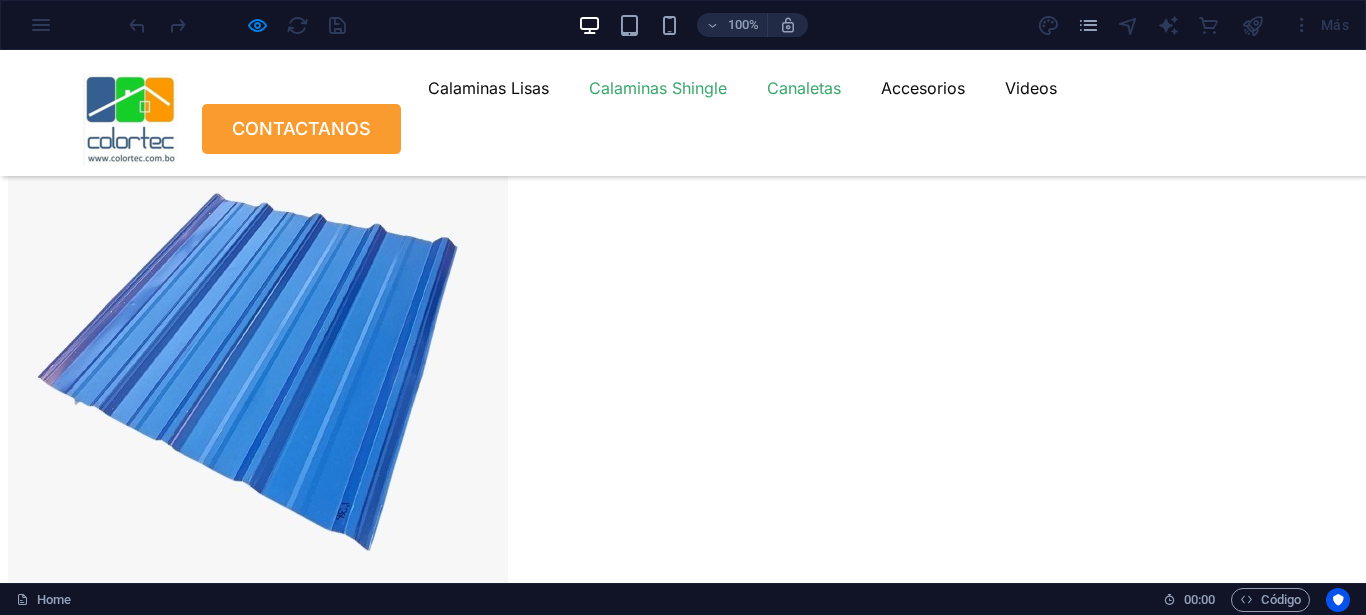 scroll, scrollTop: 5180, scrollLeft: 0, axis: vertical 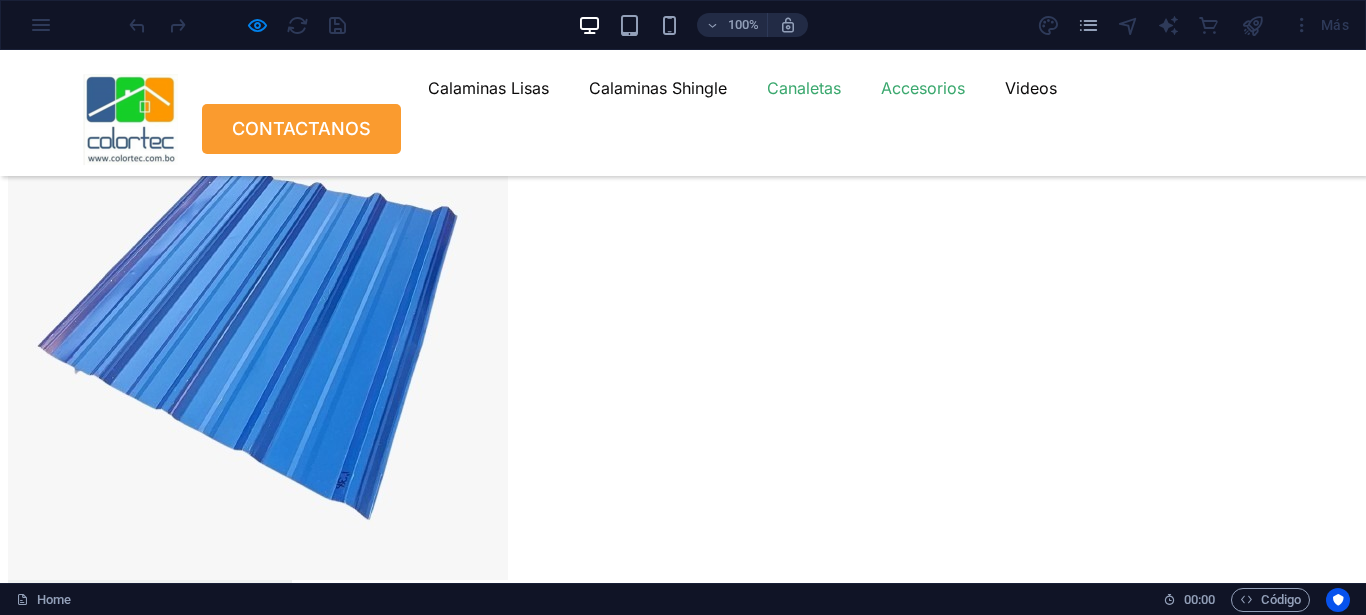 click on "Accesorios" at bounding box center [923, 88] 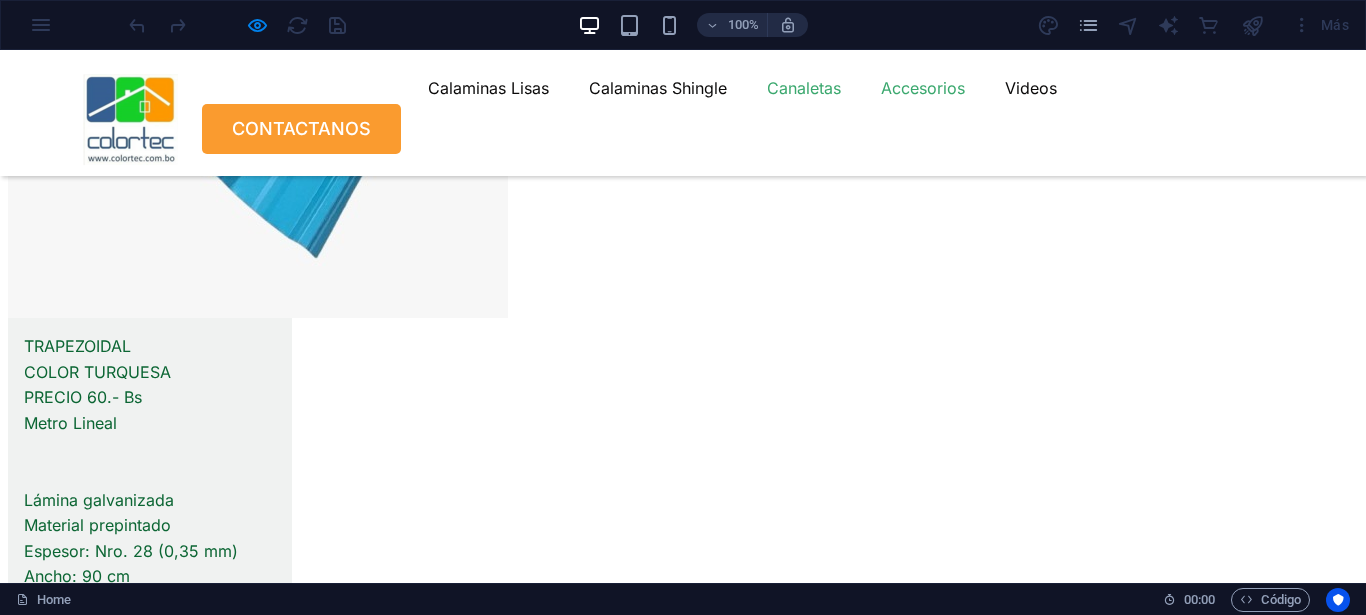 scroll, scrollTop: 6316, scrollLeft: 0, axis: vertical 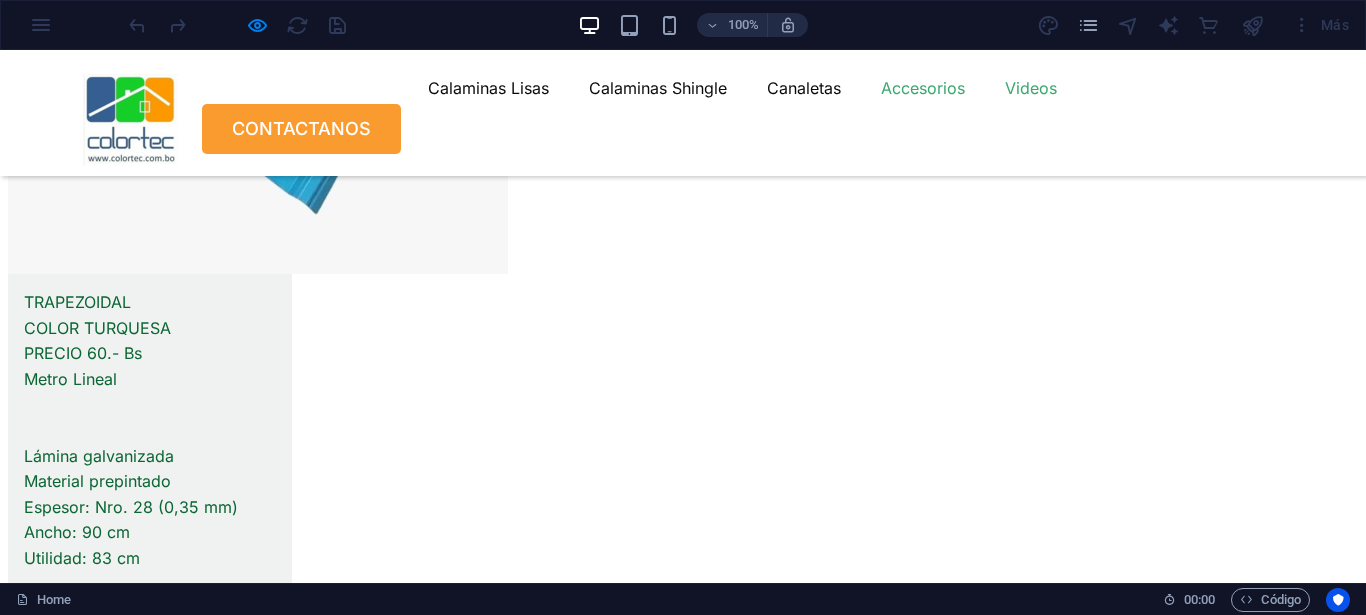 click on "Videos" at bounding box center [1031, 88] 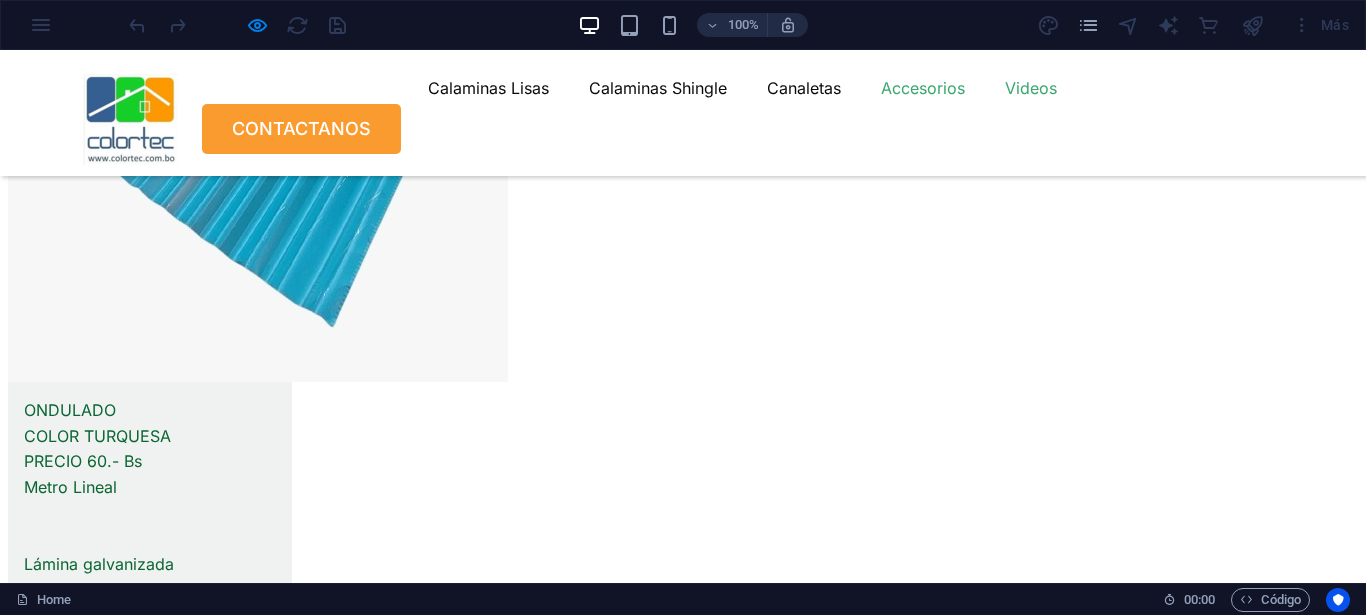 scroll, scrollTop: 9759, scrollLeft: 0, axis: vertical 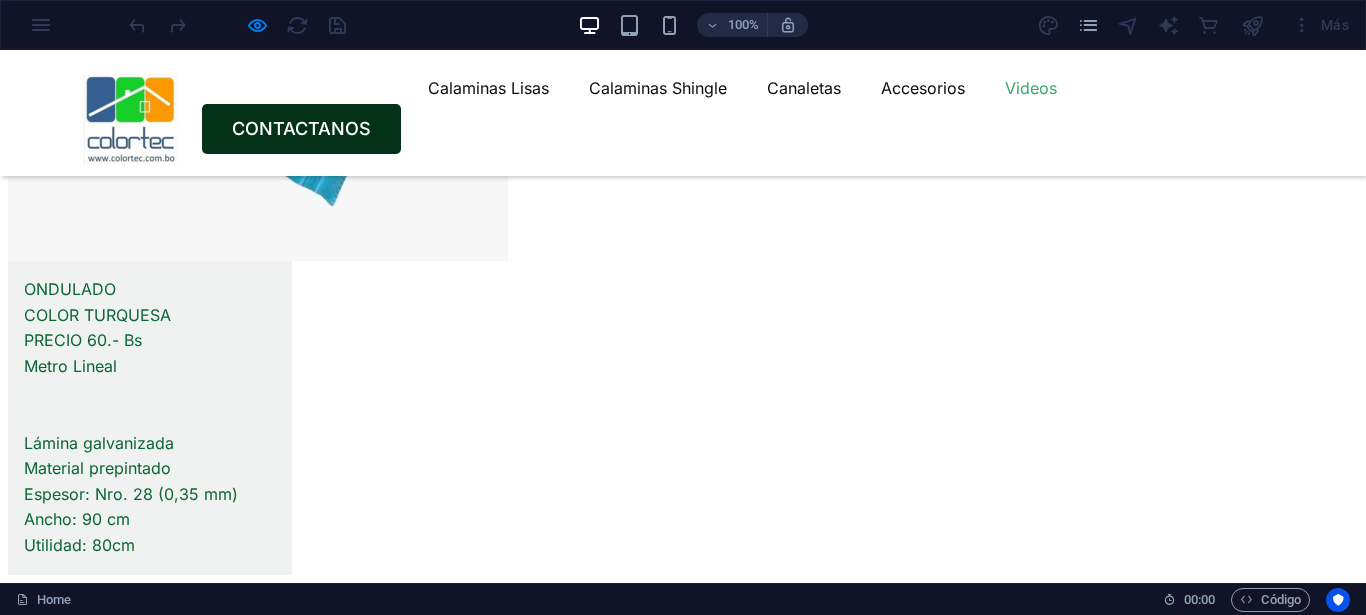 click on "CONTACTANOS" at bounding box center [301, 129] 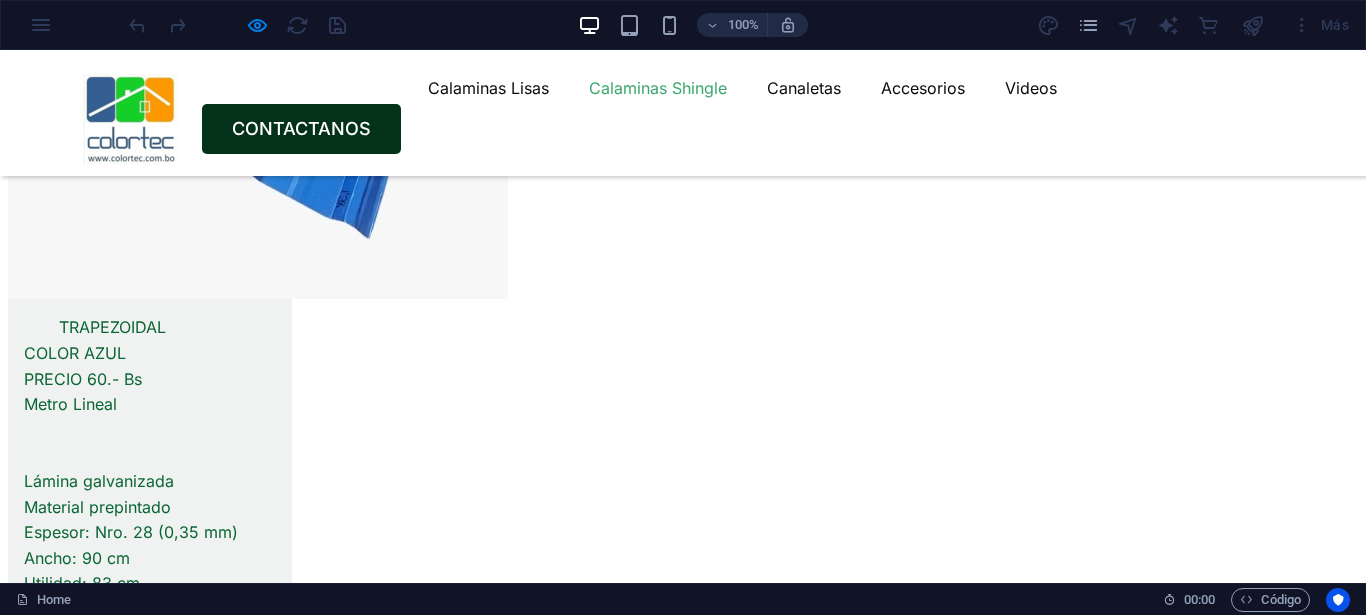 scroll, scrollTop: 0, scrollLeft: 0, axis: both 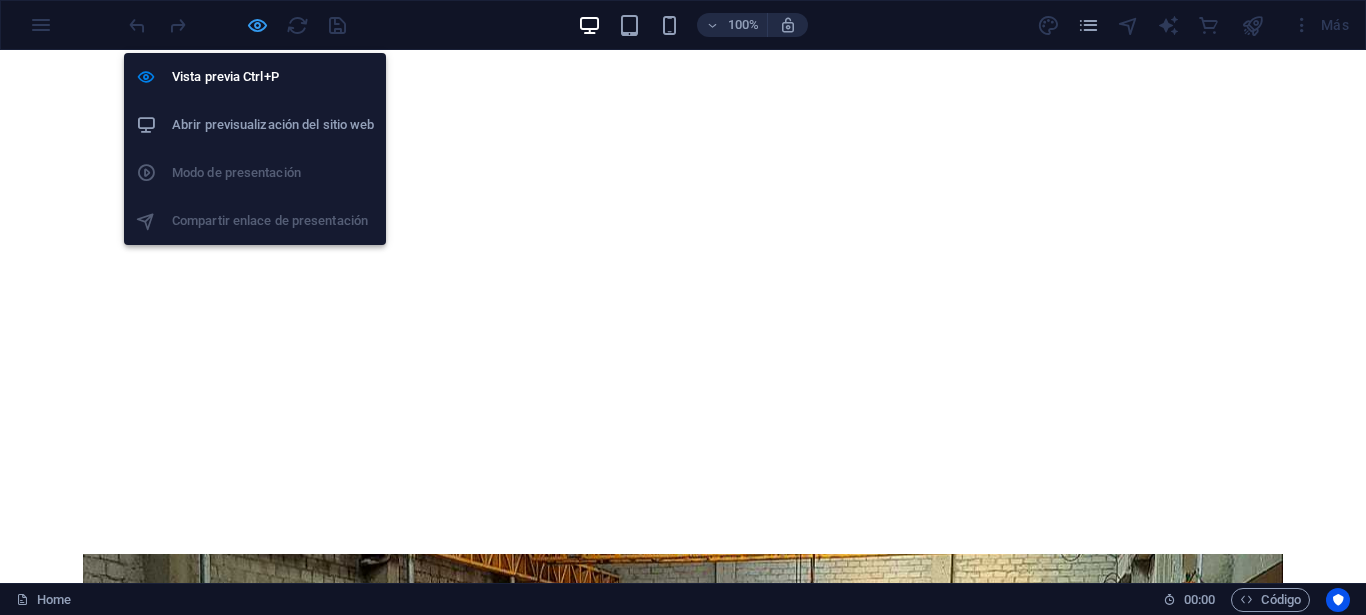 click at bounding box center (257, 25) 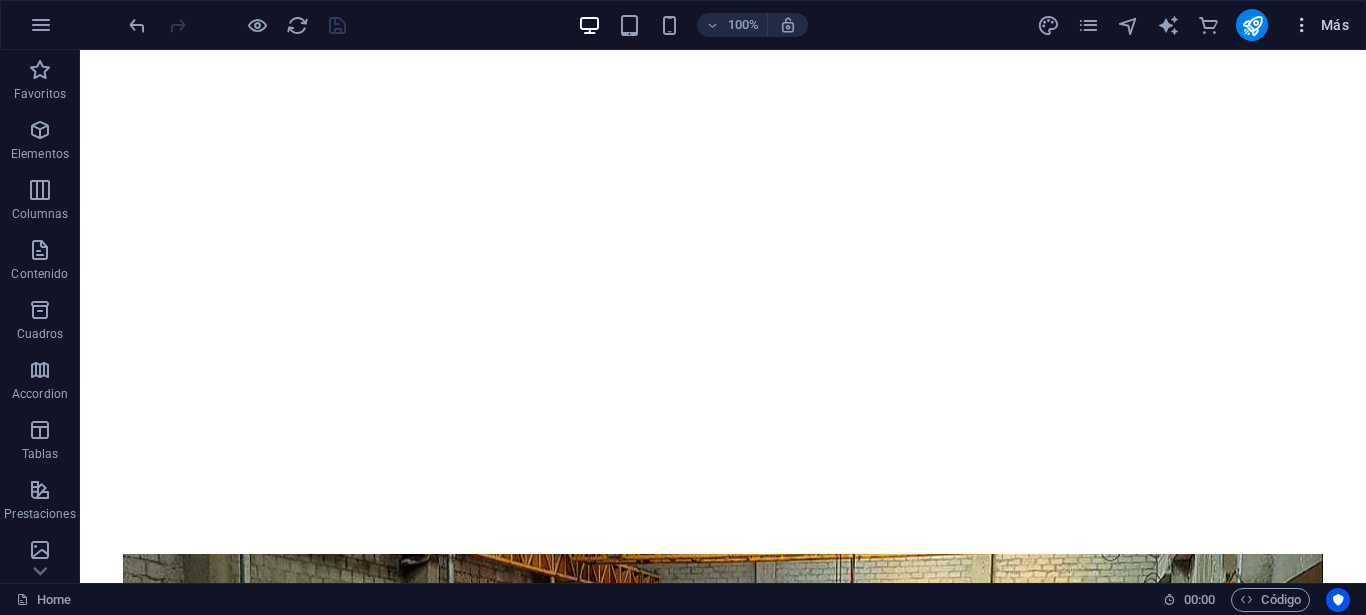 type 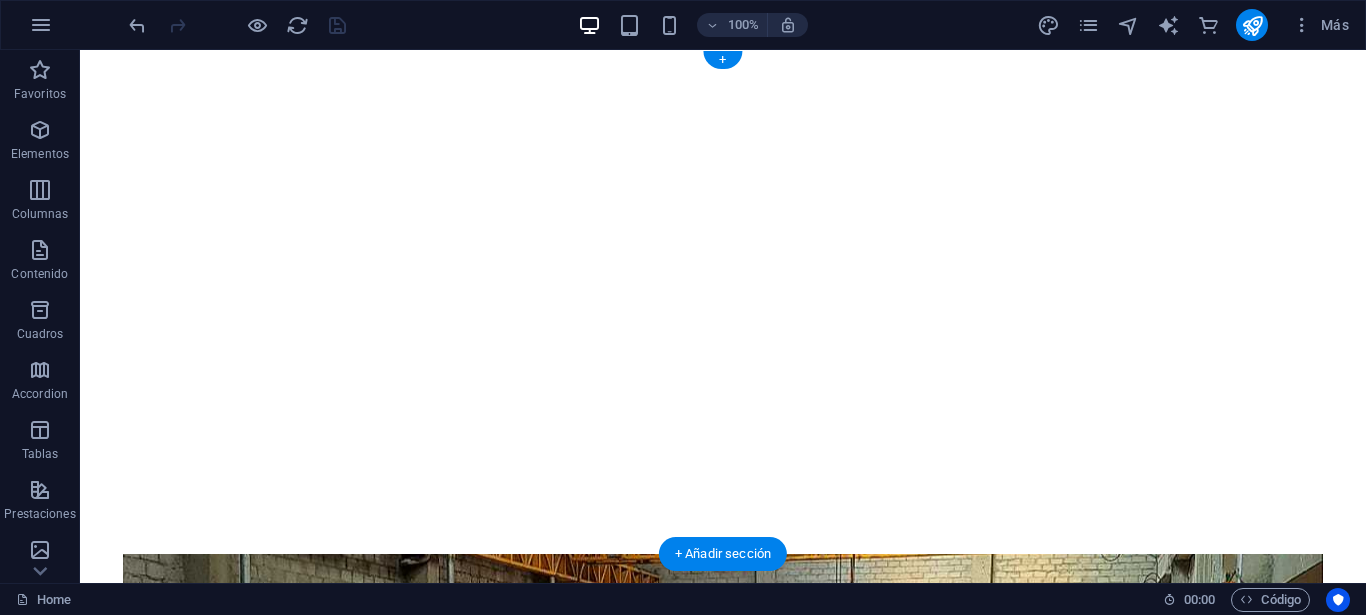 click at bounding box center (715, 50) 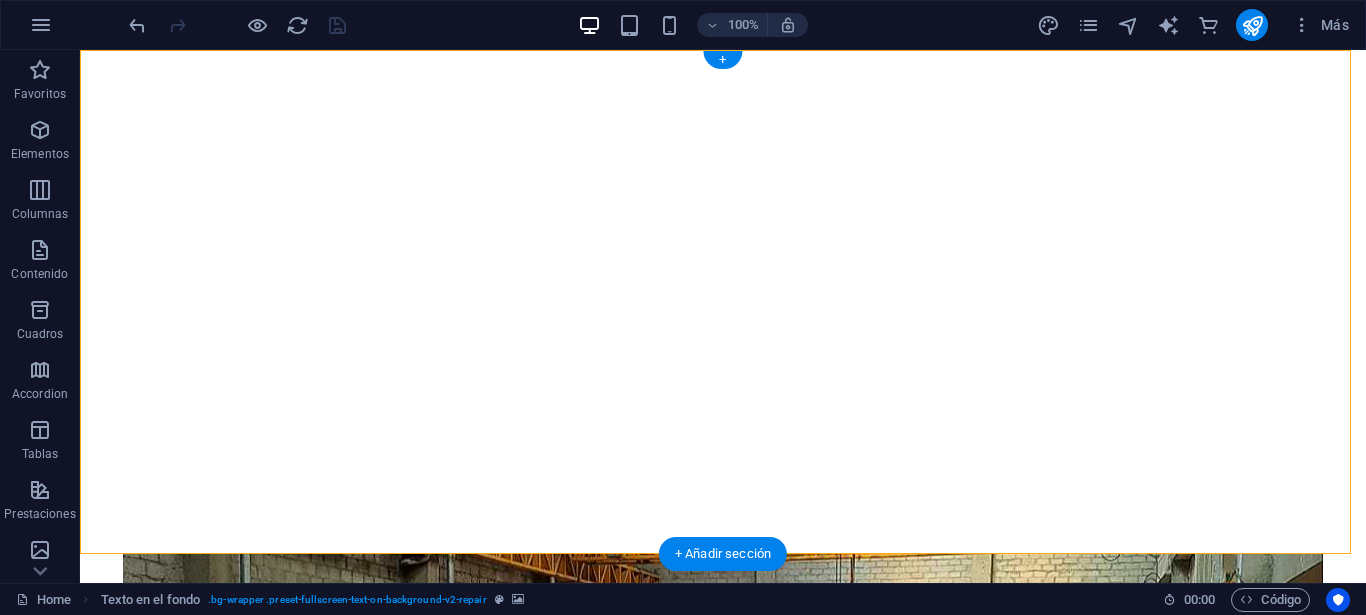 click at bounding box center (715, 50) 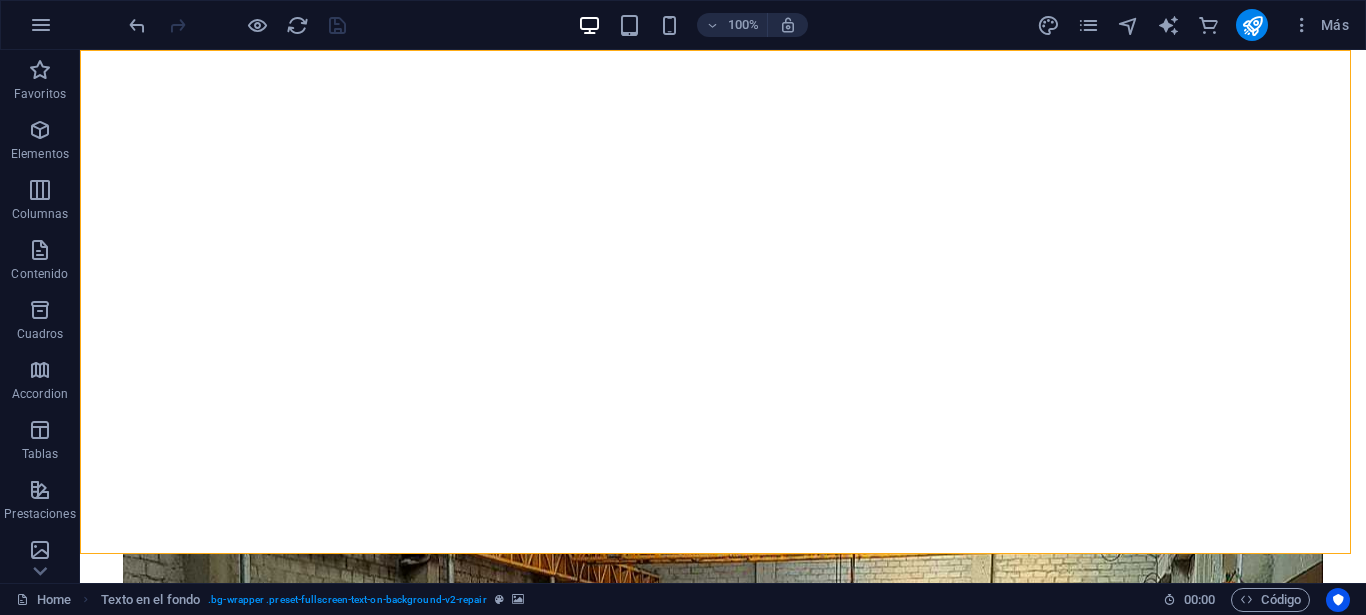 drag, startPoint x: 1344, startPoint y: 406, endPoint x: 1344, endPoint y: -122, distance: 528 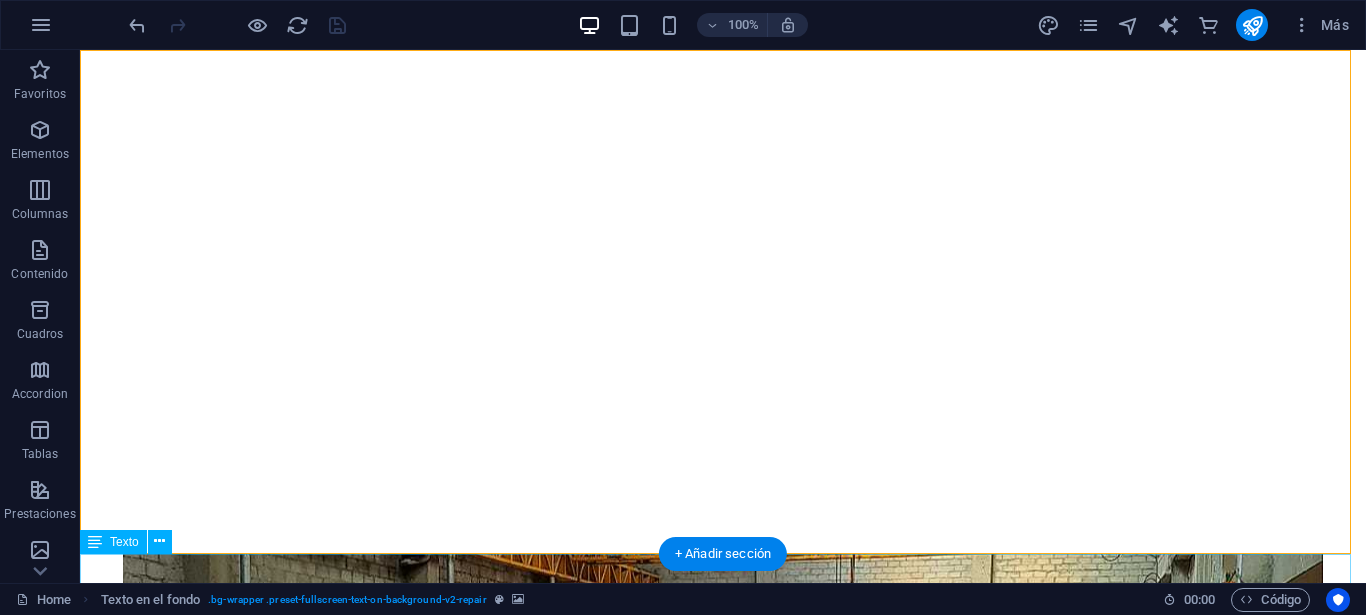 click on "CALAMINAS LISAS" at bounding box center [723, 1634] 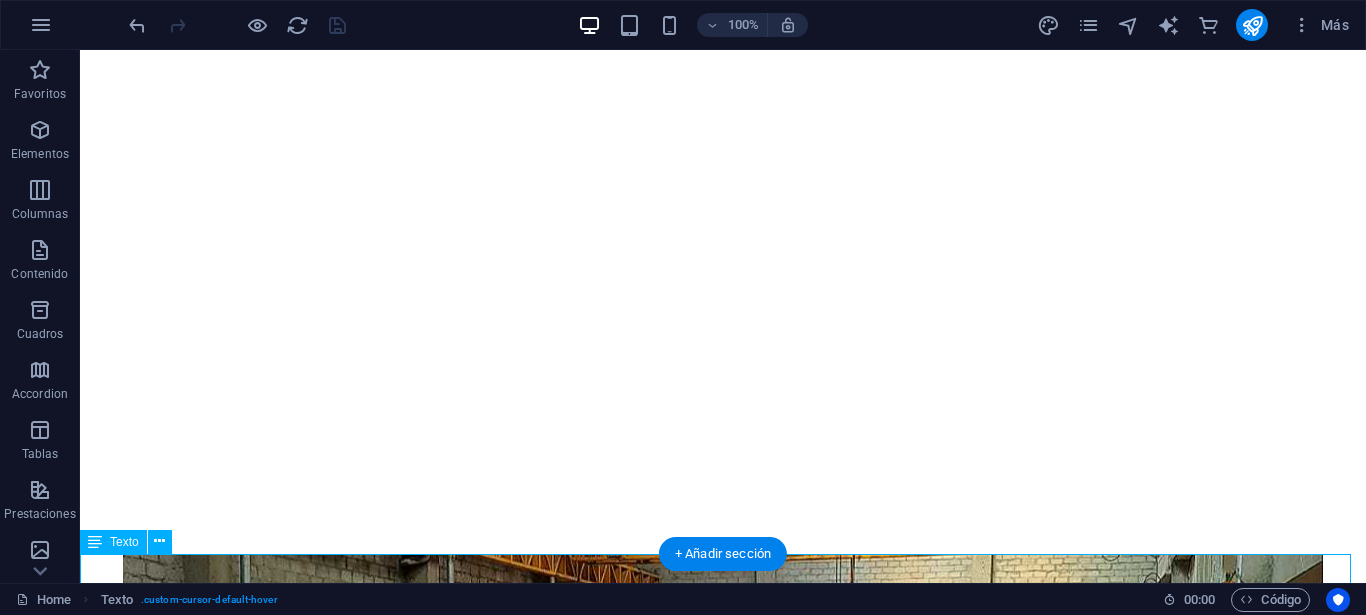 click on "CALAMINAS LISAS" at bounding box center (723, 1634) 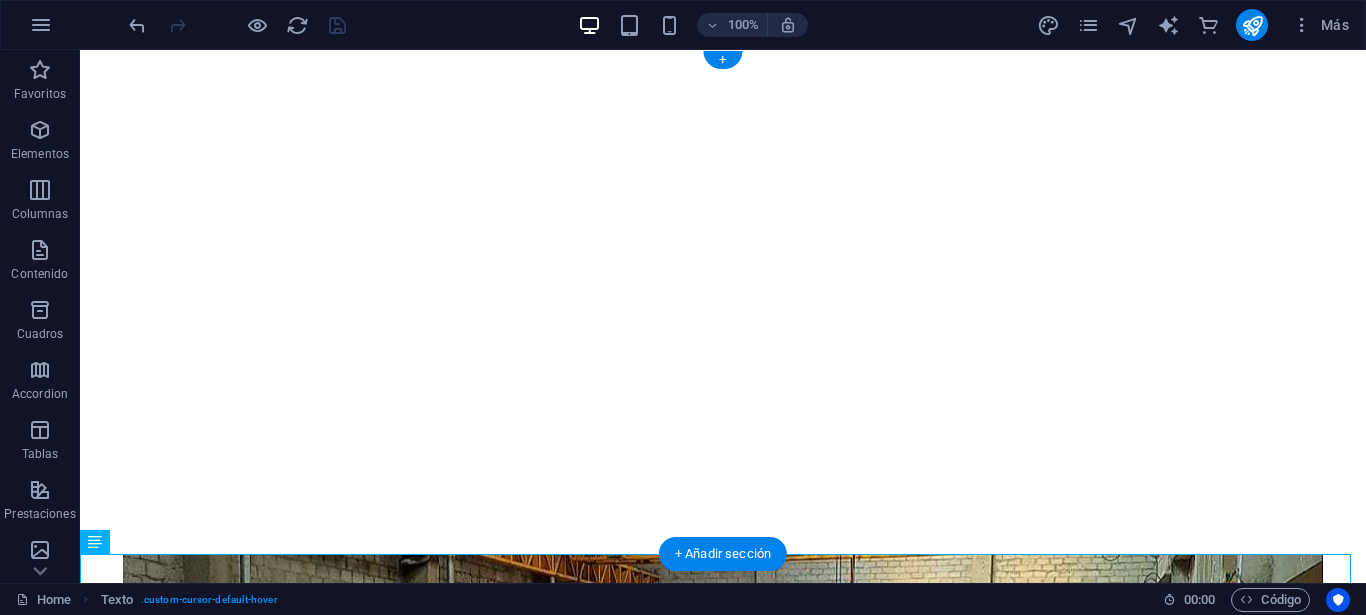 click at bounding box center [715, 50] 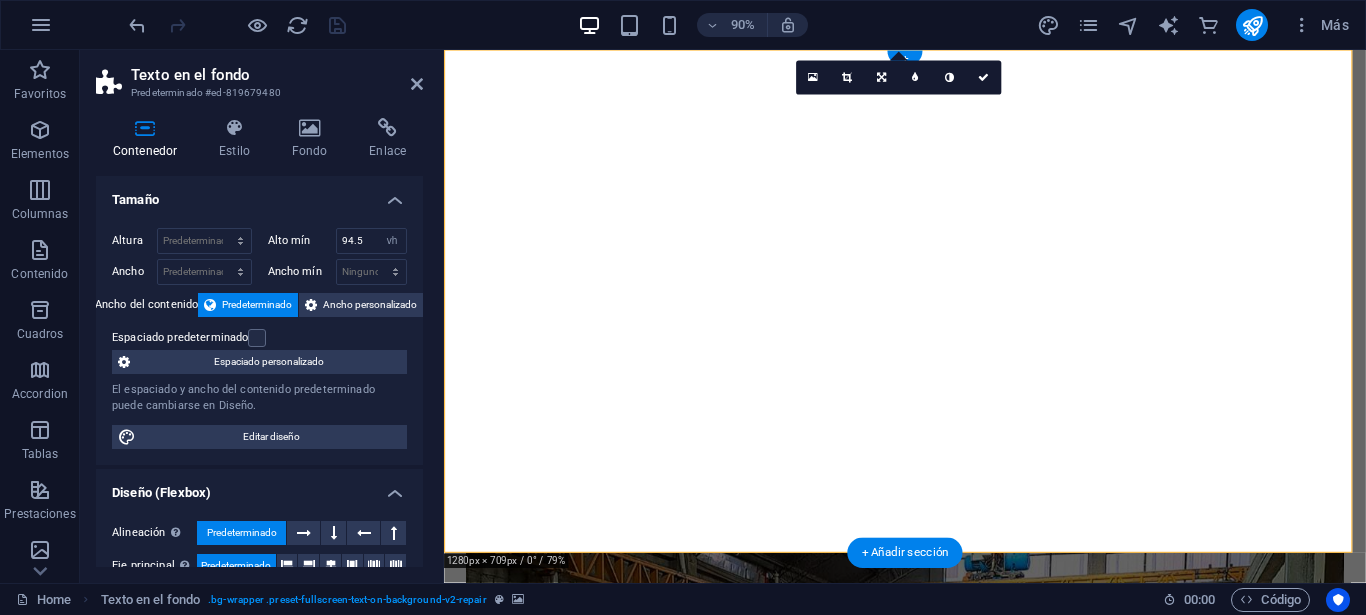 drag, startPoint x: 1700, startPoint y: 62, endPoint x: 1443, endPoint y: 62, distance: 257 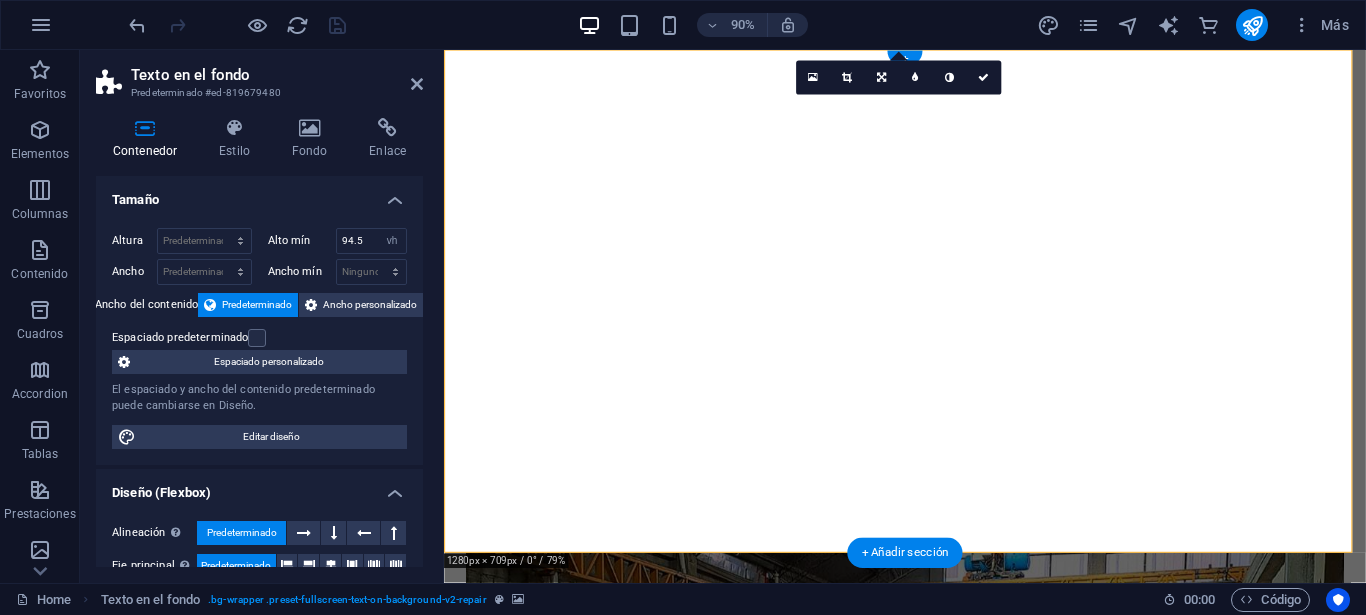 click at bounding box center (948, 50) 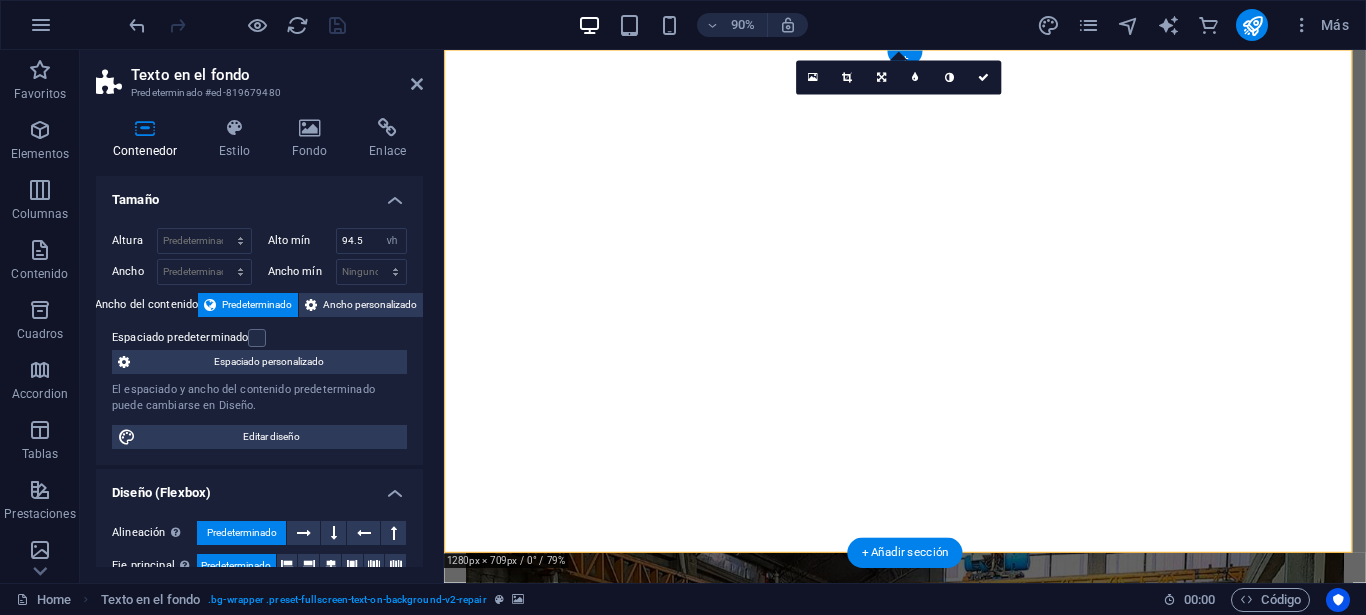click at bounding box center (948, 50) 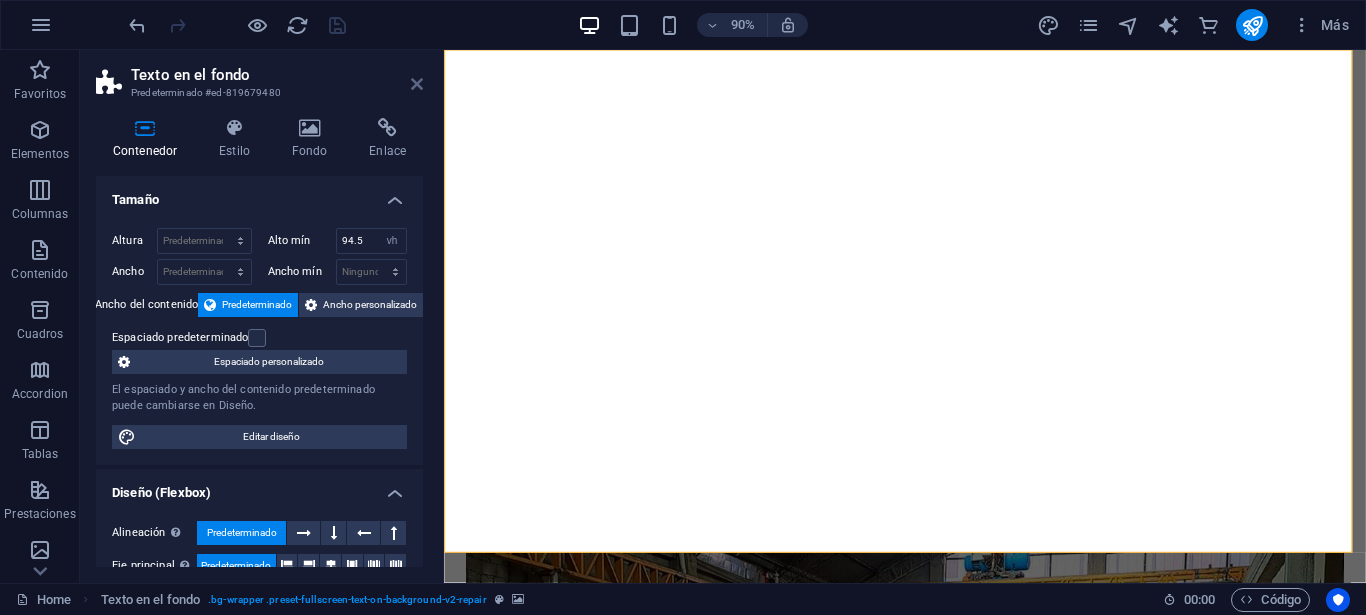 click at bounding box center (417, 84) 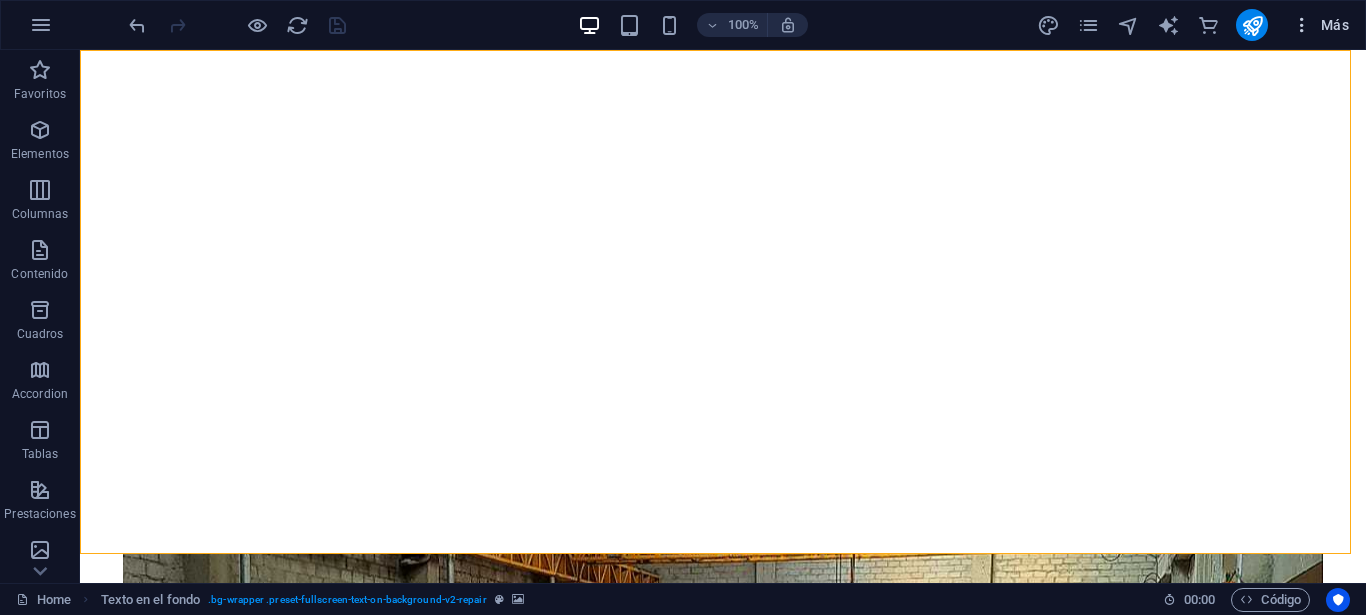click on "Más" at bounding box center (1320, 25) 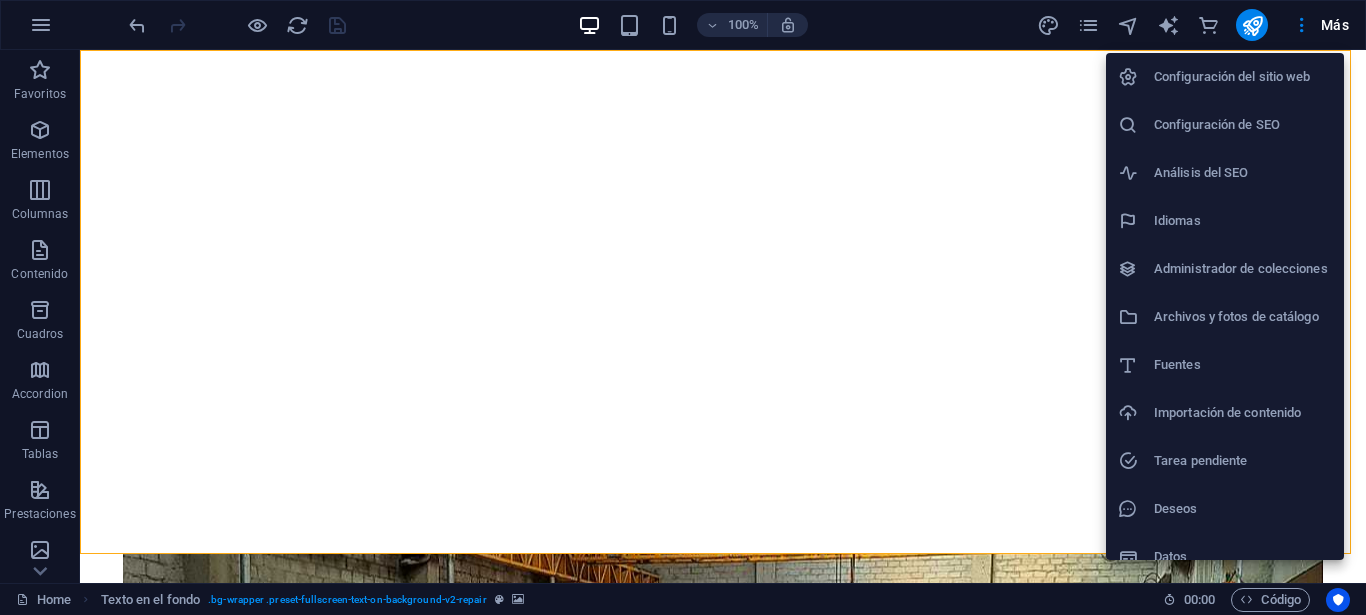 click at bounding box center [683, 307] 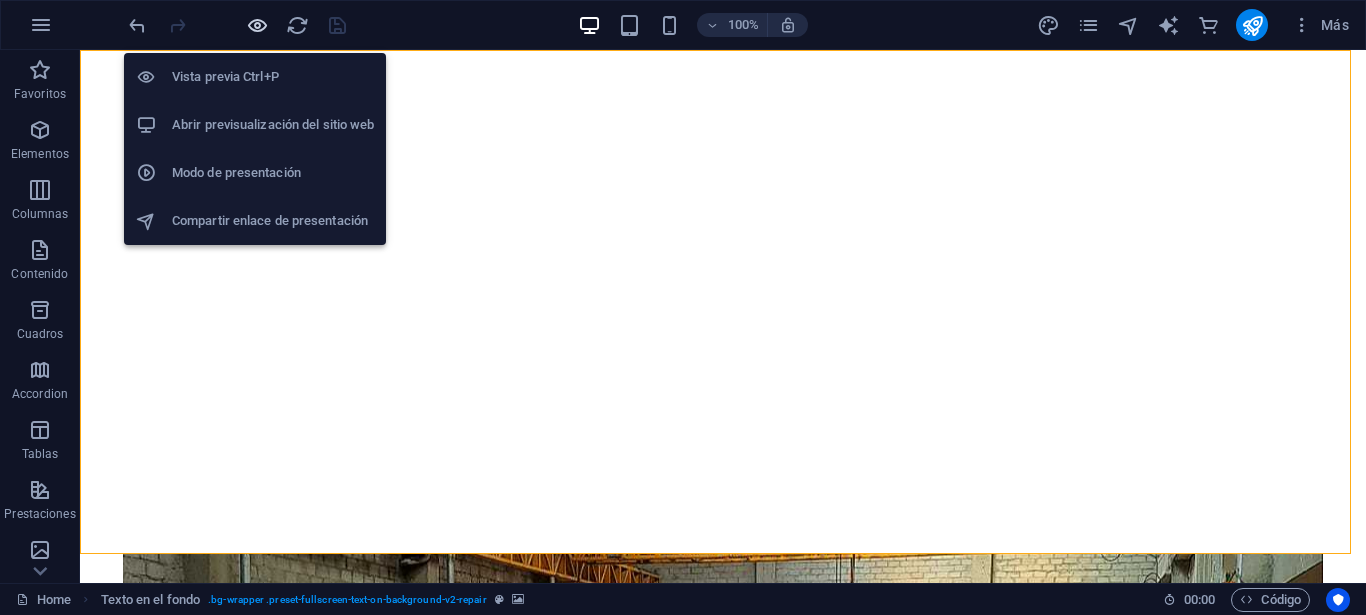 click at bounding box center (257, 25) 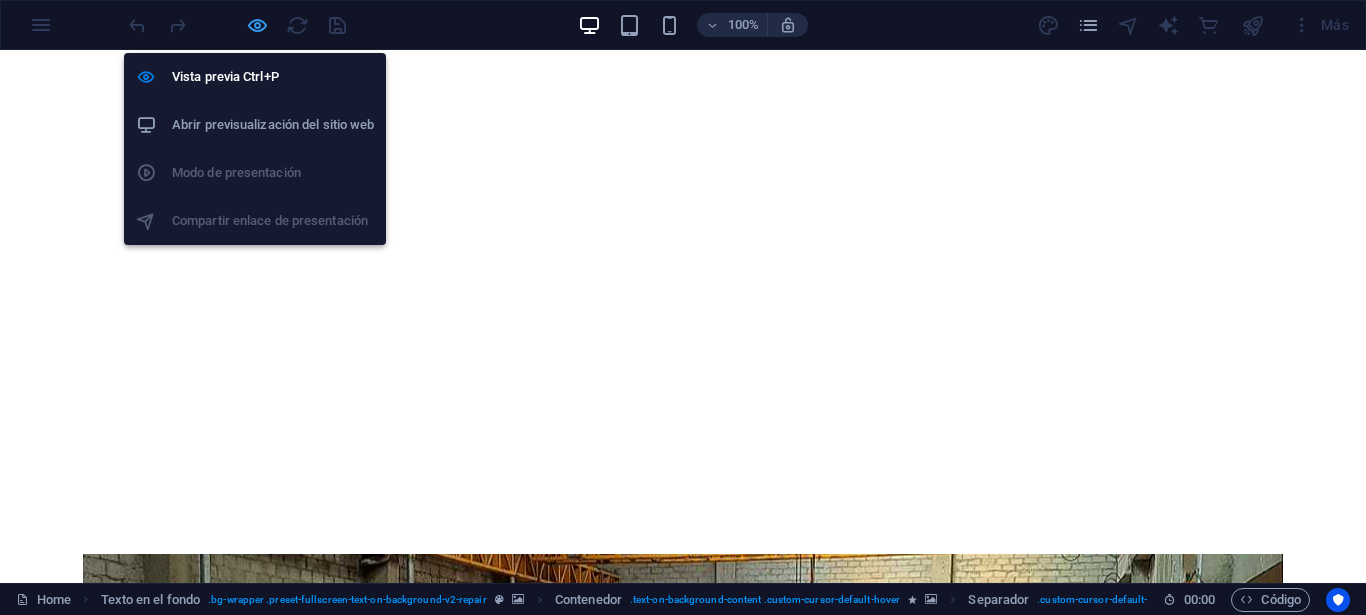 click at bounding box center (257, 25) 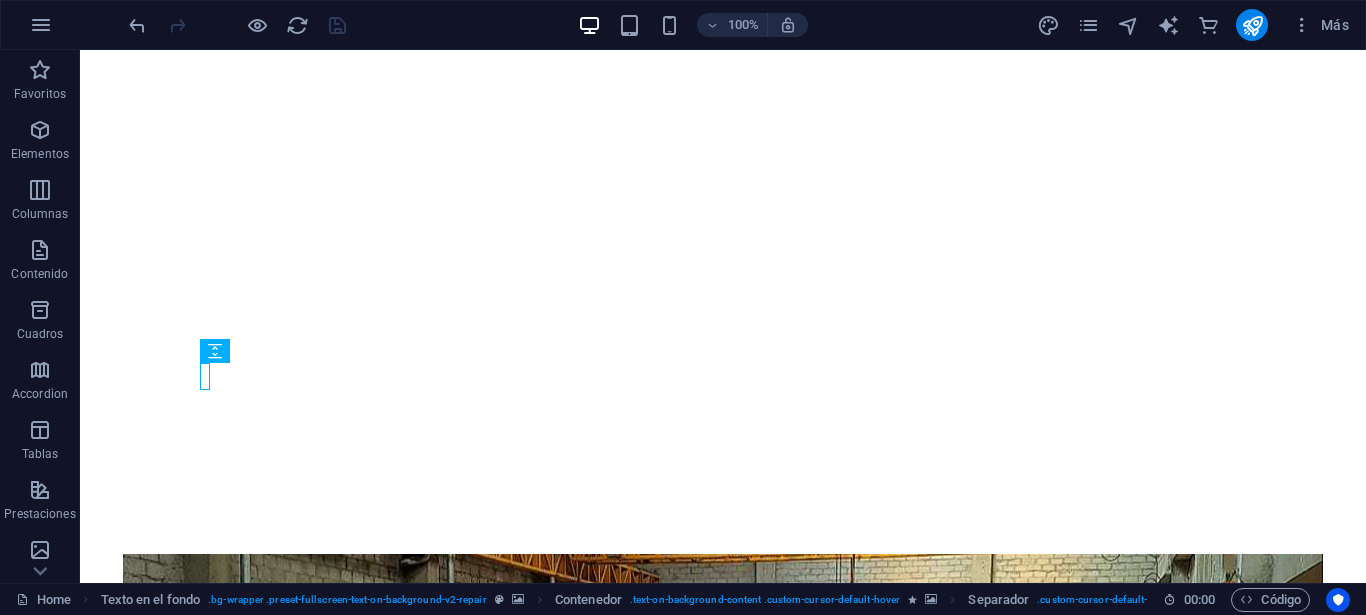 click on "100% Más" at bounding box center (683, 25) 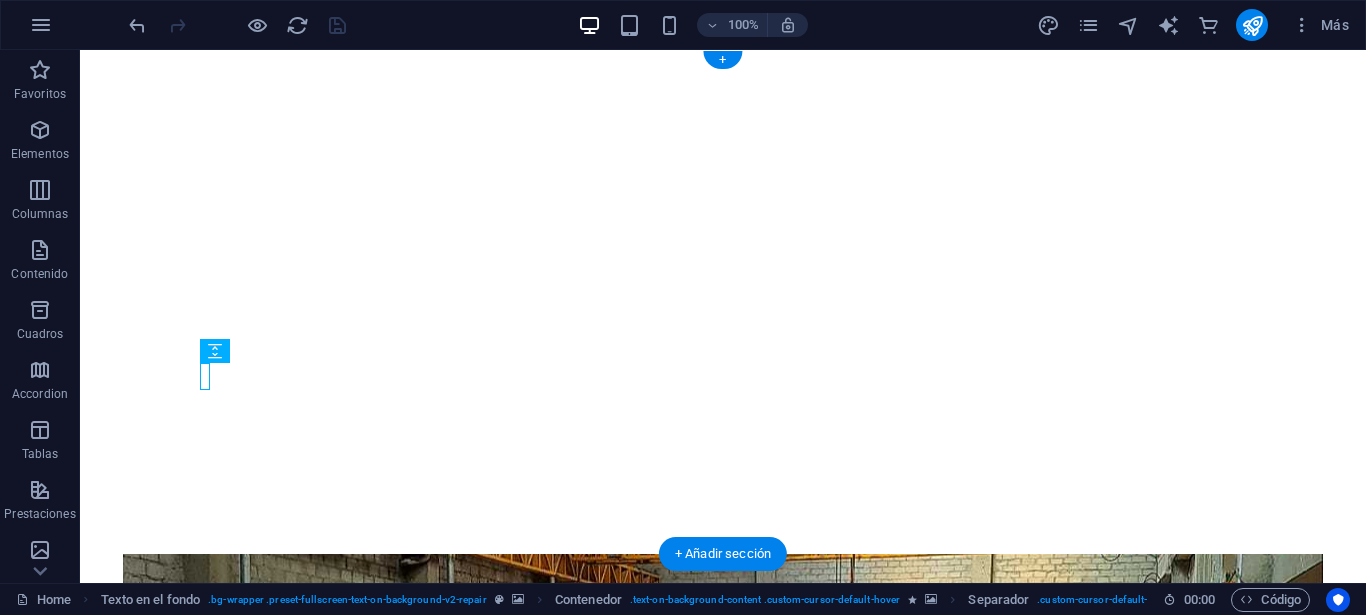 click at bounding box center (715, 50) 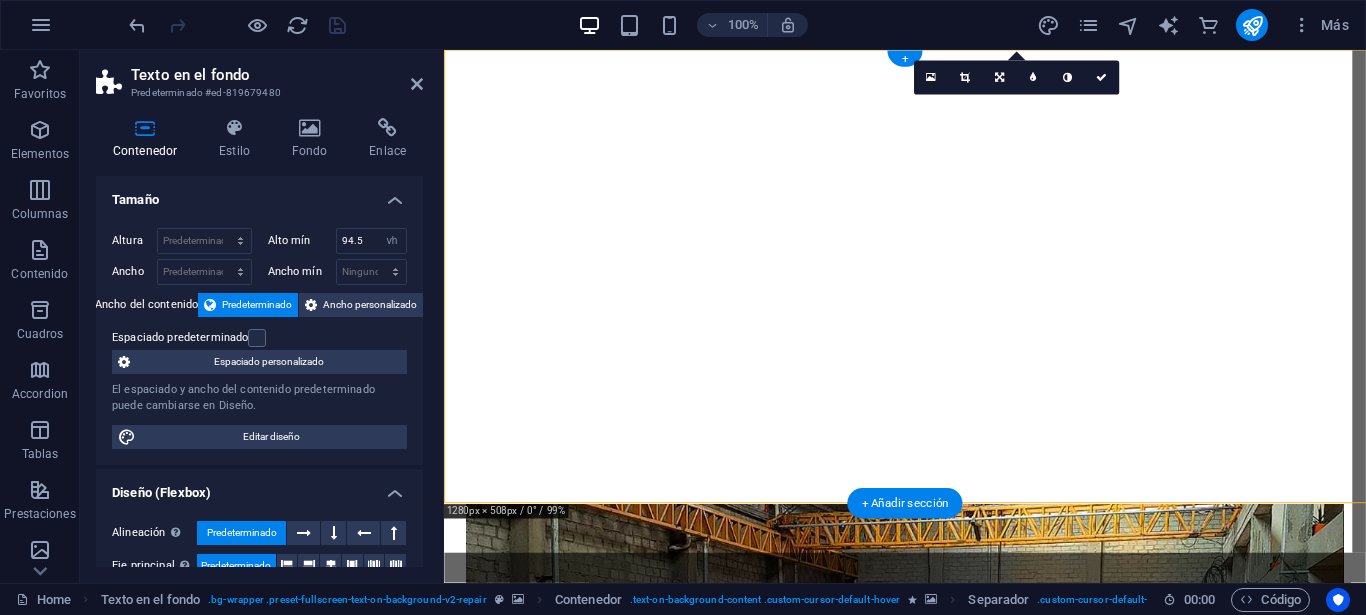 click at bounding box center [1079, 50] 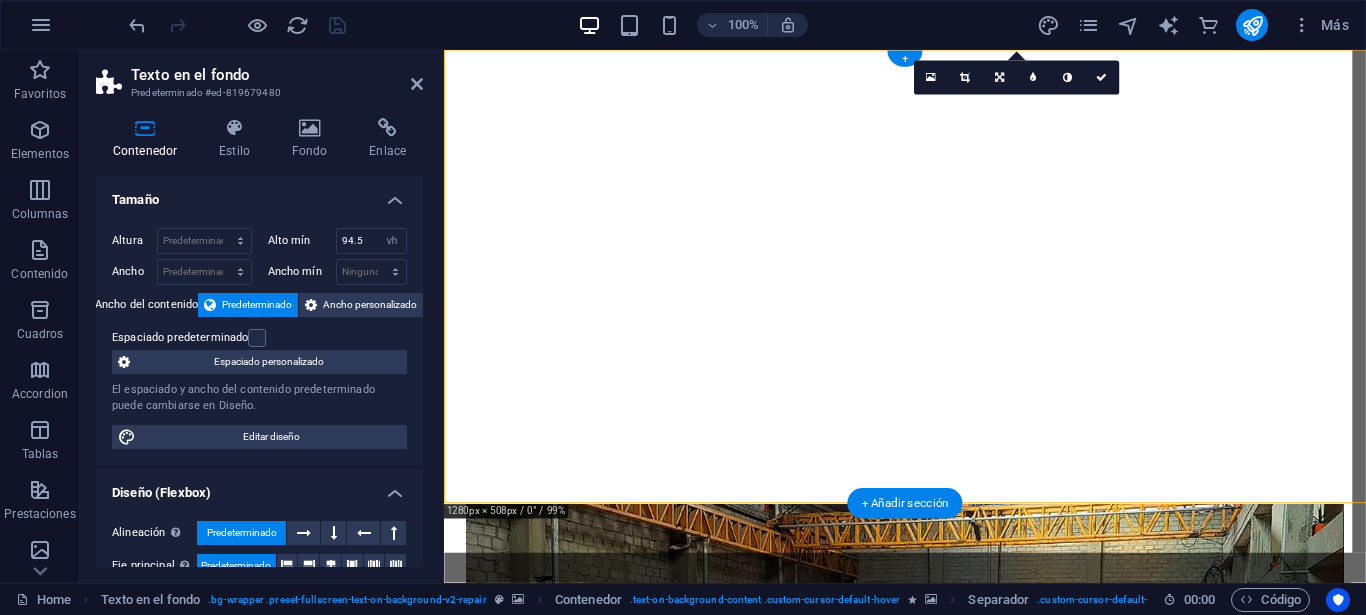 click at bounding box center (1079, 50) 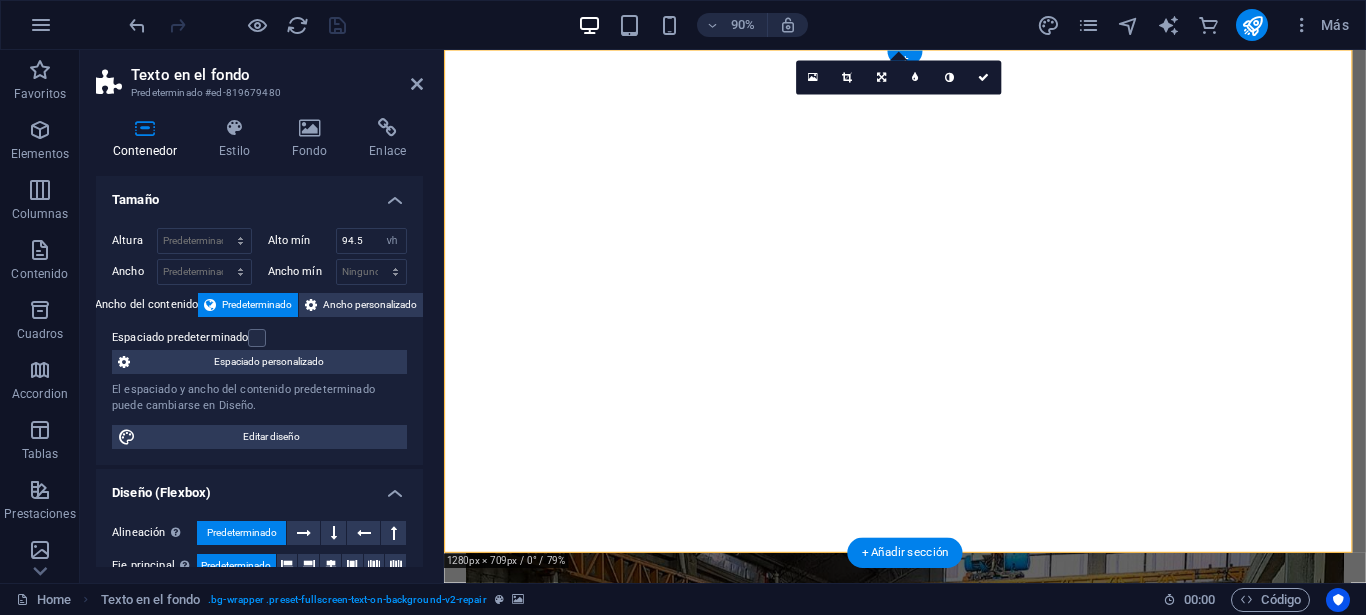 click at bounding box center (948, 50) 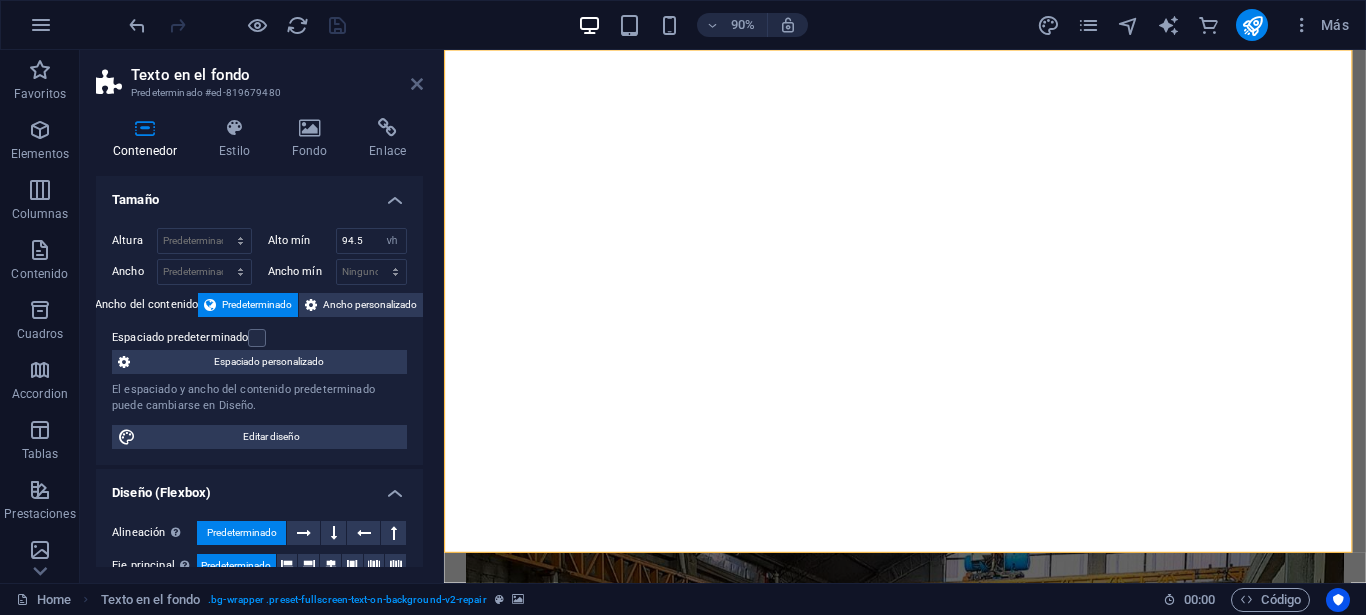 drag, startPoint x: 419, startPoint y: 237, endPoint x: 419, endPoint y: 78, distance: 159 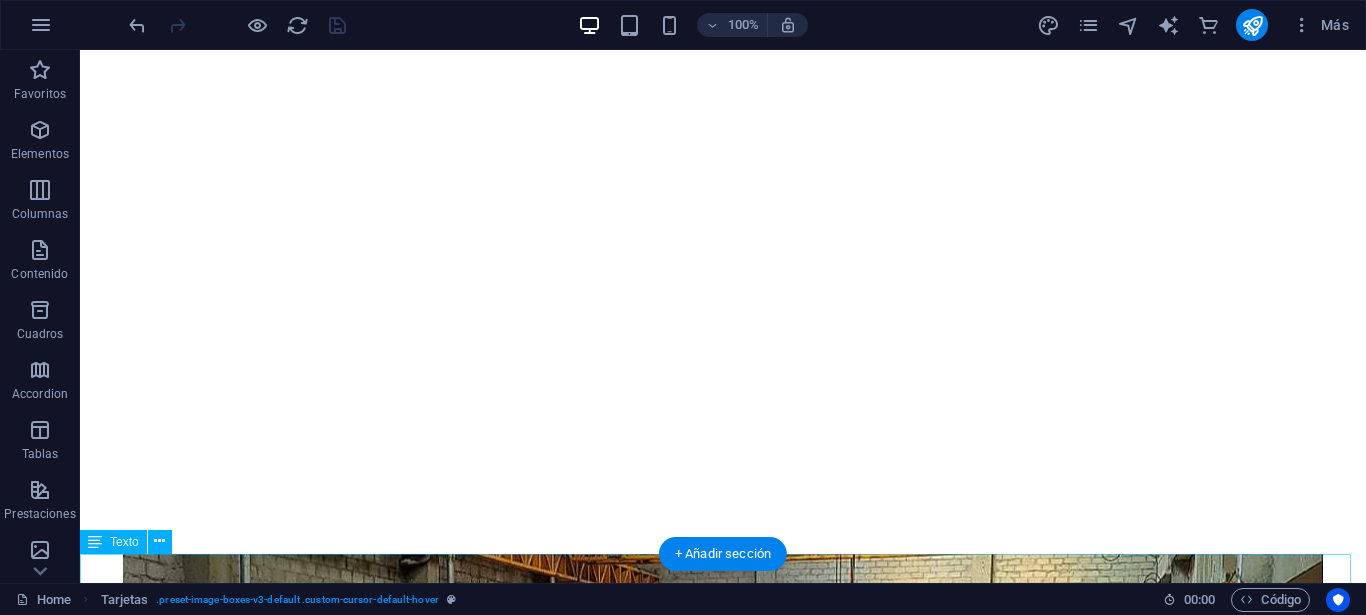 click on "CALAMINAS LISAS" at bounding box center (723, 1634) 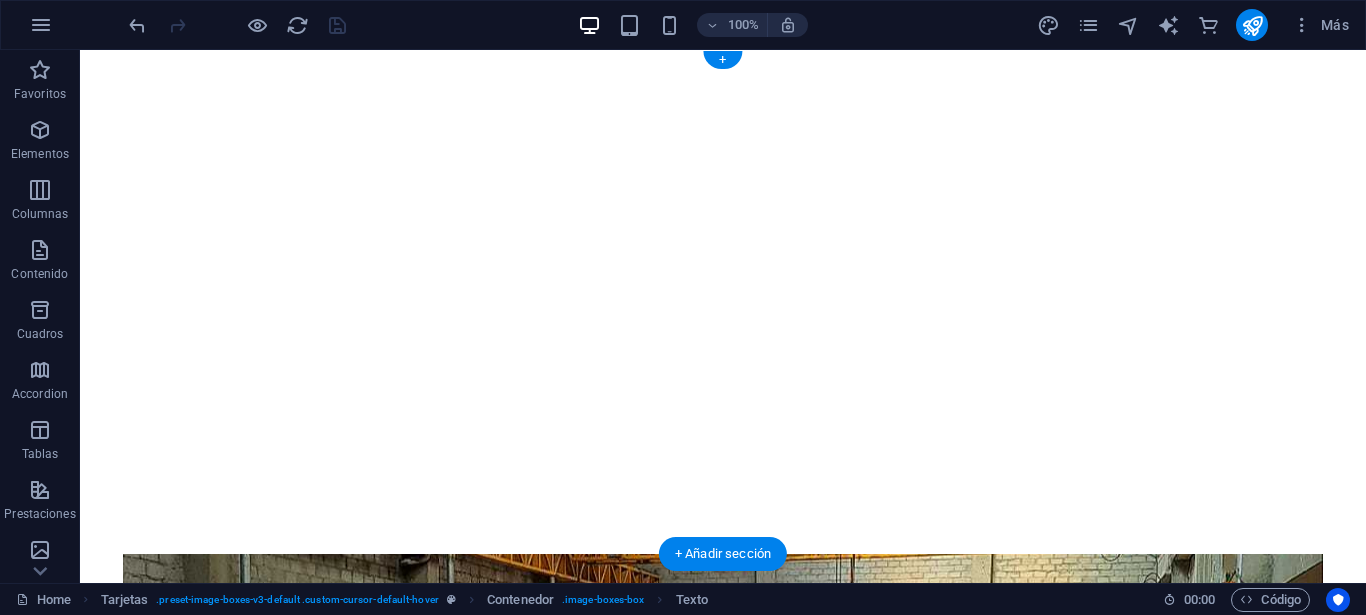 click at bounding box center [715, 50] 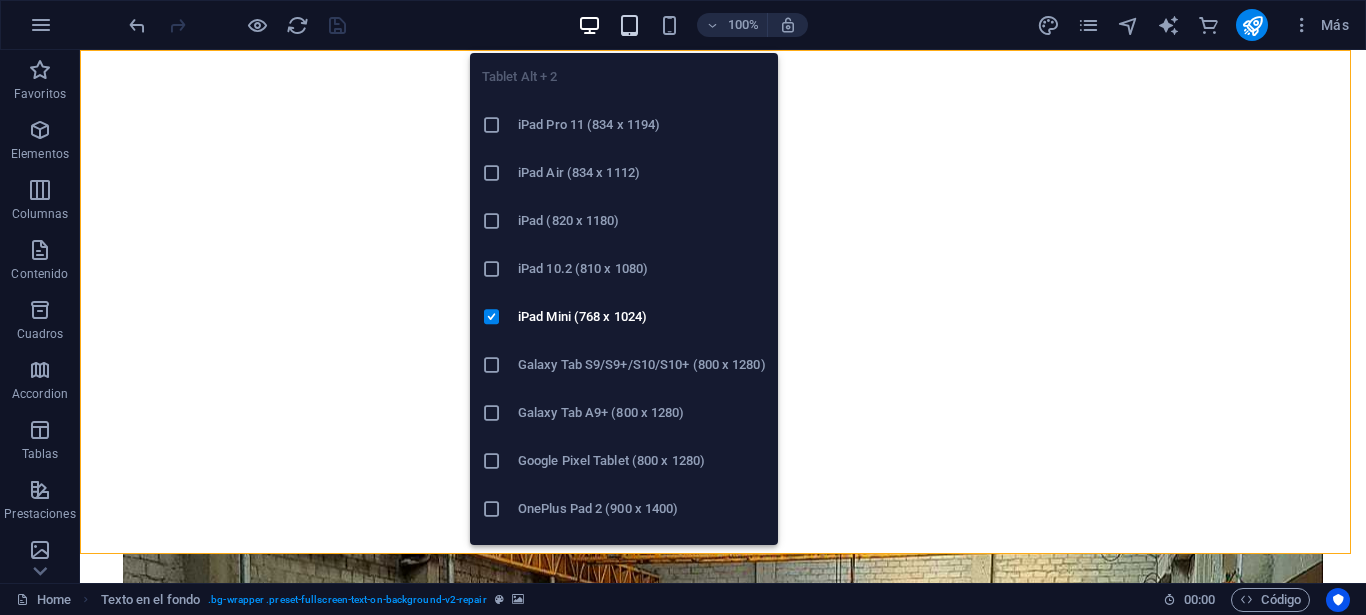 click at bounding box center (629, 25) 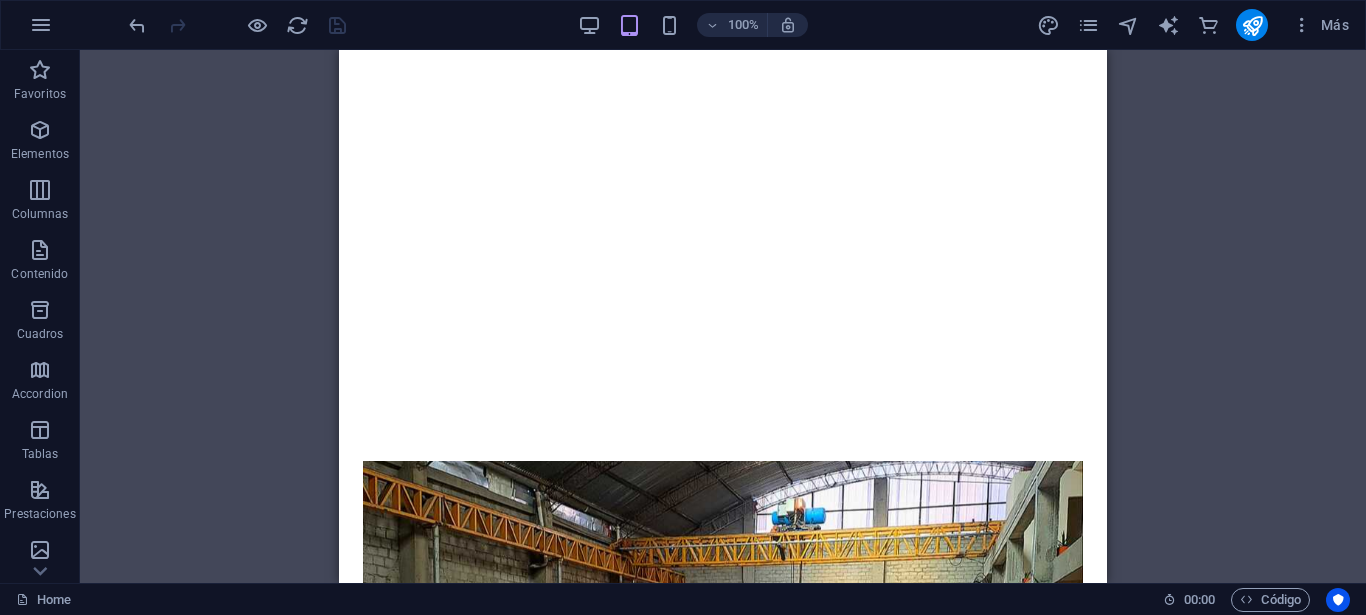 scroll, scrollTop: 0, scrollLeft: 0, axis: both 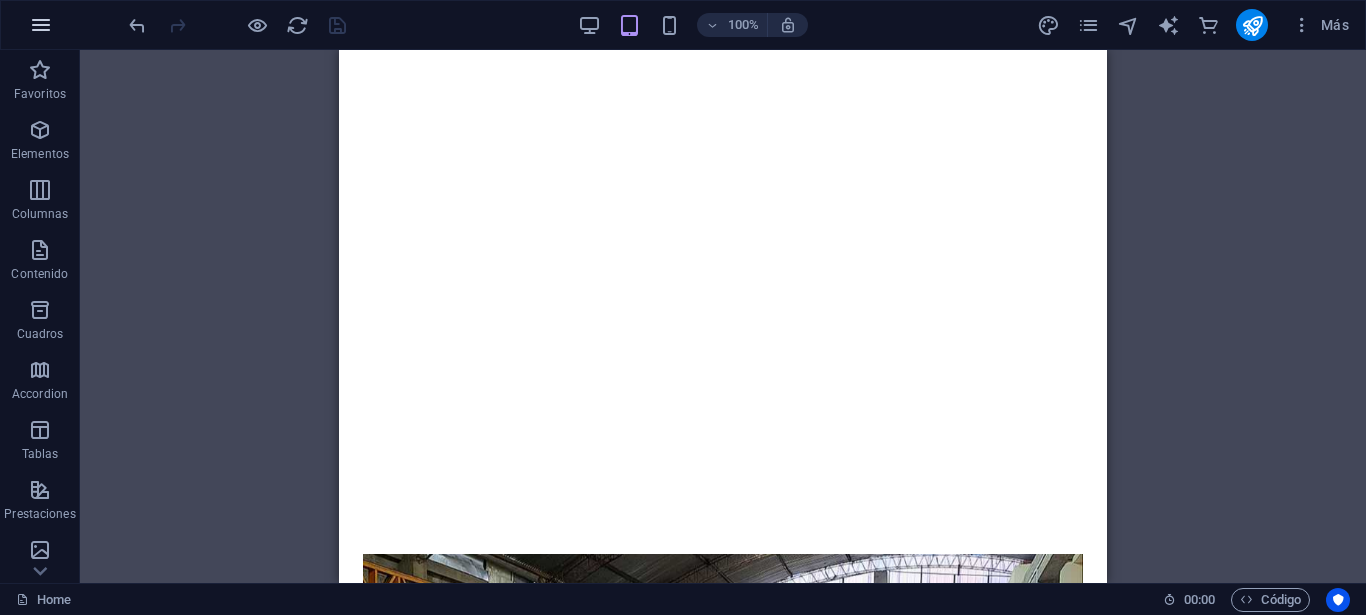 click at bounding box center [41, 25] 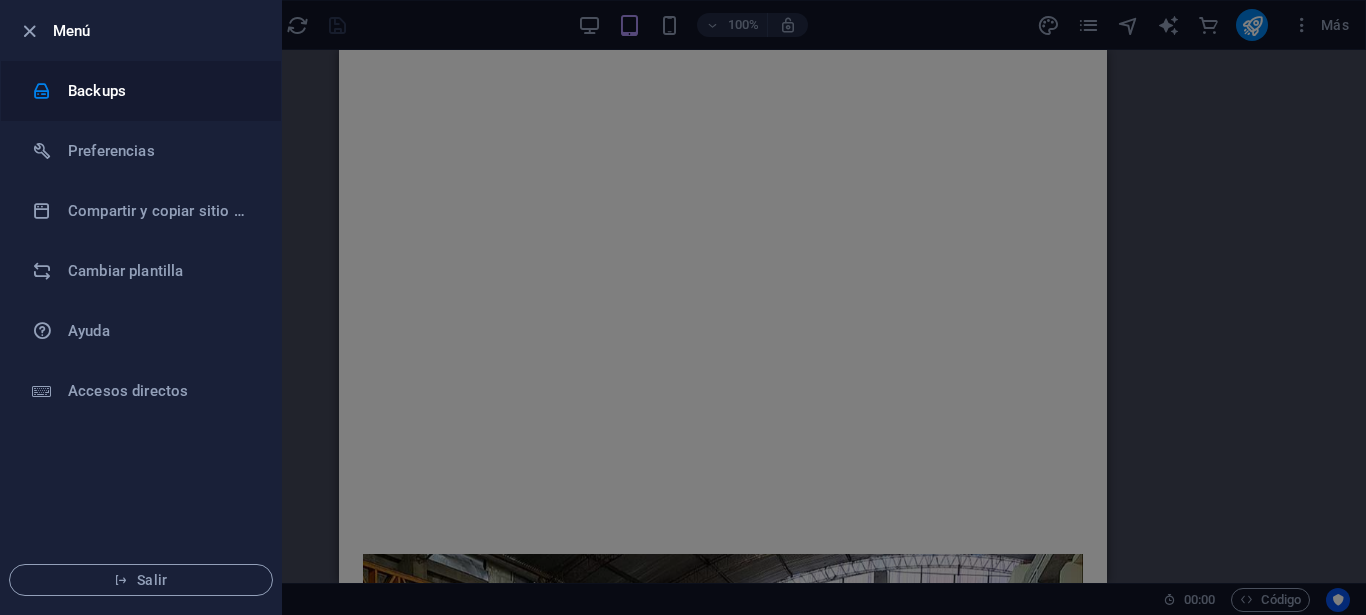 click on "Backups" at bounding box center (141, 91) 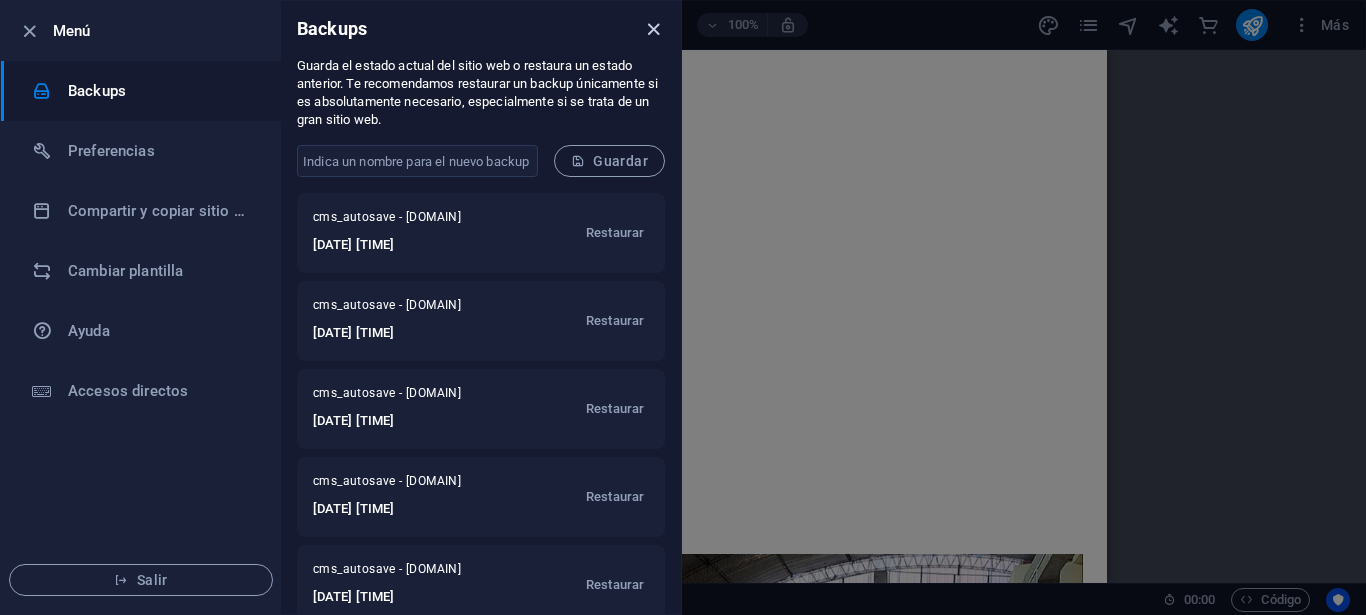 click at bounding box center [653, 29] 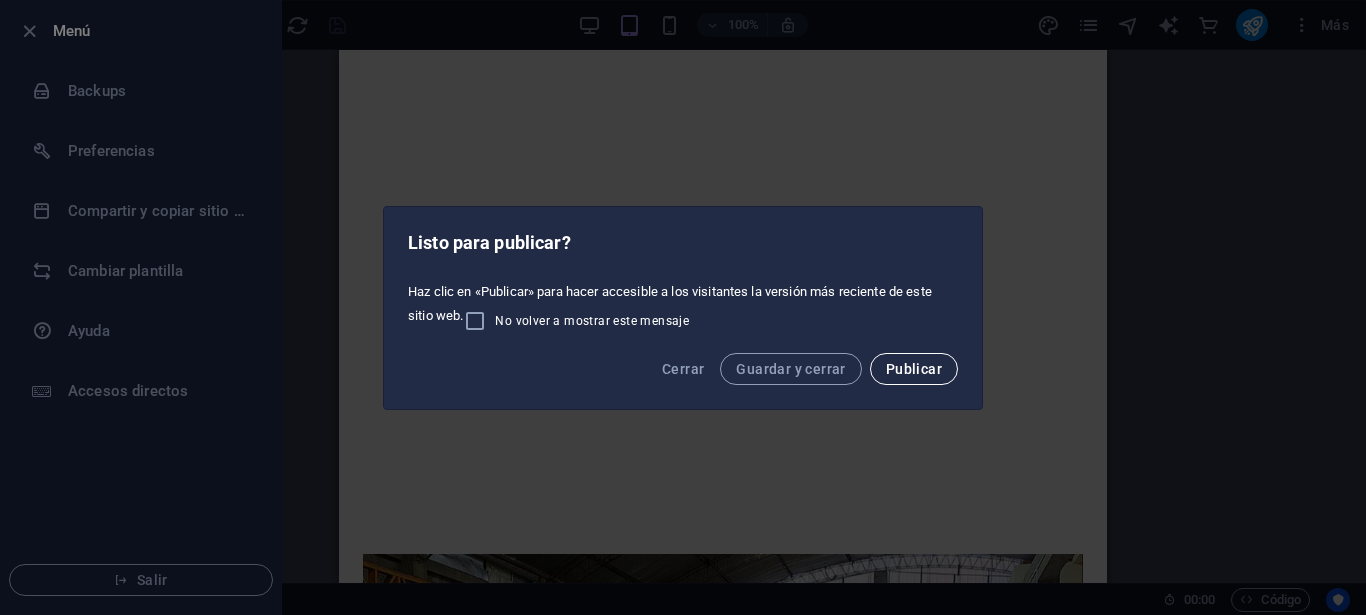 click on "Publicar" at bounding box center (914, 369) 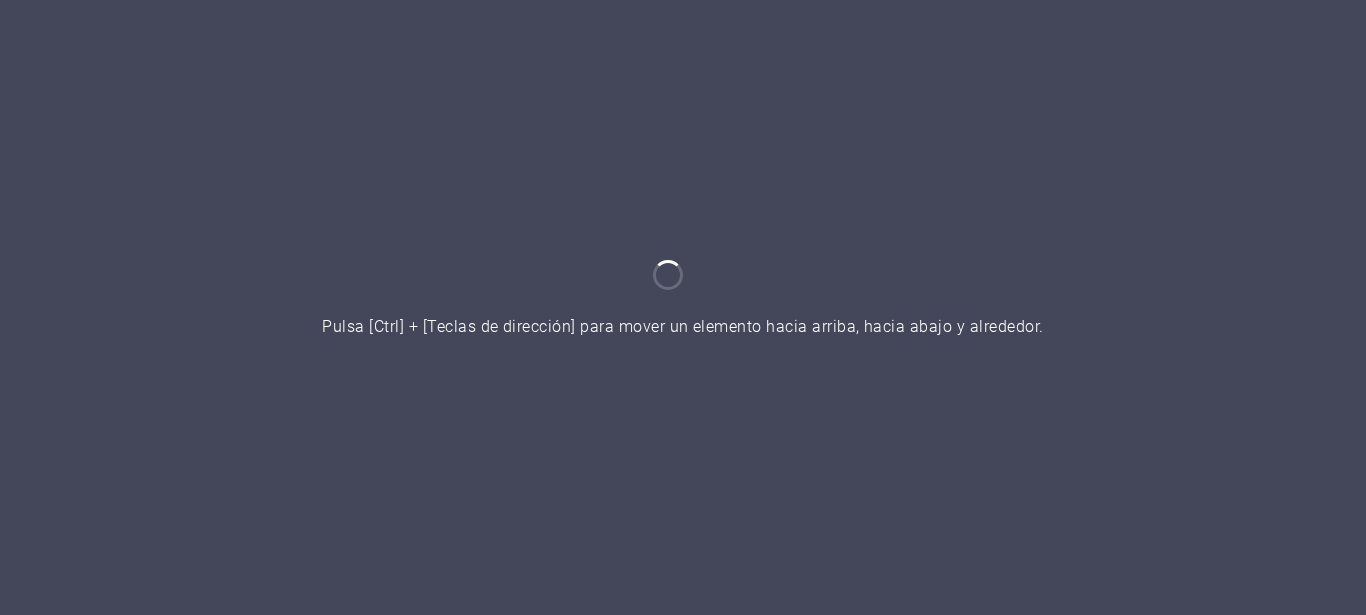 scroll, scrollTop: 0, scrollLeft: 0, axis: both 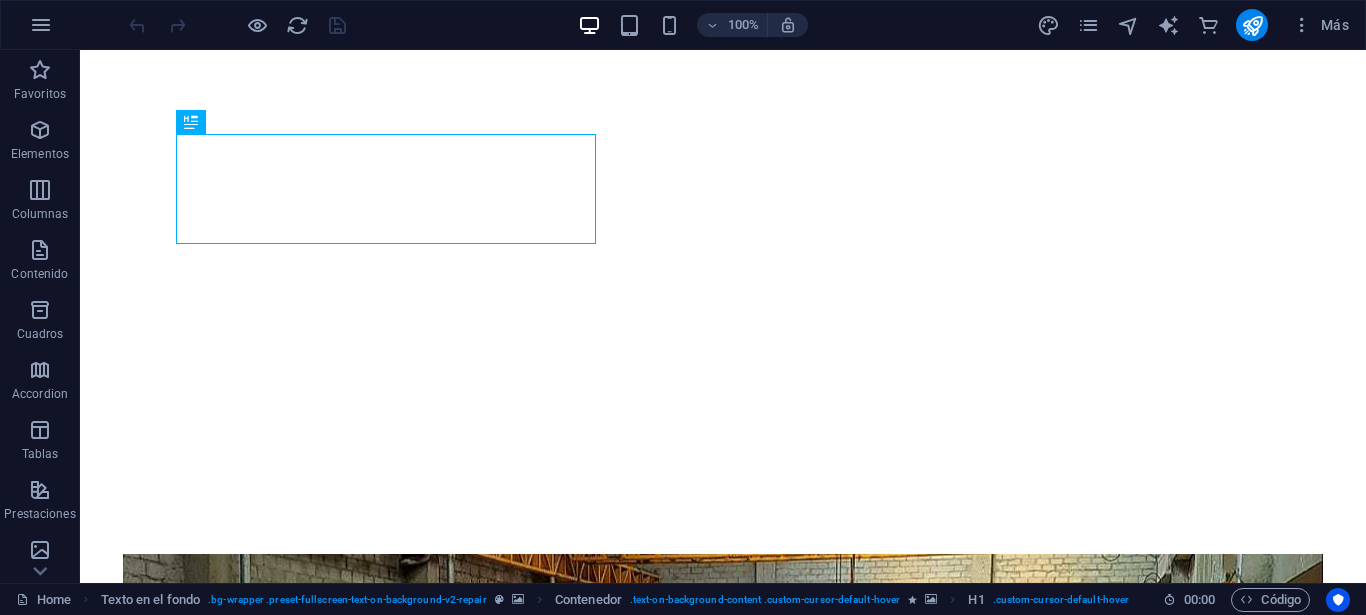 drag, startPoint x: 1424, startPoint y: 83, endPoint x: 1344, endPoint y: 64, distance: 82.2253 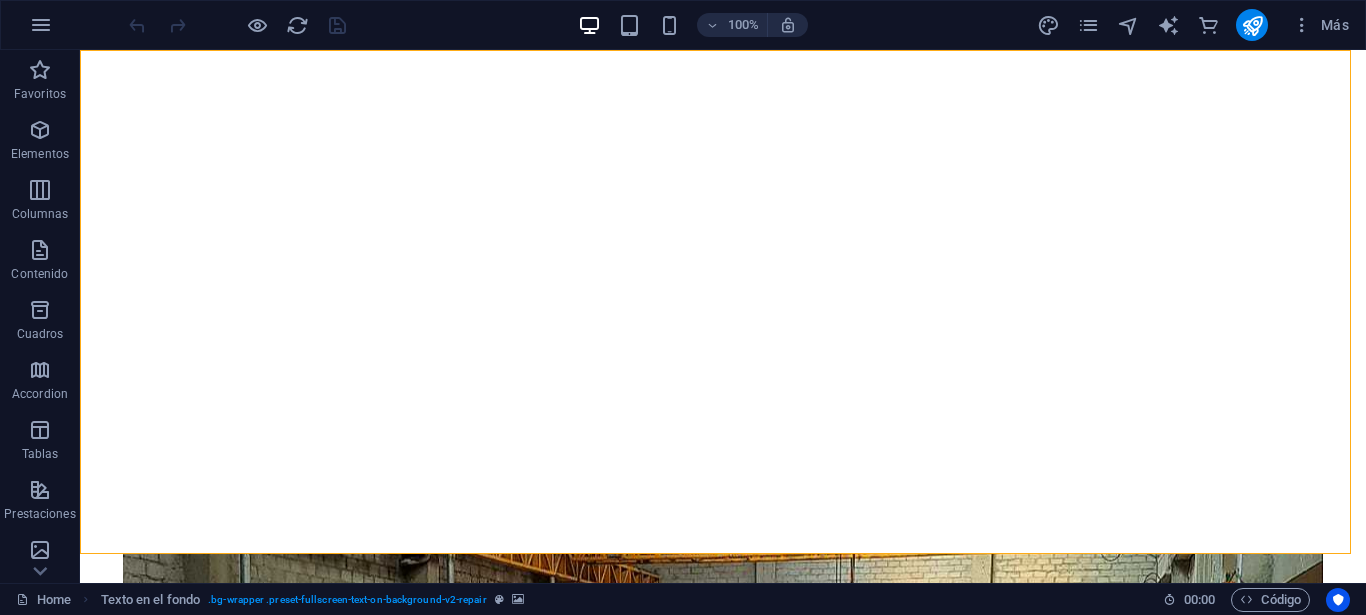 click at bounding box center [715, 50] 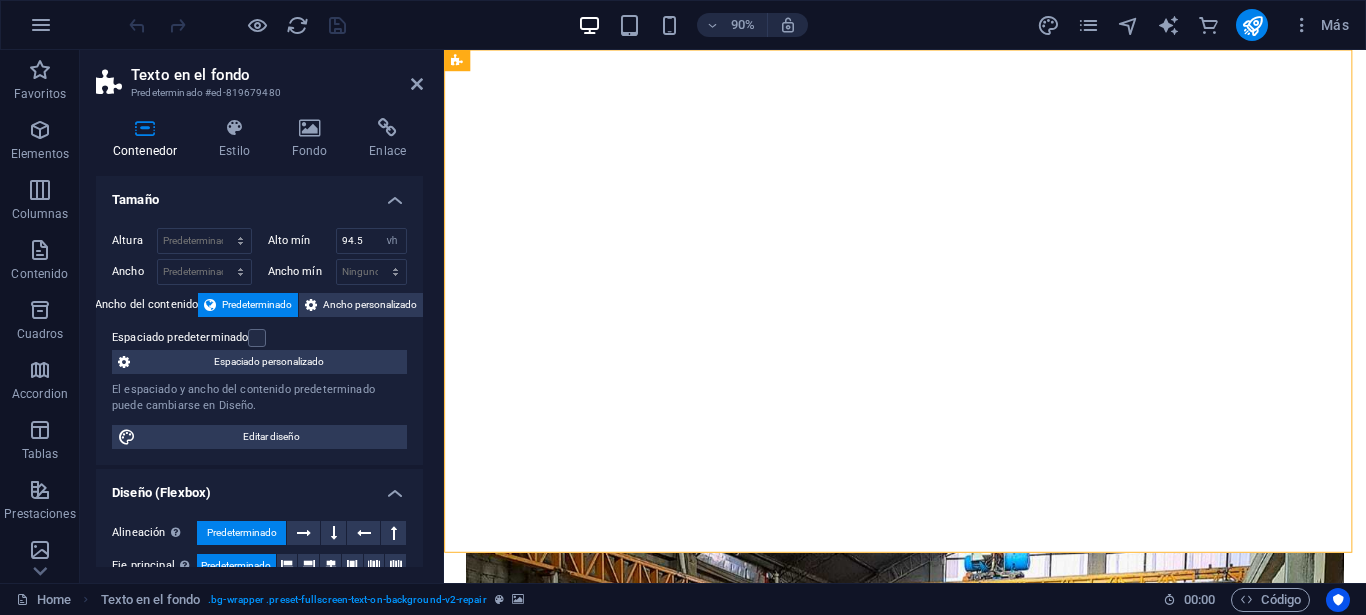 drag, startPoint x: 911, startPoint y: 111, endPoint x: 458, endPoint y: 255, distance: 475.33673 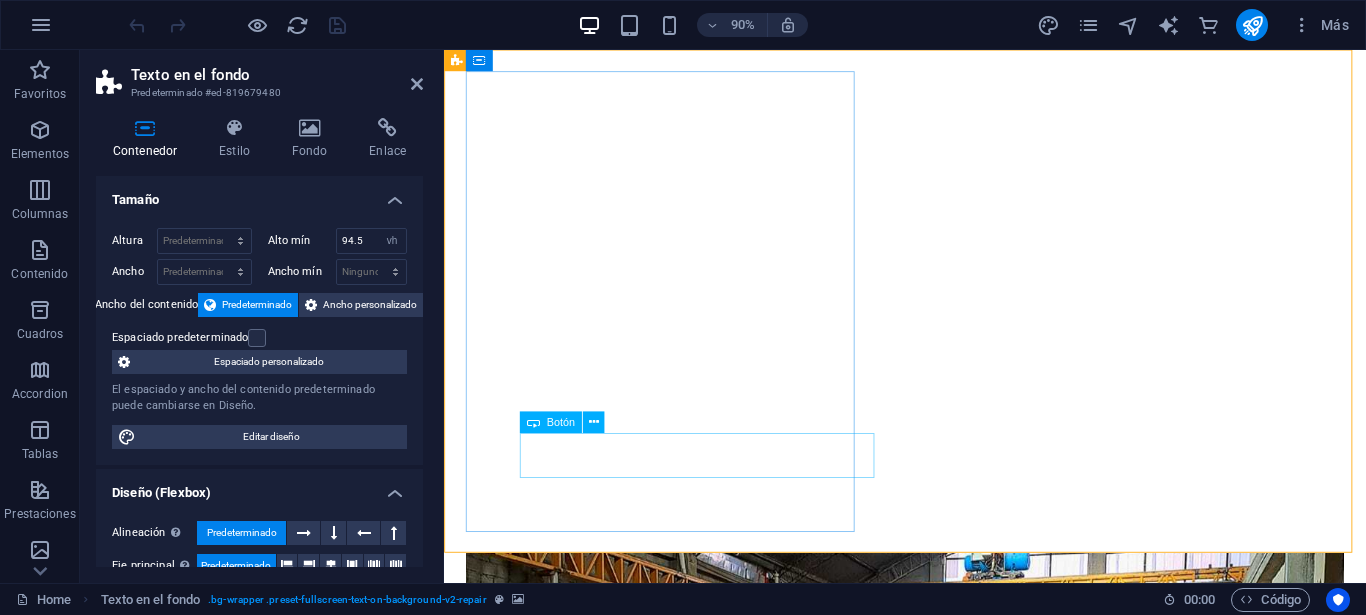 click on "VISITA NUESTRA FABRICA EN EL ALTO" at bounding box center (956, 1621) 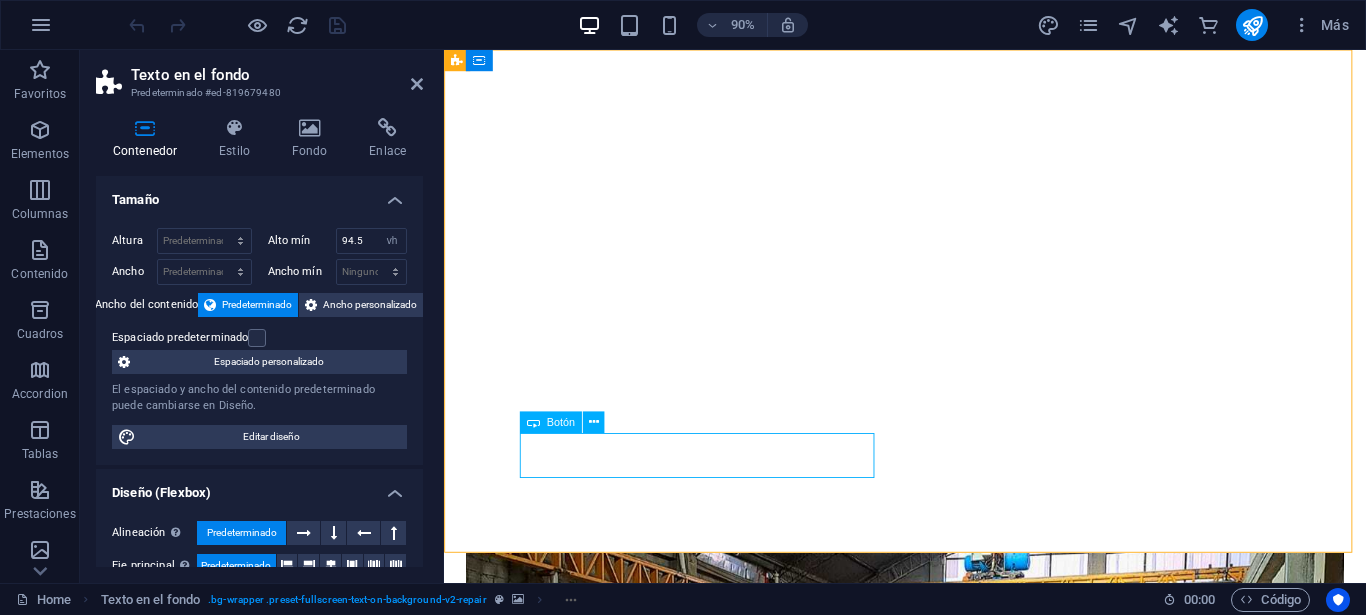 click on "VISITA NUESTRA FABRICA EN EL ALTO" at bounding box center (956, 1621) 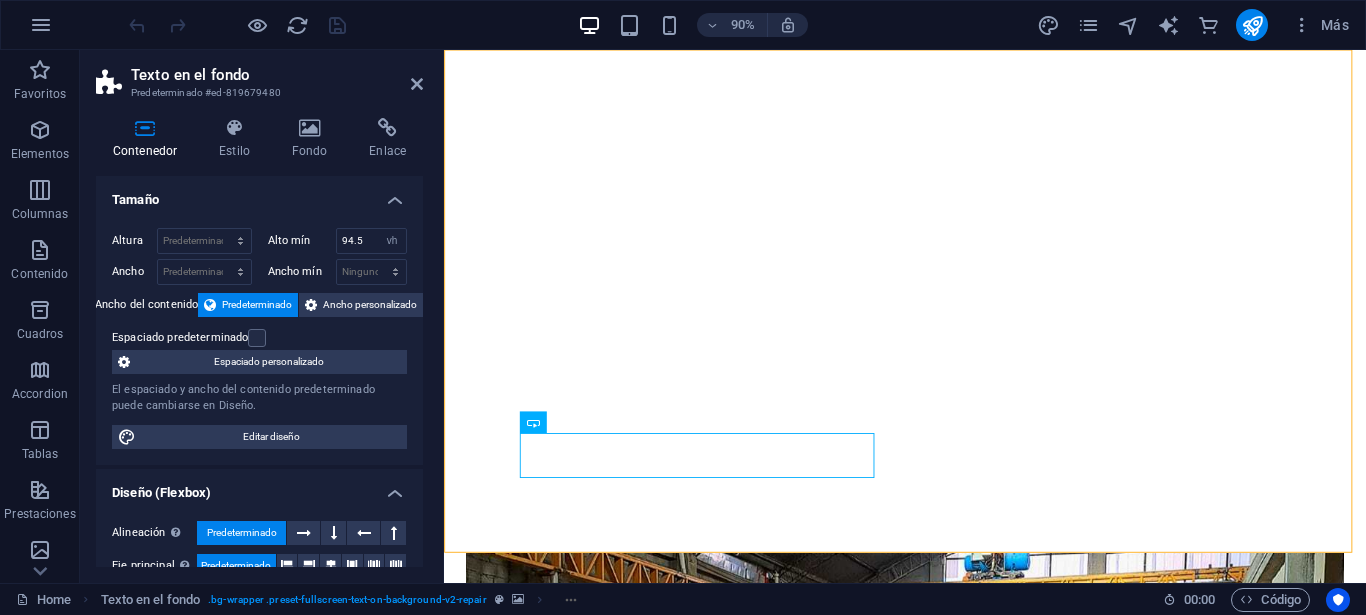 click at bounding box center [948, 50] 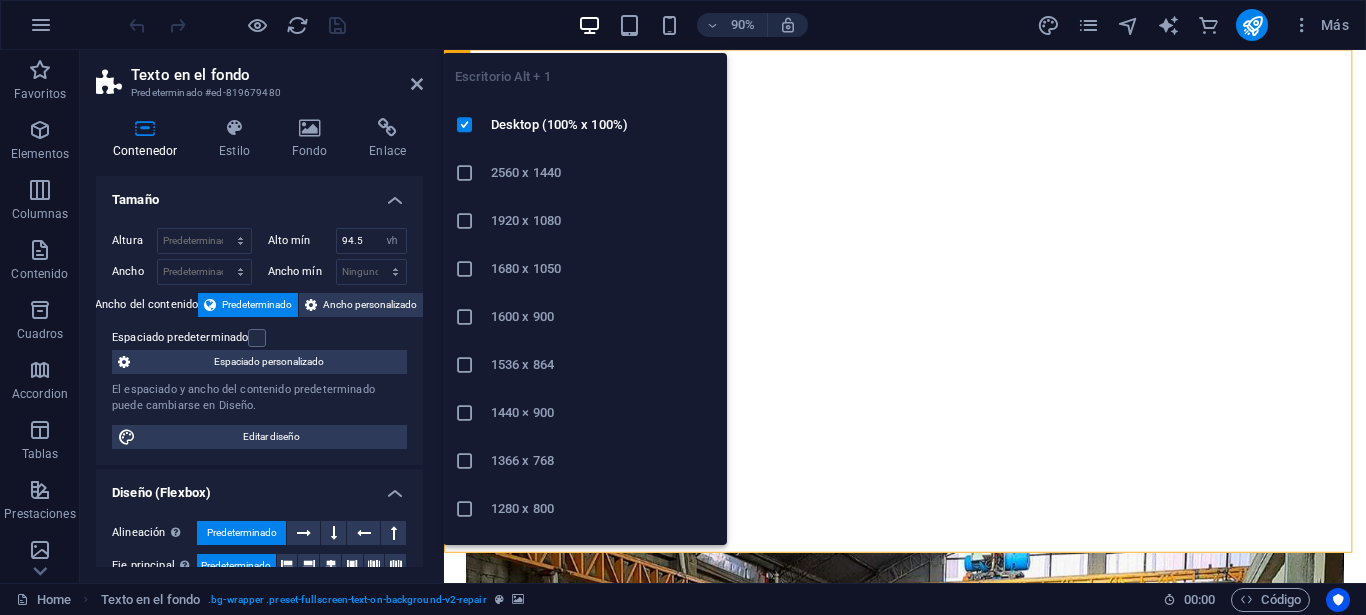 click at bounding box center (589, 25) 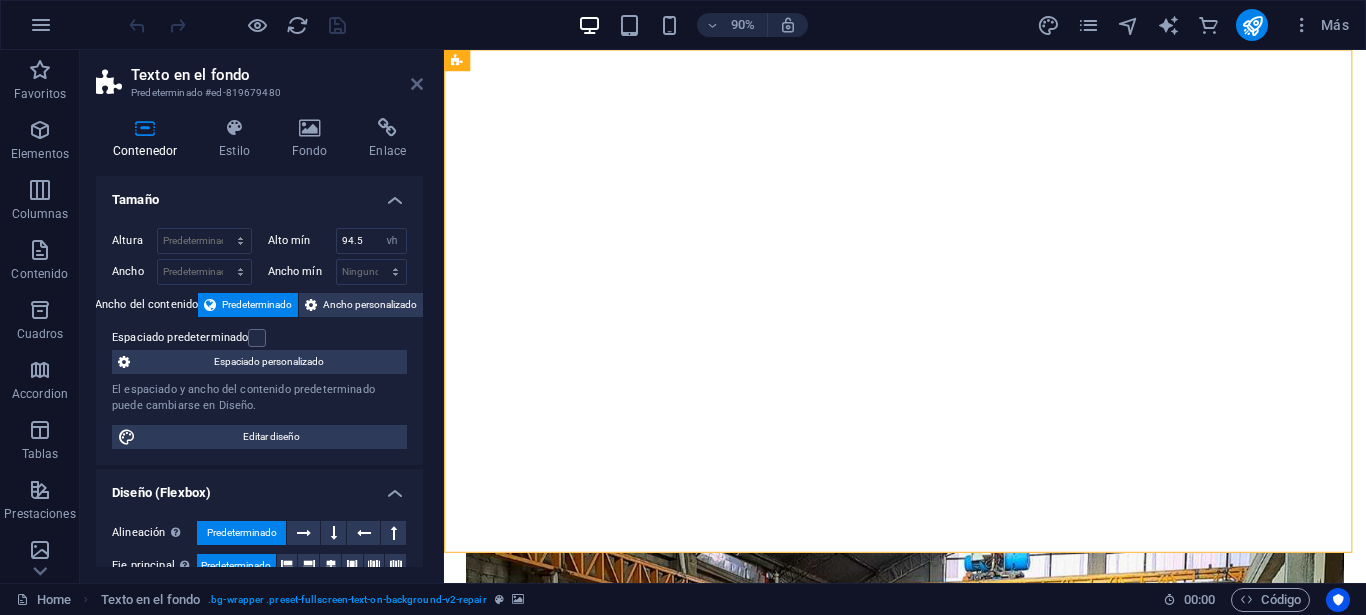 click at bounding box center (417, 84) 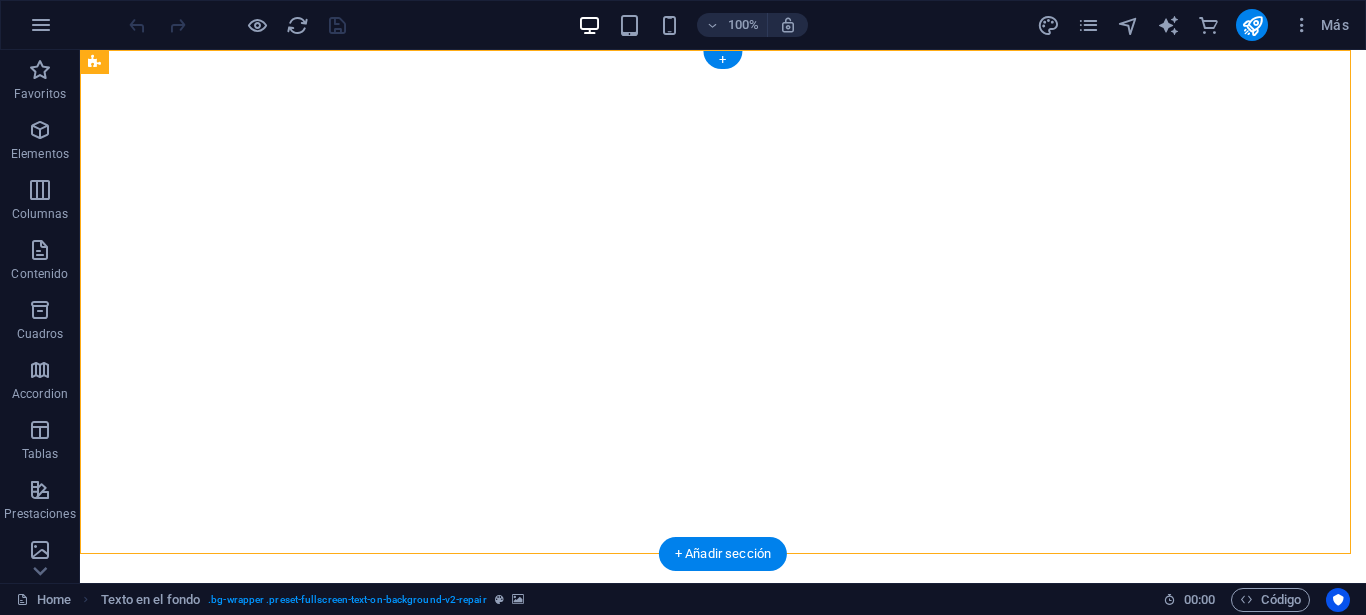 click at bounding box center (715, 50) 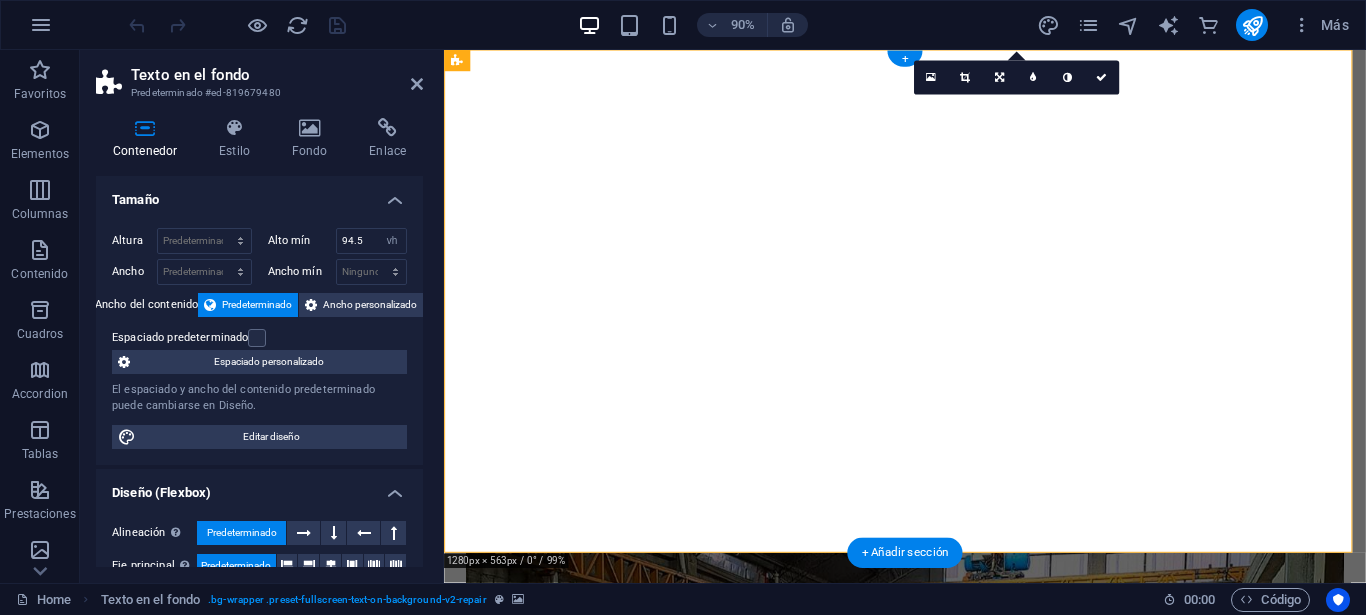 click at bounding box center [948, 50] 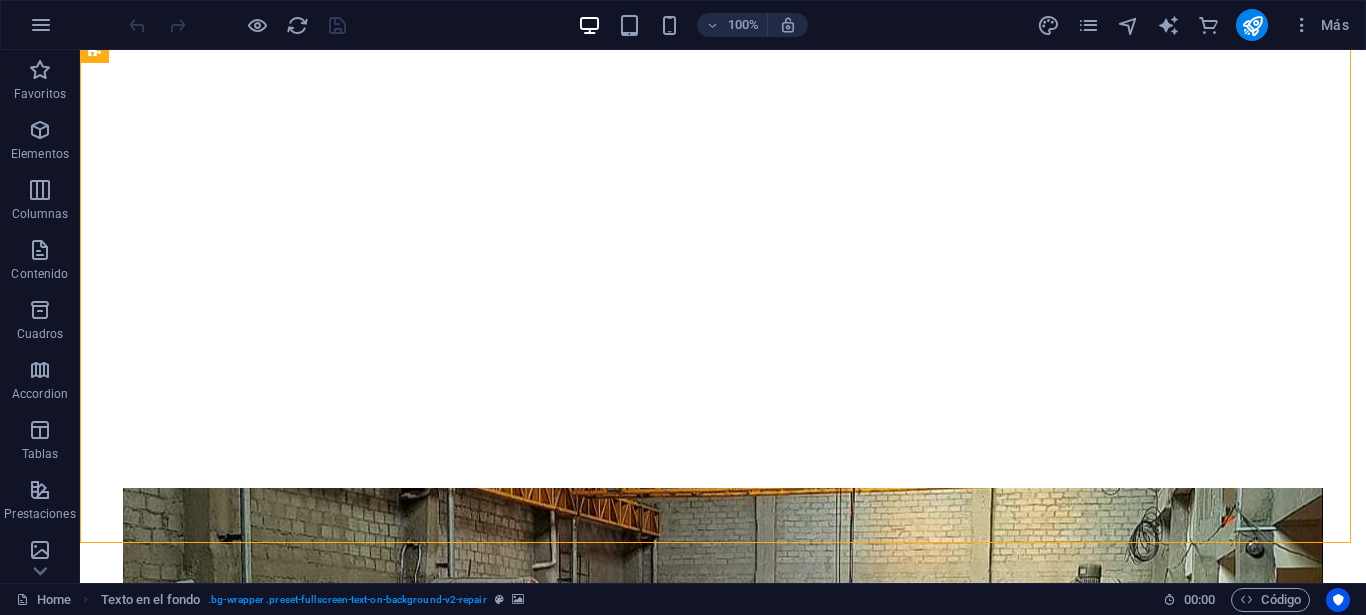 scroll, scrollTop: 0, scrollLeft: 0, axis: both 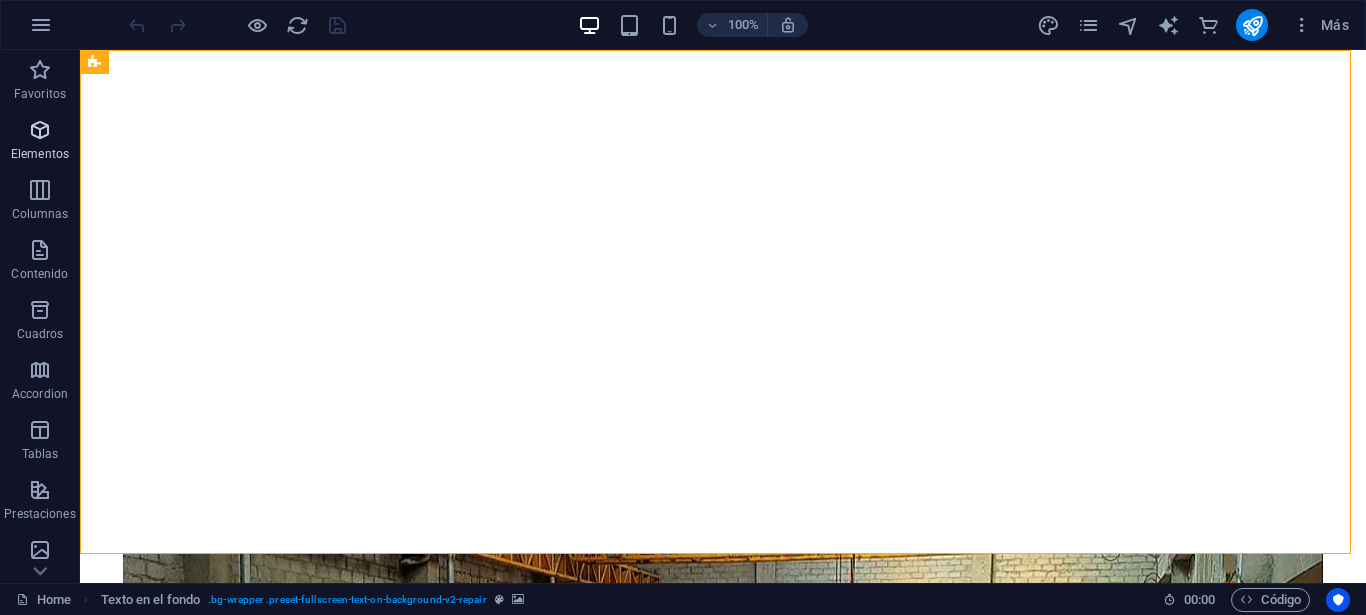click at bounding box center [40, 130] 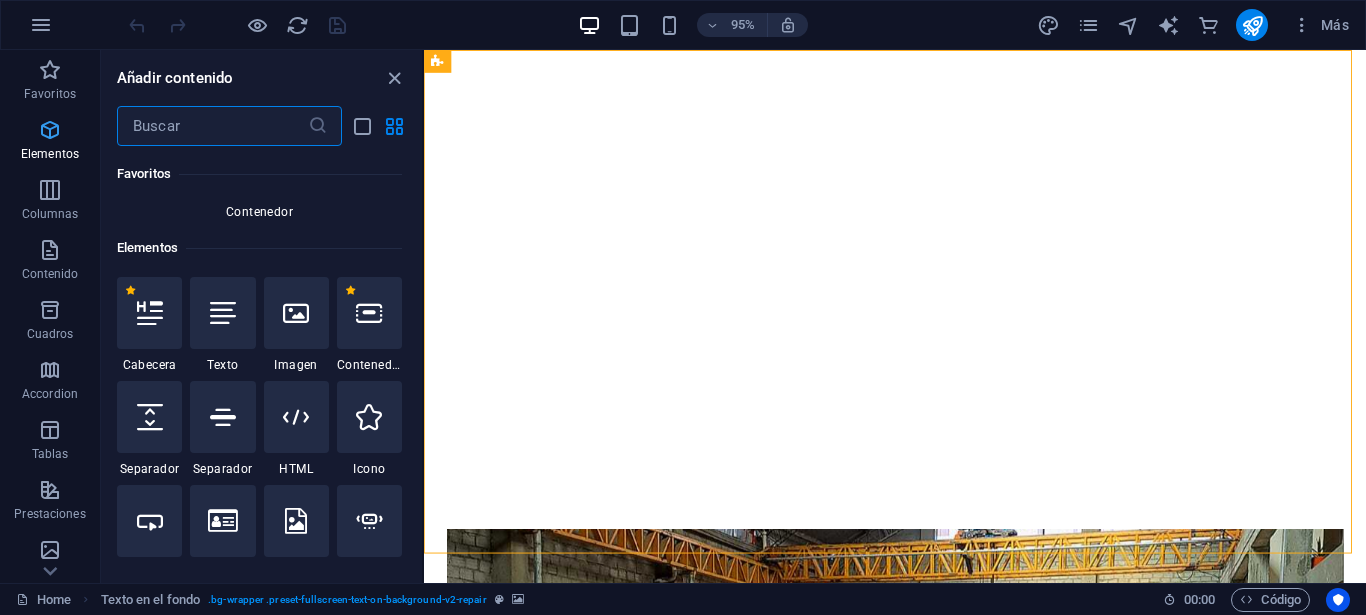 scroll, scrollTop: 377, scrollLeft: 0, axis: vertical 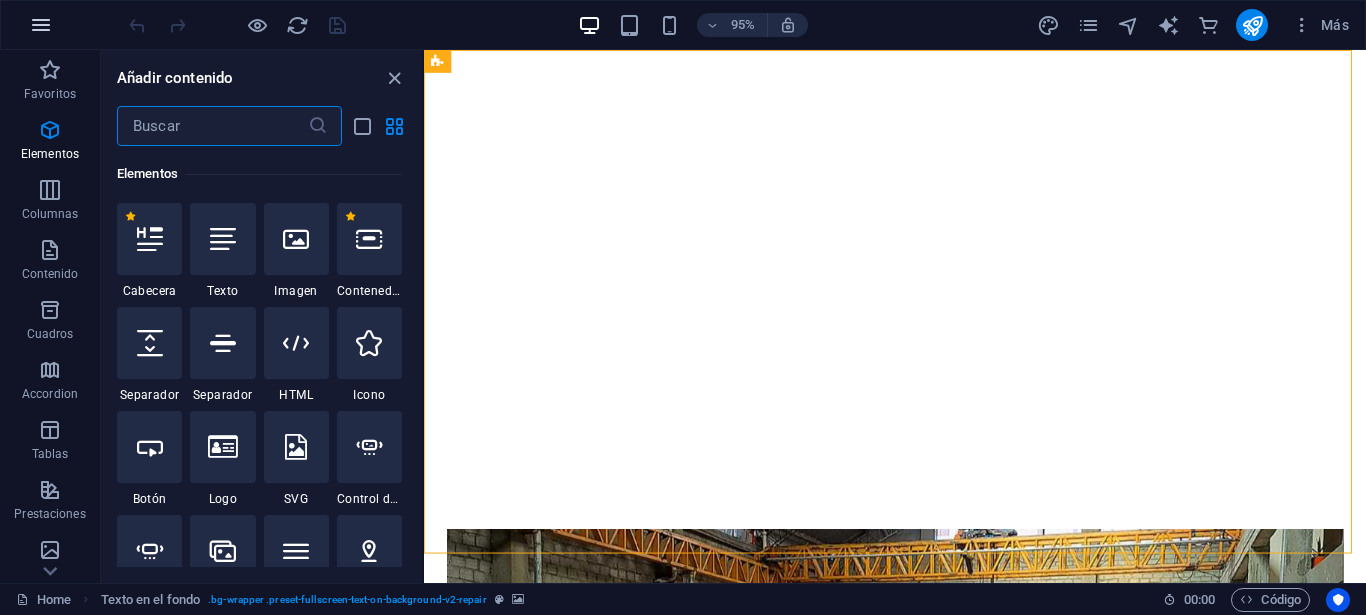 click at bounding box center [41, 25] 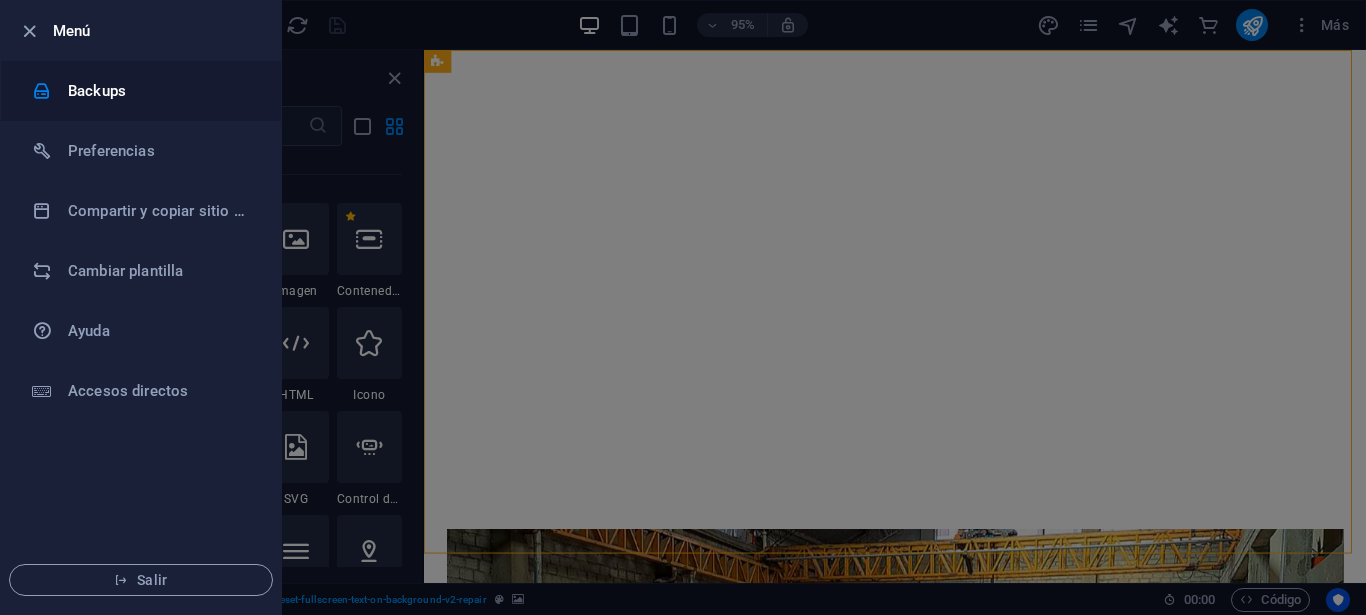 click on "Backups" at bounding box center (160, 91) 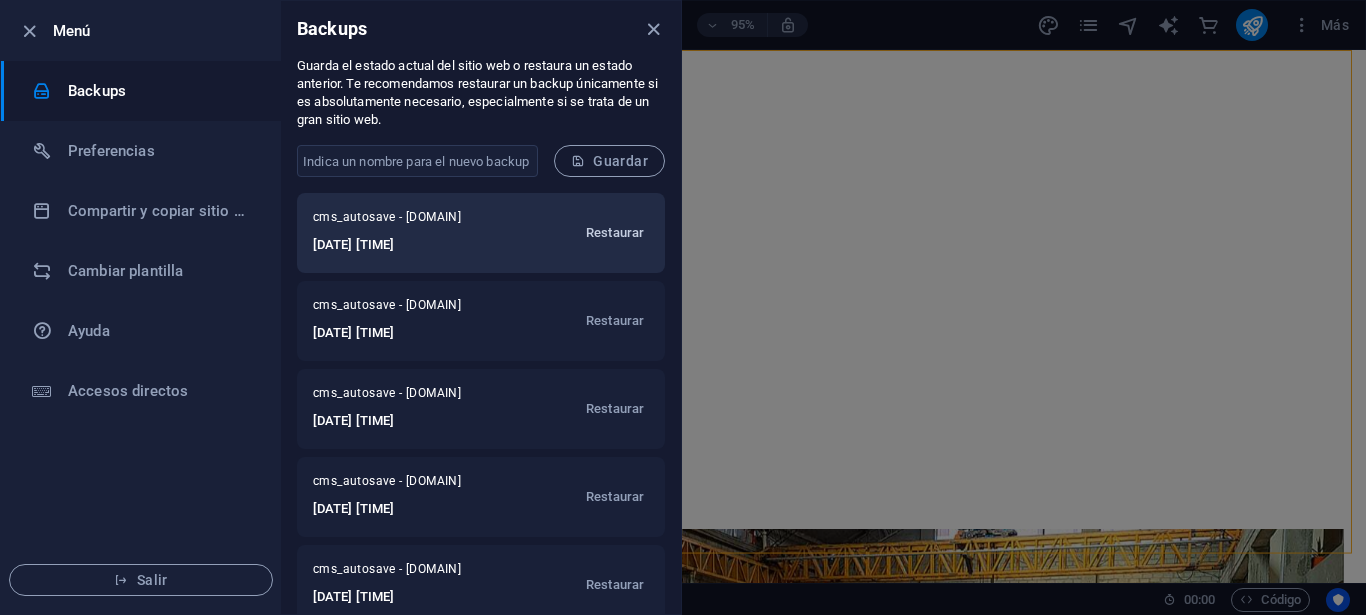 click on "Restaurar" at bounding box center [615, 233] 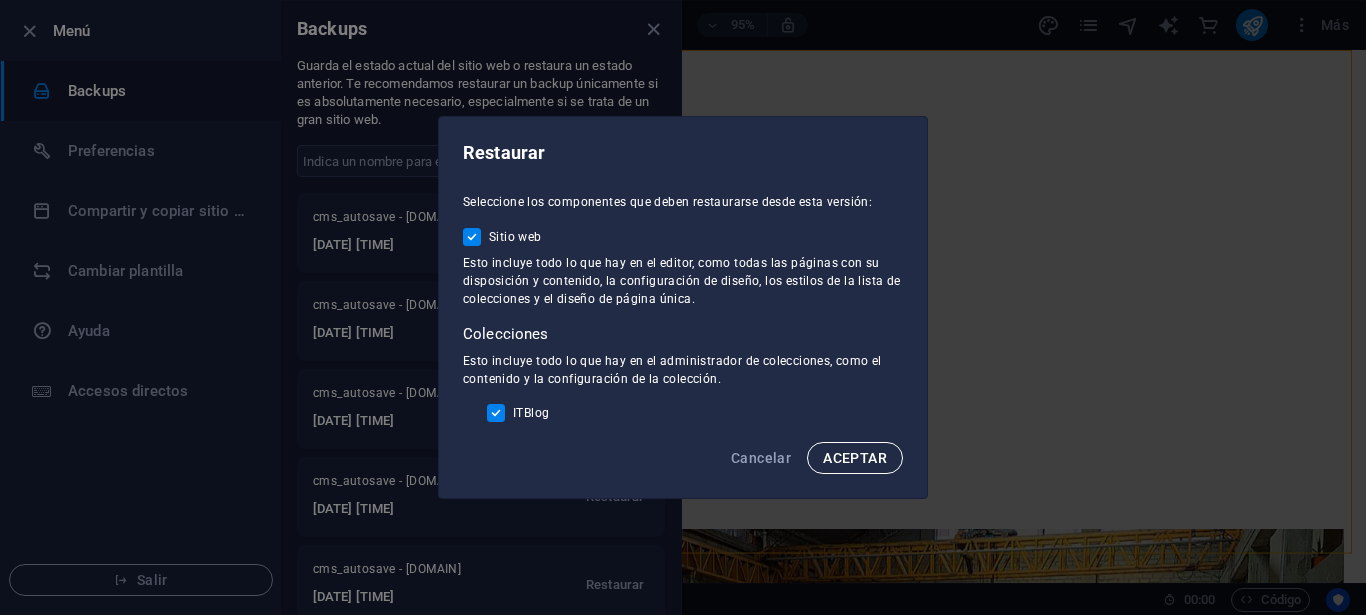 click on "ACEPTAR" at bounding box center [855, 458] 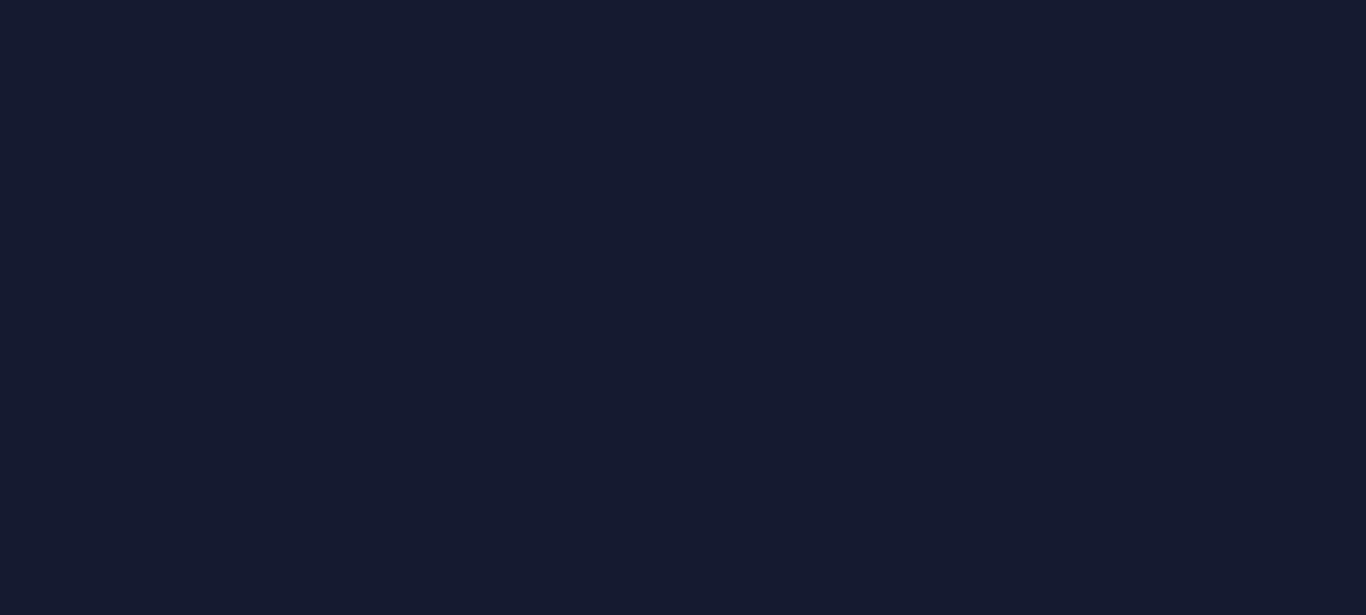 scroll, scrollTop: 0, scrollLeft: 0, axis: both 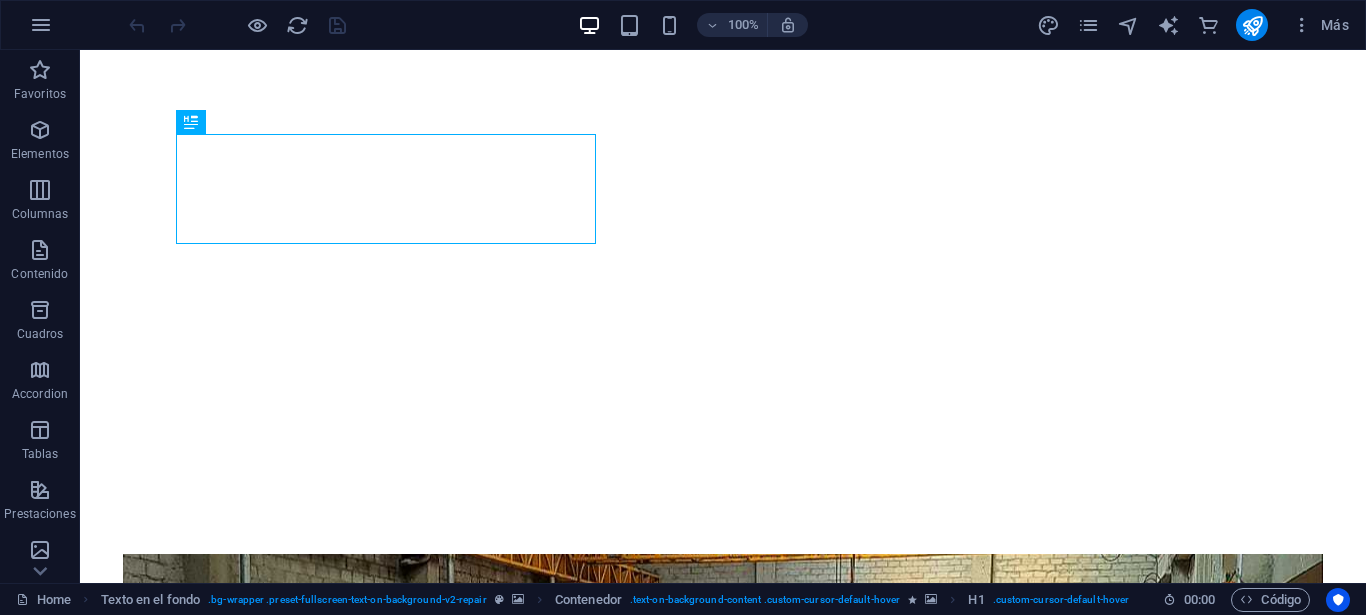 click at bounding box center [715, 50] 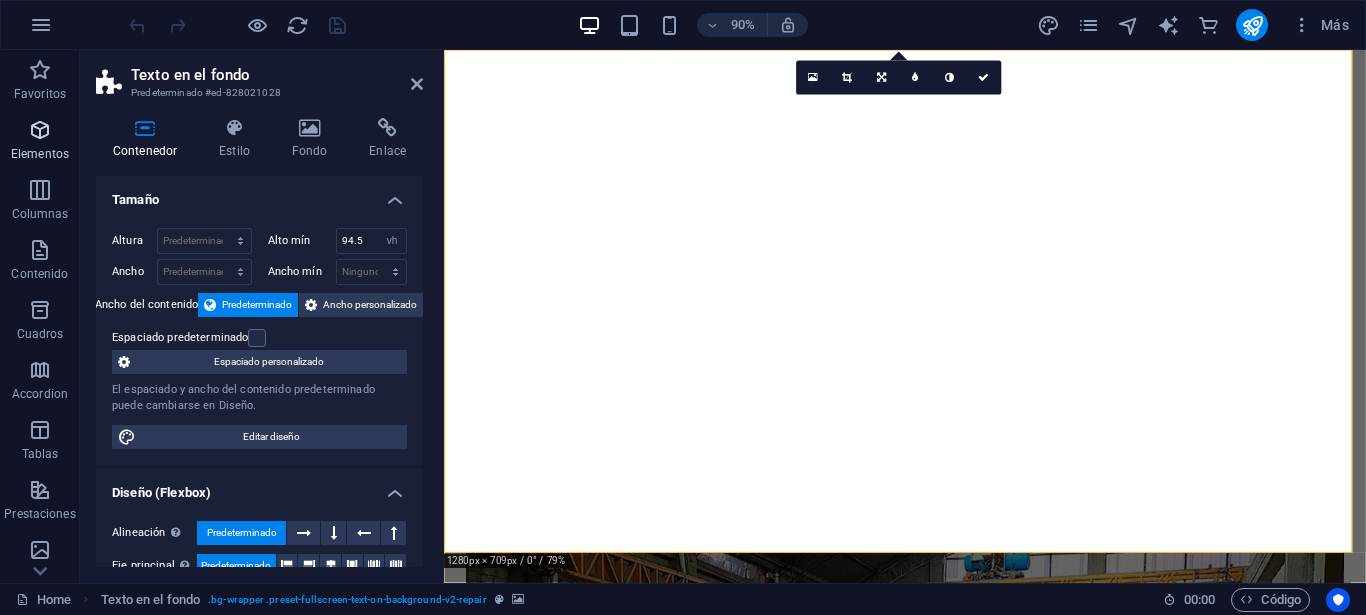 click at bounding box center (40, 130) 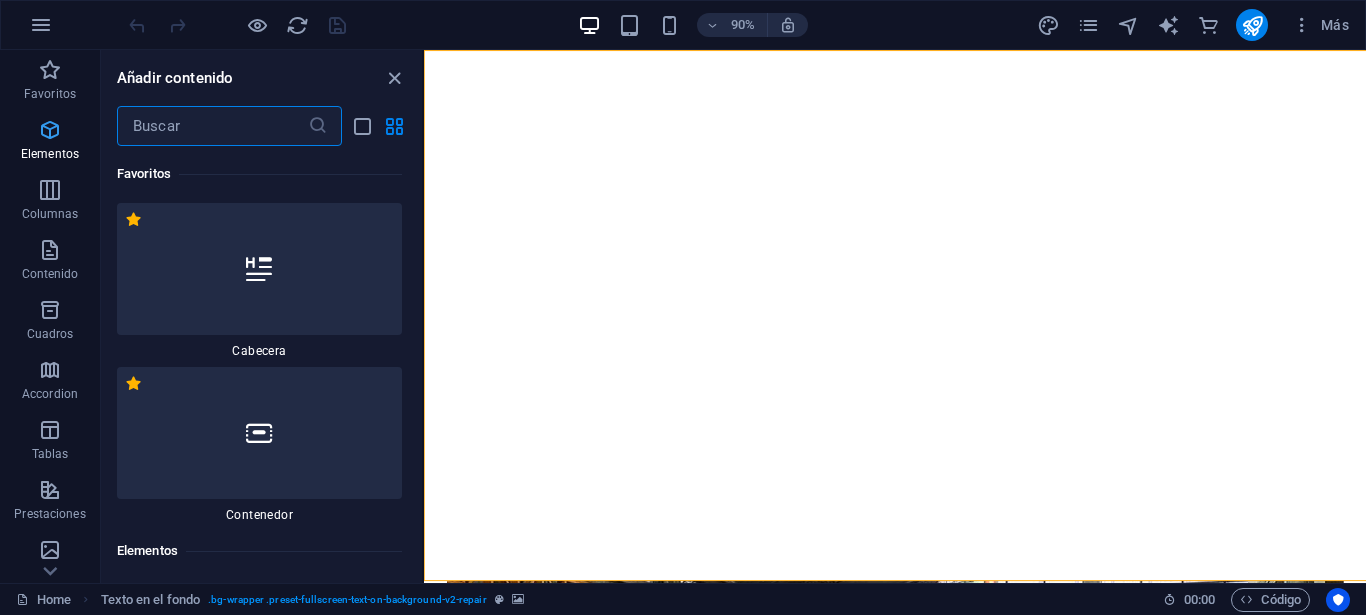click at bounding box center [50, 130] 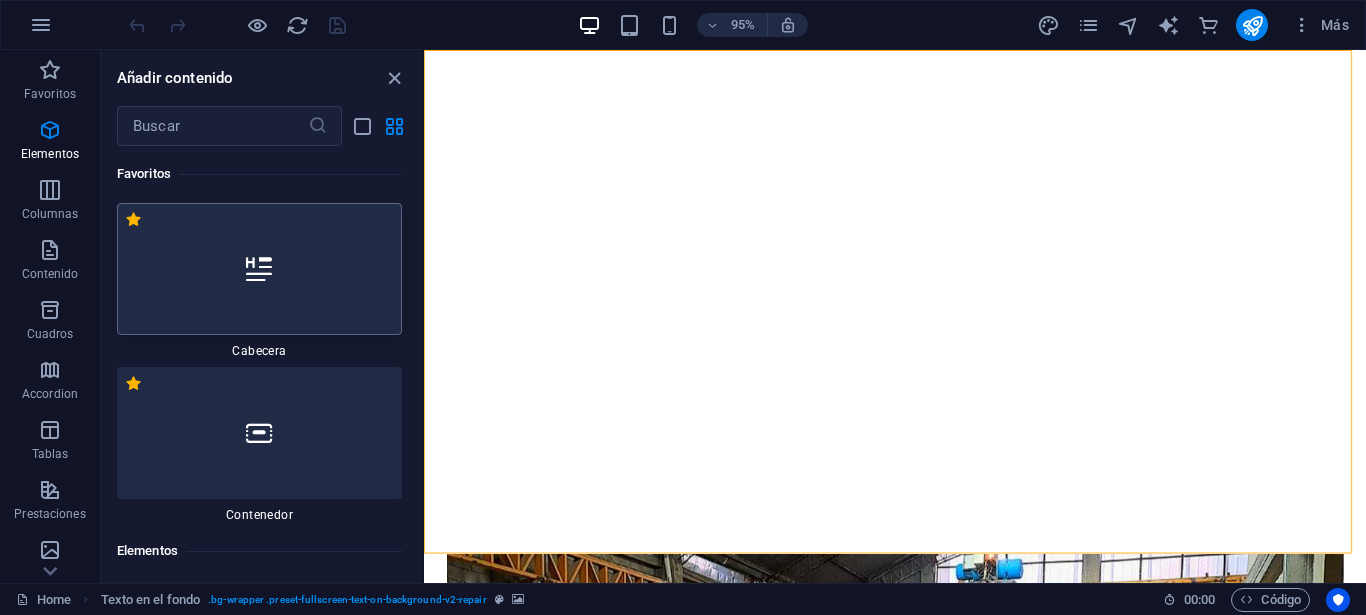 drag, startPoint x: 418, startPoint y: 184, endPoint x: 387, endPoint y: 223, distance: 49.819675 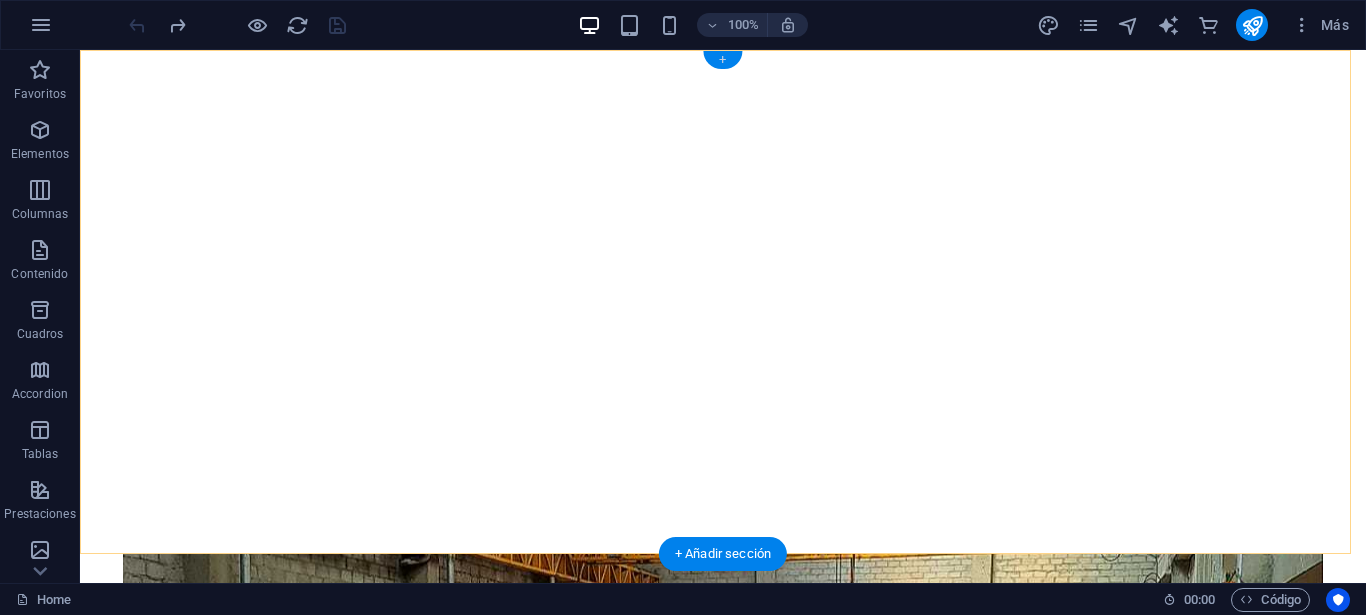 click on "+" at bounding box center [722, 60] 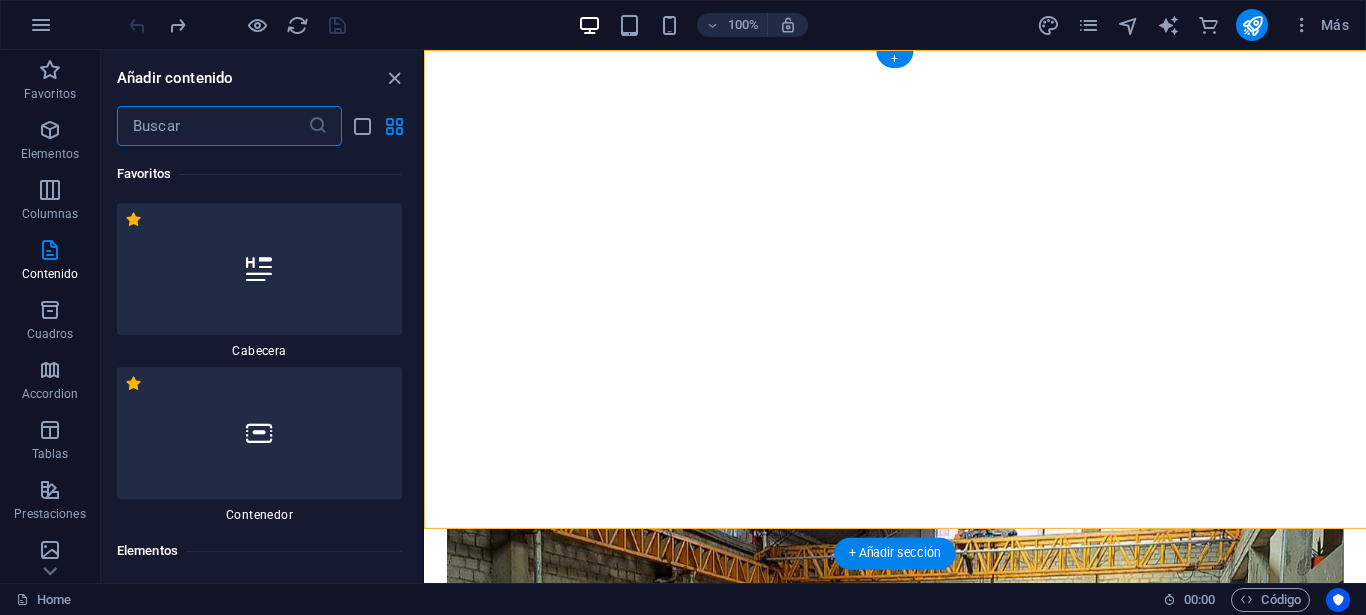 click at bounding box center (920, 782) 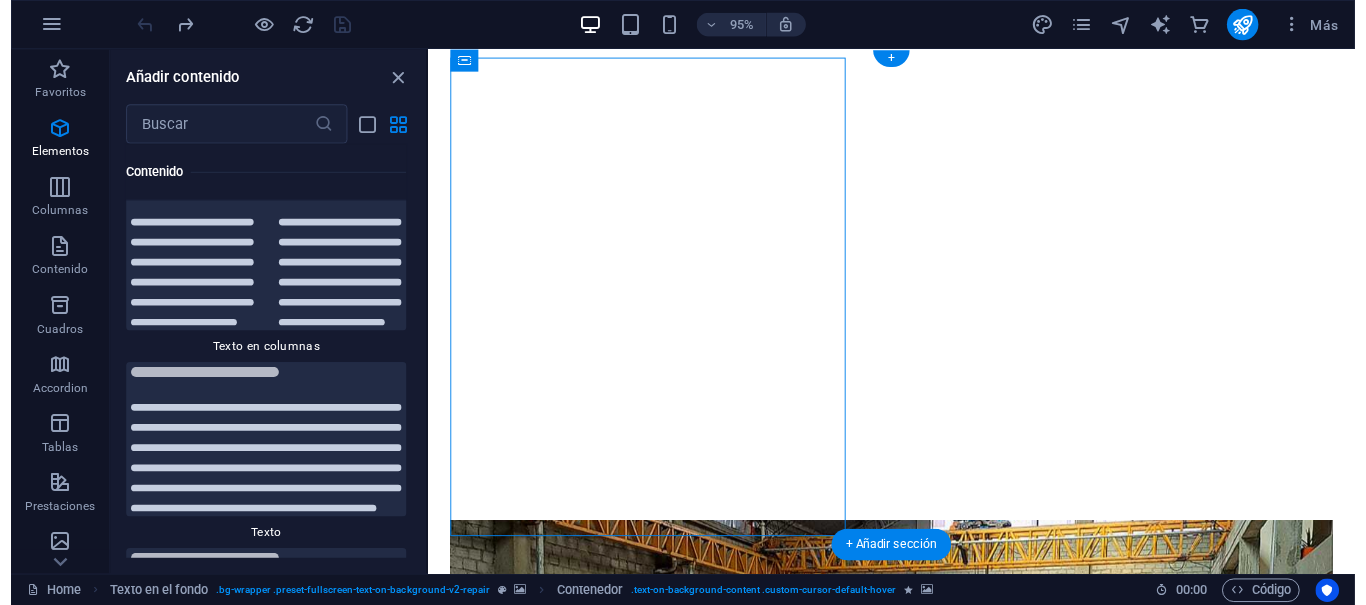 scroll, scrollTop: 6808, scrollLeft: 0, axis: vertical 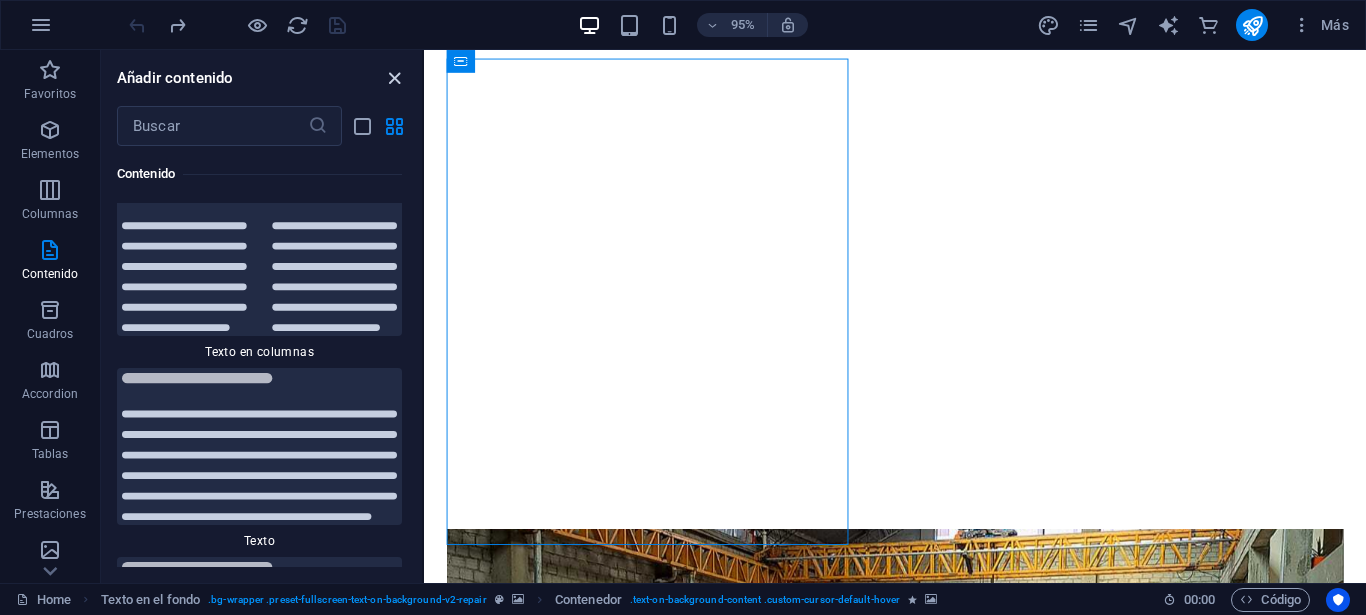 click at bounding box center (394, 78) 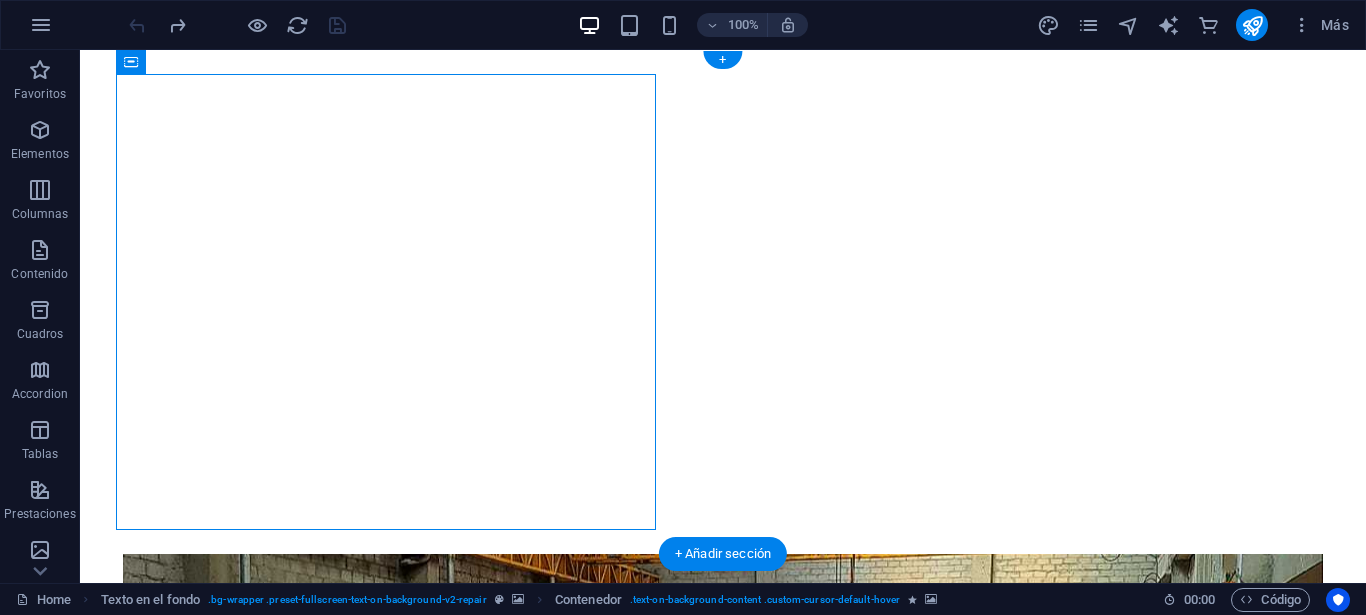 click at bounding box center (715, 50) 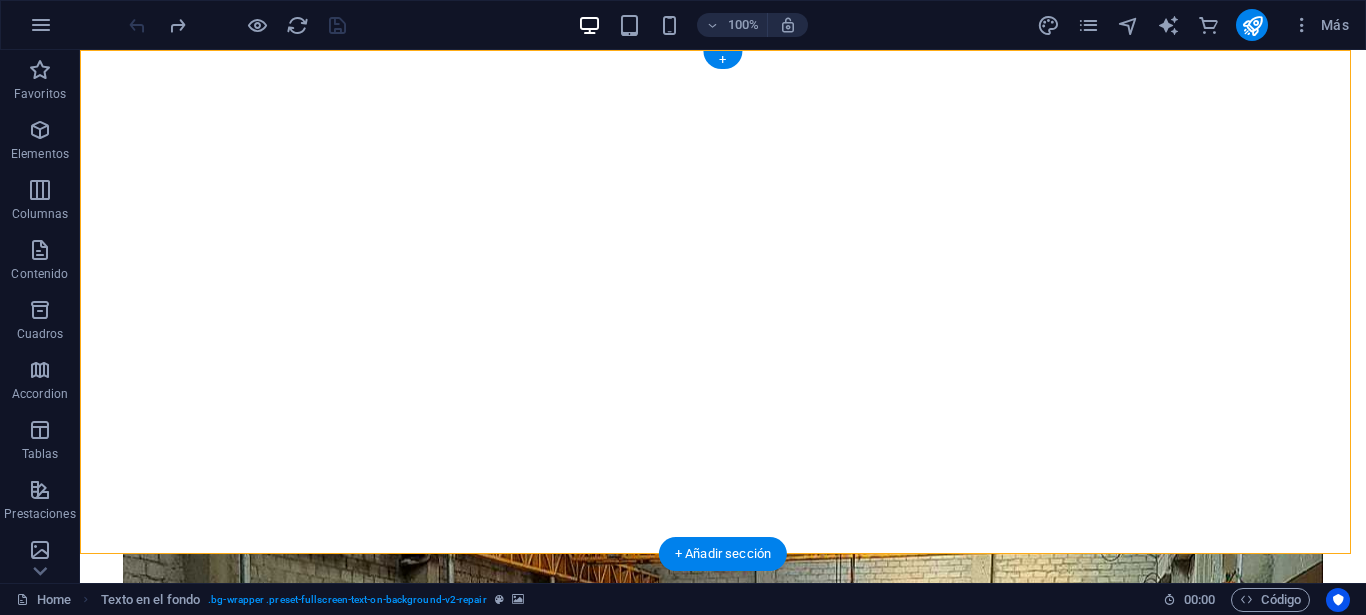 click at bounding box center [715, 50] 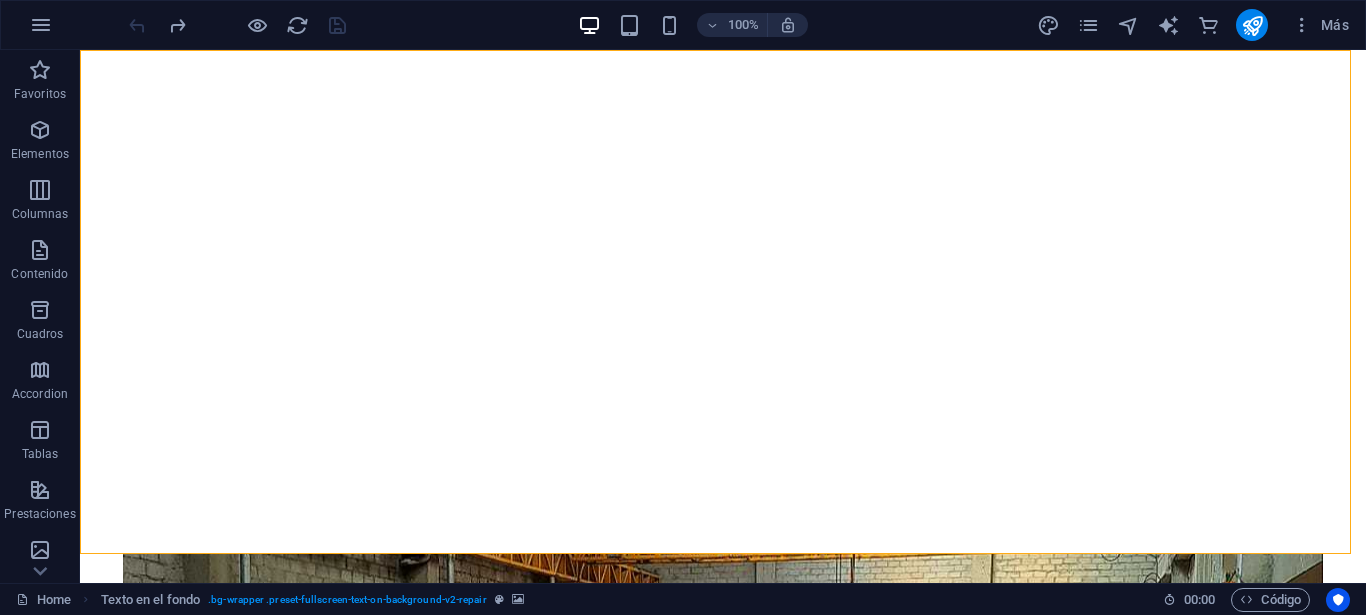 click at bounding box center (237, 25) 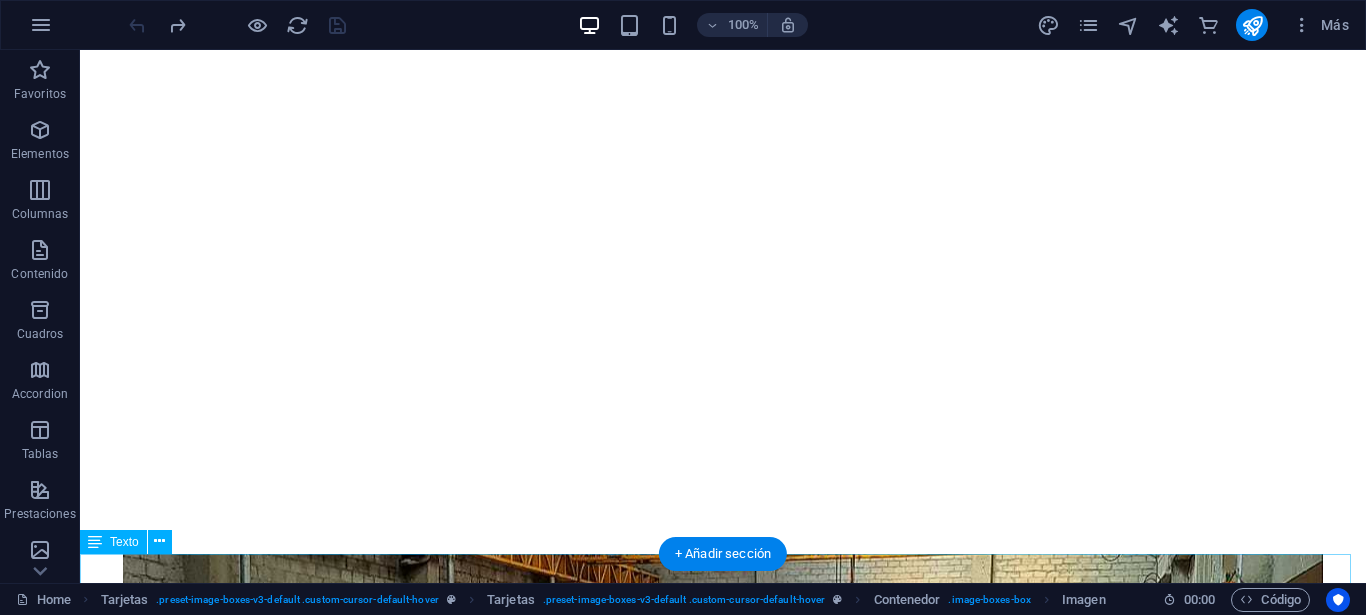 click on "CALAMINAS LISAS" at bounding box center [723, 1634] 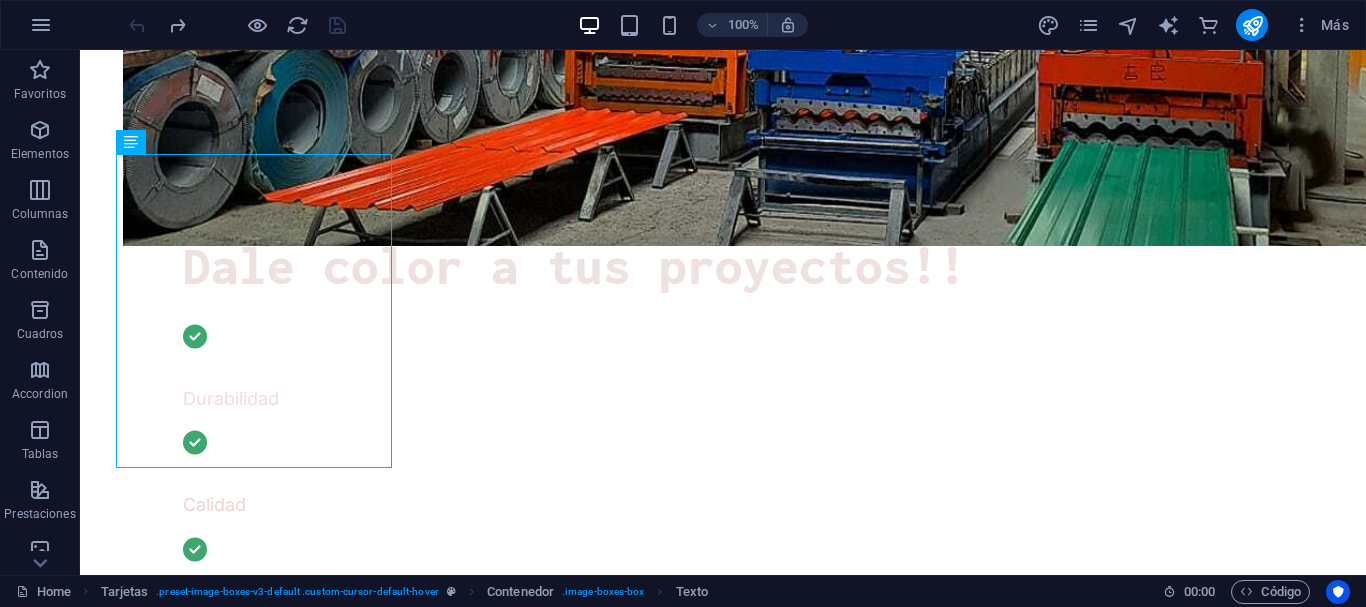 scroll, scrollTop: 825, scrollLeft: 0, axis: vertical 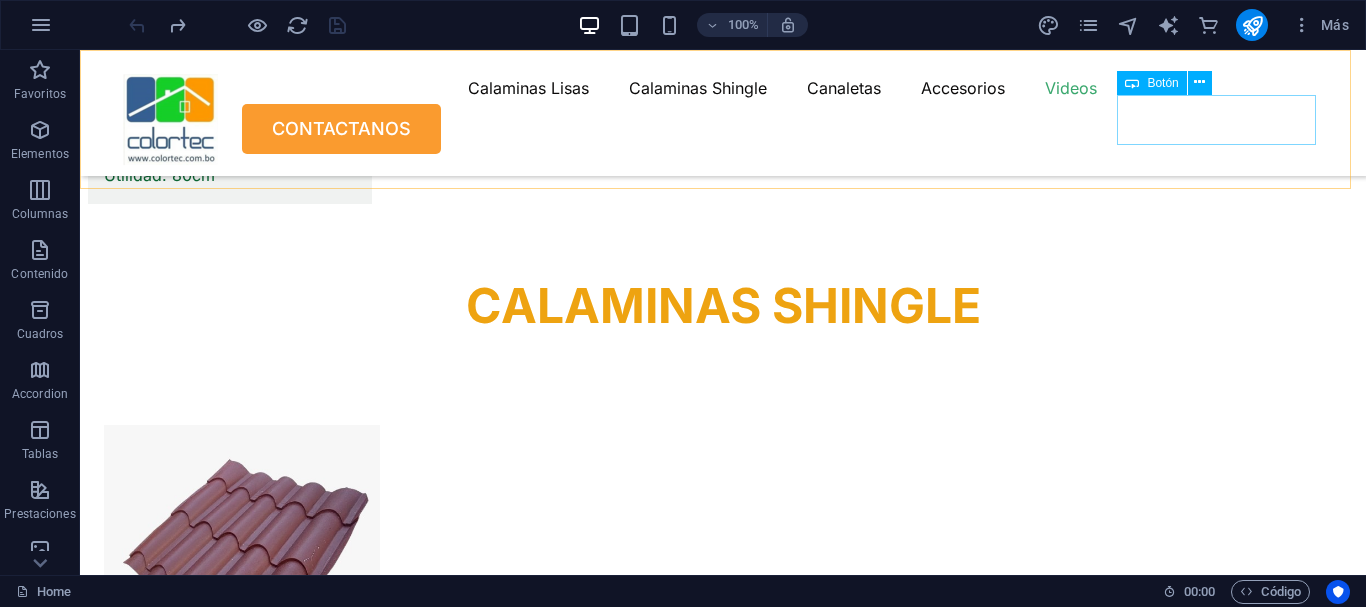 click on "CONTACTANOS" at bounding box center [723, 129] 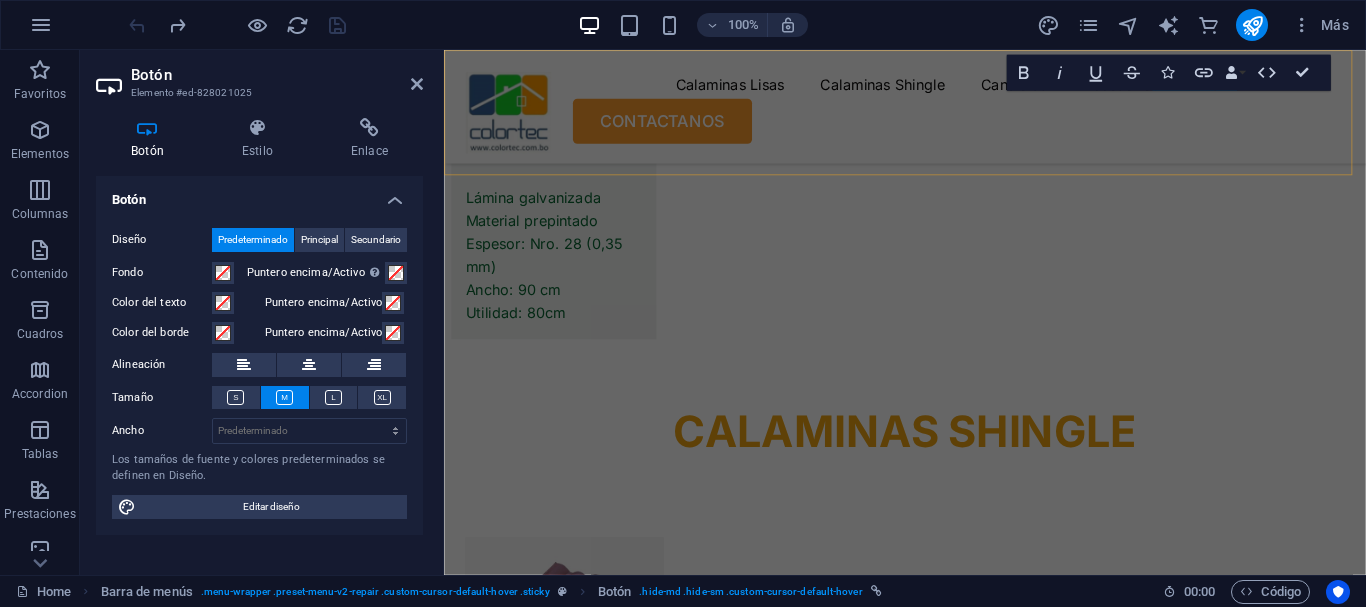 scroll, scrollTop: 11600, scrollLeft: 0, axis: vertical 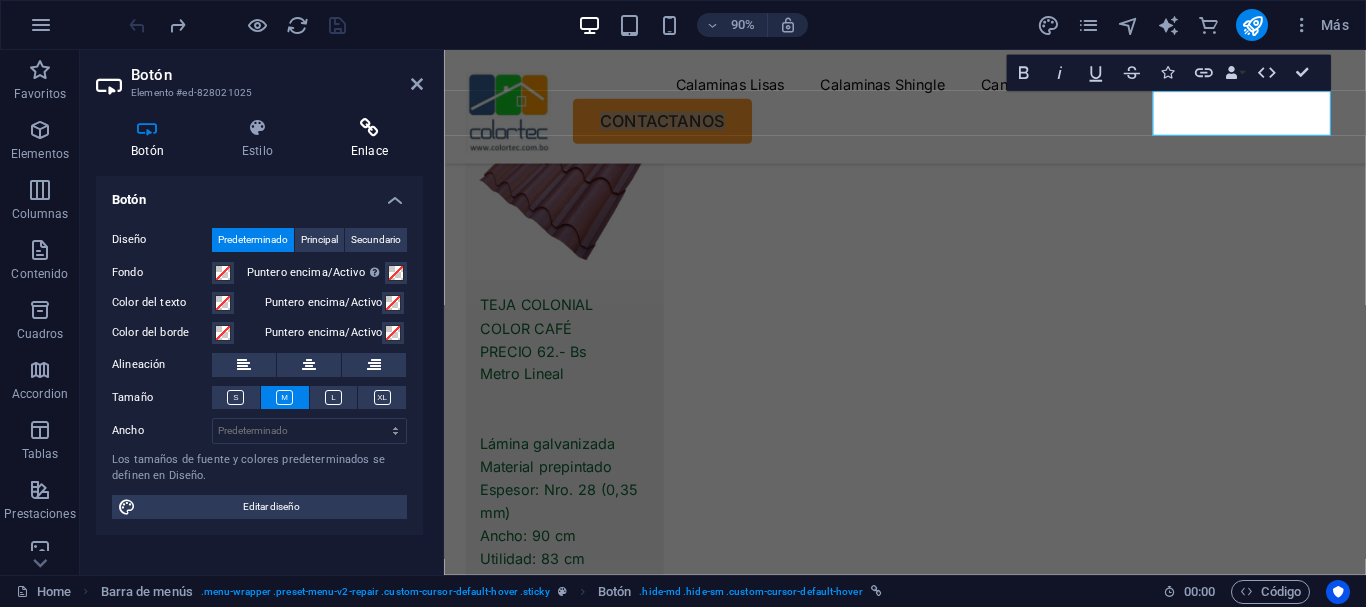 click at bounding box center [369, 128] 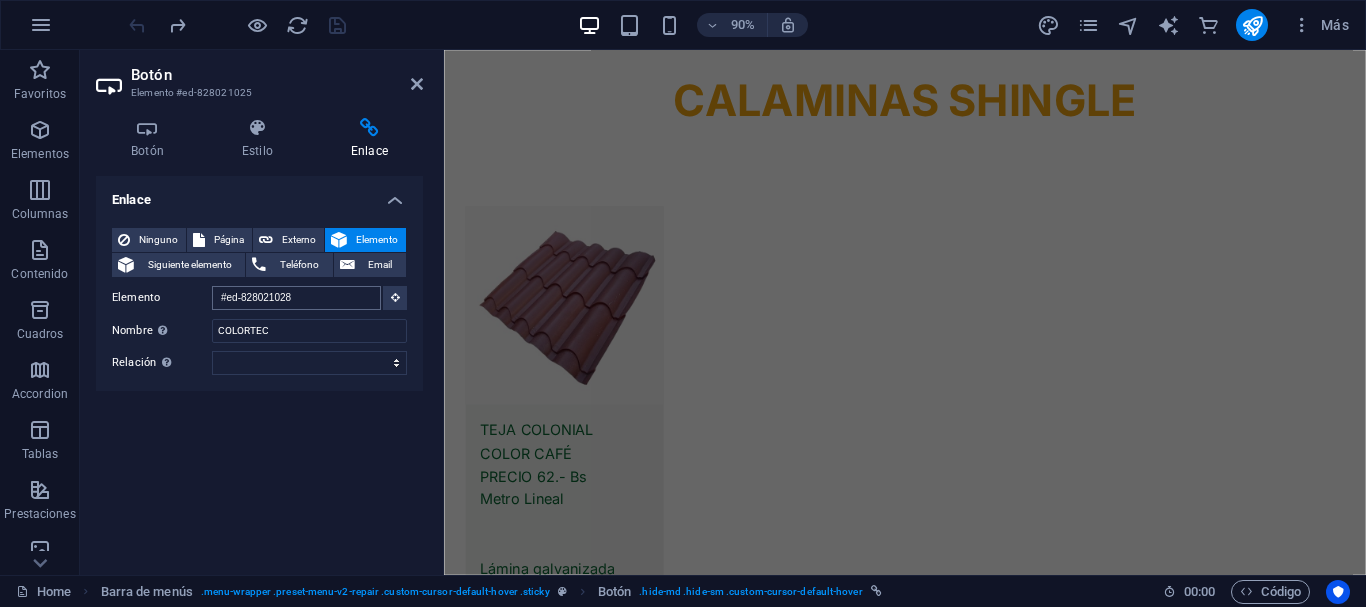 scroll, scrollTop: 0, scrollLeft: 0, axis: both 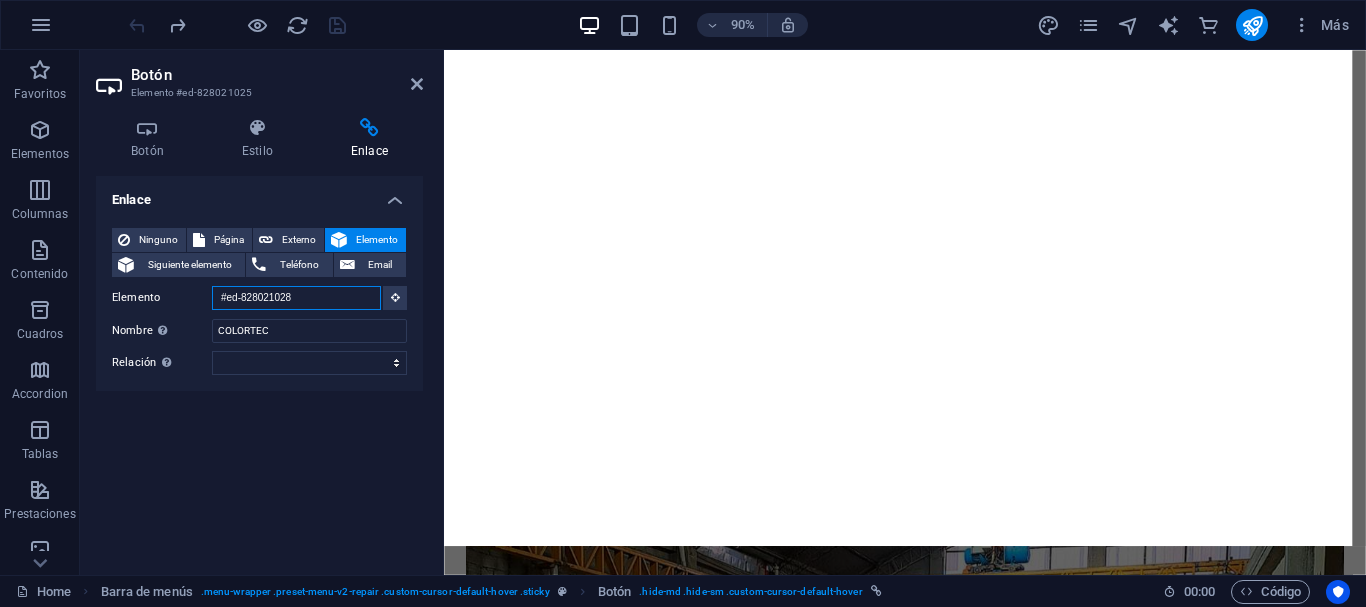 click on "#ed-828021028" at bounding box center (296, 298) 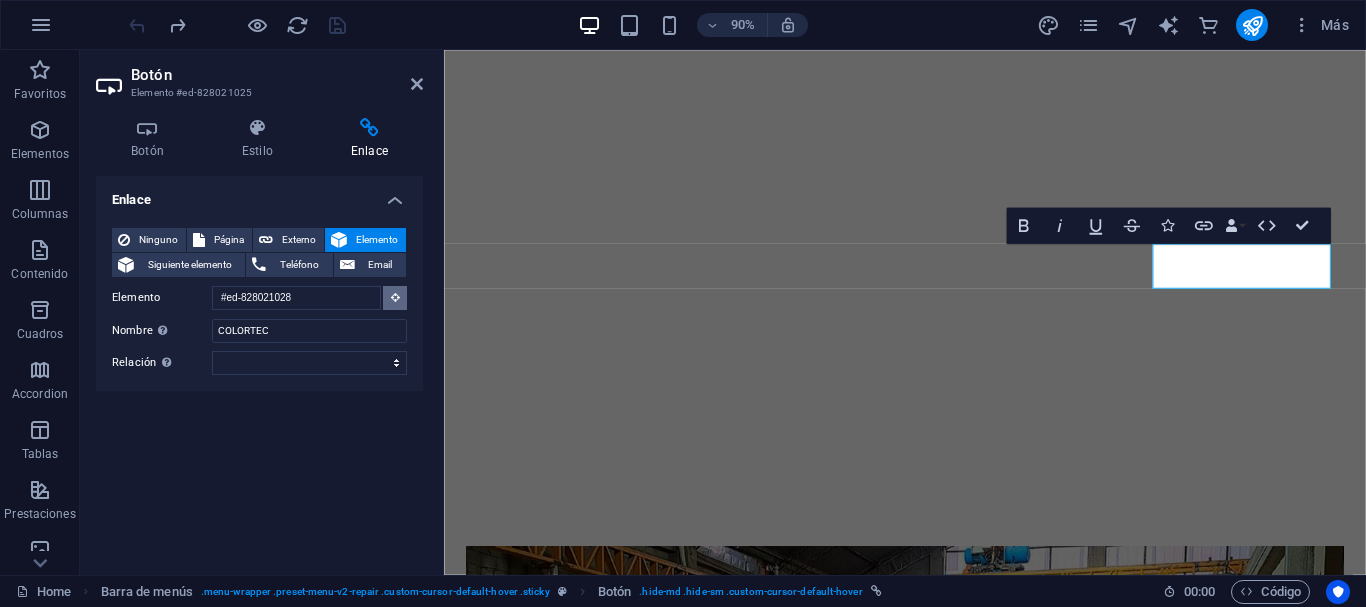 click at bounding box center [395, 297] 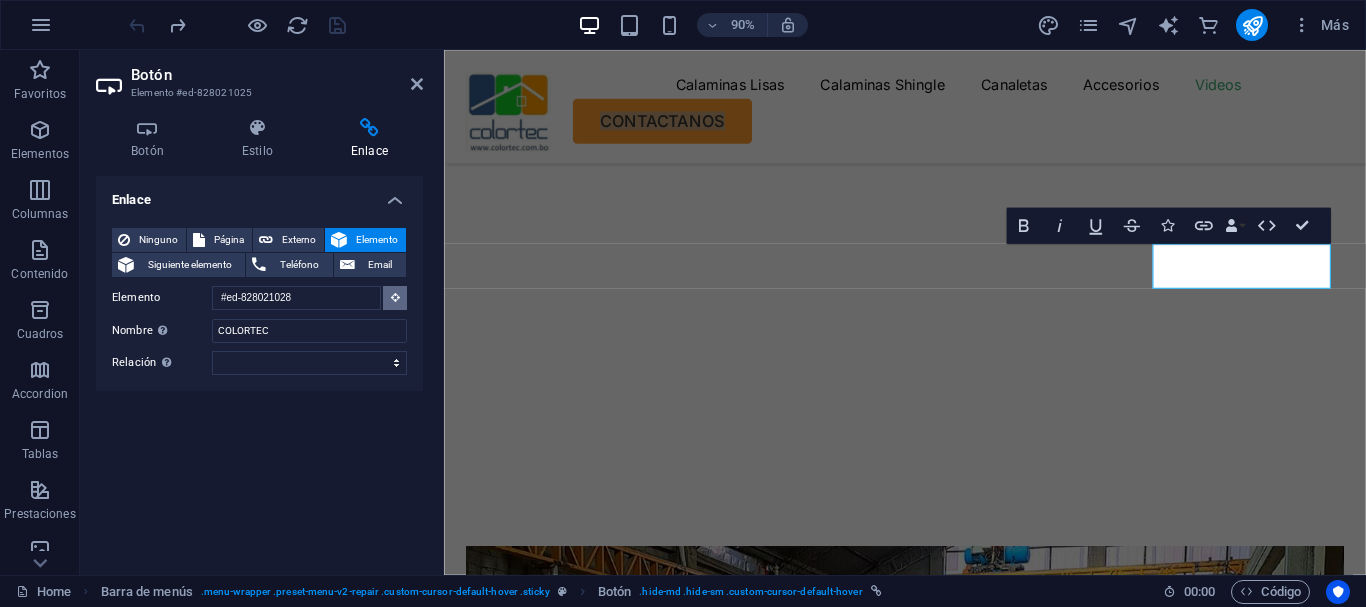 scroll, scrollTop: 11322, scrollLeft: 0, axis: vertical 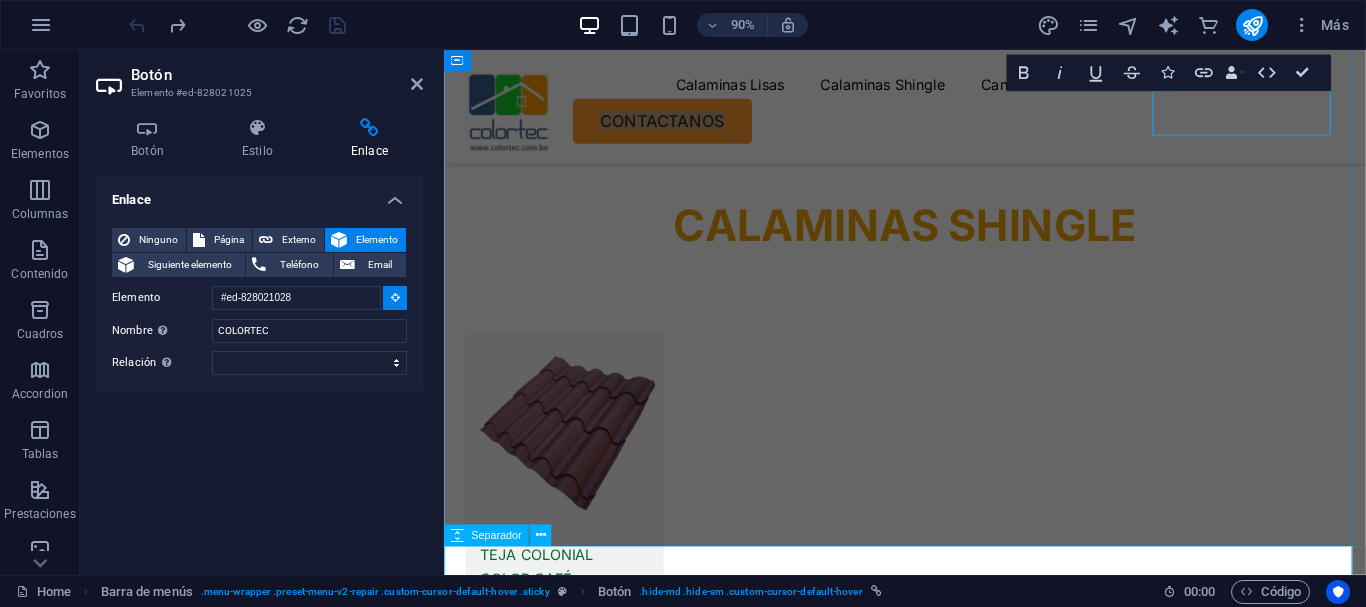 click at bounding box center [956, 22080] 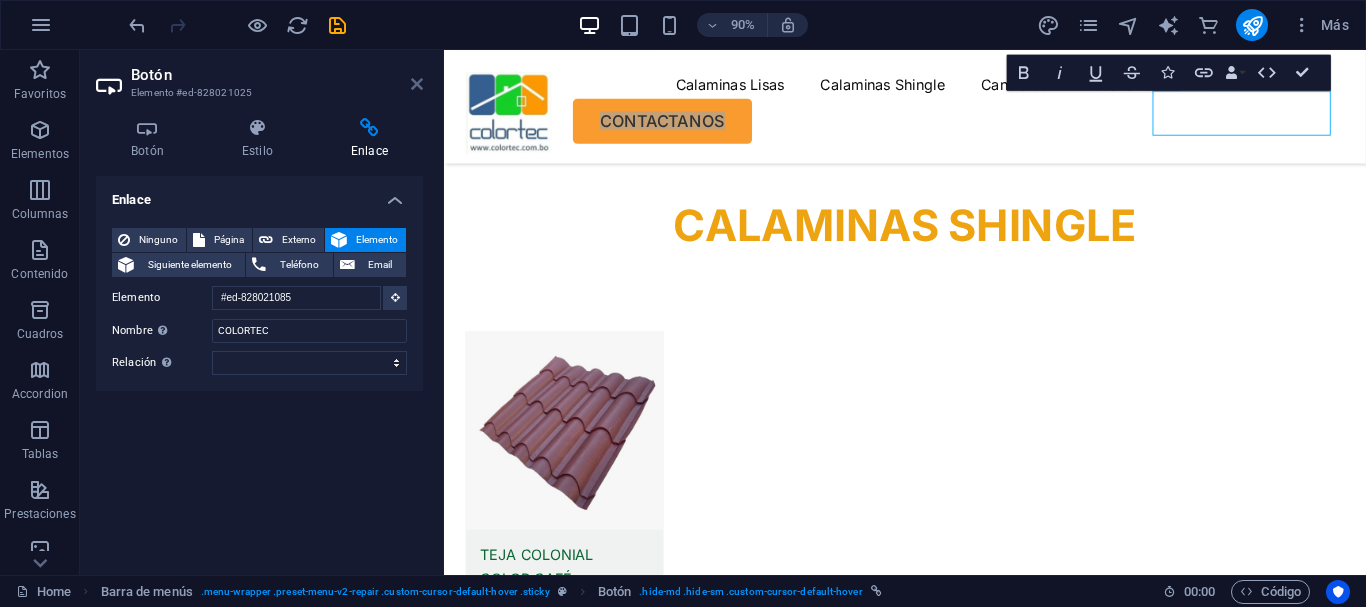 click at bounding box center (417, 84) 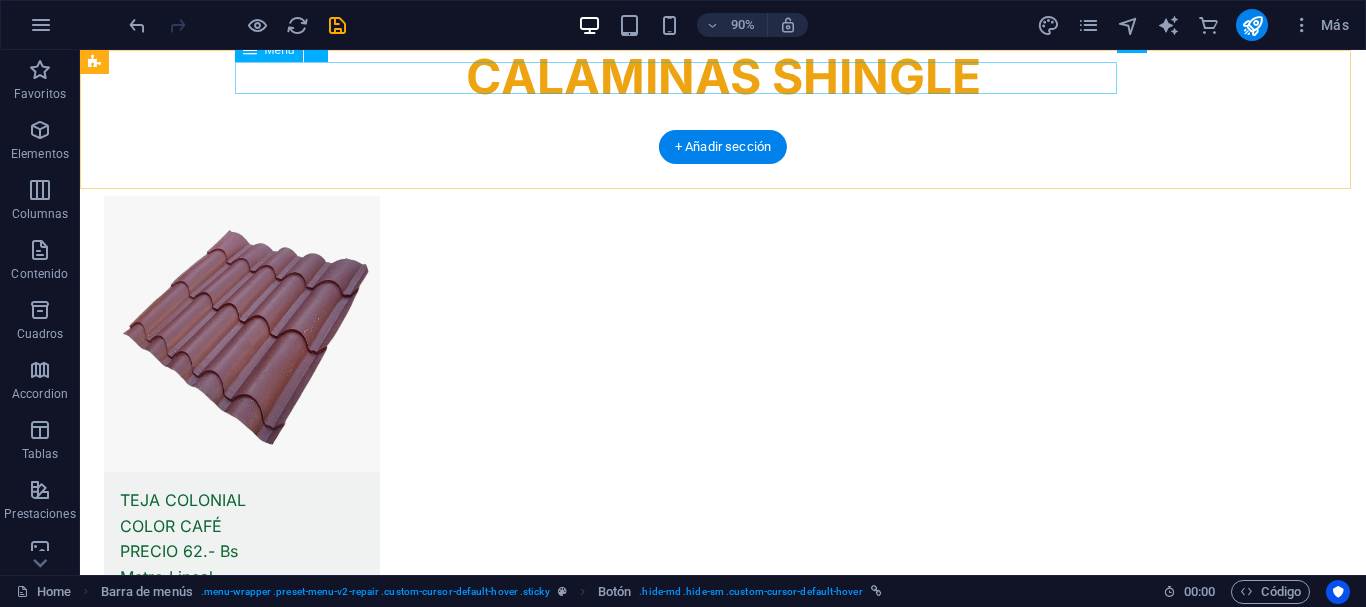 scroll, scrollTop: 10815, scrollLeft: 0, axis: vertical 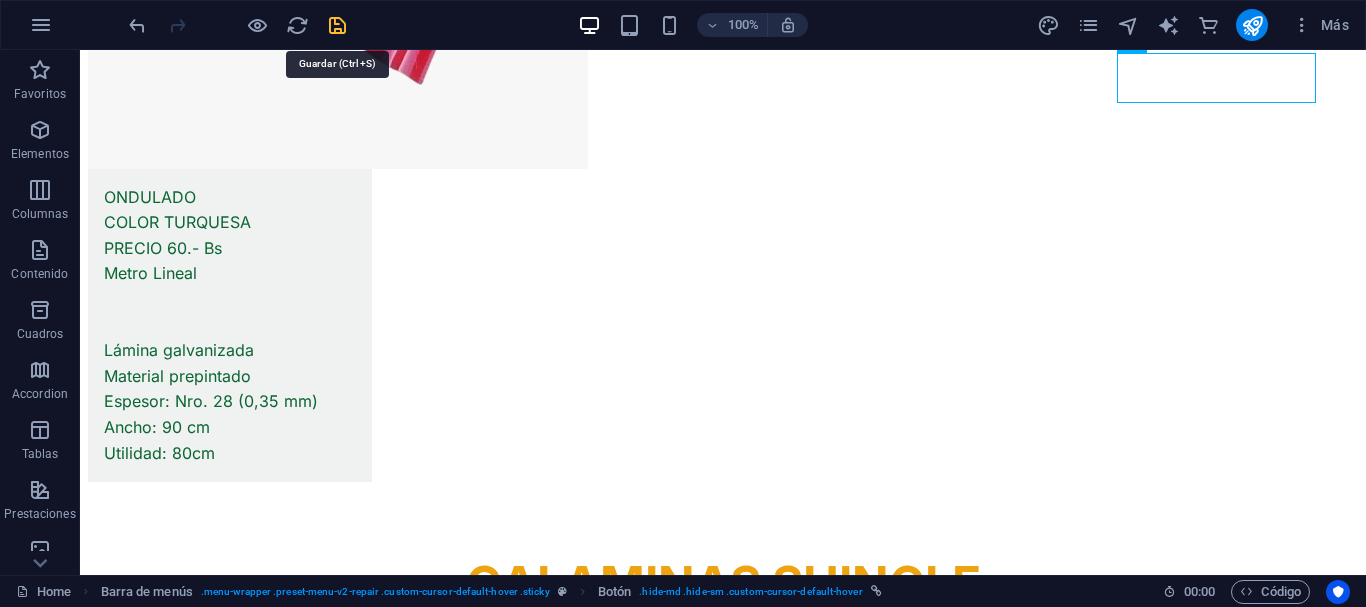 click at bounding box center [337, 25] 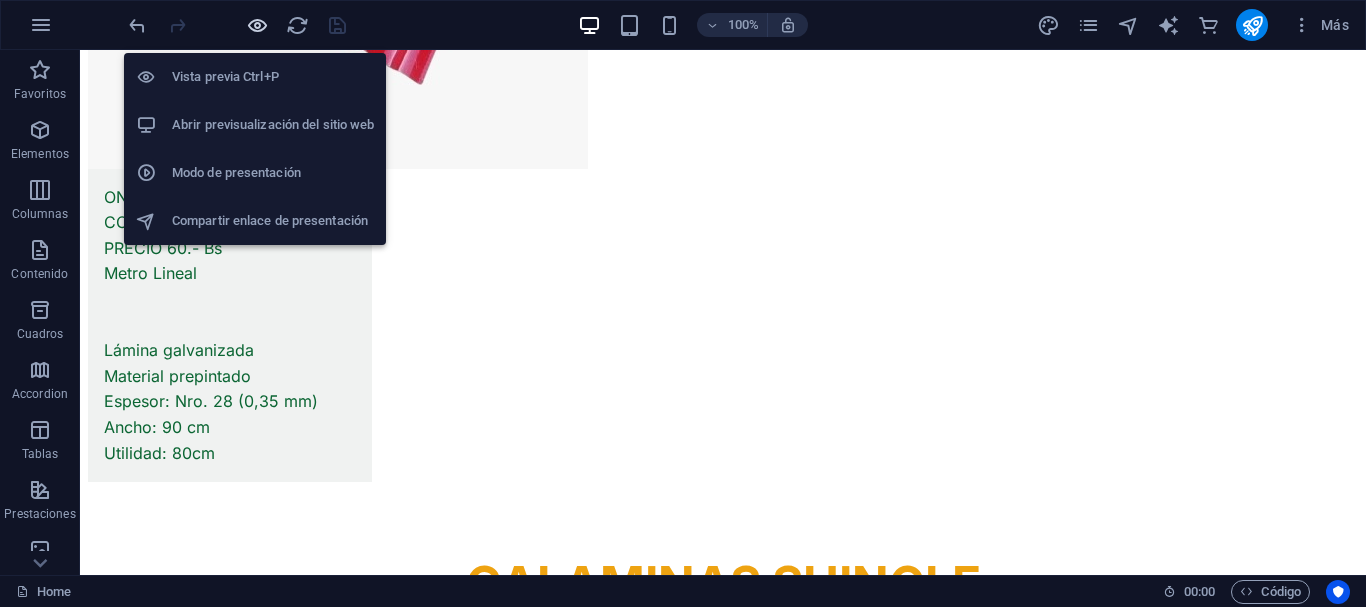 click at bounding box center [257, 25] 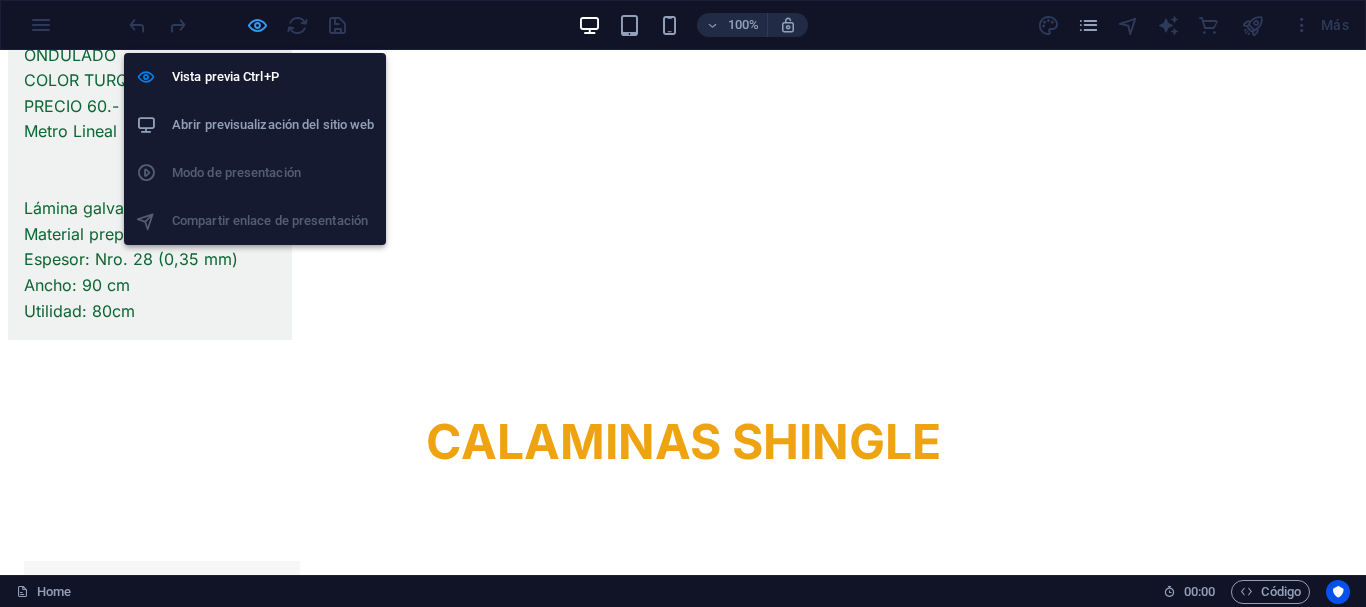 scroll, scrollTop: 10673, scrollLeft: 0, axis: vertical 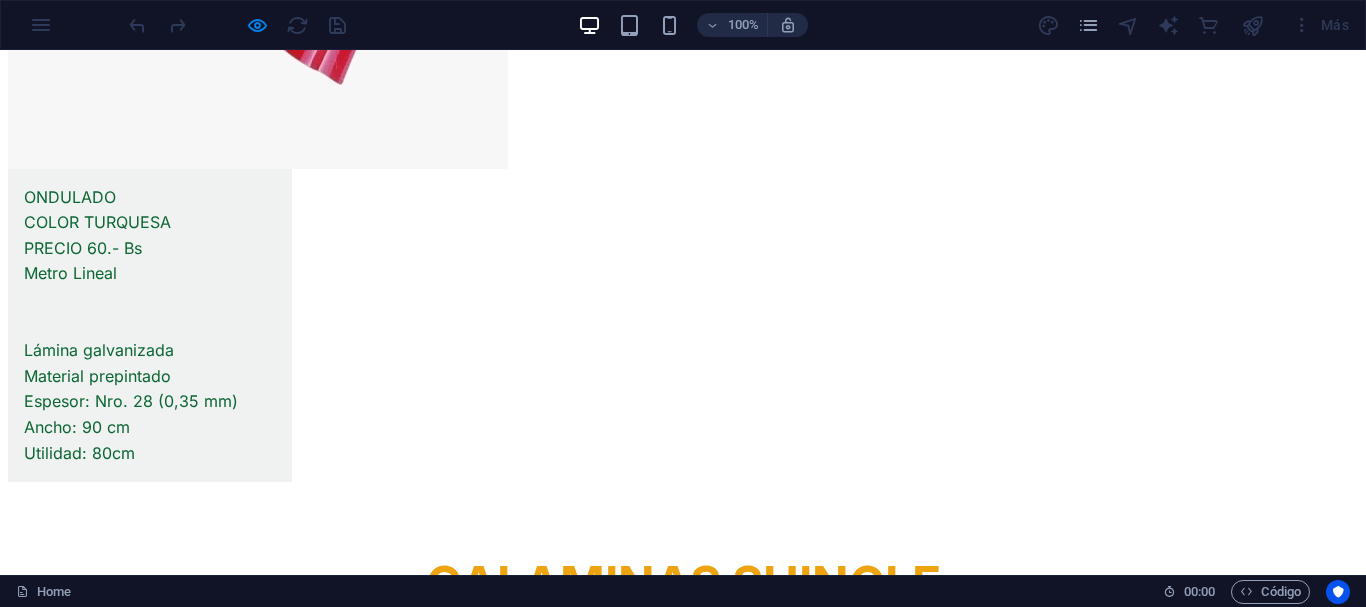 click on "Calaminas Lisas" at bounding box center [488, 21839] 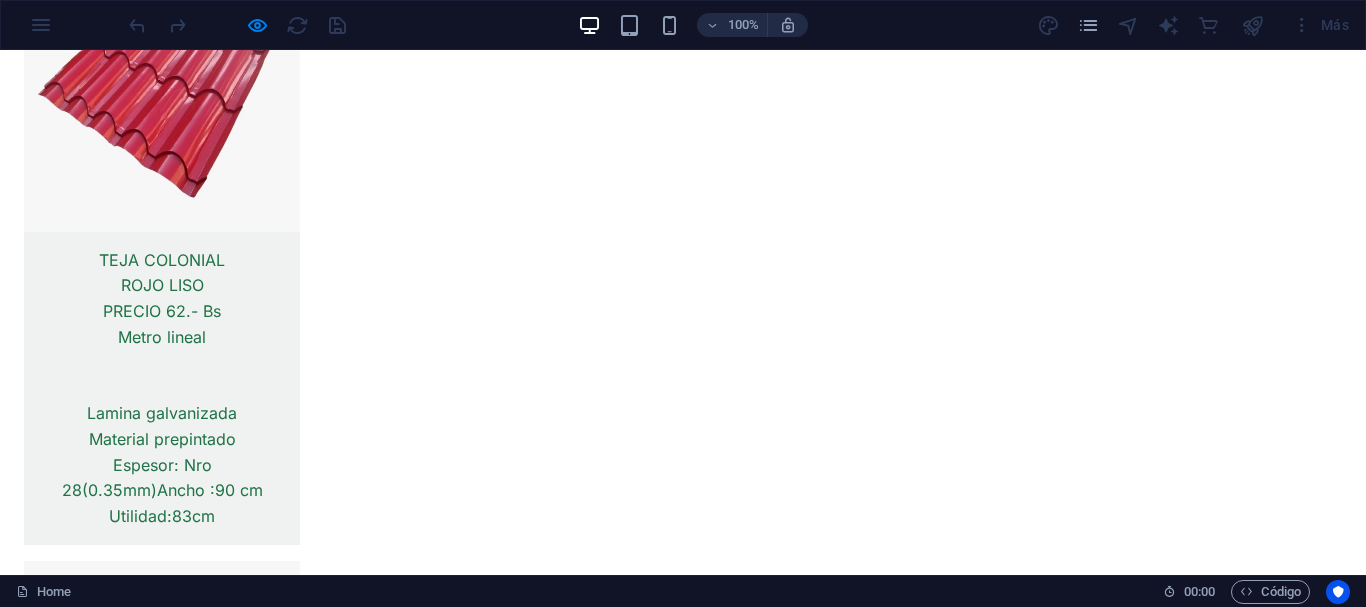 scroll, scrollTop: 496, scrollLeft: 0, axis: vertical 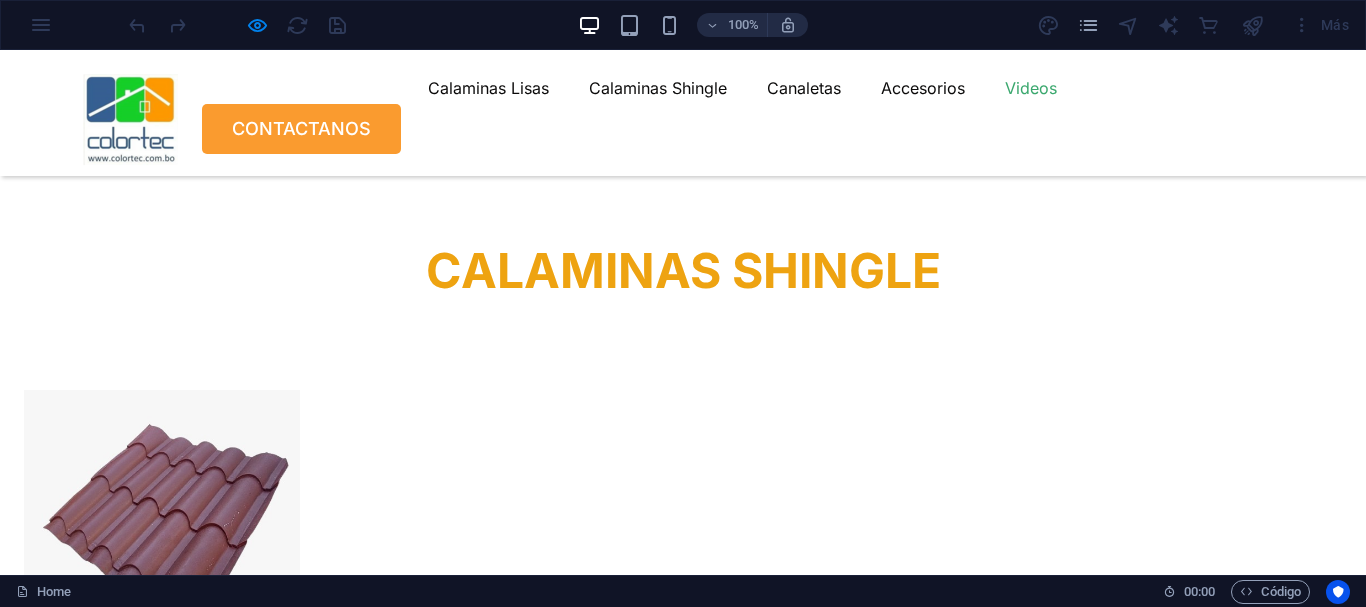 drag, startPoint x: 249, startPoint y: 91, endPoint x: 277, endPoint y: 96, distance: 28.442924 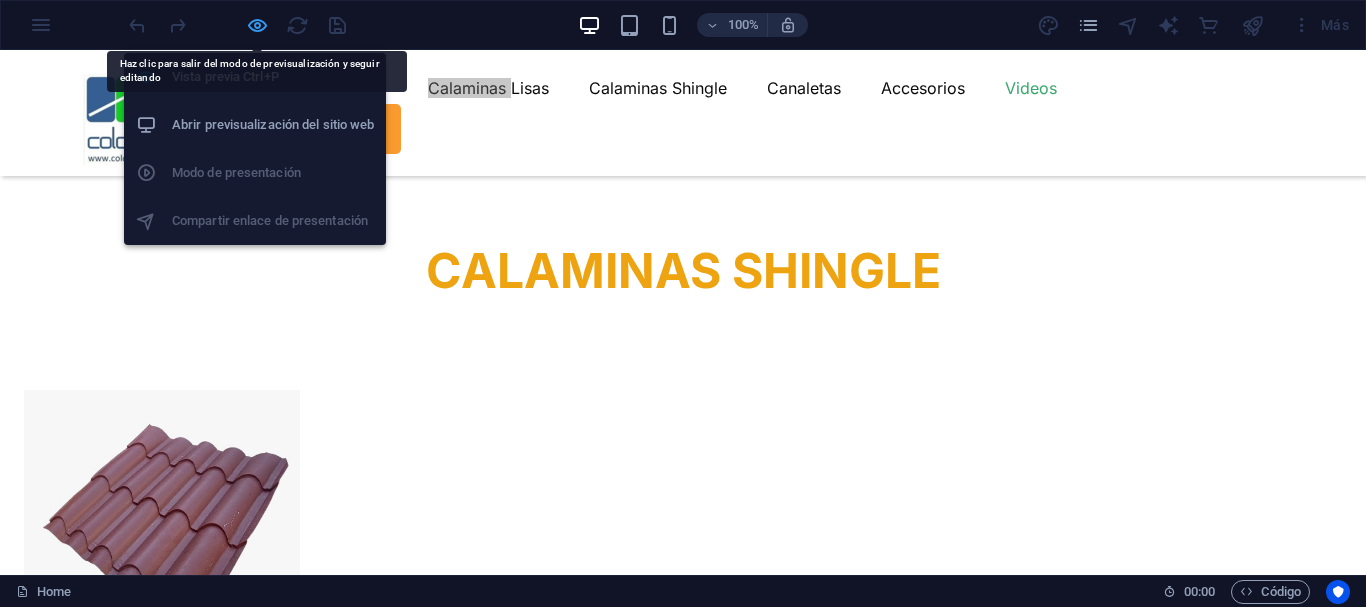 click at bounding box center (257, 25) 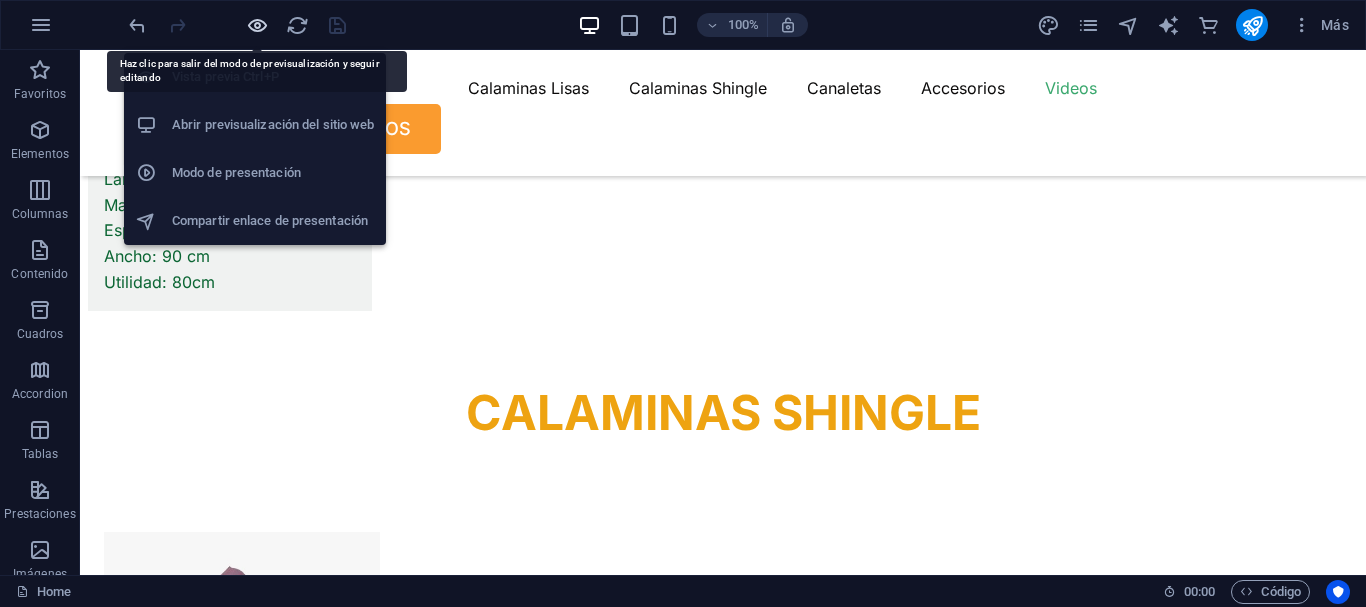 scroll, scrollTop: 11128, scrollLeft: 0, axis: vertical 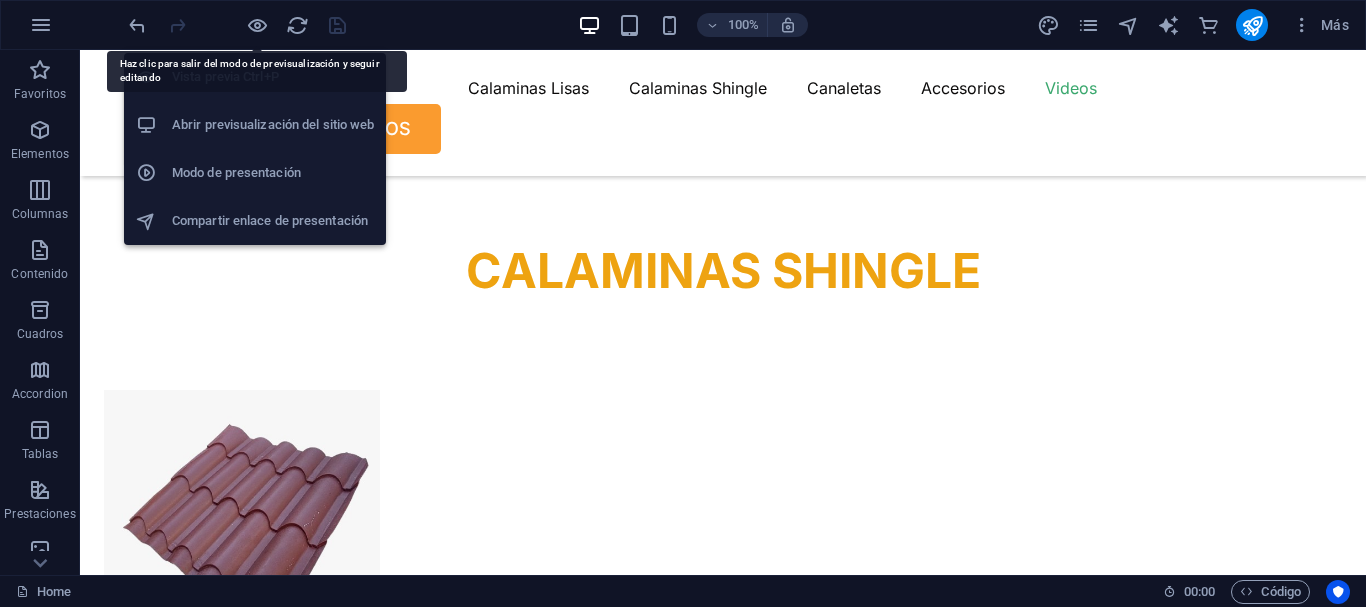click on "Calaminas Lisas Calaminas Shingle Canaletas Accesorios Videos CONTACTANOS" at bounding box center [723, 113] 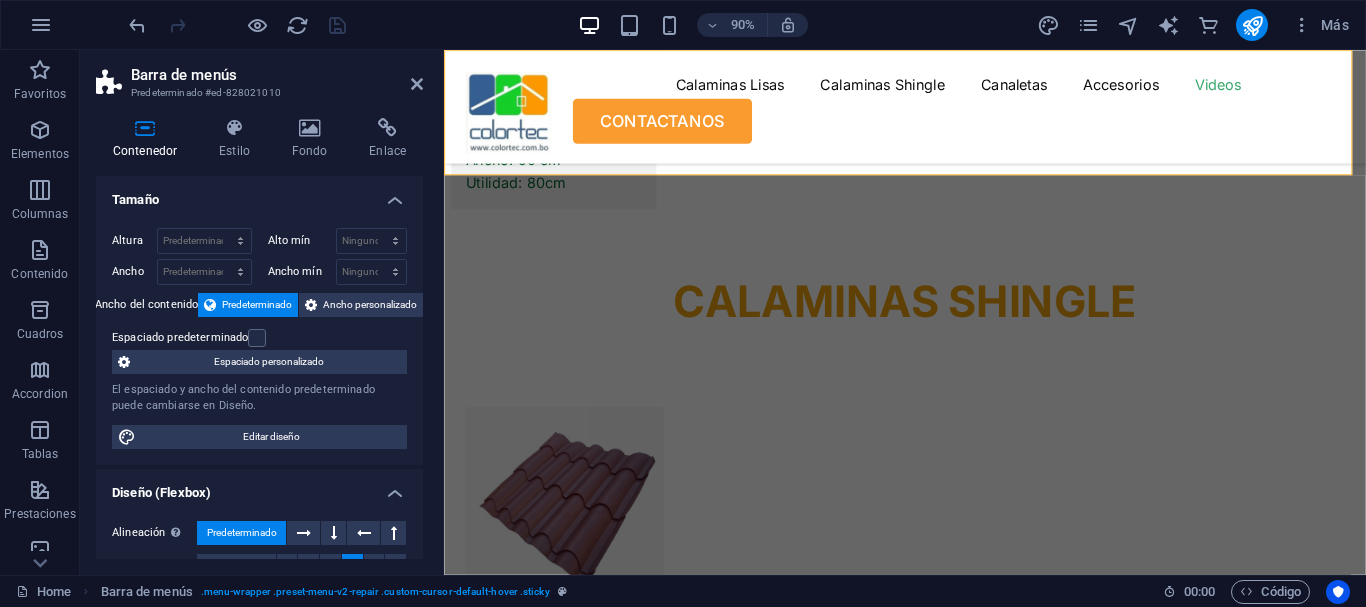 scroll, scrollTop: 11635, scrollLeft: 0, axis: vertical 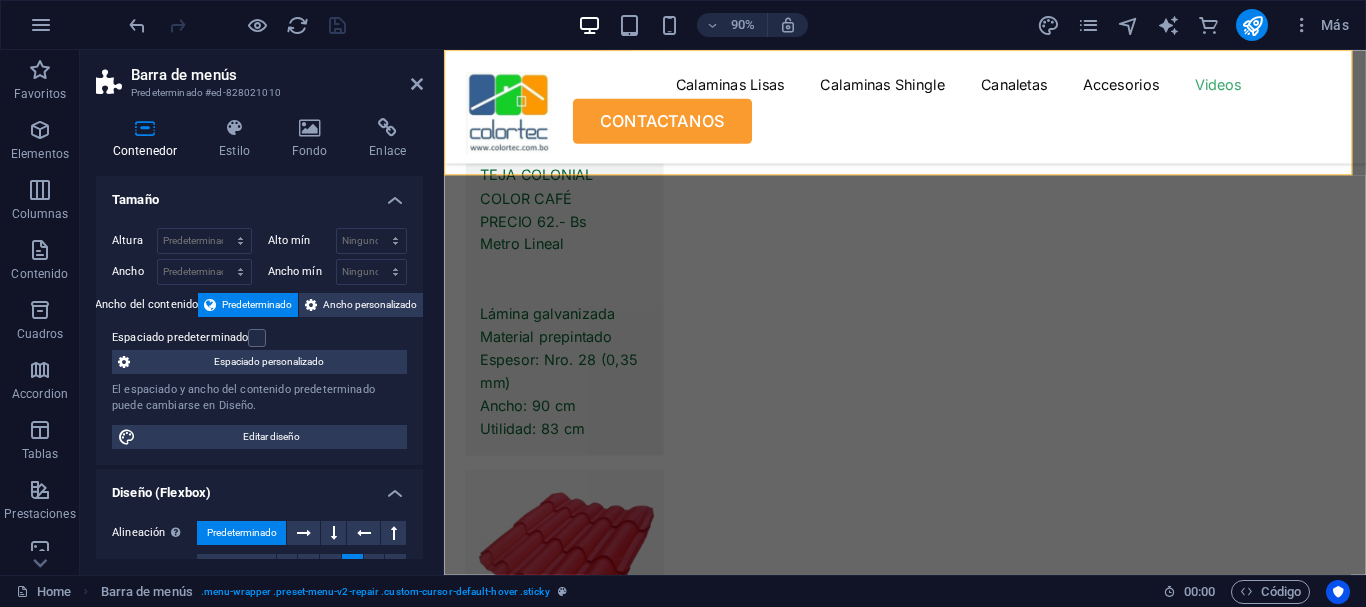 click on "Calaminas Lisas Calaminas Shingle Canaletas Accesorios Videos CONTACTANOS" at bounding box center [956, 113] 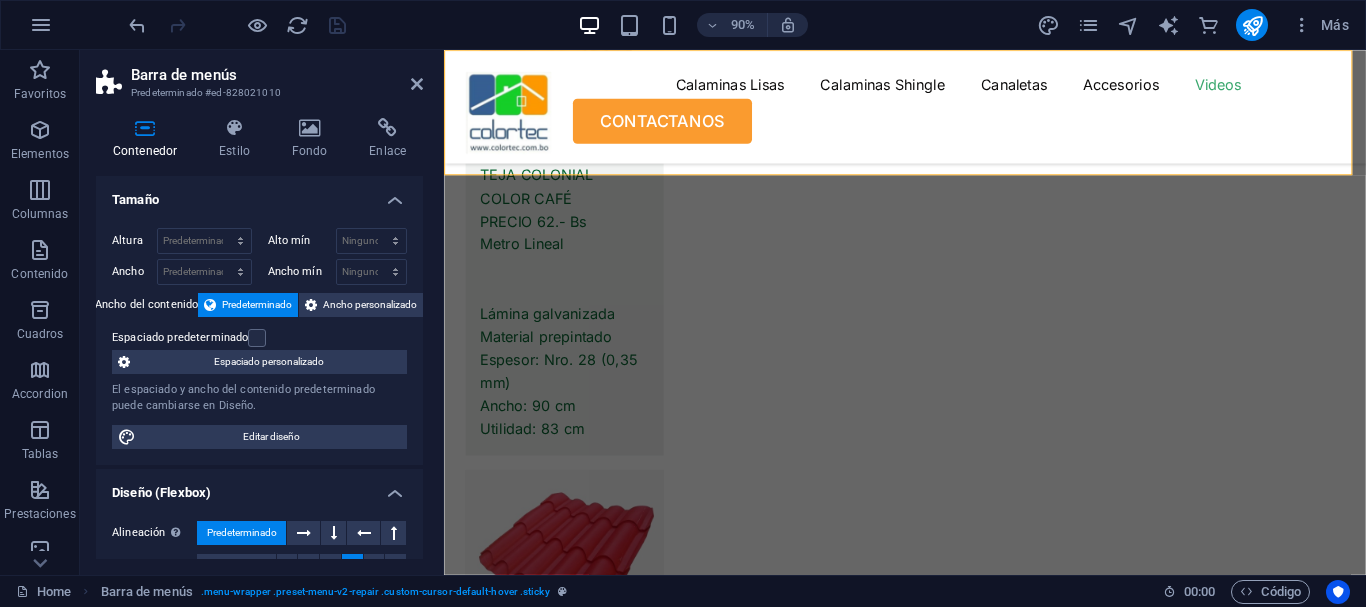 click on "Altura Predeterminado px rem % vh vw Alto mín Ninguno px rem % vh vw Ancho Predeterminado px rem % em vh vw Ancho mín Ninguno px rem % vh vw Ancho del contenido Predeterminado Ancho personalizado Ancho Predeterminado px rem % em vh vw Ancho mín Ninguno px rem % vh vw Espaciado predeterminado Espaciado personalizado El espaciado y ancho del contenido predeterminado puede cambiarse en Diseño. Editar diseño" at bounding box center (259, 338) 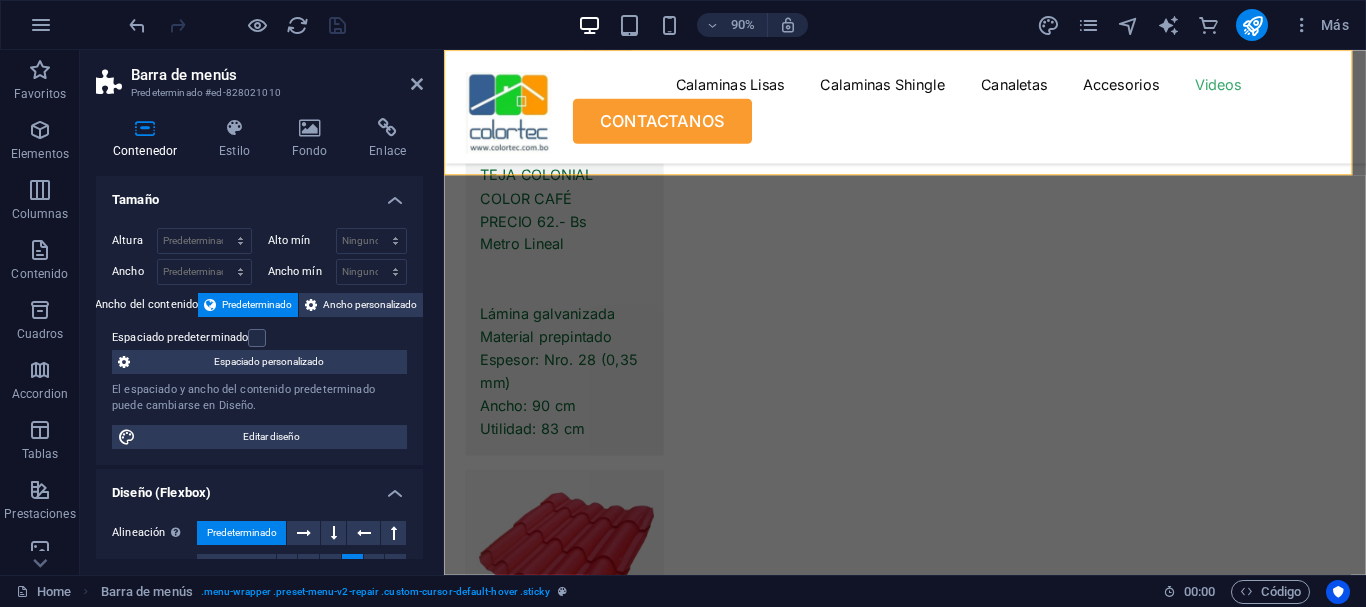 click on "Contenedor Estilo Fondo Enlace Tamaño Altura Predeterminado px rem % vh vw Alto mín Ninguno px rem % vh vw Ancho Predeterminado px rem % em vh vw Ancho mín Ninguno px rem % vh vw Ancho del contenido Predeterminado Ancho personalizado Ancho Predeterminado px rem % em vh vw Ancho mín Ninguno px rem % vh vw Espaciado predeterminado Espaciado personalizado El espaciado y ancho del contenido predeterminado puede cambiarse en Diseño. Editar diseño Diseño (Flexbox) Alineación Determina flex-direction. Predeterminado Eje principal Determina la forma en la que los elementos deberían comportarse por el eje principal en este contenedor (contenido justificado). Predeterminado Eje lateral Controla la dirección vertical del elemento en el contenedor (alinear elementos). Predeterminado Ajuste Predeterminado Habilitado Deshabilitado Relleno Controla las distancias y la dirección de los elementos en el eje Y en varias líneas (alinear contenido). Predeterminado Accesibilidad Rol Ninguno Alert Timer" at bounding box center (259, 338) 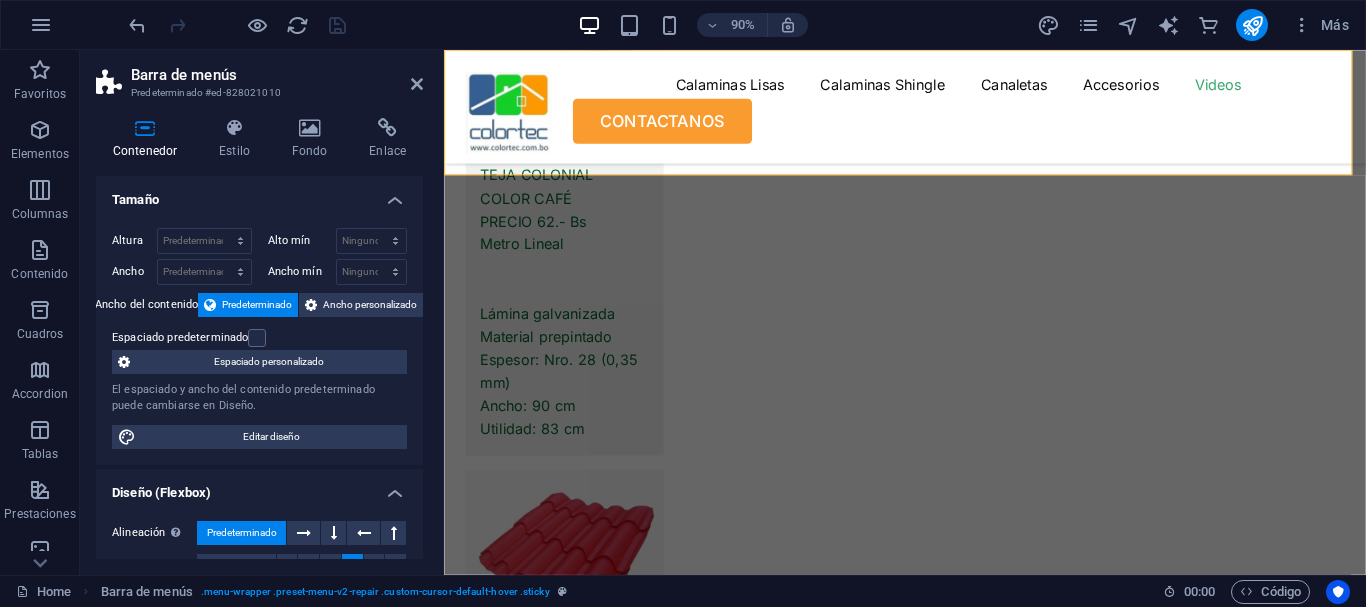 click on "Contenedor Estilo Fondo Enlace Tamaño Altura Predeterminado px rem % vh vw Alto mín Ninguno px rem % vh vw Ancho Predeterminado px rem % em vh vw Ancho mín Ninguno px rem % vh vw Ancho del contenido Predeterminado Ancho personalizado Ancho Predeterminado px rem % em vh vw Ancho mín Ninguno px rem % vh vw Espaciado predeterminado Espaciado personalizado El espaciado y ancho del contenido predeterminado puede cambiarse en Diseño. Editar diseño Diseño (Flexbox) Alineación Determina flex-direction. Predeterminado Eje principal Determina la forma en la que los elementos deberían comportarse por el eje principal en este contenedor (contenido justificado). Predeterminado Eje lateral Controla la dirección vertical del elemento en el contenedor (alinear elementos). Predeterminado Ajuste Predeterminado Habilitado Deshabilitado Relleno Controla las distancias y la dirección de los elementos en el eje Y en varias líneas (alinear contenido). Predeterminado Accesibilidad Rol Ninguno Alert Timer" at bounding box center (259, 338) 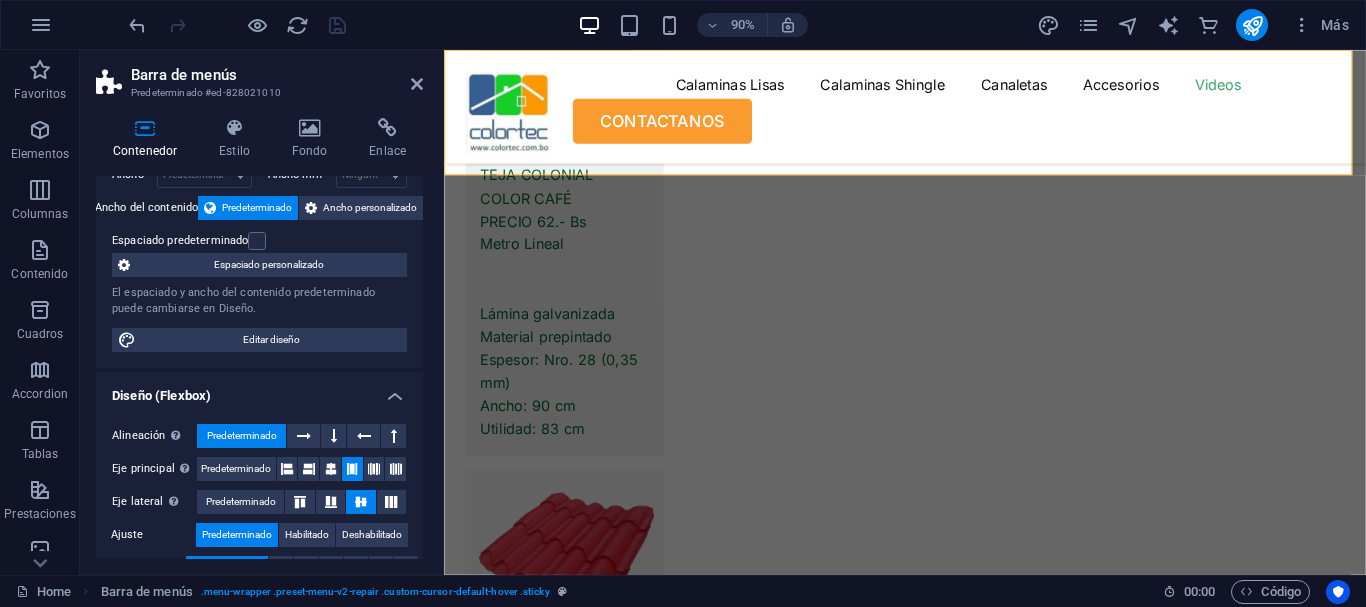 scroll, scrollTop: 0, scrollLeft: 0, axis: both 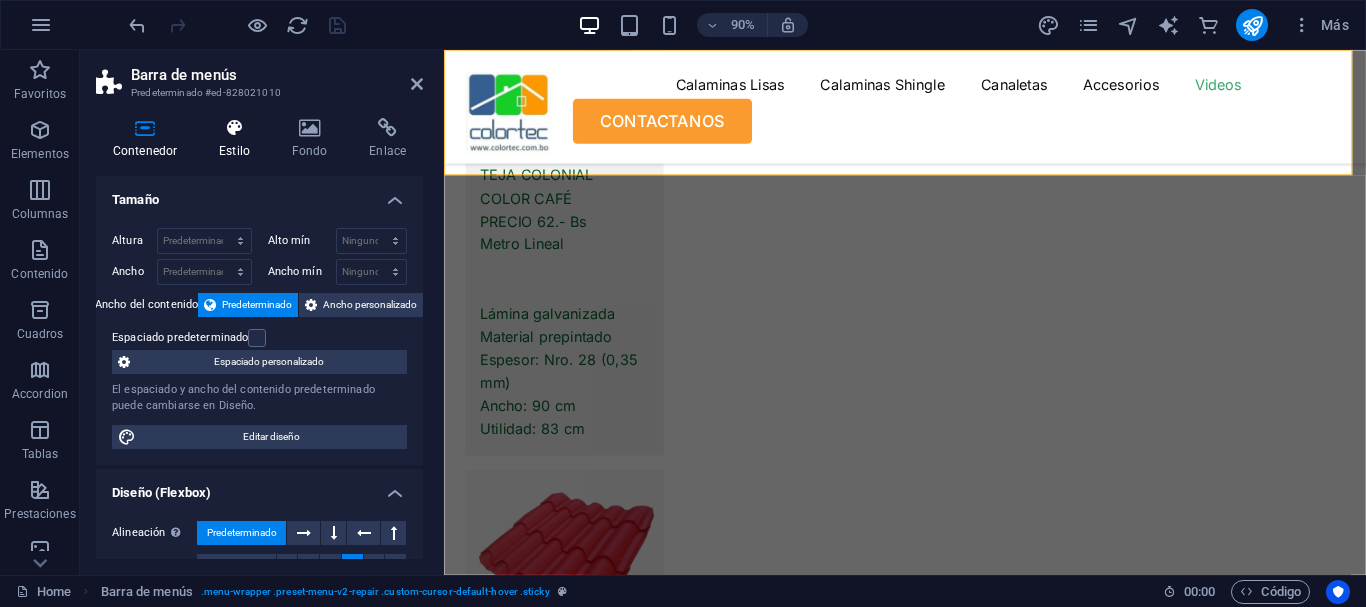 click at bounding box center (234, 128) 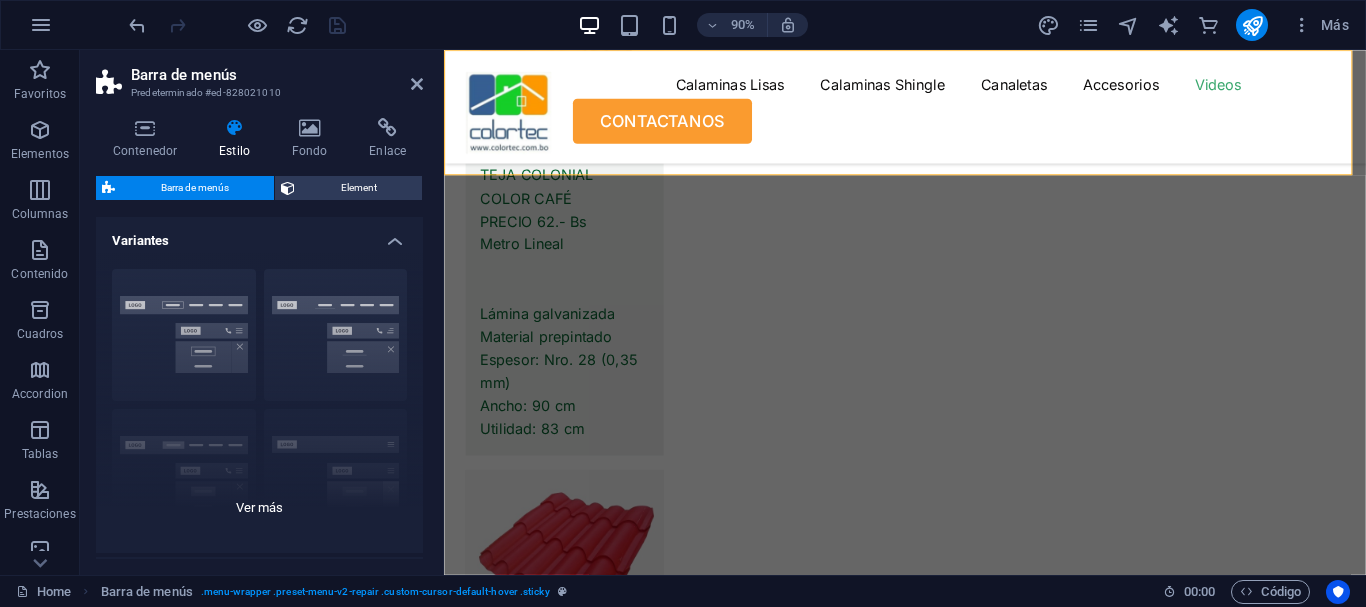 click on "Borde Centrado Predeterminado Fijo Loki Desencadenador Ancho XXL" at bounding box center (259, 403) 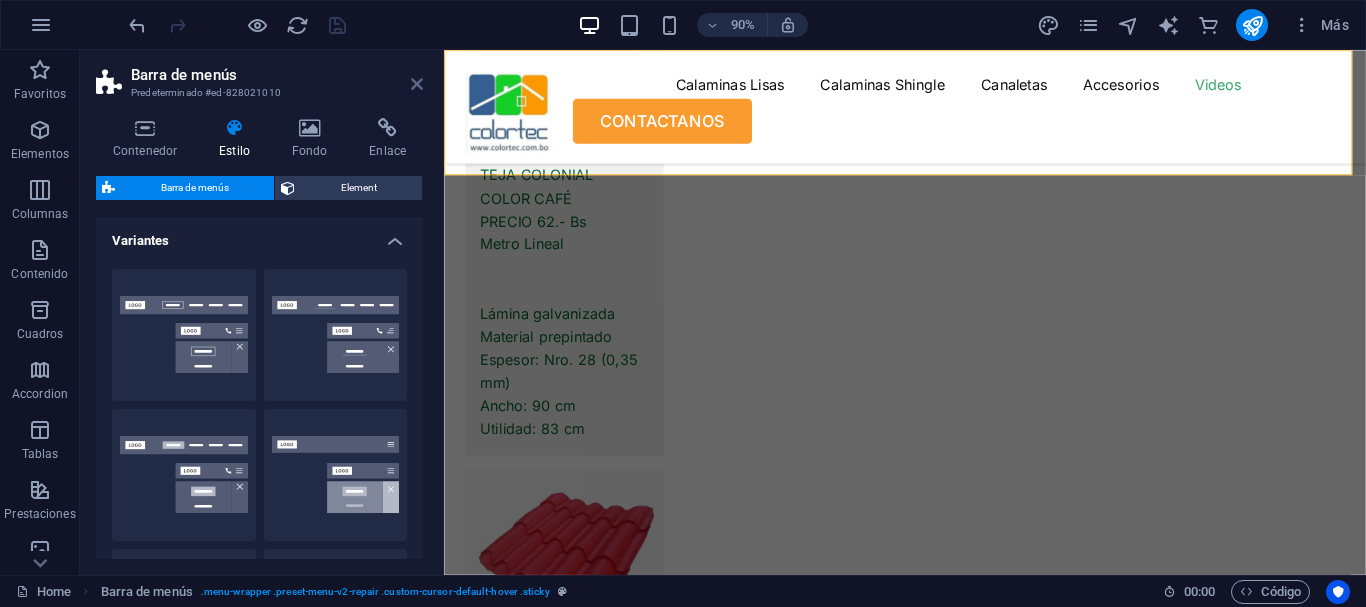 click at bounding box center [417, 84] 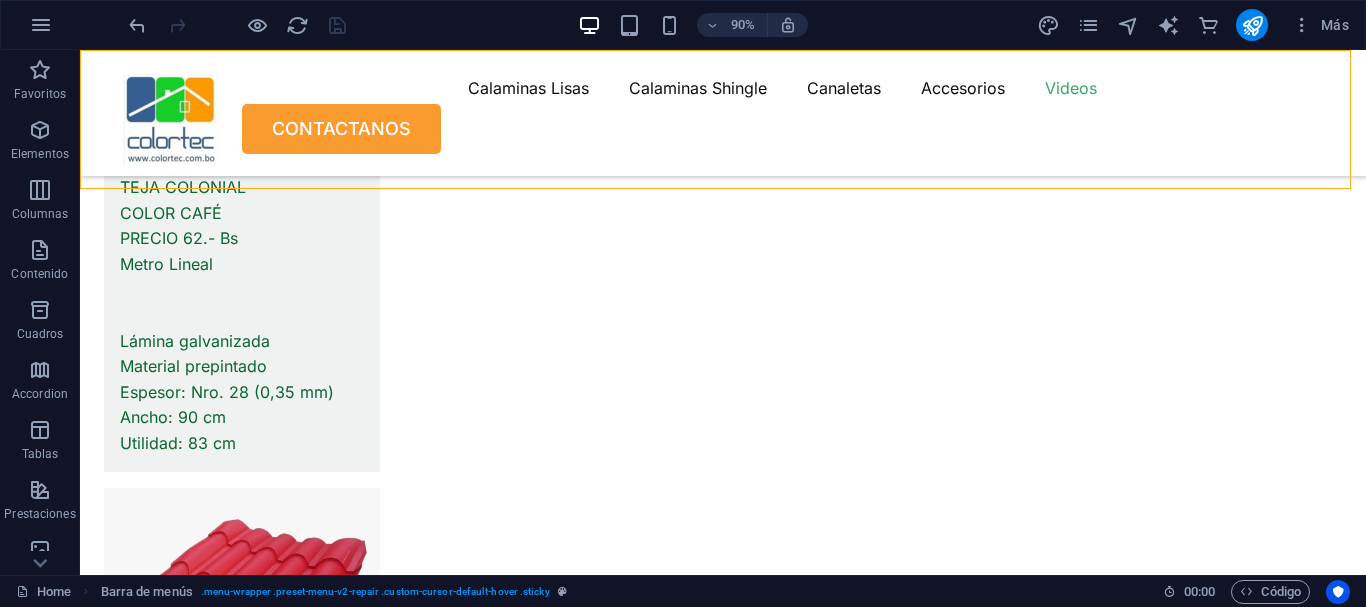 scroll, scrollTop: 11128, scrollLeft: 0, axis: vertical 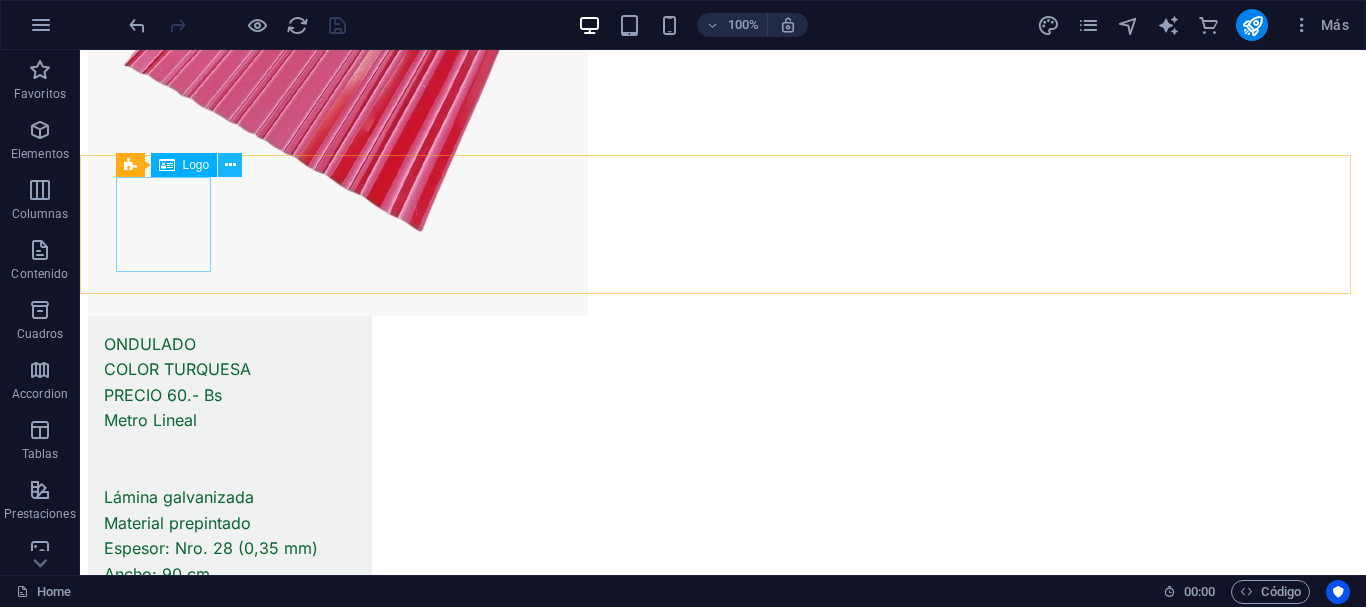 click at bounding box center (230, 165) 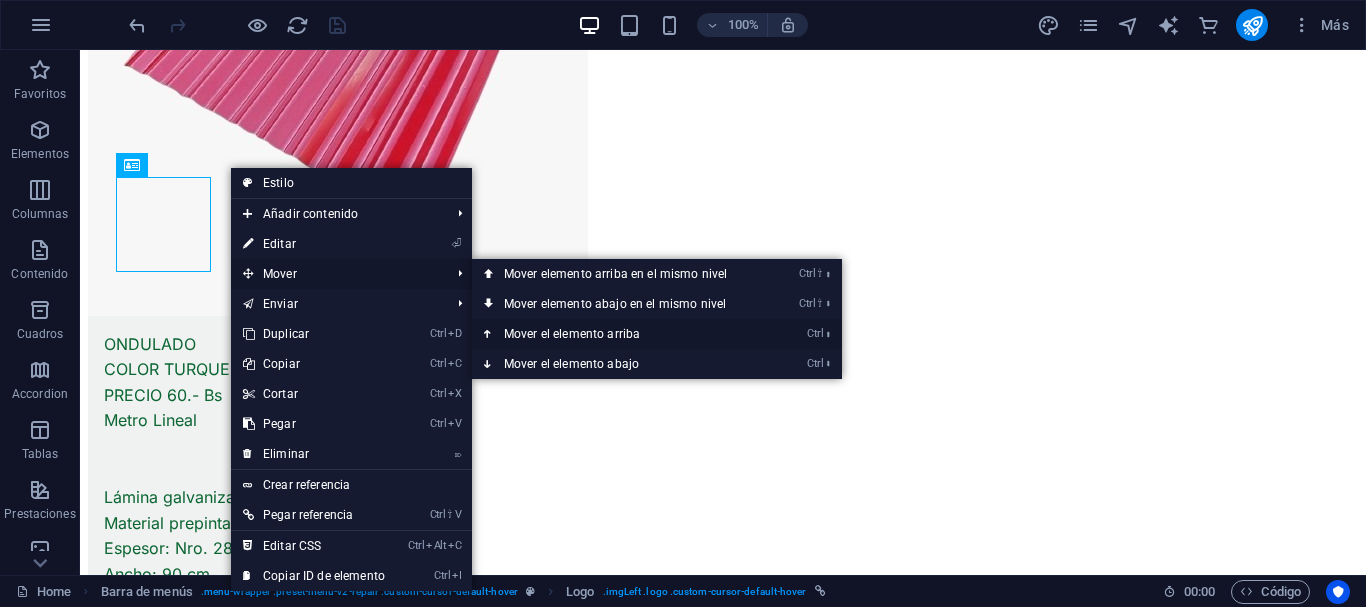 click on "Ctrl ⬆  Mover el elemento arriba" at bounding box center [619, 334] 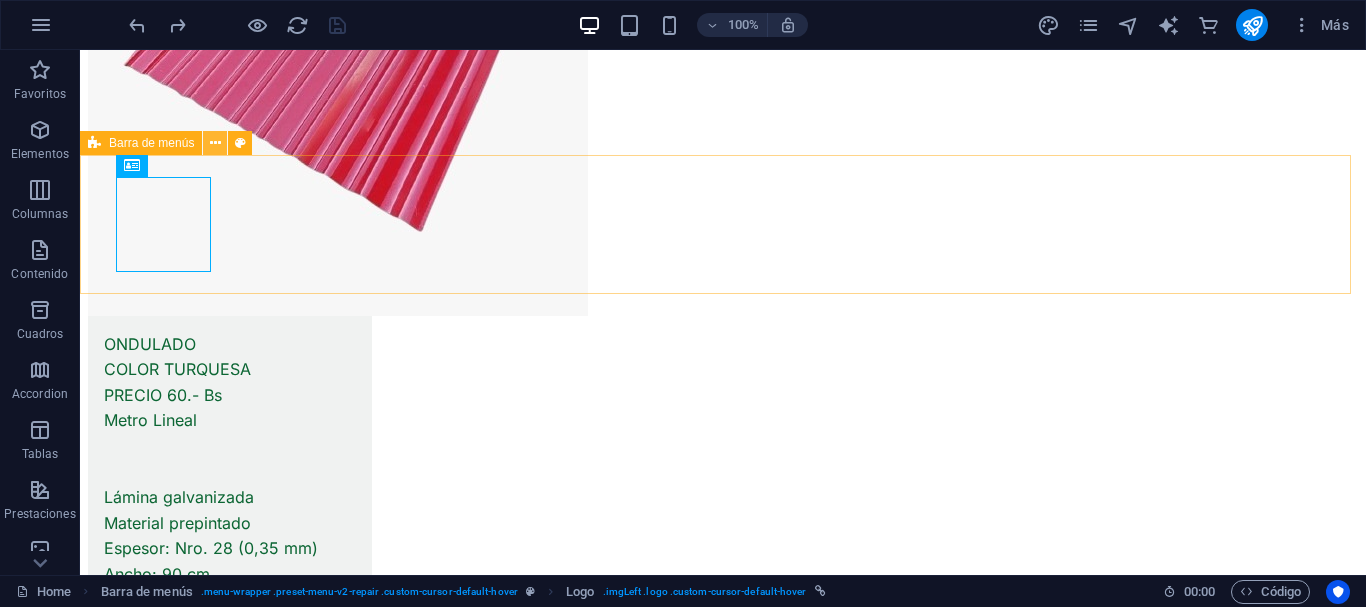 click at bounding box center (215, 143) 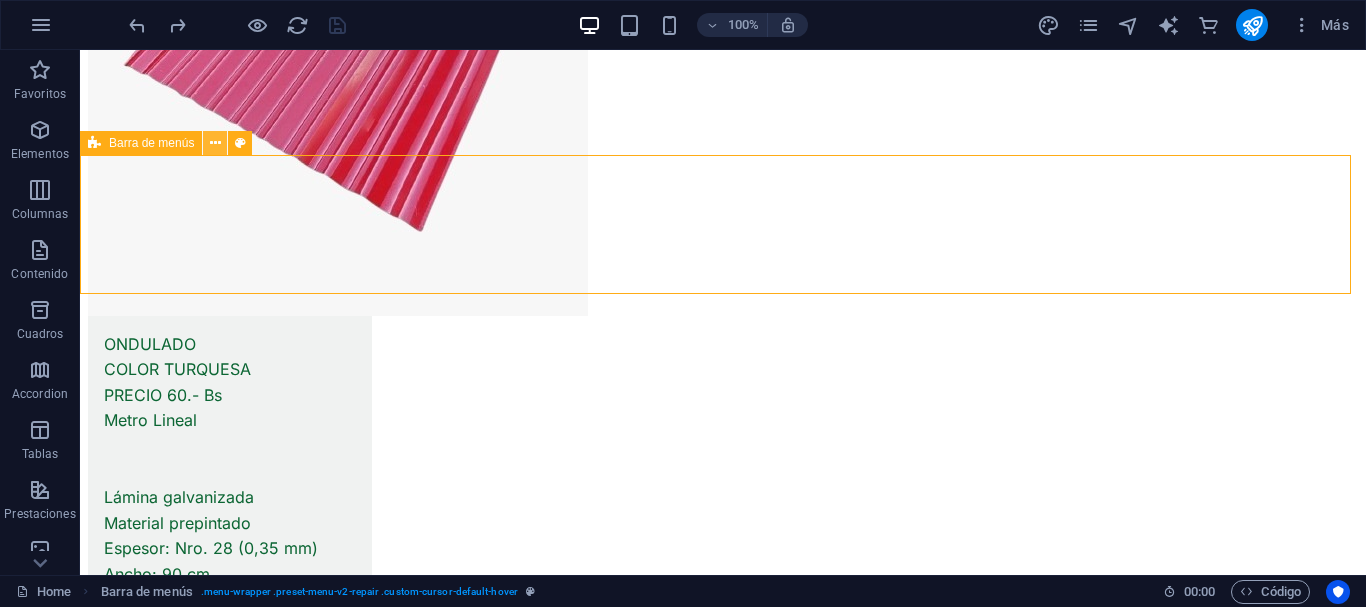 click at bounding box center [215, 143] 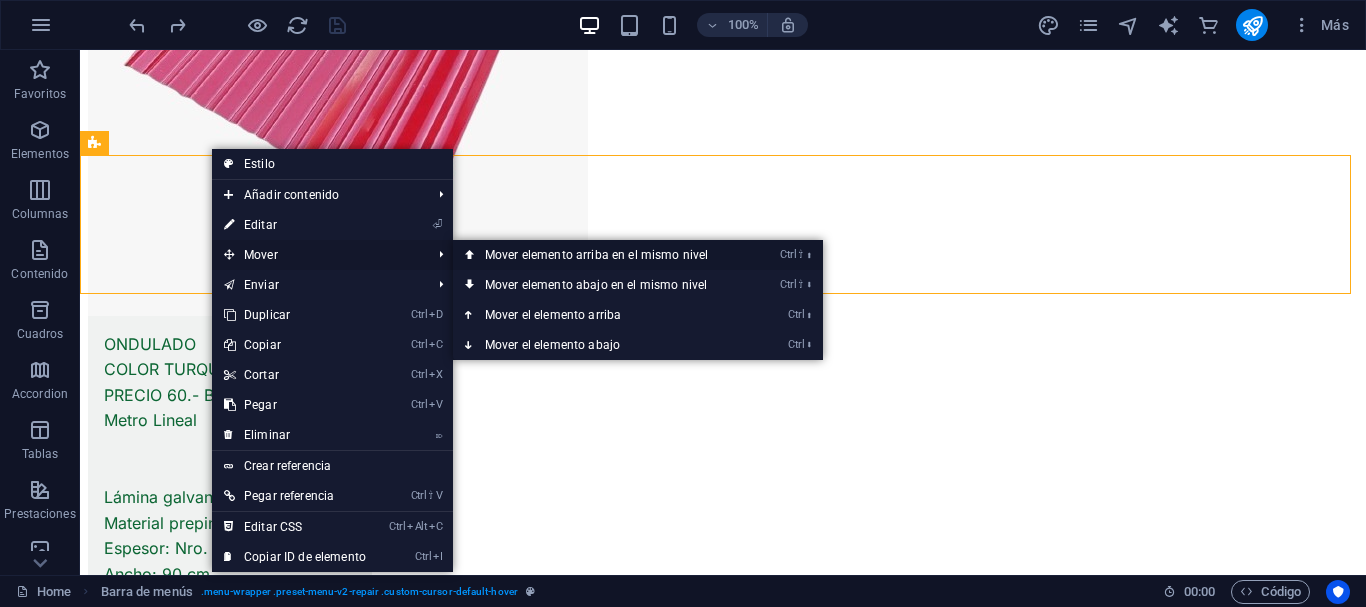 click on "Ctrl ⇧ ⬆  Mover elemento arriba en el mismo nivel" at bounding box center [600, 255] 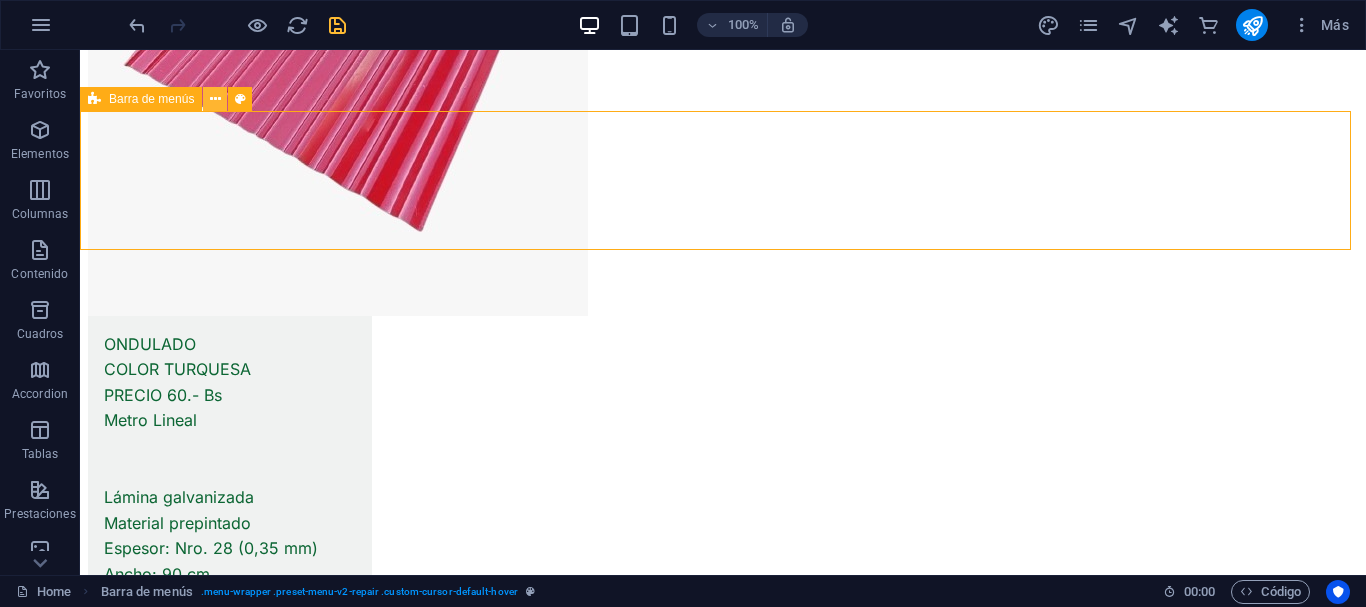 click at bounding box center [215, 99] 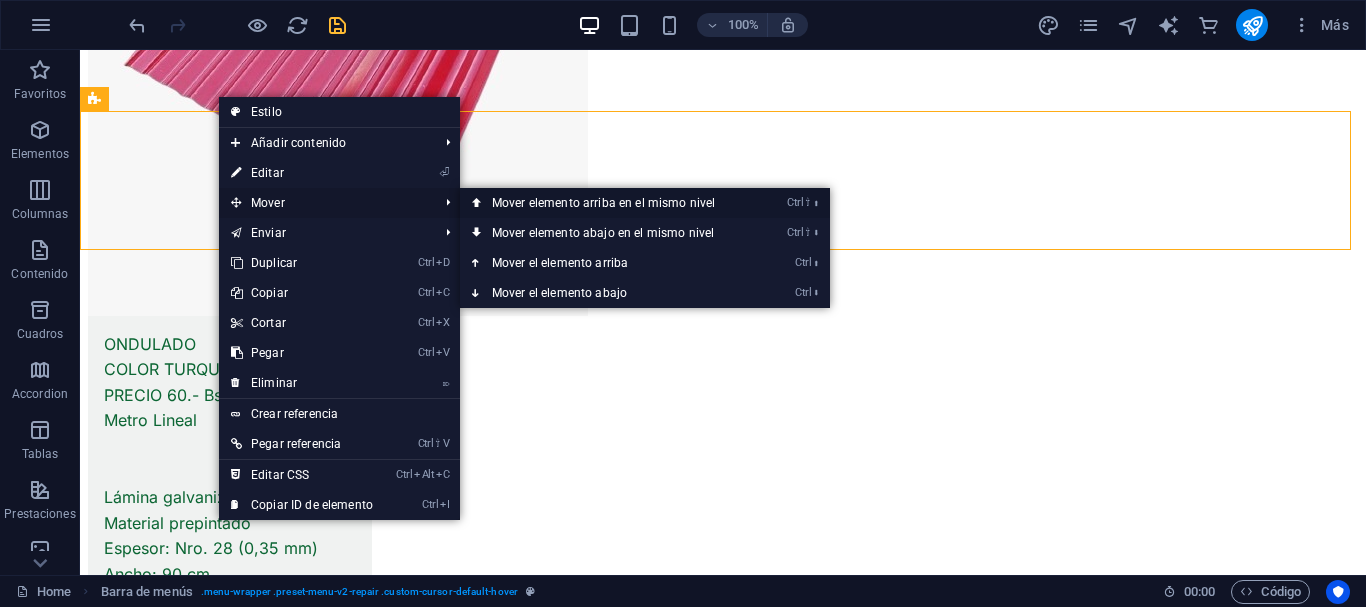 click on "Ctrl ⇧ ⬆  Mover elemento arriba en el mismo nivel" at bounding box center [607, 203] 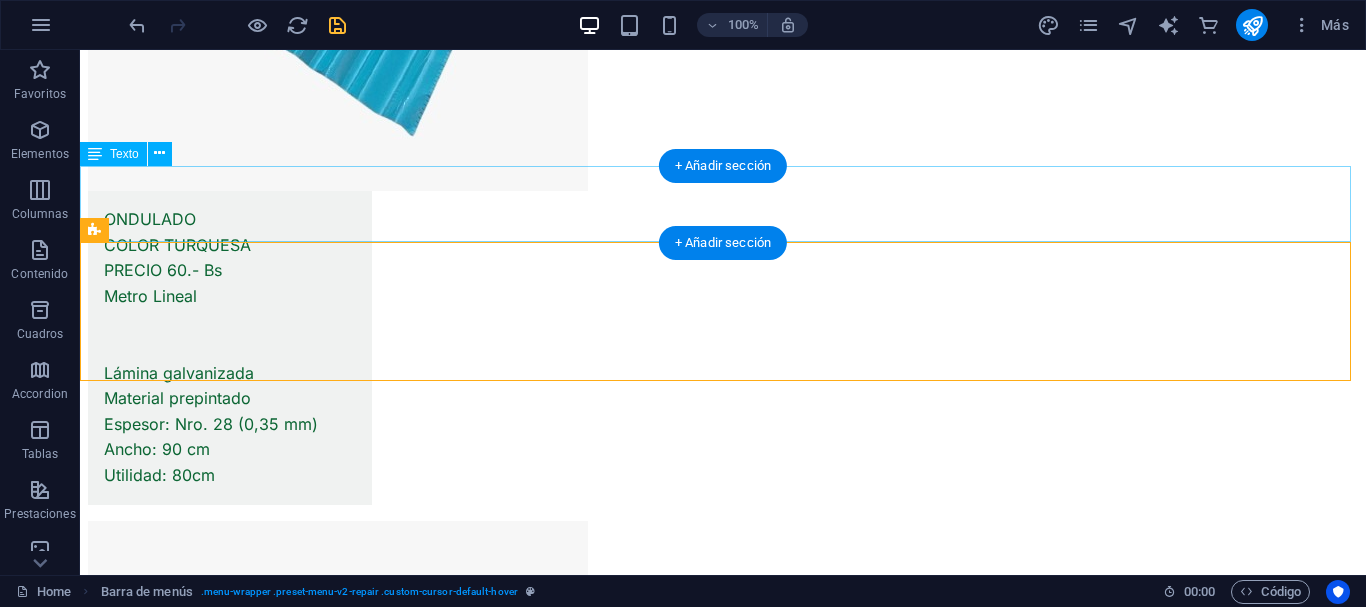 scroll, scrollTop: 9916, scrollLeft: 0, axis: vertical 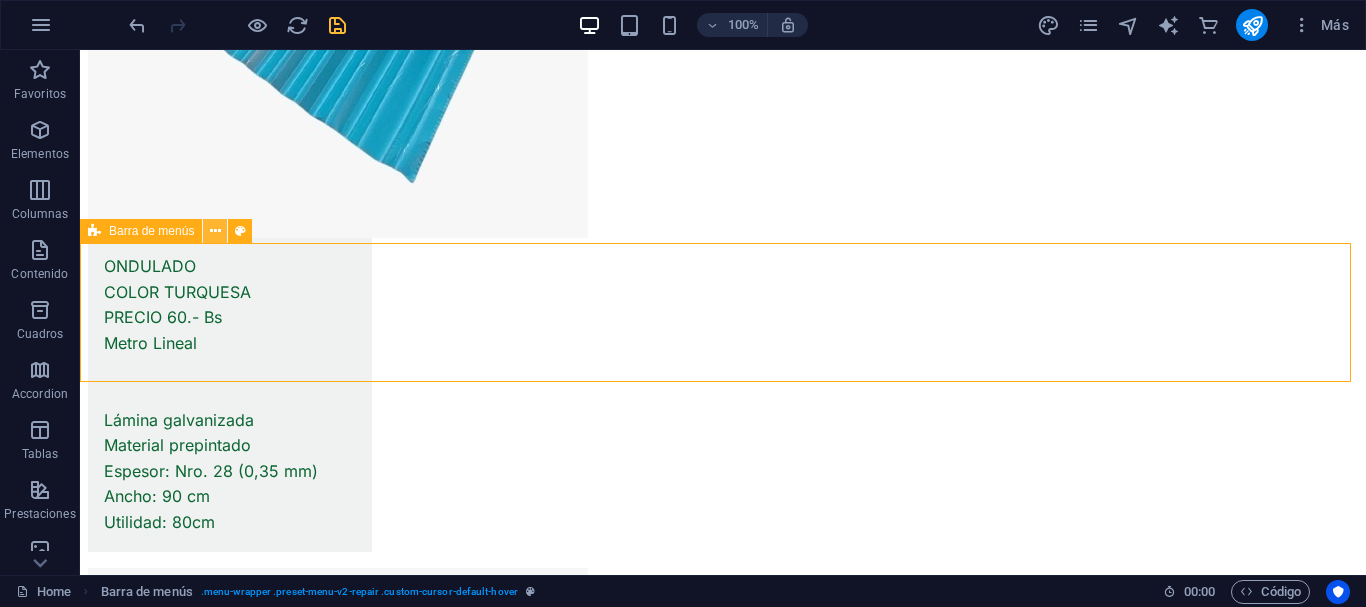click at bounding box center (215, 231) 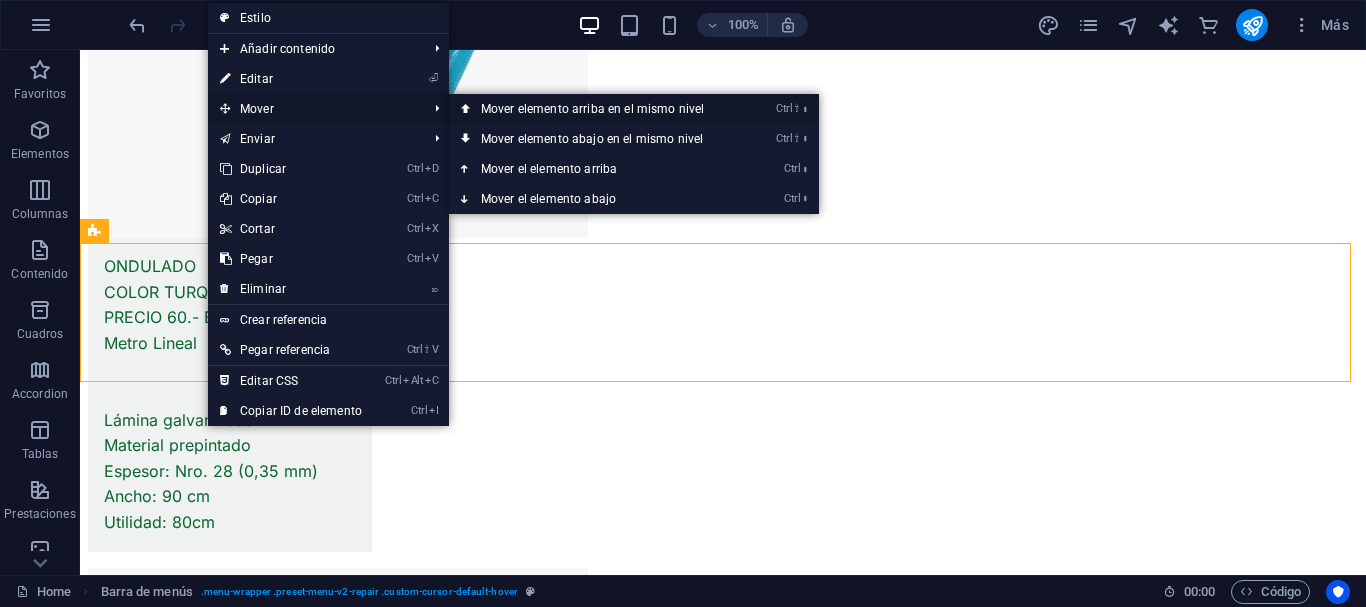 click on "Ctrl ⇧ ⬆  Mover elemento arriba en el mismo nivel" at bounding box center (596, 109) 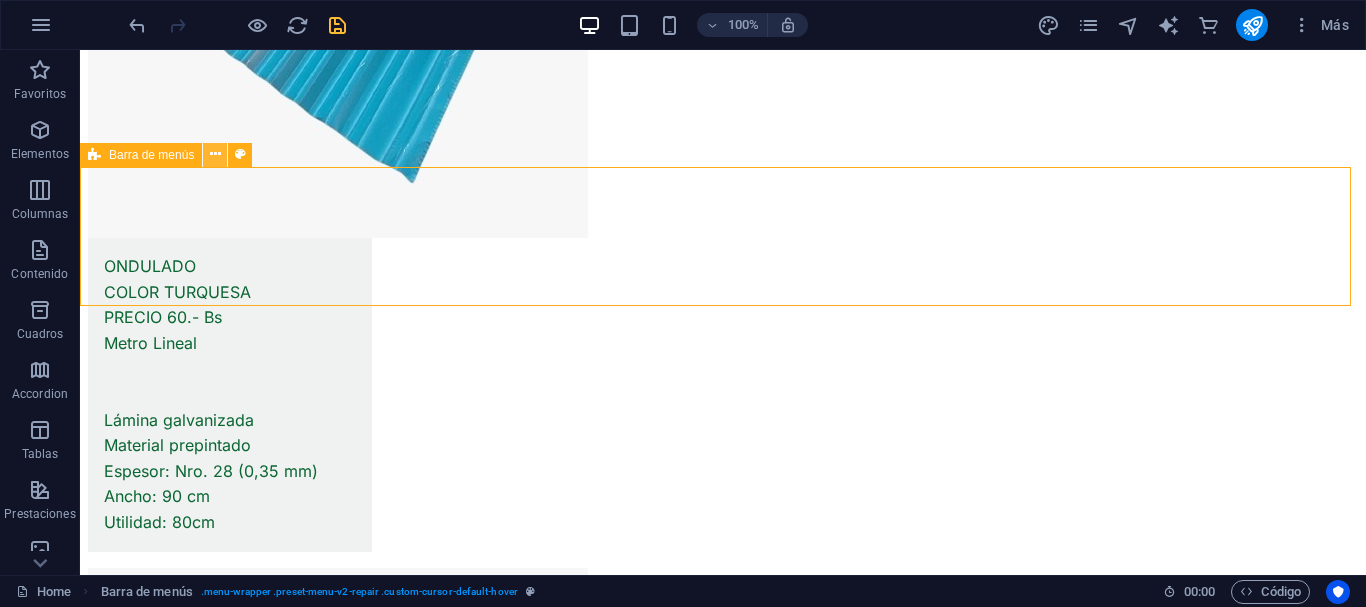 click at bounding box center (215, 154) 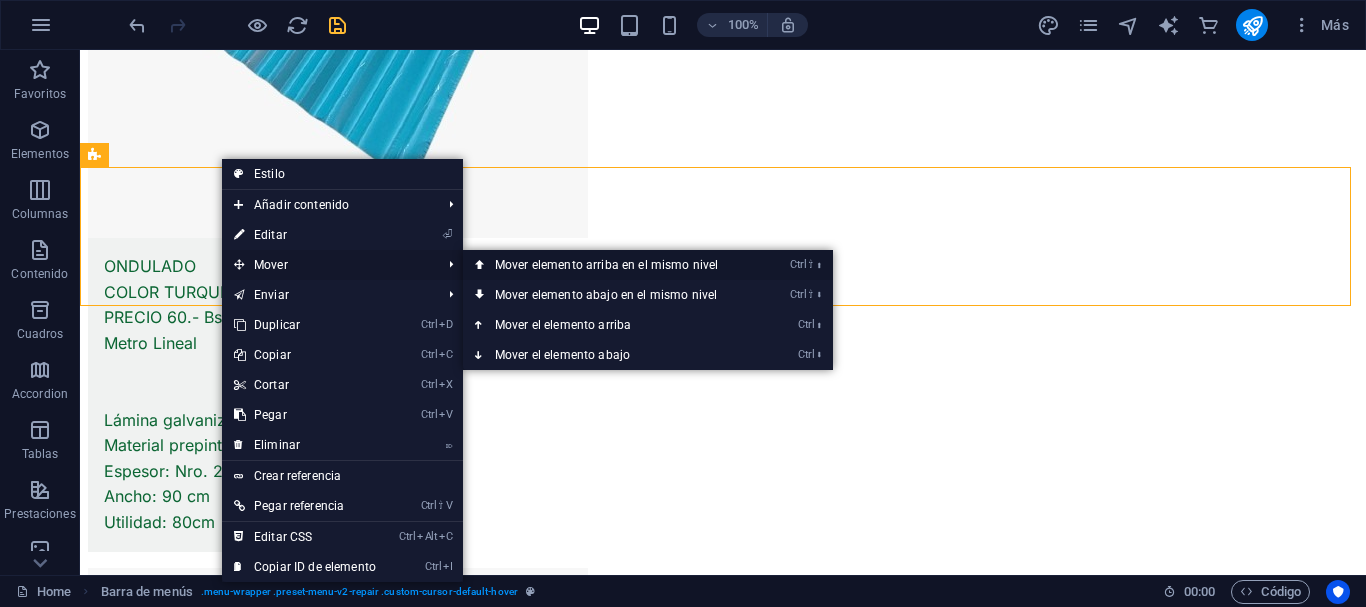 click on "Ctrl ⇧ ⬆  Mover elemento arriba en el mismo nivel" at bounding box center (610, 265) 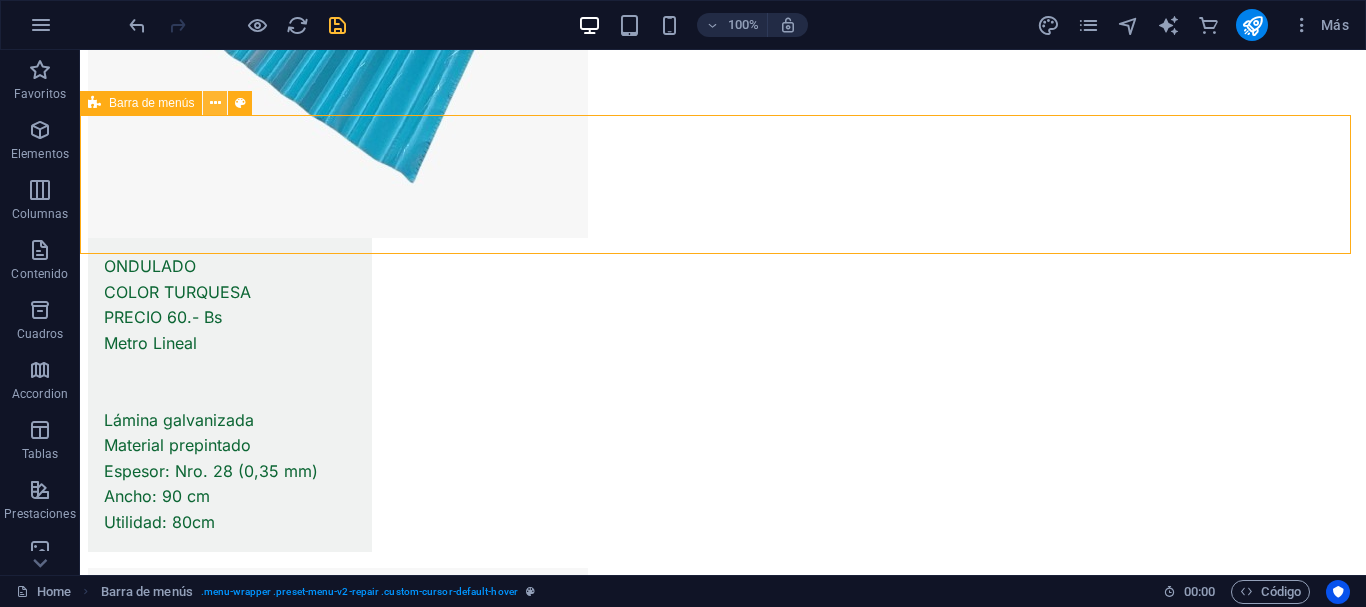 click at bounding box center [215, 103] 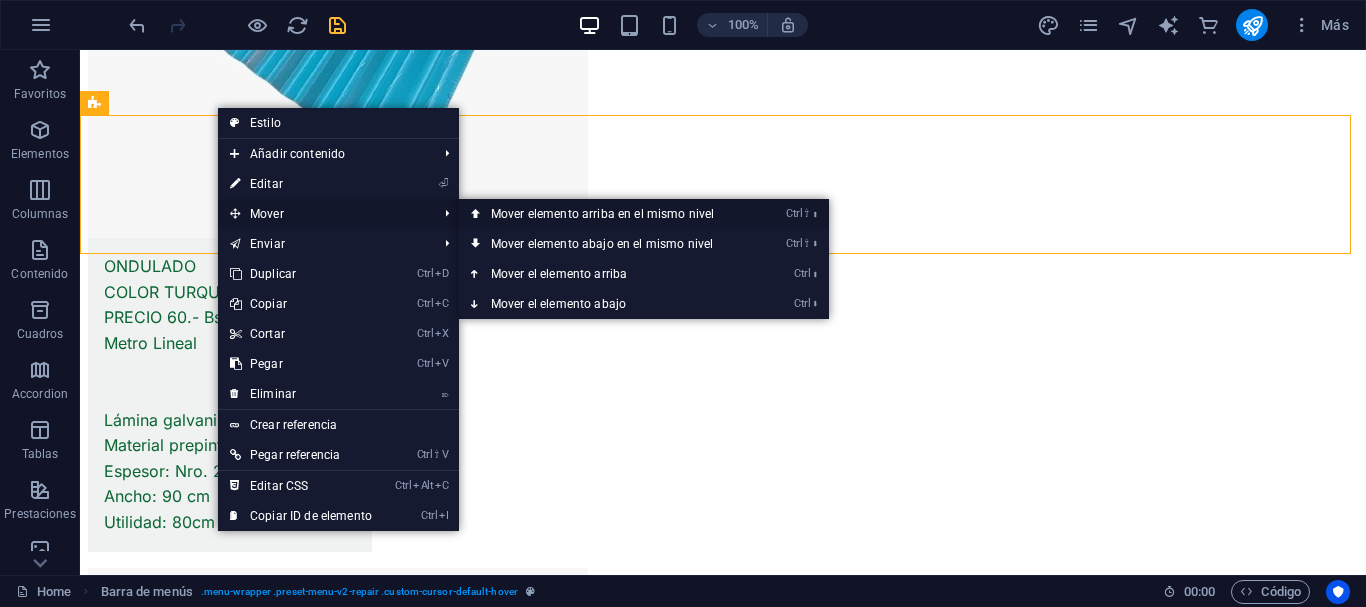 click on "Ctrl ⇧ ⬆  Mover elemento arriba en el mismo nivel" at bounding box center (606, 214) 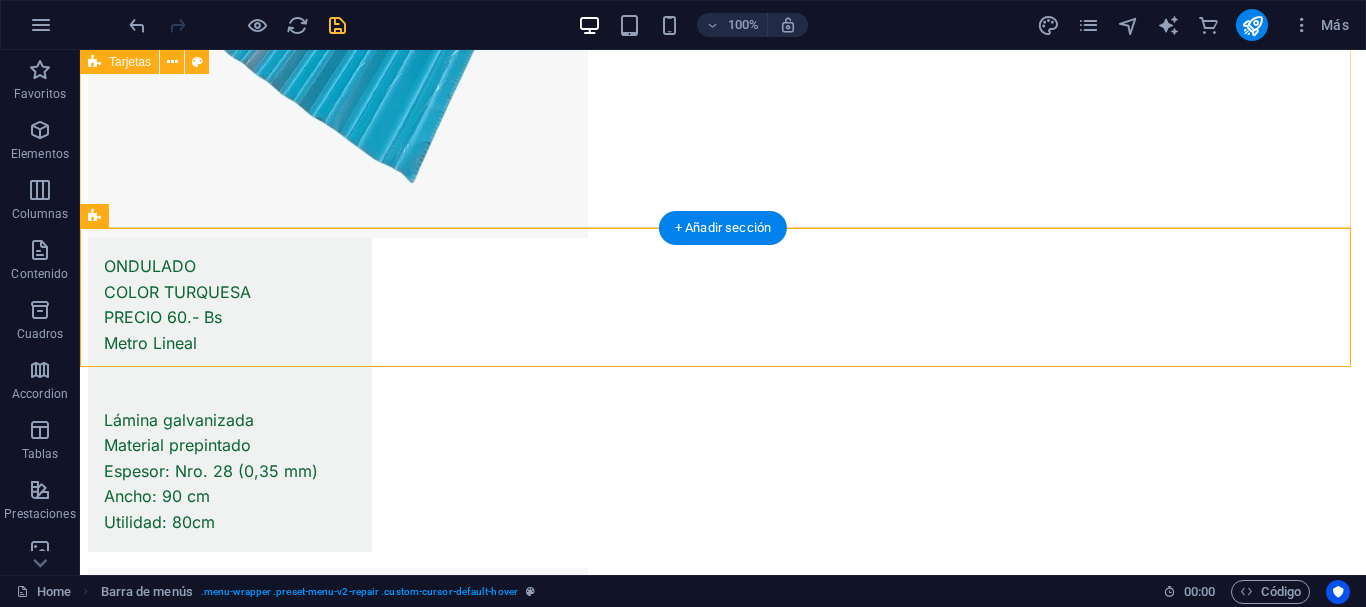 scroll, scrollTop: 8916, scrollLeft: 0, axis: vertical 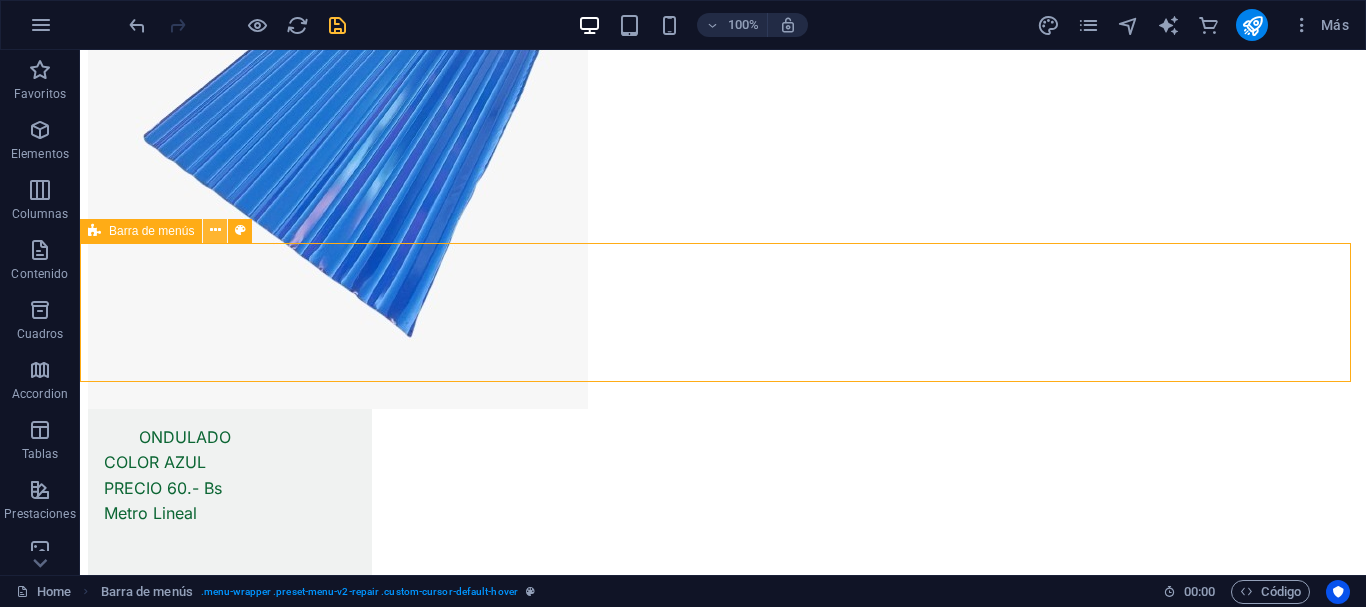 click at bounding box center (215, 230) 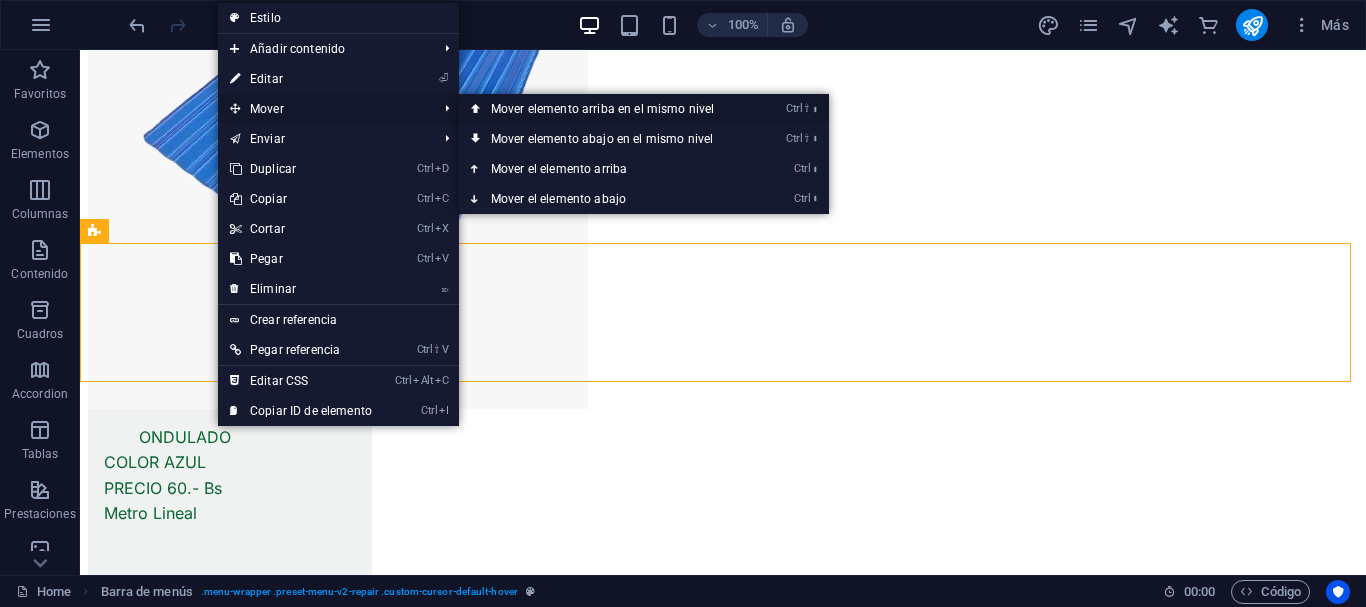 click on "Ctrl ⇧ ⬆  Mover elemento arriba en el mismo nivel" at bounding box center (606, 109) 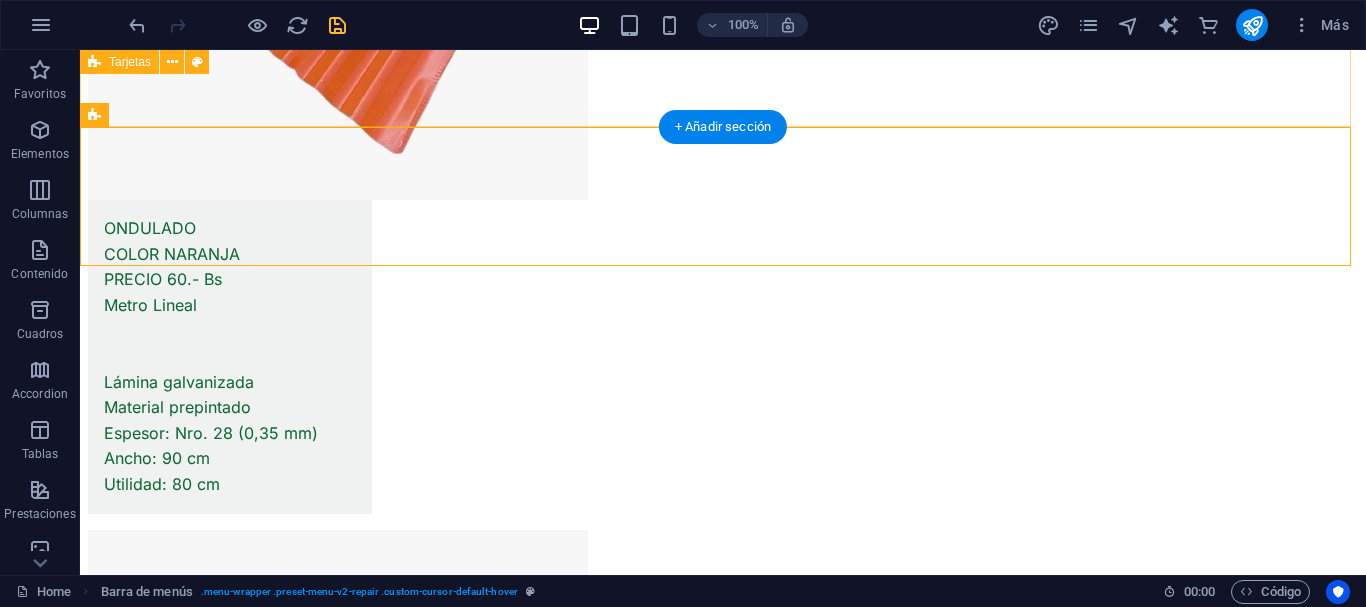 scroll, scrollTop: 8016, scrollLeft: 0, axis: vertical 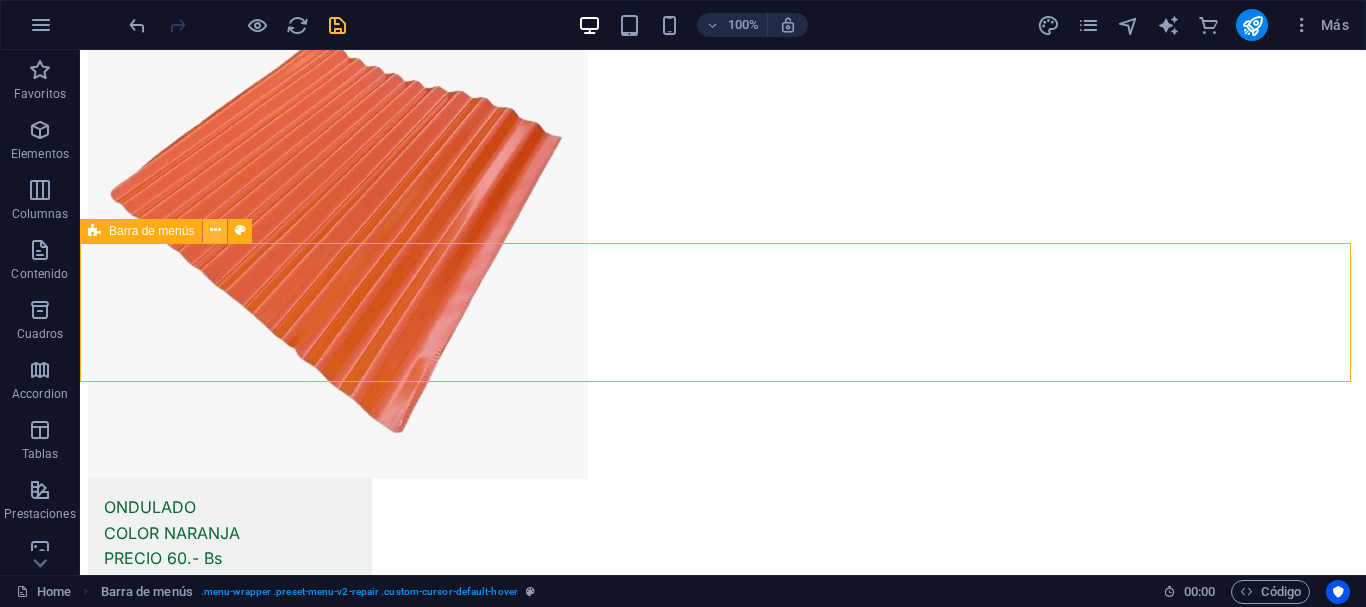 click at bounding box center (215, 230) 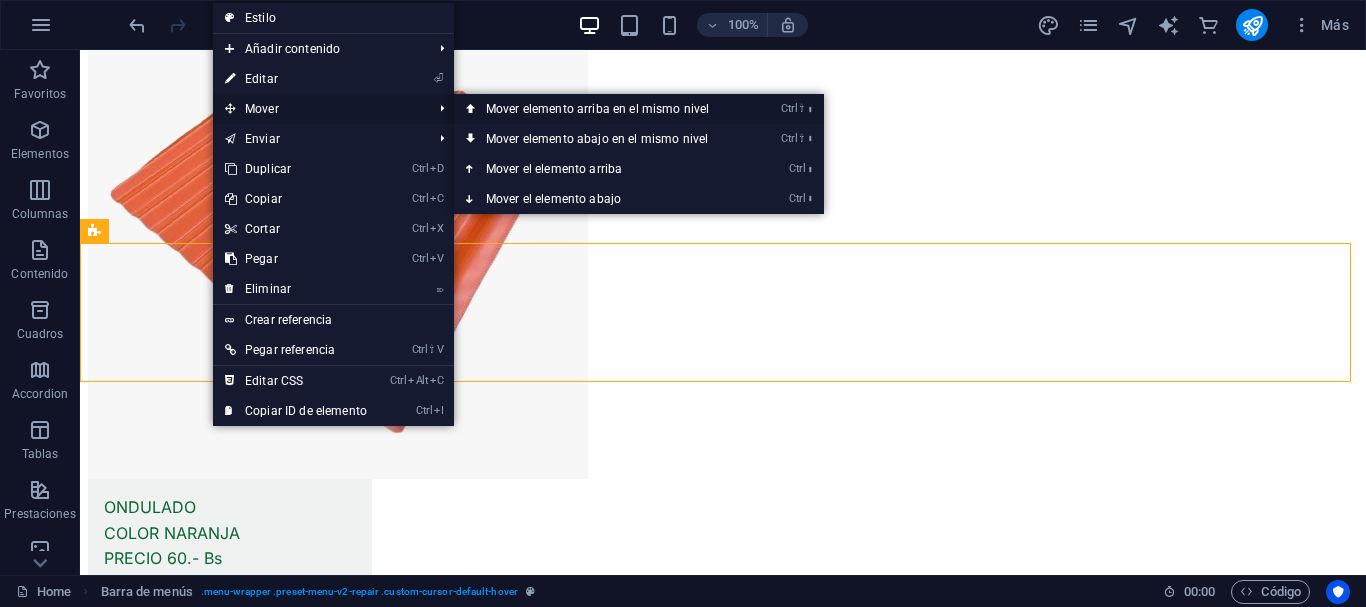click on "Ctrl ⇧ ⬆  Mover elemento arriba en el mismo nivel" at bounding box center [601, 109] 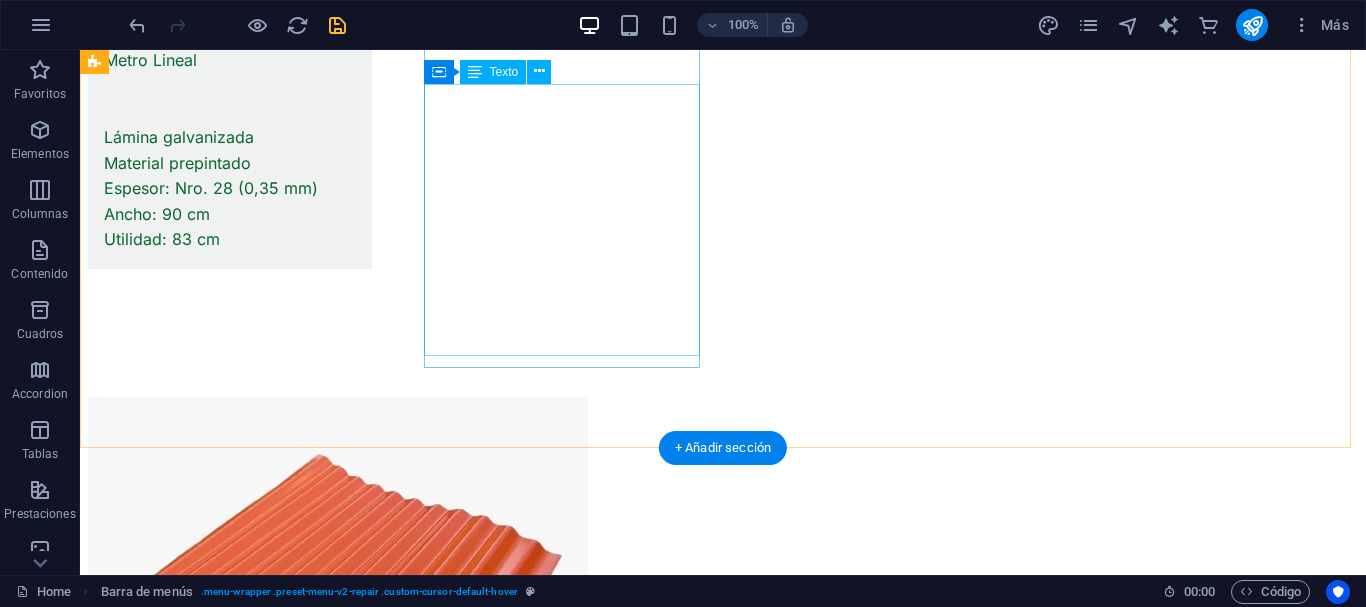scroll, scrollTop: 7271, scrollLeft: 0, axis: vertical 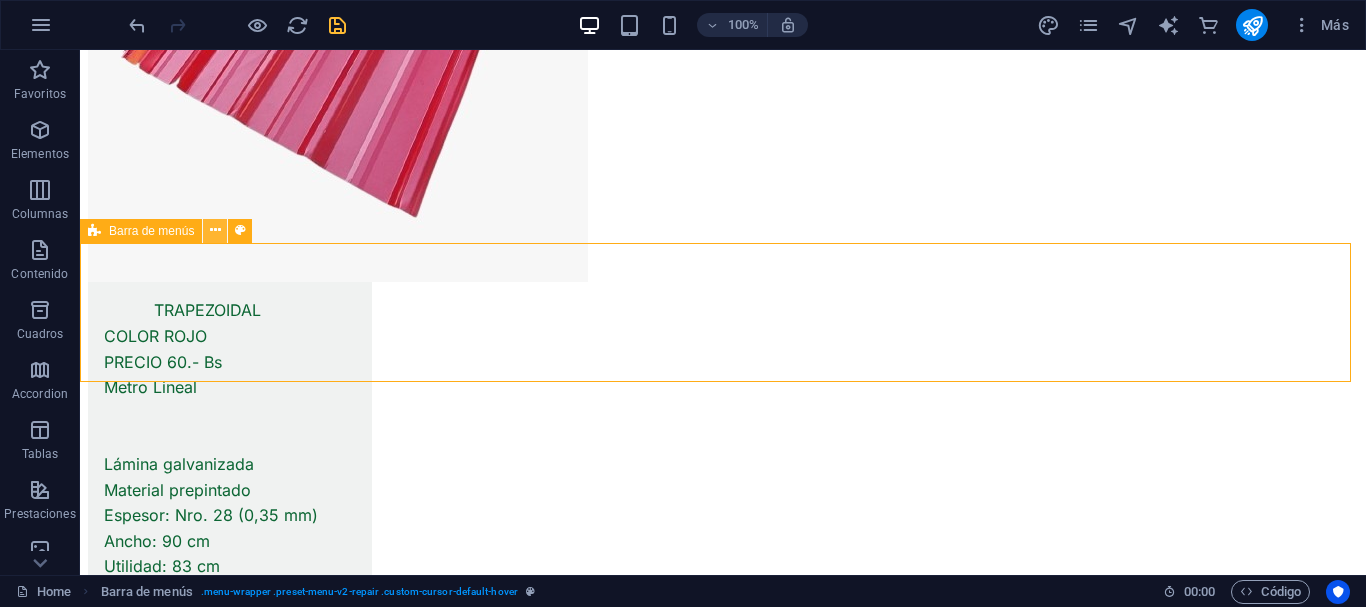 click at bounding box center (215, 230) 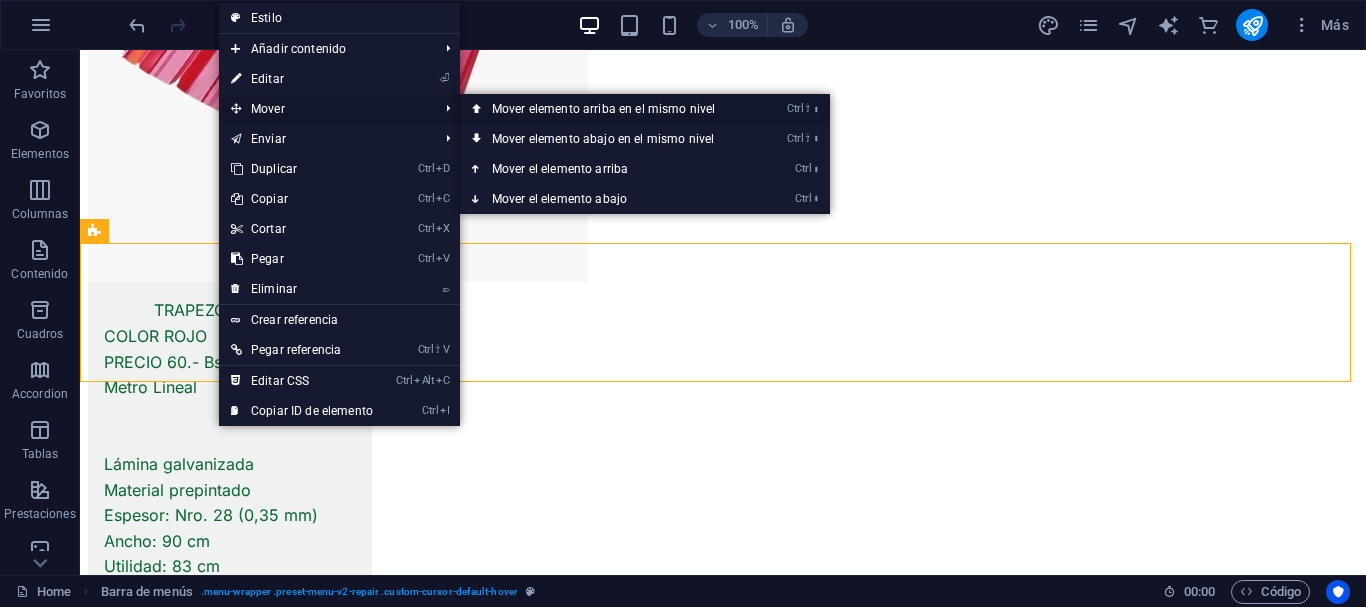 click on "Ctrl ⇧ ⬆  Mover elemento arriba en el mismo nivel" at bounding box center [607, 109] 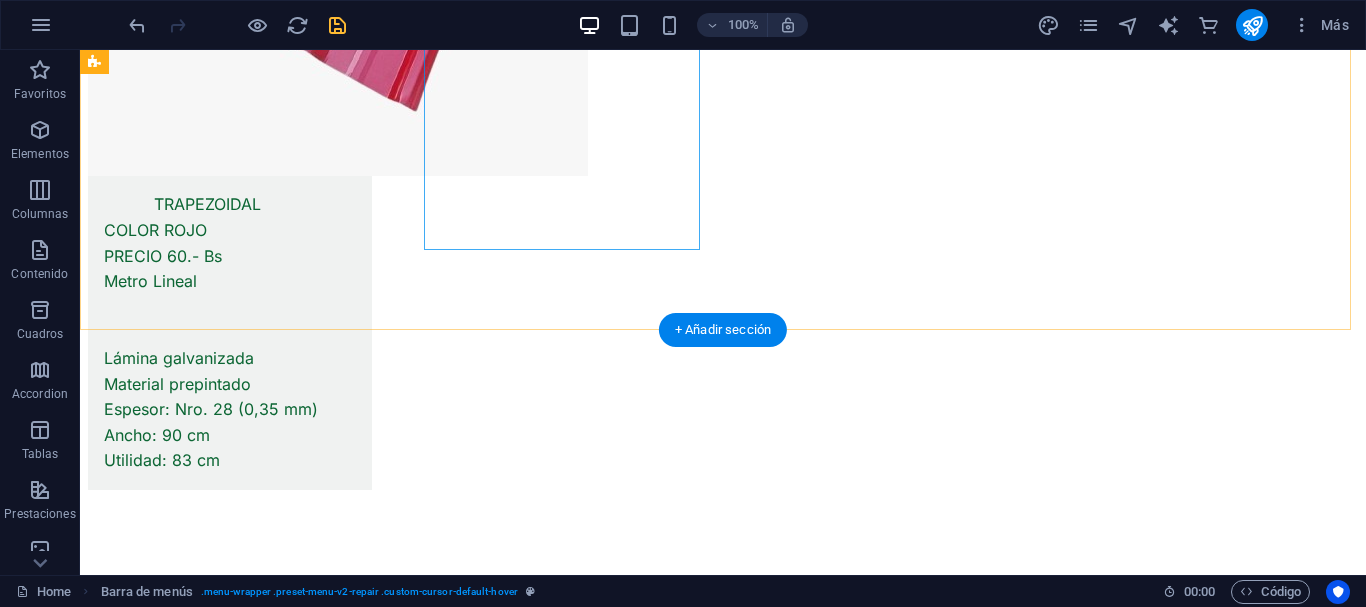 scroll, scrollTop: 6473, scrollLeft: 0, axis: vertical 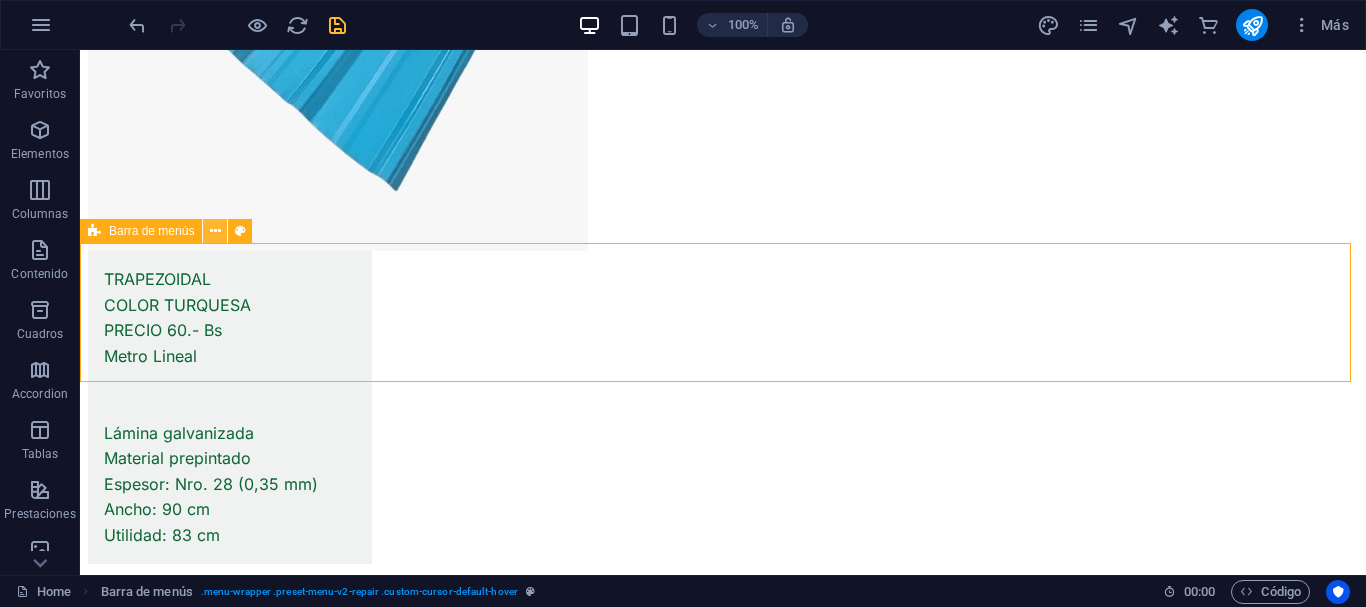 click at bounding box center [215, 231] 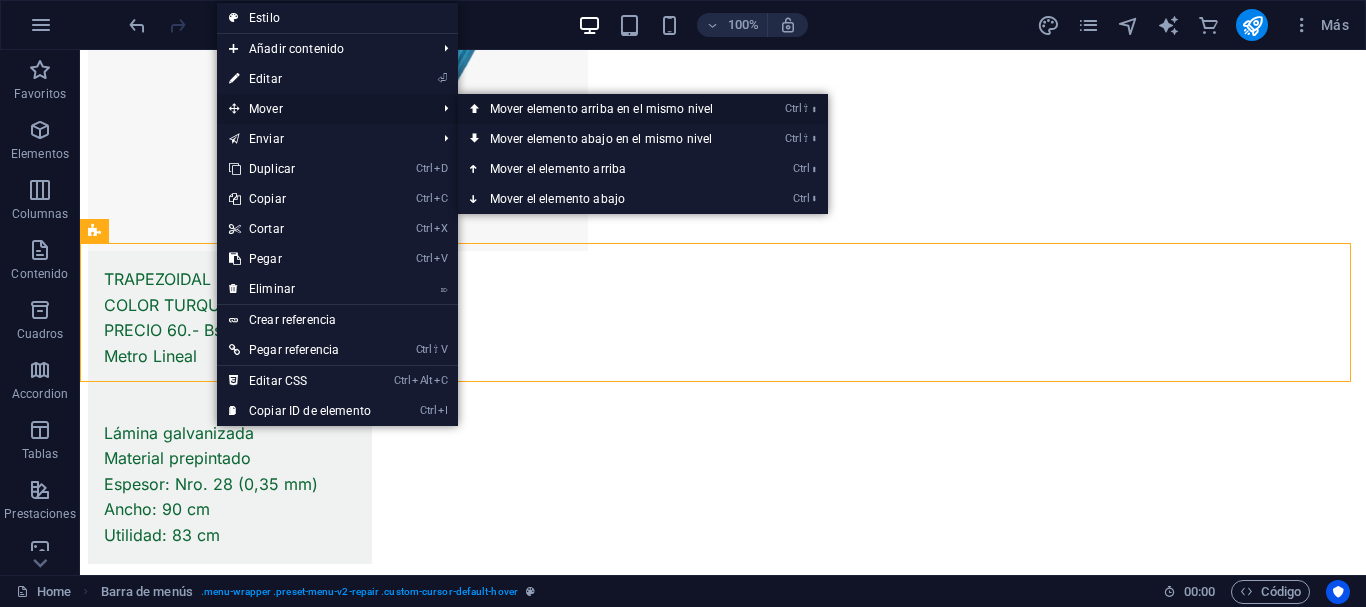 click on "Ctrl ⇧ ⬆  Mover elemento arriba en el mismo nivel" at bounding box center [605, 109] 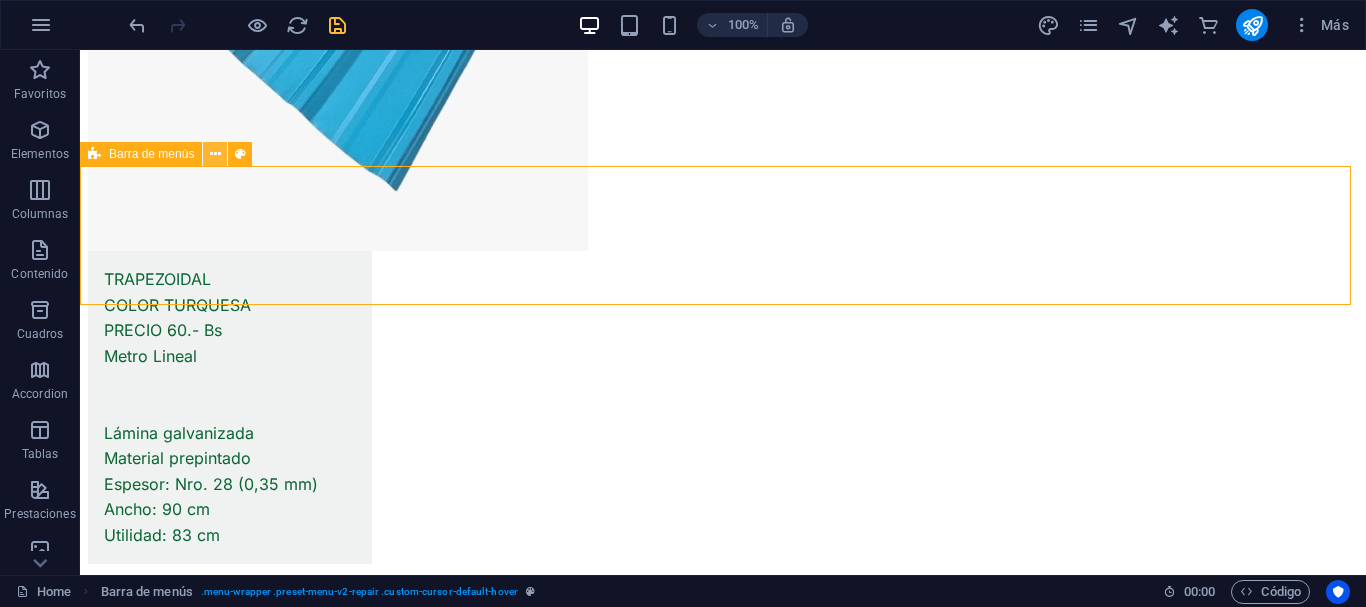 click at bounding box center [215, 154] 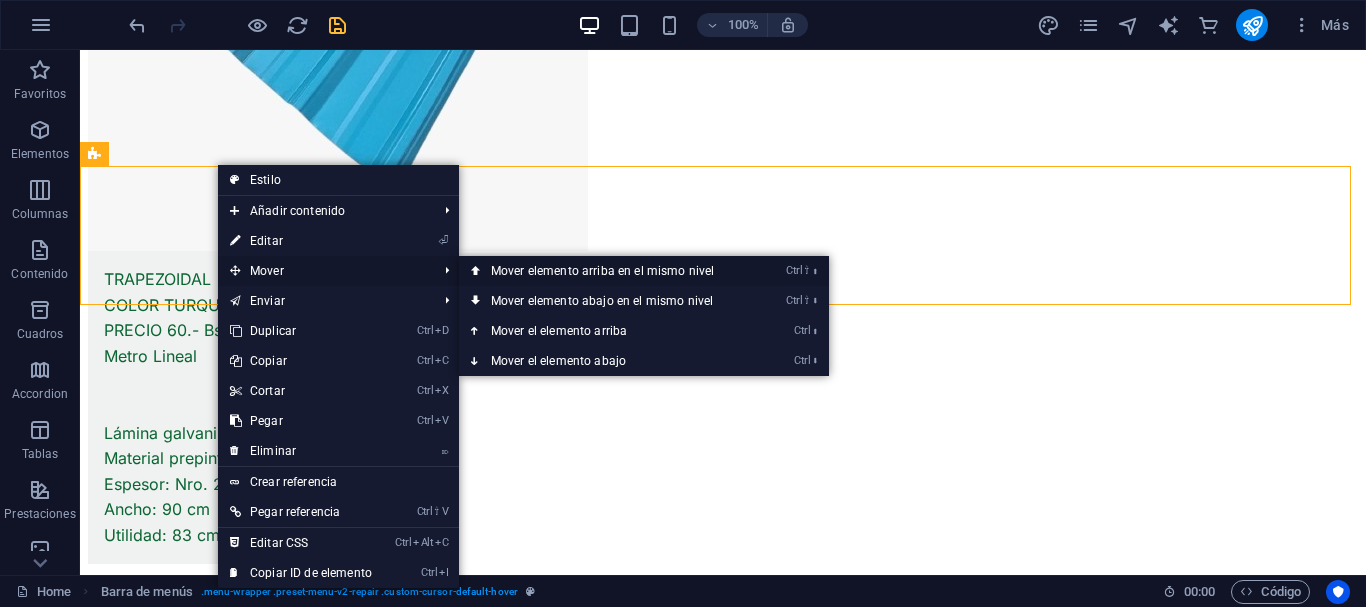 click on "Ctrl ⇧ ⬆  Mover elemento arriba en el mismo nivel" at bounding box center [606, 271] 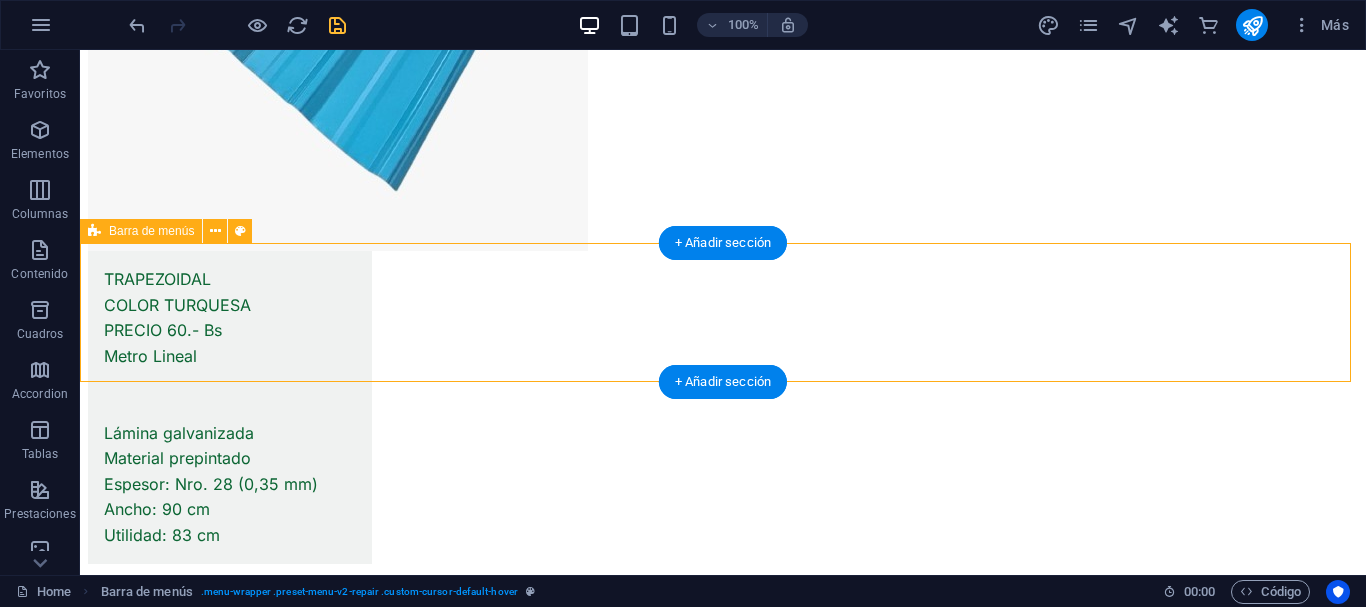 scroll, scrollTop: 5337, scrollLeft: 0, axis: vertical 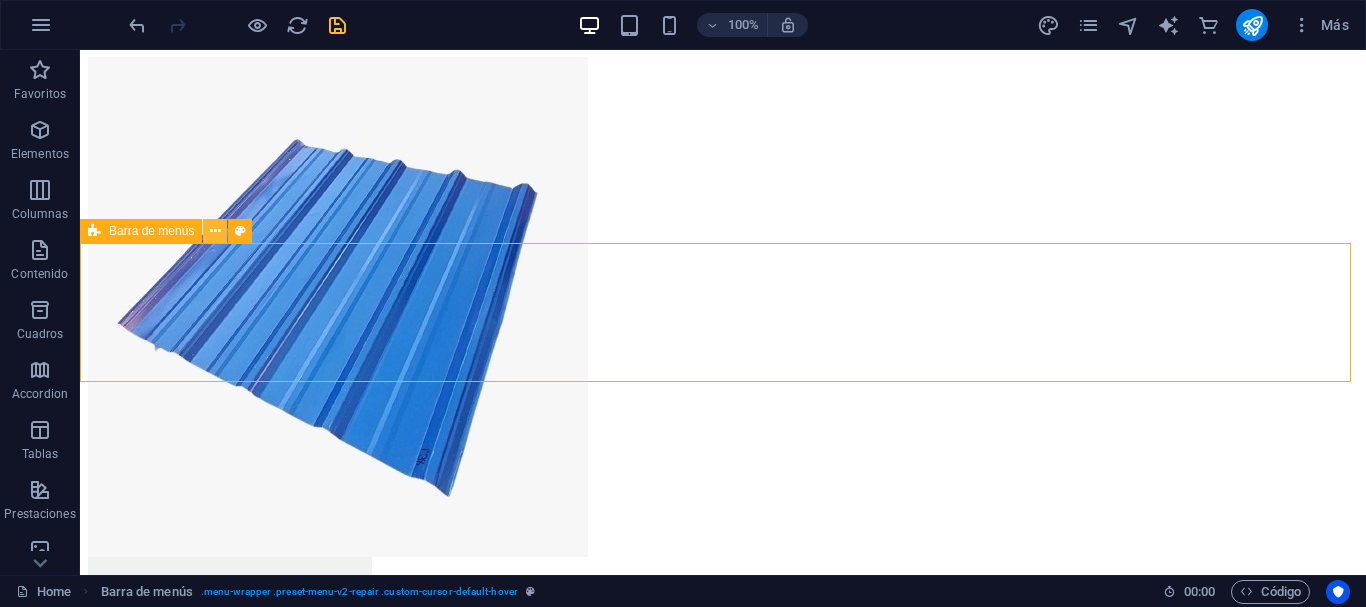click at bounding box center [215, 231] 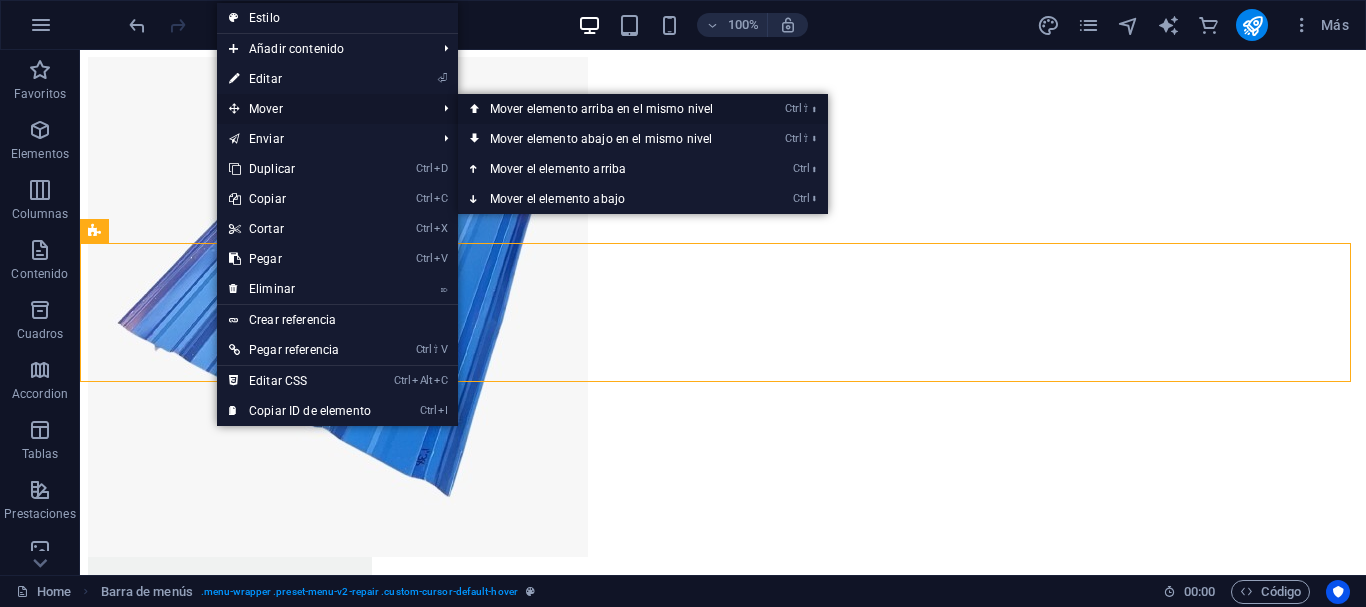 click on "Ctrl ⇧ ⬆  Mover elemento arriba en el mismo nivel" at bounding box center [605, 109] 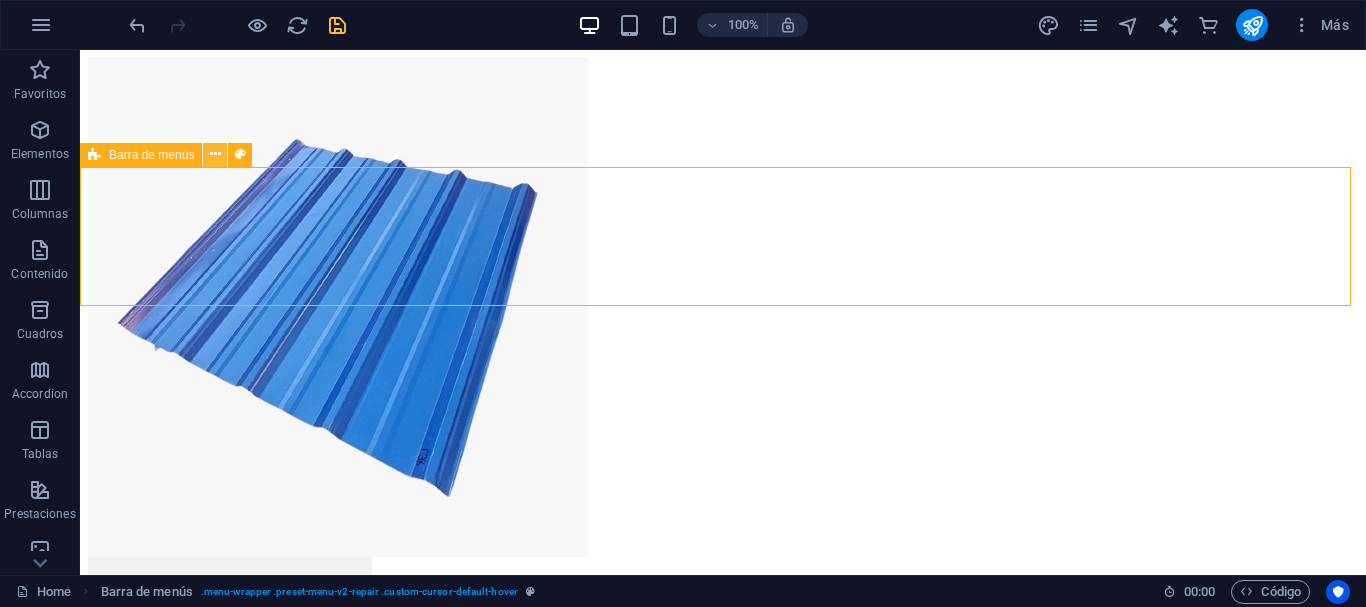 click at bounding box center (215, 155) 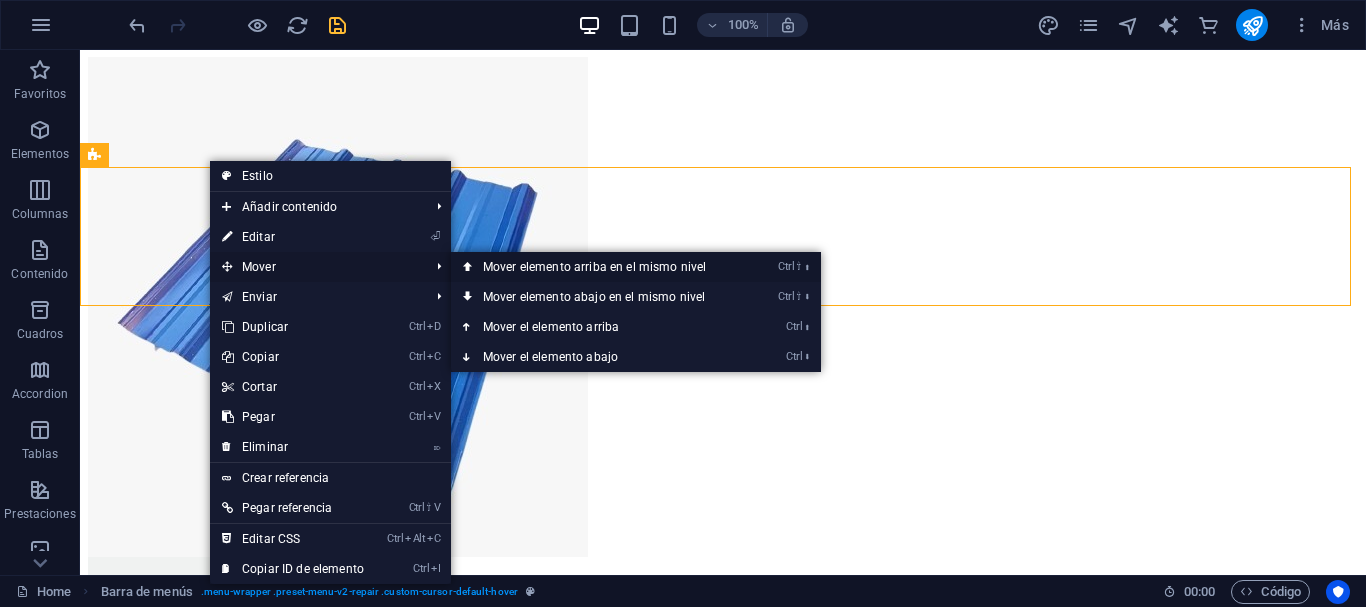 click on "Ctrl ⇧ ⬆  Mover elemento arriba en el mismo nivel" at bounding box center (598, 267) 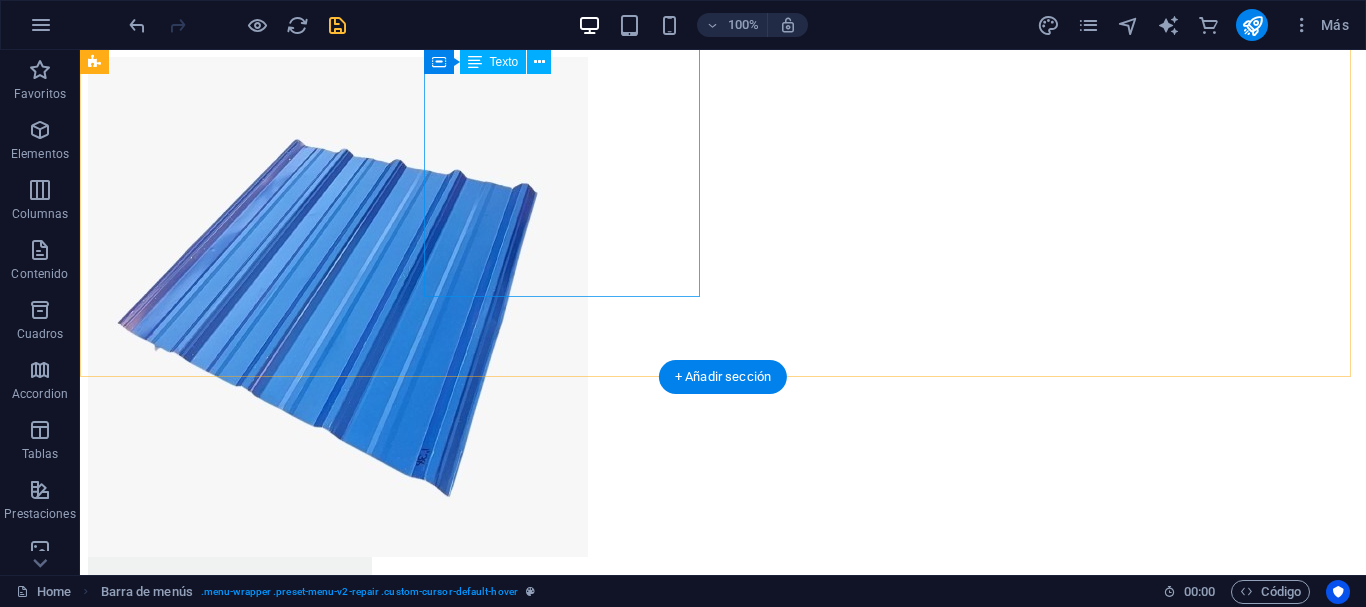 scroll, scrollTop: 4478, scrollLeft: 0, axis: vertical 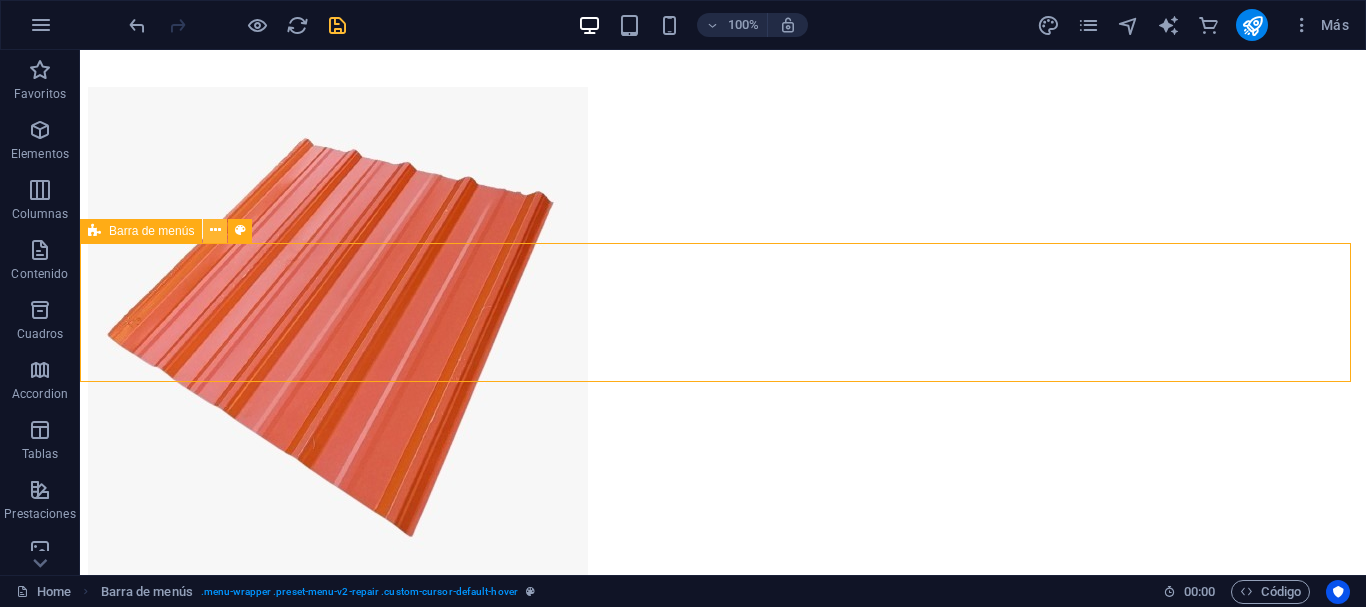click at bounding box center [215, 230] 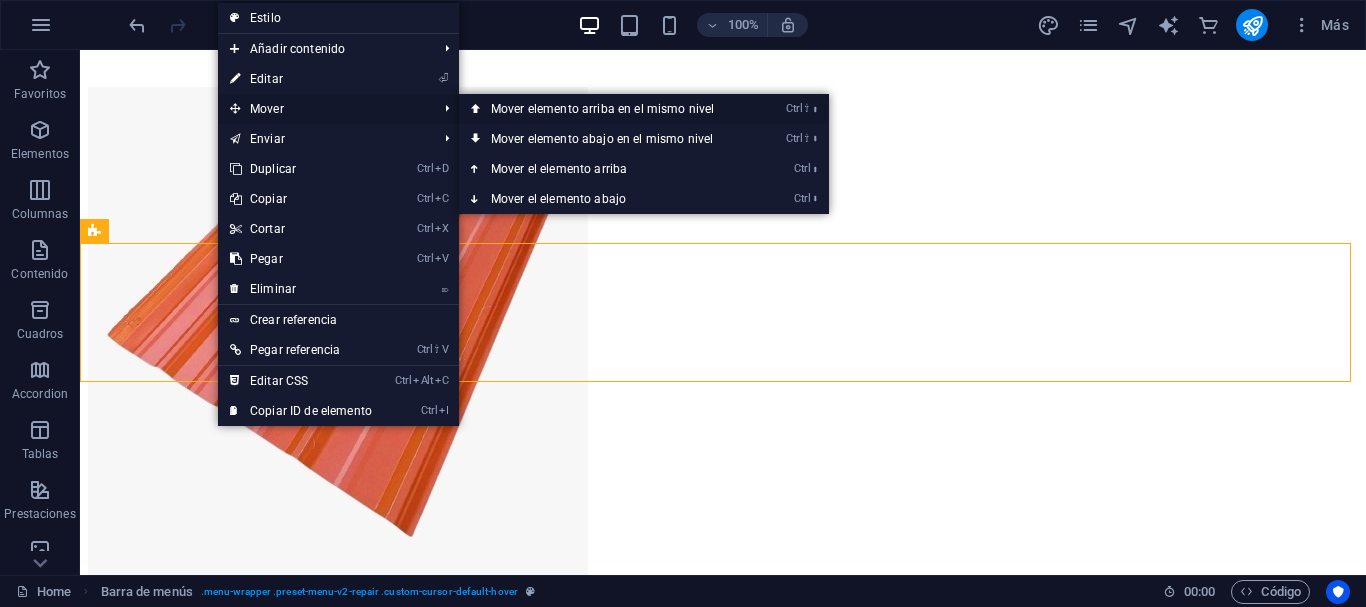 click on "Ctrl ⇧ ⬆  Mover elemento arriba en el mismo nivel" at bounding box center (606, 109) 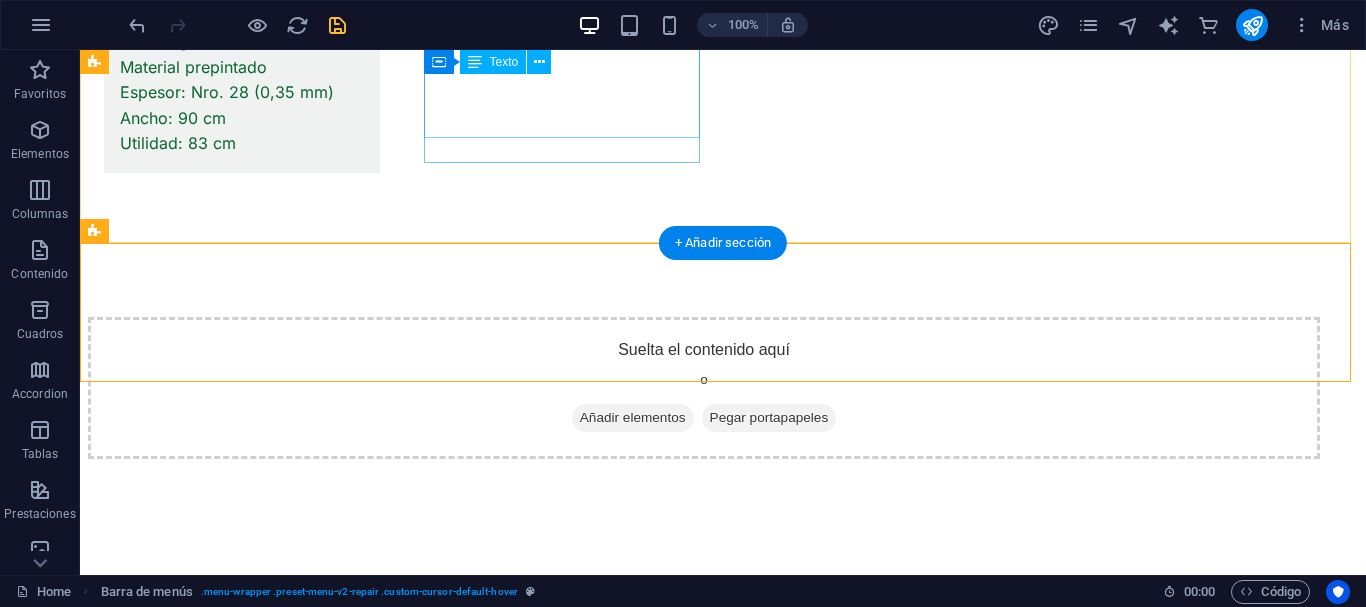 scroll, scrollTop: 3702, scrollLeft: 0, axis: vertical 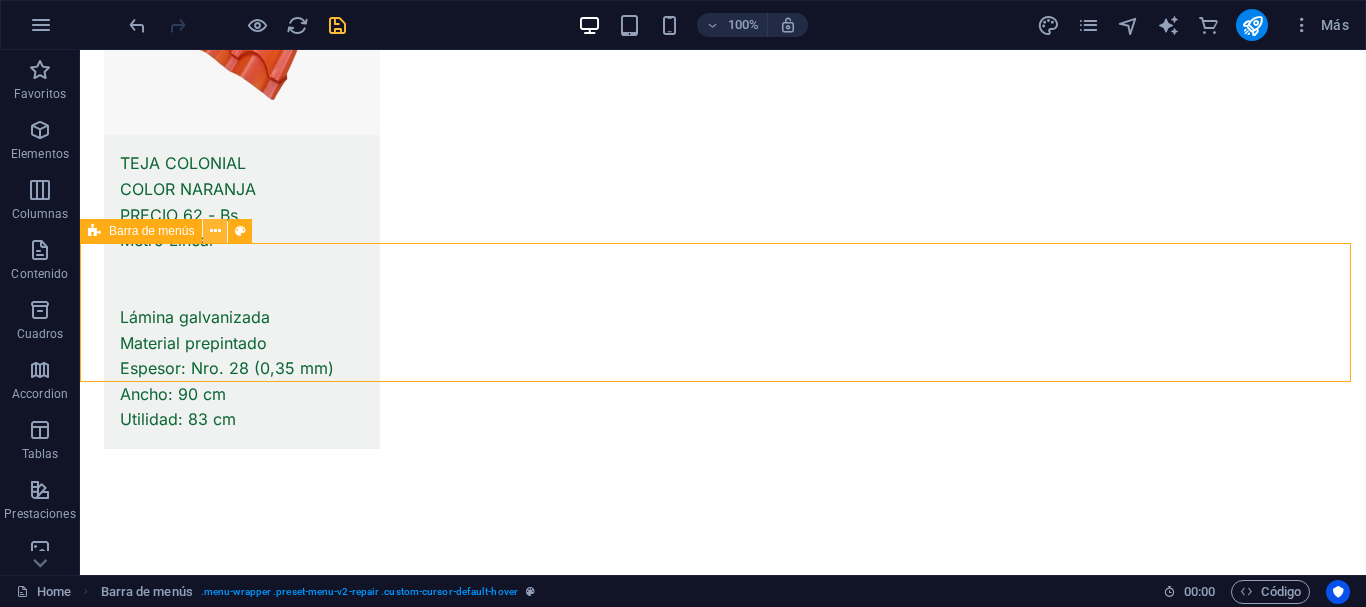 click at bounding box center (215, 231) 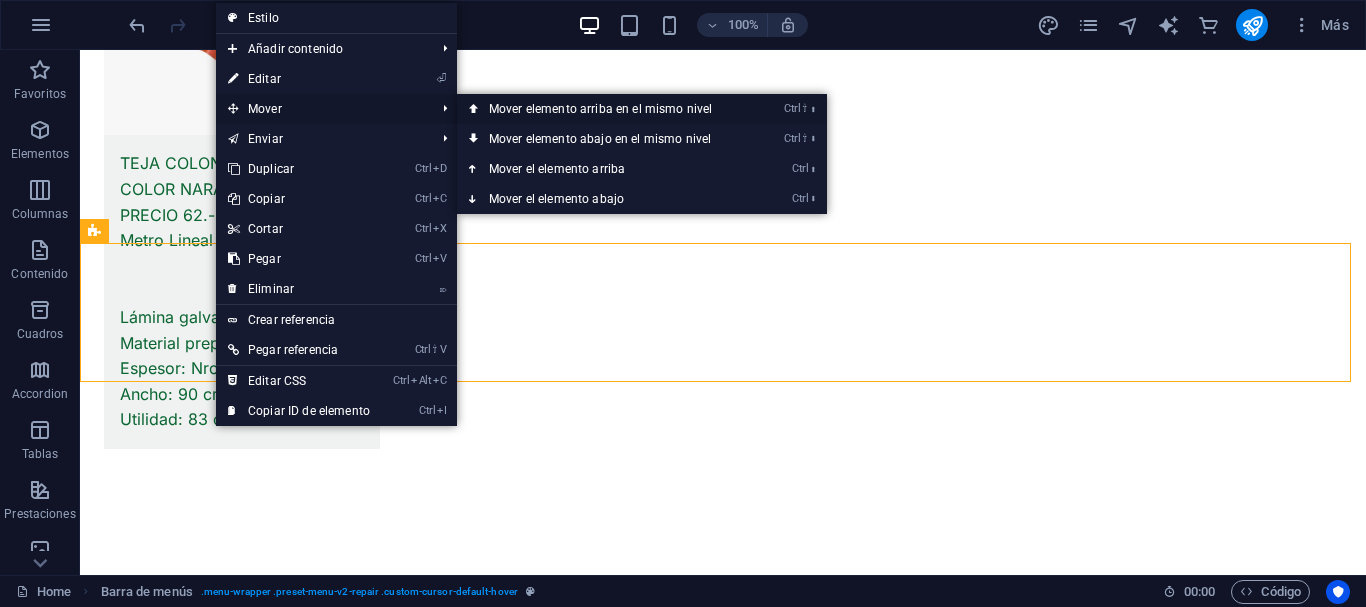 click on "Ctrl ⇧ ⬆  Mover elemento arriba en el mismo nivel" at bounding box center (604, 109) 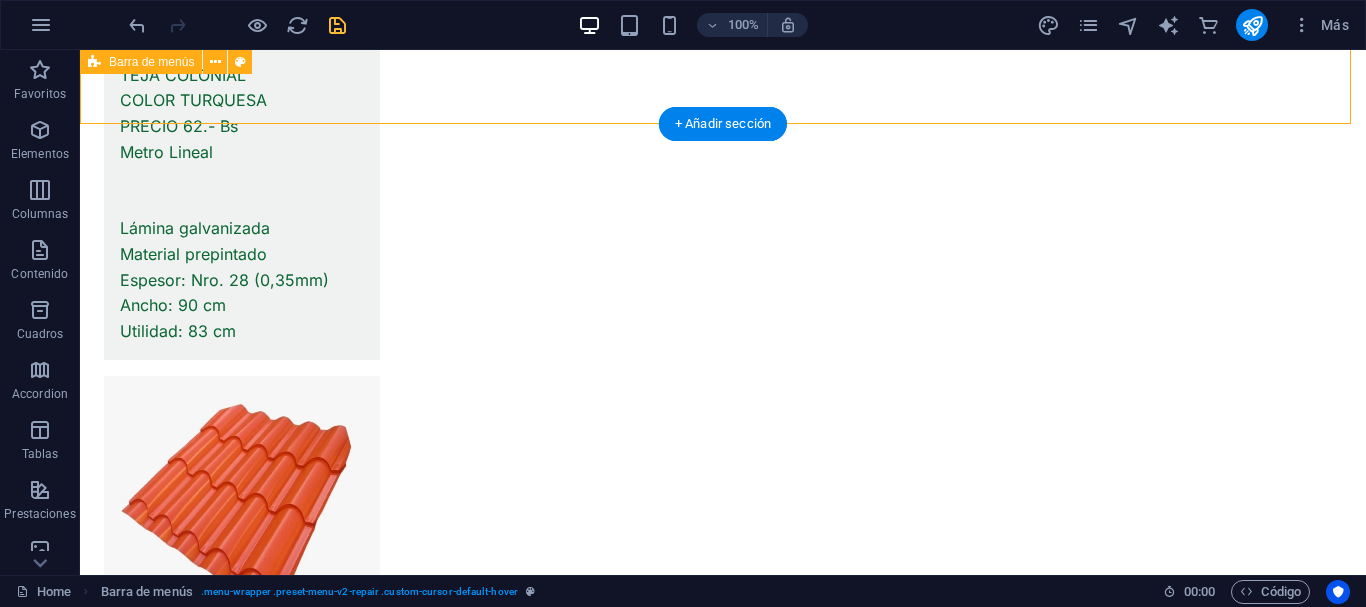 scroll, scrollTop: 2927, scrollLeft: 0, axis: vertical 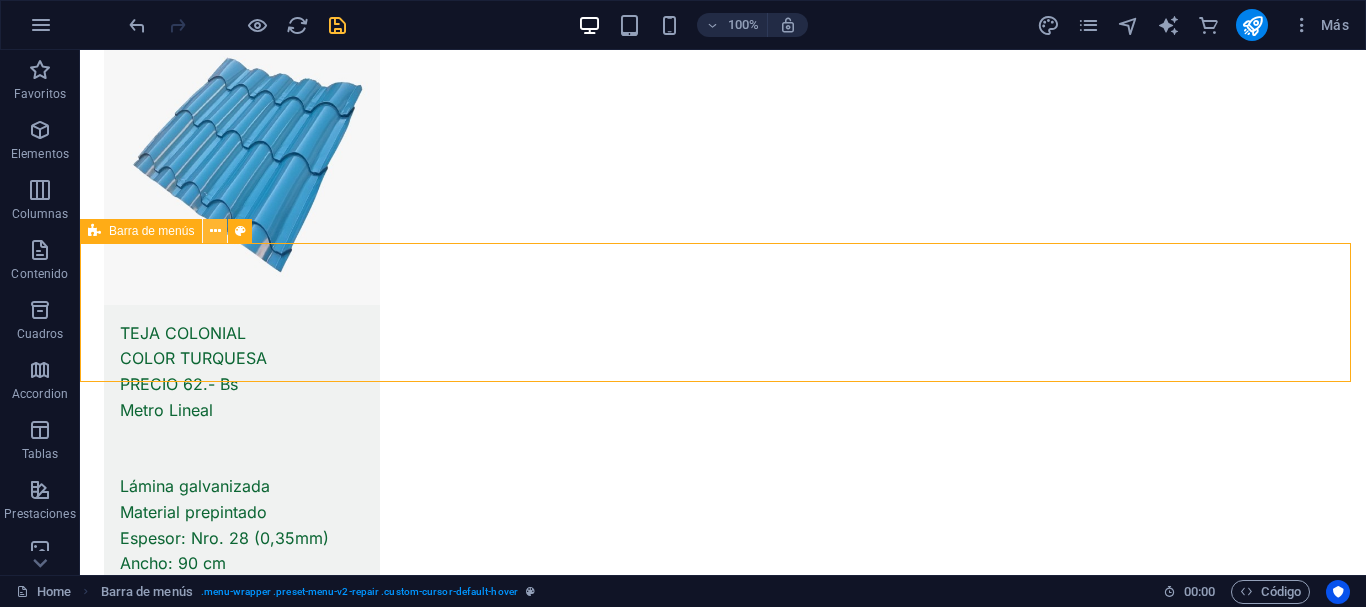 click at bounding box center (215, 231) 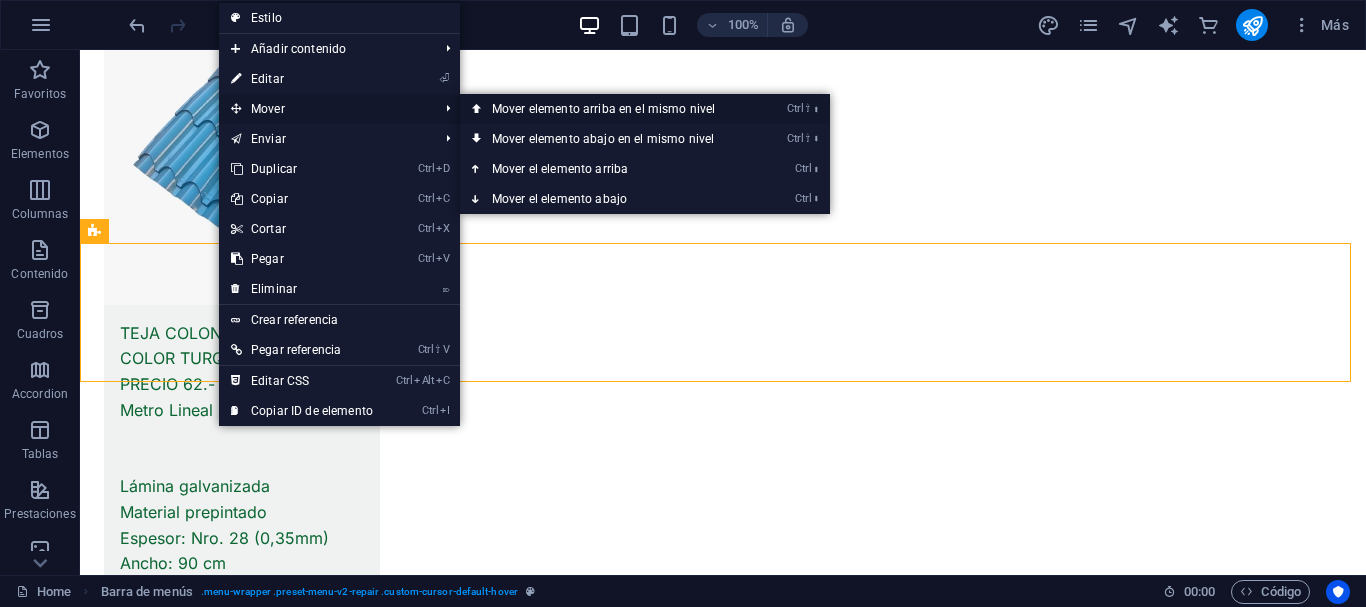 click on "Ctrl ⇧ ⬆  Mover elemento arriba en el mismo nivel" at bounding box center (607, 109) 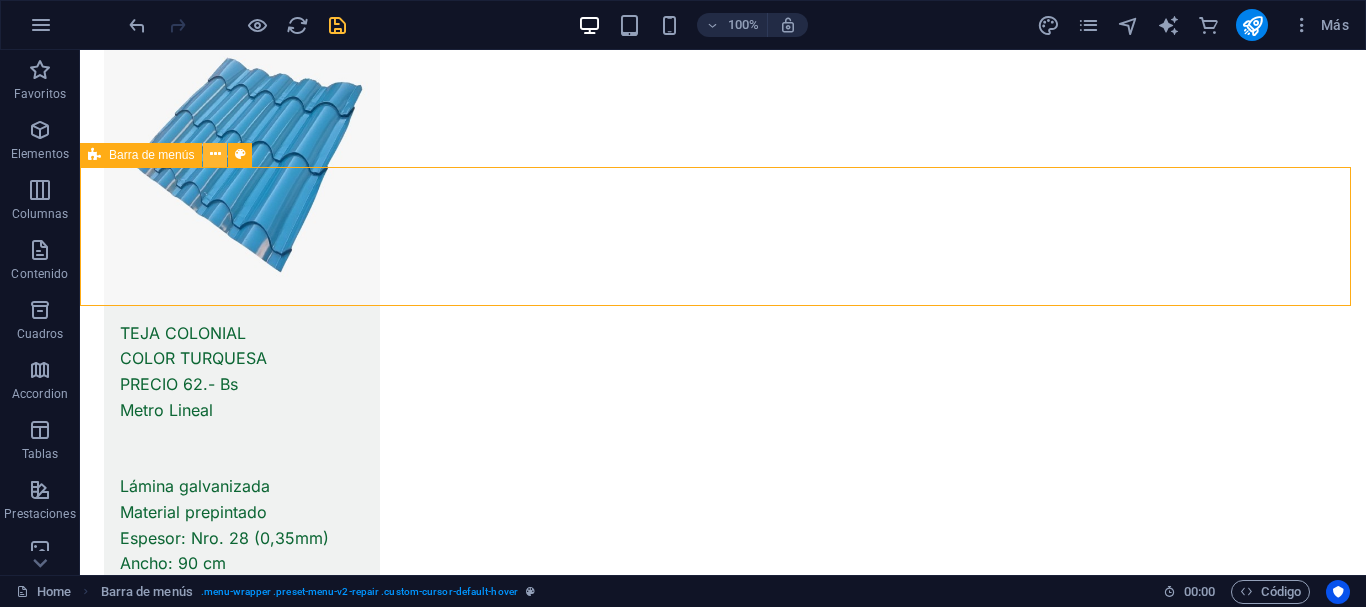 click at bounding box center [215, 154] 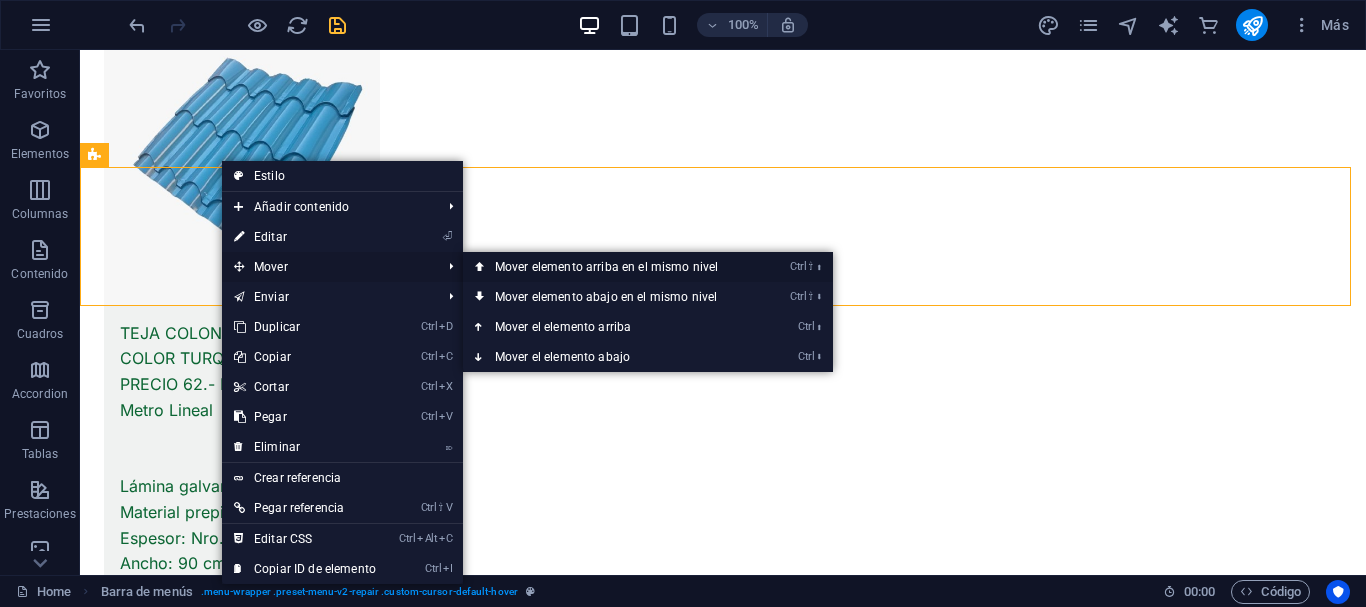 click on "Ctrl ⇧ ⬆  Mover elemento arriba en el mismo nivel" at bounding box center (610, 267) 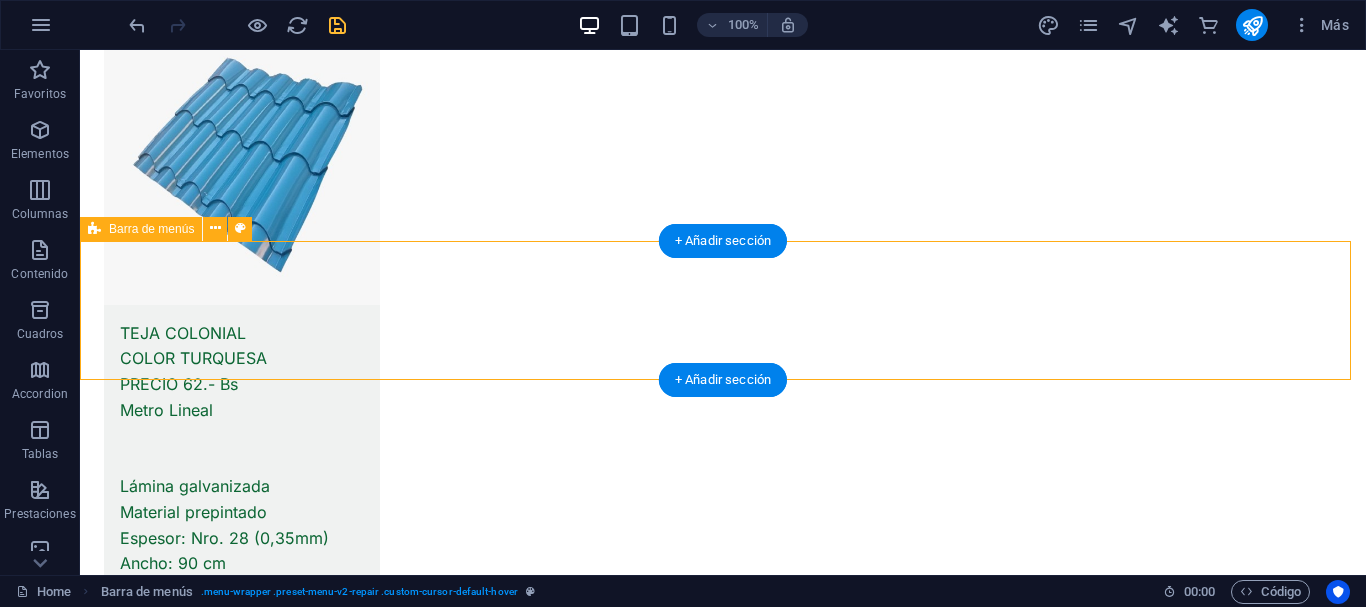 scroll, scrollTop: 2125, scrollLeft: 0, axis: vertical 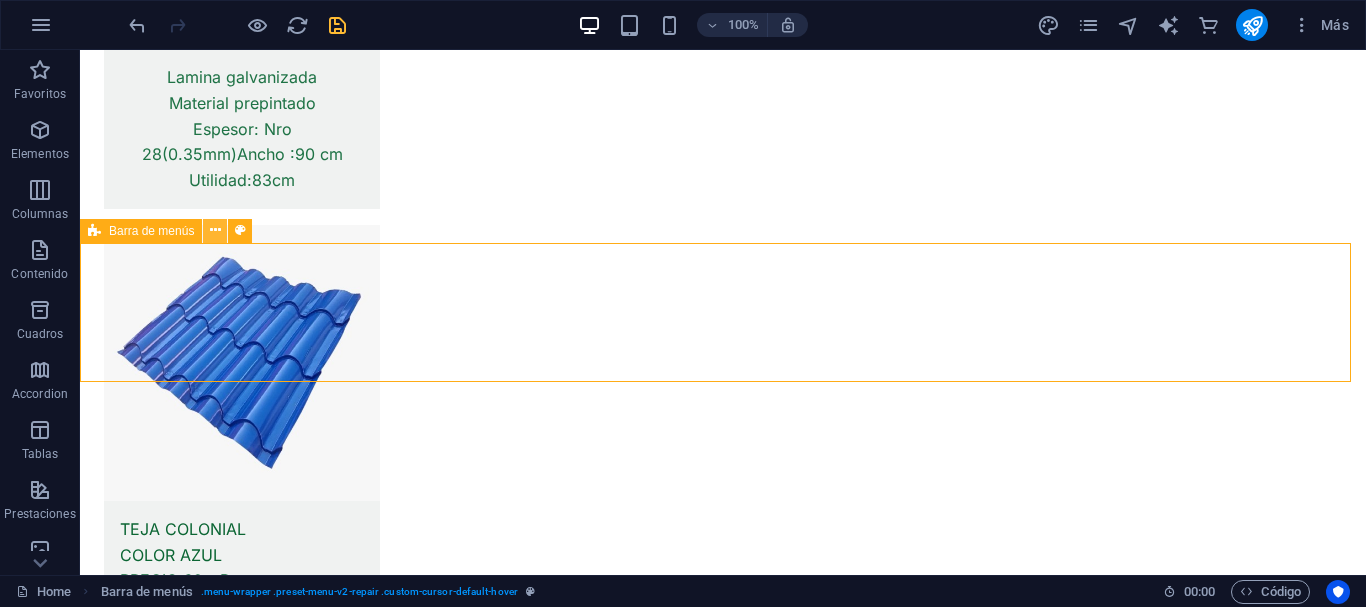 click at bounding box center (215, 230) 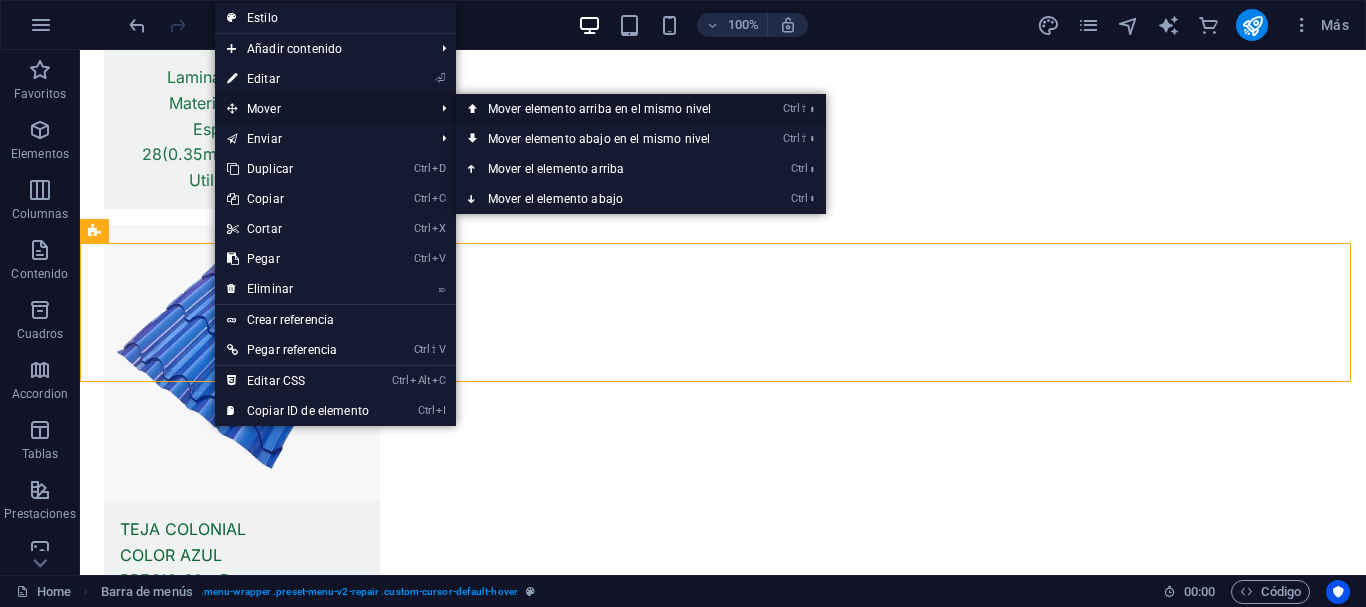 click on "Ctrl ⇧ ⬆  Mover elemento arriba en el mismo nivel" at bounding box center [603, 109] 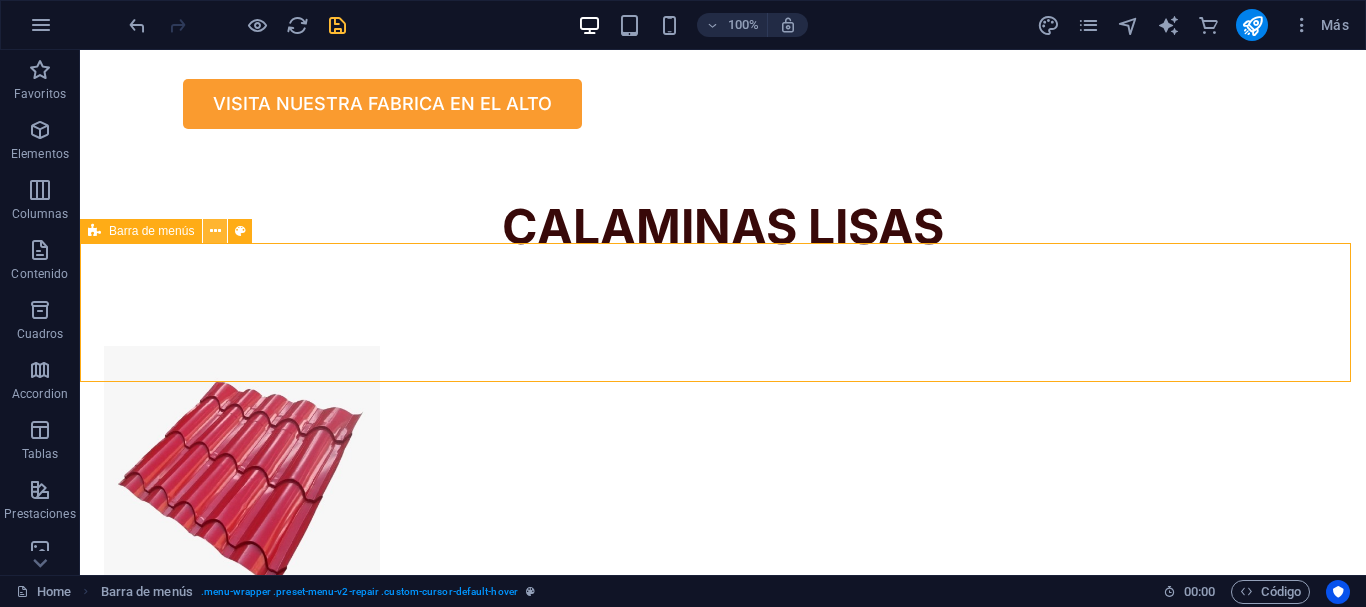 click at bounding box center (215, 231) 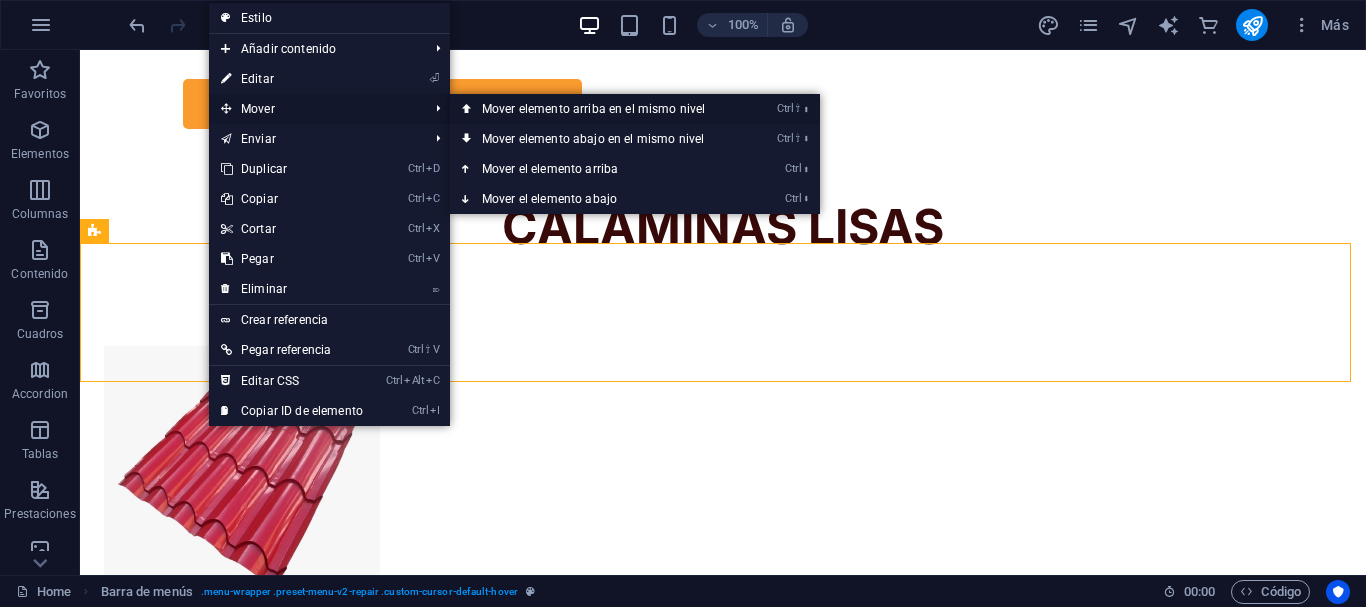 click on "Ctrl ⇧ ⬆  Mover elemento arriba en el mismo nivel" at bounding box center (597, 109) 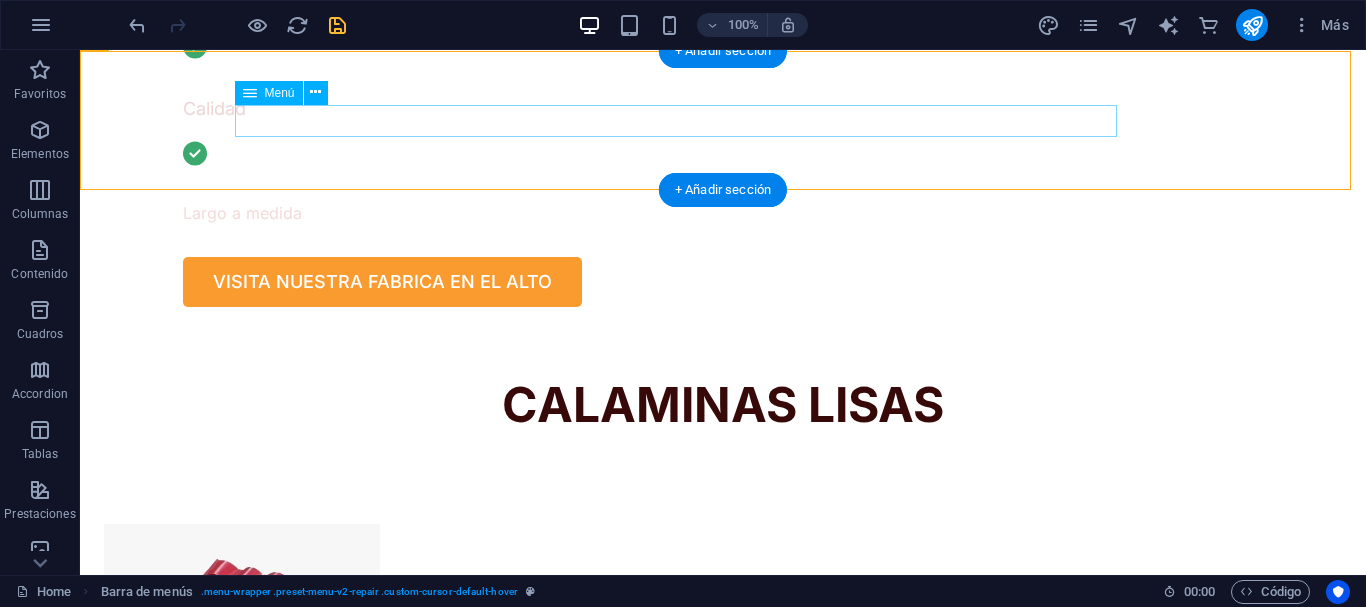 scroll, scrollTop: 1129, scrollLeft: 0, axis: vertical 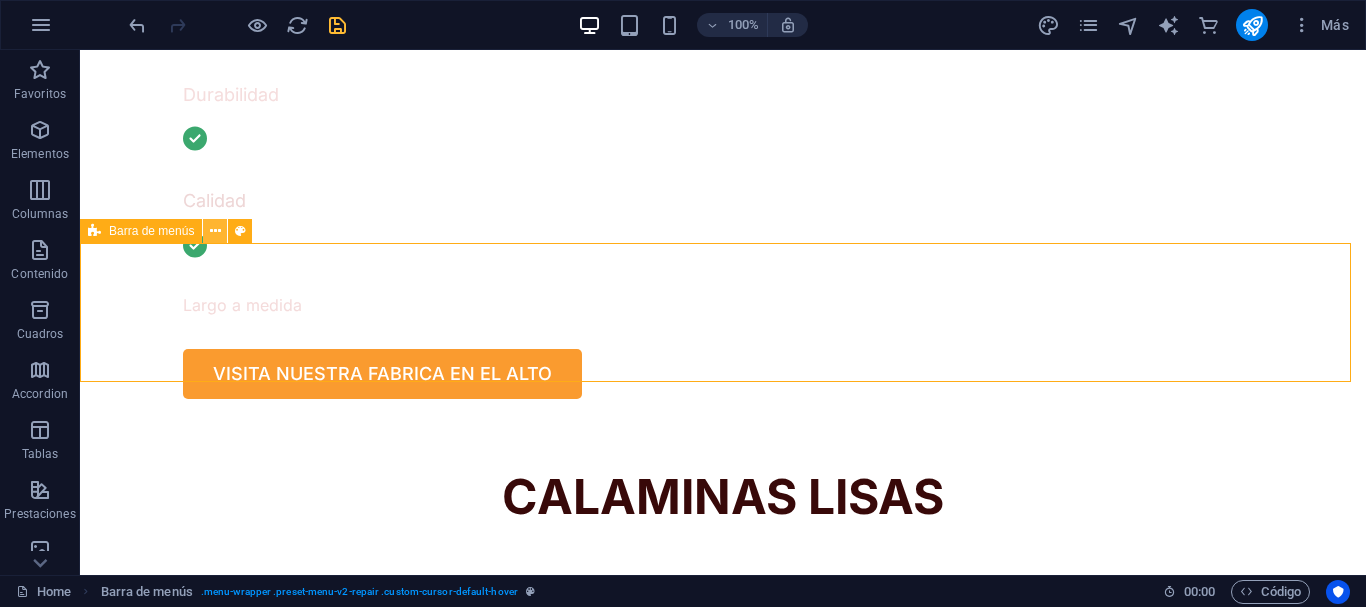 click at bounding box center (215, 231) 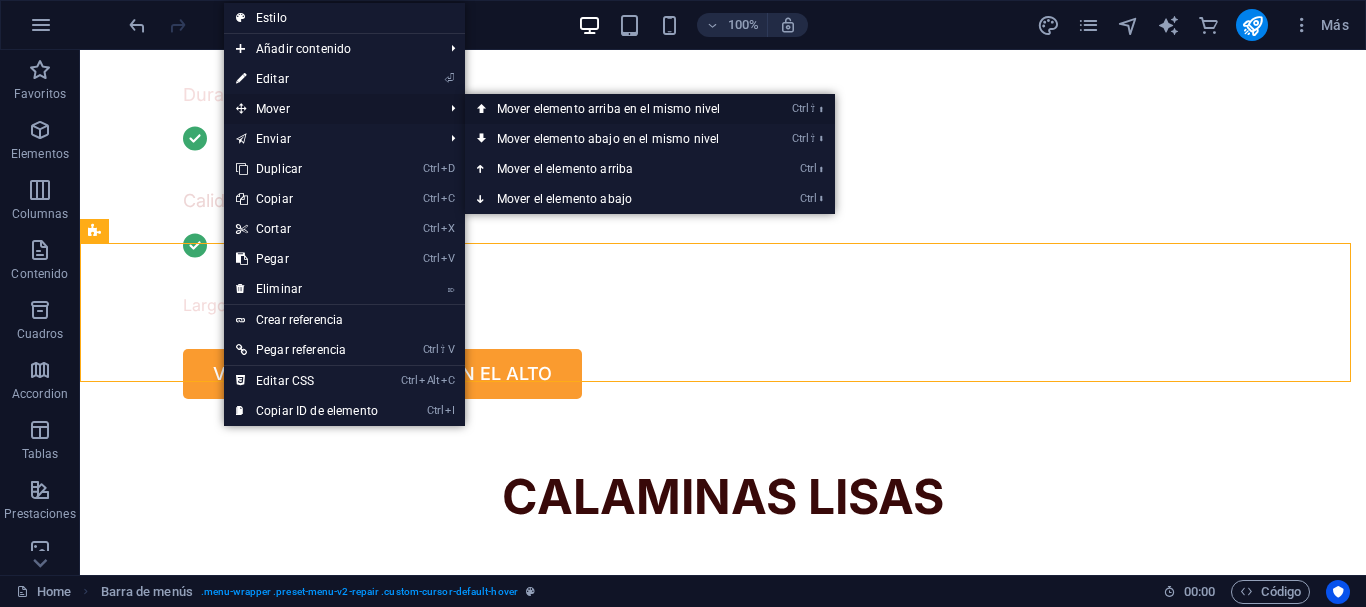 click on "Ctrl ⇧ ⬆  Mover elemento arriba en el mismo nivel" at bounding box center (612, 109) 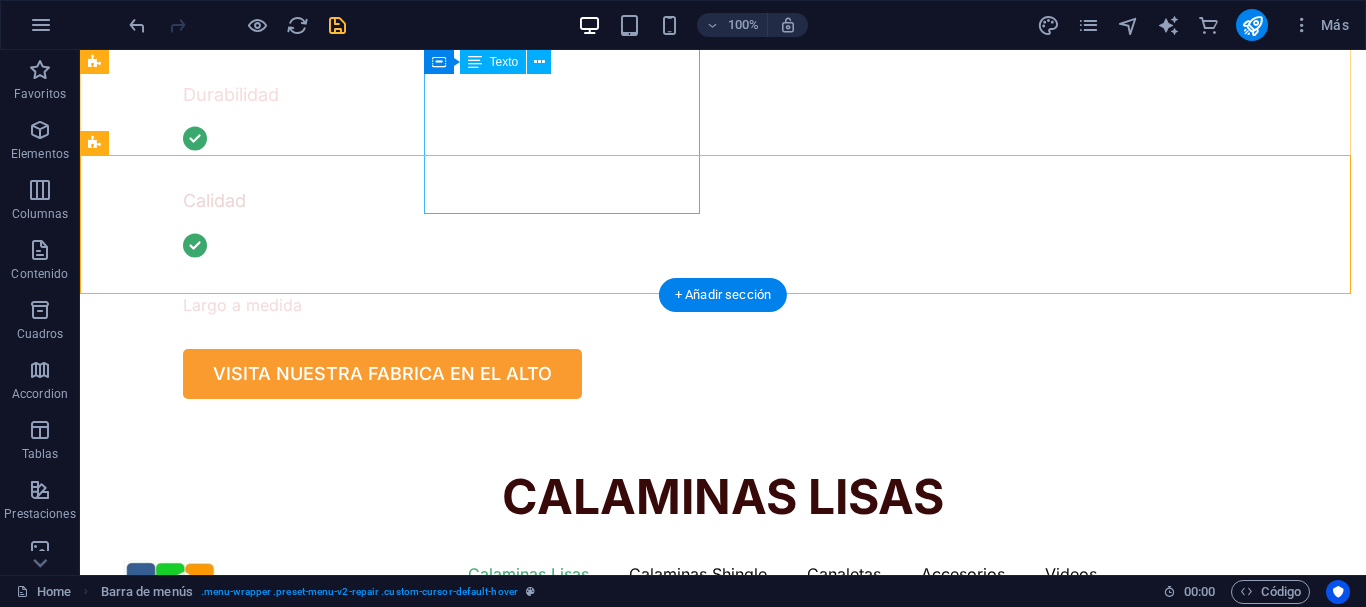 scroll, scrollTop: 380, scrollLeft: 0, axis: vertical 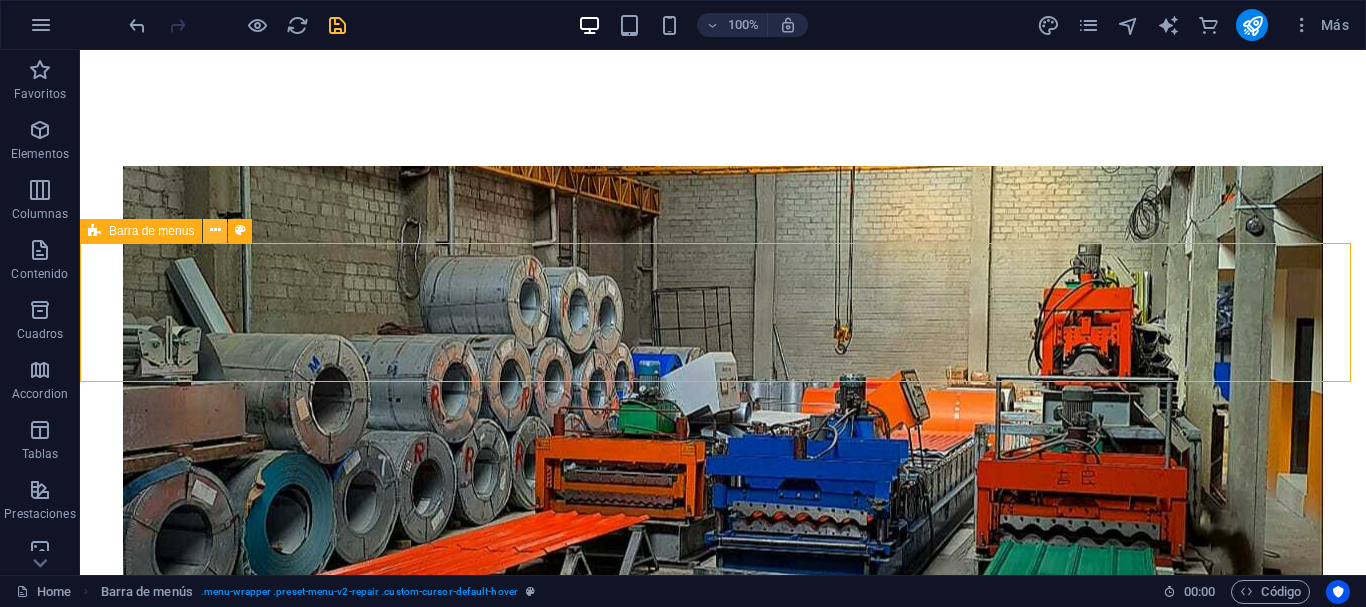 click at bounding box center [215, 230] 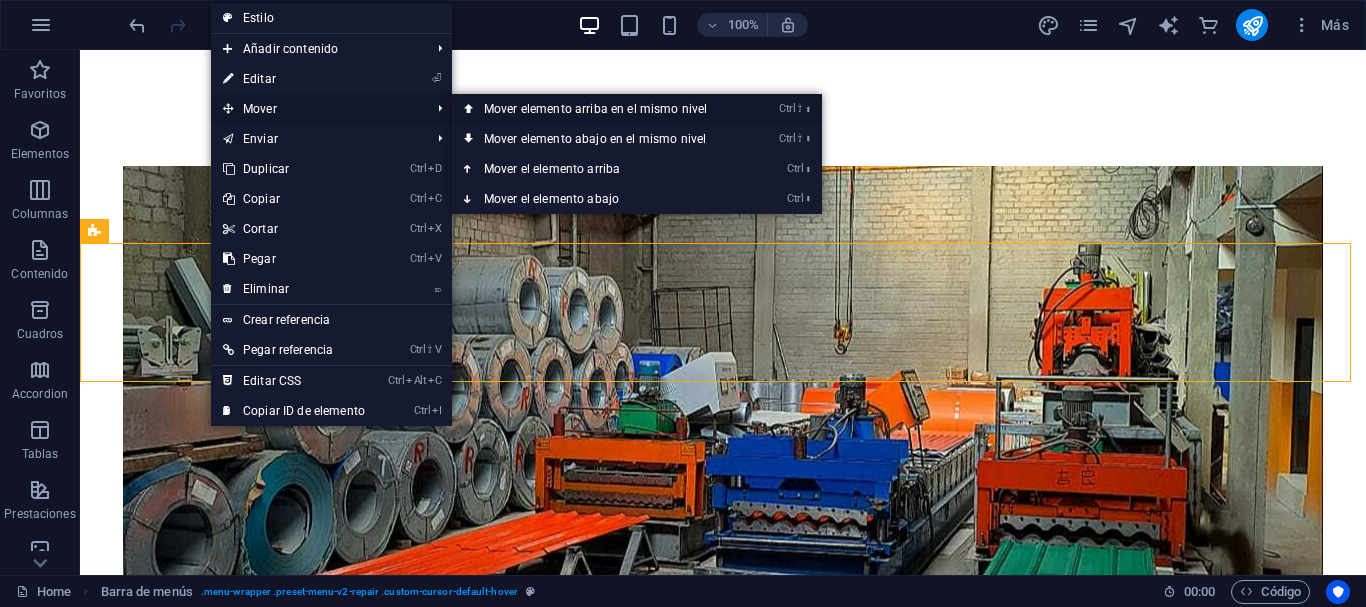 click on "Ctrl ⇧ ⬆  Mover elemento arriba en el mismo nivel" at bounding box center (599, 109) 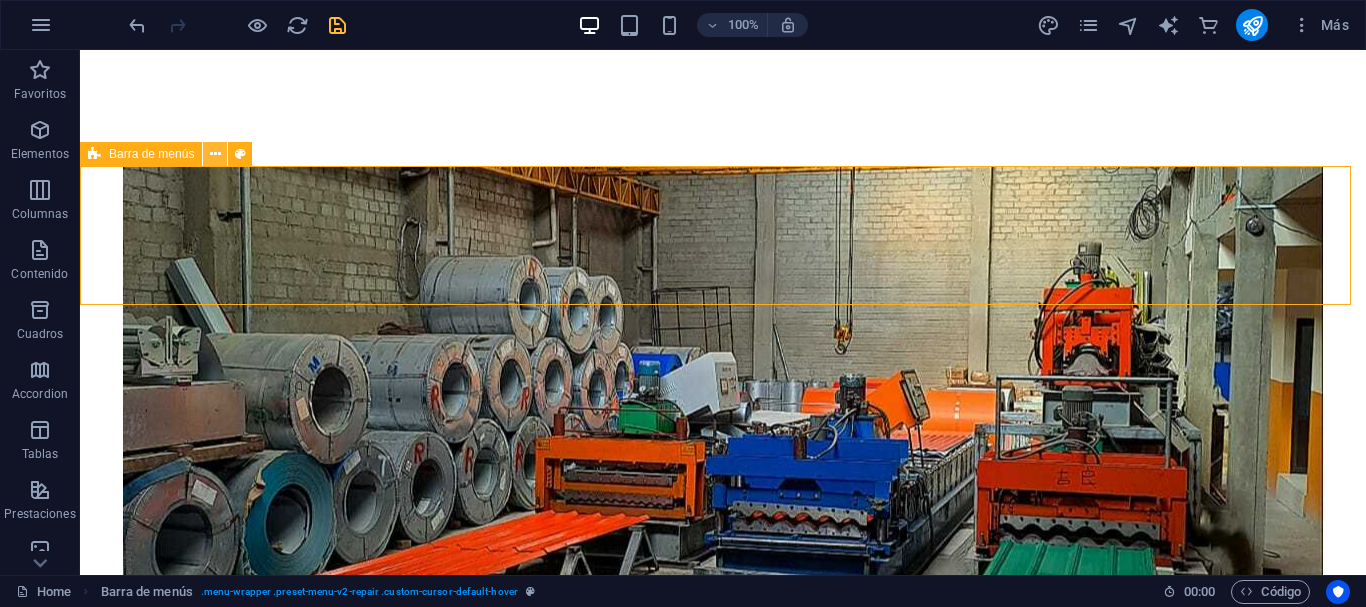 click at bounding box center (215, 154) 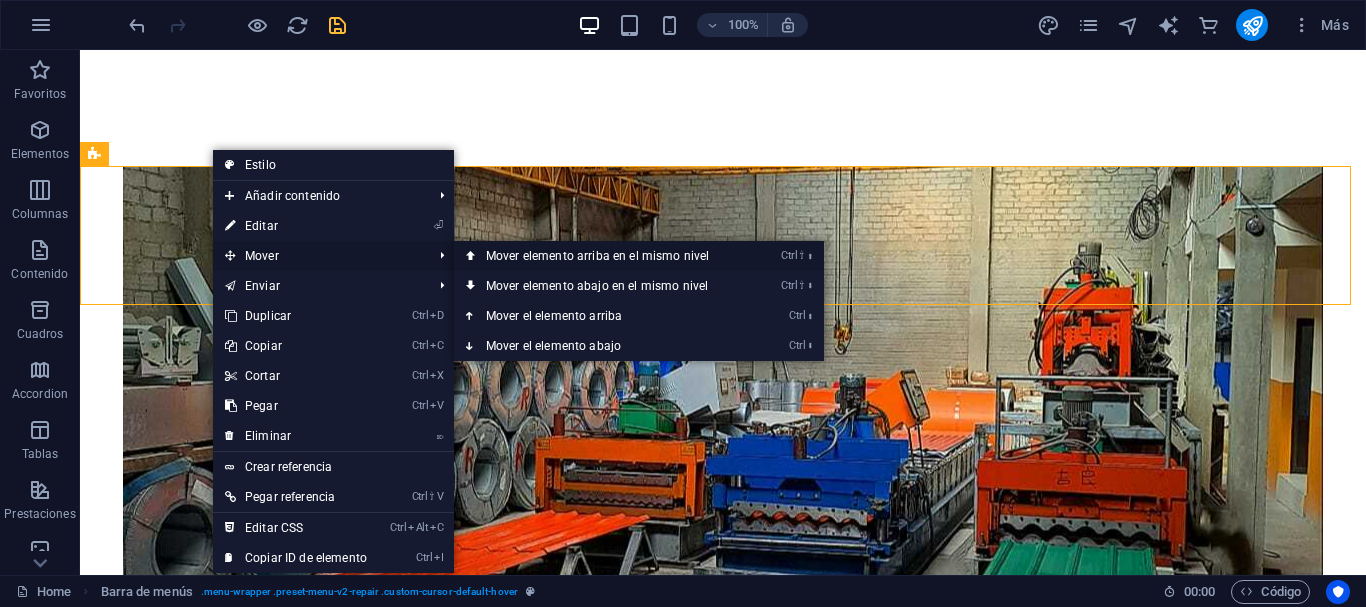 click on "Ctrl ⇧ ⬆  Mover elemento arriba en el mismo nivel" at bounding box center [601, 256] 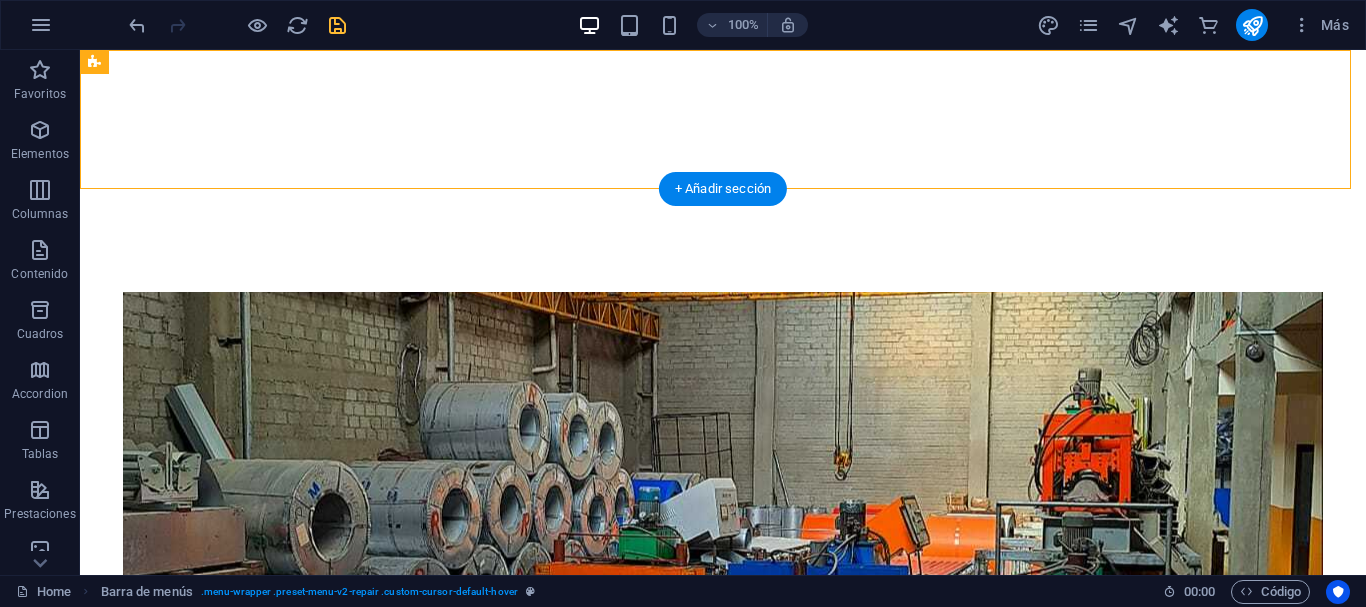 scroll, scrollTop: 0, scrollLeft: 0, axis: both 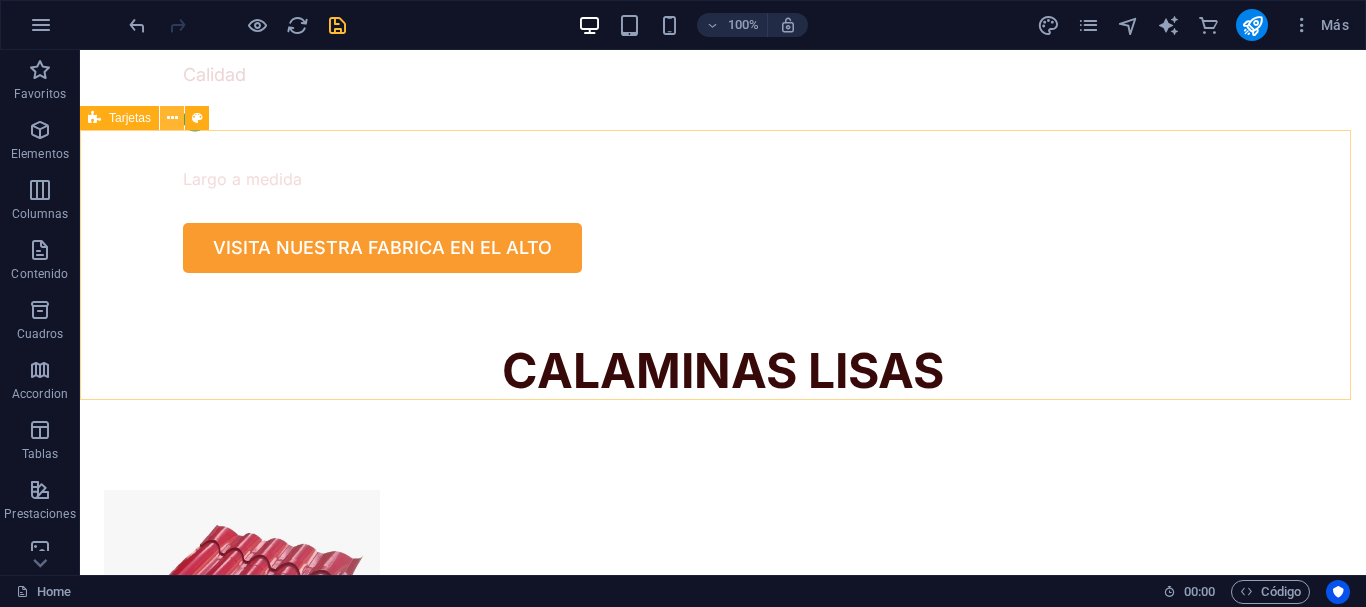 click at bounding box center [172, 118] 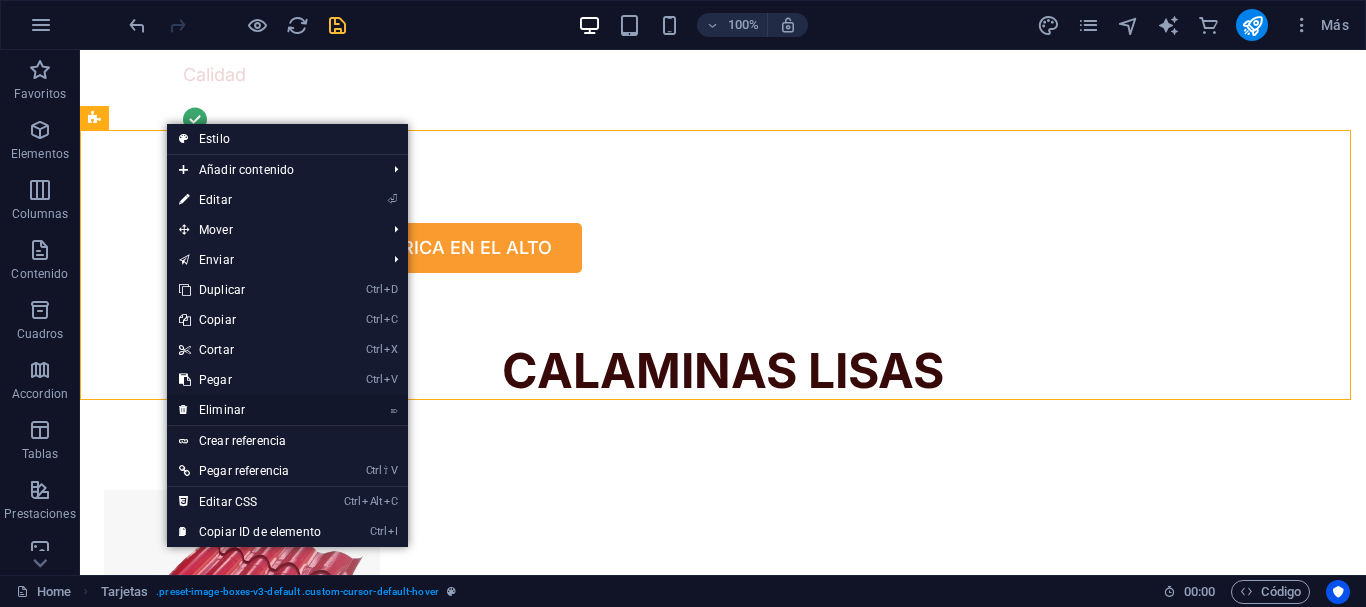 click on "⌦  Eliminar" at bounding box center [250, 410] 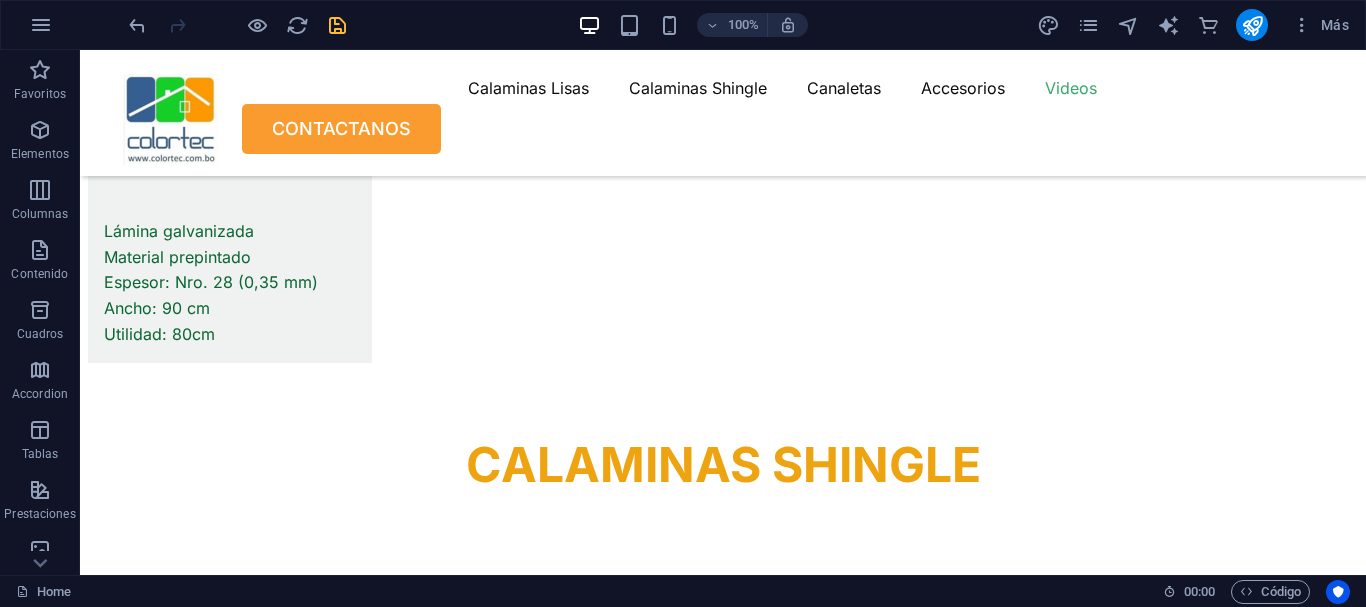 scroll, scrollTop: 11028, scrollLeft: 0, axis: vertical 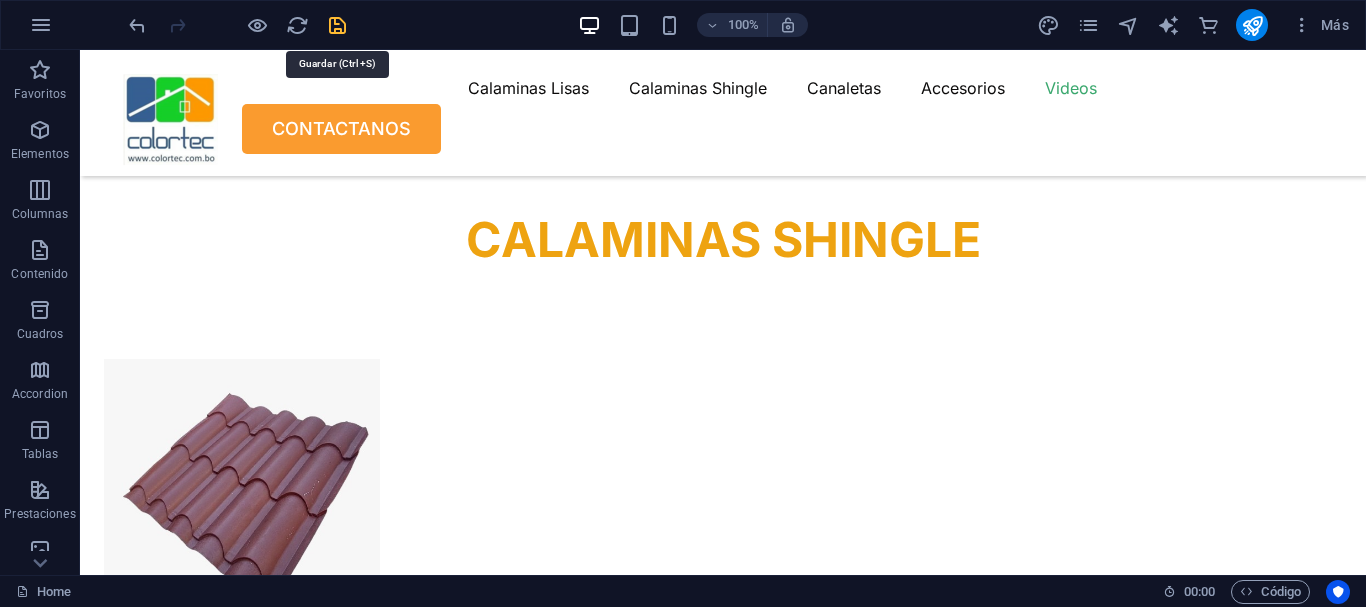 click at bounding box center (337, 25) 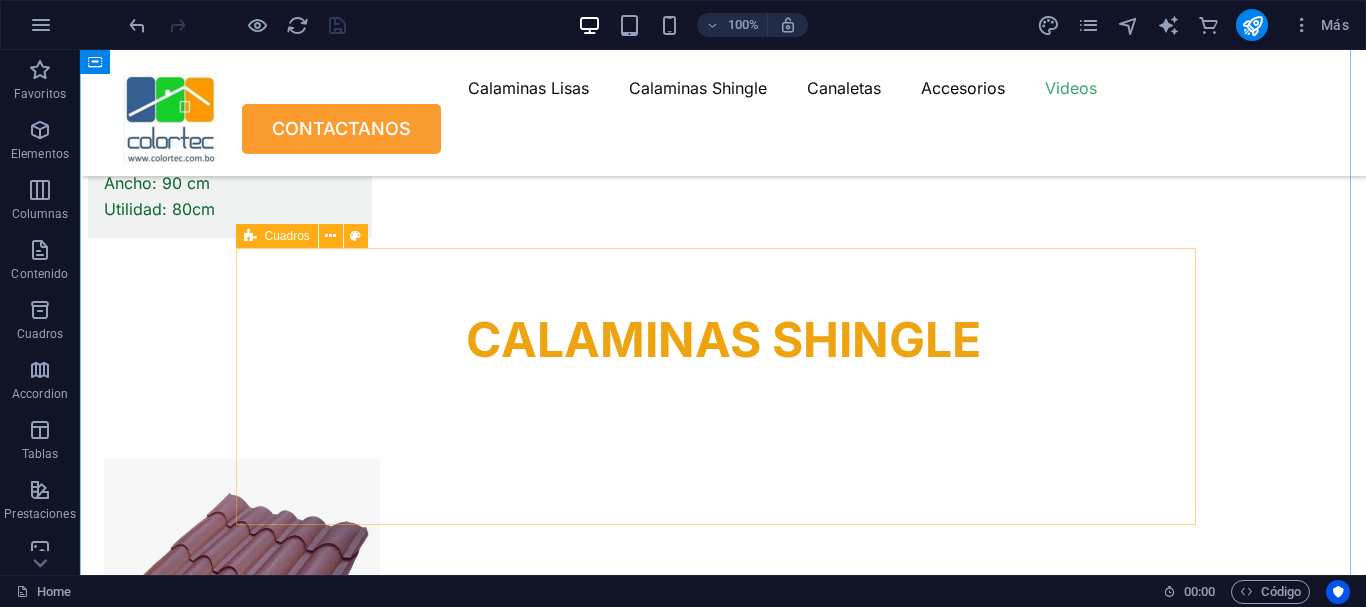 click on "Cuadros" at bounding box center (277, 236) 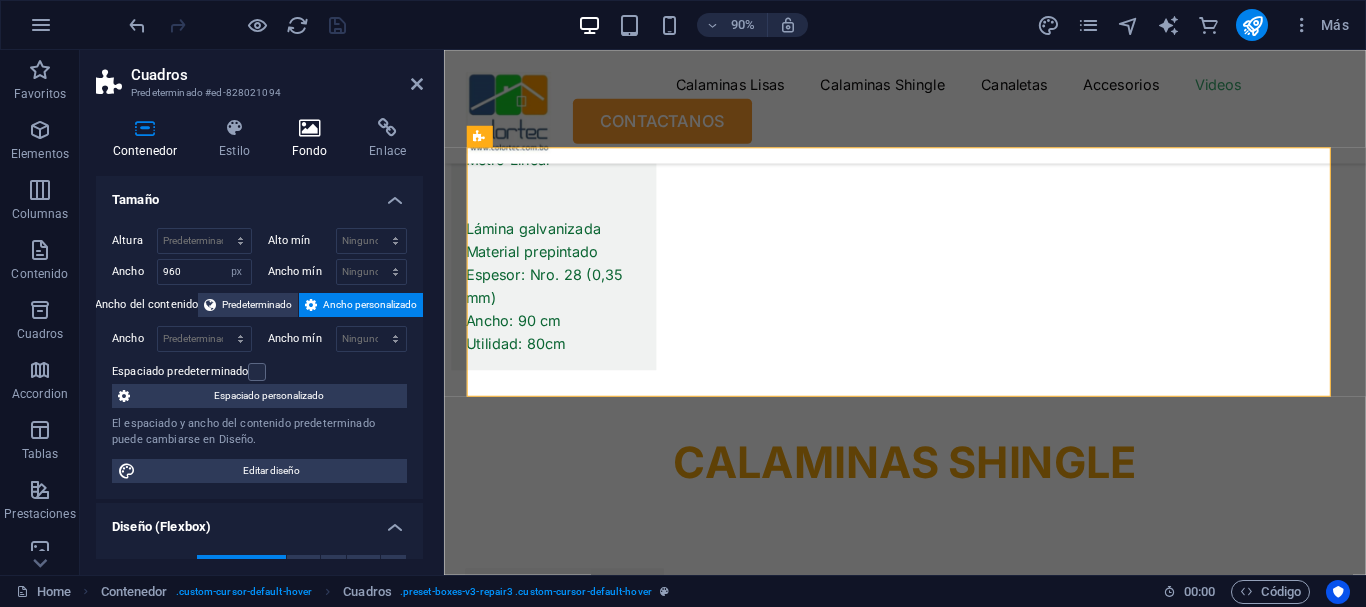 scroll, scrollTop: 11535, scrollLeft: 0, axis: vertical 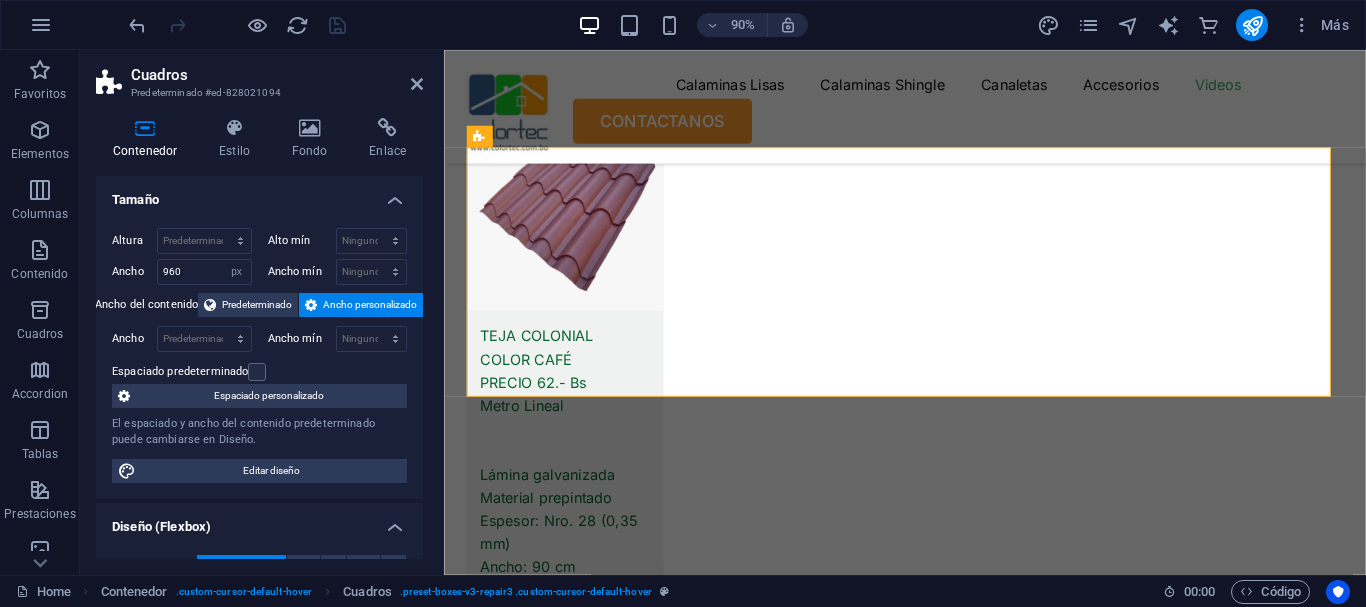 drag, startPoint x: 423, startPoint y: 252, endPoint x: 413, endPoint y: 283, distance: 32.572994 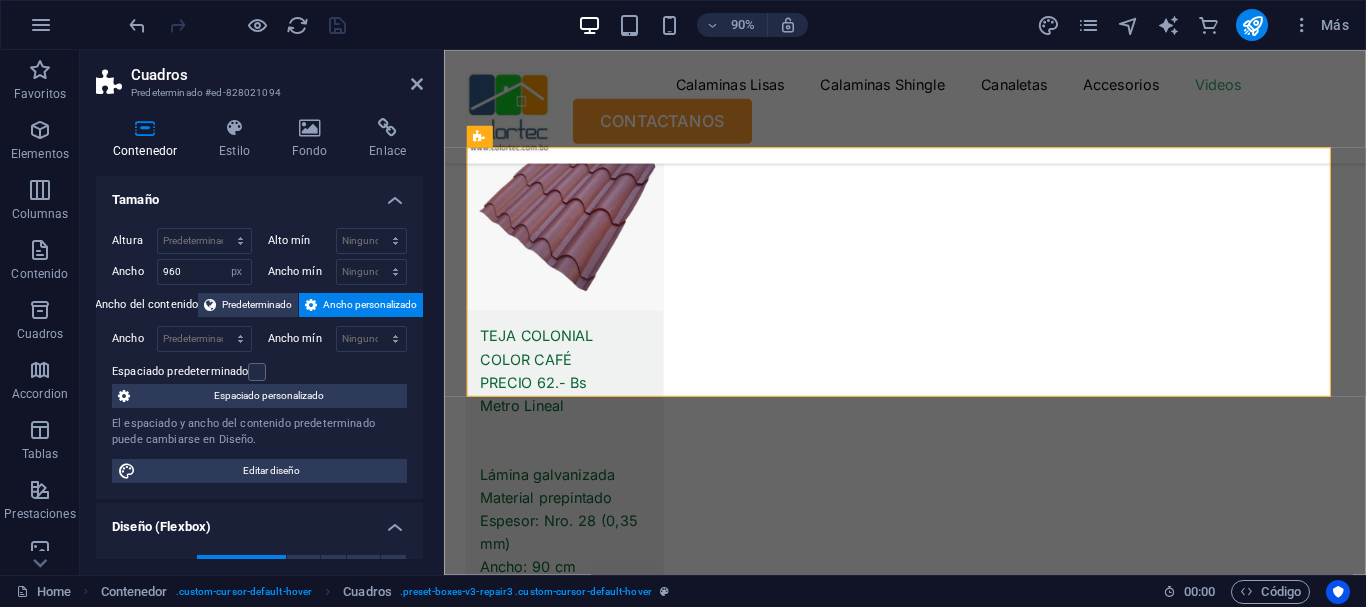 click on "Contenedor Estilo Fondo Enlace Tamaño Altura Predeterminado px rem % vh vw Alto mín Ninguno px rem % vh vw Ancho 960 Predeterminado px rem % em vh vw Ancho mín Ninguno px rem % vh vw Ancho del contenido Predeterminado Ancho personalizado Ancho Predeterminado px rem % em vh vw Ancho mín Ninguno px rem % vh vw Espaciado predeterminado Espaciado personalizado El espaciado y ancho del contenido predeterminado puede cambiarse en Diseño. Editar diseño Diseño (Flexbox) Alineación Determina flex-direction. Predeterminado Eje principal Determina la forma en la que los elementos deberían comportarse por el eje principal en este contenedor (contenido justificado). Predeterminado Eje lateral Controla la dirección vertical del elemento en el contenedor (alinear elementos). Predeterminado Ajuste Predeterminado Habilitado Deshabilitado Relleno Controla las distancias y la dirección de los elementos en el eje Y en varias líneas (alinear contenido). Predeterminado Accesibilidad Rol Ninguno Alert %" at bounding box center (259, 338) 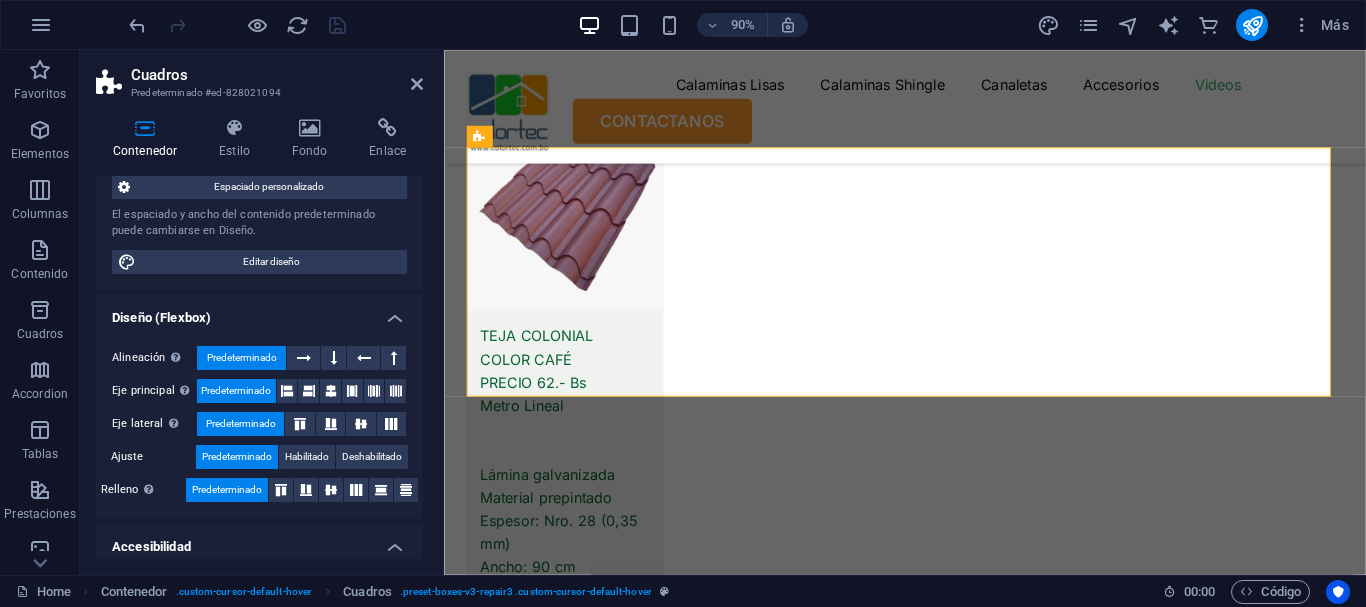 scroll, scrollTop: 144, scrollLeft: 0, axis: vertical 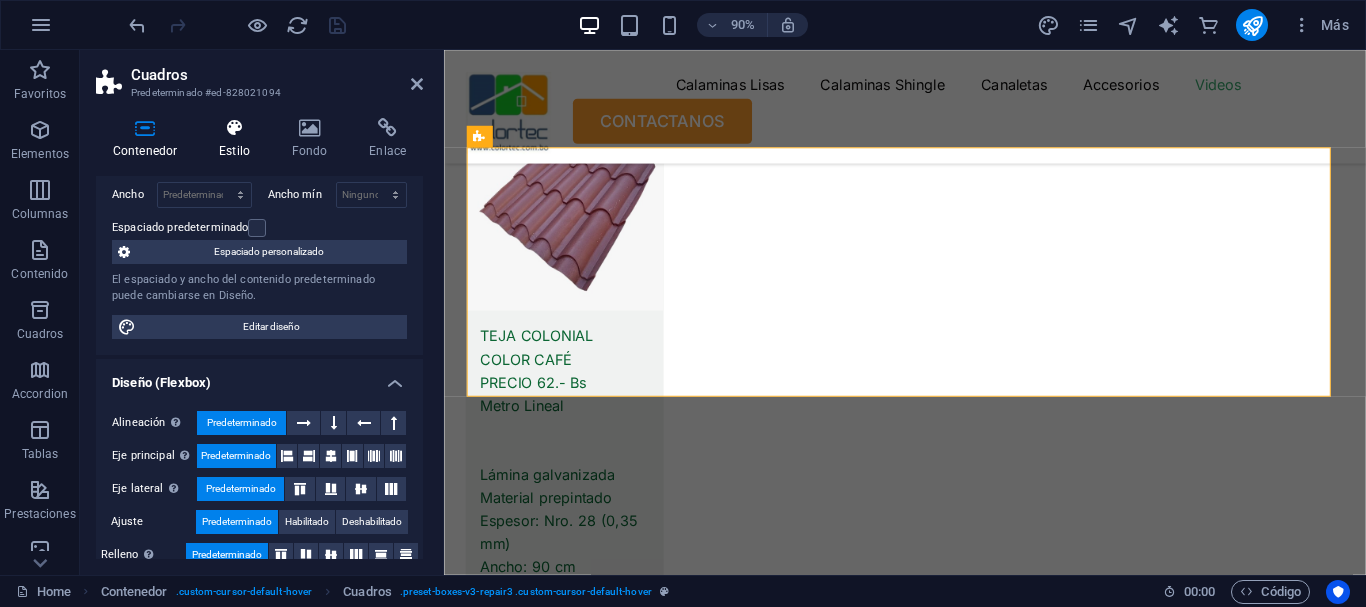 click on "Estilo" at bounding box center [238, 139] 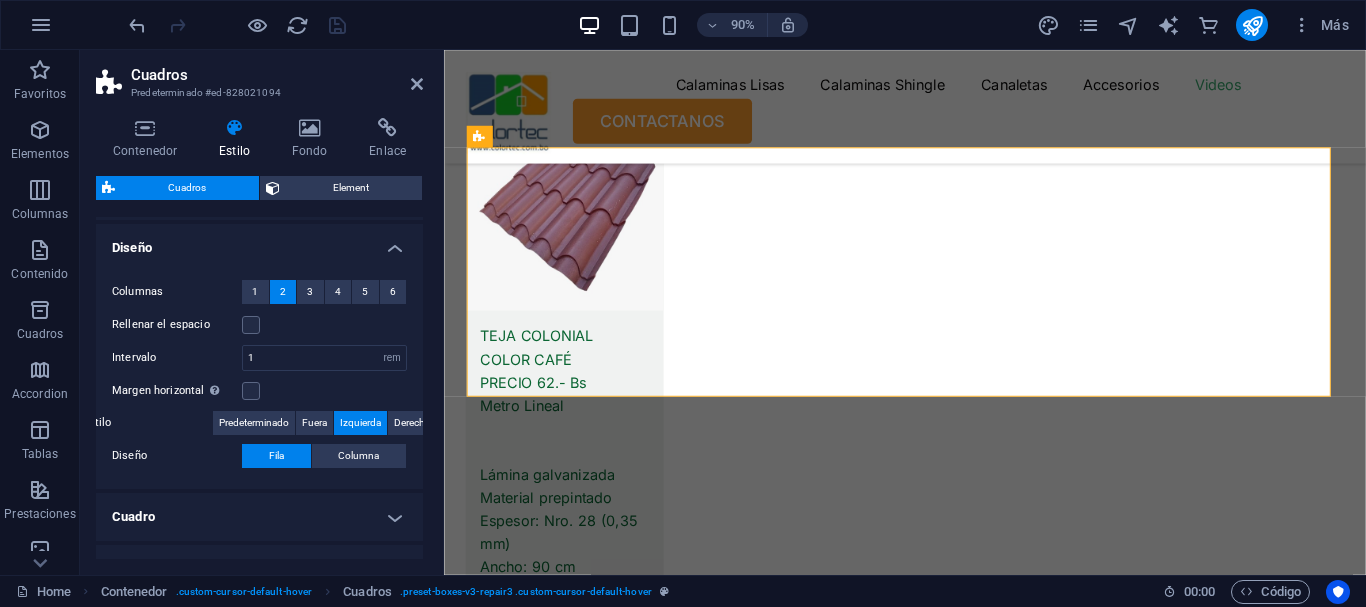 scroll, scrollTop: 321, scrollLeft: 0, axis: vertical 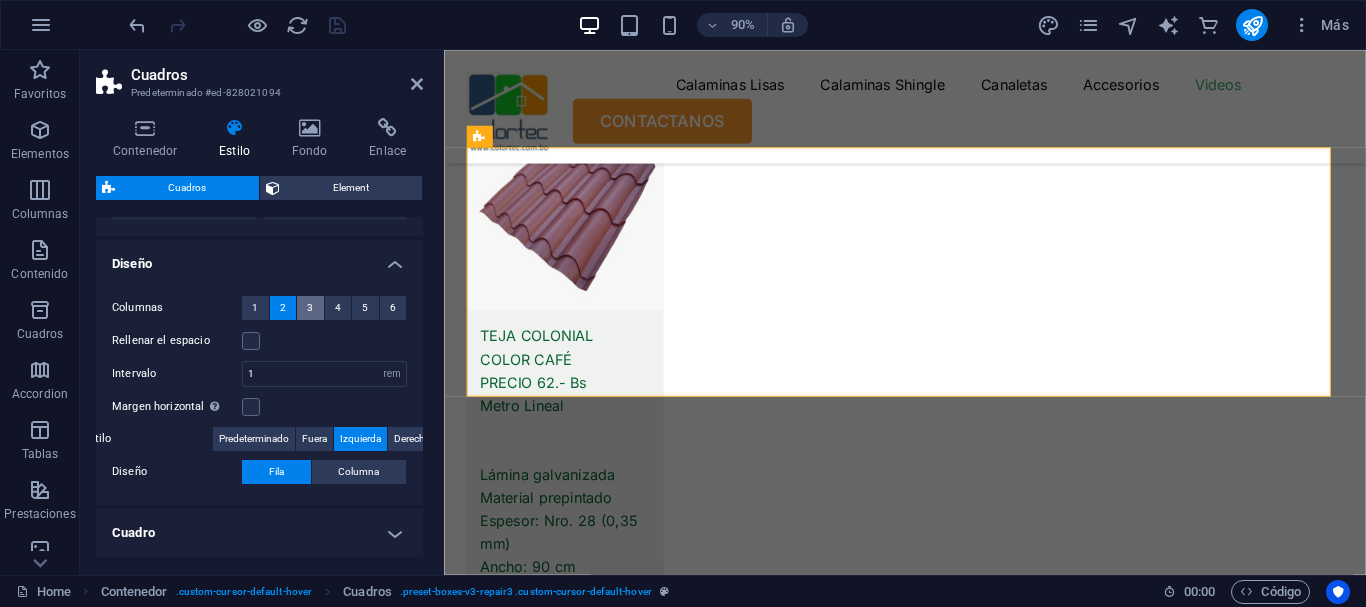 click on "3" at bounding box center (310, 308) 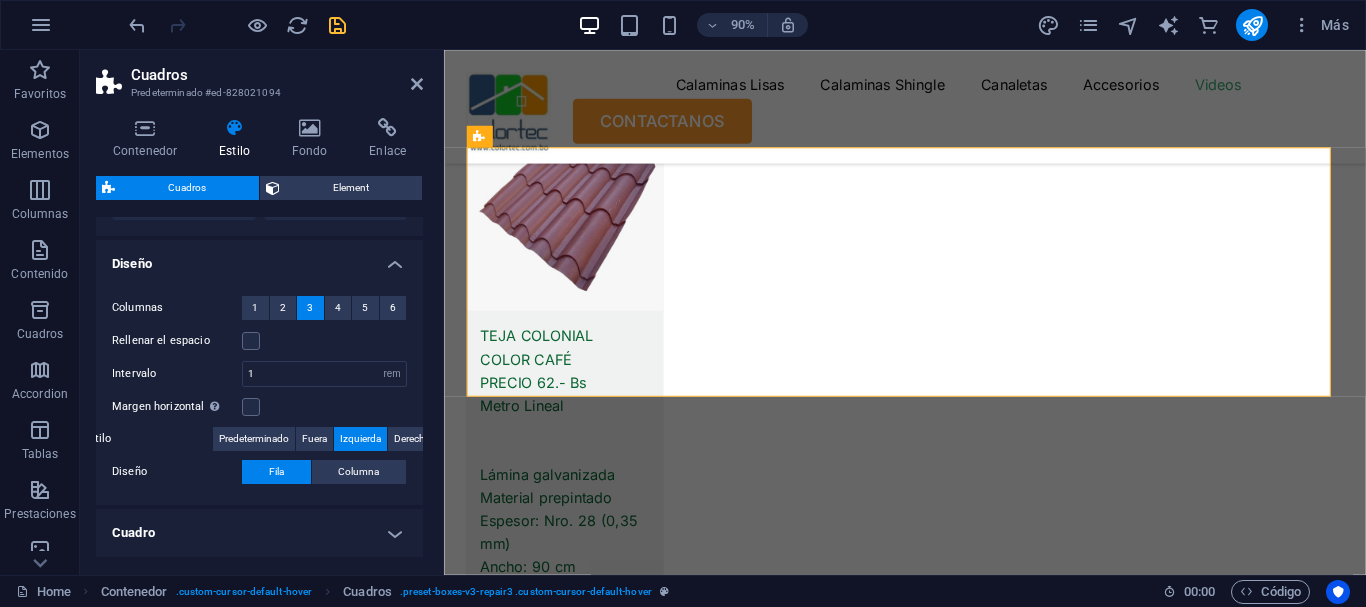 click on "3" at bounding box center (310, 308) 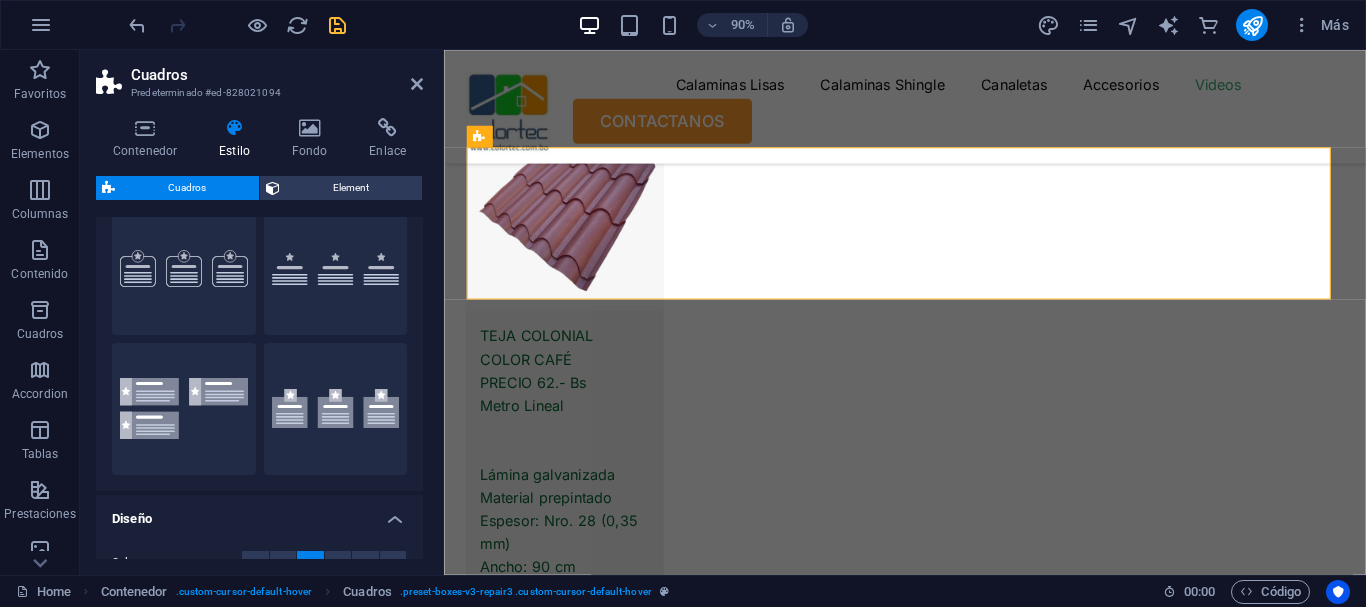 scroll, scrollTop: 56, scrollLeft: 0, axis: vertical 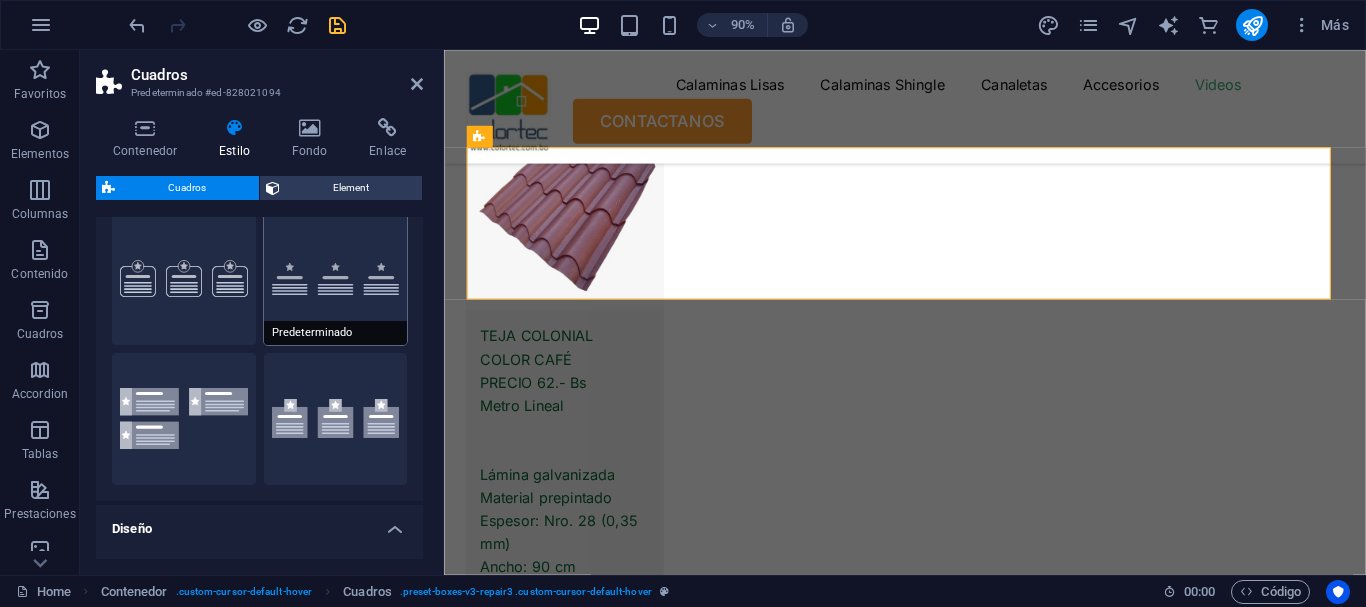 click on "Predeterminado" at bounding box center (336, 279) 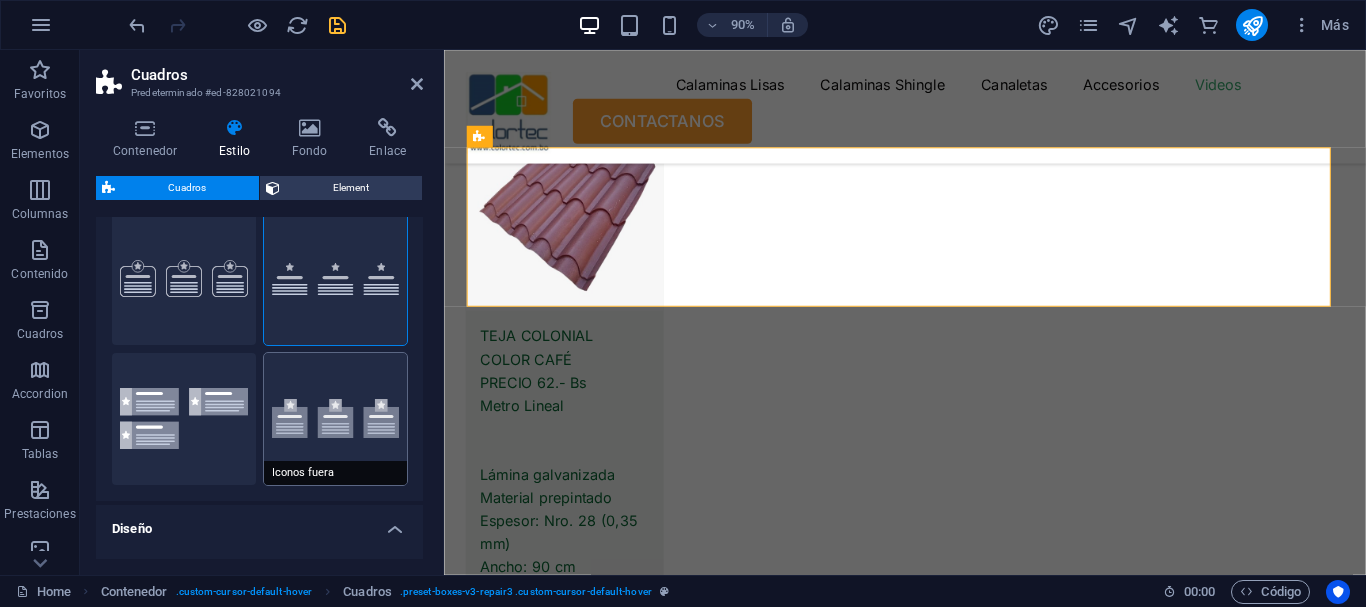 click on "Iconos fuera" at bounding box center (336, 419) 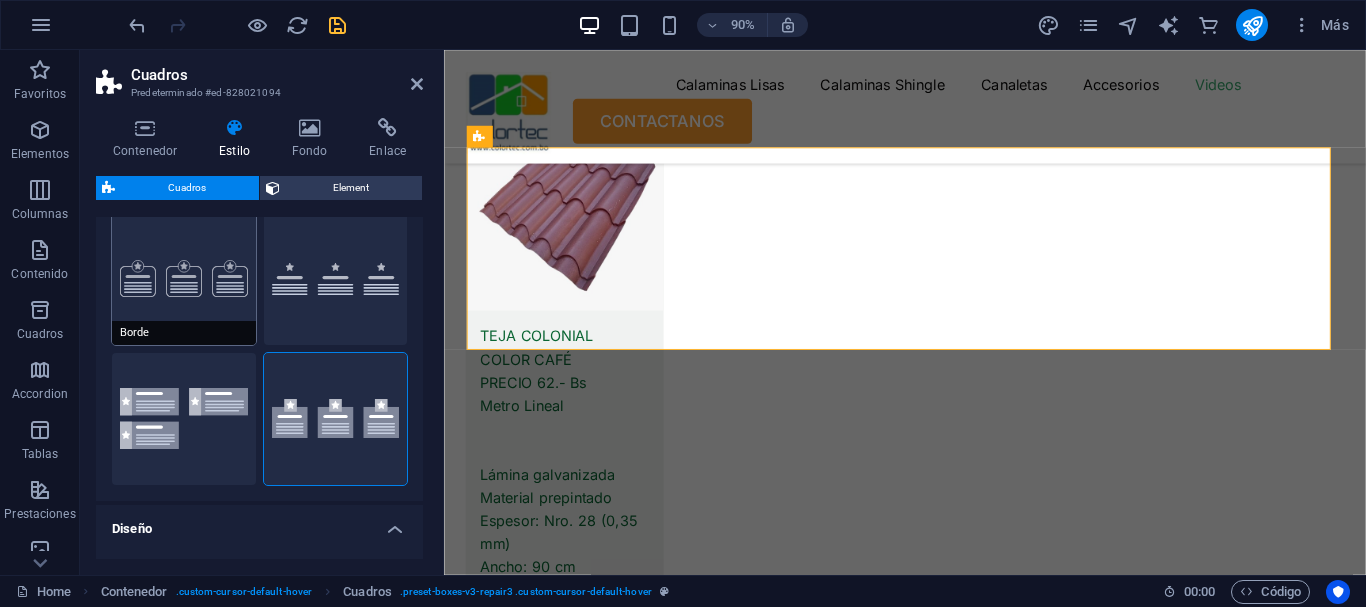 click on "Borde" at bounding box center [184, 279] 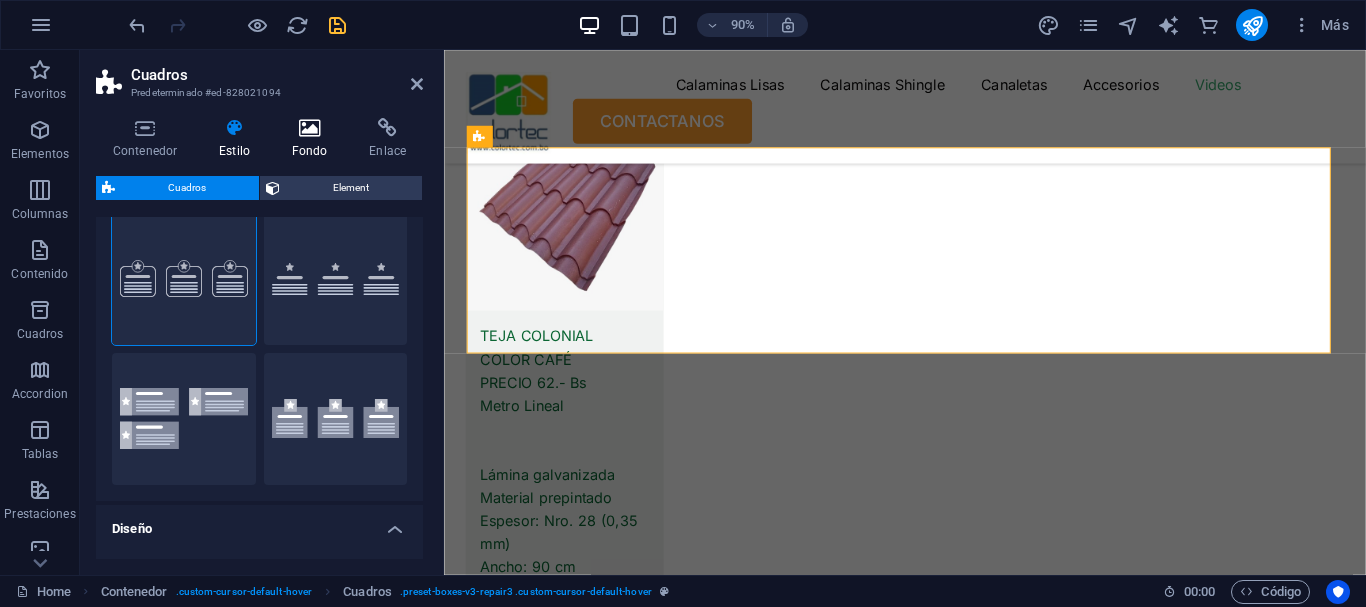 click at bounding box center (310, 128) 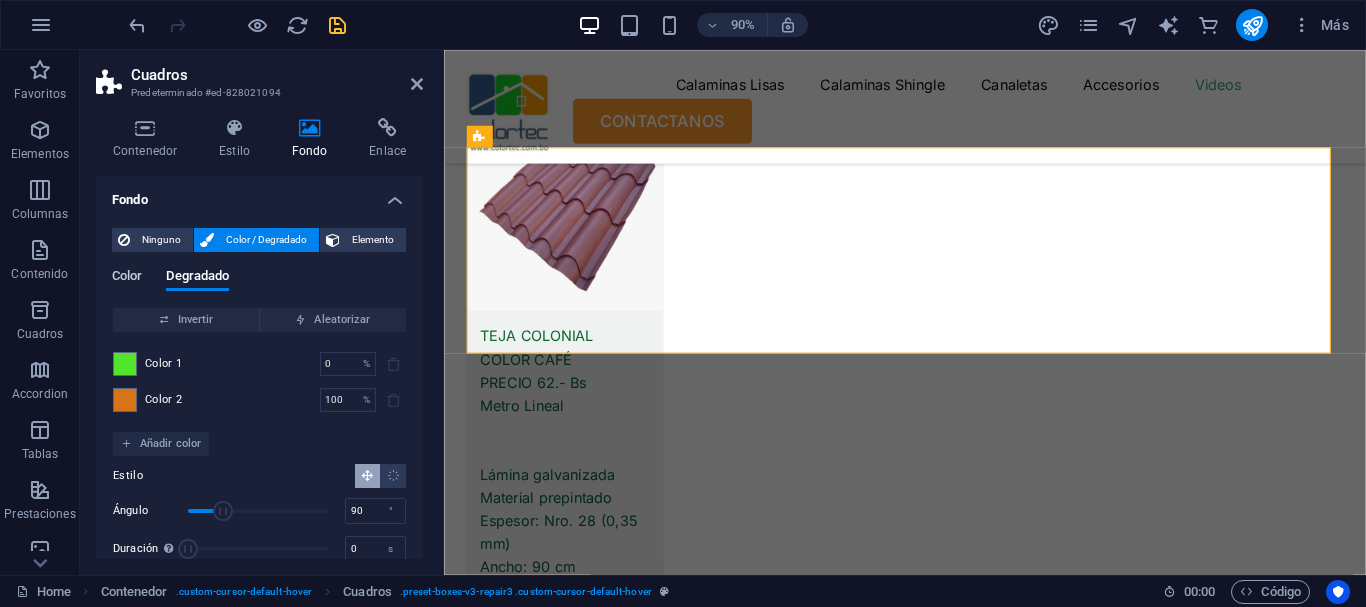 click on "Color" at bounding box center (127, 278) 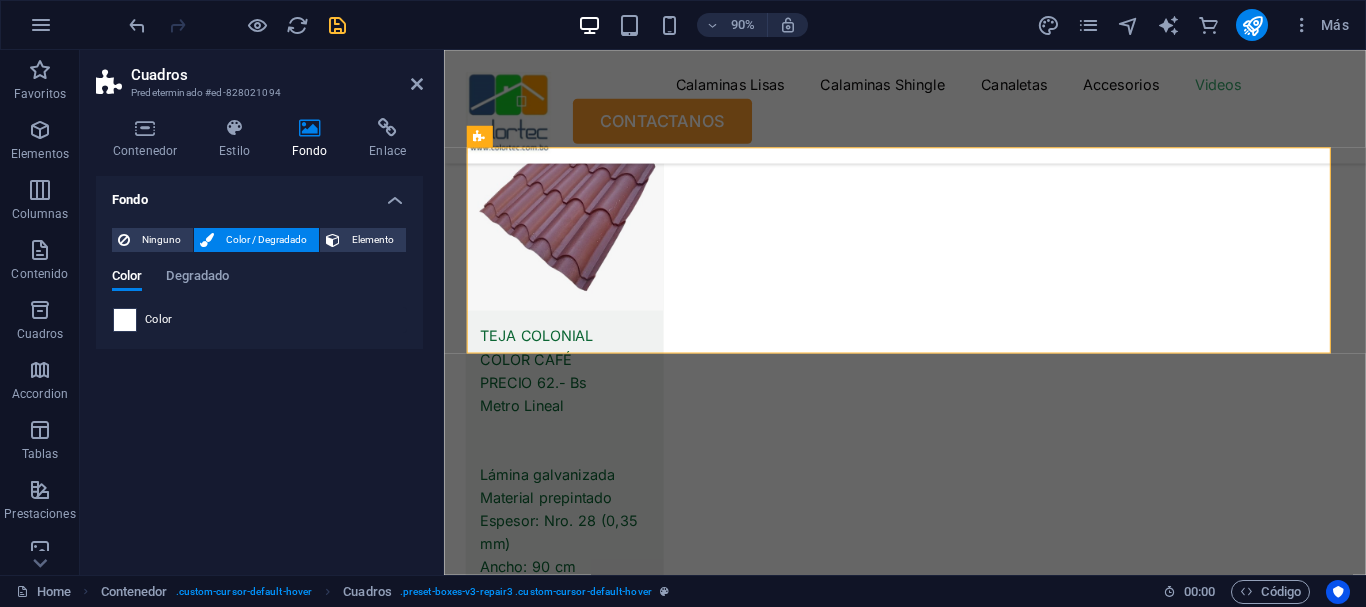 click at bounding box center (125, 320) 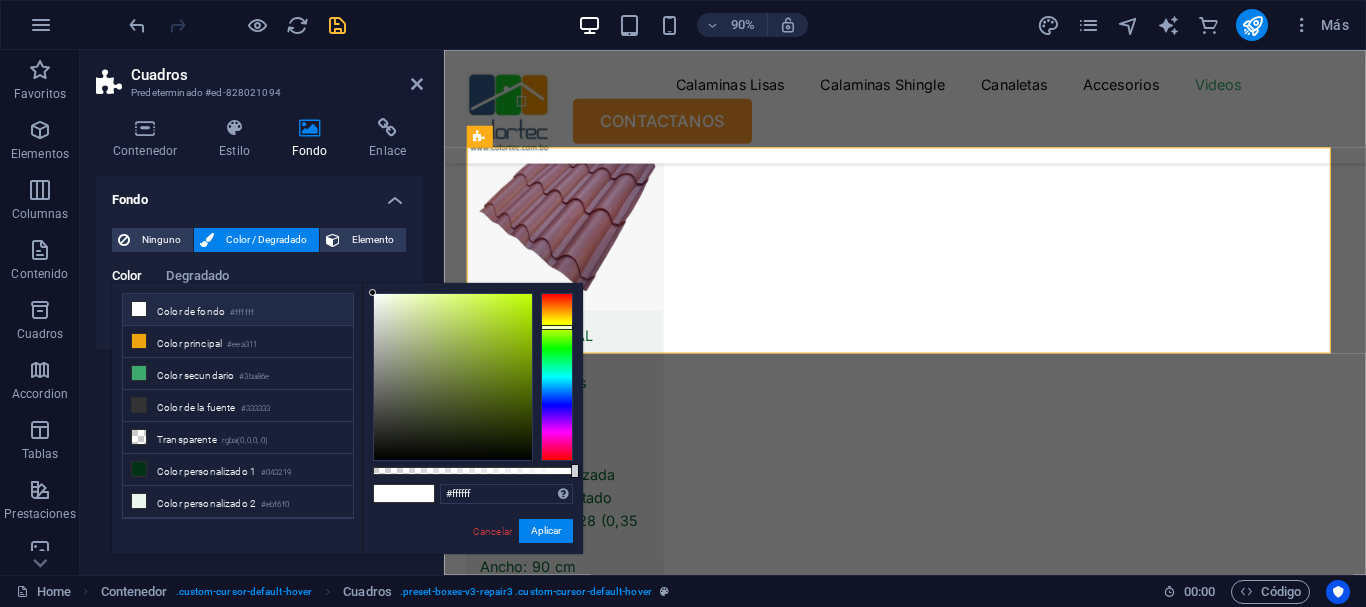 click at bounding box center (557, 377) 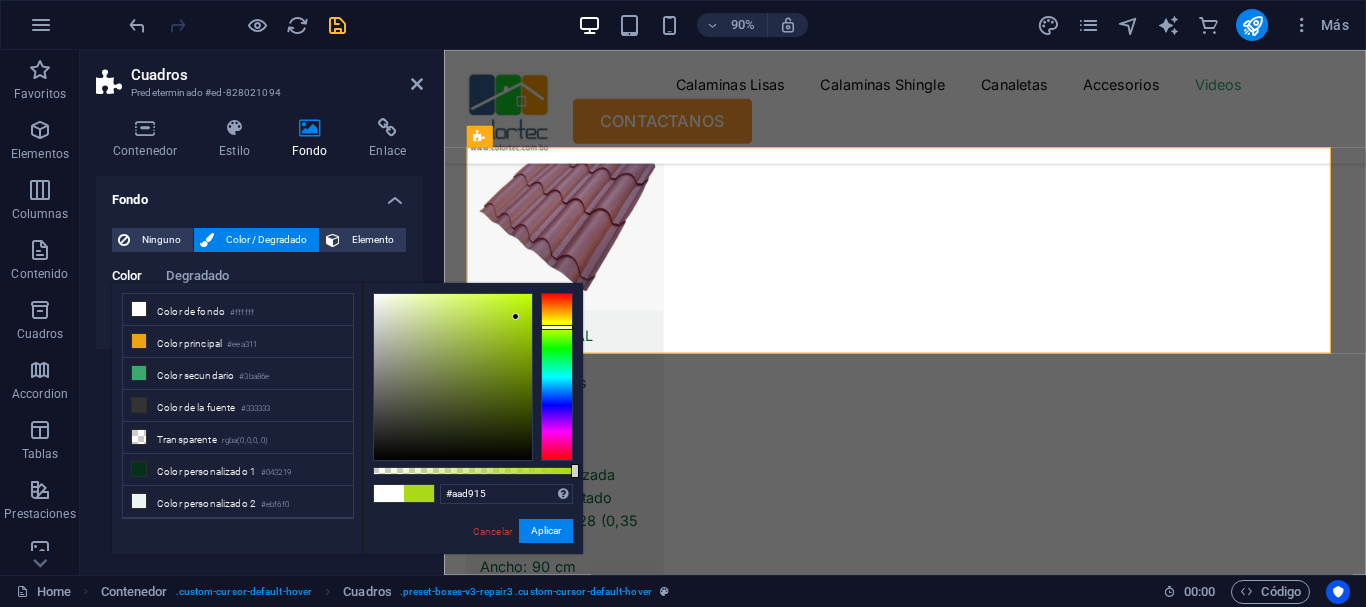click at bounding box center [453, 377] 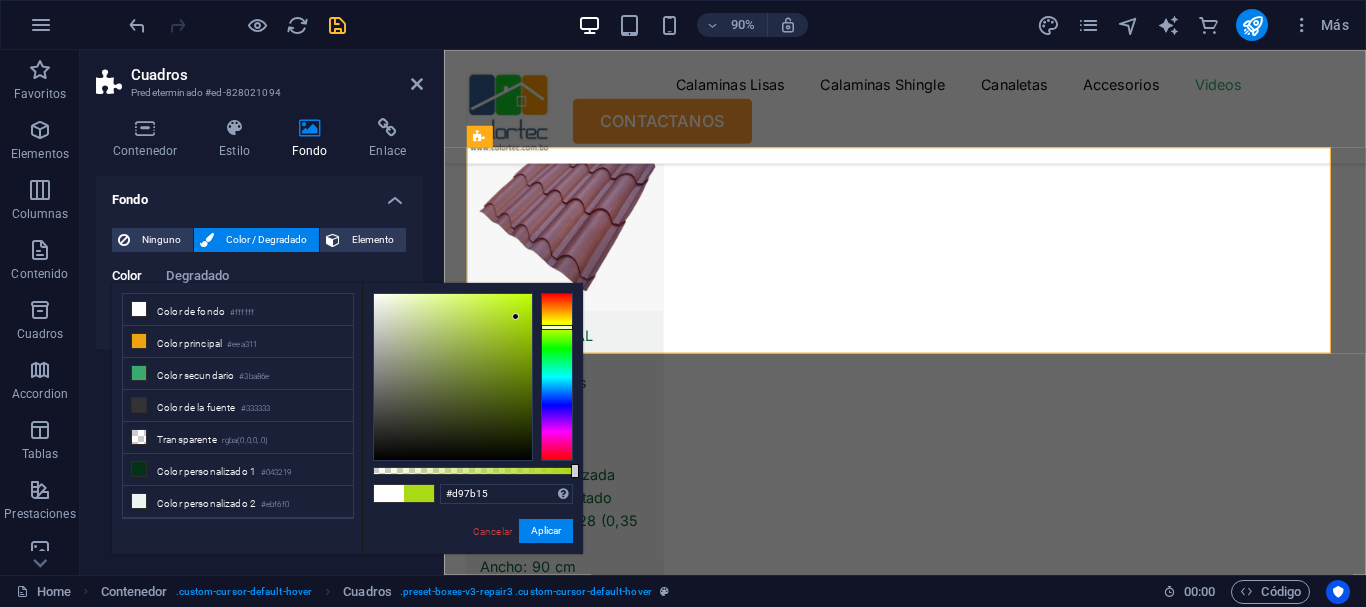click at bounding box center [557, 377] 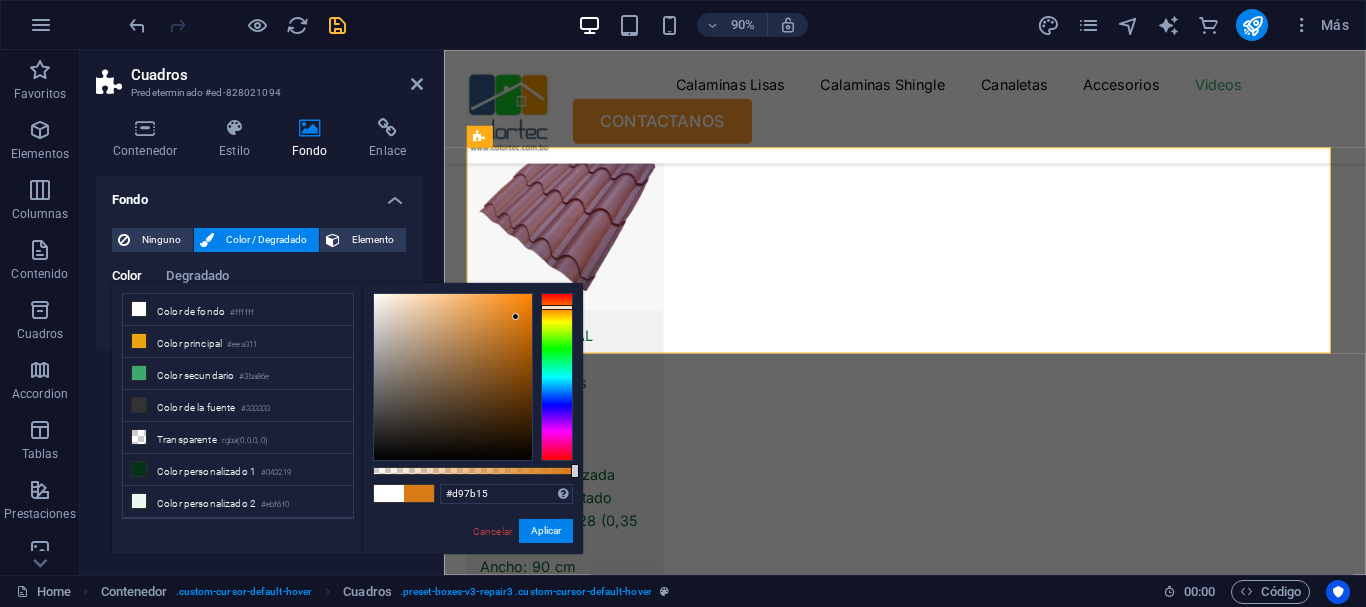 type on "#d95f15" 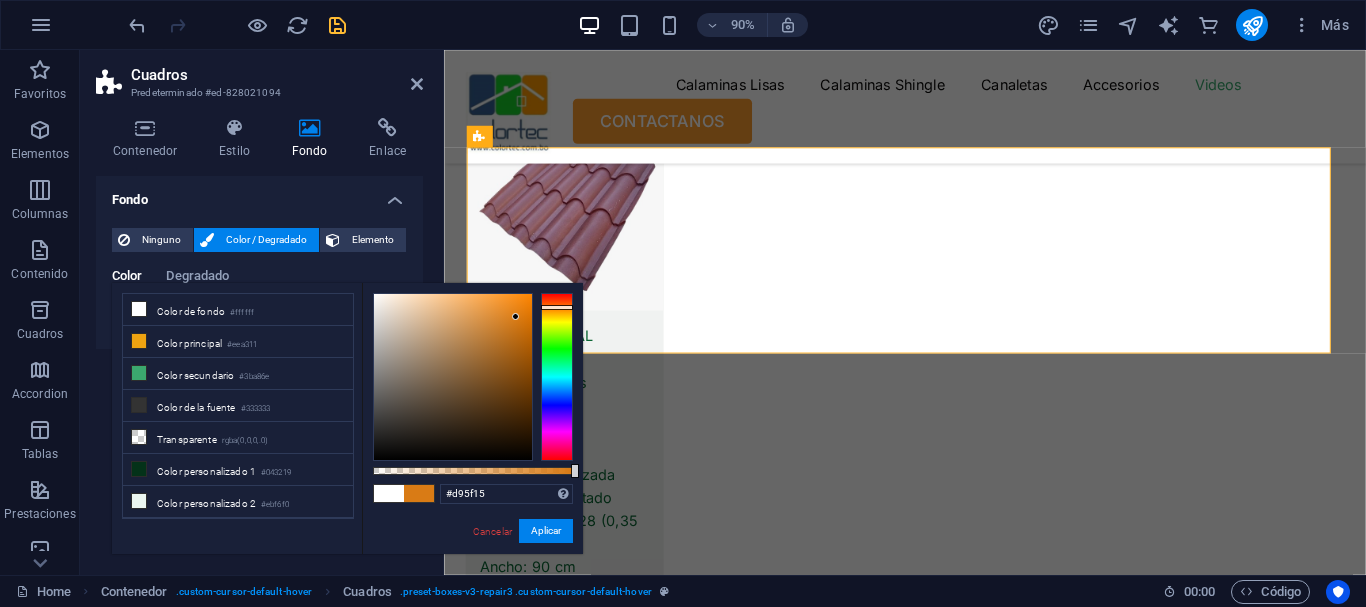 click at bounding box center [557, 377] 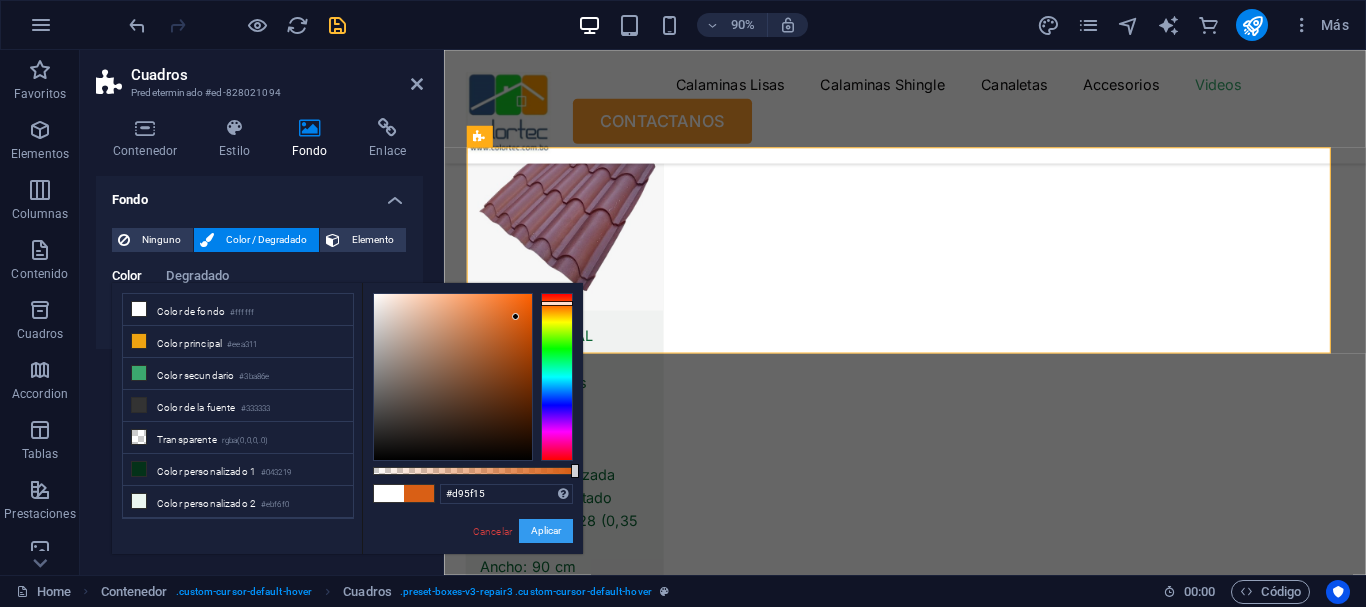 click on "Aplicar" at bounding box center (546, 531) 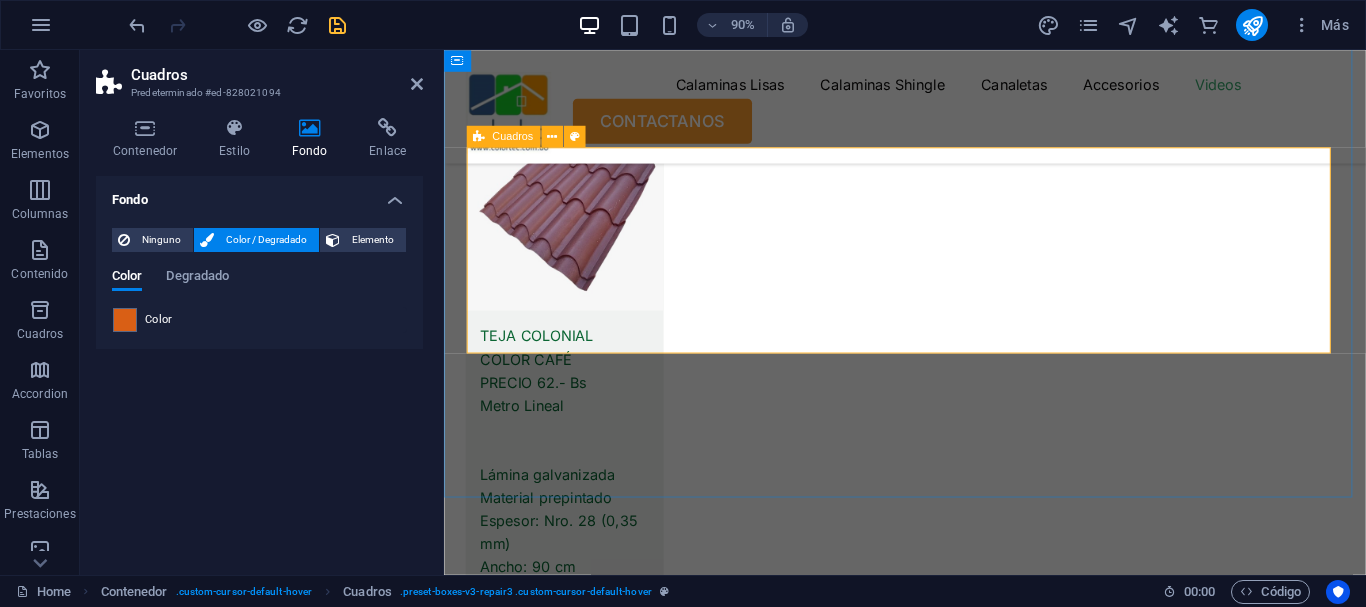 drag, startPoint x: 1520, startPoint y: 308, endPoint x: 1125, endPoint y: 281, distance: 395.92172 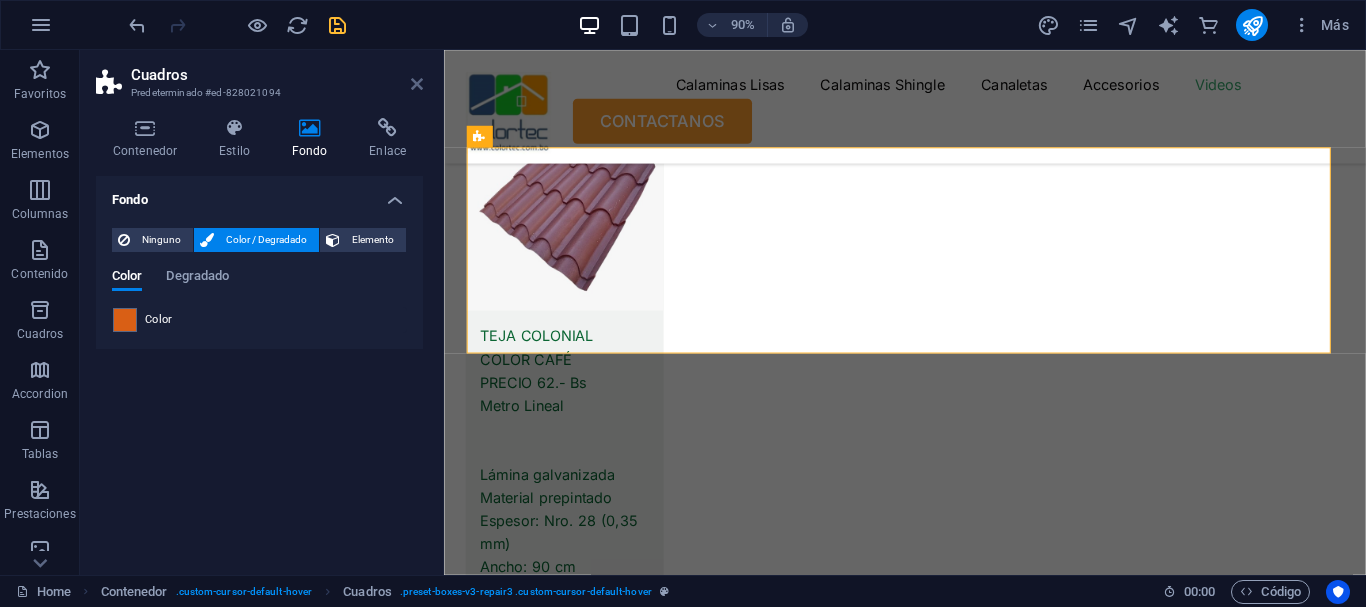 click at bounding box center [417, 84] 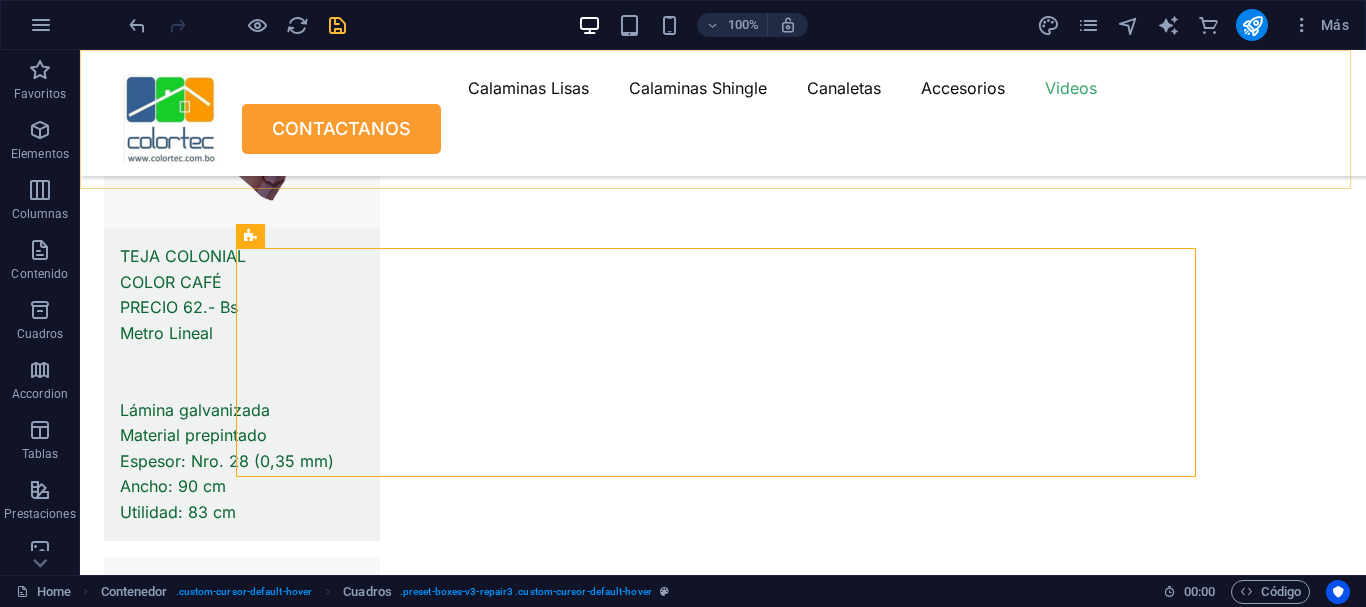 scroll, scrollTop: 11028, scrollLeft: 0, axis: vertical 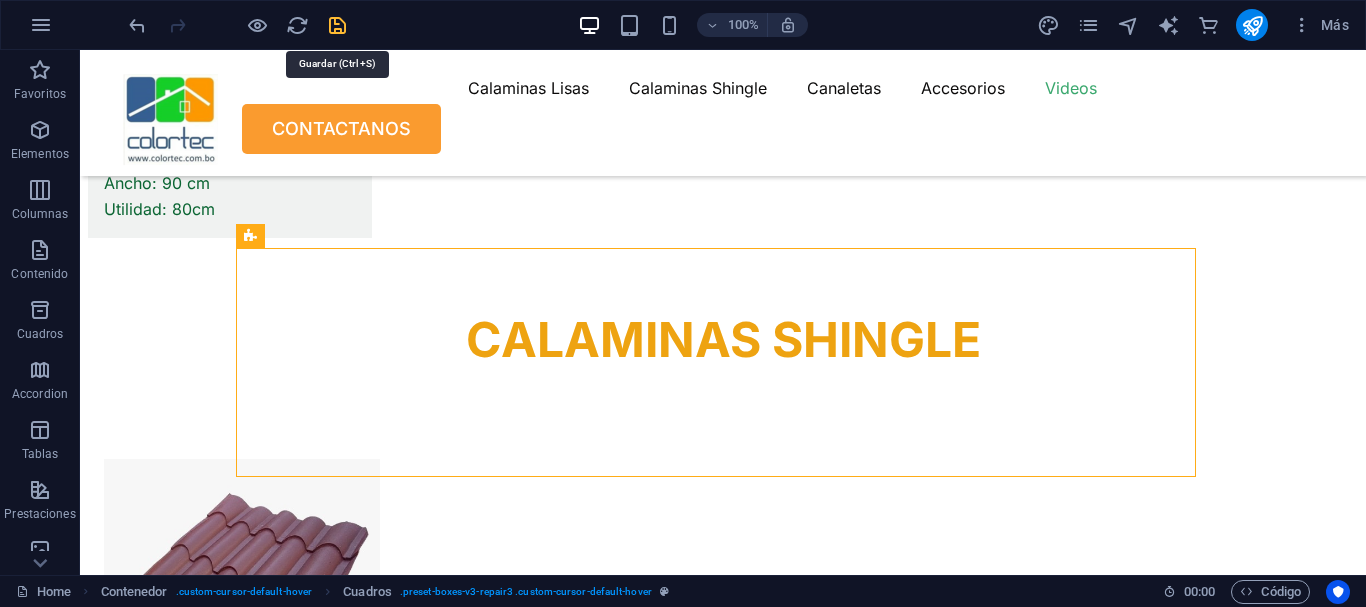click at bounding box center [337, 25] 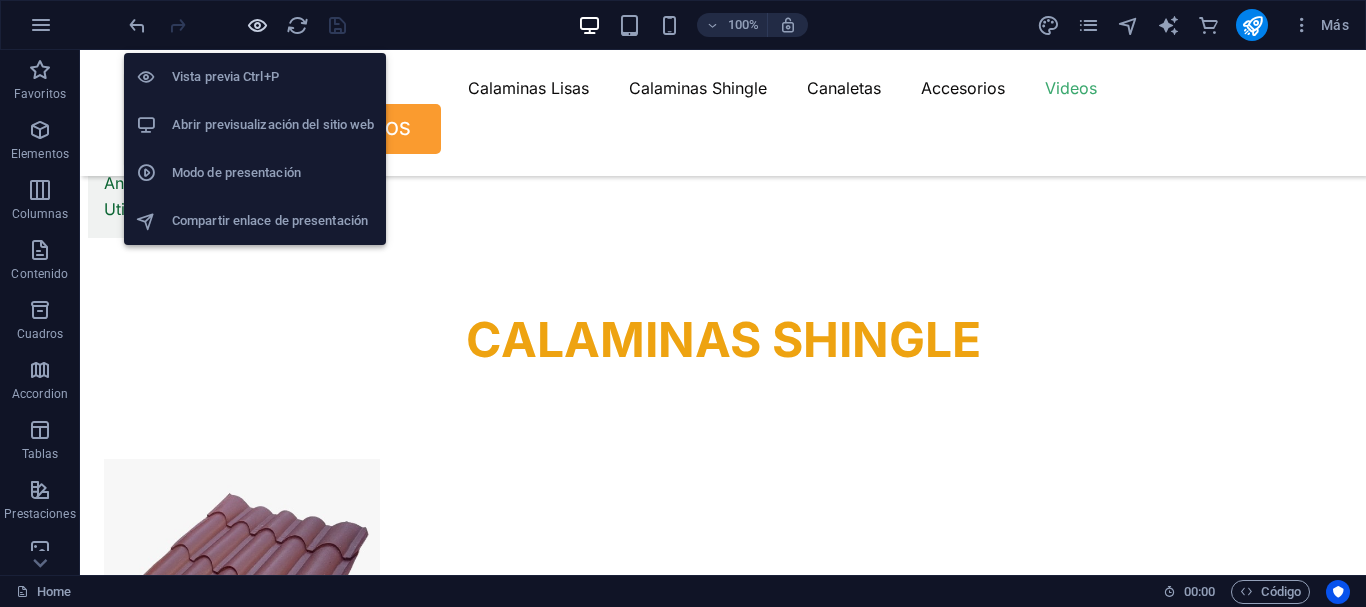 click at bounding box center [257, 25] 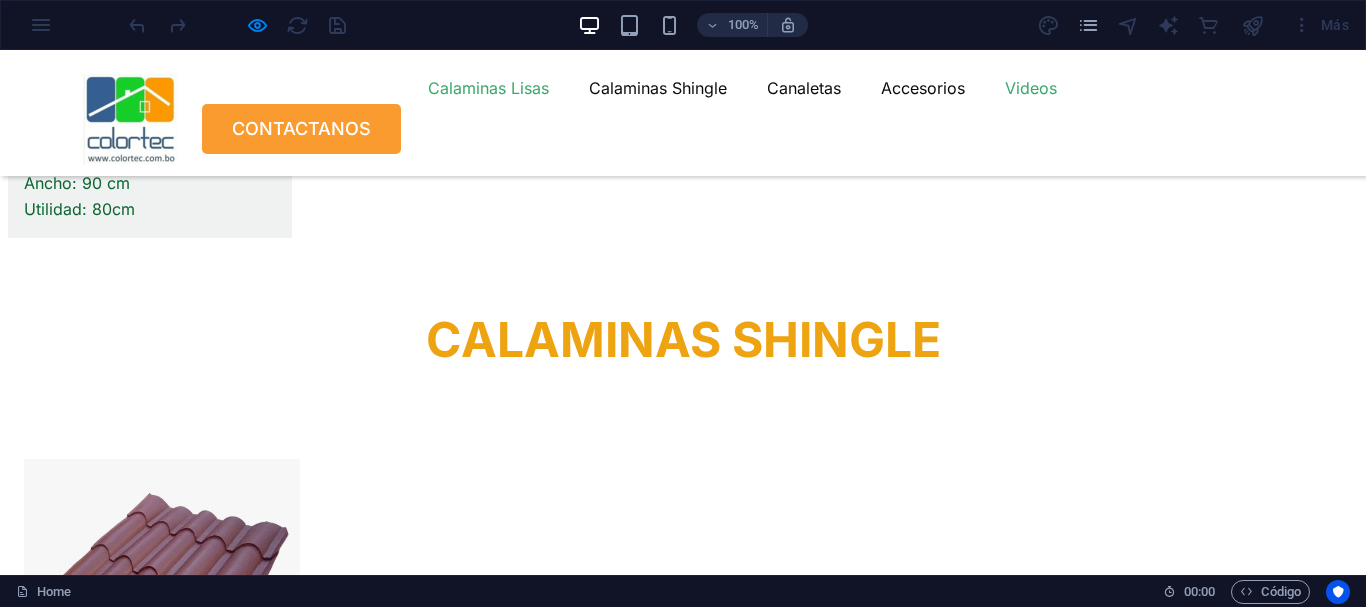 click on "Calaminas Lisas" at bounding box center [488, 88] 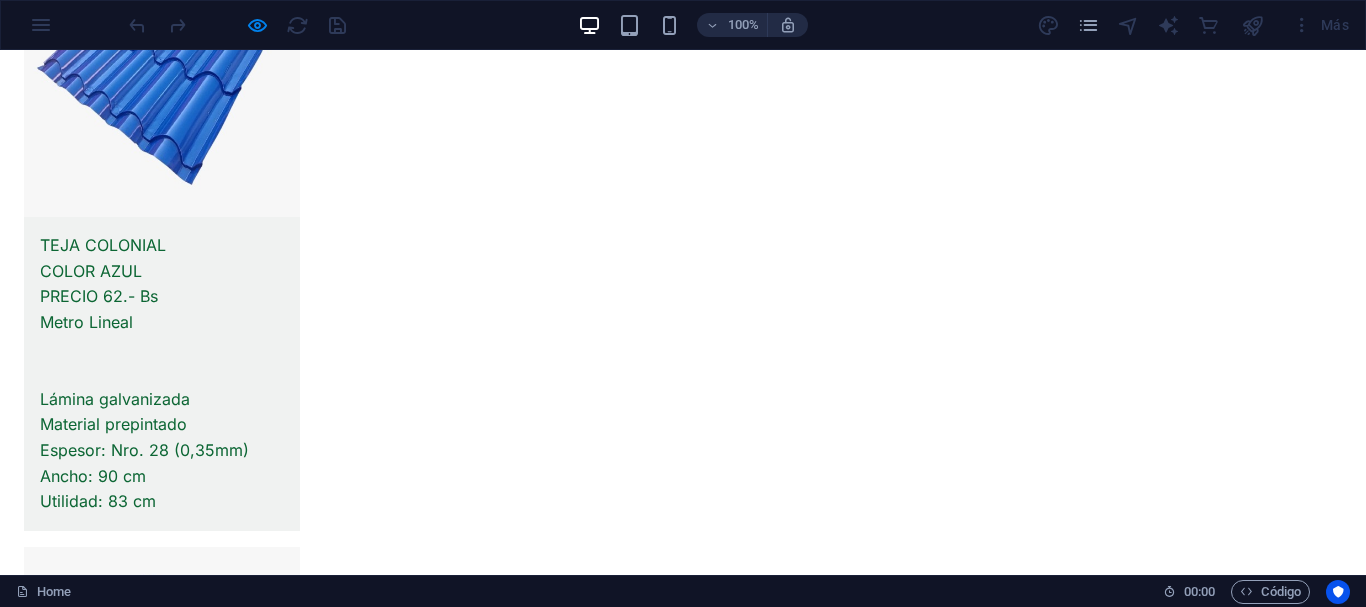 scroll, scrollTop: 635, scrollLeft: 0, axis: vertical 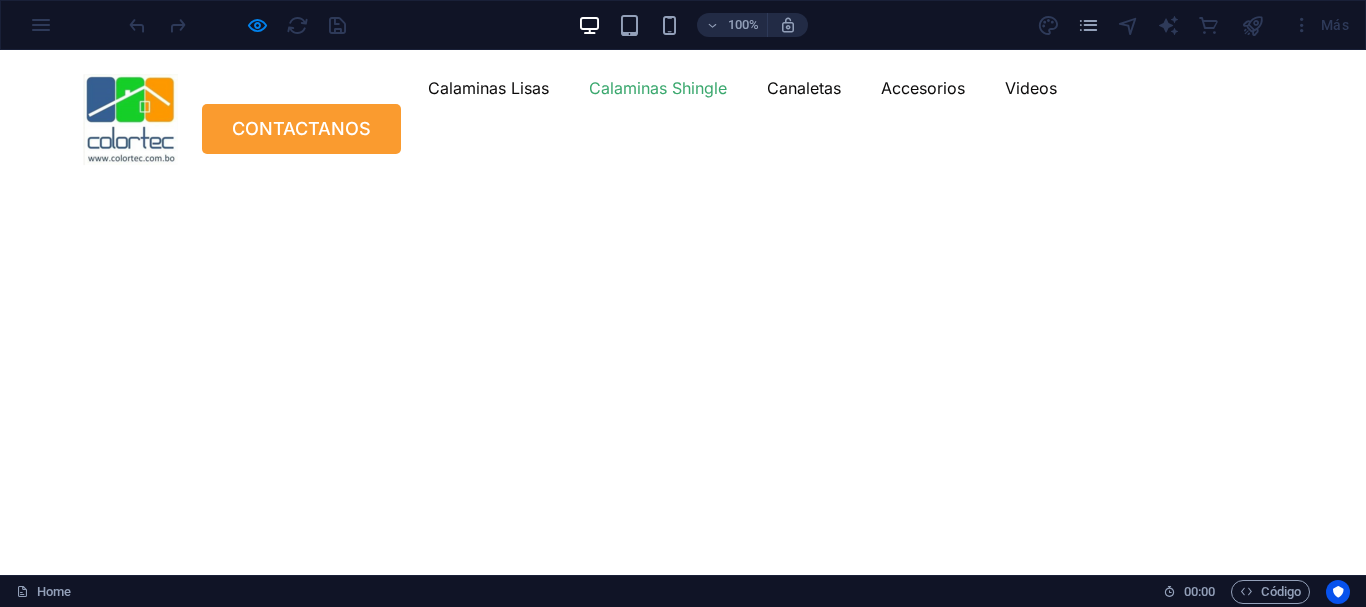 click on "Calaminas Shingle" at bounding box center [658, 88] 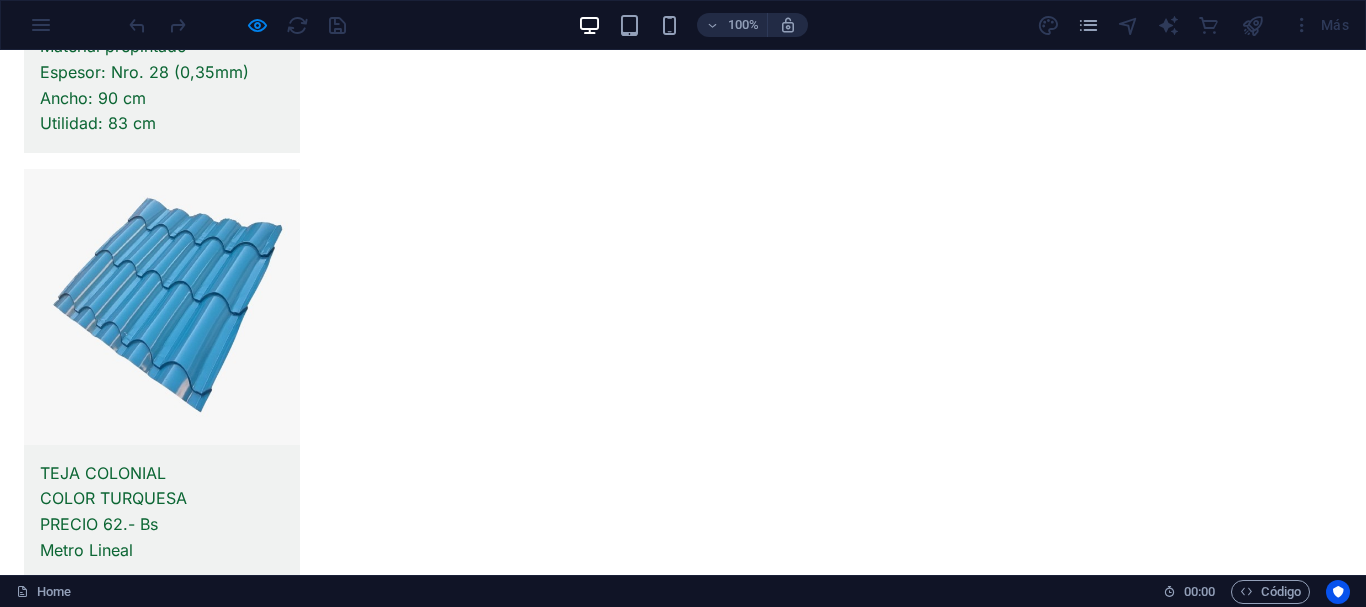 scroll, scrollTop: 0, scrollLeft: 0, axis: both 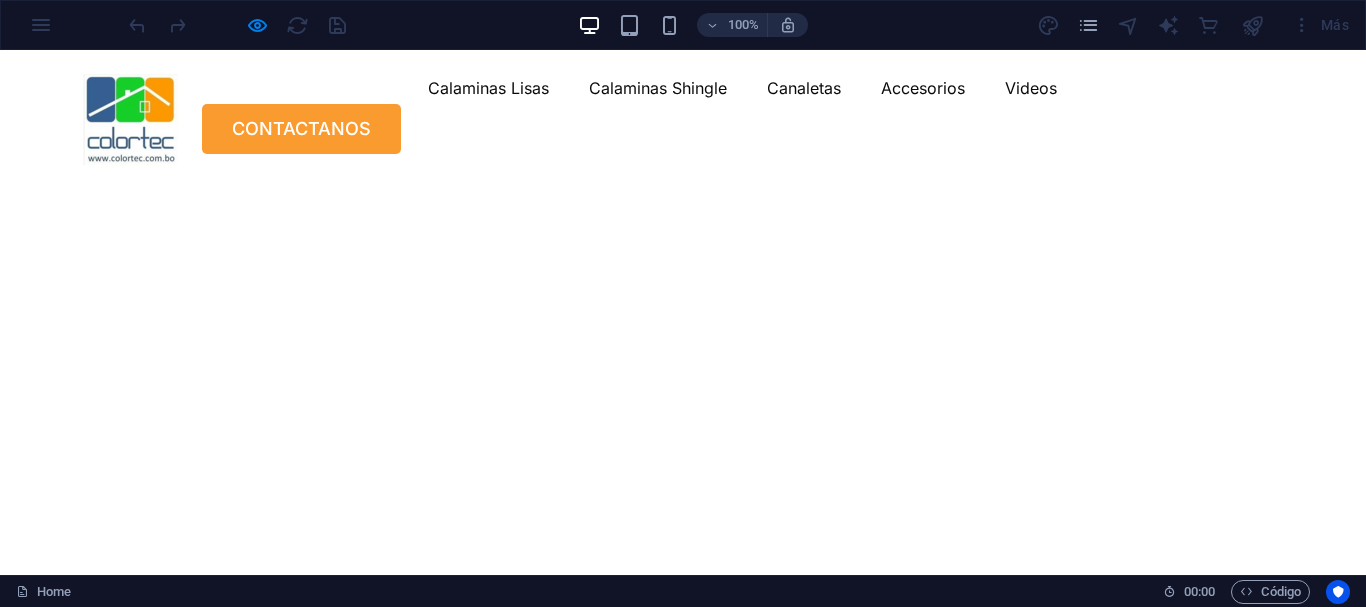 click on "Calaminas Lisas Calaminas Shingle Canaletas Accesorios Videos" at bounding box center [742, 88] 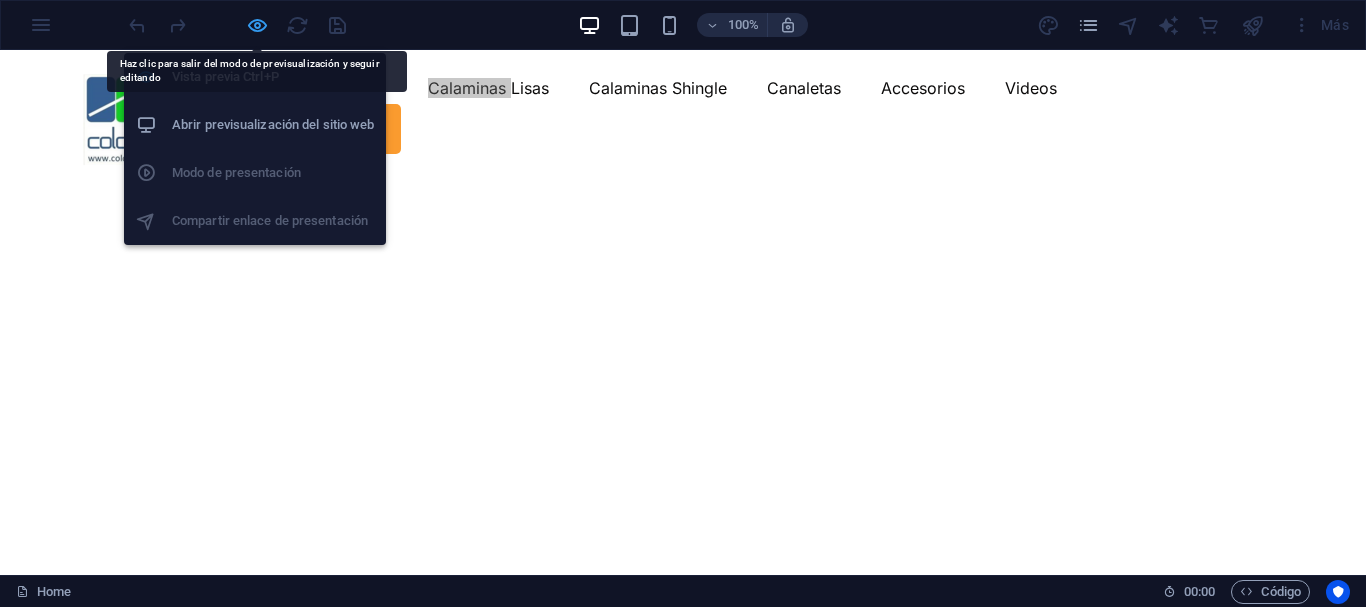 click at bounding box center [257, 25] 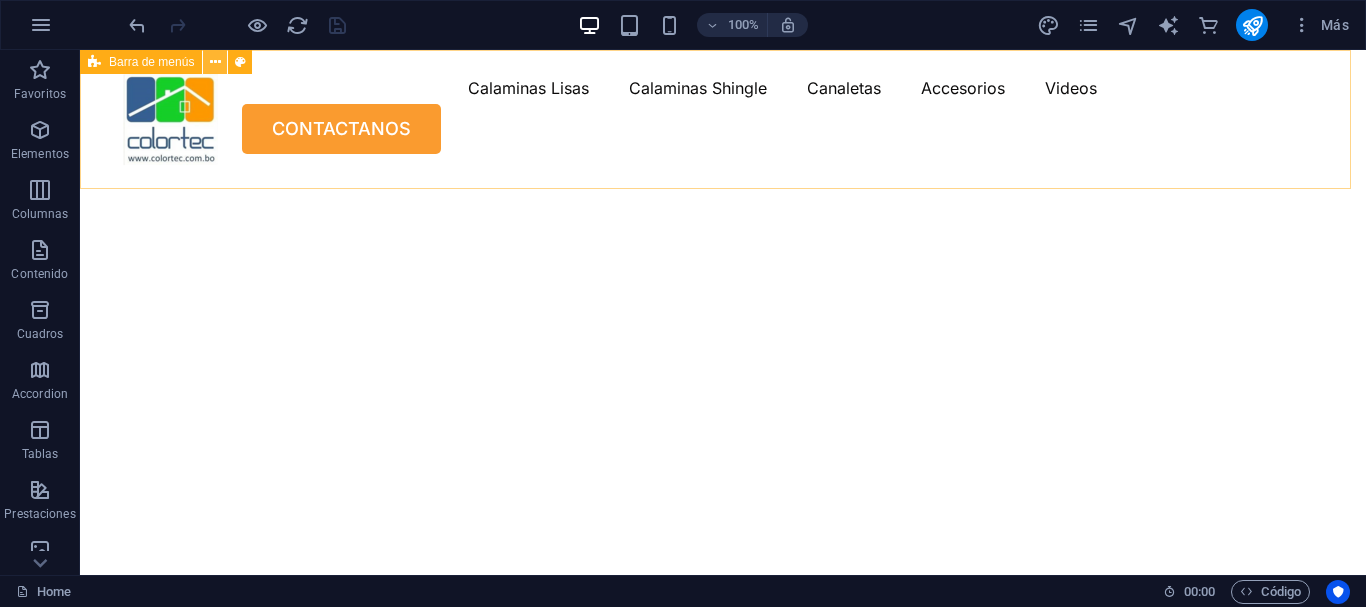 click at bounding box center (215, 62) 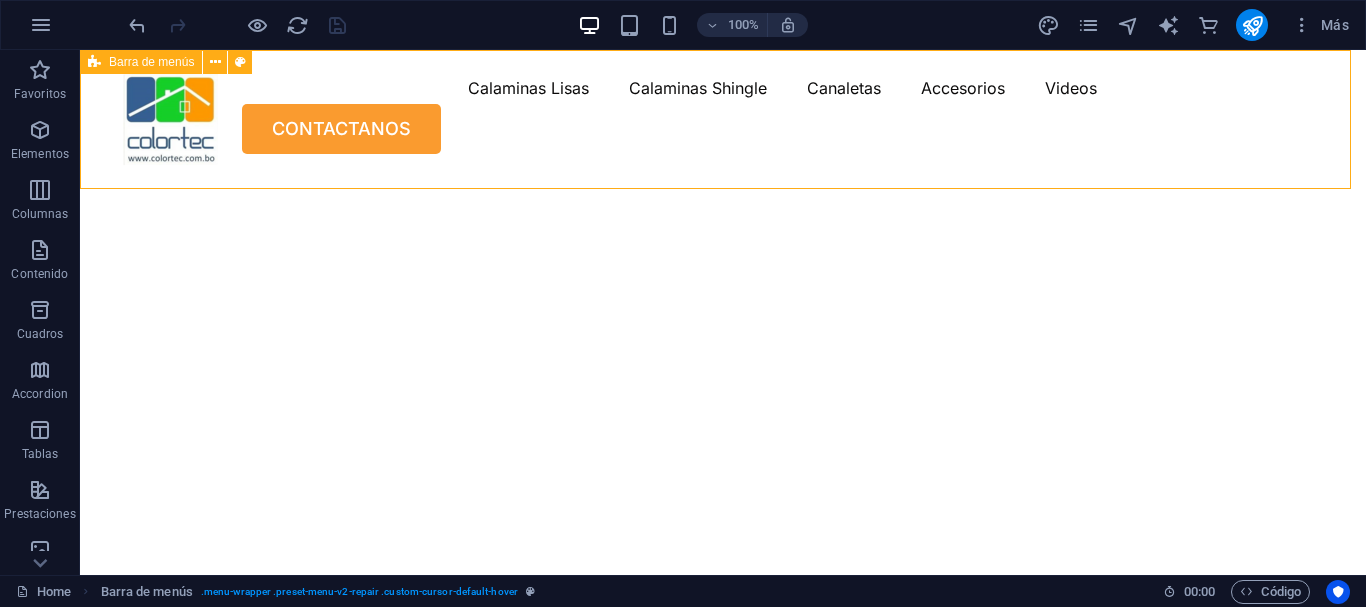 click on "Barra de menús" at bounding box center [141, 62] 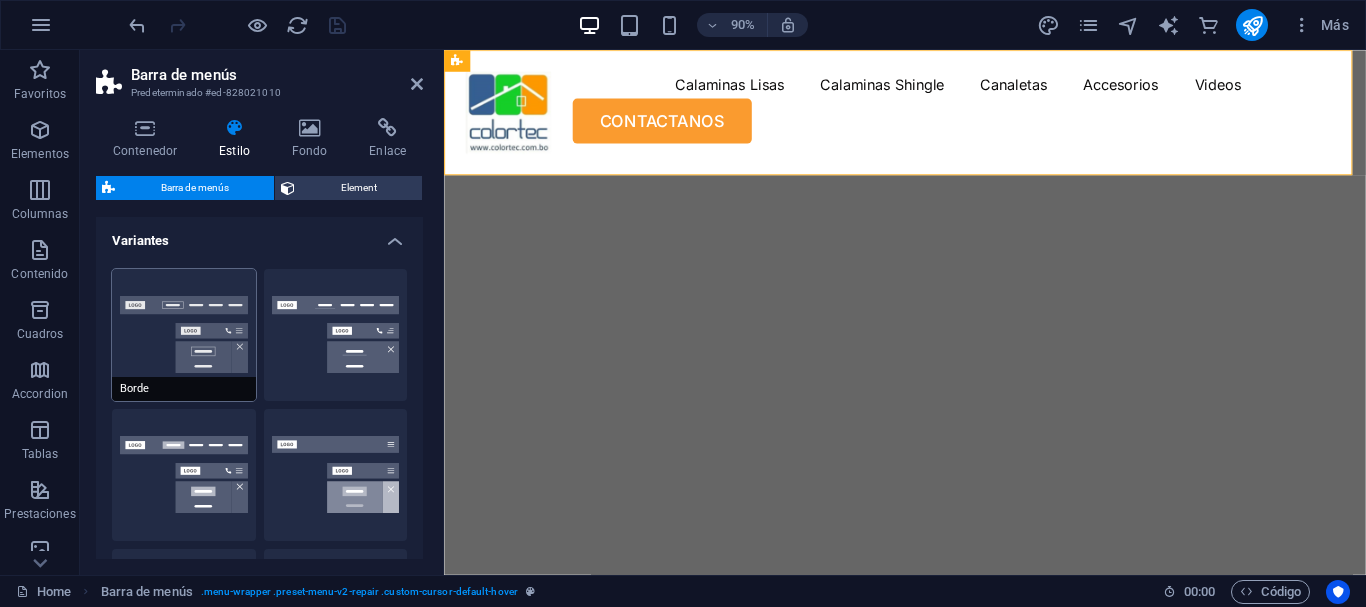 click on "Borde" at bounding box center (184, 335) 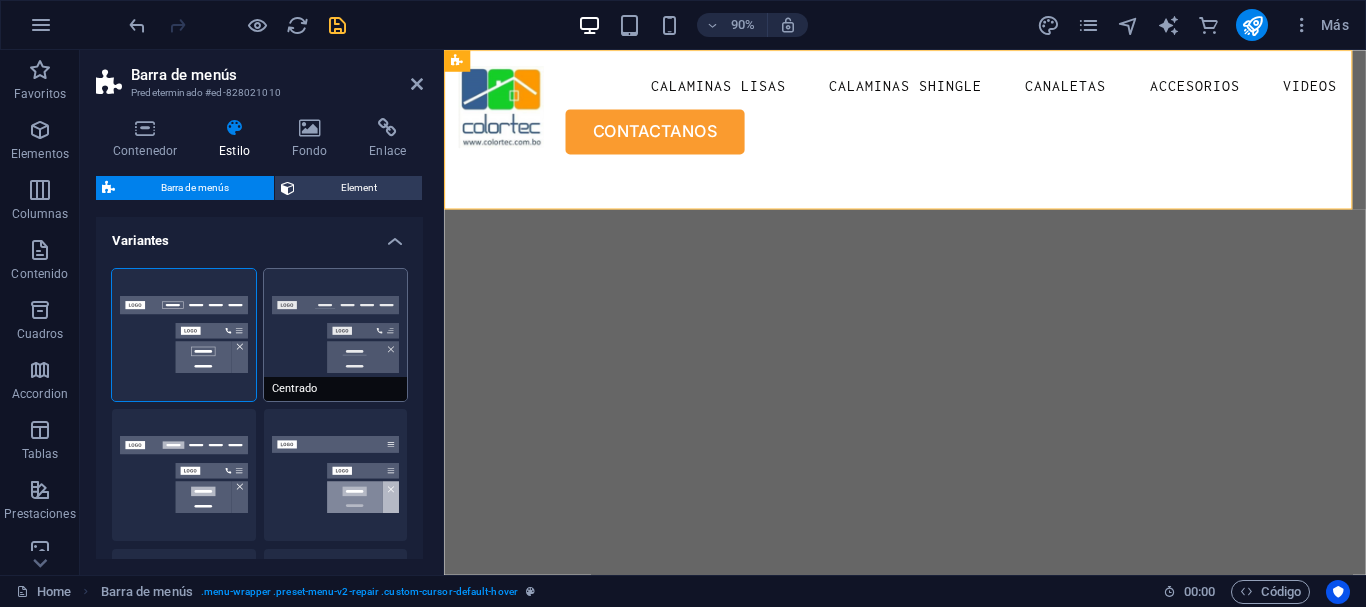 click on "Centrado" at bounding box center [336, 335] 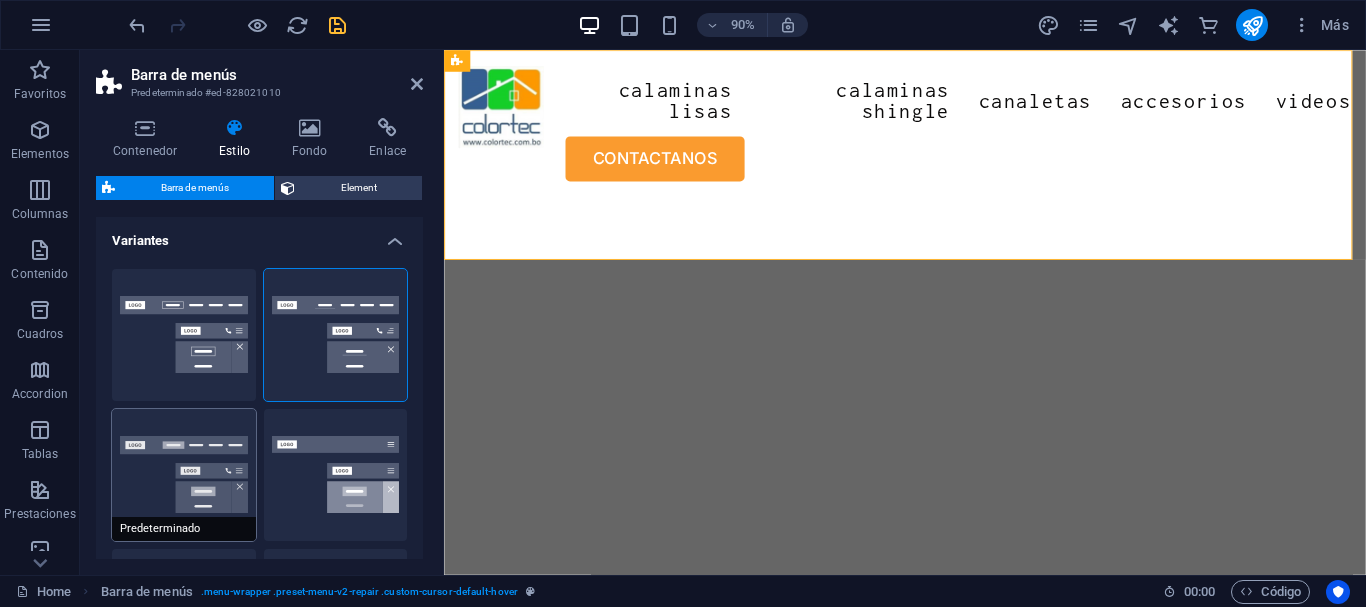 click on "Predeterminado" at bounding box center [184, 475] 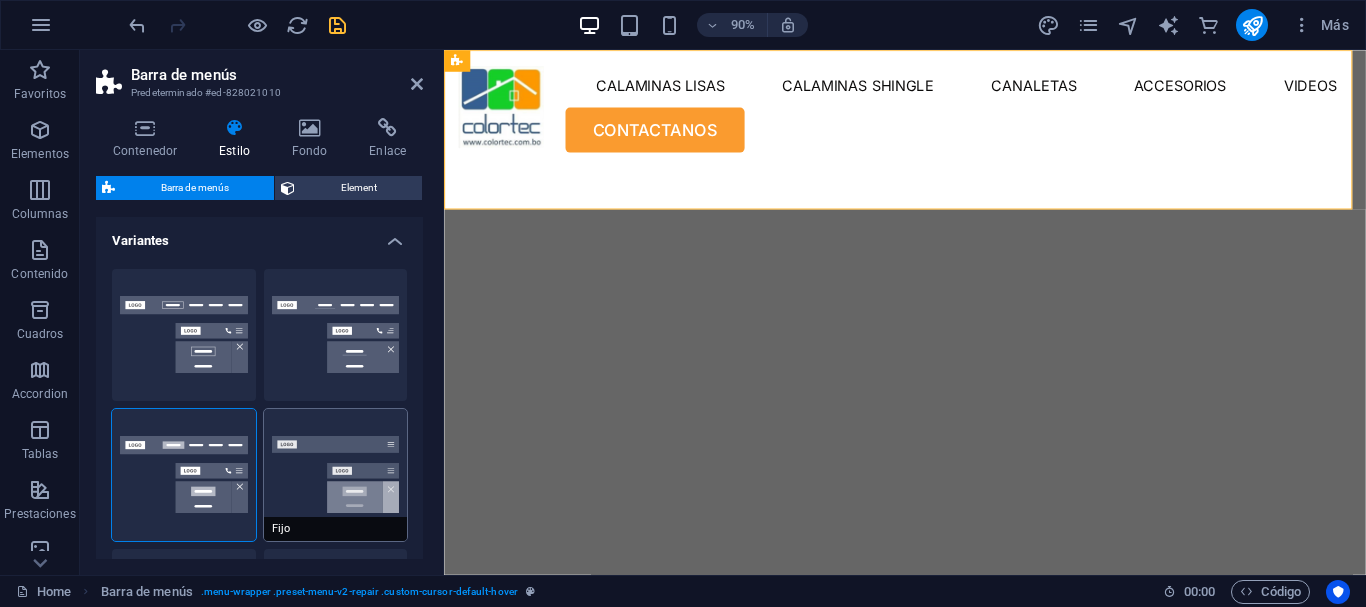 click on "Fijo" at bounding box center (336, 475) 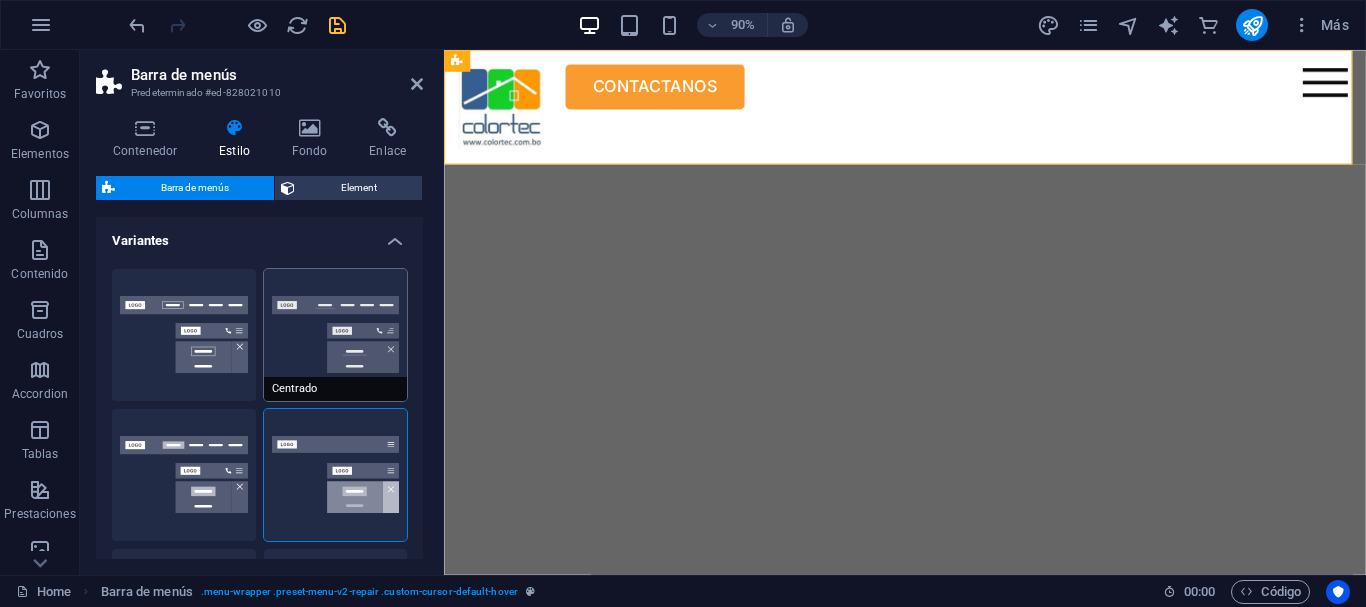 click on "Centrado" at bounding box center (336, 335) 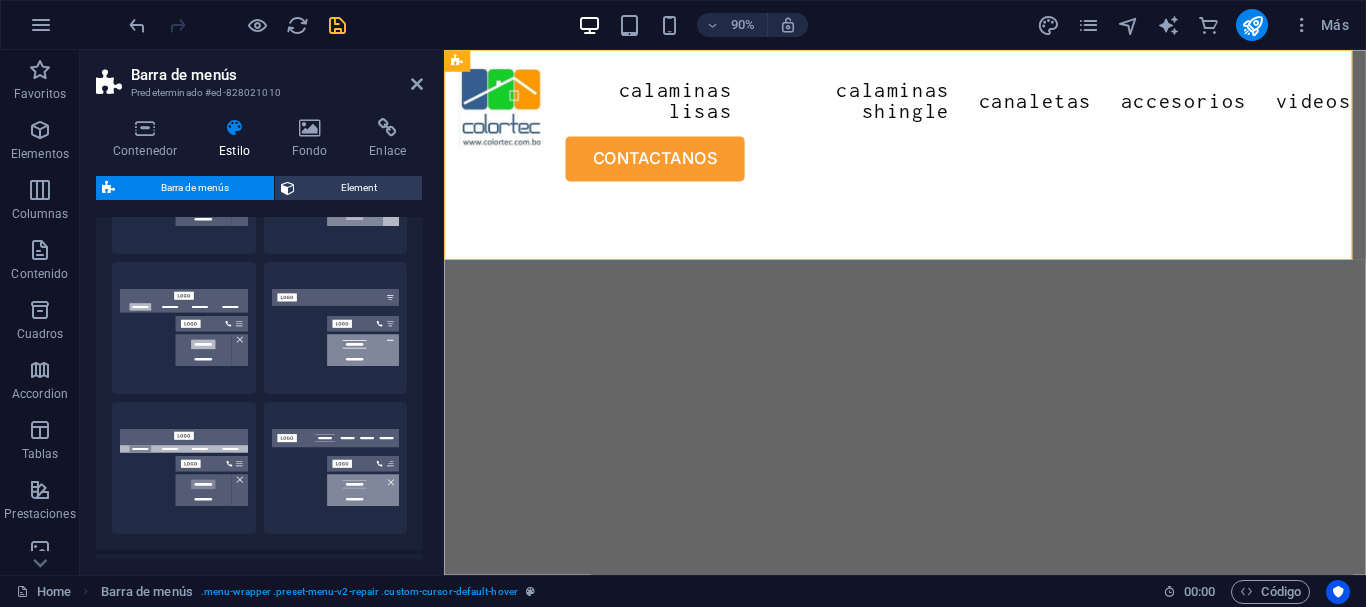 scroll, scrollTop: 291, scrollLeft: 0, axis: vertical 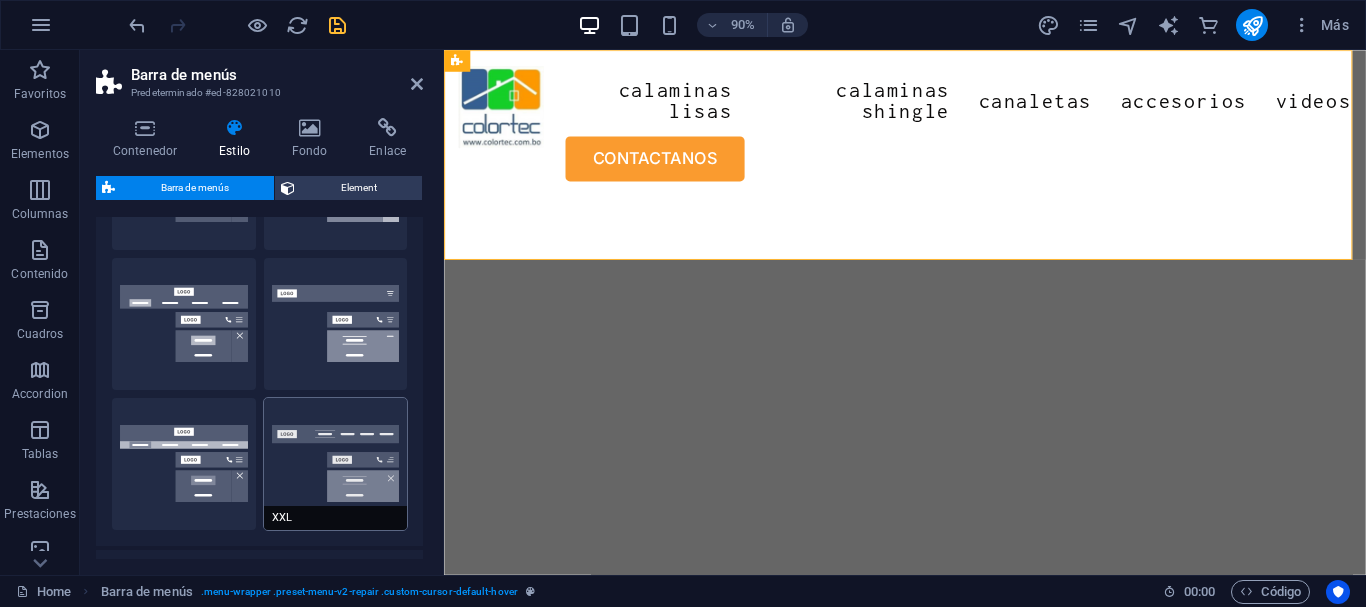 click on "XXL" at bounding box center [336, 464] 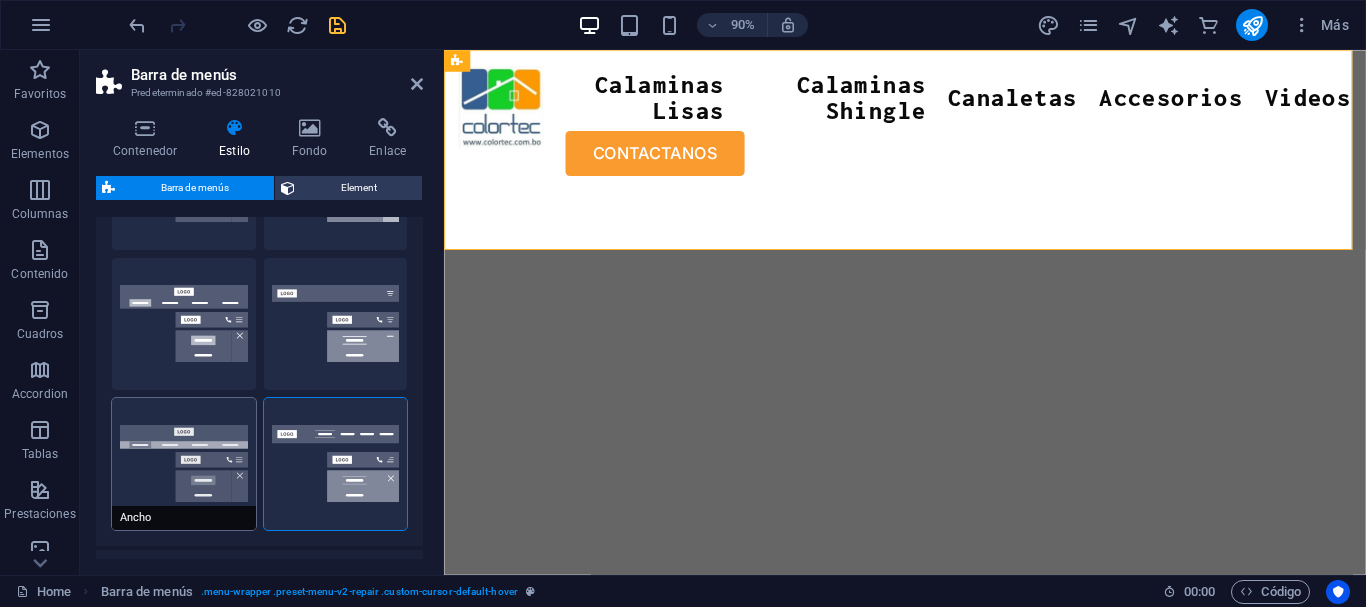 click on "Ancho" at bounding box center [184, 464] 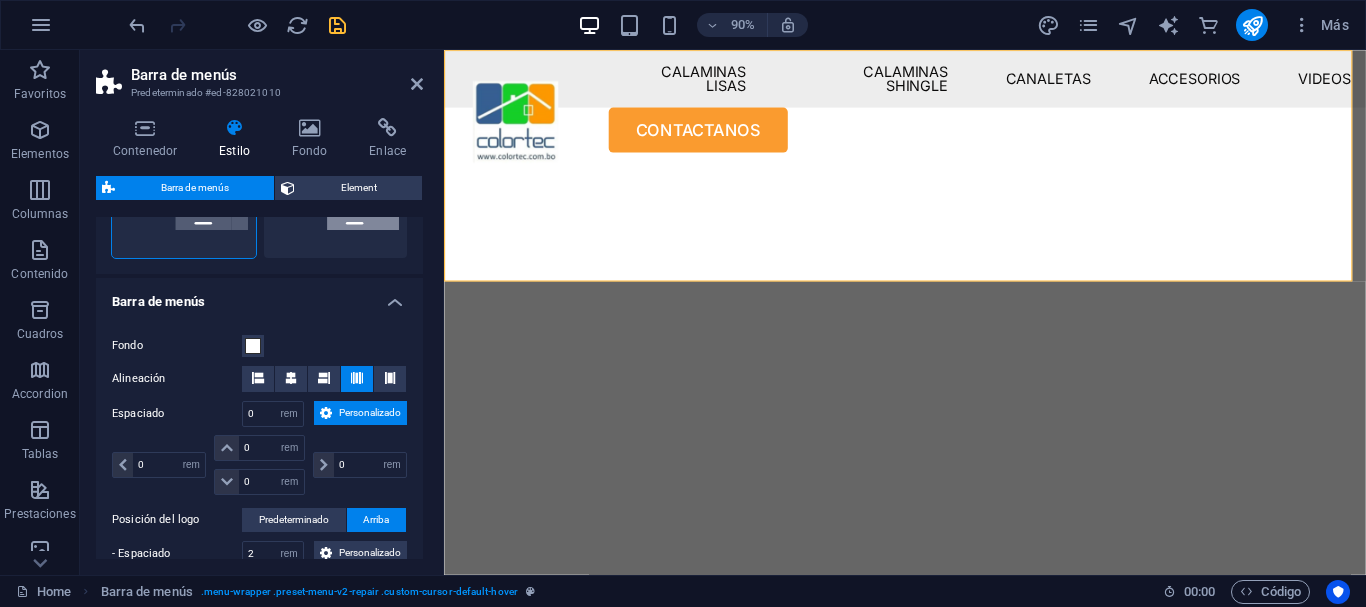 scroll, scrollTop: 0, scrollLeft: 0, axis: both 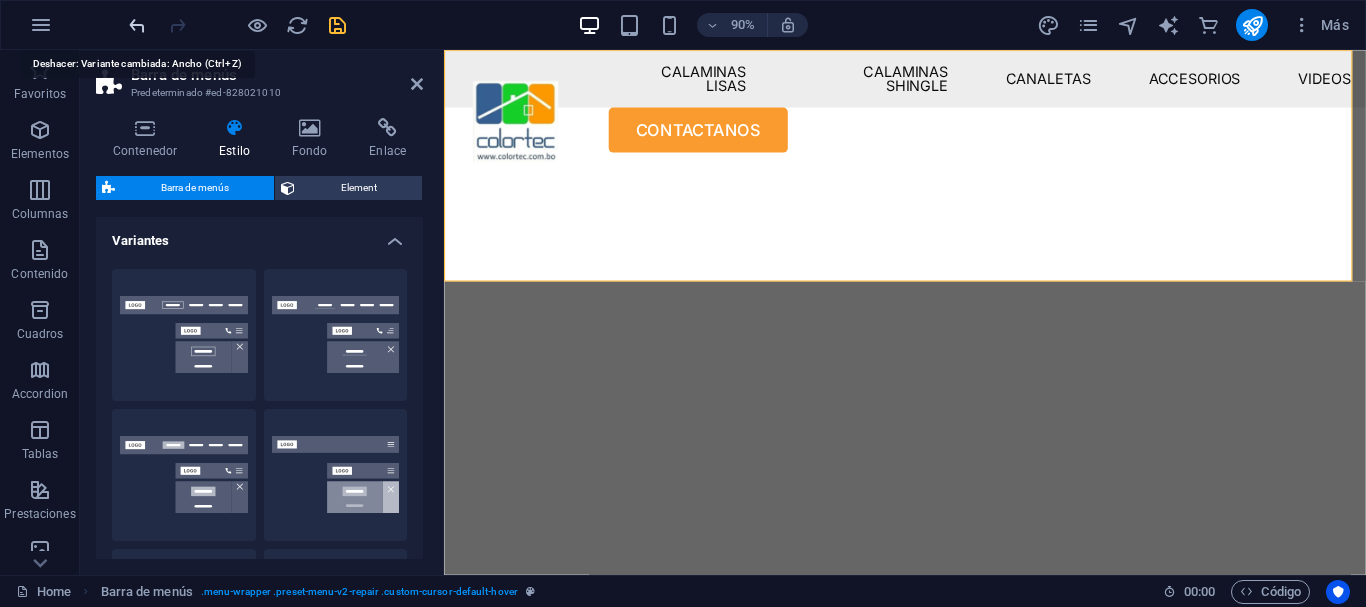 click at bounding box center (137, 25) 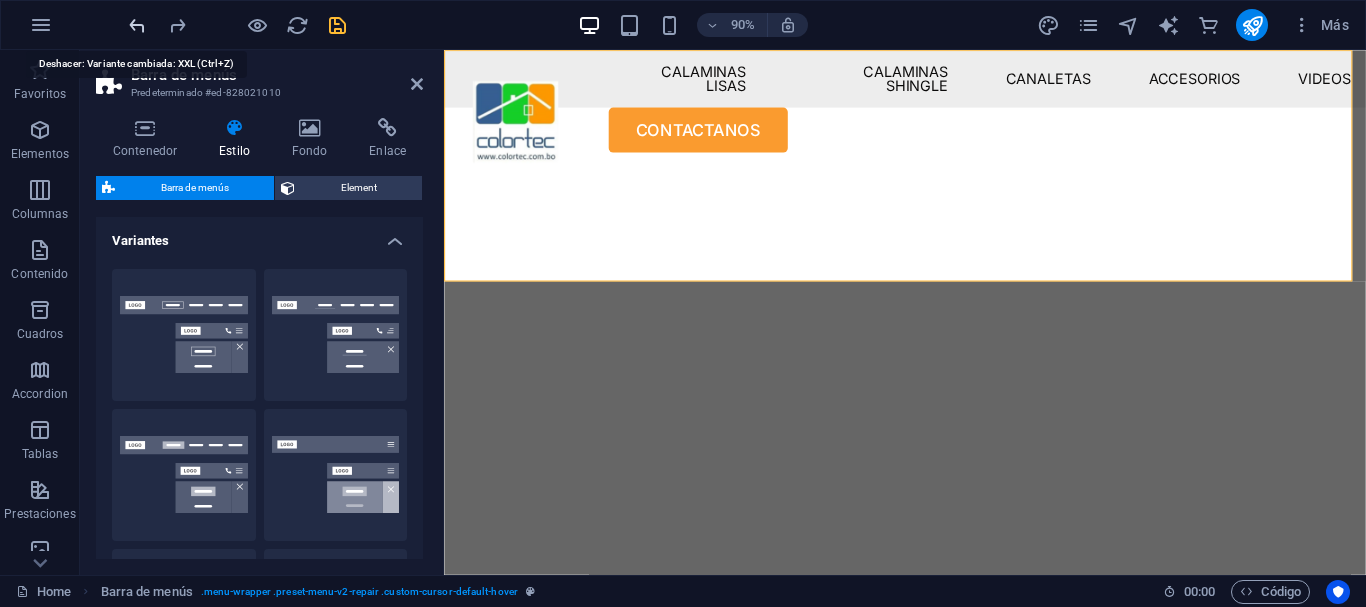 click at bounding box center (137, 25) 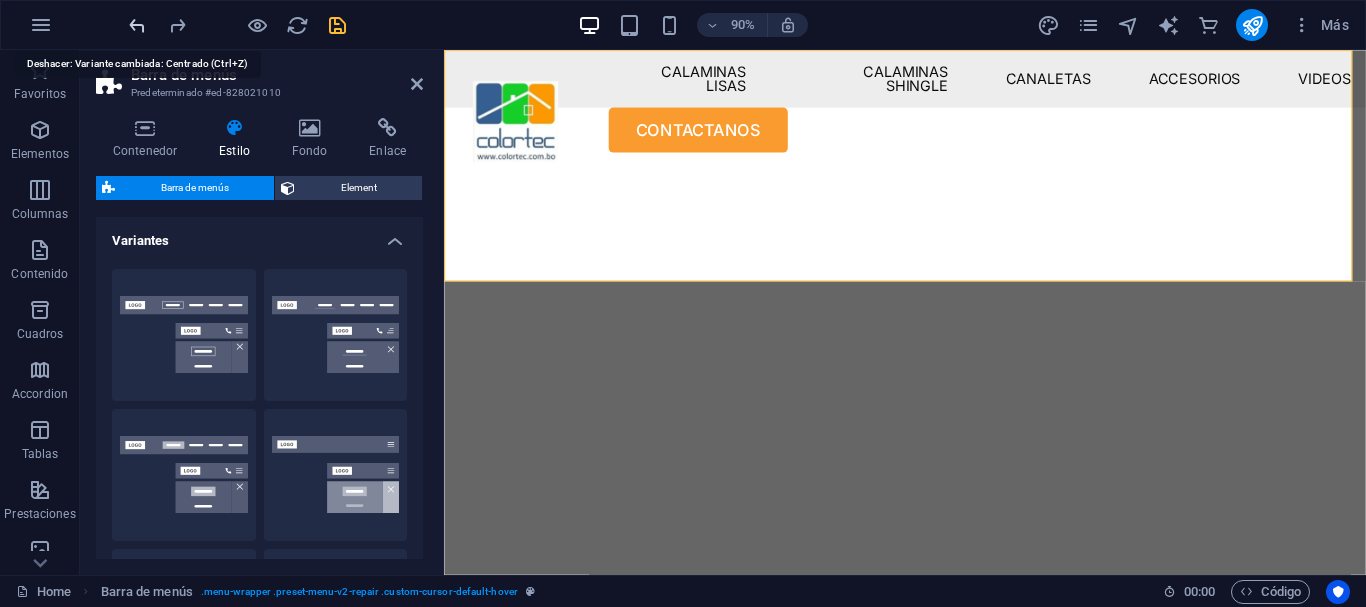 click at bounding box center [137, 25] 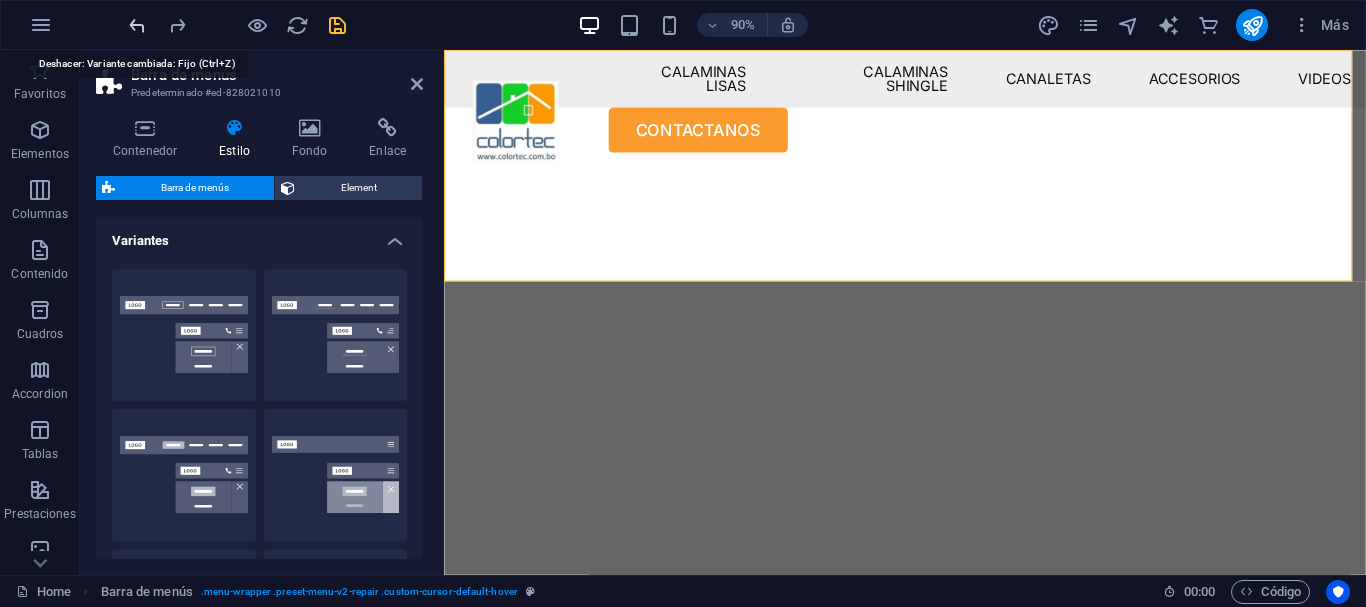 click at bounding box center (137, 25) 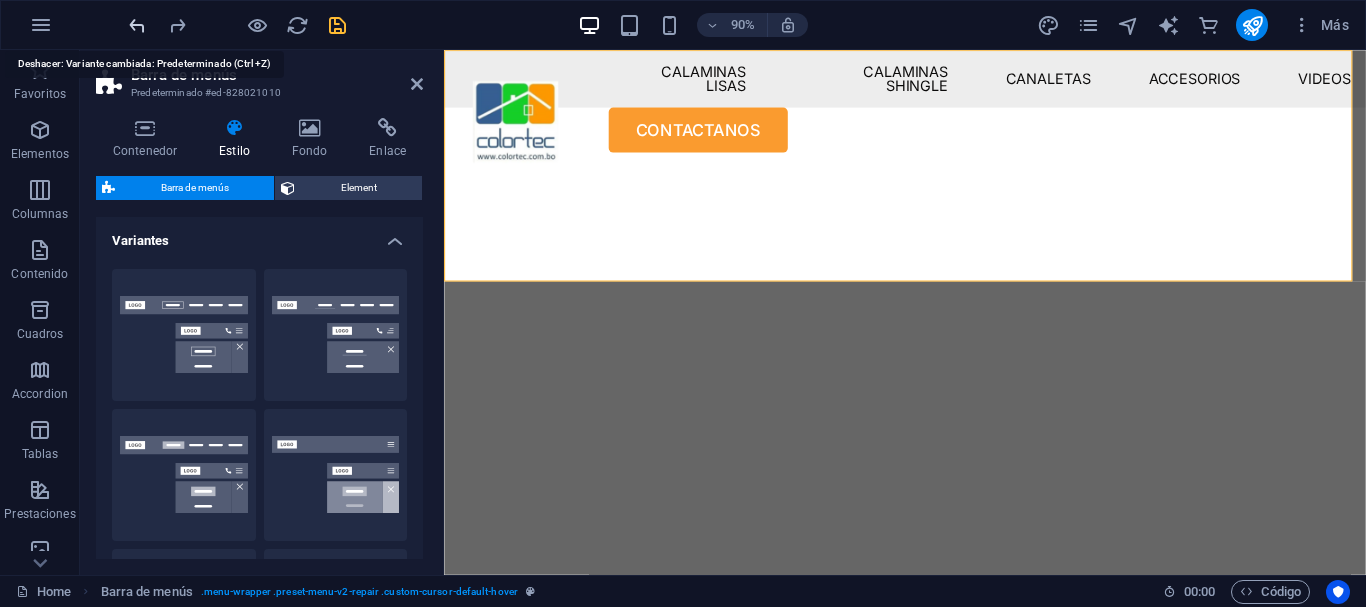 click at bounding box center (137, 25) 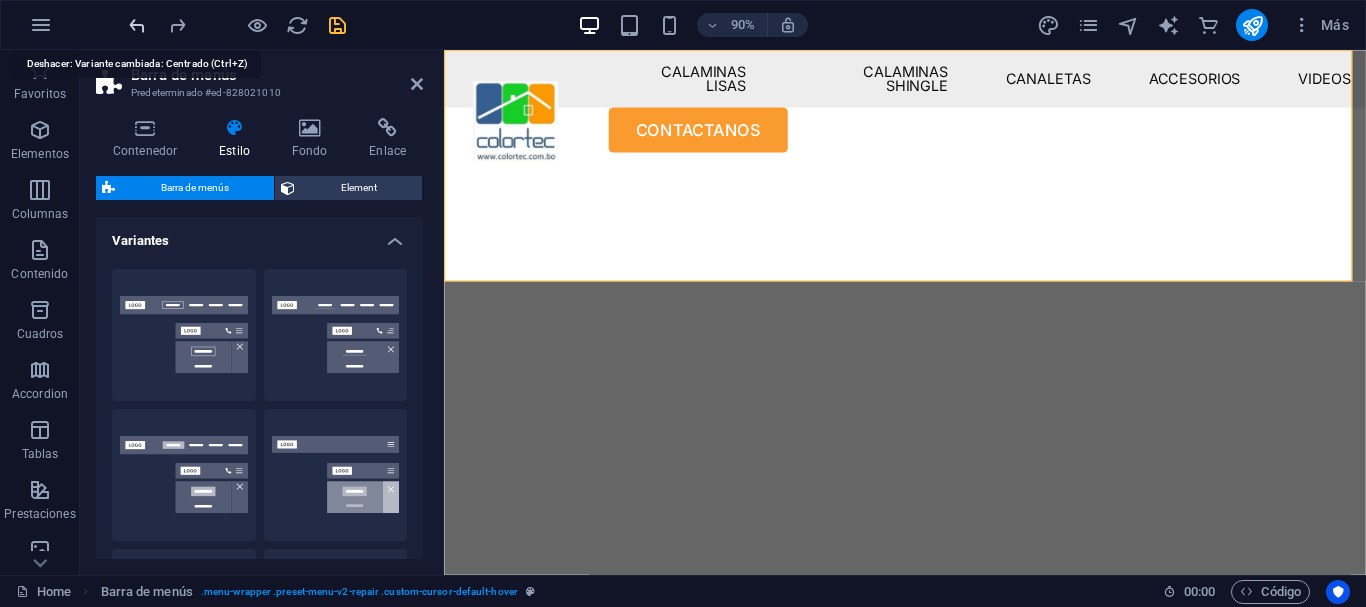 click at bounding box center [137, 25] 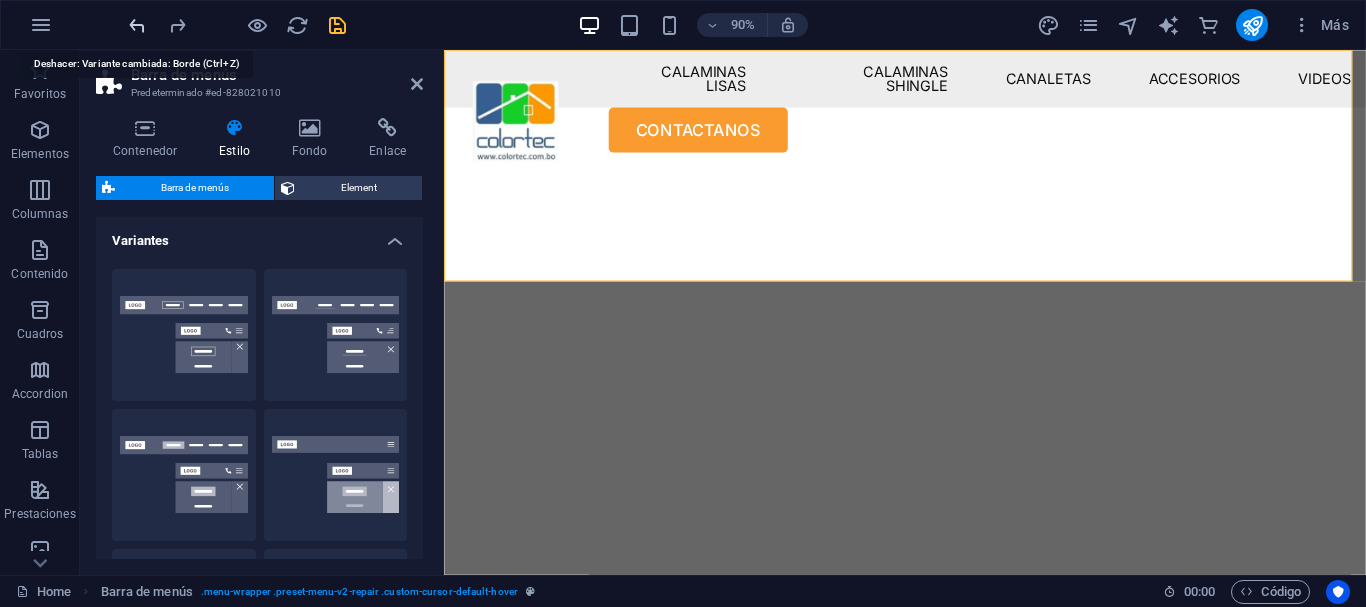 click at bounding box center [137, 25] 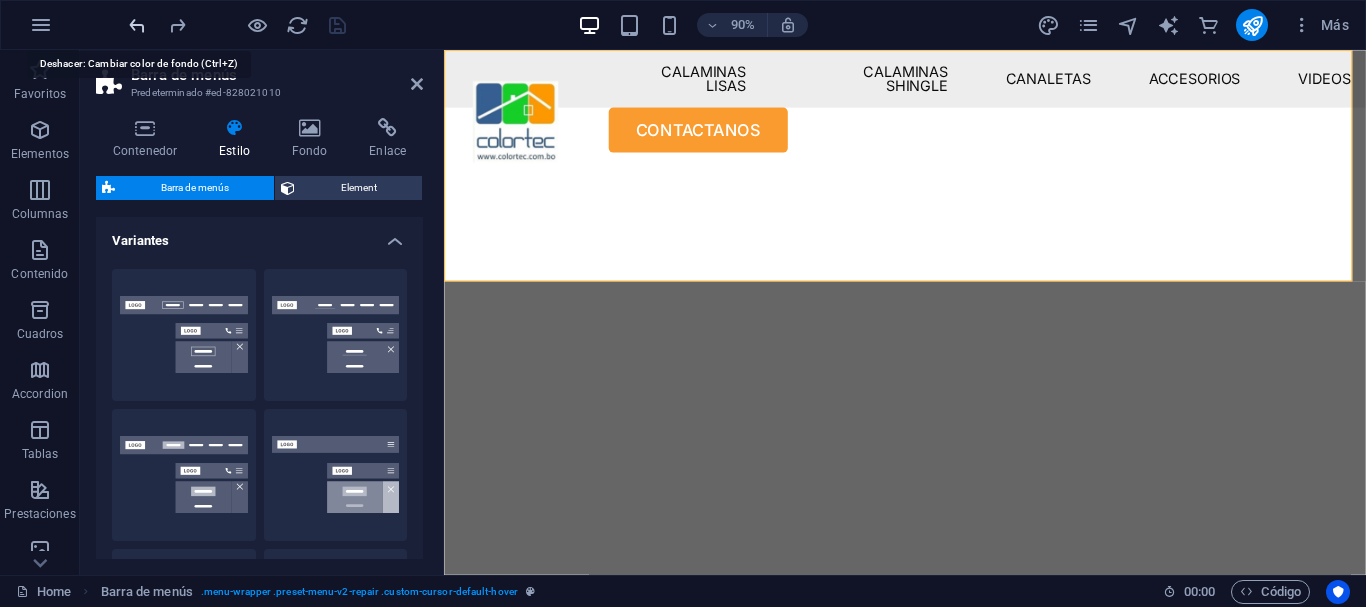 click at bounding box center (137, 25) 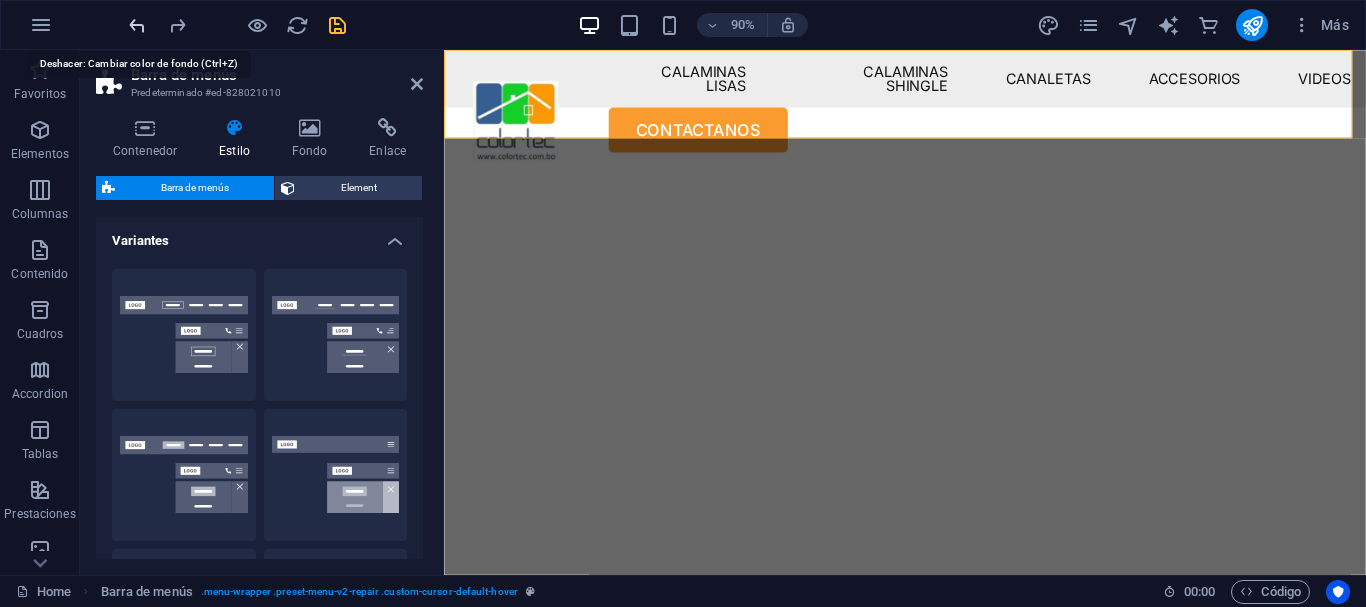 scroll, scrollTop: 11425, scrollLeft: 0, axis: vertical 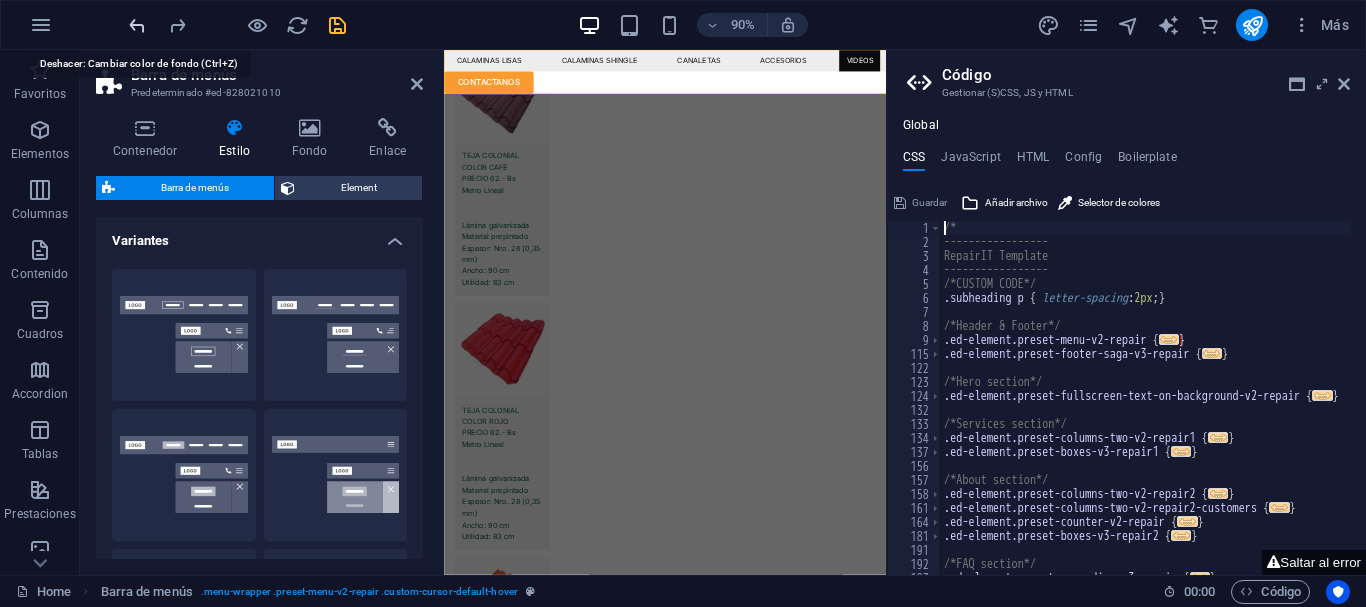 click at bounding box center [137, 25] 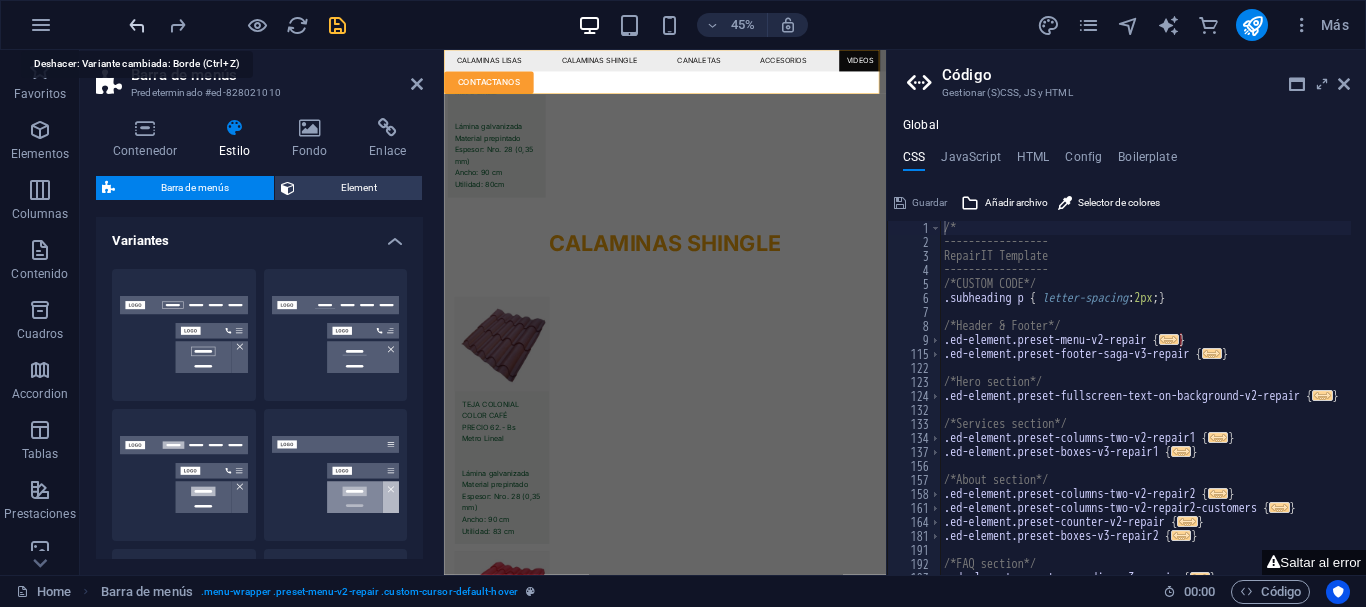 click at bounding box center [137, 25] 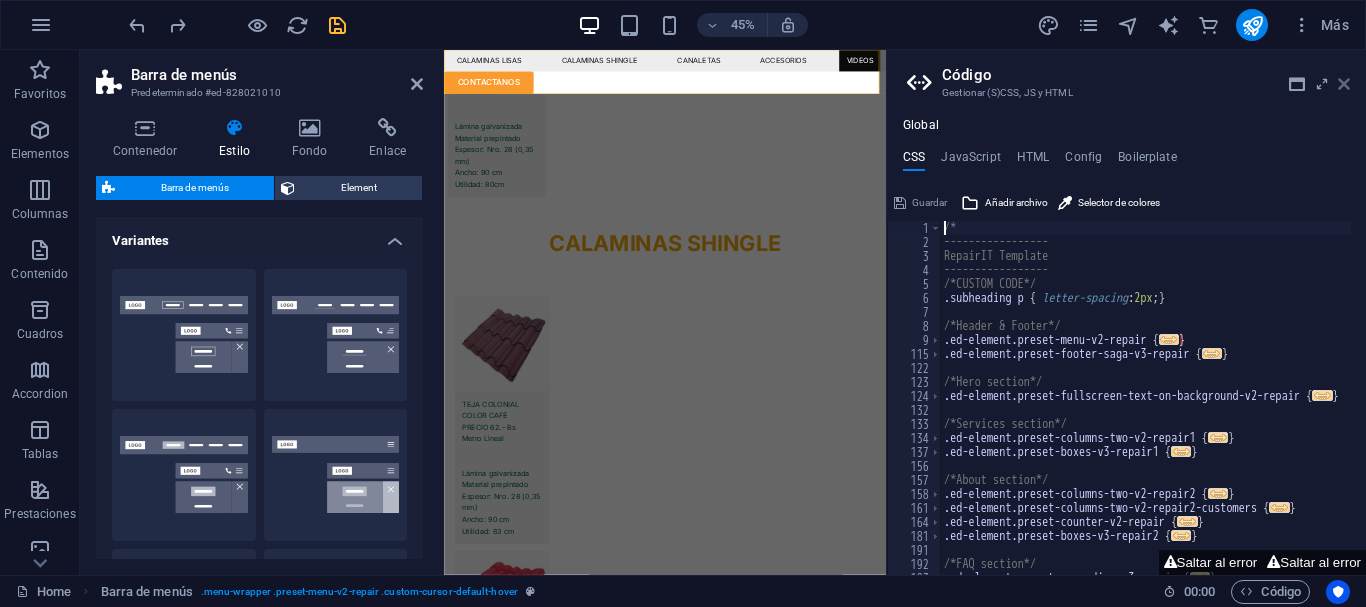 click at bounding box center (1344, 84) 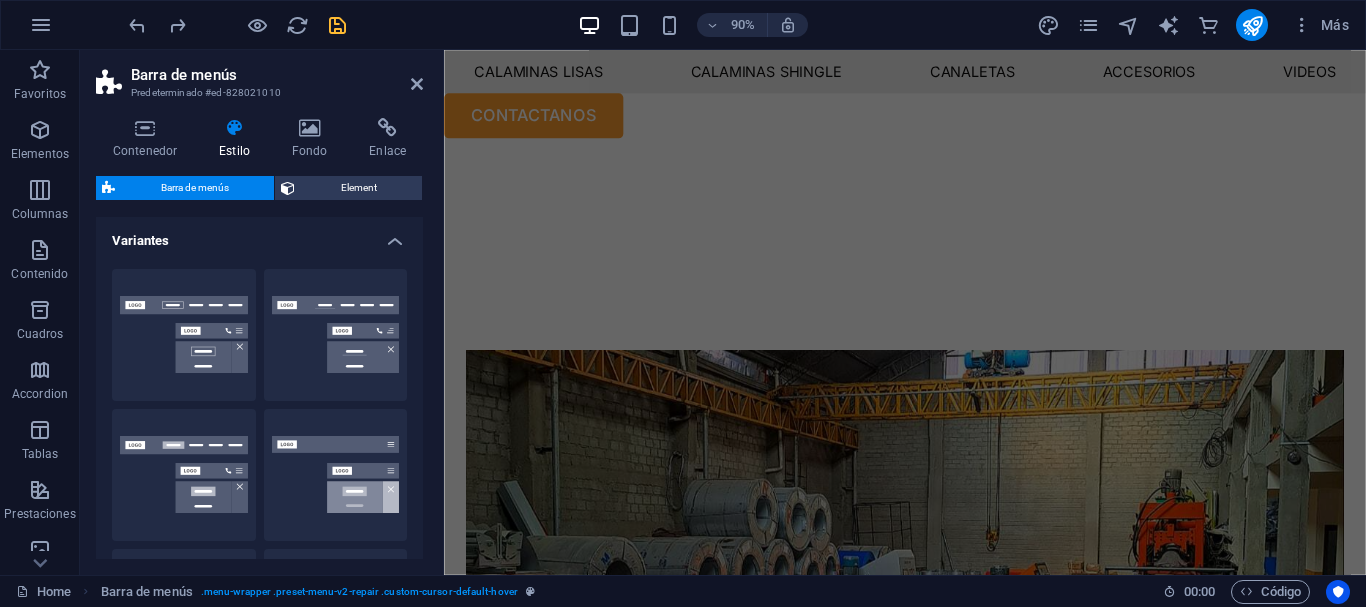 scroll, scrollTop: 214, scrollLeft: 0, axis: vertical 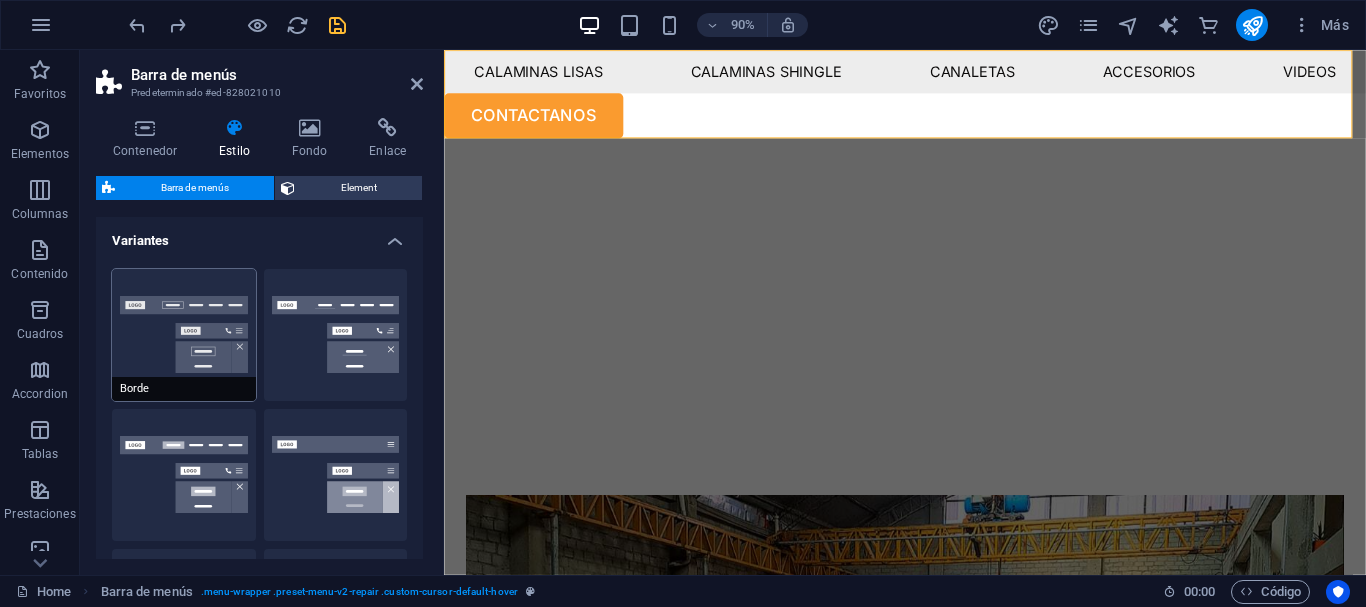 click on "Borde" at bounding box center [184, 335] 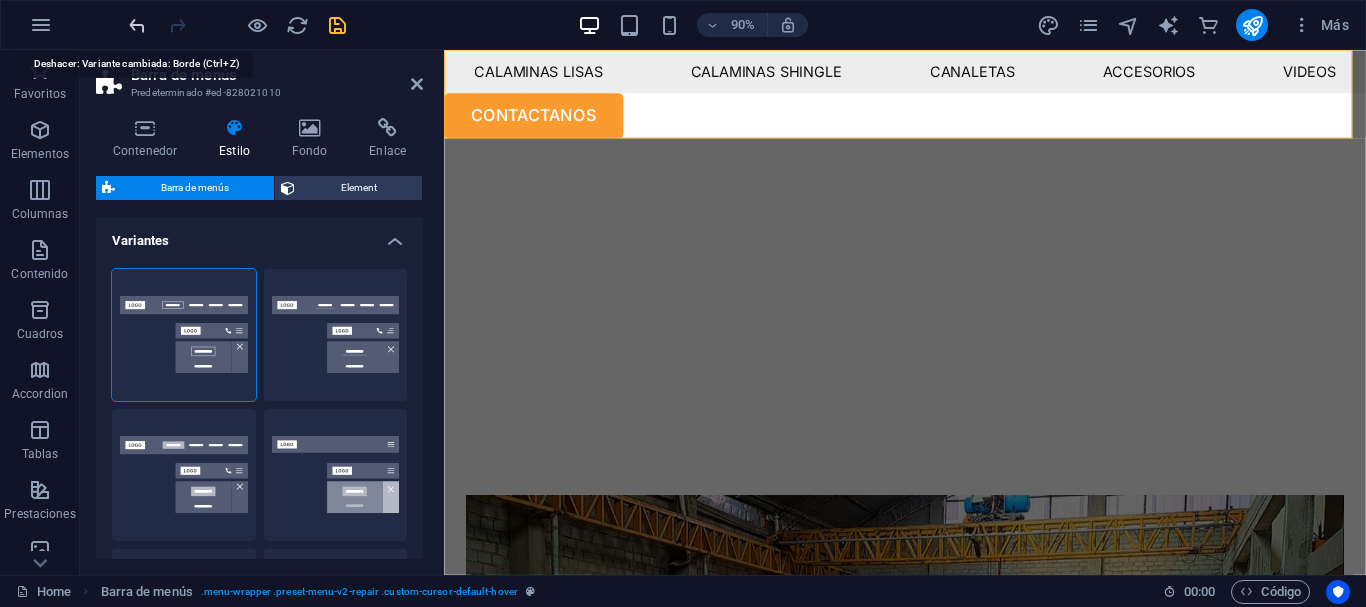 click at bounding box center [137, 25] 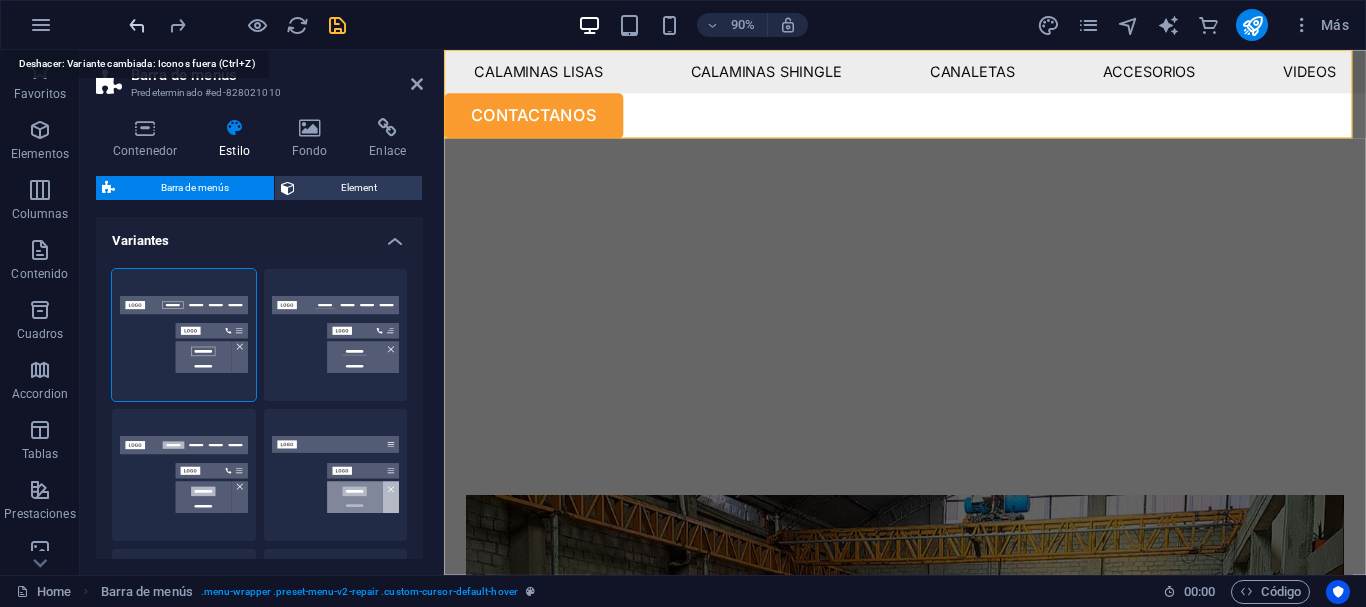 click at bounding box center (137, 25) 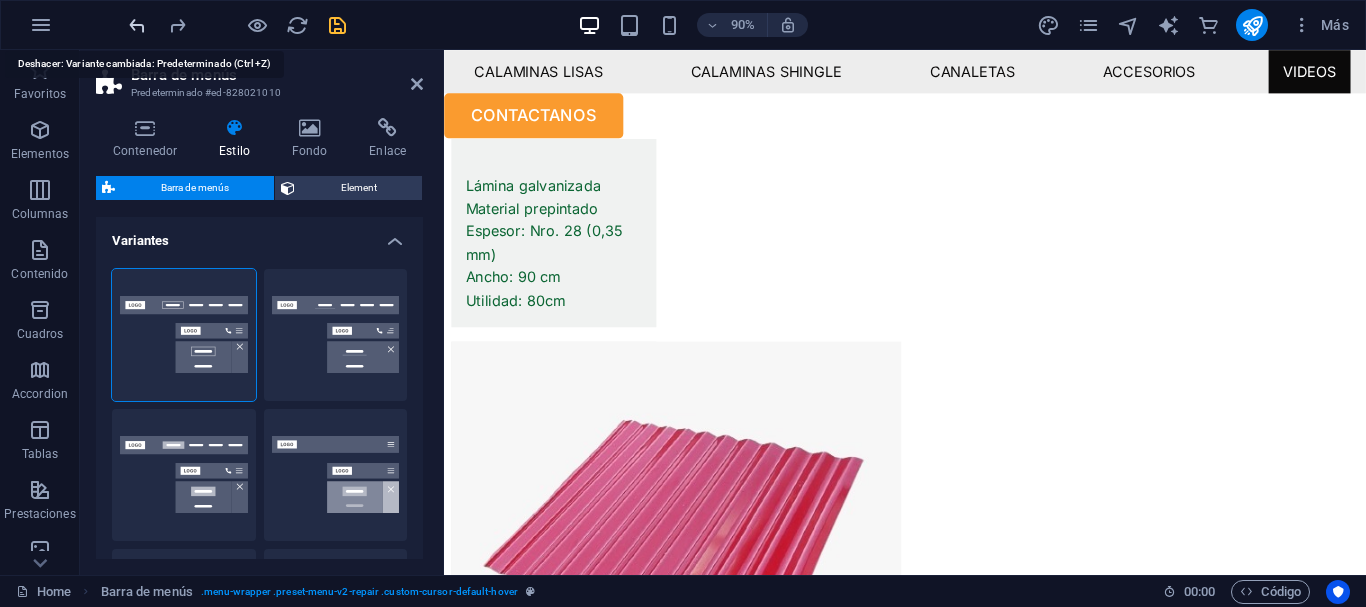 scroll, scrollTop: 11425, scrollLeft: 0, axis: vertical 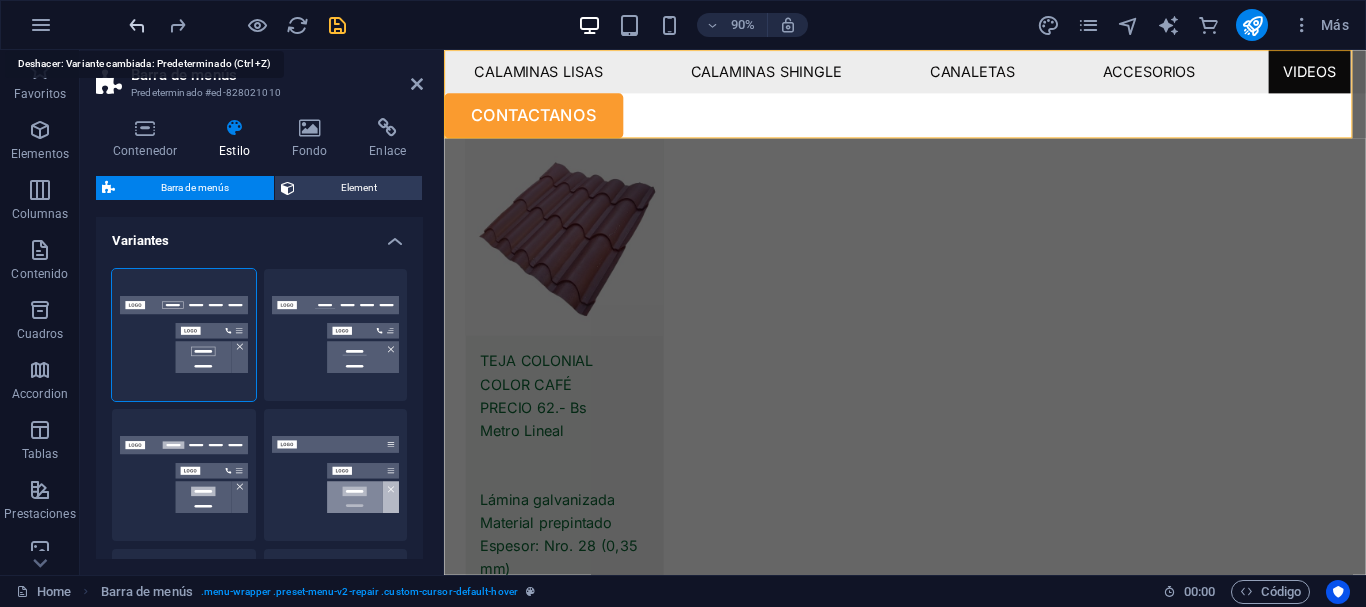 click at bounding box center (137, 25) 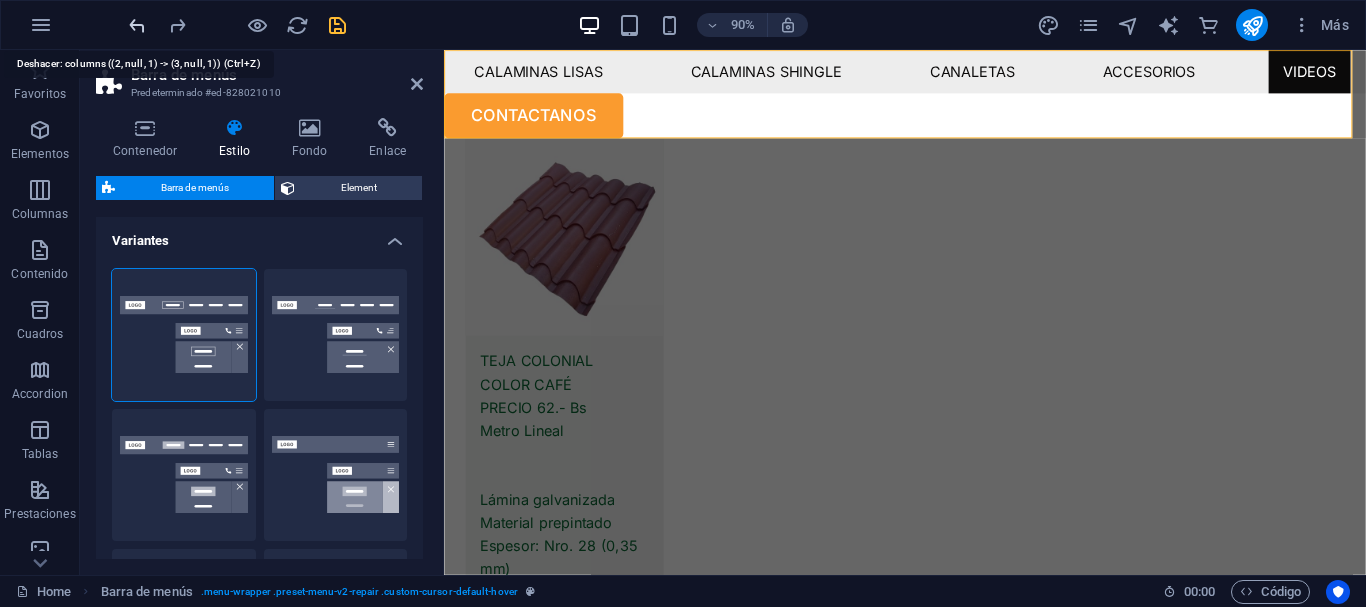 click at bounding box center [137, 25] 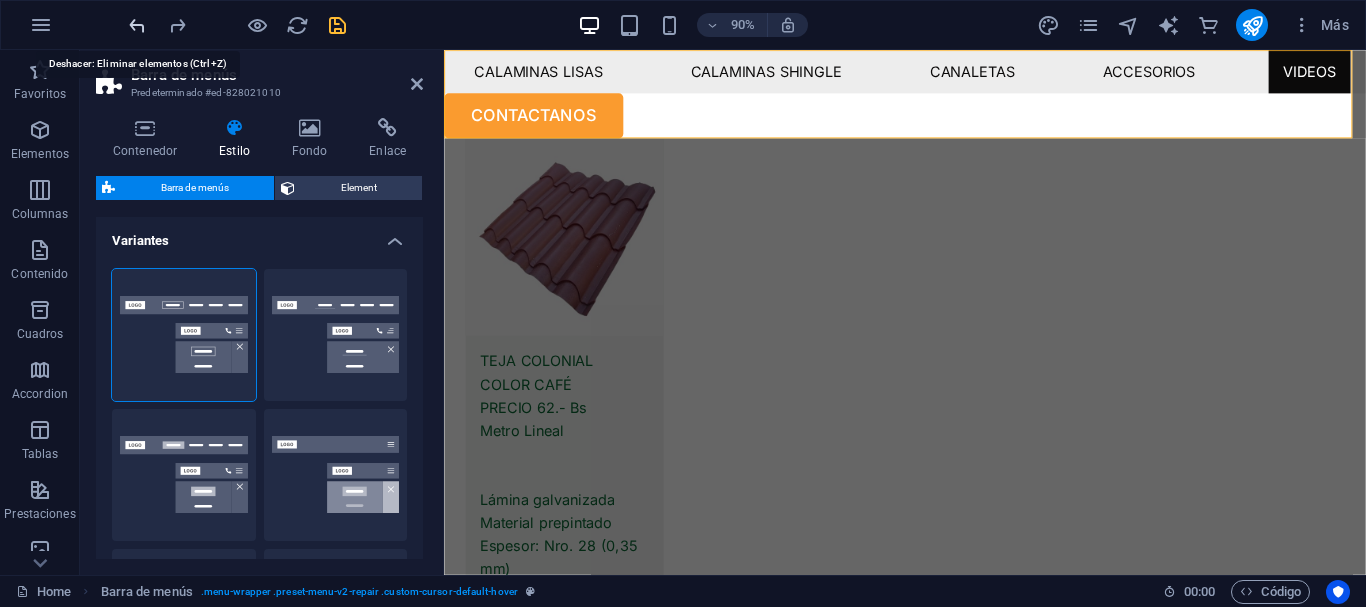 click at bounding box center [137, 25] 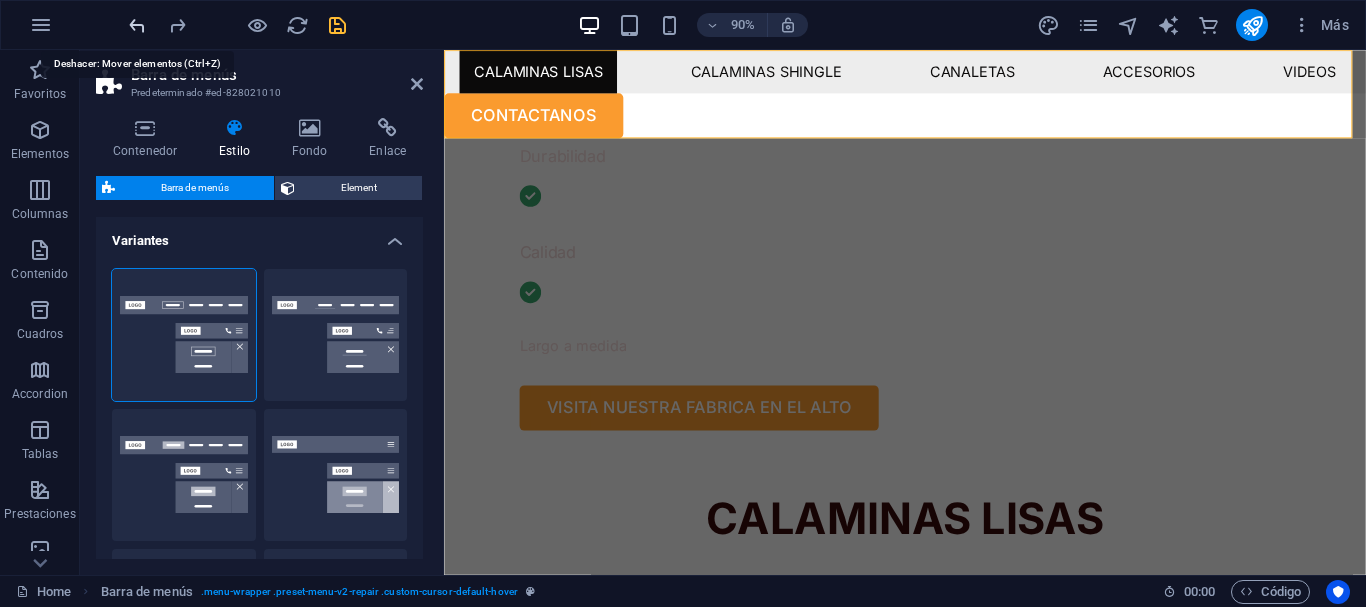 click at bounding box center (137, 25) 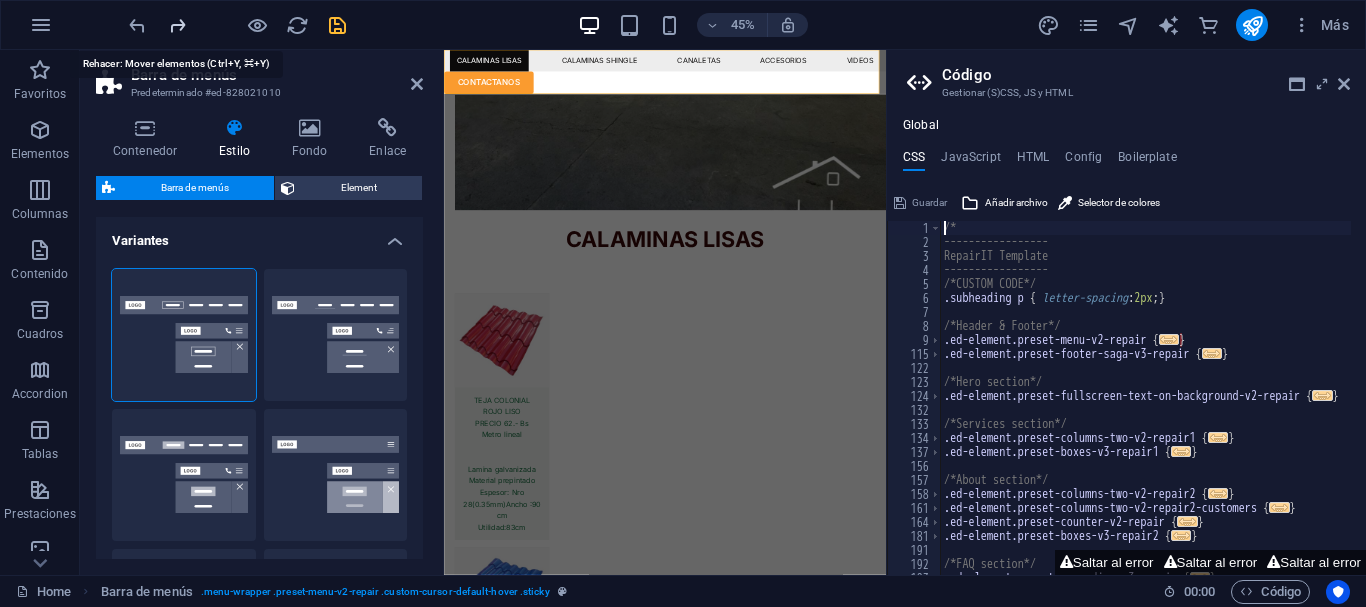 click at bounding box center (177, 25) 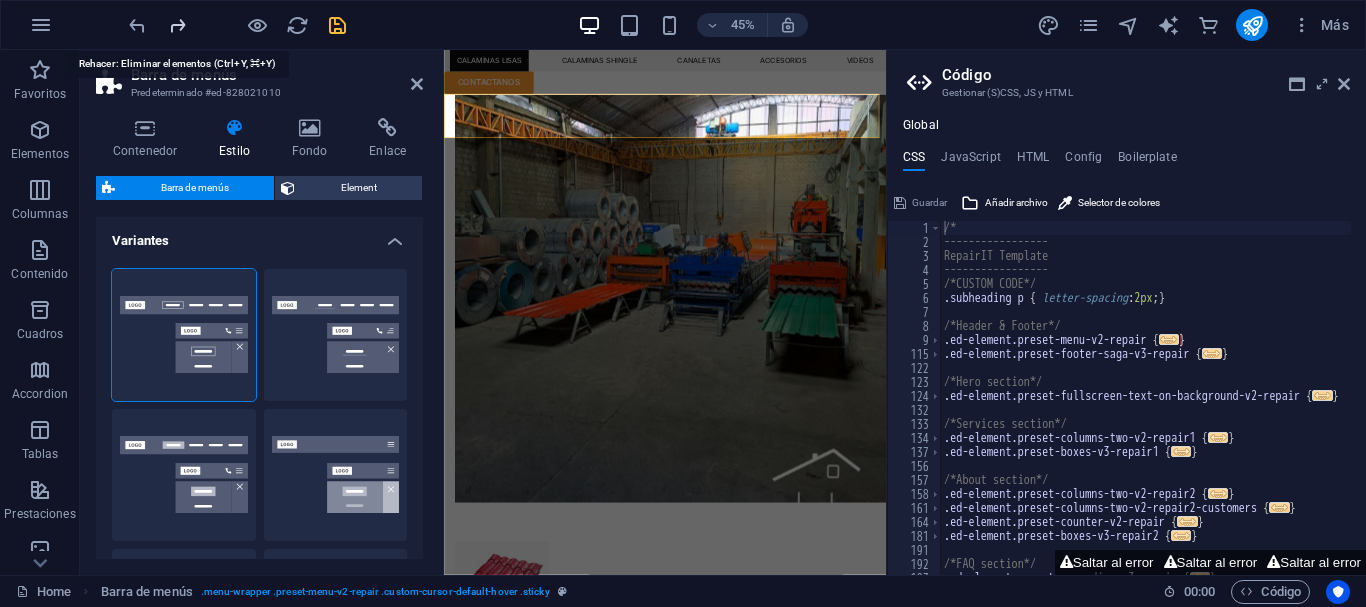 scroll, scrollTop: 1264, scrollLeft: 0, axis: vertical 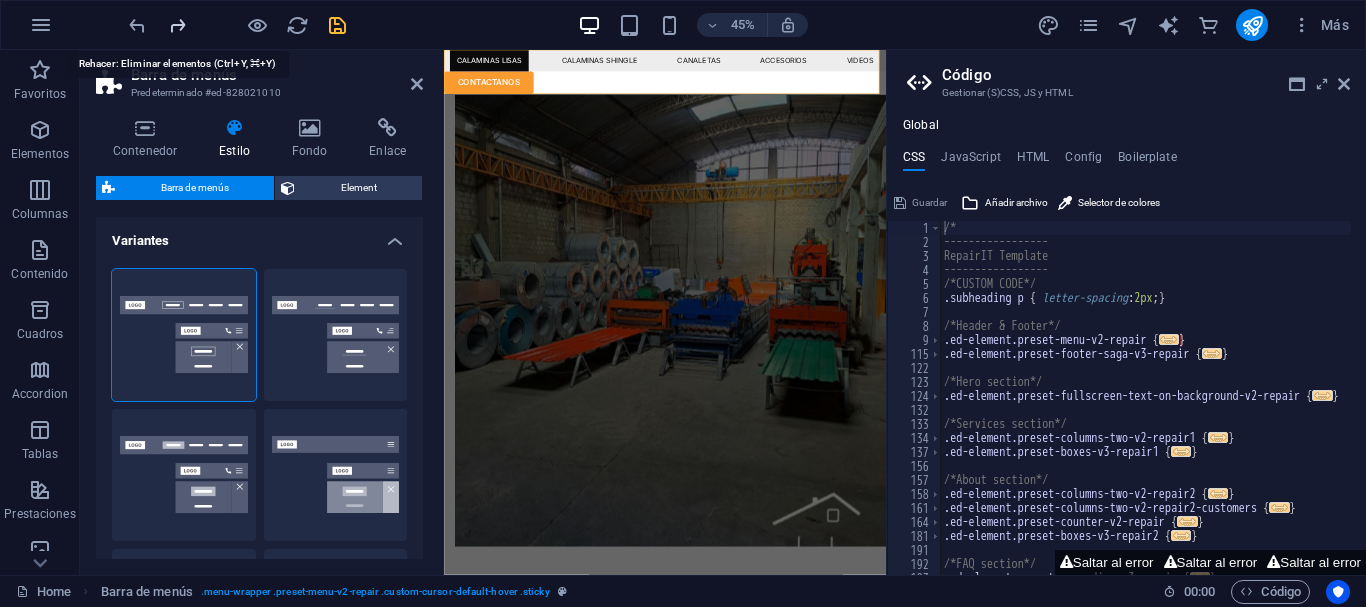 click at bounding box center [177, 25] 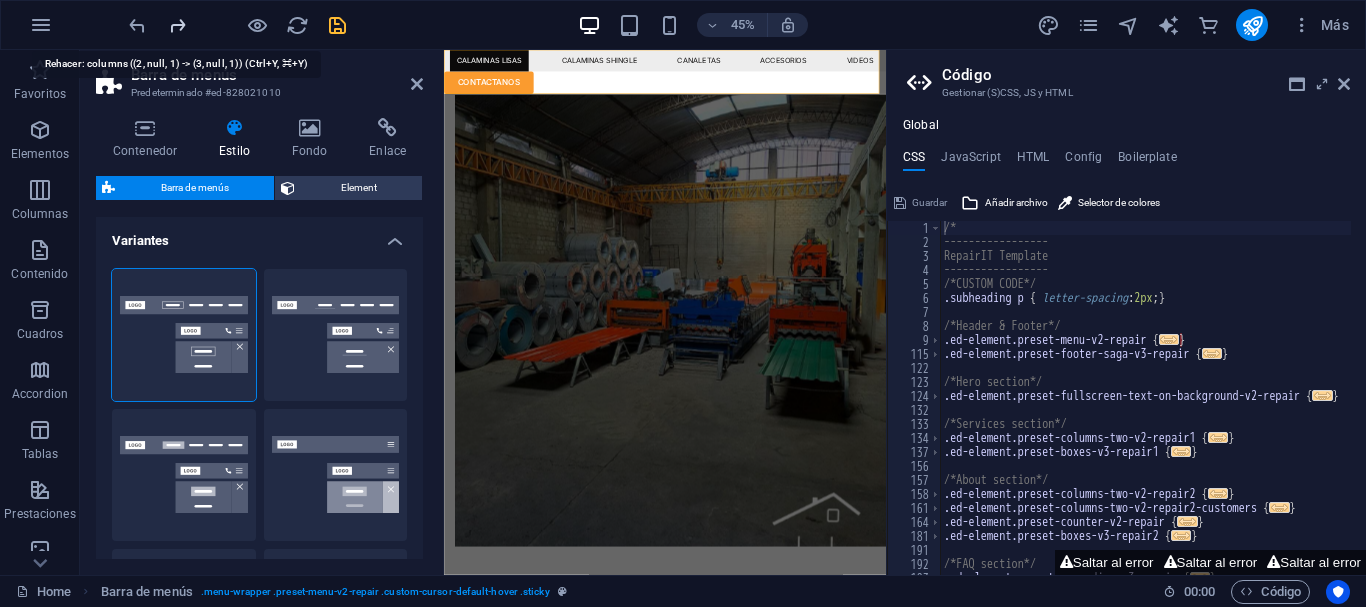 click at bounding box center [177, 25] 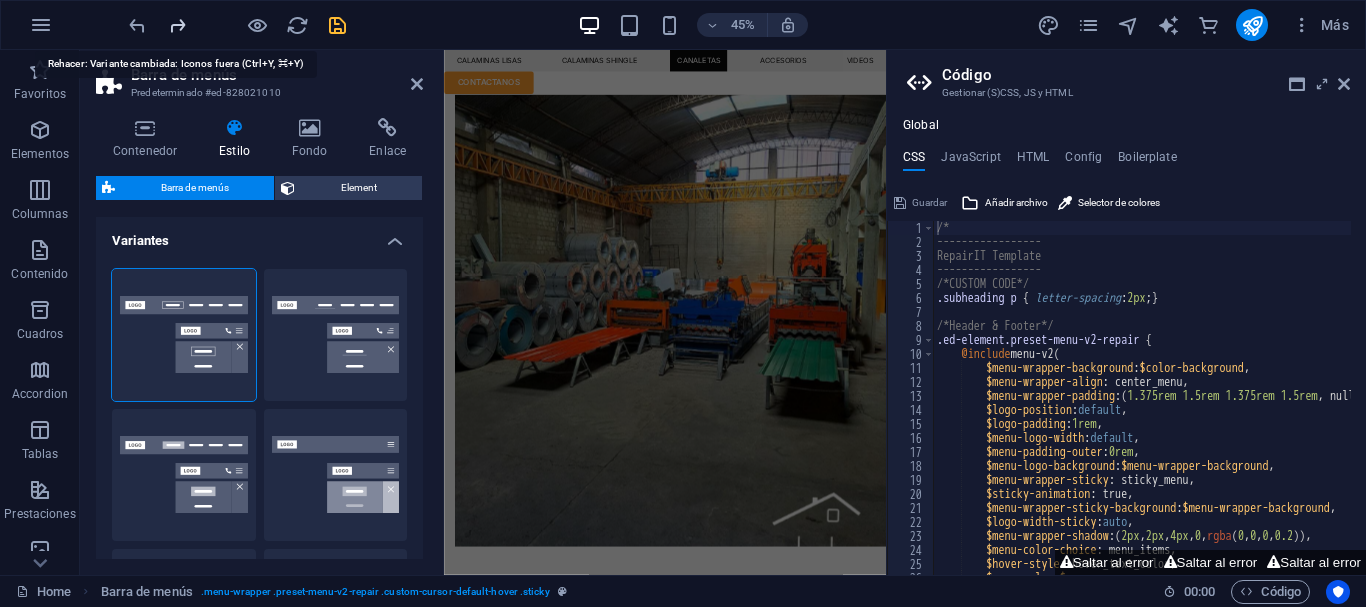 scroll, scrollTop: 11673, scrollLeft: 0, axis: vertical 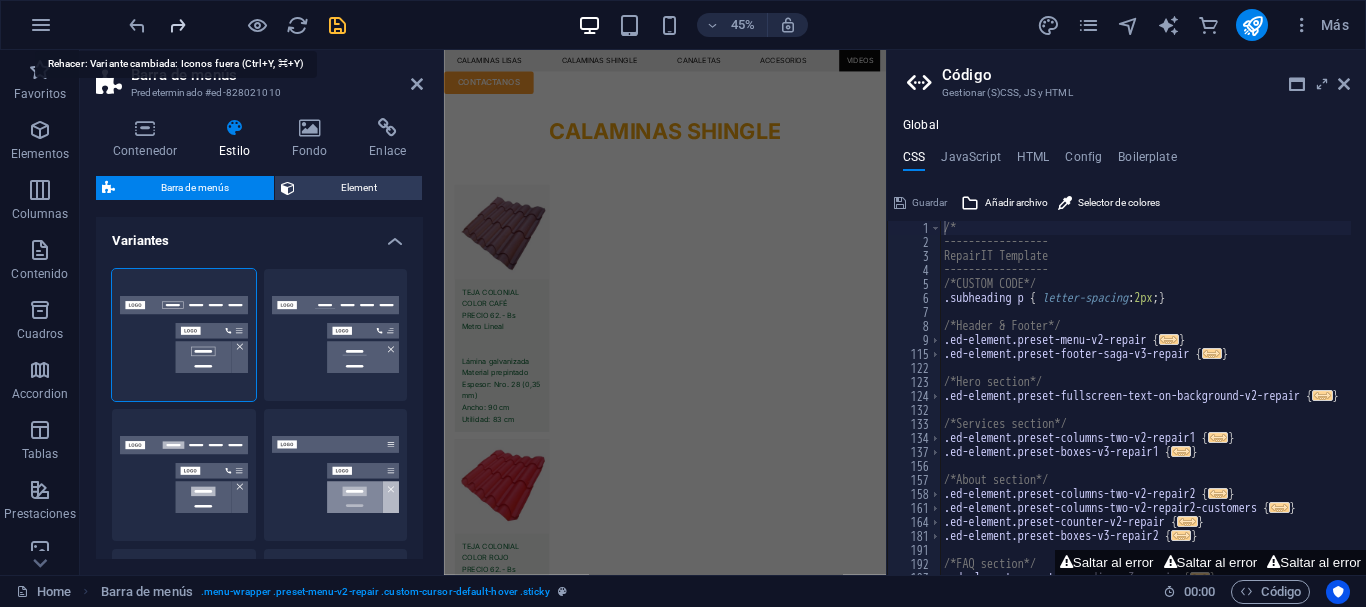 click at bounding box center (177, 25) 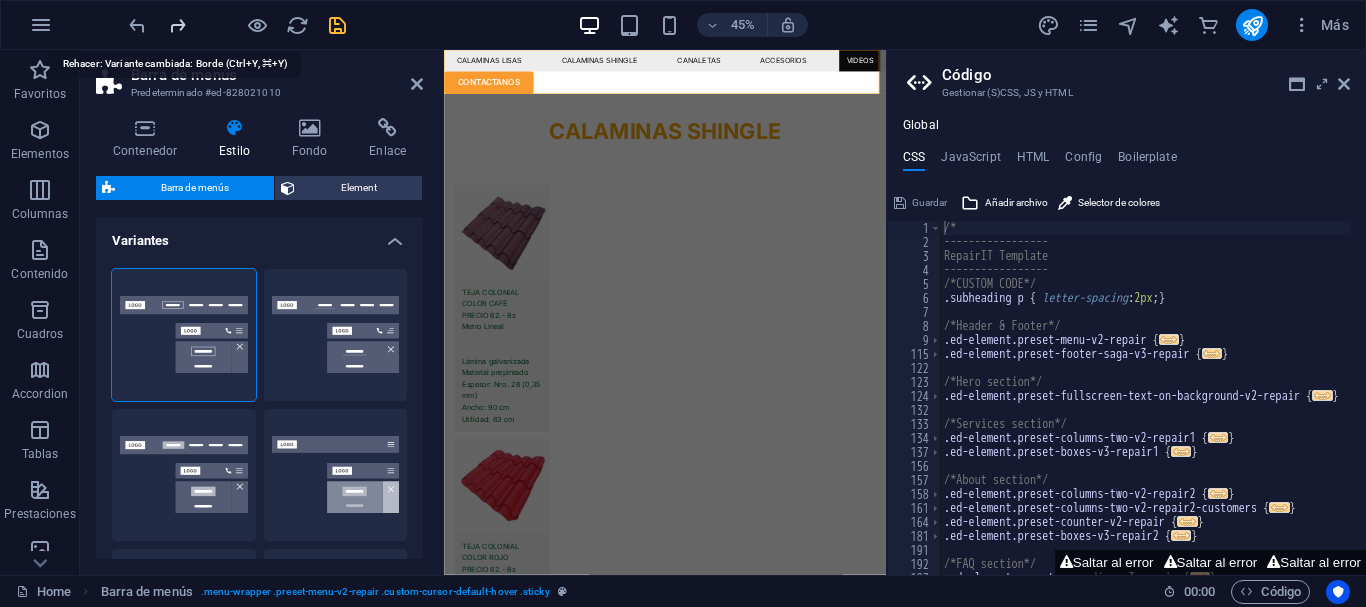 click at bounding box center (177, 25) 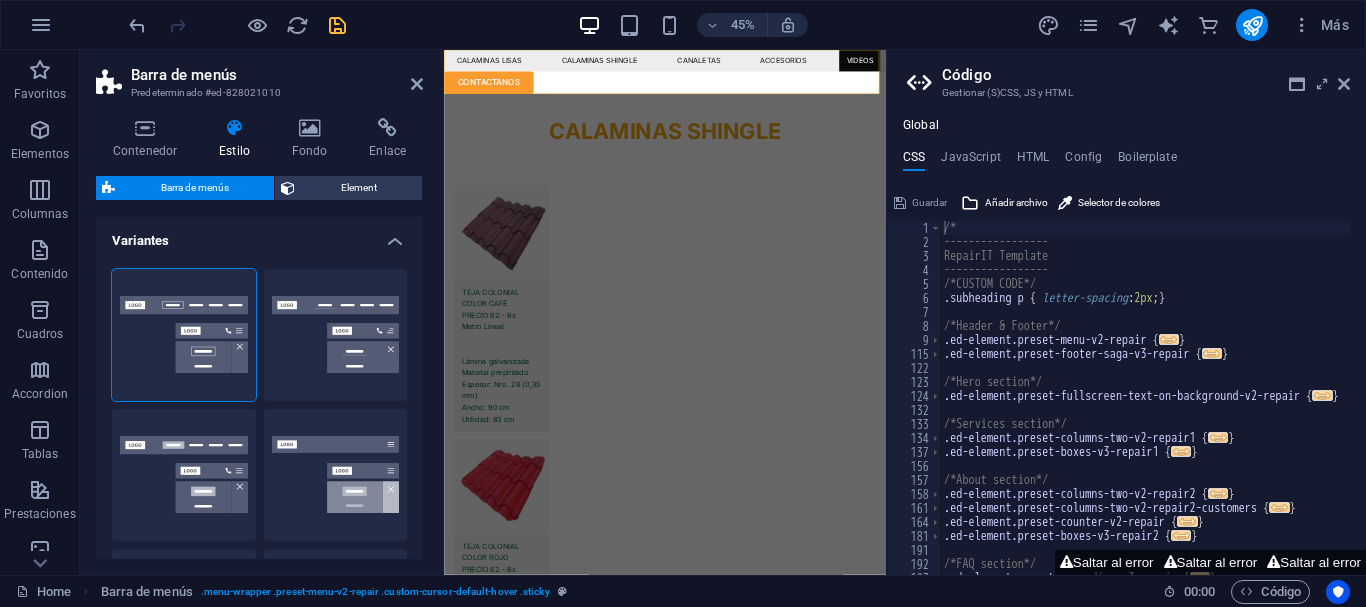 click at bounding box center [237, 25] 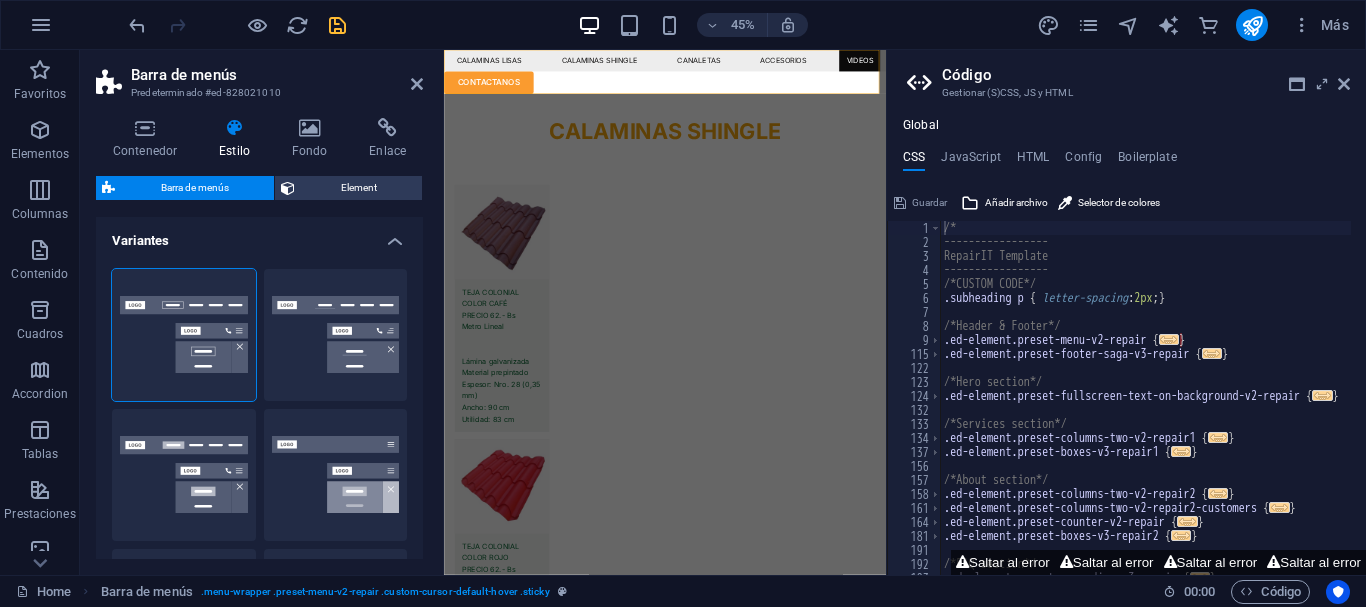 click at bounding box center (237, 25) 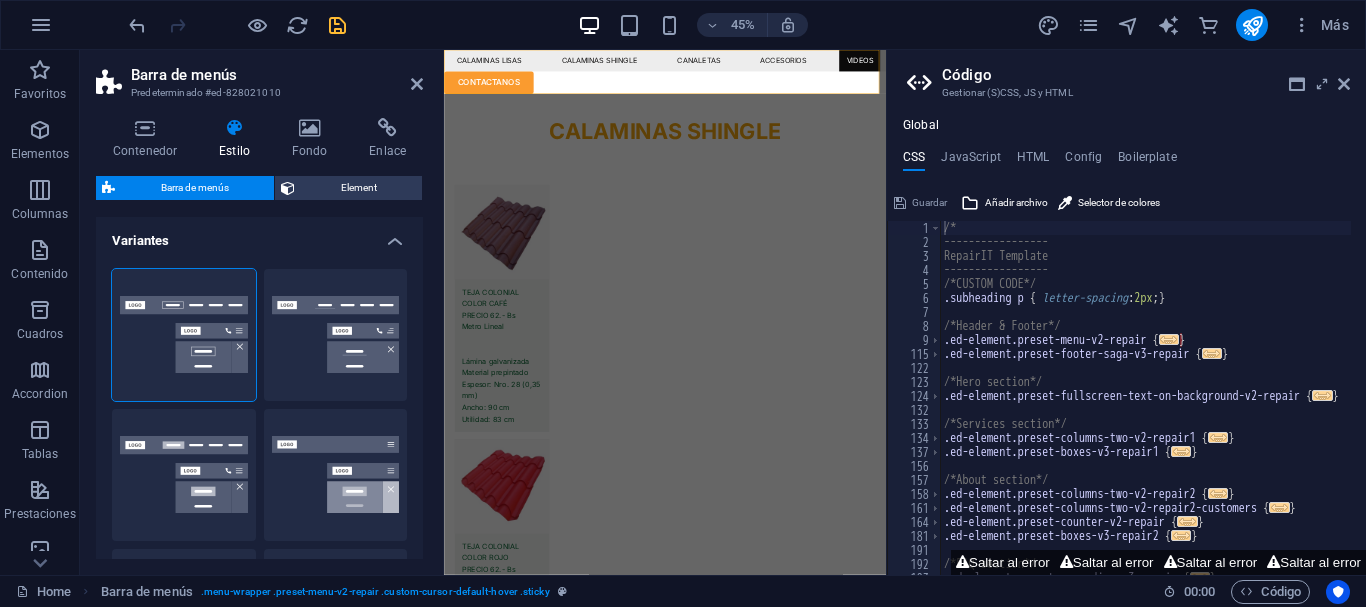 click on "Código Gestionar (S)CSS, JS y HTML" at bounding box center (1128, 76) 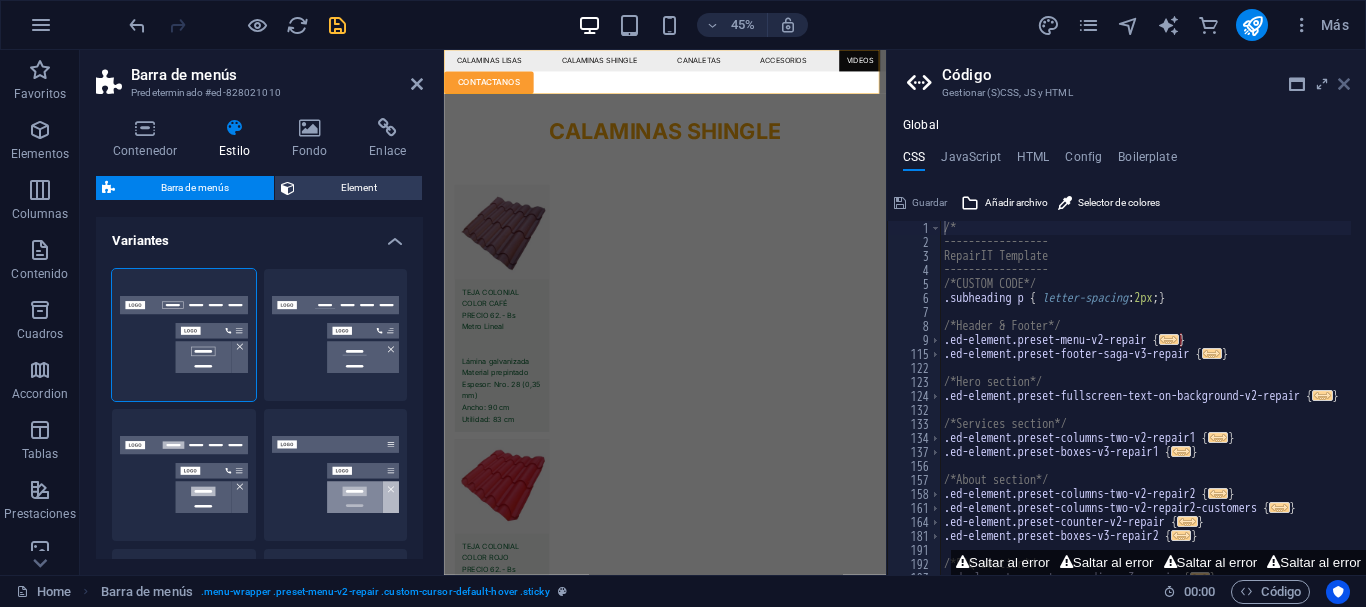 click at bounding box center [1344, 84] 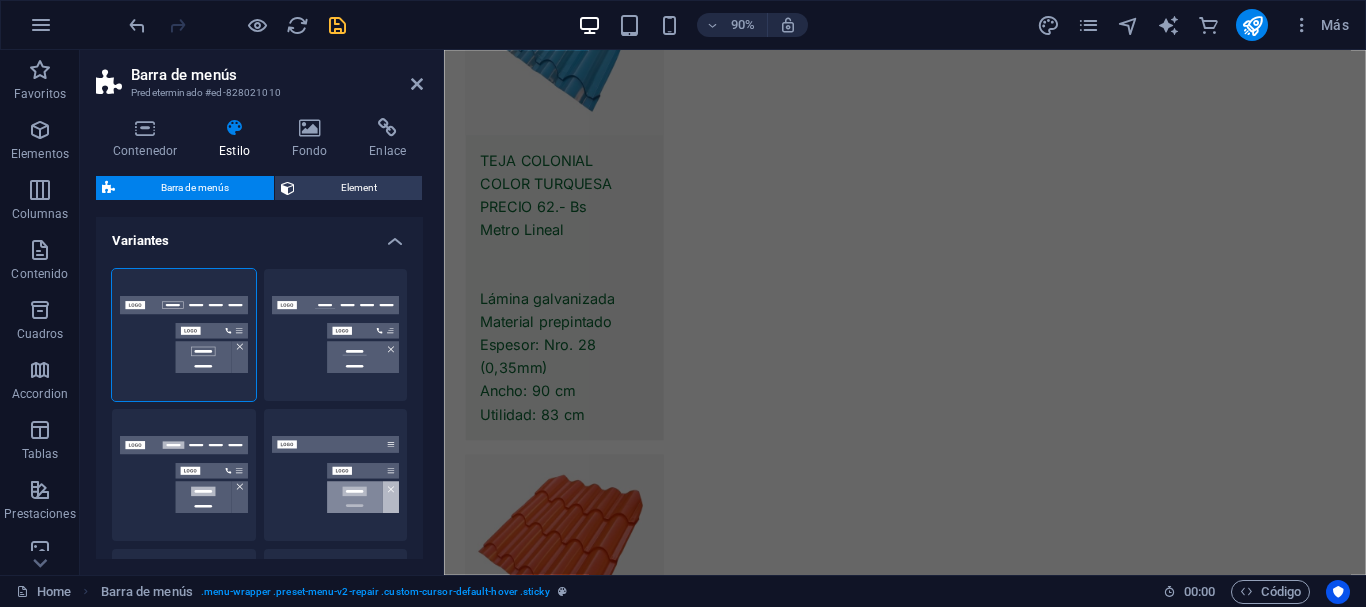 scroll, scrollTop: 0, scrollLeft: 0, axis: both 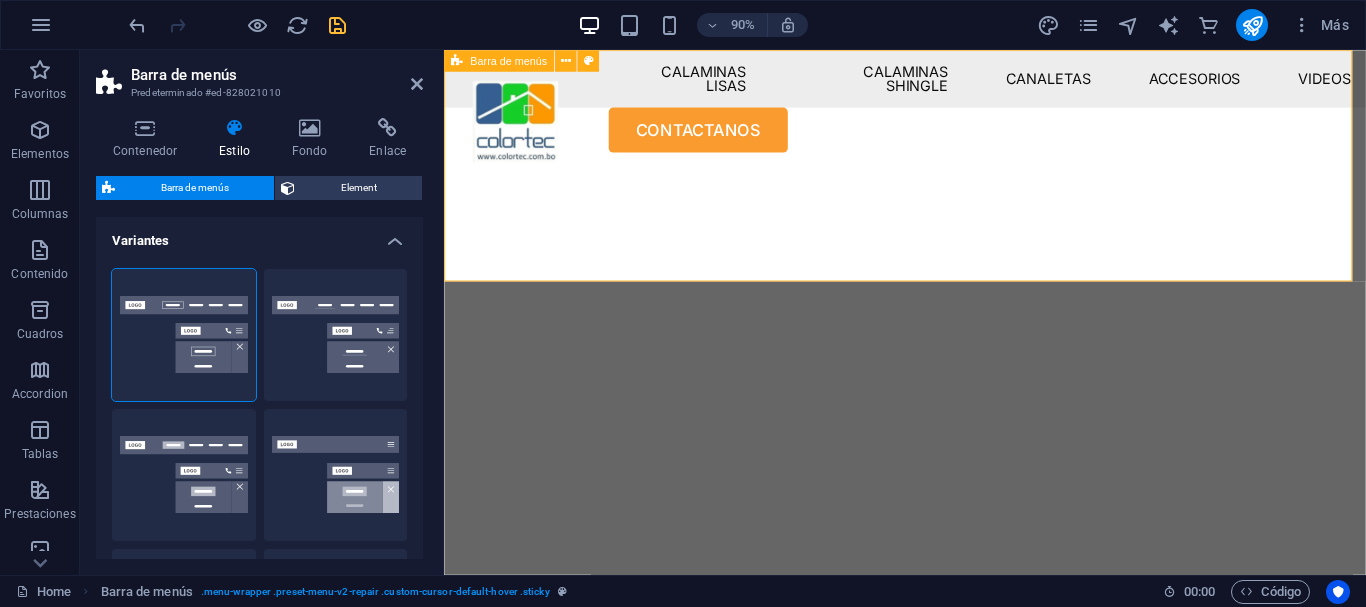 click on "Barra de menús" at bounding box center (499, 61) 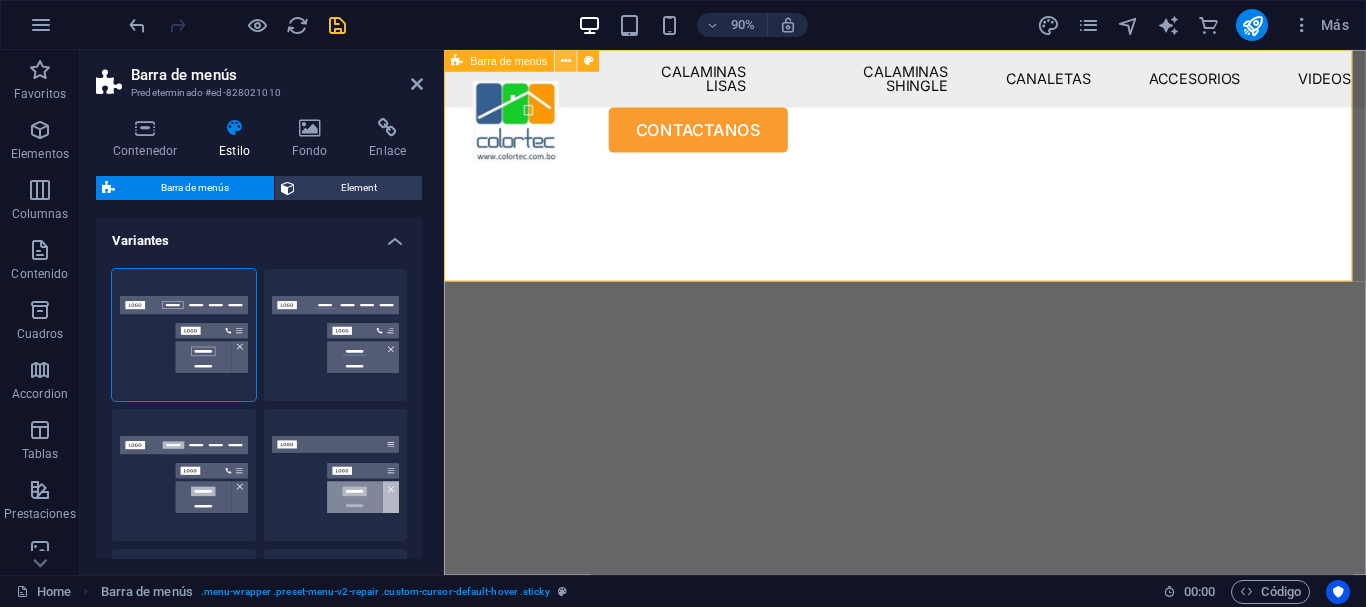 click at bounding box center [566, 60] 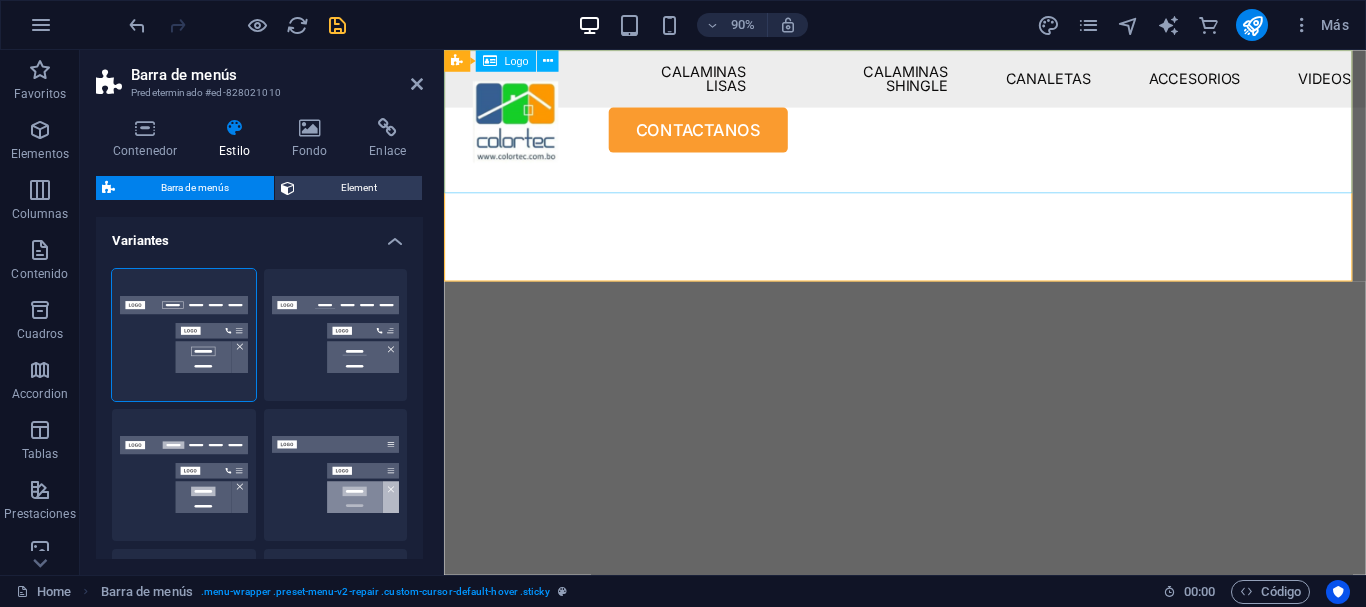 click at bounding box center [523, 129] 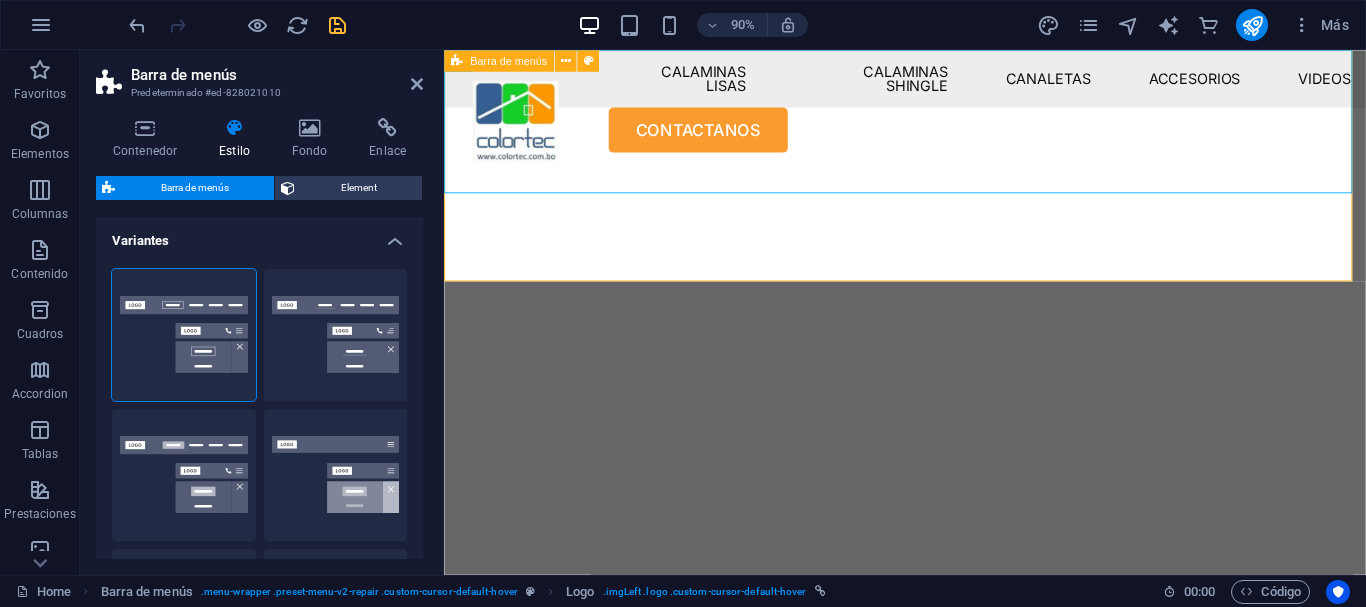 click on "Barra de menús" at bounding box center (508, 60) 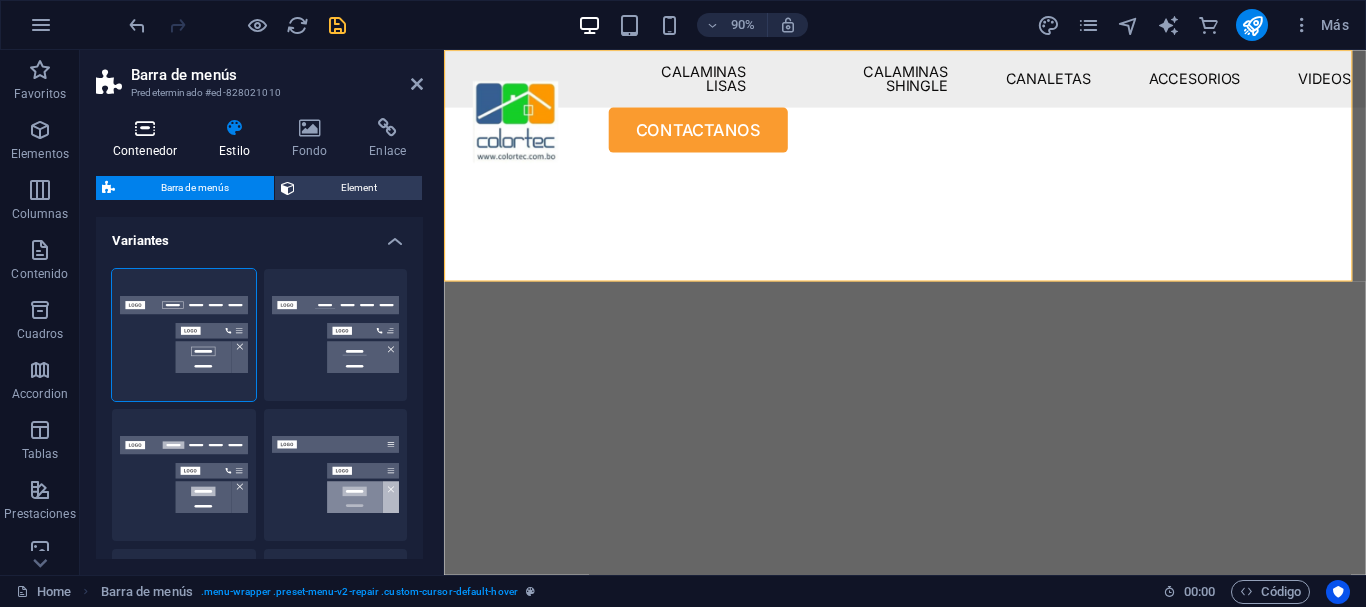 click at bounding box center [145, 128] 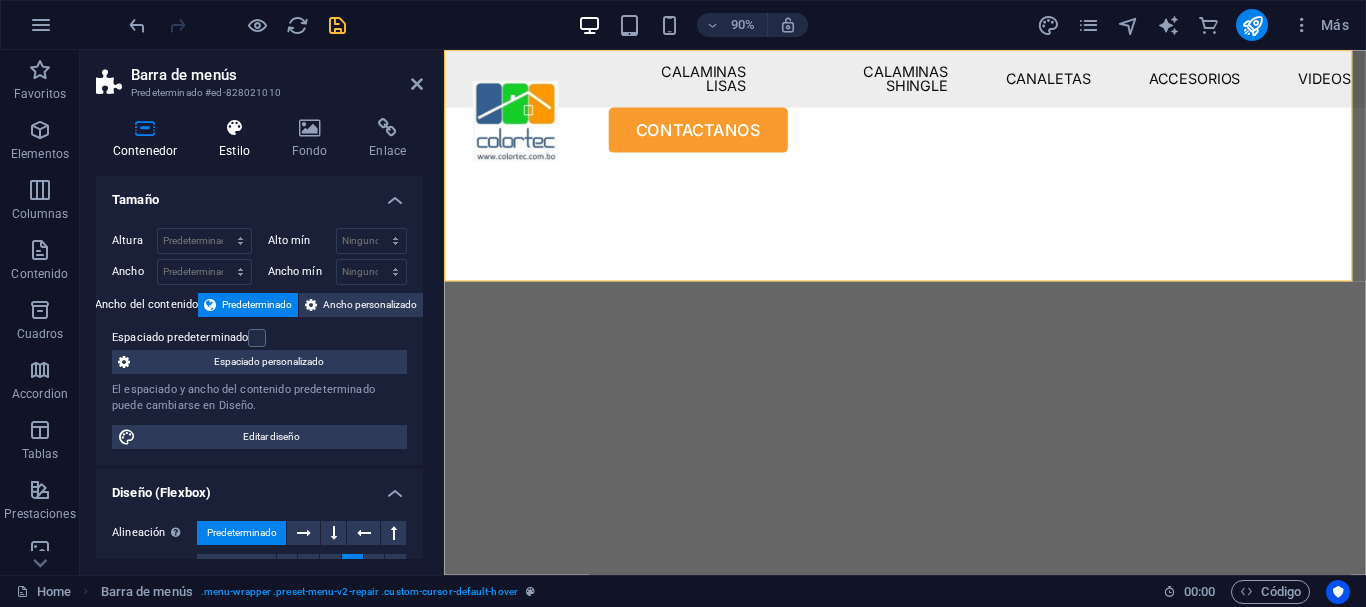 click on "Estilo" at bounding box center (238, 139) 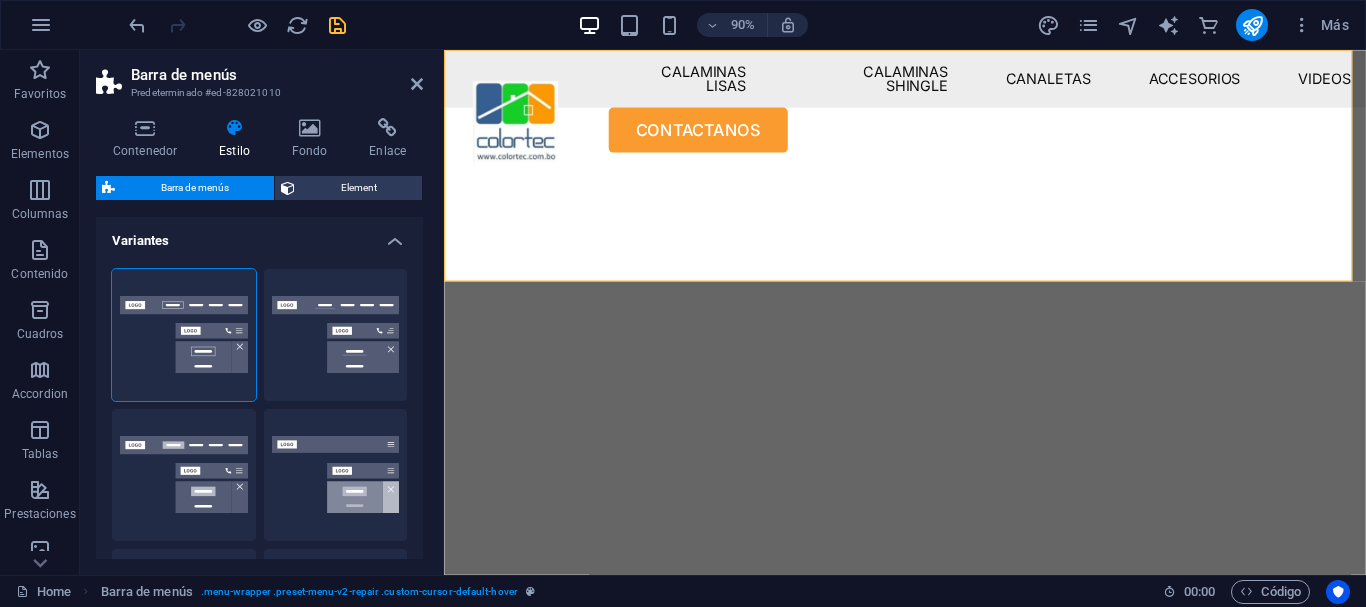 click on "Variantes" at bounding box center [259, 235] 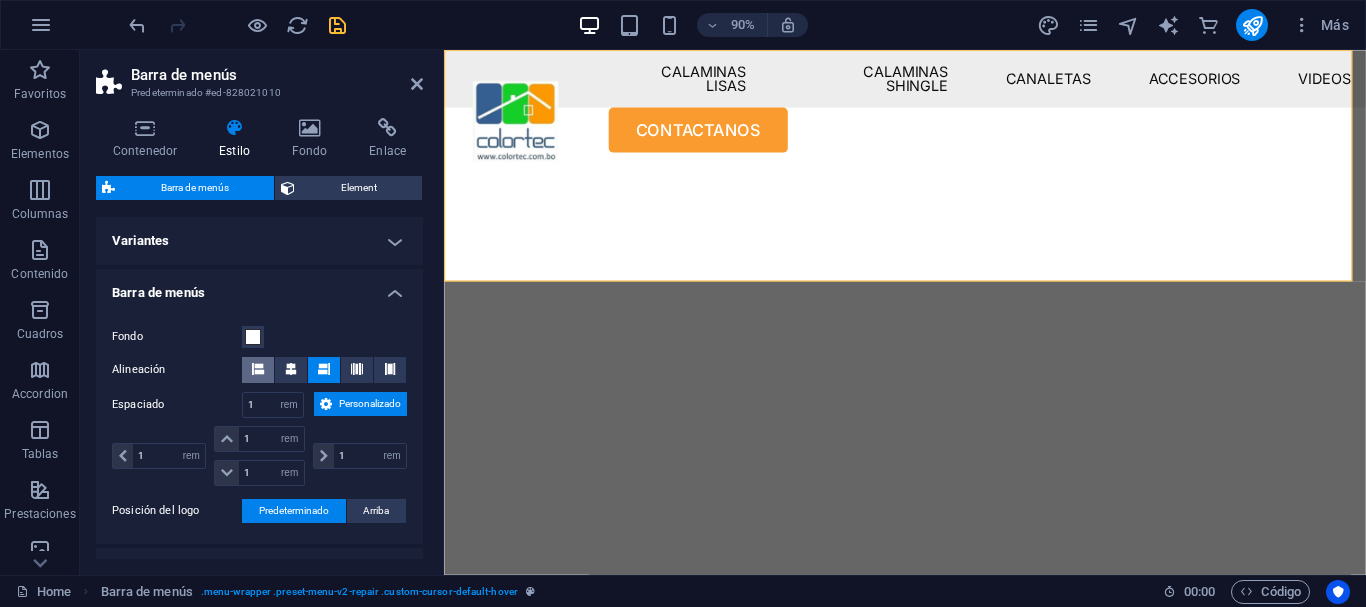 click at bounding box center [258, 369] 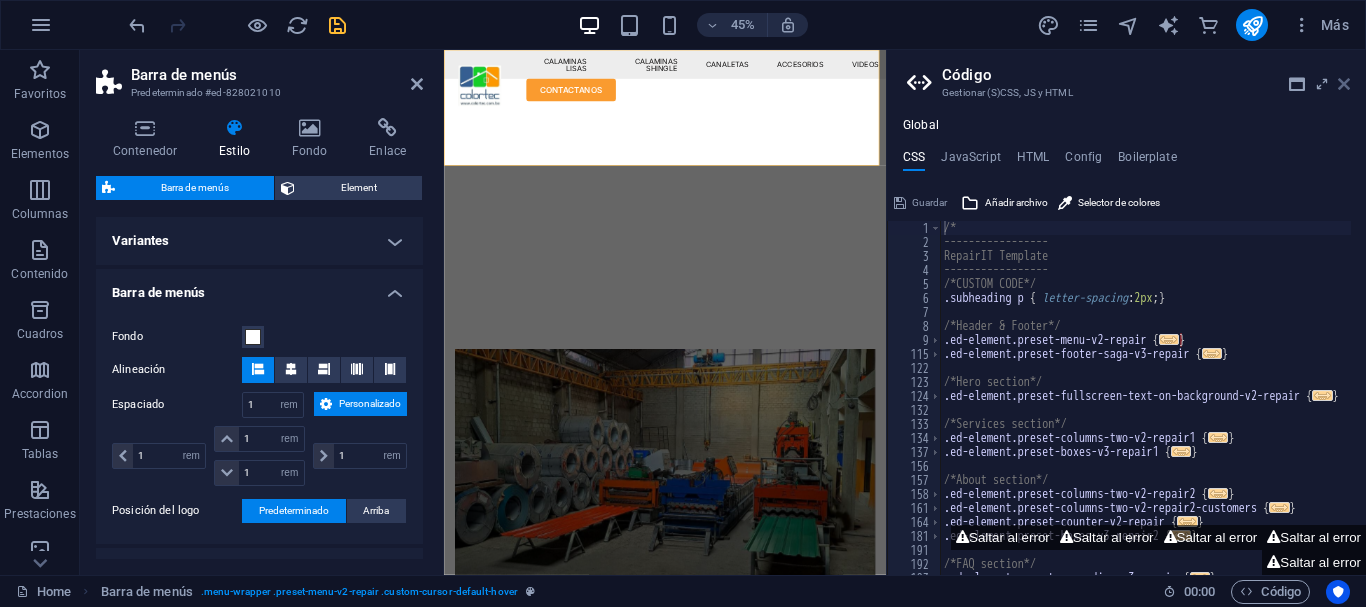 click at bounding box center (1344, 84) 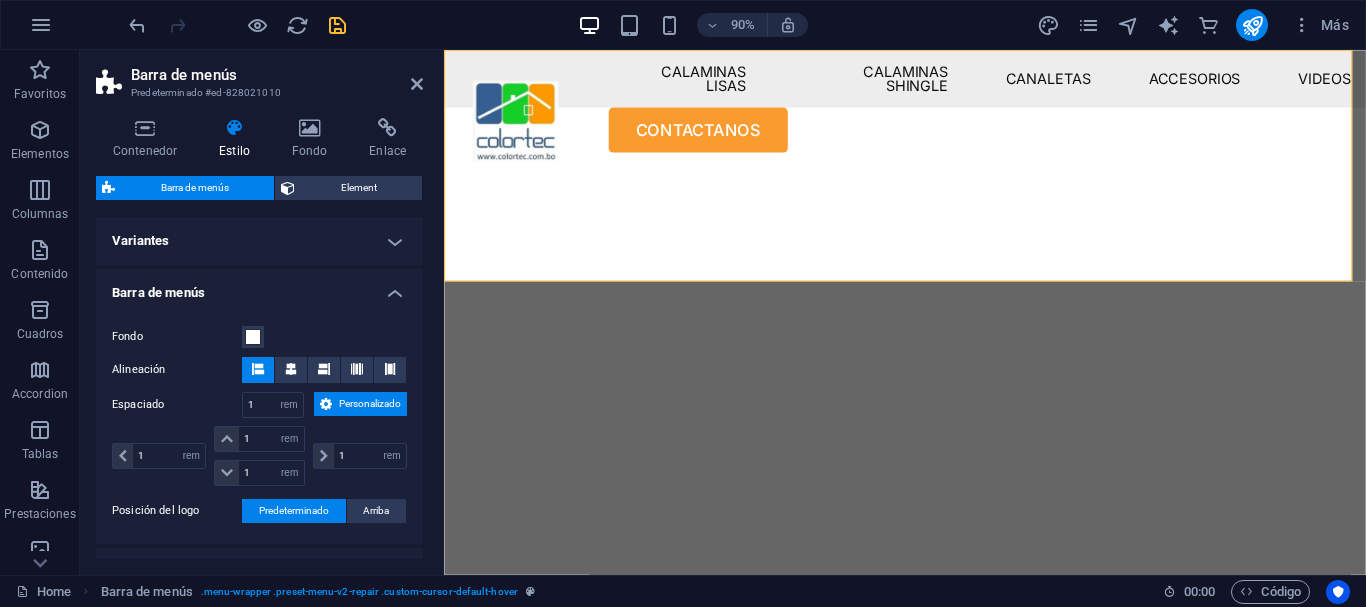 click on "Variantes" at bounding box center [259, 241] 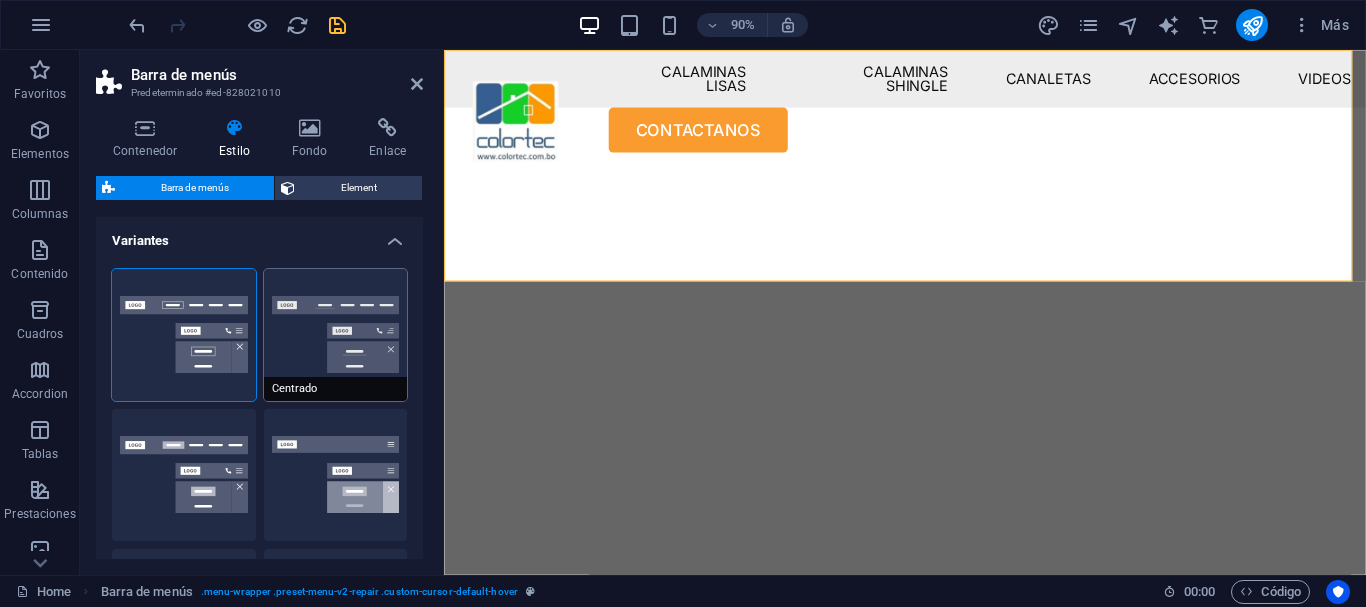 click on "Centrado" at bounding box center [336, 335] 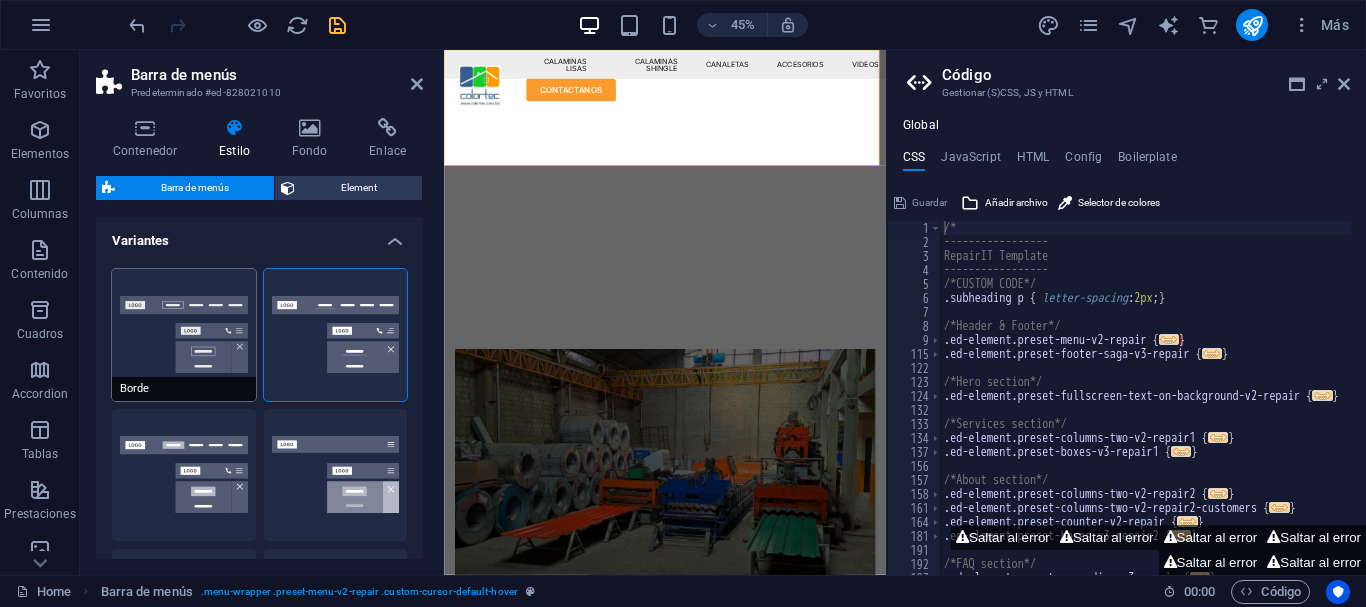 click on "Borde" at bounding box center [184, 335] 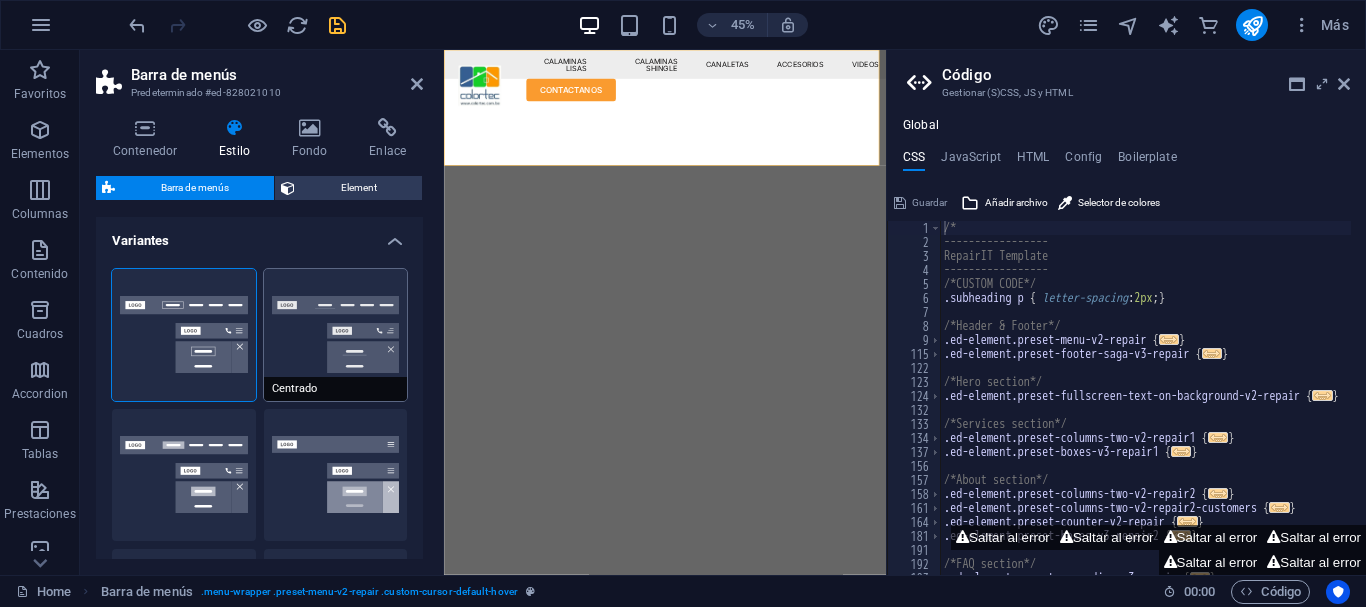 click on "Centrado" at bounding box center [336, 335] 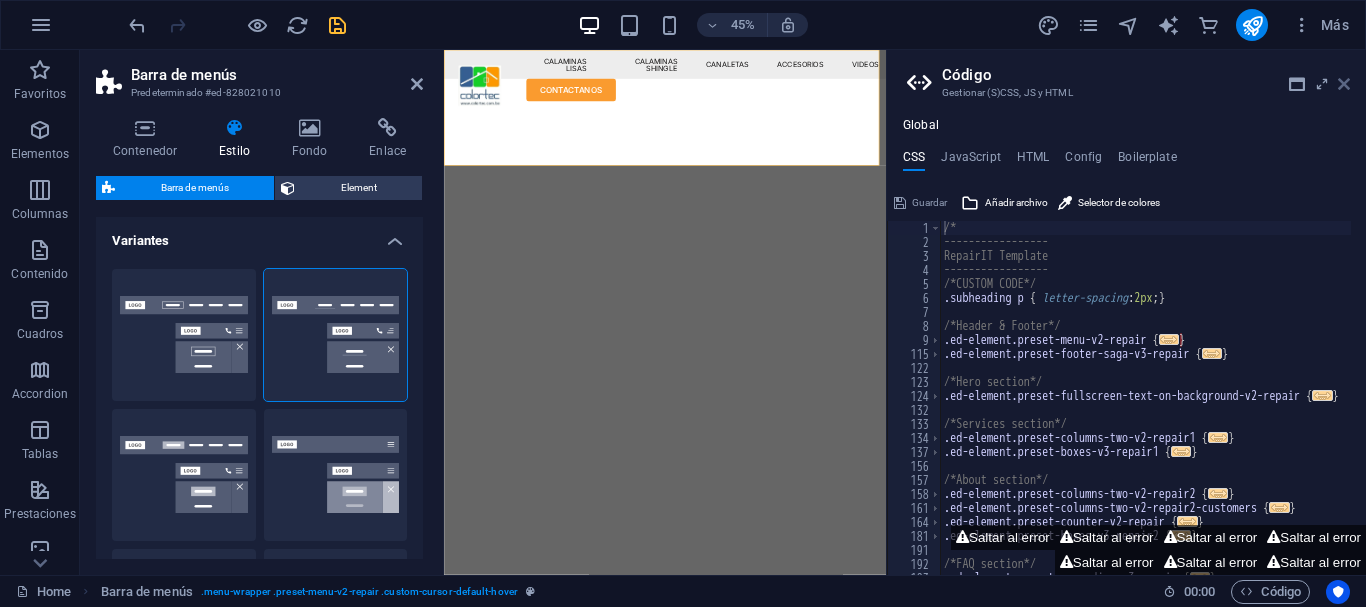 click at bounding box center [1344, 84] 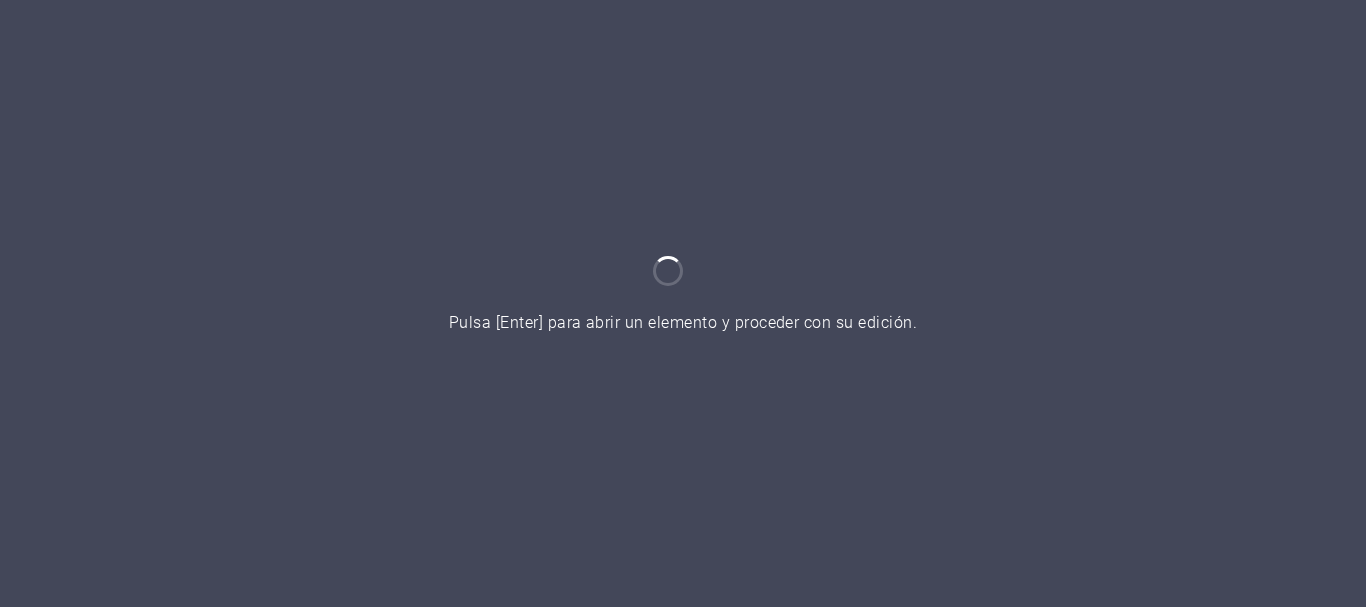 scroll, scrollTop: 0, scrollLeft: 0, axis: both 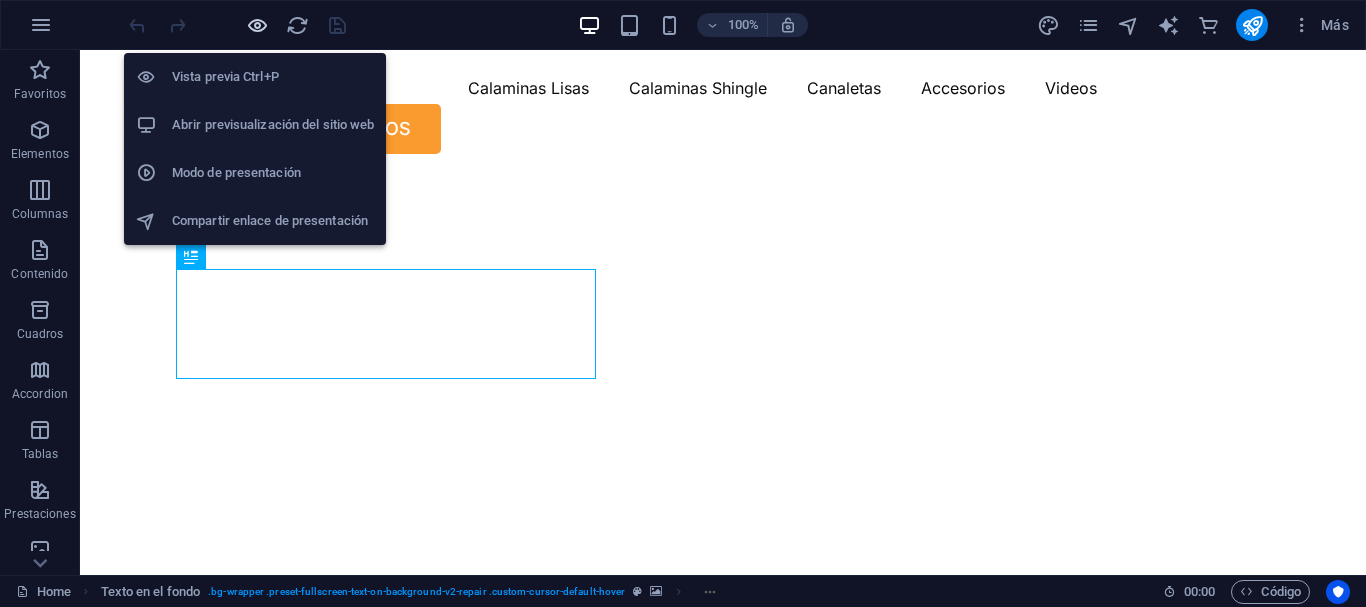 click at bounding box center [257, 25] 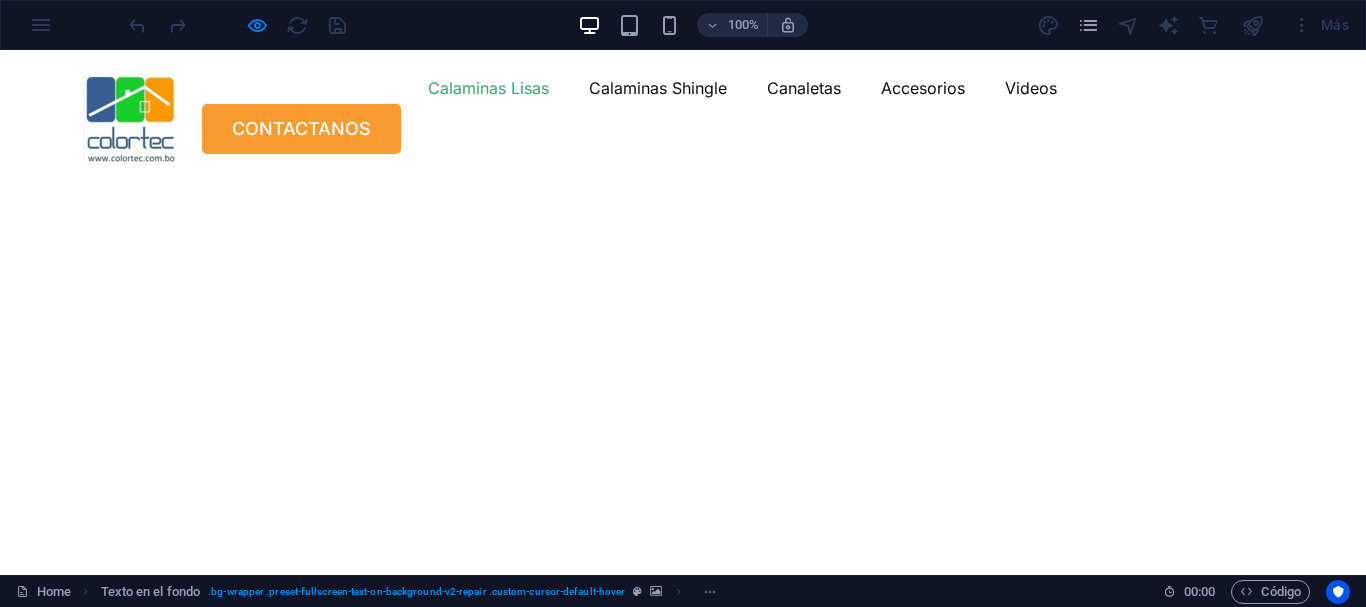 click on "Calaminas Lisas" at bounding box center (488, 88) 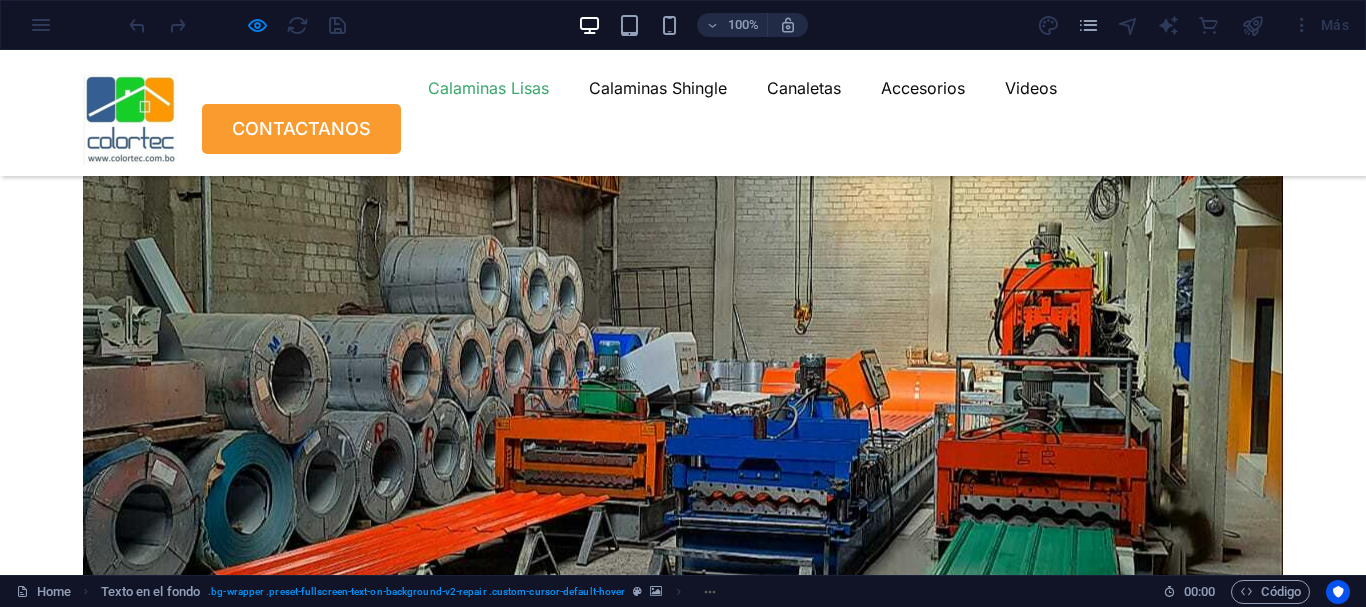 scroll, scrollTop: 457, scrollLeft: 0, axis: vertical 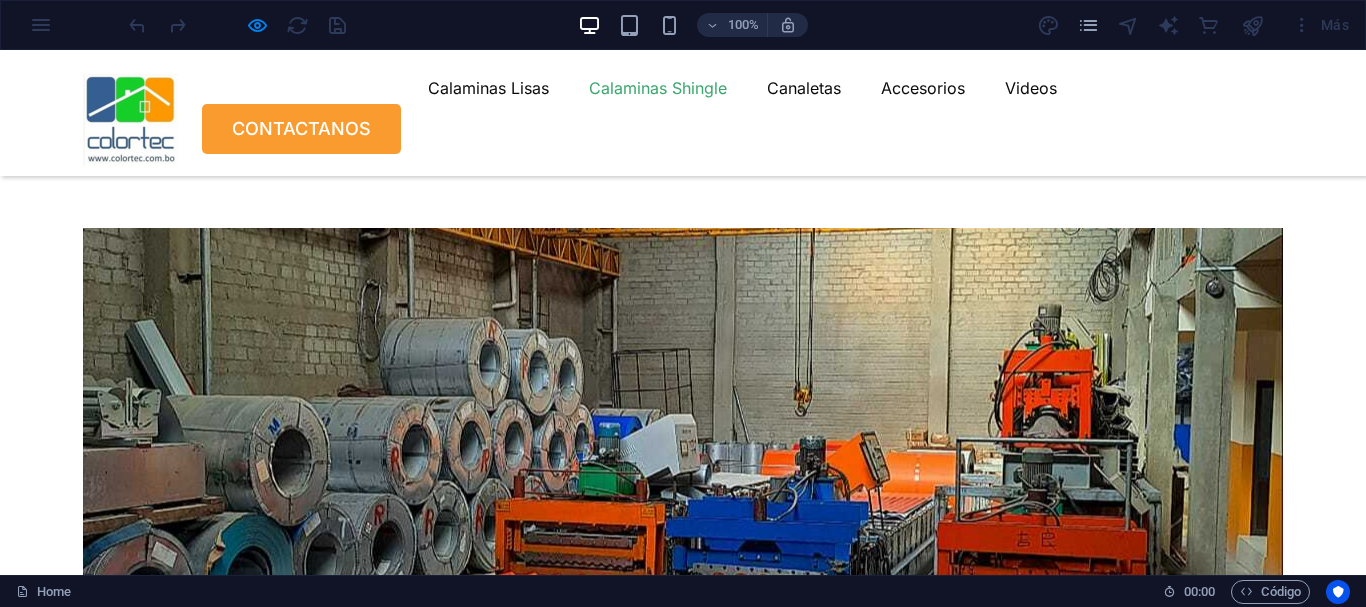 click on "Calaminas Shingle" at bounding box center (658, 88) 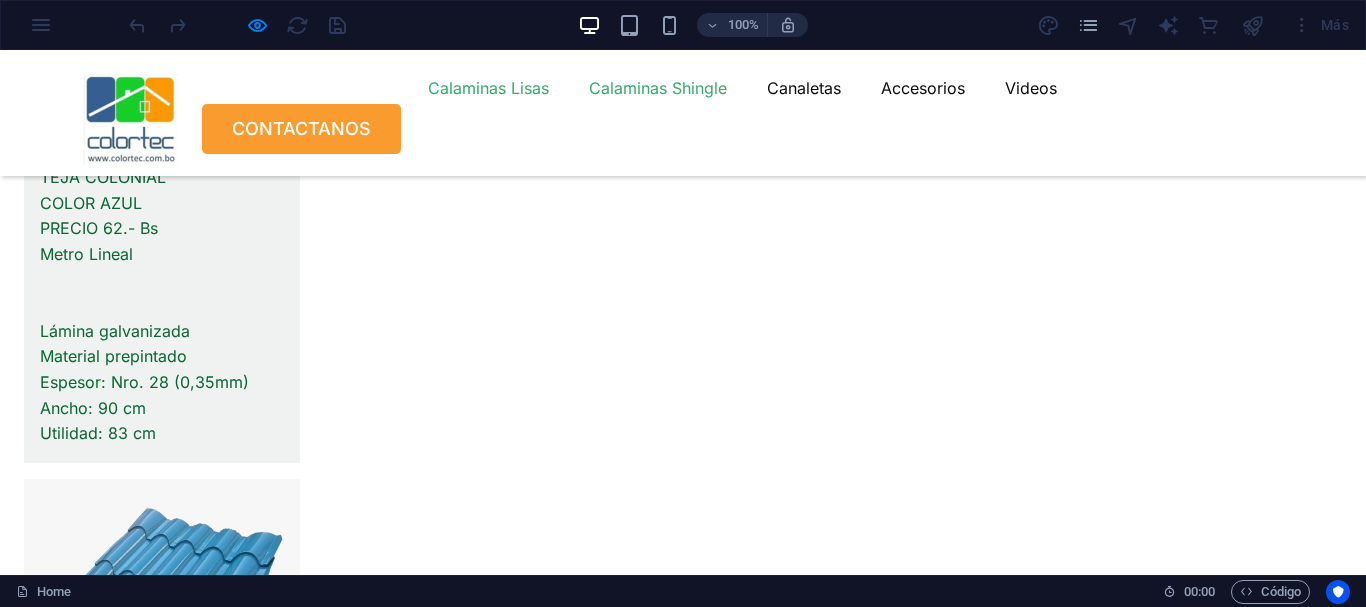 scroll, scrollTop: 2734, scrollLeft: 0, axis: vertical 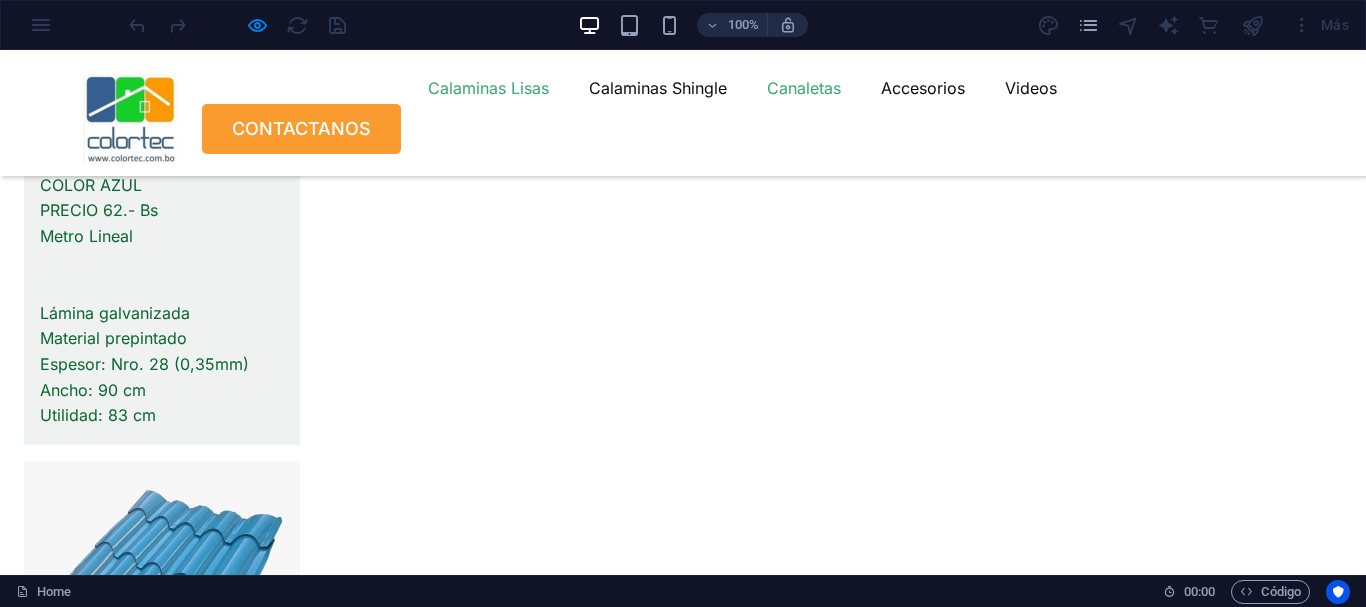 click on "Canaletas" at bounding box center [804, 88] 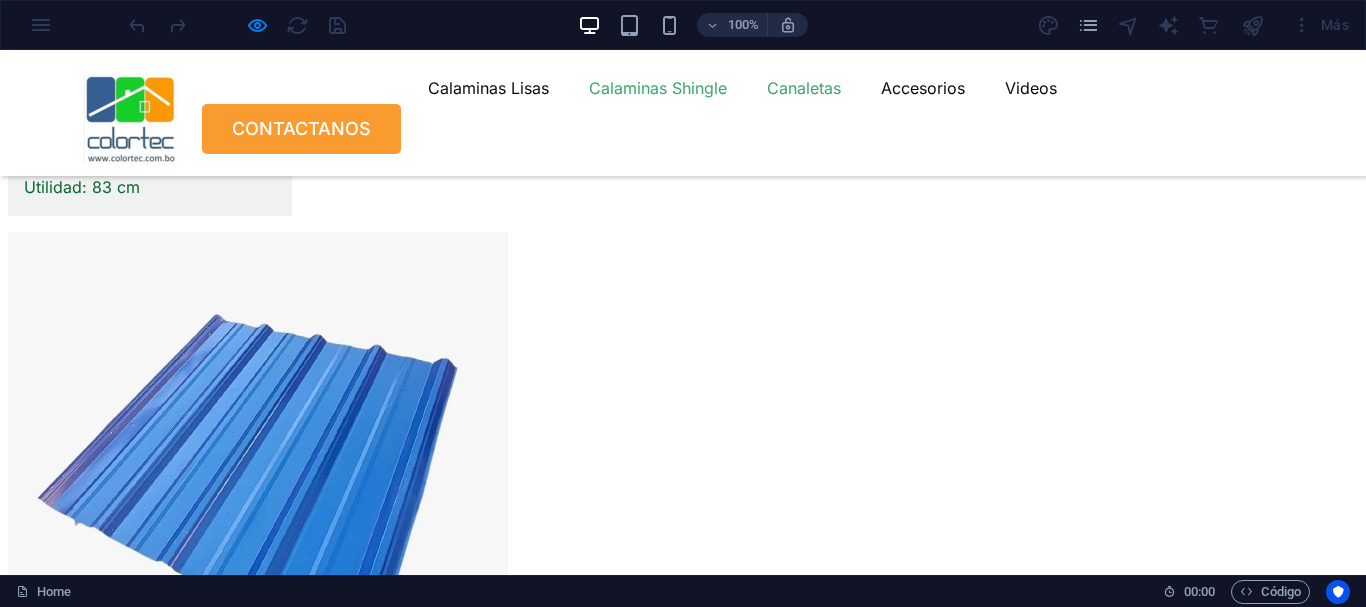 scroll, scrollTop: 5144, scrollLeft: 0, axis: vertical 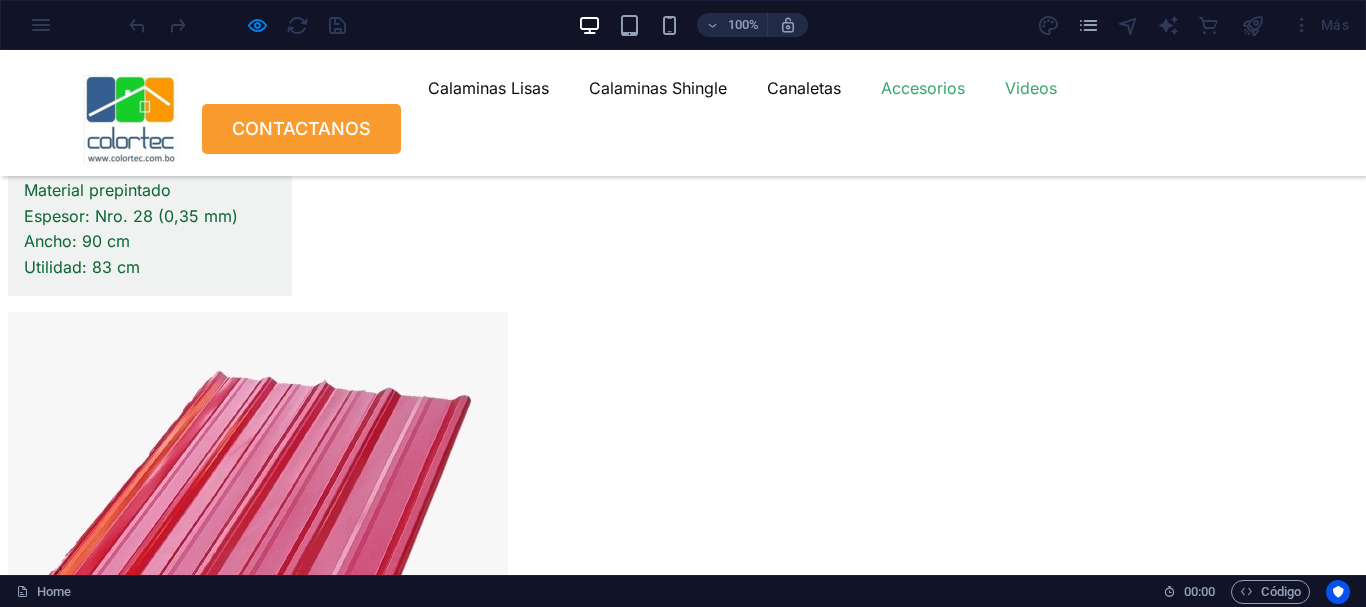 click on "Videos" at bounding box center (1031, 88) 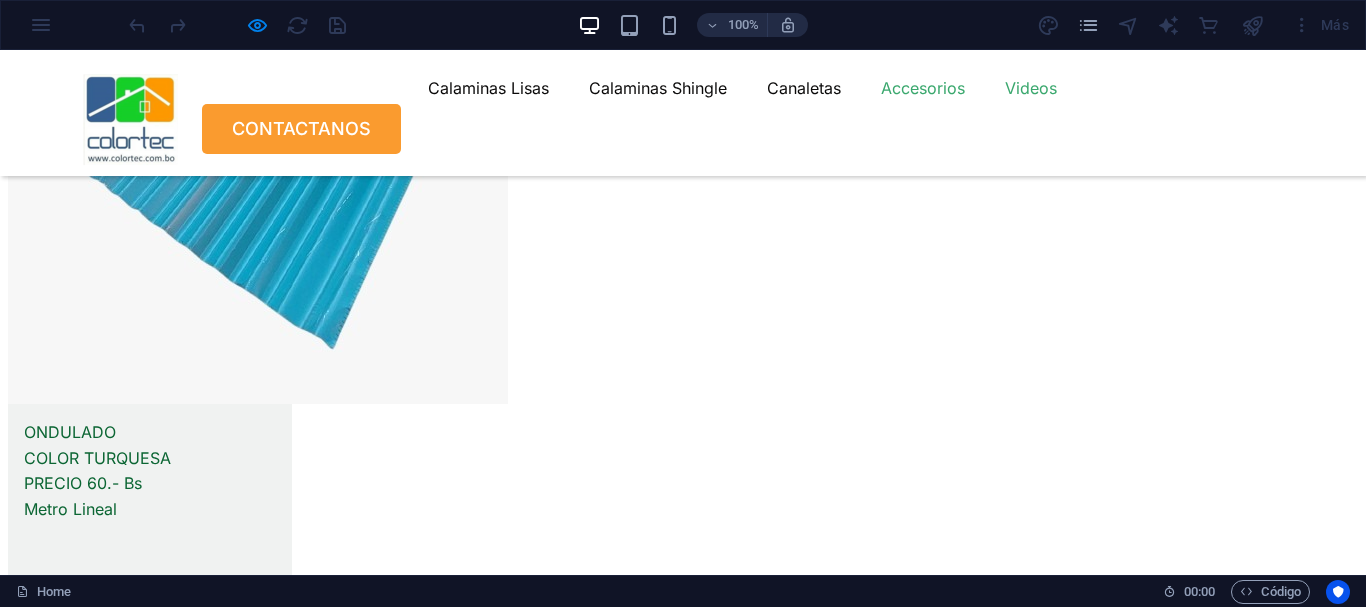 scroll, scrollTop: 9723, scrollLeft: 0, axis: vertical 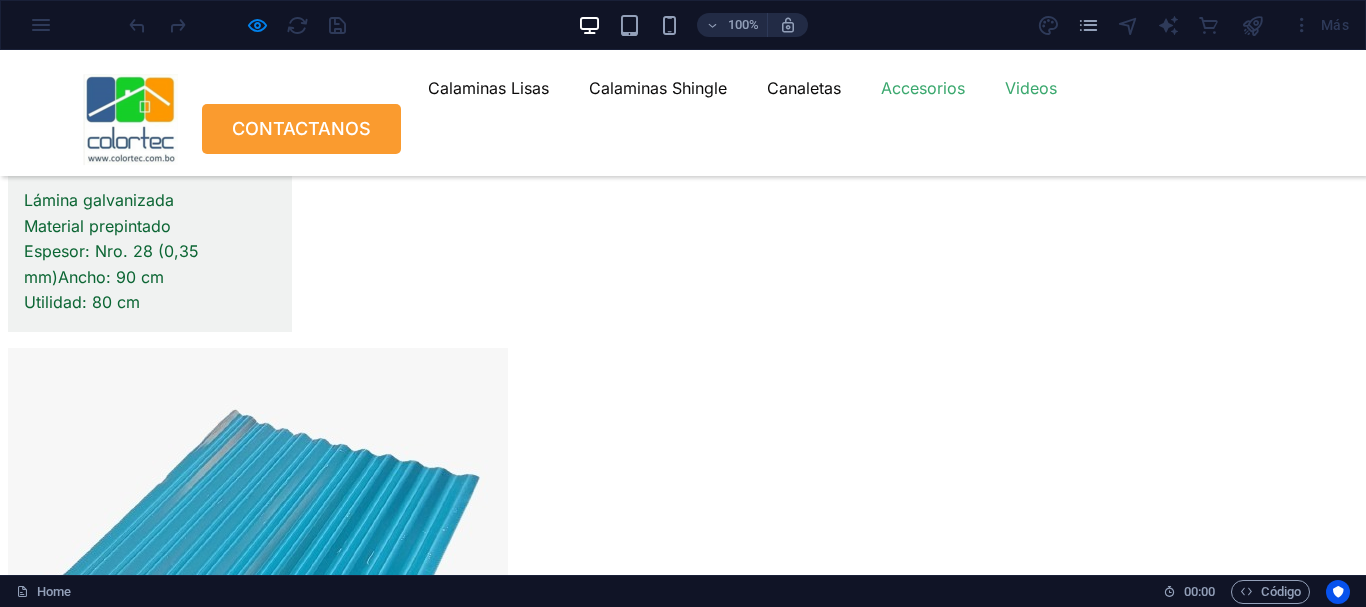 click on "Videos" at bounding box center (1031, 88) 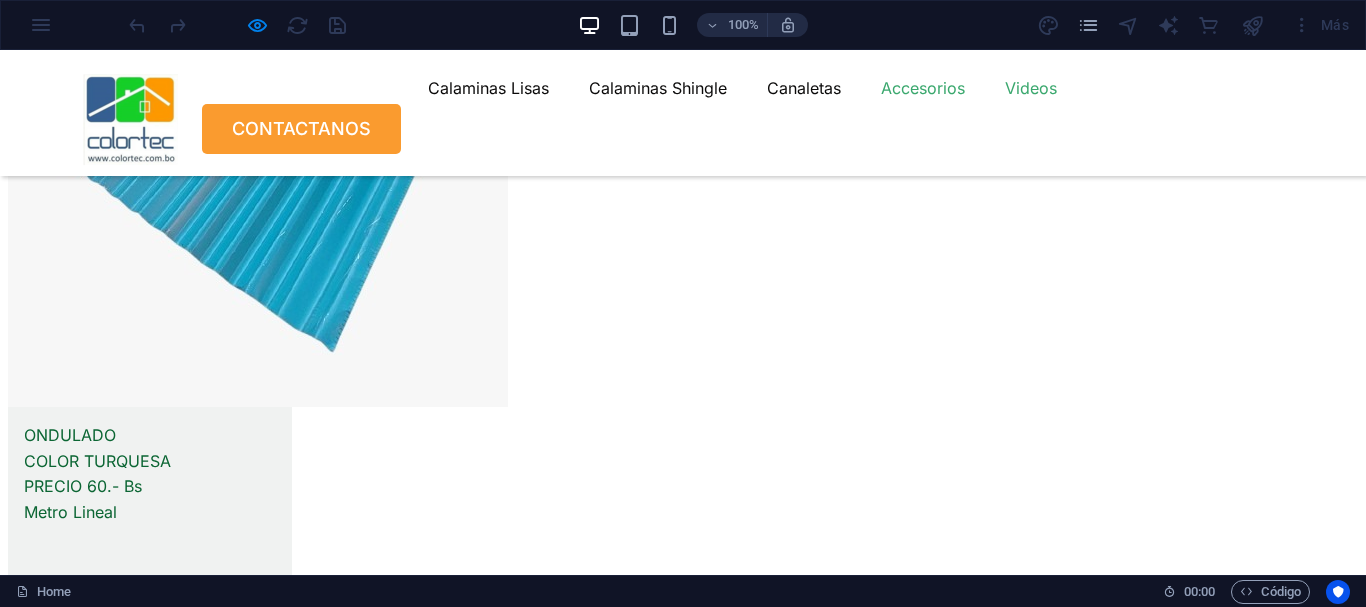 scroll, scrollTop: 9723, scrollLeft: 0, axis: vertical 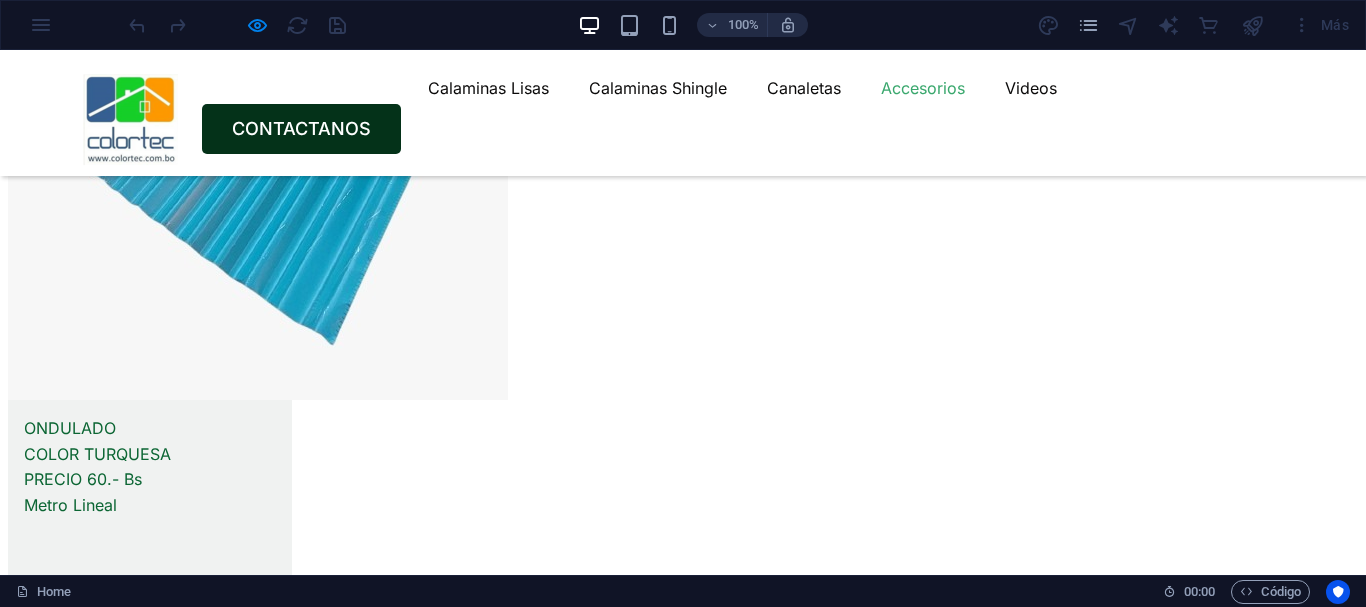 click on "CONTACTANOS" at bounding box center (301, 129) 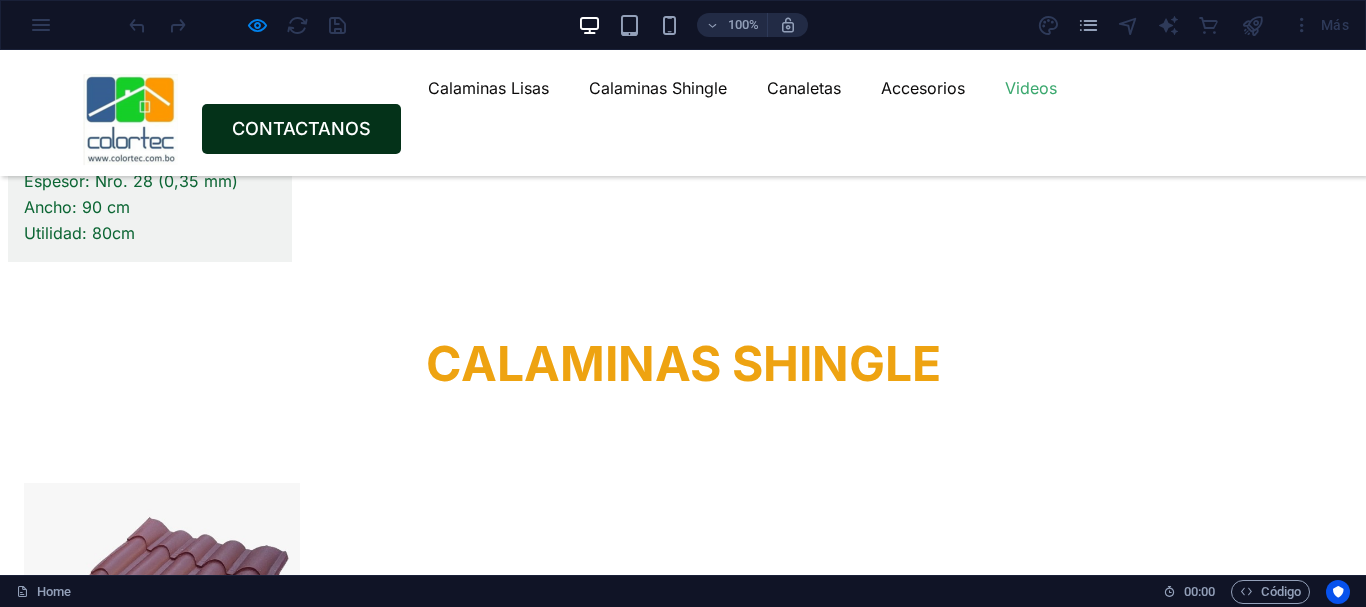 scroll, scrollTop: 11035, scrollLeft: 0, axis: vertical 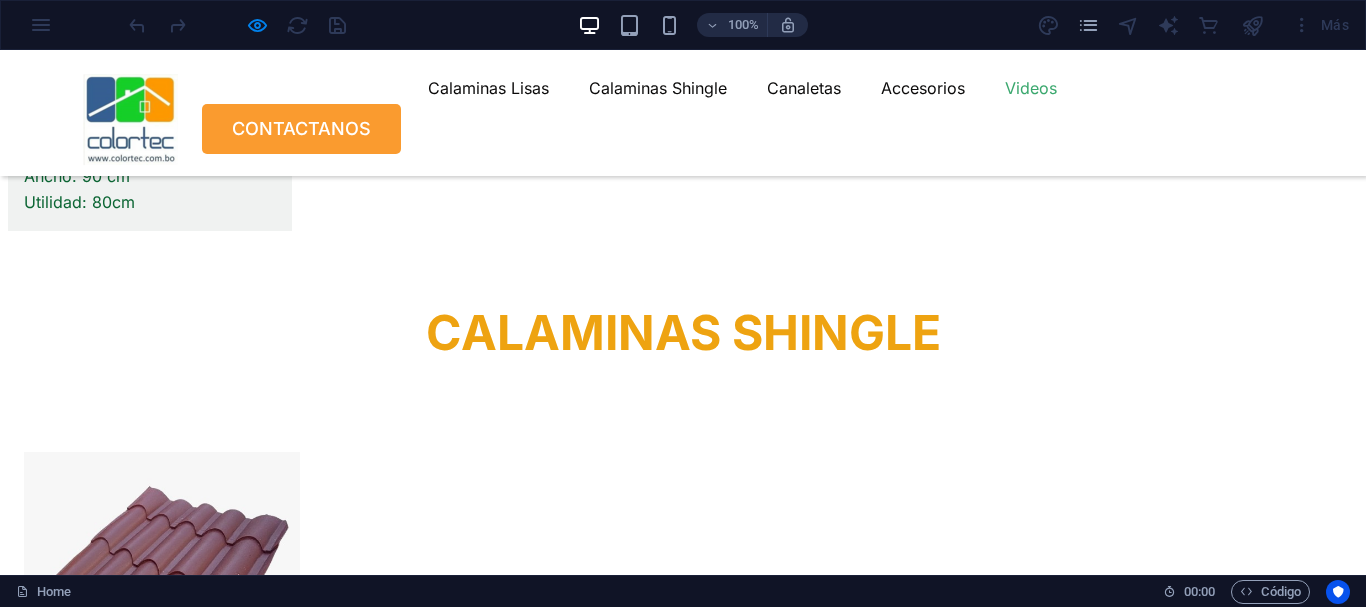 click on "colorteccubiertasycalaminas@gmail.com" at bounding box center [171, 22792] 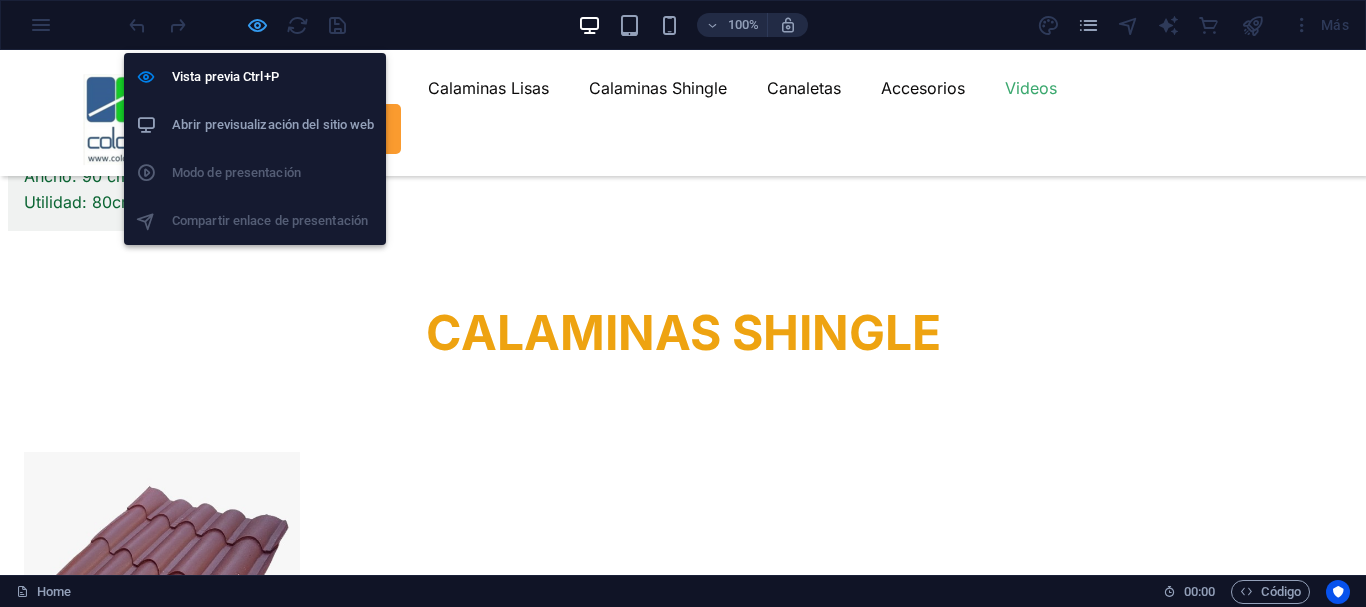 click at bounding box center [257, 25] 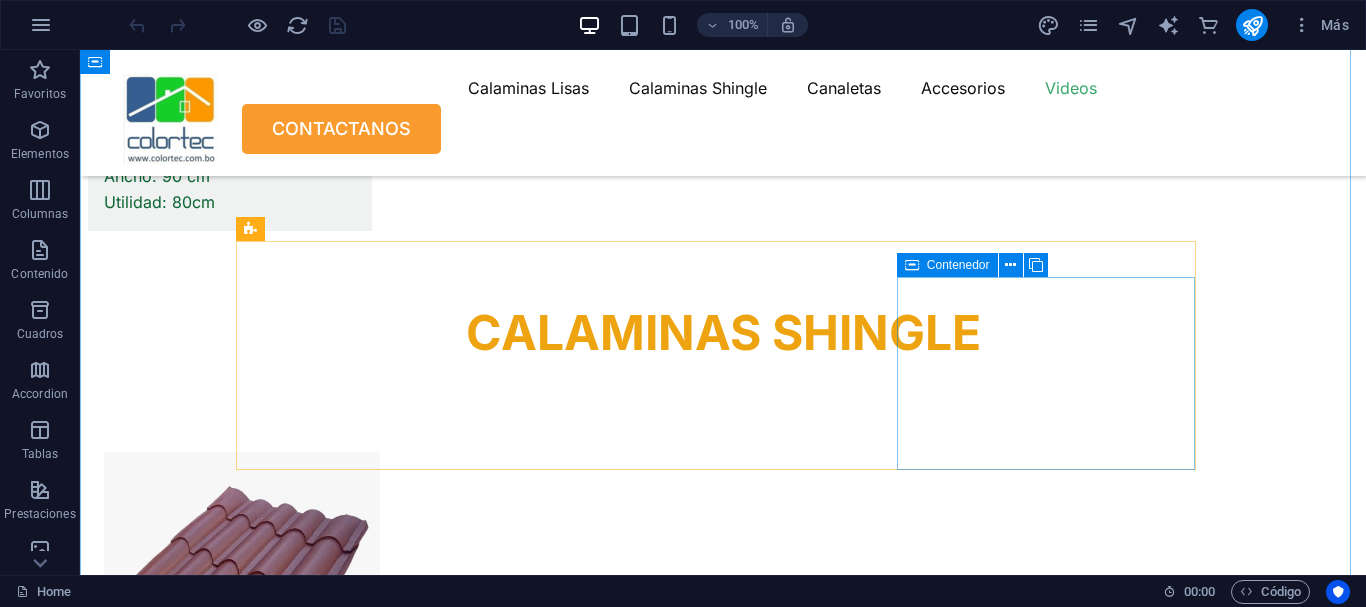 click at bounding box center [912, 265] 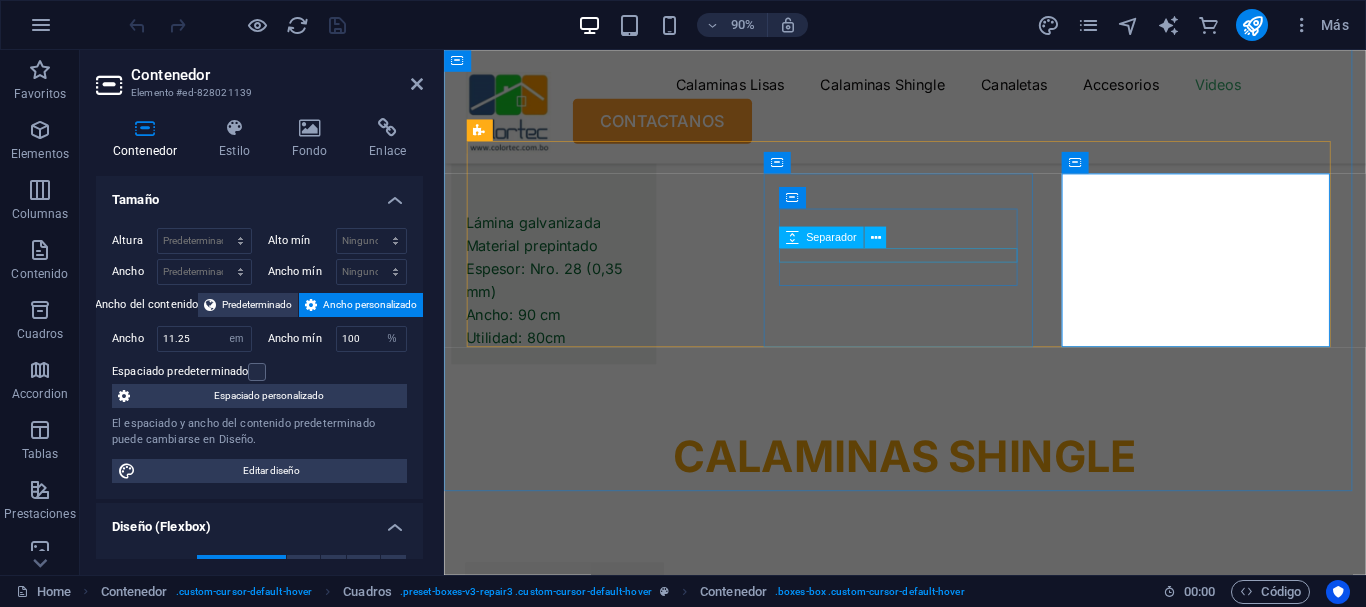 scroll, scrollTop: 11542, scrollLeft: 0, axis: vertical 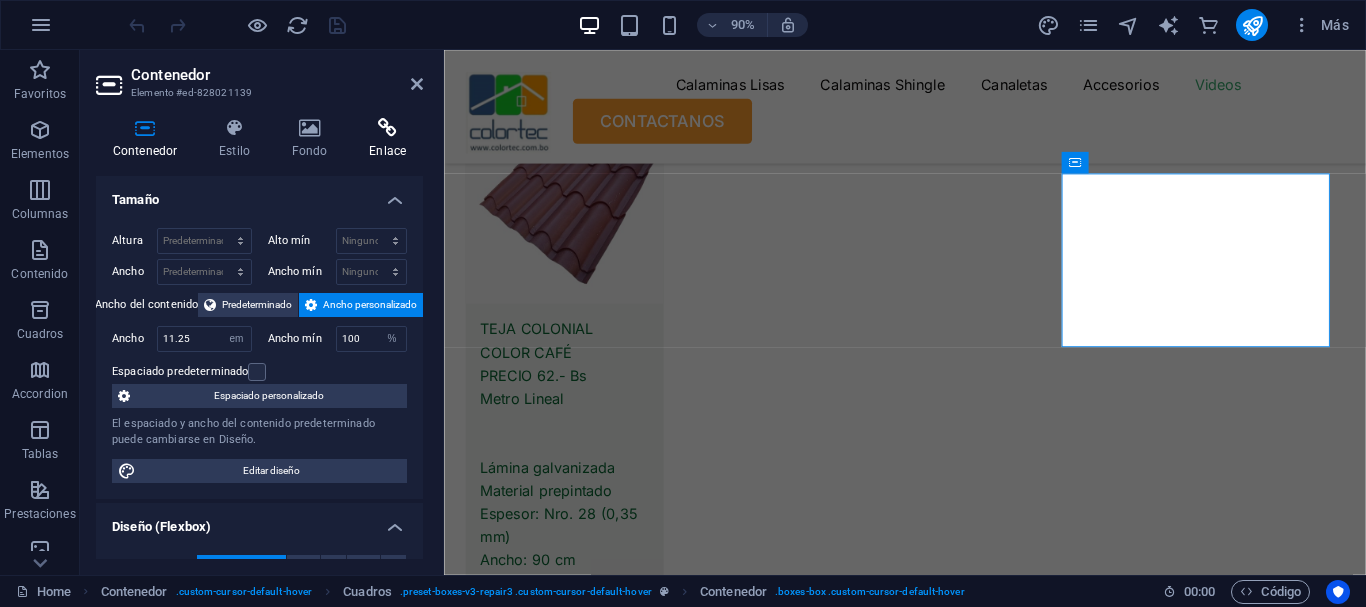 click on "Enlace" at bounding box center (387, 139) 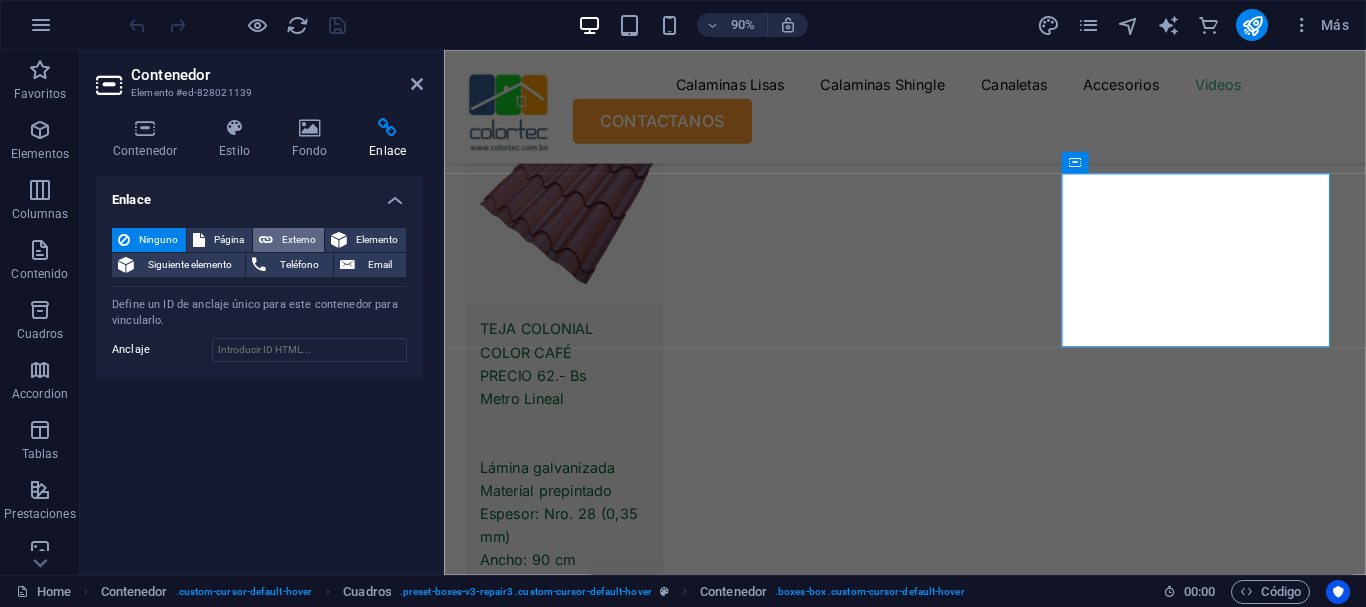 click on "Externo" at bounding box center [298, 240] 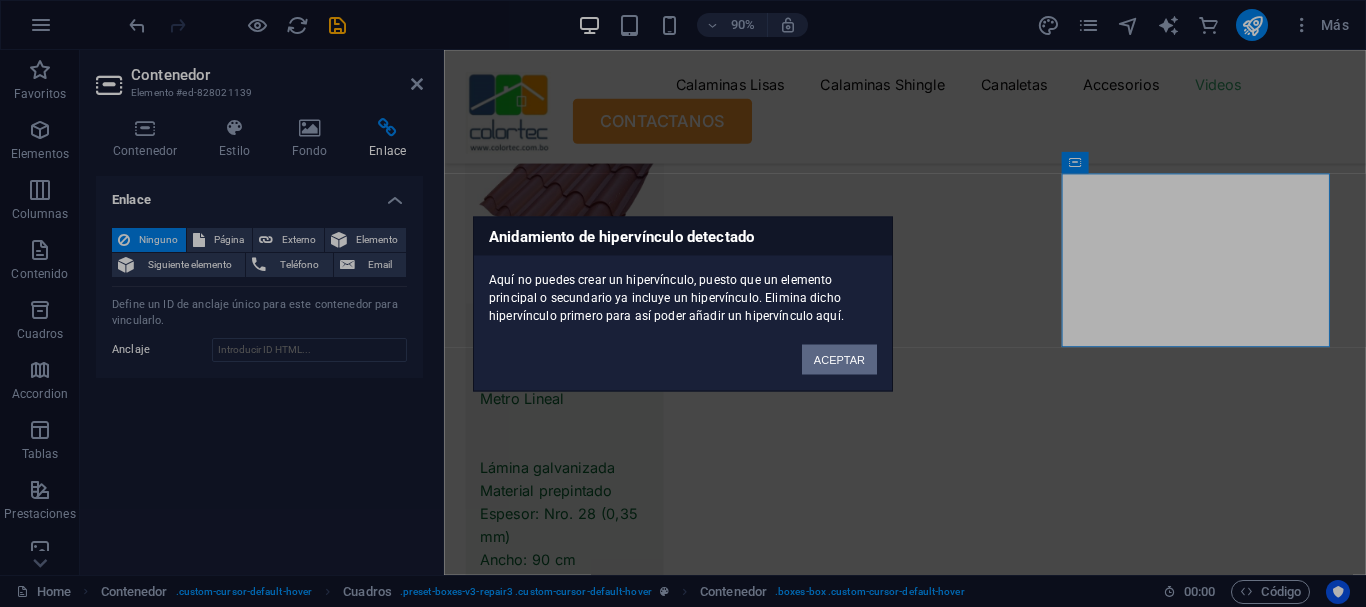 click on "ACEPTAR" at bounding box center (839, 359) 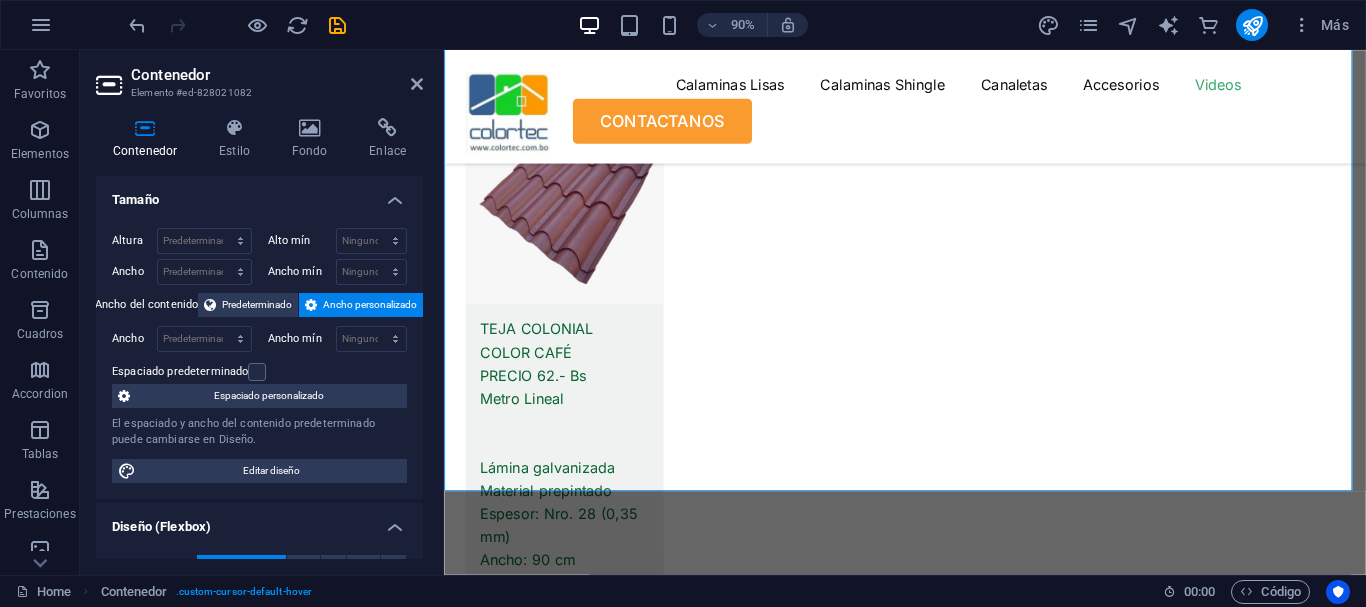 drag, startPoint x: 423, startPoint y: 270, endPoint x: 414, endPoint y: 362, distance: 92.43917 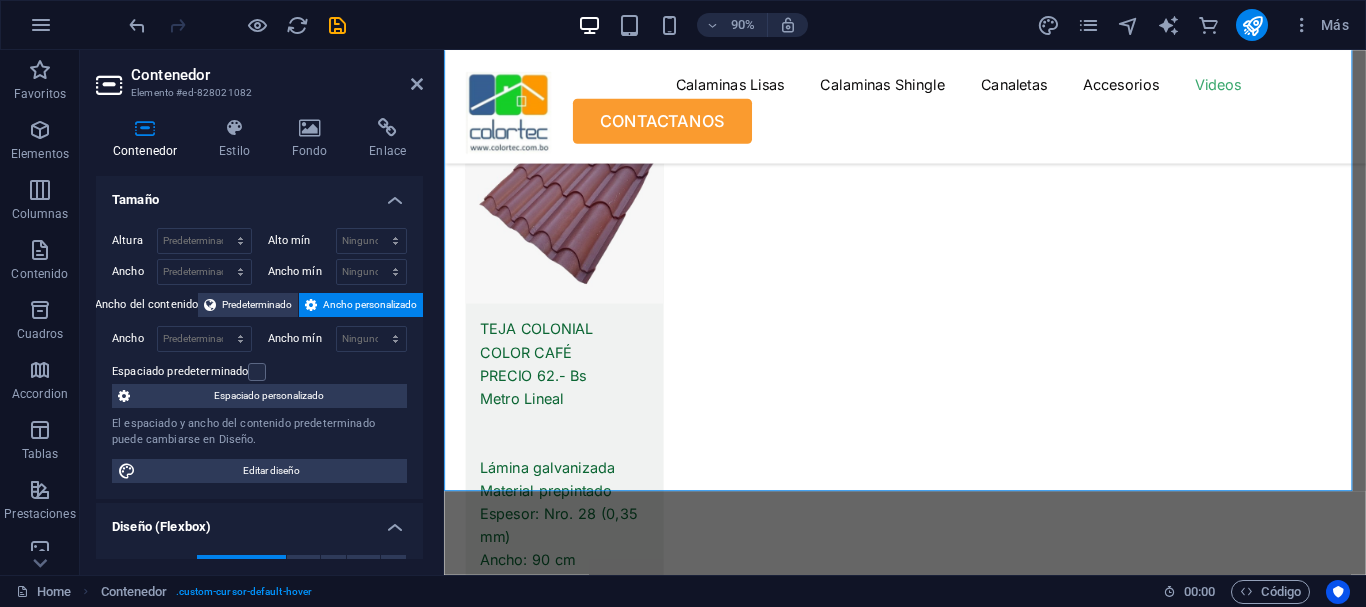 click on "Contenedor Estilo Fondo Enlace Tamaño Altura Predeterminado px rem % vh vw Alto mín Ninguno px rem % vh vw Ancho Predeterminado px rem % em vh vw Ancho mín Ninguno px rem % vh vw Ancho del contenido Predeterminado Ancho personalizado Ancho Predeterminado px rem % em vh vw Ancho mín Ninguno px rem % vh vw Espaciado predeterminado Espaciado personalizado El espaciado y ancho del contenido predeterminado puede cambiarse en Diseño. Editar diseño Diseño (Flexbox) Alineación Determina flex-direction. Predeterminado Eje principal Determina la forma en la que los elementos deberían comportarse por el eje principal en este contenedor (contenido justificado). Predeterminado Eje lateral Controla la dirección vertical del elemento en el contenedor (alinear elementos). Predeterminado Ajuste Predeterminado Habilitado Deshabilitado Relleno Controla las distancias y la dirección de los elementos en el eje Y en varias líneas (alinear contenido). Predeterminado Accesibilidad Rol Ninguno Alert Timer" at bounding box center (259, 338) 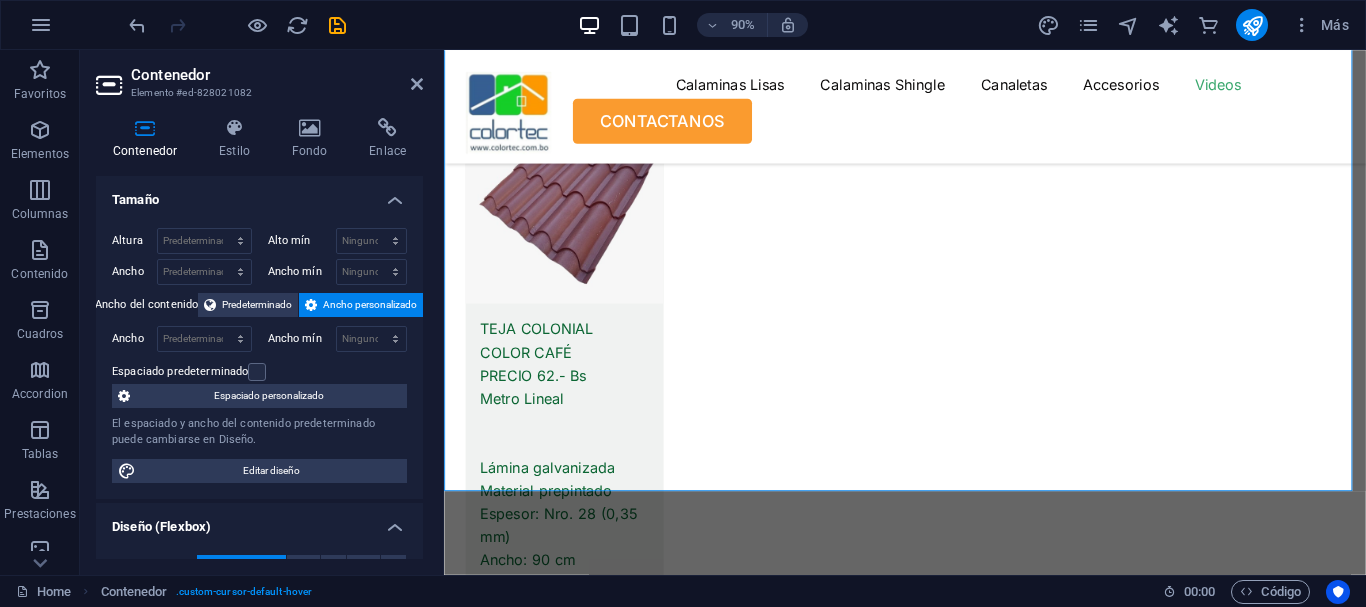 click on "Contenedor Estilo Fondo Enlace Tamaño Altura Predeterminado px rem % vh vw Alto mín Ninguno px rem % vh vw Ancho Predeterminado px rem % em vh vw Ancho mín Ninguno px rem % vh vw Ancho del contenido Predeterminado Ancho personalizado Ancho Predeterminado px rem % em vh vw Ancho mín Ninguno px rem % vh vw Espaciado predeterminado Espaciado personalizado El espaciado y ancho del contenido predeterminado puede cambiarse en Diseño. Editar diseño Diseño (Flexbox) Alineación Determina flex-direction. Predeterminado Eje principal Determina la forma en la que los elementos deberían comportarse por el eje principal en este contenedor (contenido justificado). Predeterminado Eje lateral Controla la dirección vertical del elemento en el contenedor (alinear elementos). Predeterminado Ajuste Predeterminado Habilitado Deshabilitado Relleno Controla las distancias y la dirección de los elementos en el eje Y en varias líneas (alinear contenido). Predeterminado Accesibilidad Rol Ninguno Alert Timer" at bounding box center [259, 338] 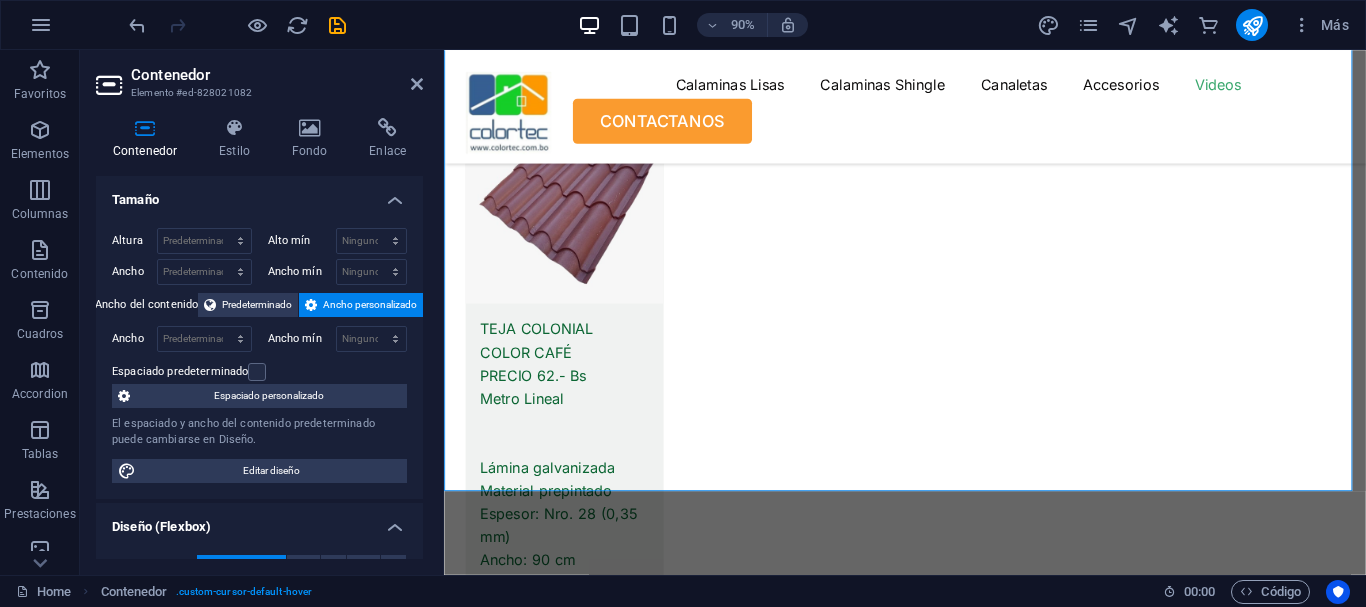 click on "Contenedor Estilo Fondo Enlace Tamaño Altura Predeterminado px rem % vh vw Alto mín Ninguno px rem % vh vw Ancho Predeterminado px rem % em vh vw Ancho mín Ninguno px rem % vh vw Ancho del contenido Predeterminado Ancho personalizado Ancho Predeterminado px rem % em vh vw Ancho mín Ninguno px rem % vh vw Espaciado predeterminado Espaciado personalizado El espaciado y ancho del contenido predeterminado puede cambiarse en Diseño. Editar diseño Diseño (Flexbox) Alineación Determina flex-direction. Predeterminado Eje principal Determina la forma en la que los elementos deberían comportarse por el eje principal en este contenedor (contenido justificado). Predeterminado Eje lateral Controla la dirección vertical del elemento en el contenedor (alinear elementos). Predeterminado Ajuste Predeterminado Habilitado Deshabilitado Relleno Controla las distancias y la dirección de los elementos en el eje Y en varias líneas (alinear contenido). Predeterminado Accesibilidad Rol Ninguno Alert Timer" at bounding box center (259, 338) 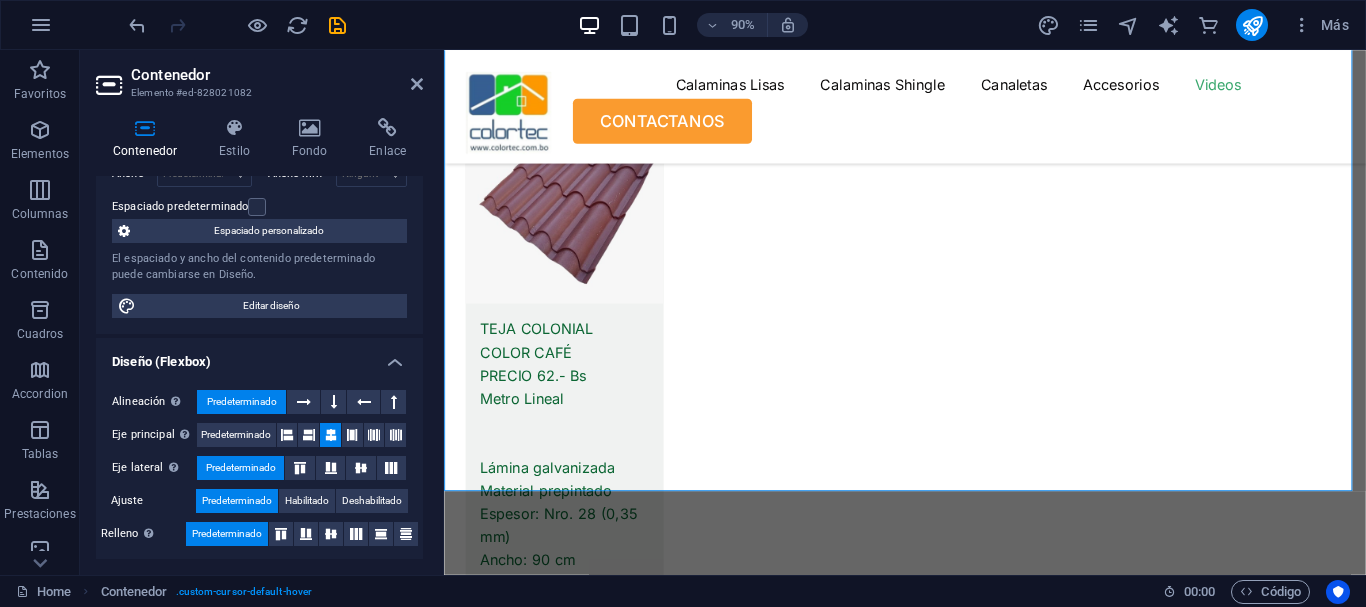 scroll, scrollTop: 173, scrollLeft: 0, axis: vertical 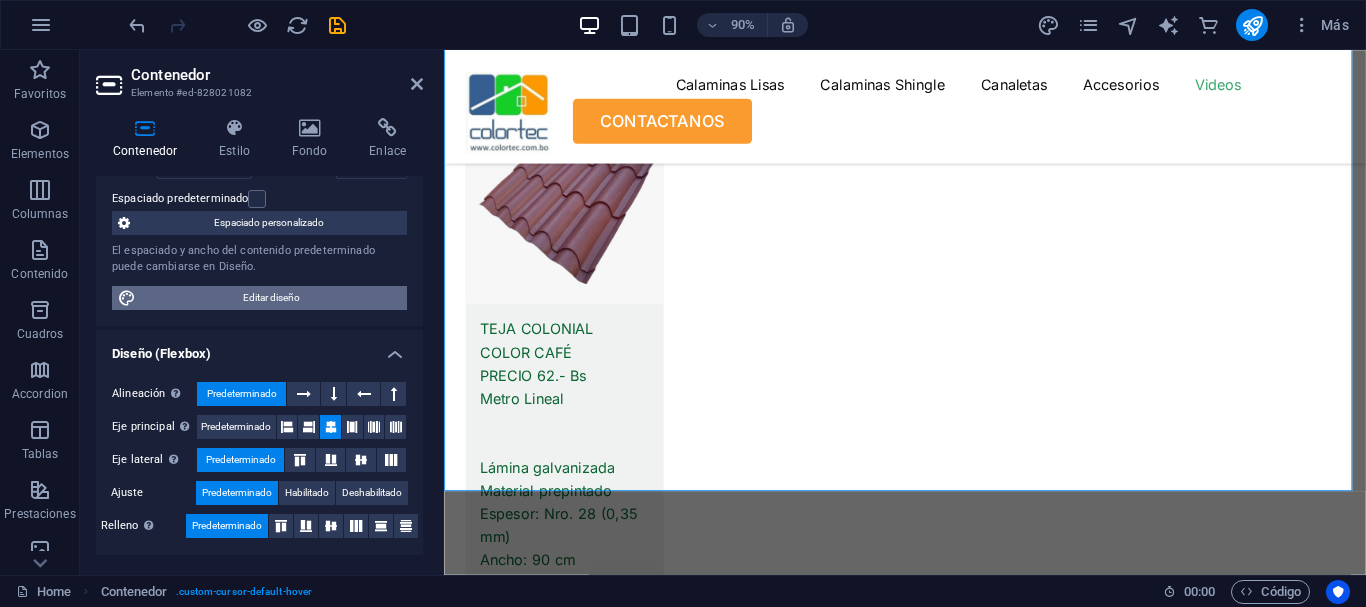 click on "Editar diseño" at bounding box center (271, 298) 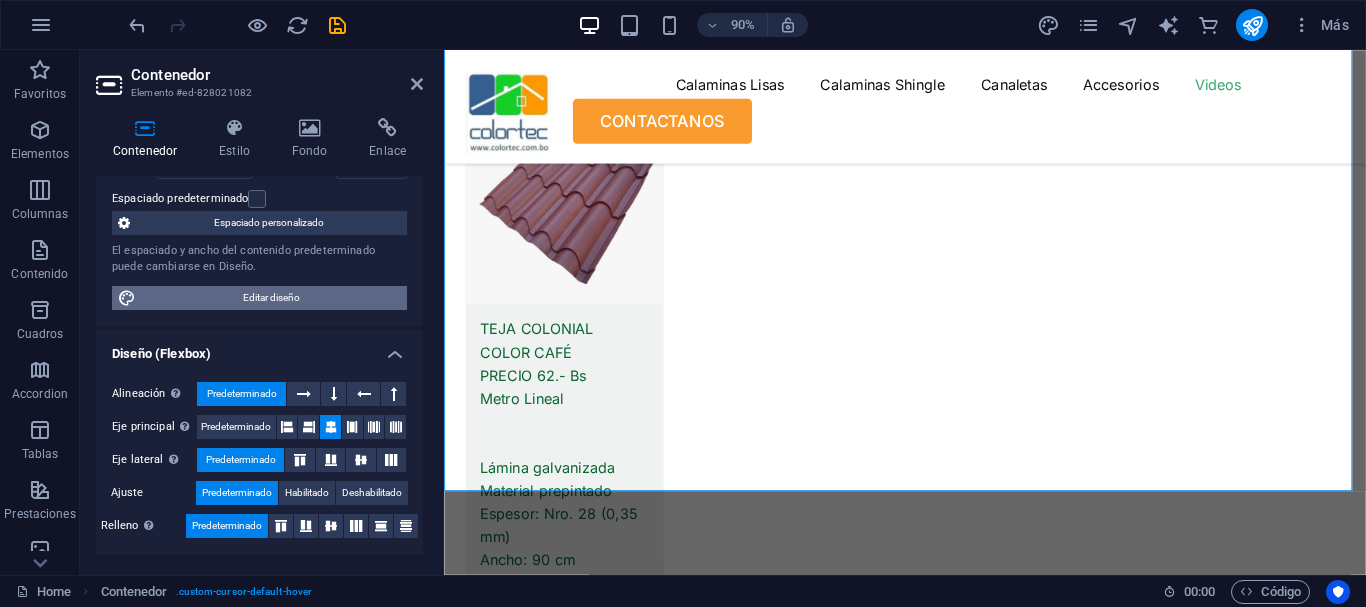 scroll, scrollTop: 11745, scrollLeft: 0, axis: vertical 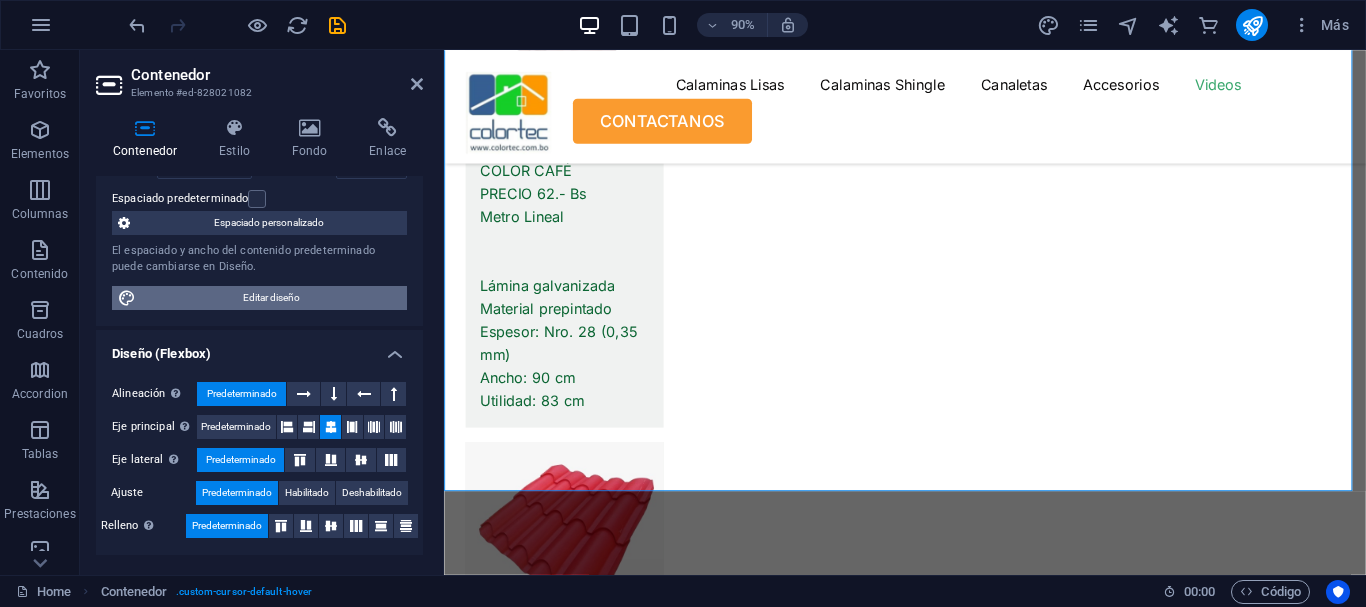 select on "px" 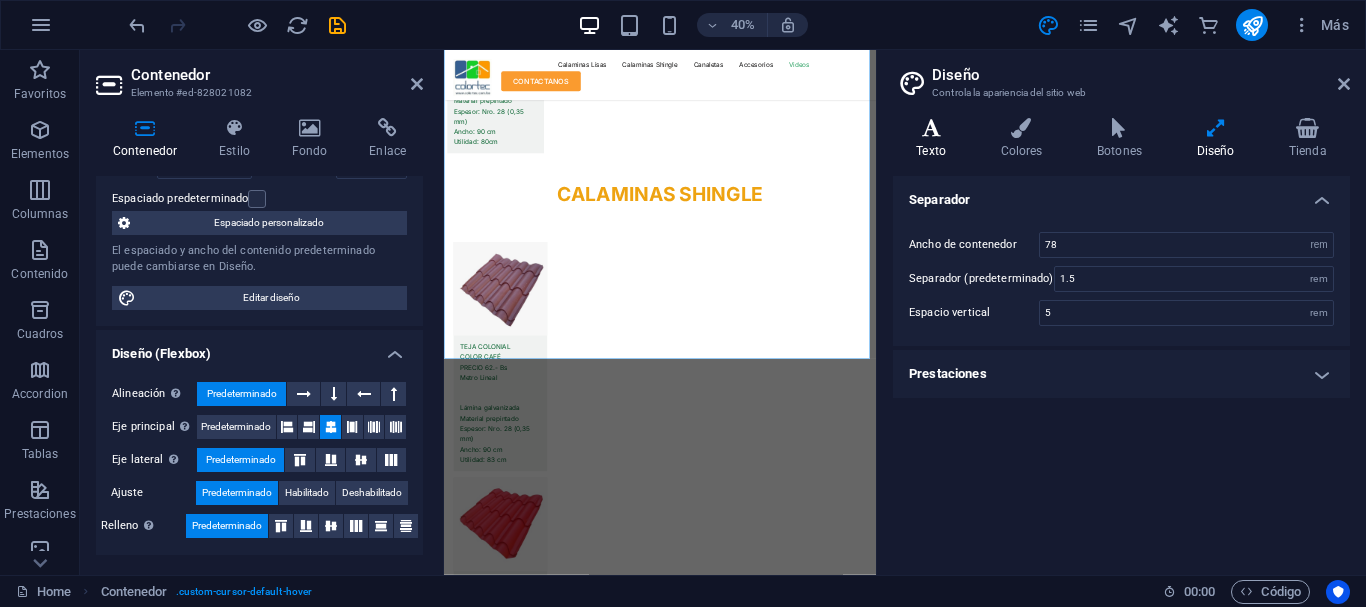 click at bounding box center (931, 128) 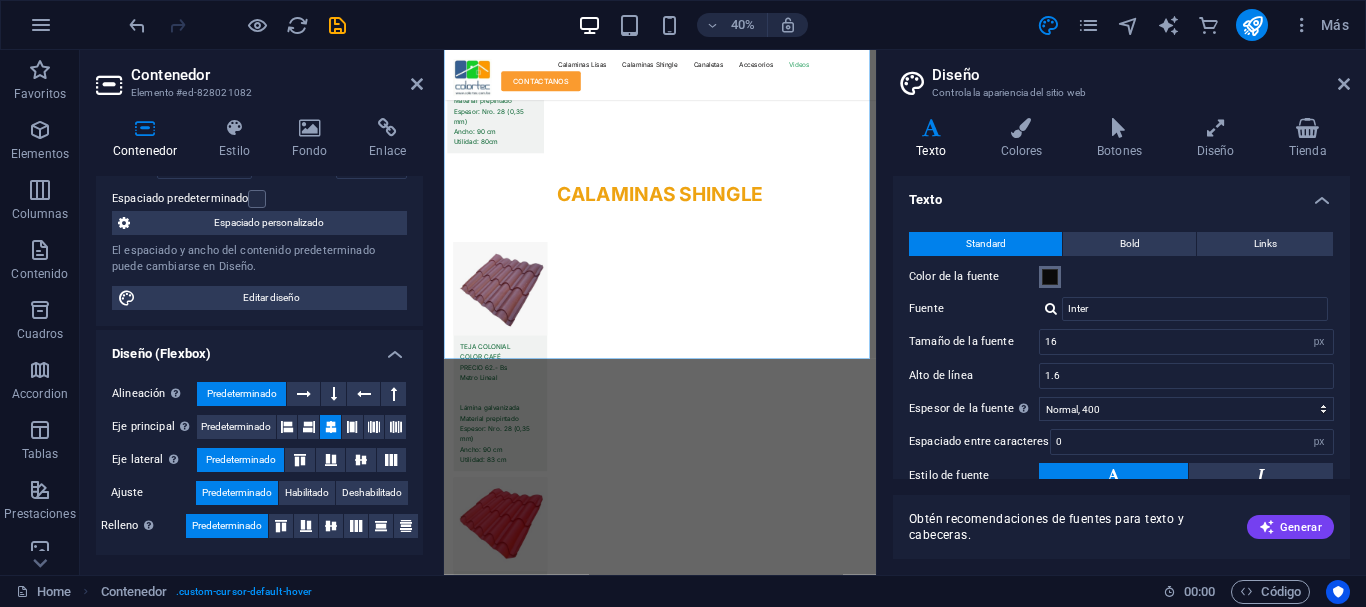 click at bounding box center [1050, 277] 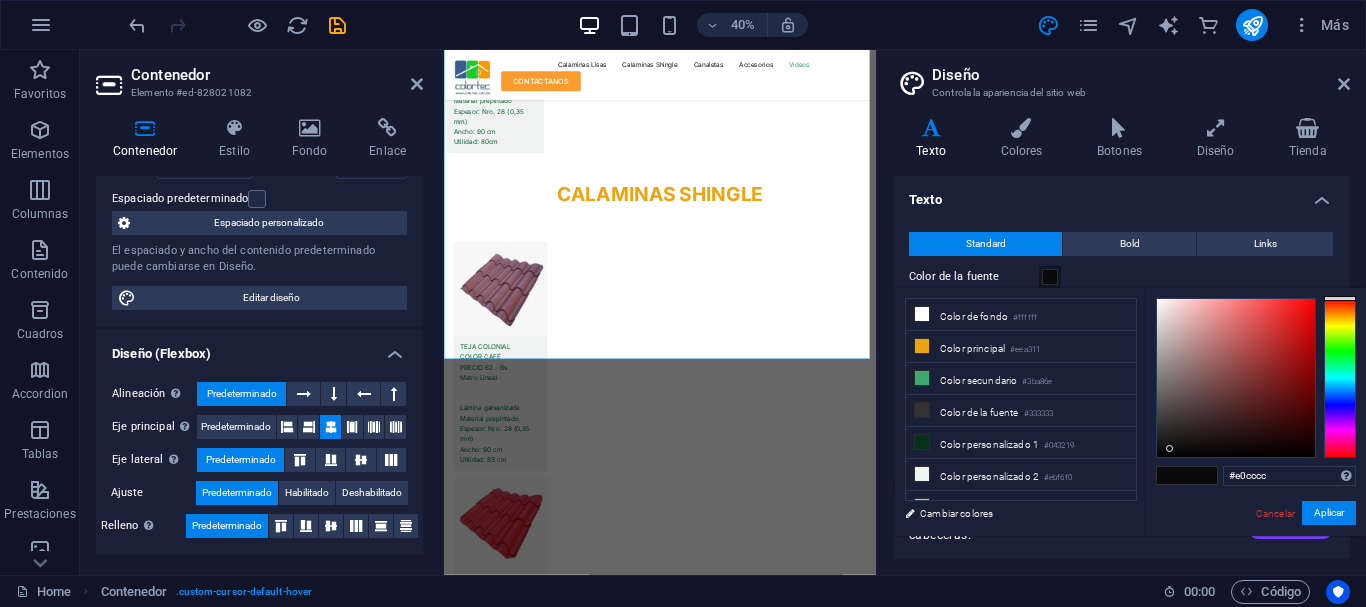click at bounding box center (1236, 378) 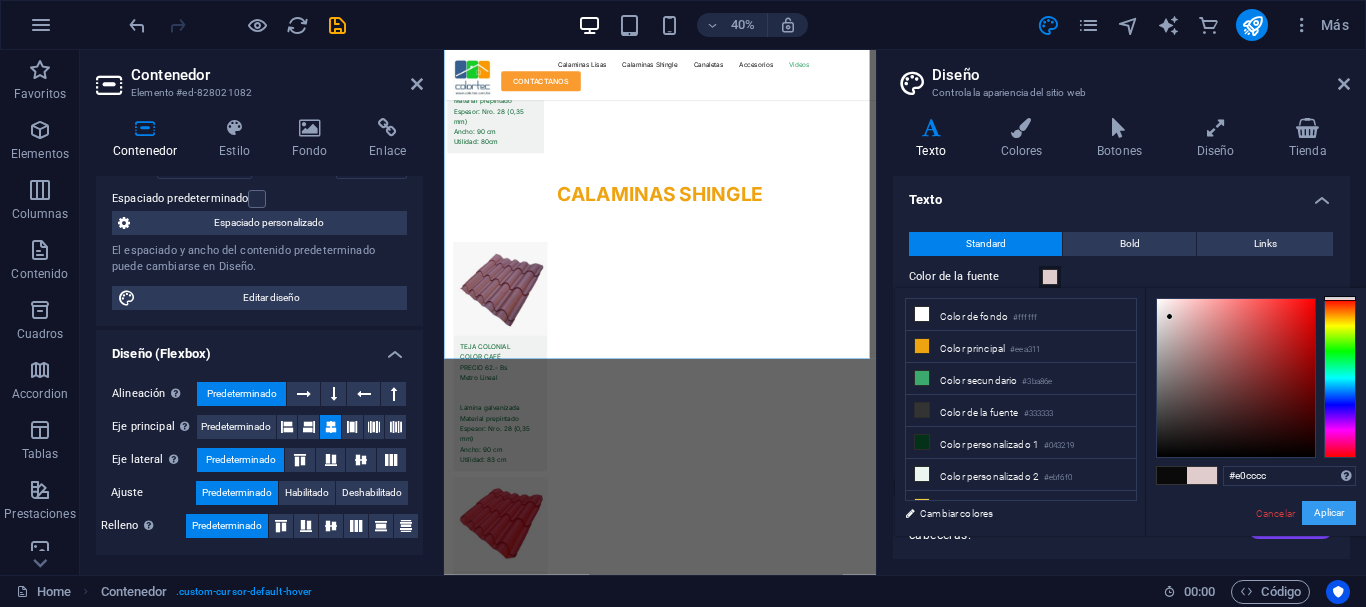 click on "Aplicar" at bounding box center [1329, 513] 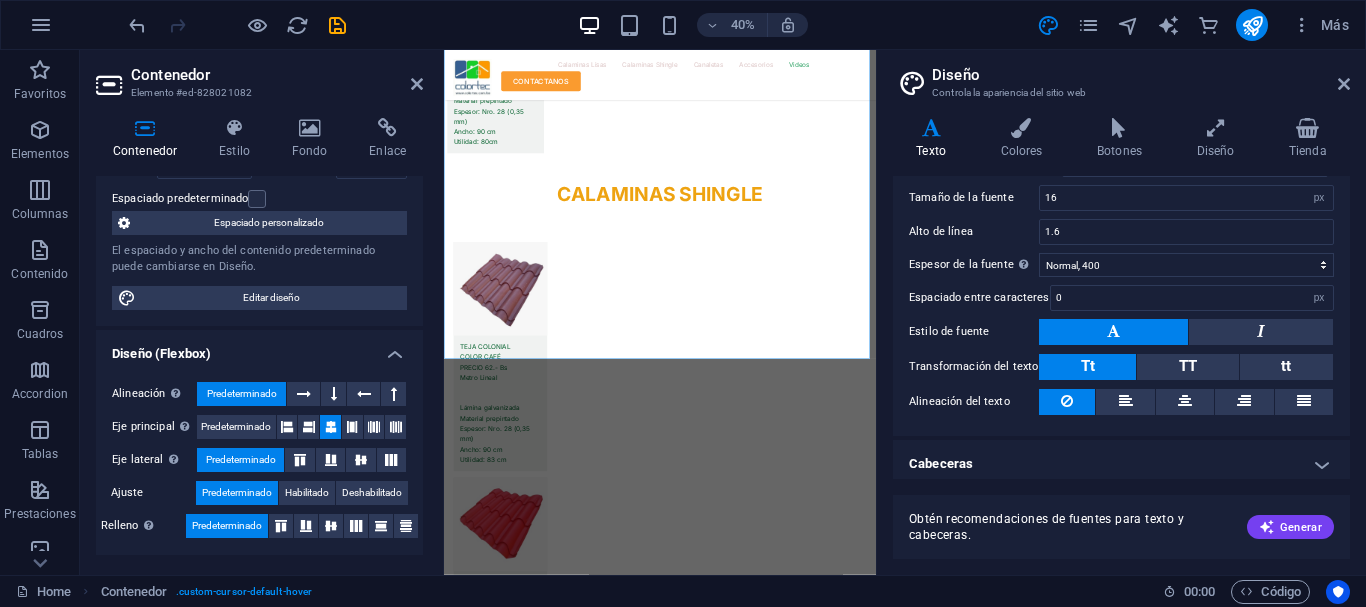scroll, scrollTop: 153, scrollLeft: 0, axis: vertical 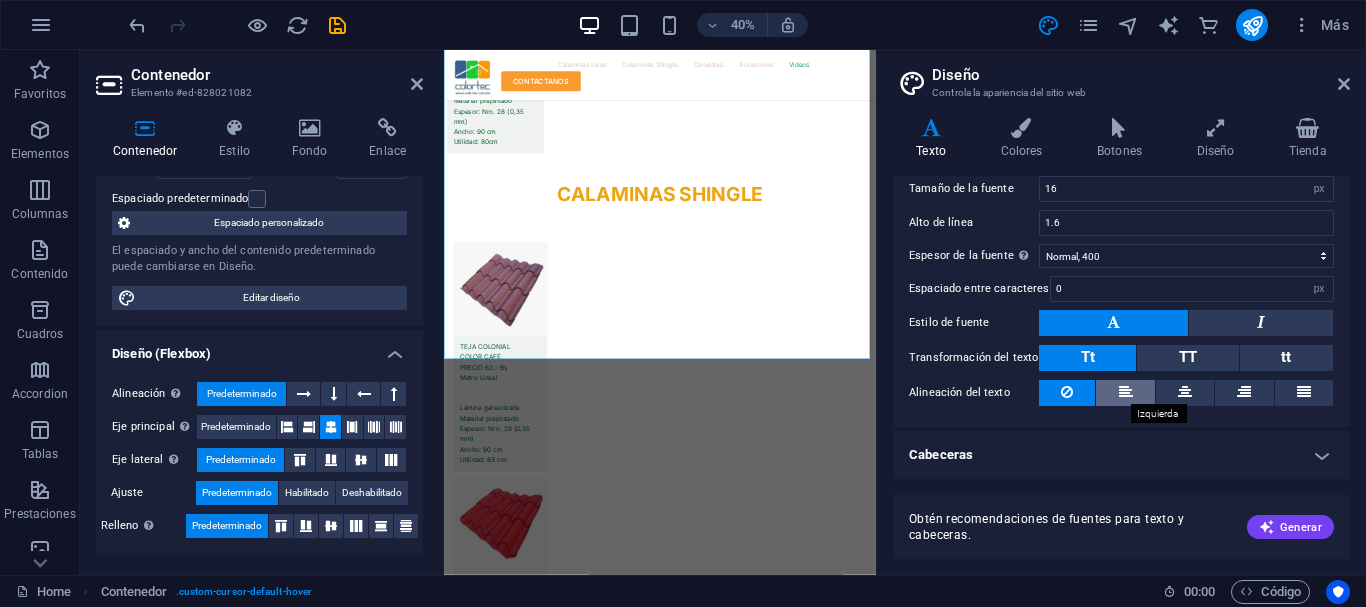 click at bounding box center [1126, 392] 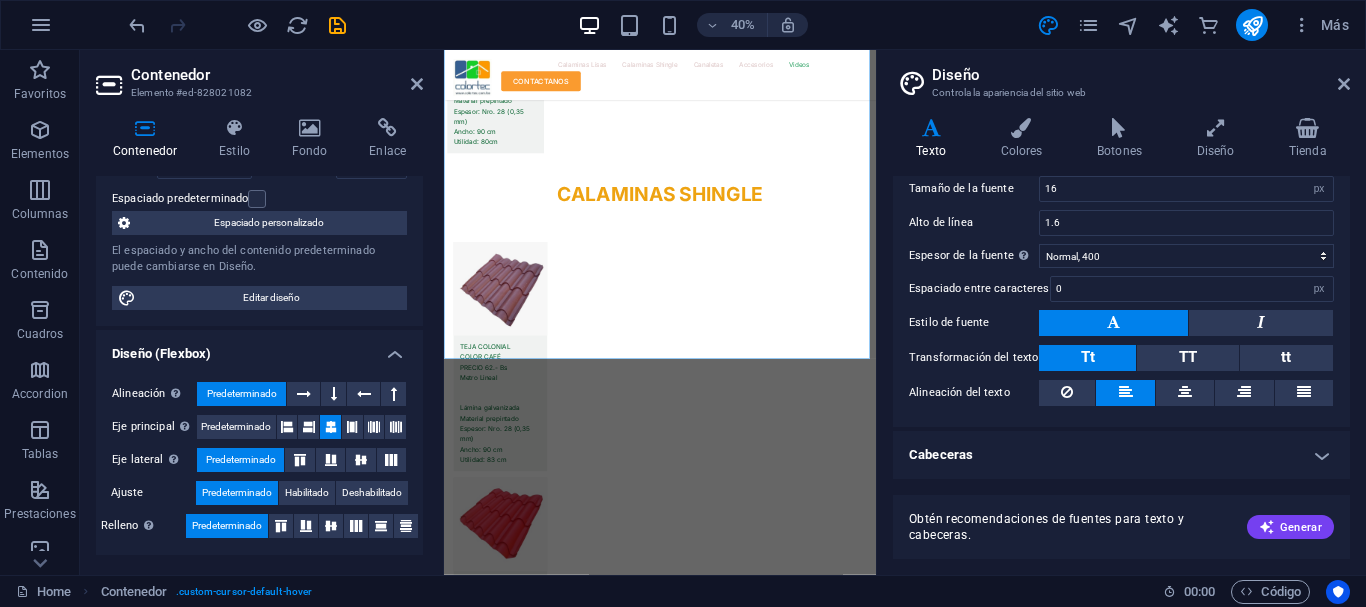 click at bounding box center (1126, 392) 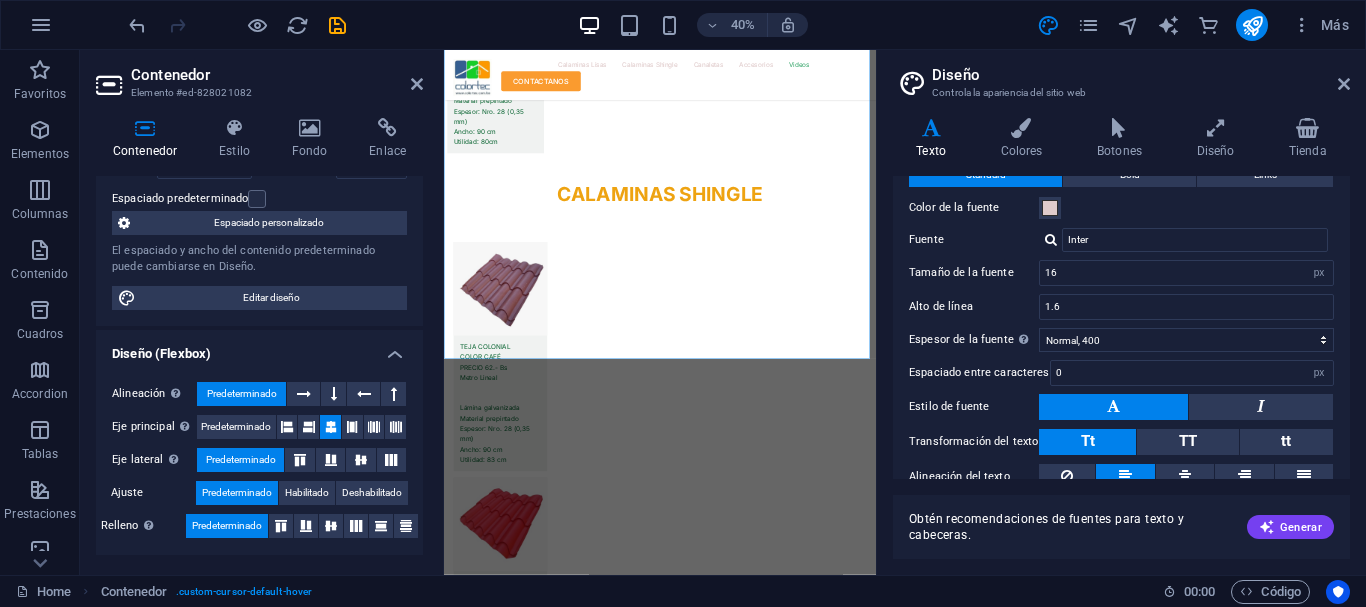 scroll, scrollTop: 0, scrollLeft: 0, axis: both 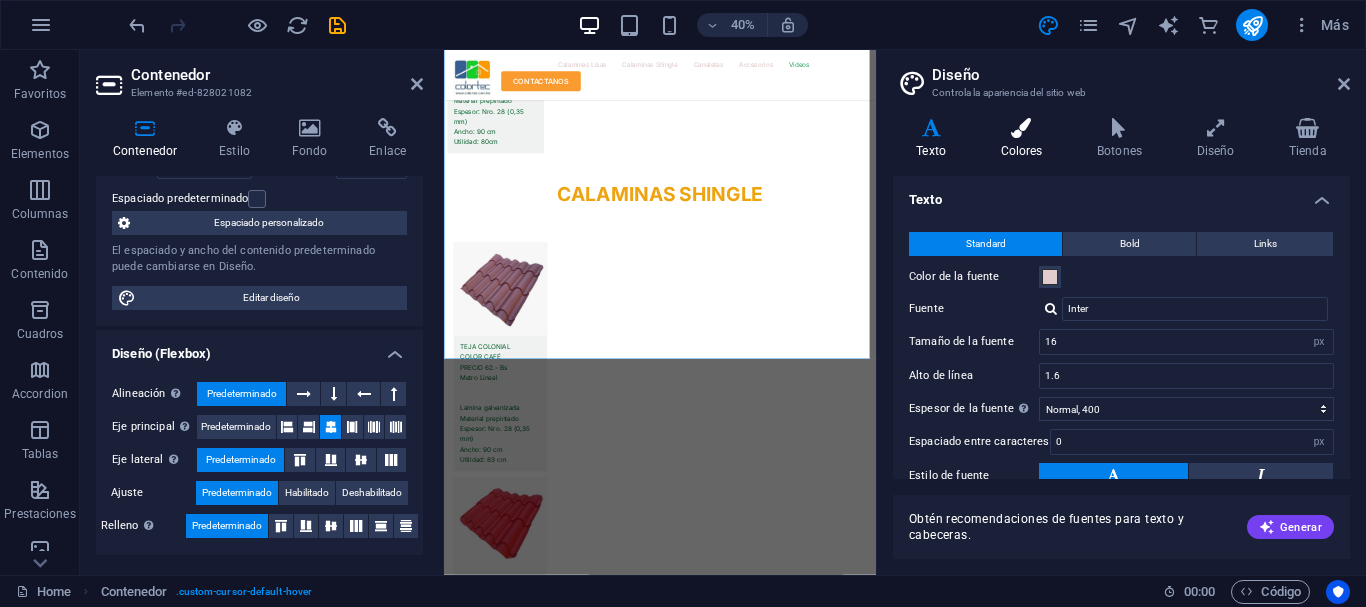 click on "Colores" at bounding box center (1025, 139) 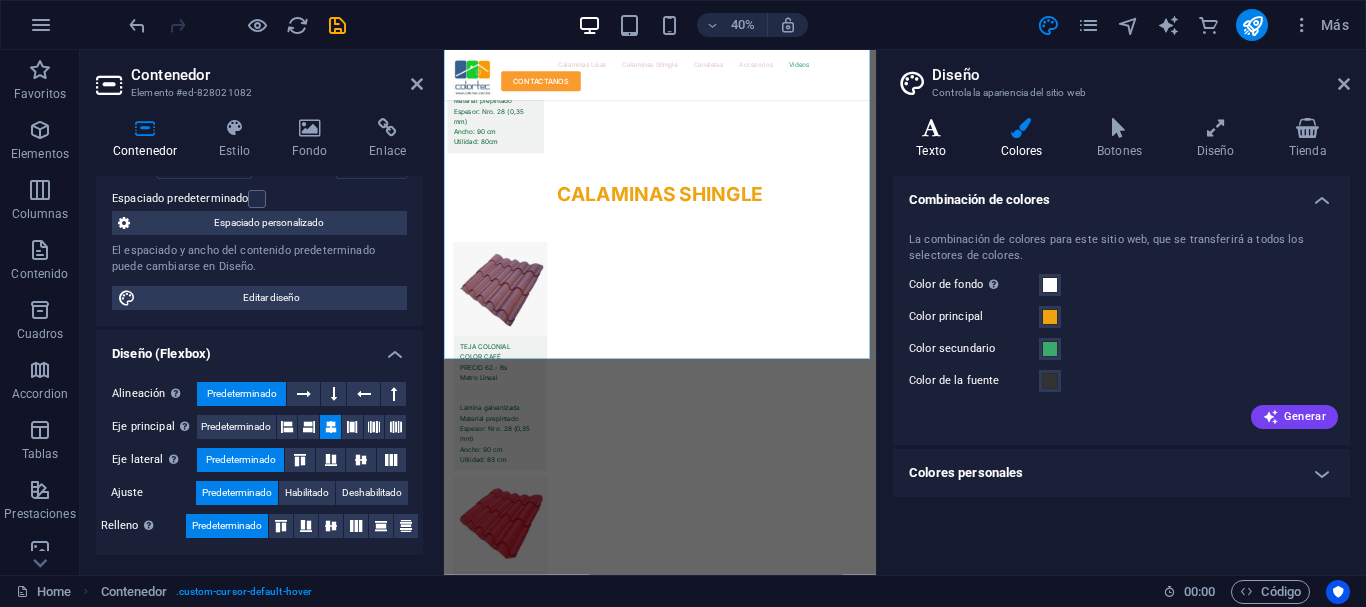 click at bounding box center [931, 128] 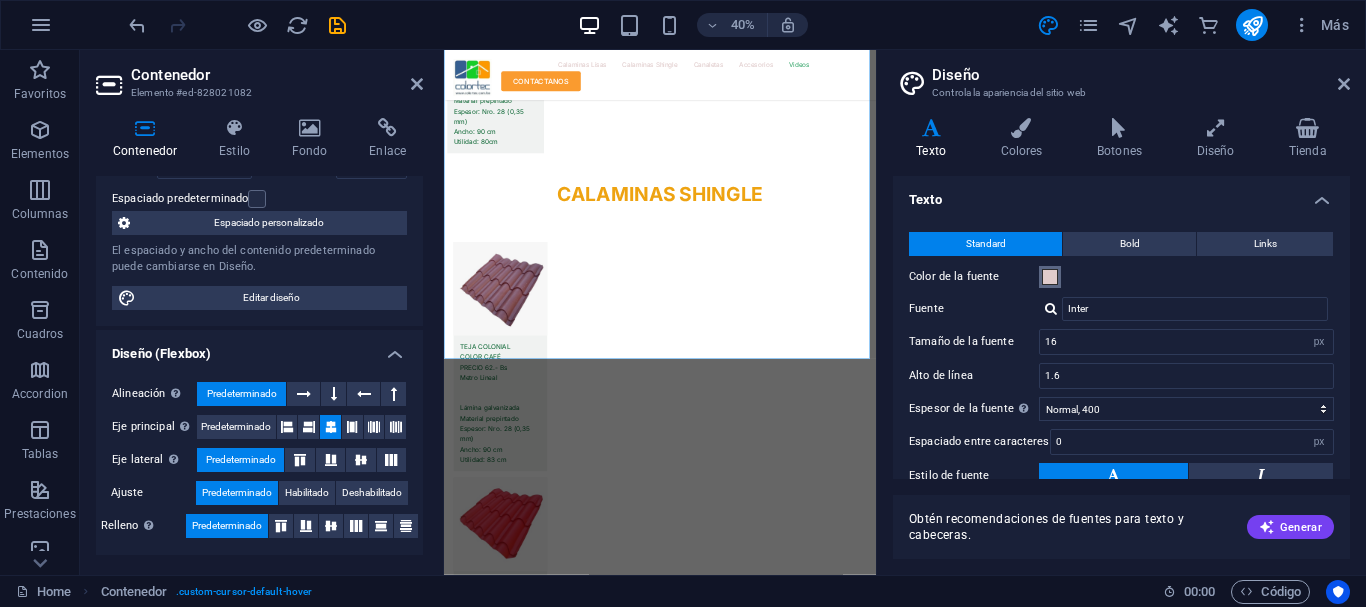 click at bounding box center (1050, 277) 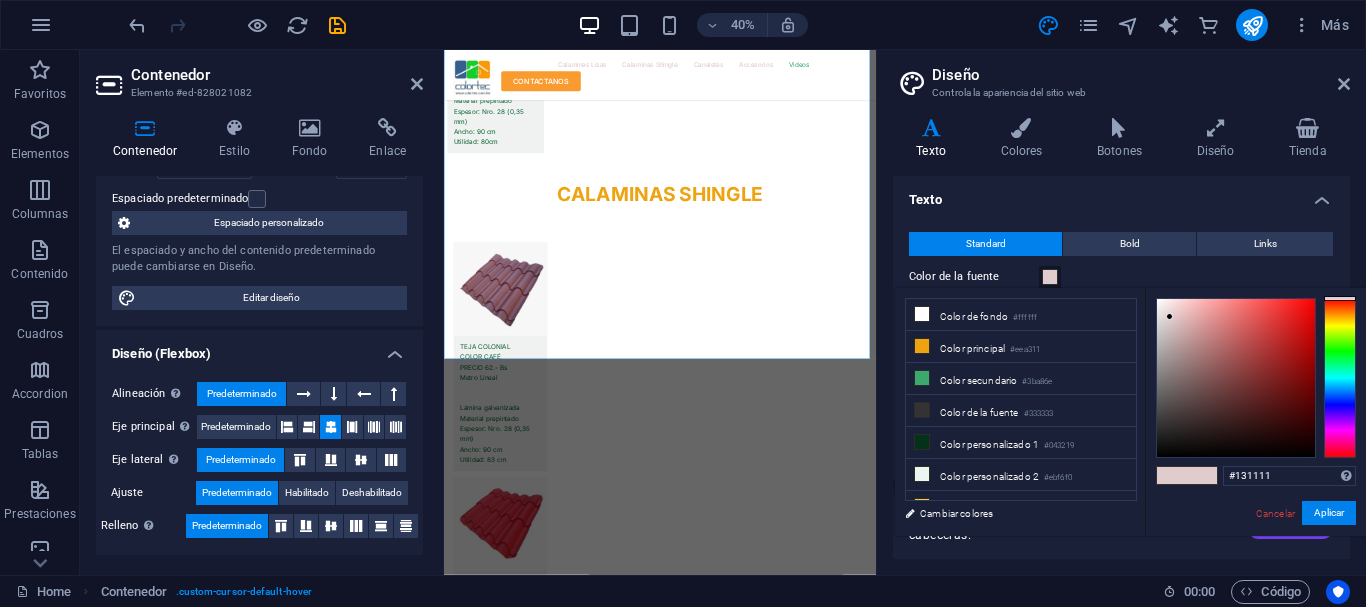 click at bounding box center [1236, 378] 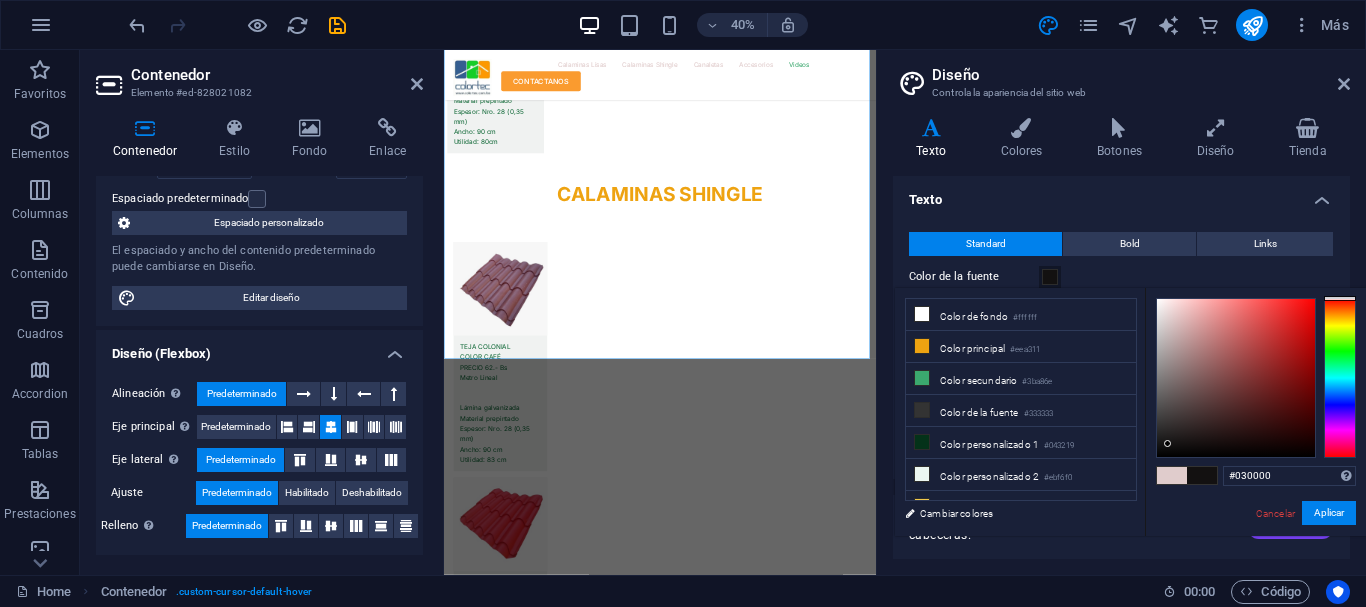 click at bounding box center [1236, 378] 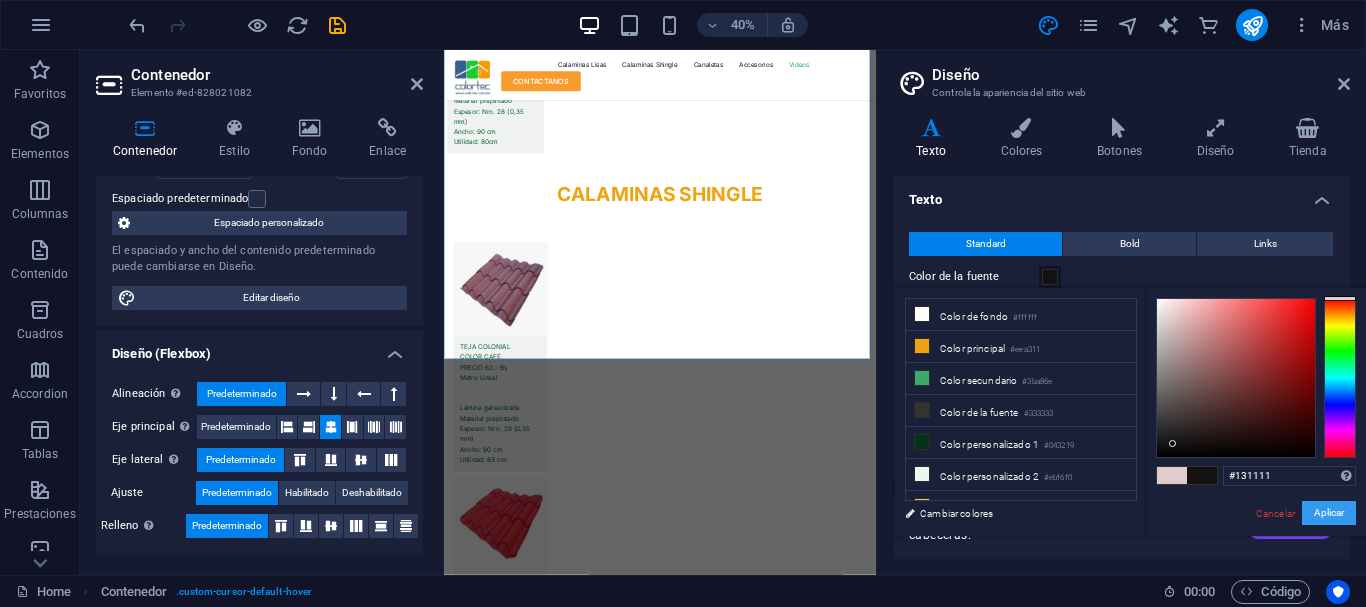 type on "#030000" 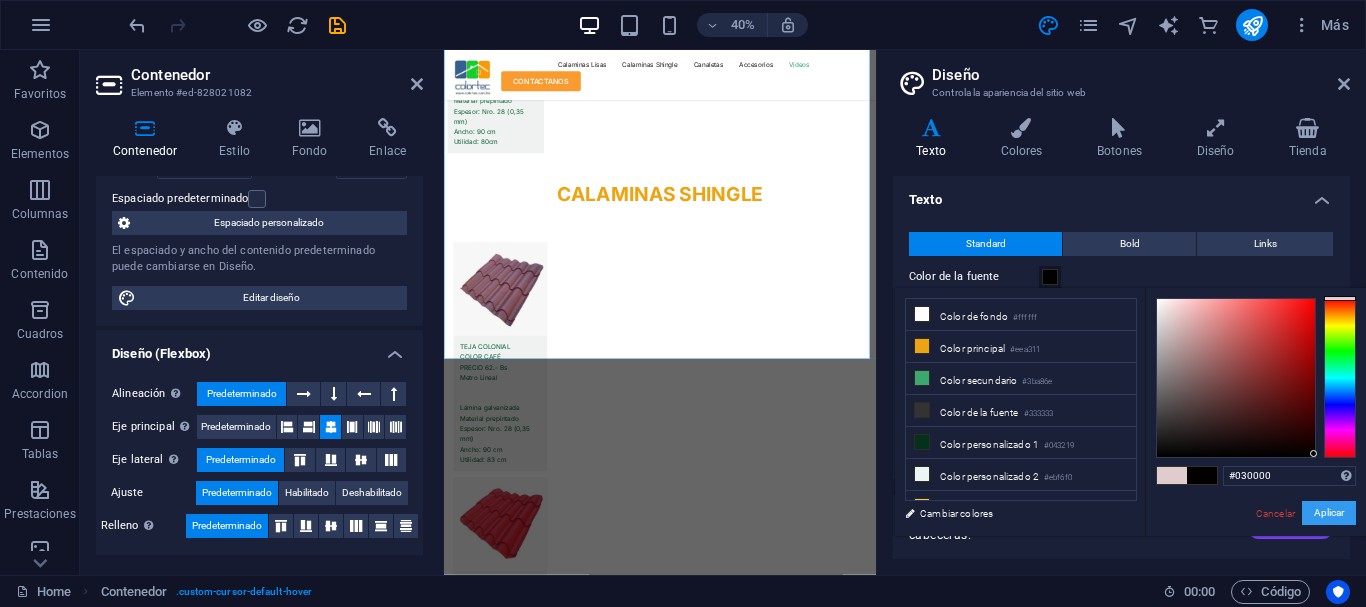 click on "Aplicar" at bounding box center (1329, 513) 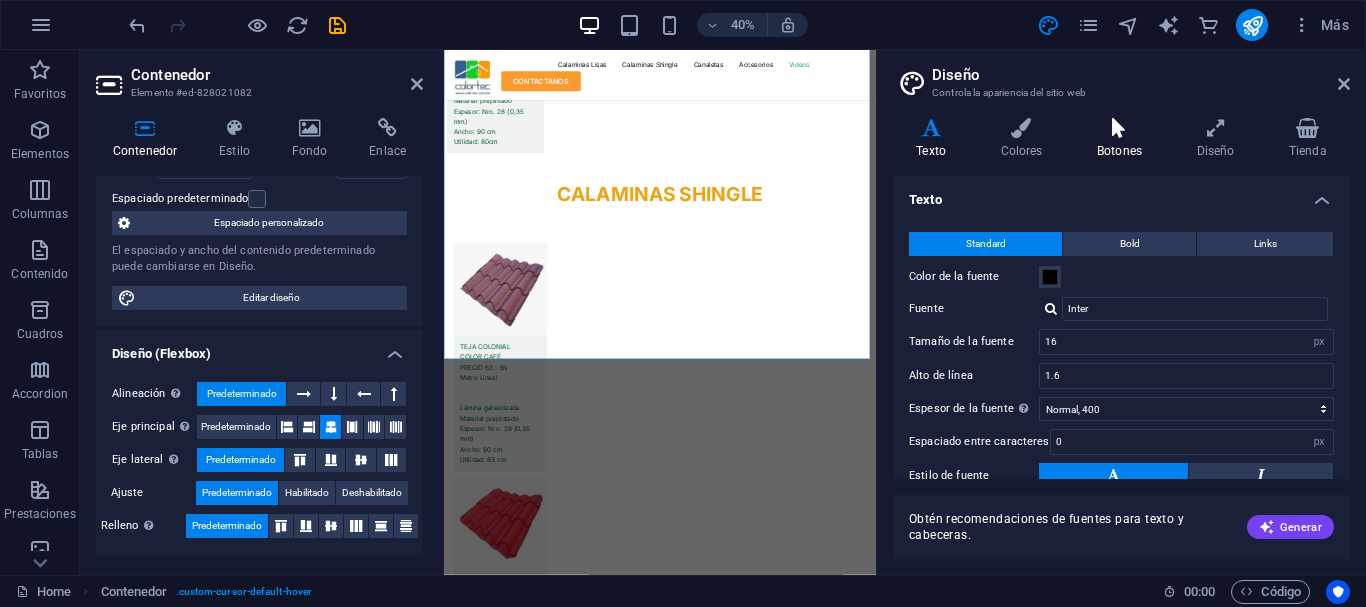 click at bounding box center (1120, 128) 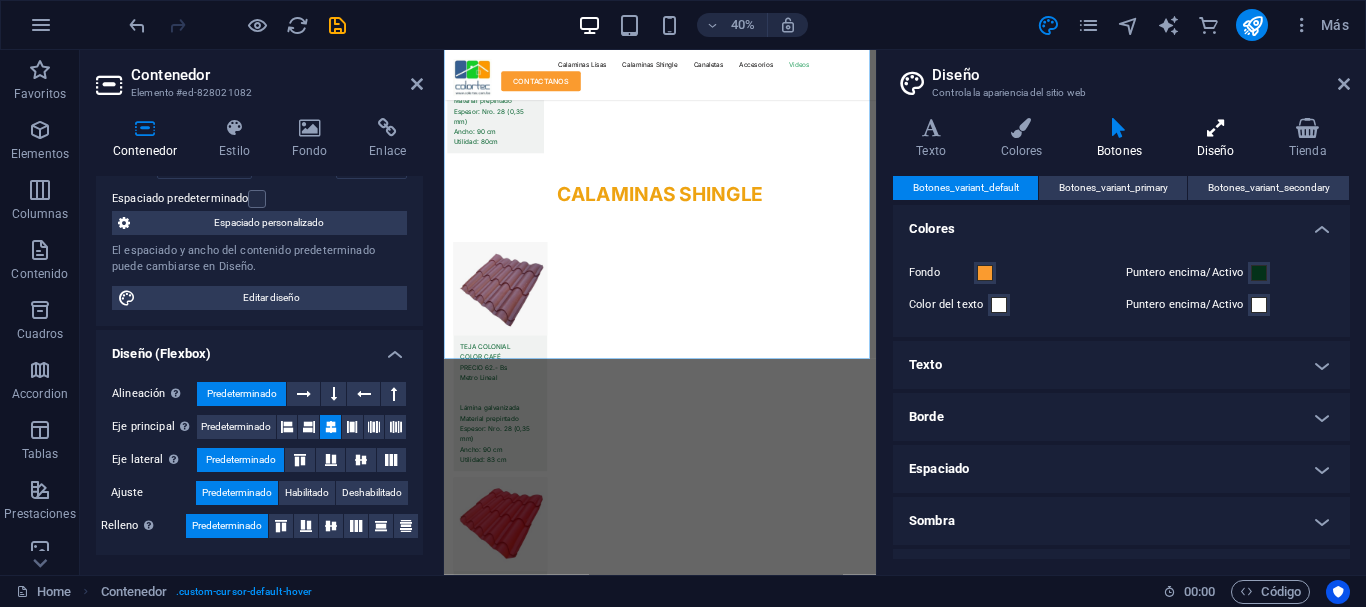 click on "Diseño" at bounding box center (1219, 139) 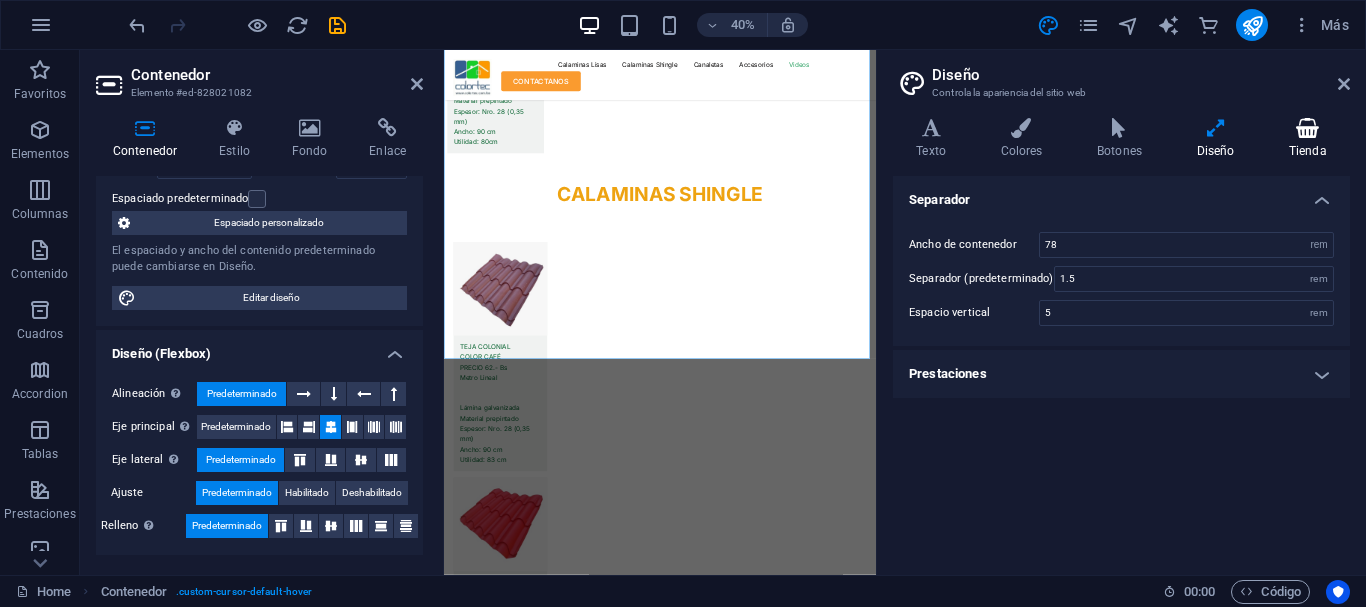 click at bounding box center (1308, 128) 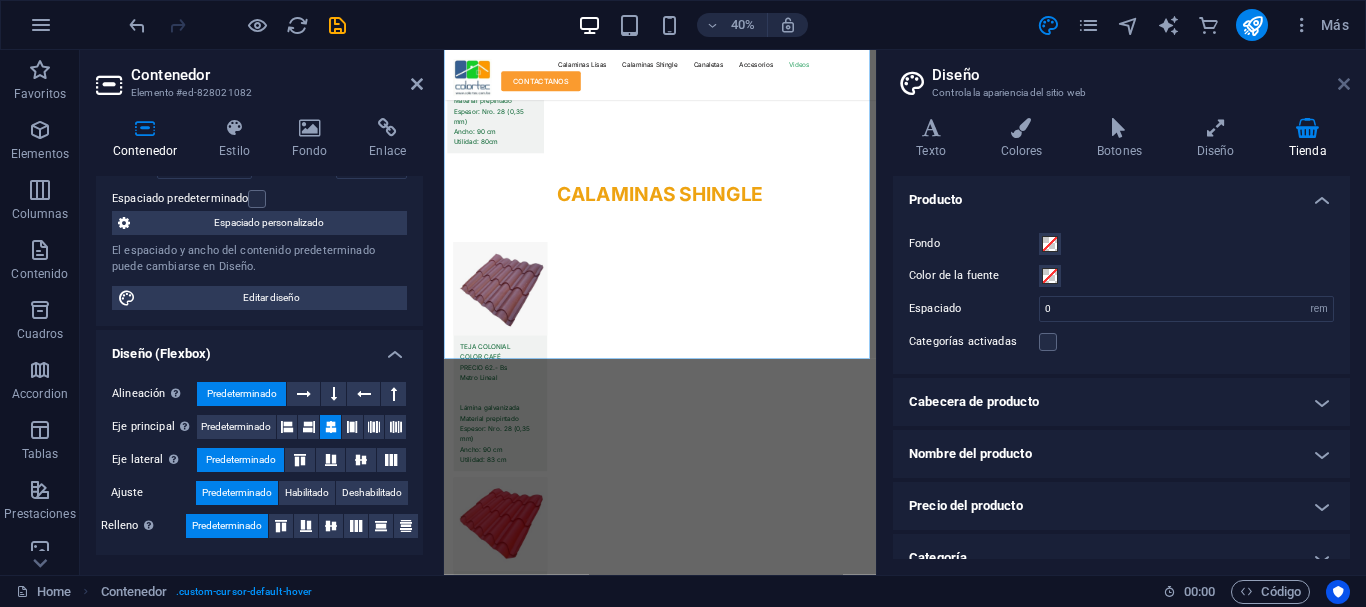 click at bounding box center (1344, 84) 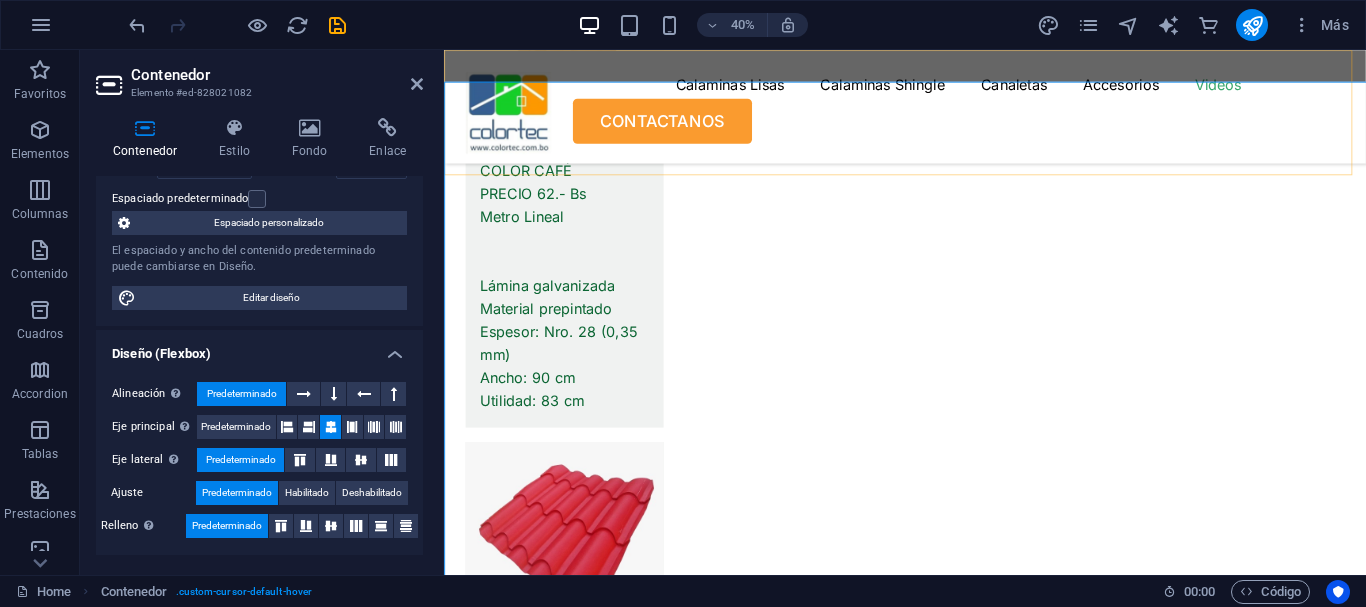scroll, scrollTop: 11542, scrollLeft: 0, axis: vertical 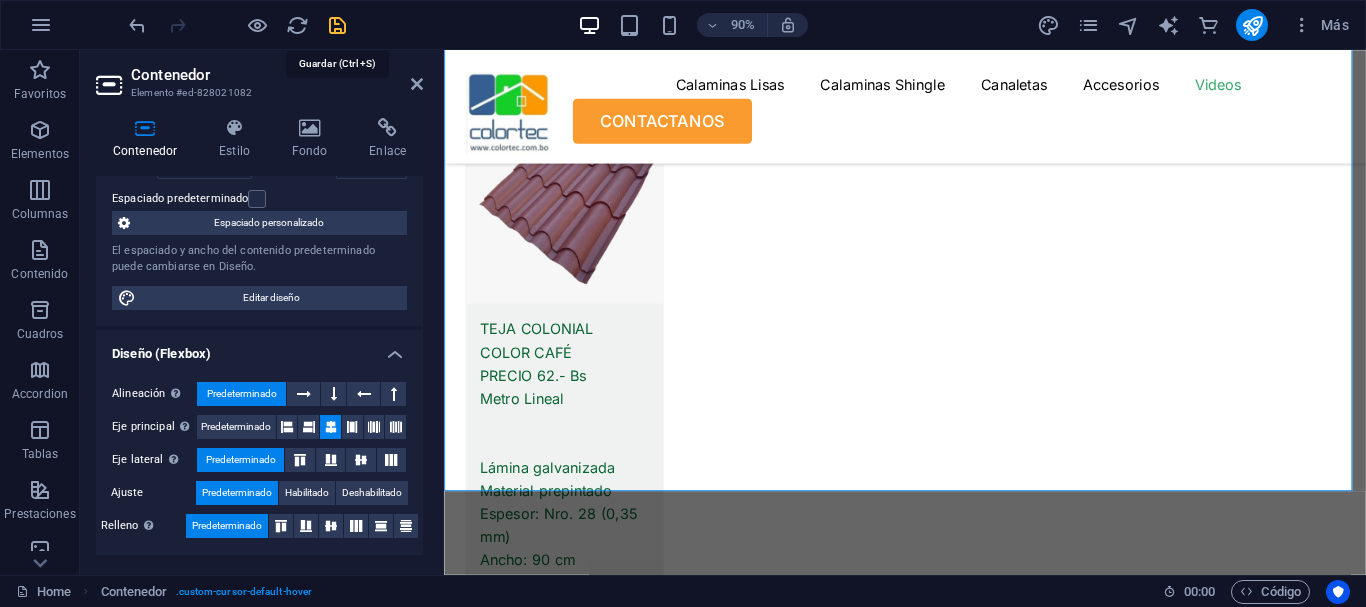 click at bounding box center [337, 25] 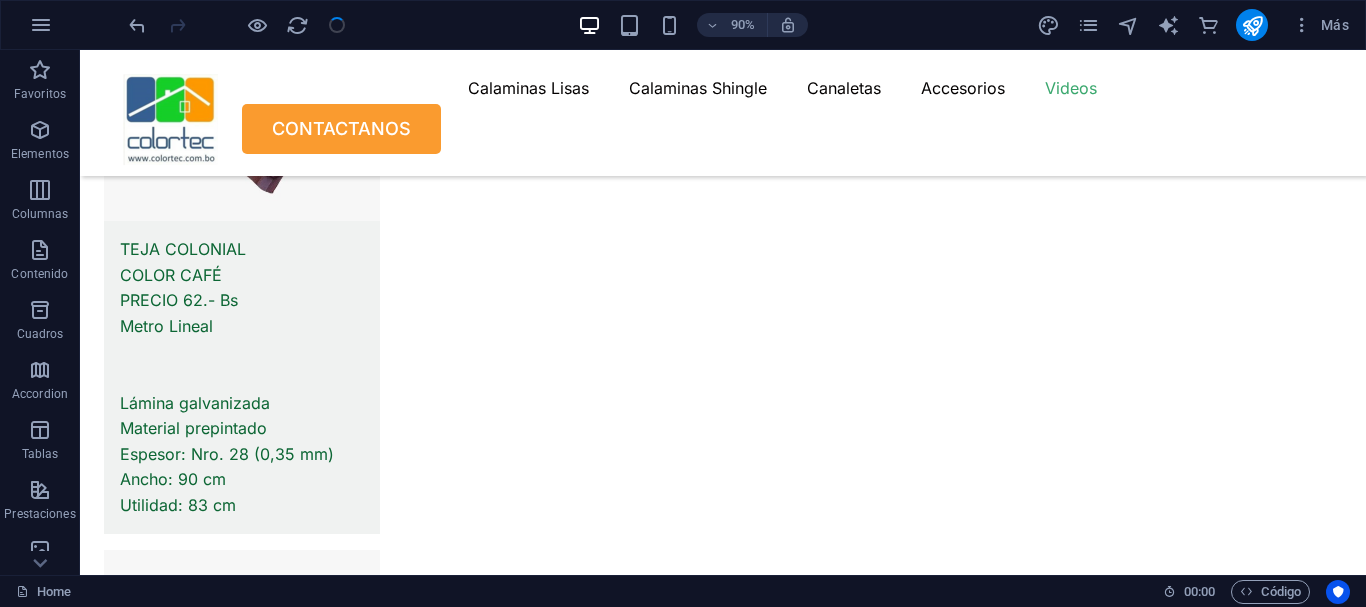 scroll, scrollTop: 11035, scrollLeft: 0, axis: vertical 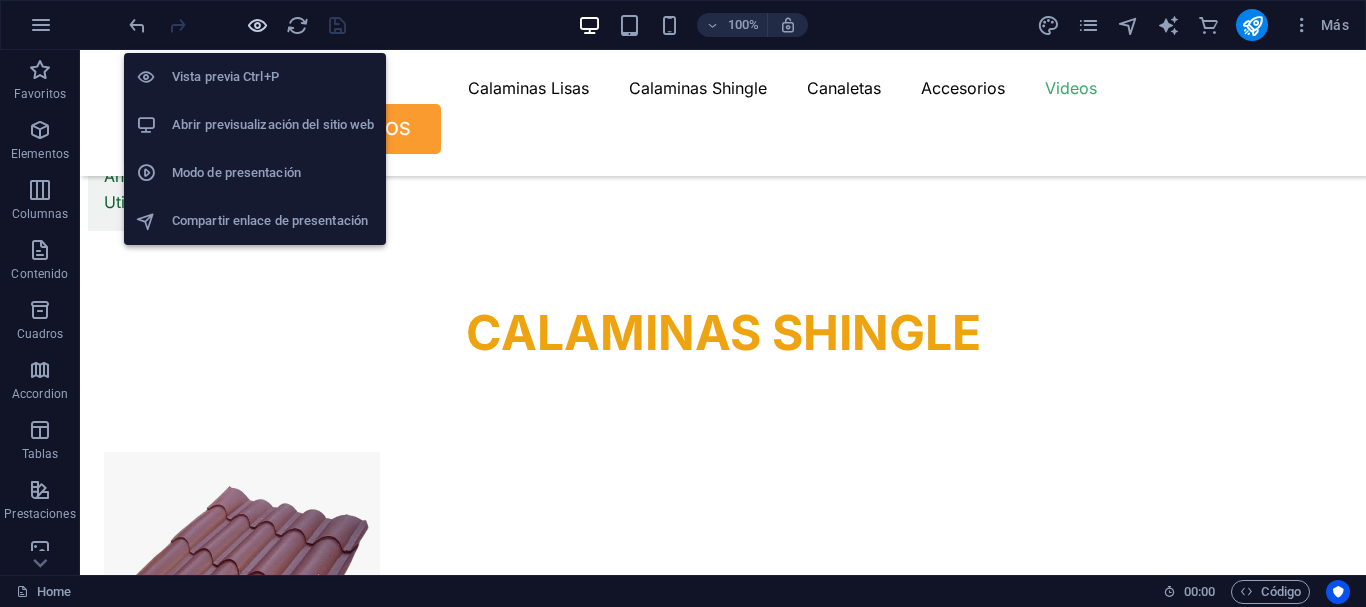 click at bounding box center [257, 25] 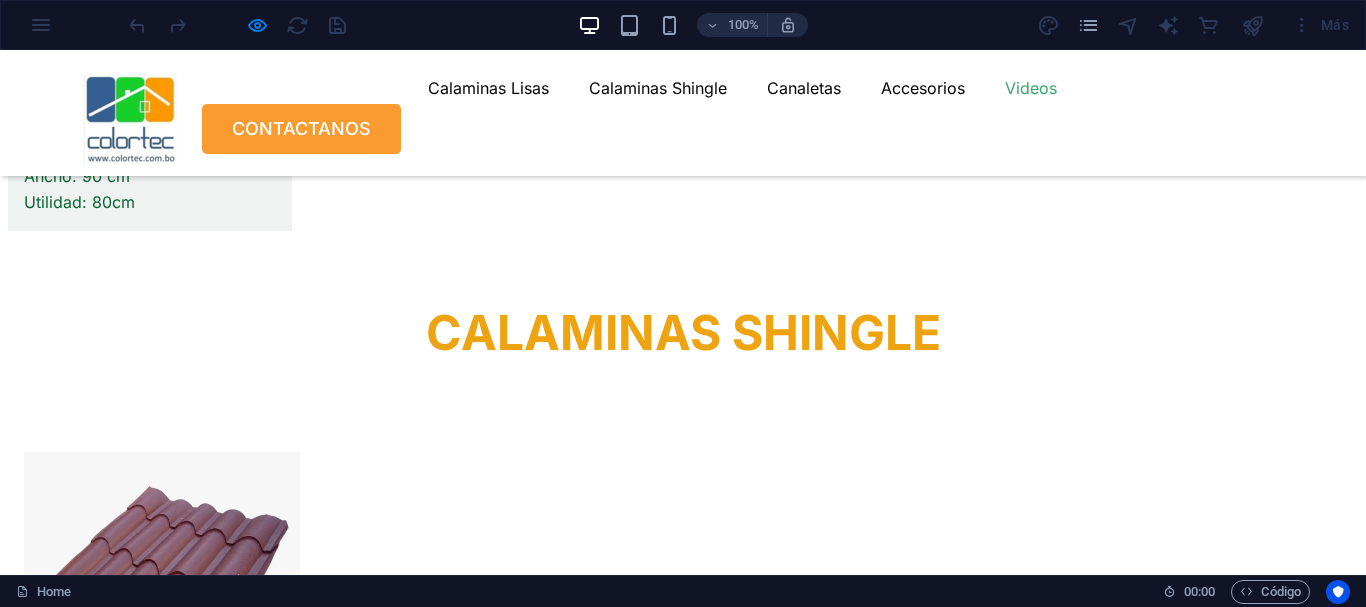 click 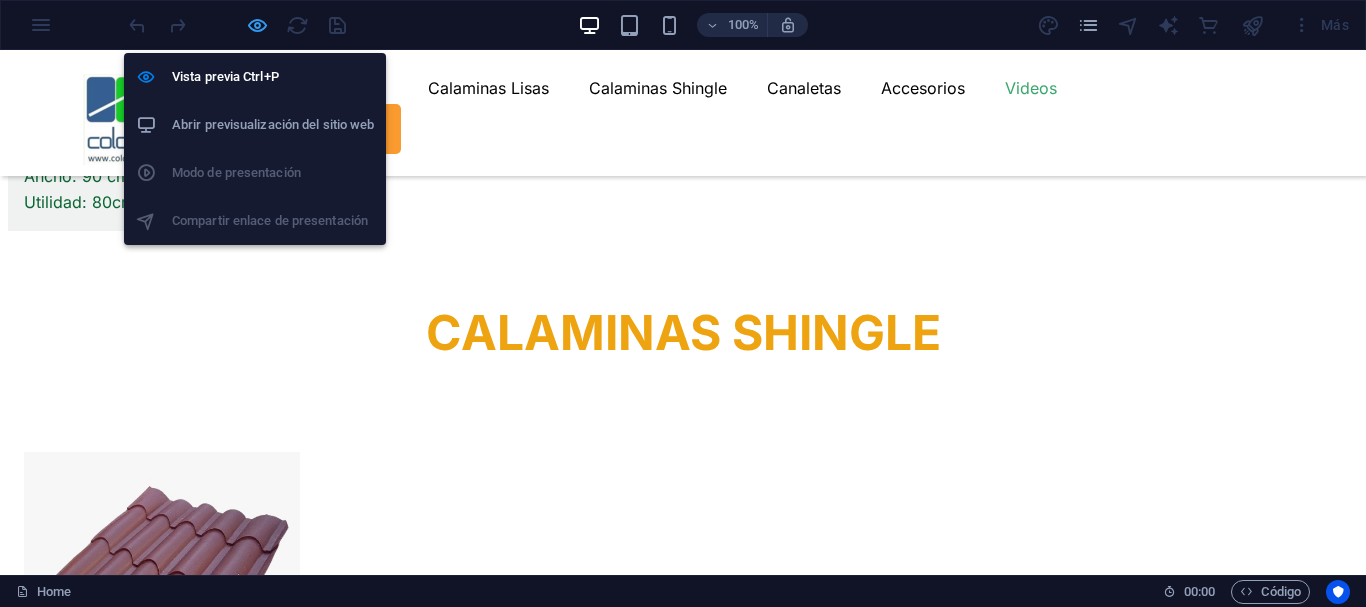 click at bounding box center (257, 25) 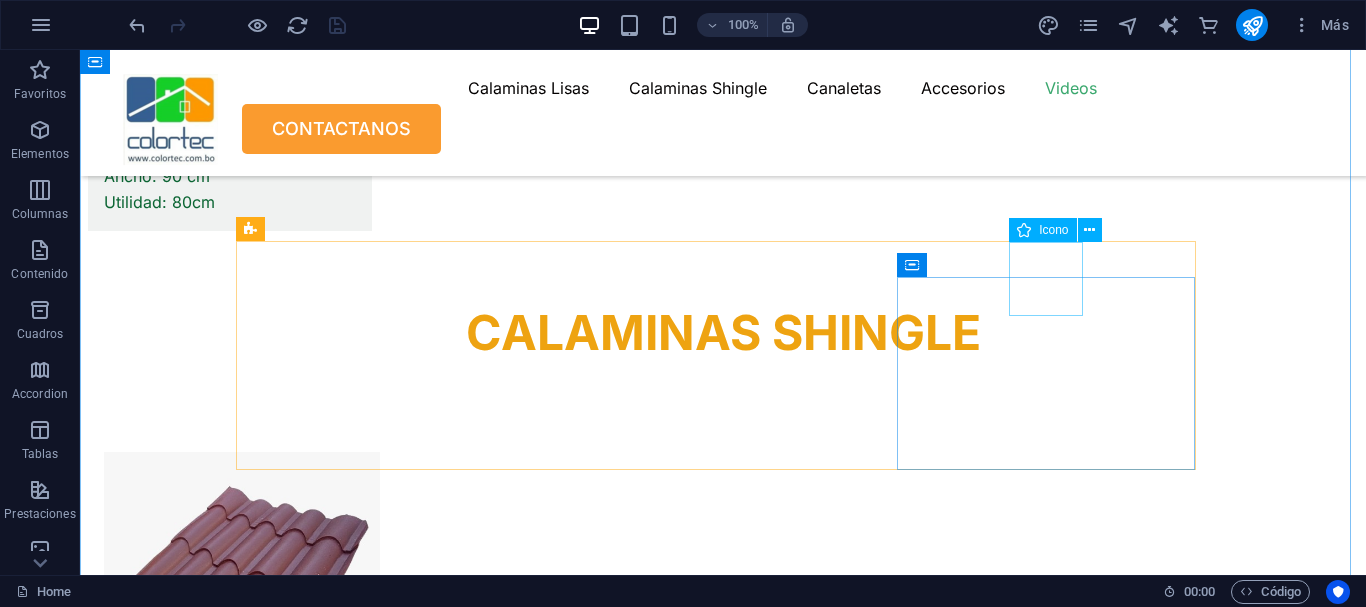 click at bounding box center (229, 22595) 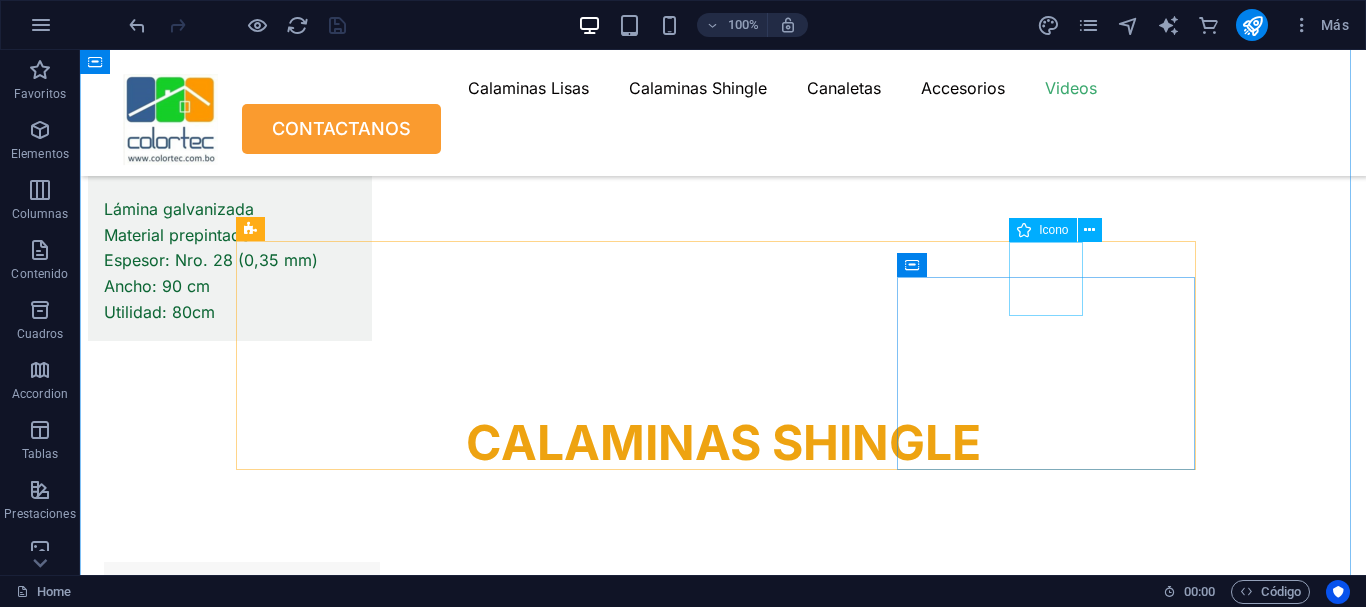 scroll, scrollTop: 11542, scrollLeft: 0, axis: vertical 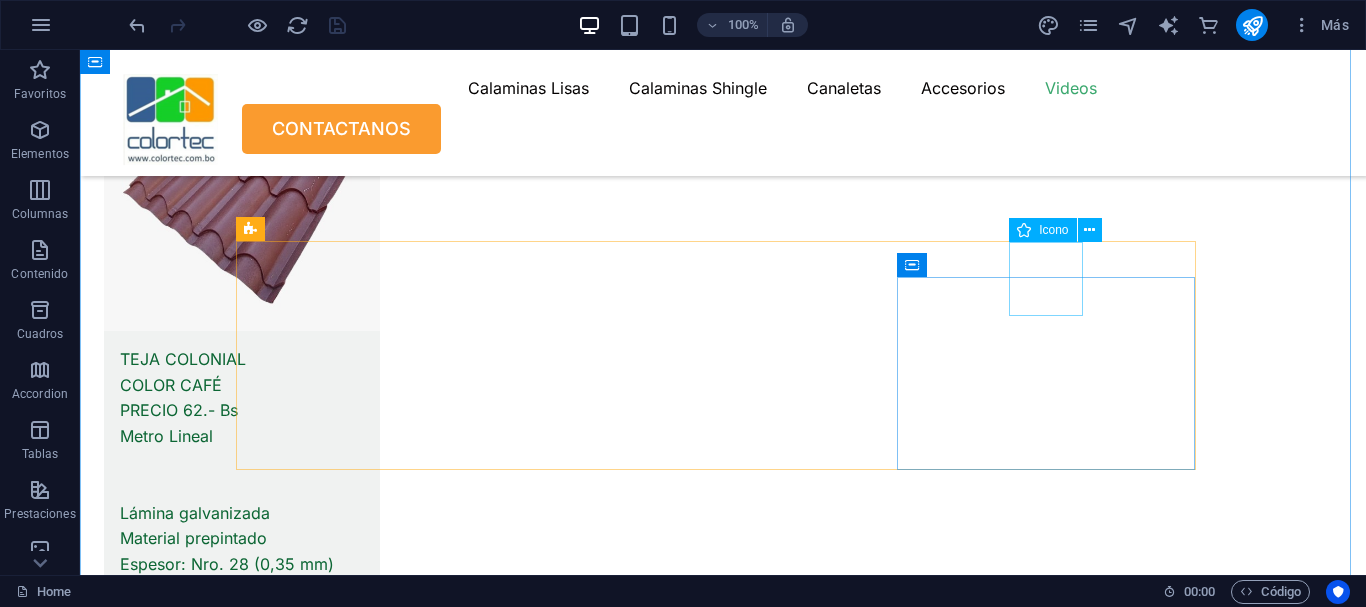 select on "xMidYMid" 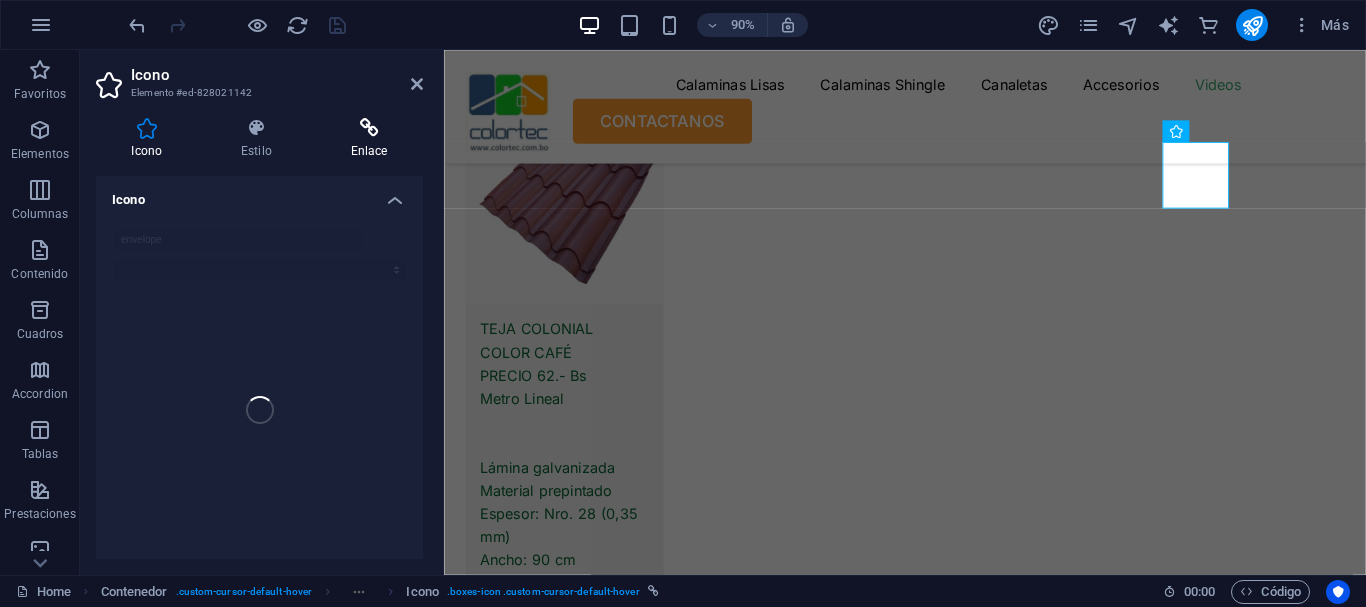 click at bounding box center [369, 128] 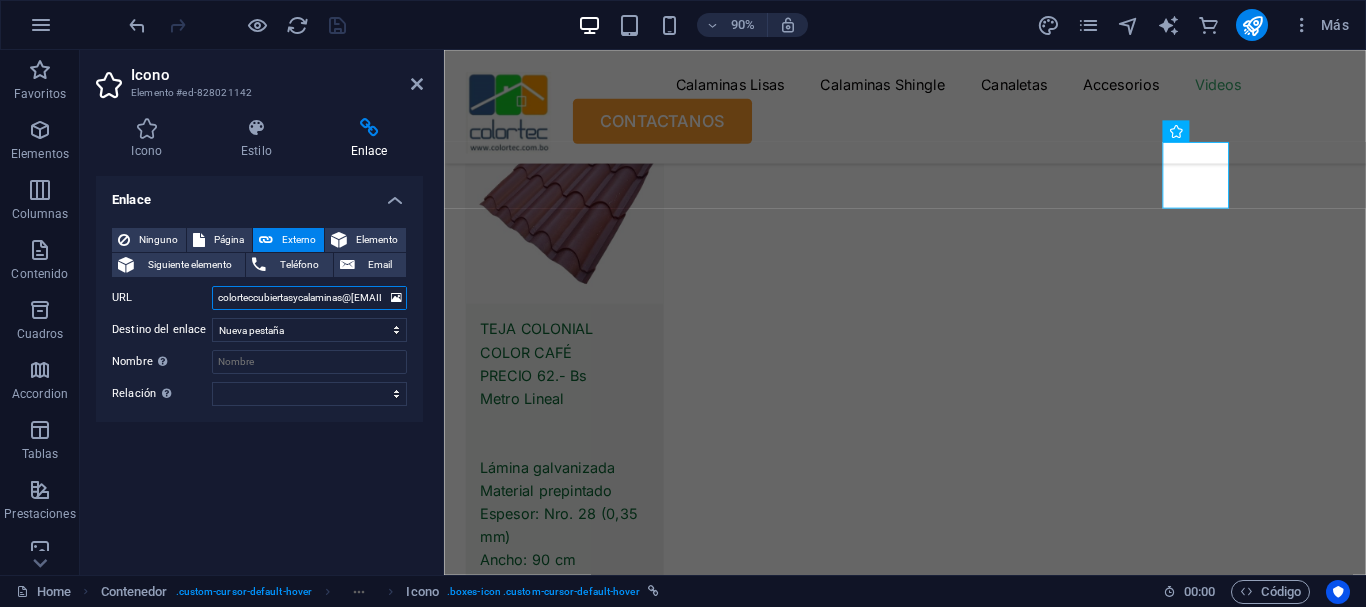 click on "​colorteccubiertasycalaminas@gmail.com" at bounding box center [309, 298] 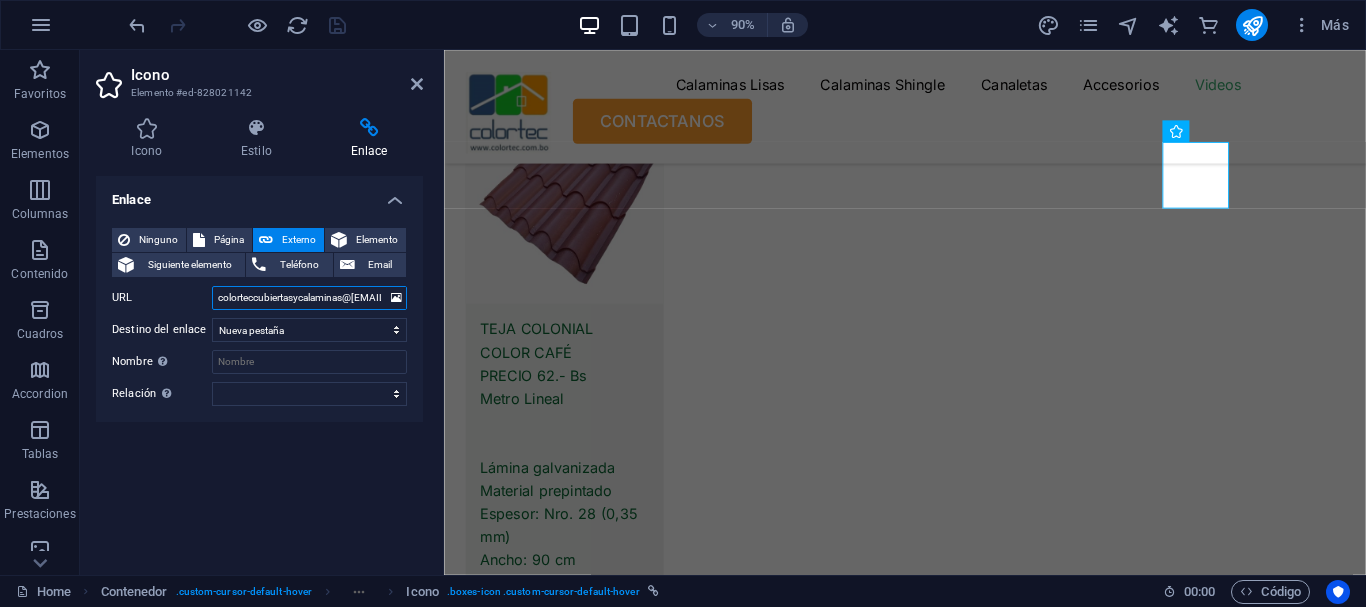 scroll, scrollTop: 0, scrollLeft: 22, axis: horizontal 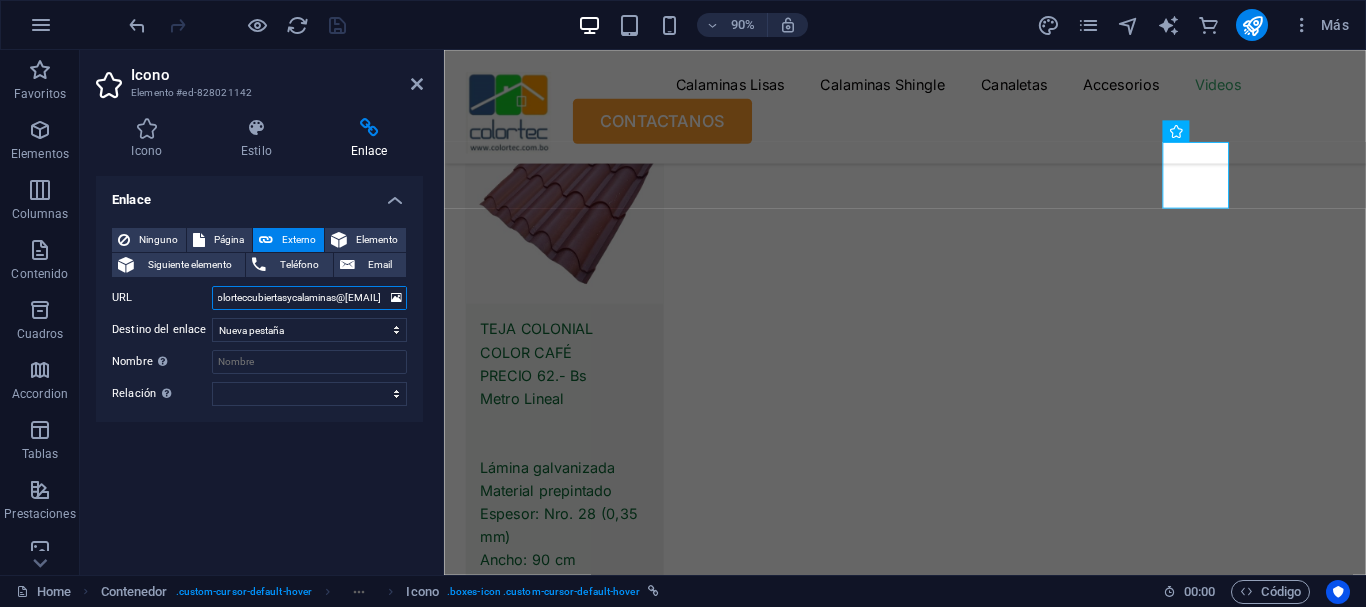 drag, startPoint x: 265, startPoint y: 298, endPoint x: 418, endPoint y: 300, distance: 153.01308 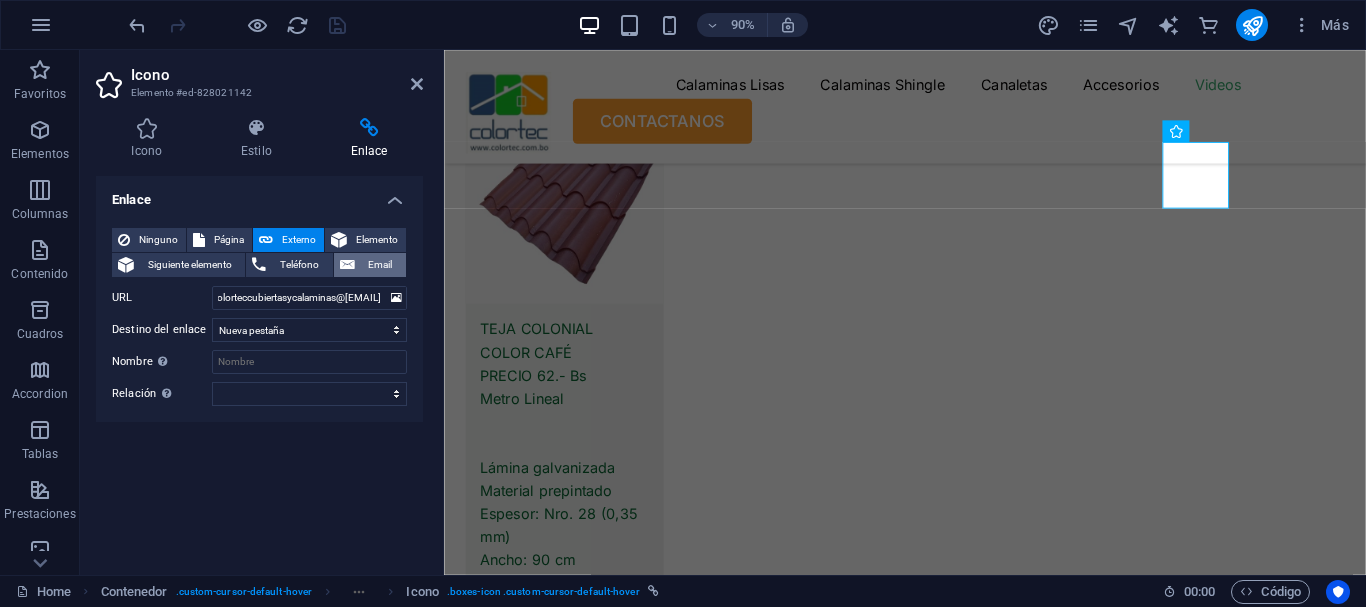 scroll, scrollTop: 0, scrollLeft: 0, axis: both 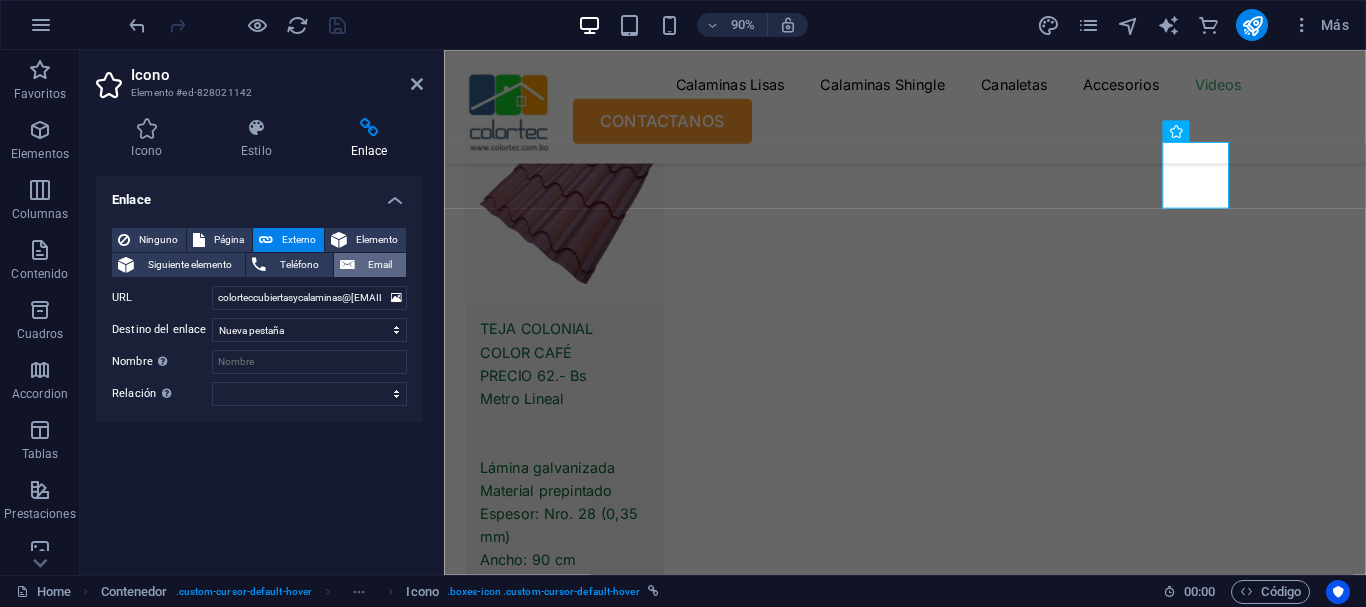 click on "Email" at bounding box center (380, 265) 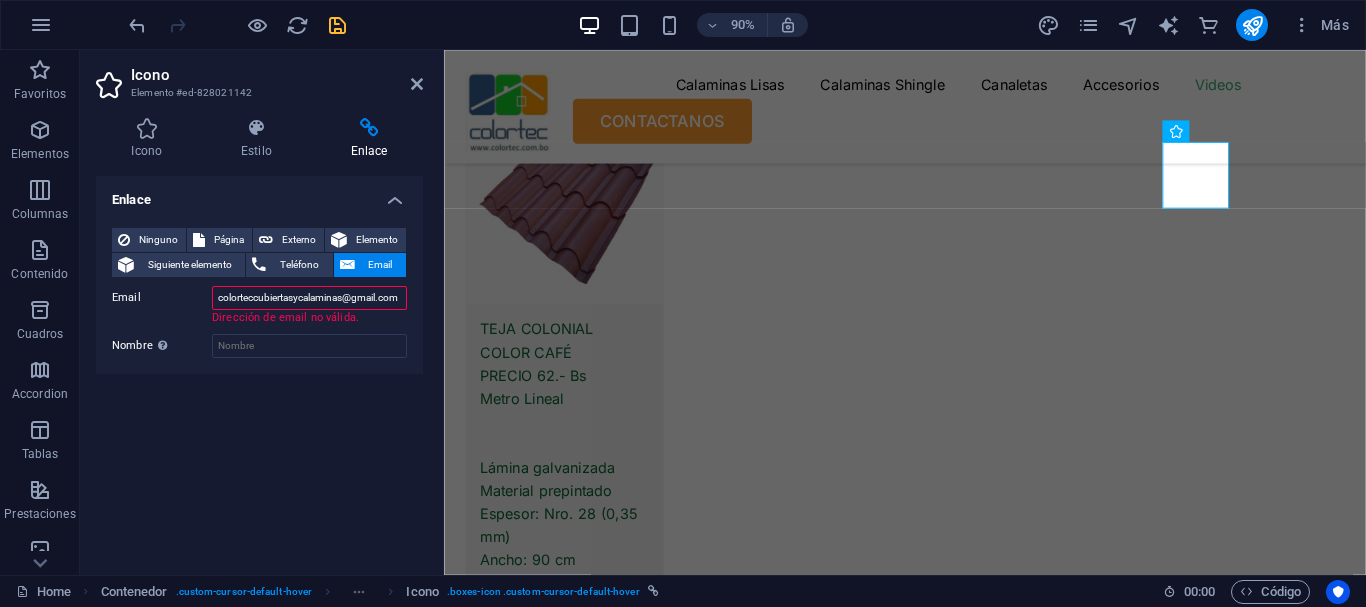 scroll, scrollTop: 0, scrollLeft: 1, axis: horizontal 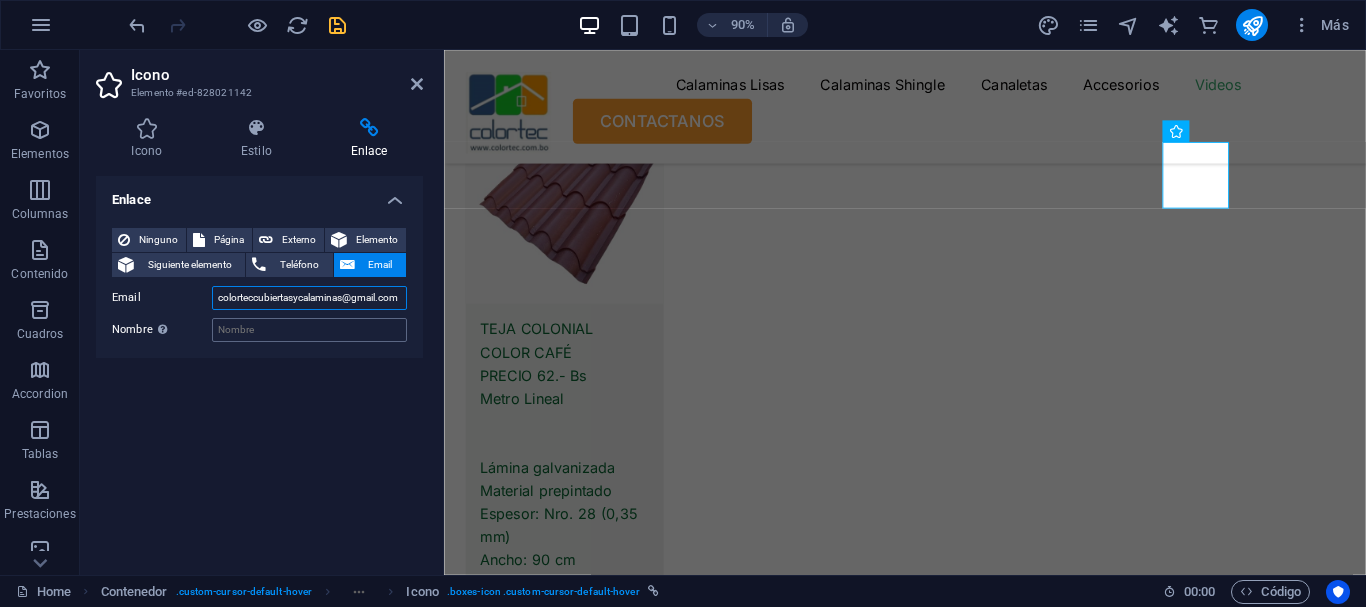 type on "colorteccubiertasycalaminas@gmail.com" 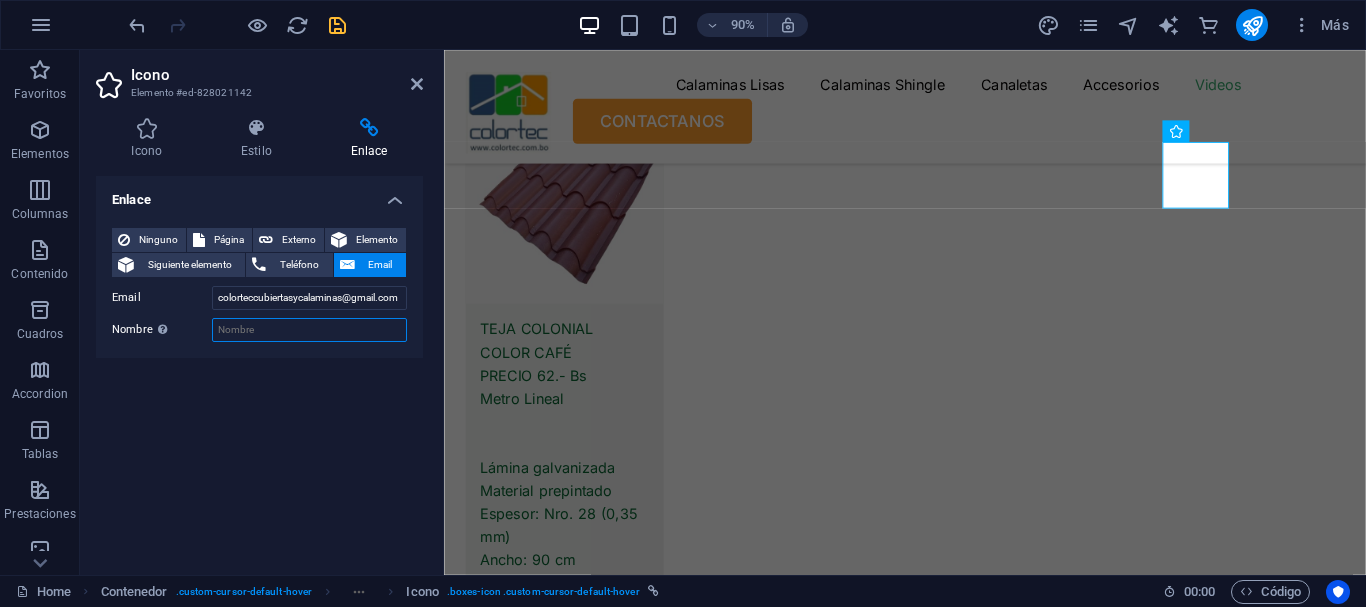 scroll, scrollTop: 0, scrollLeft: 0, axis: both 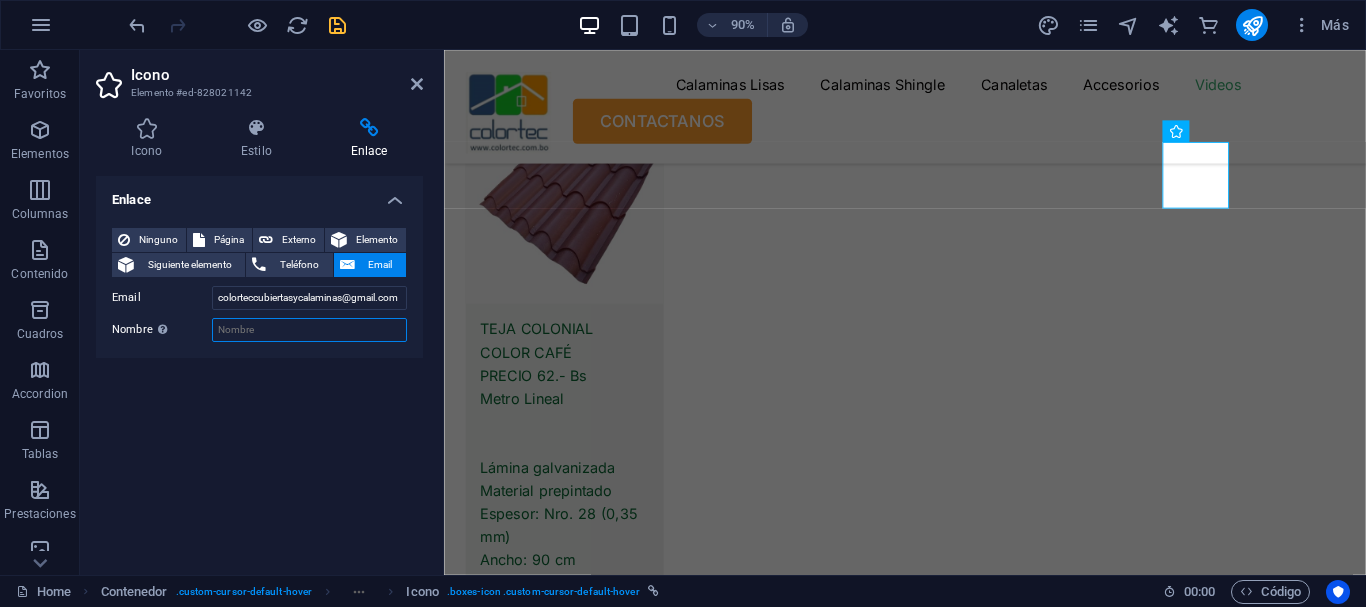 type on "o" 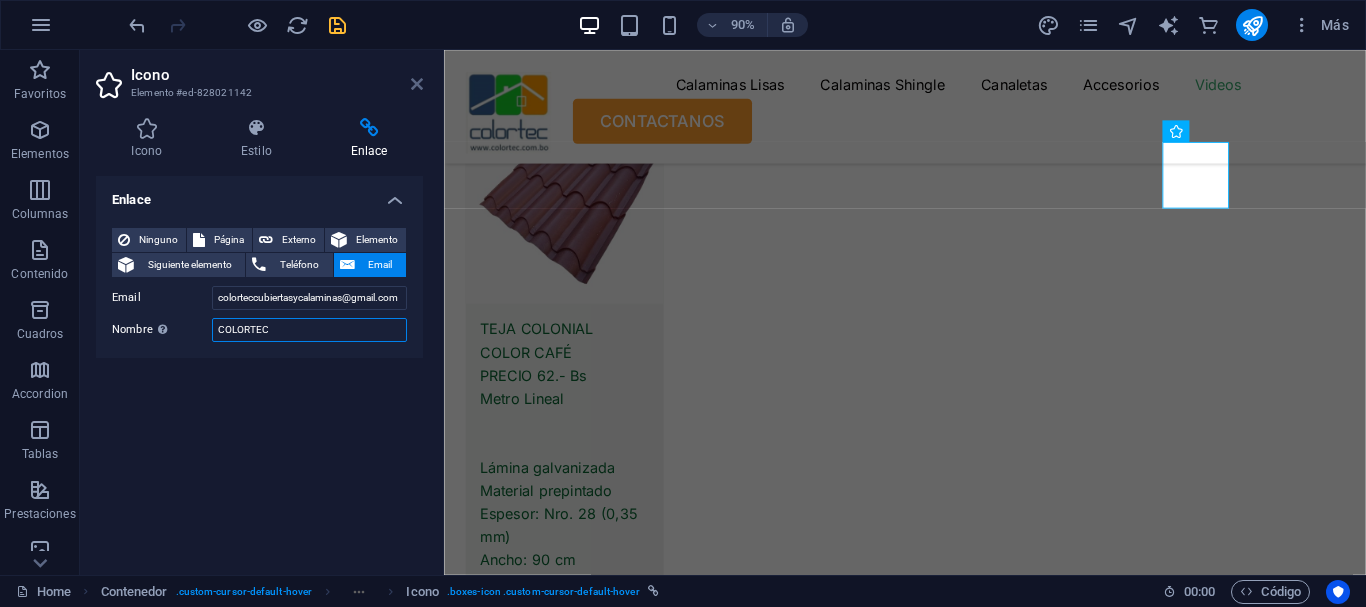 type on "COLORTEC" 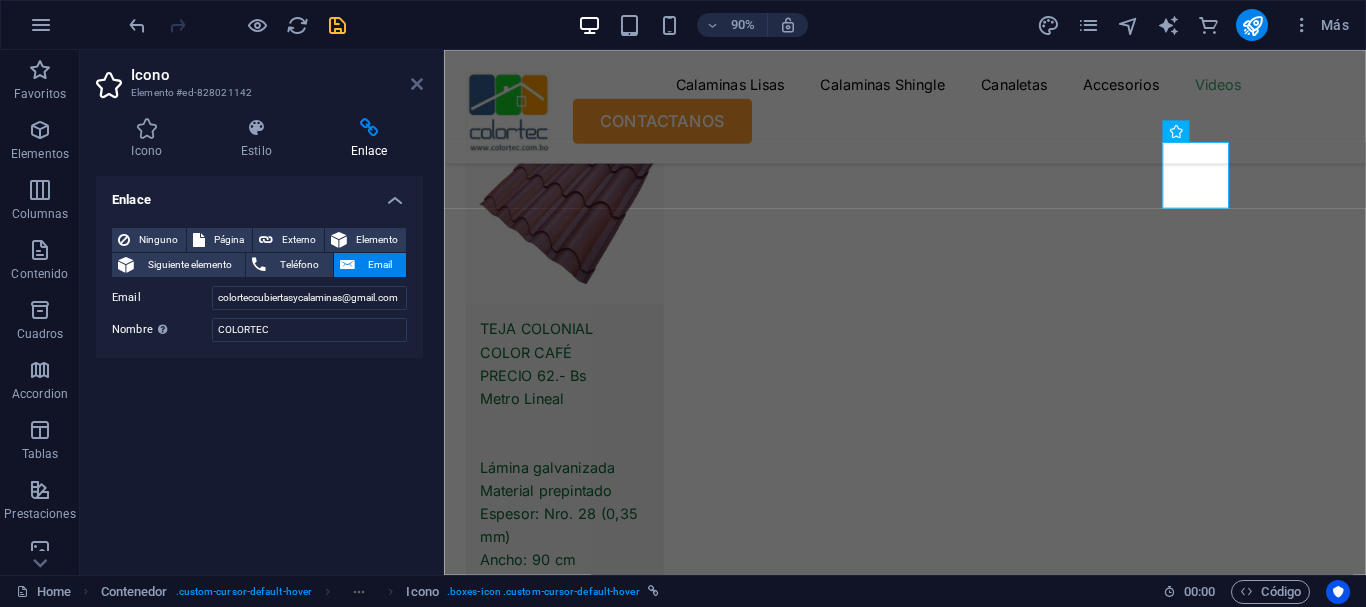 click at bounding box center [417, 84] 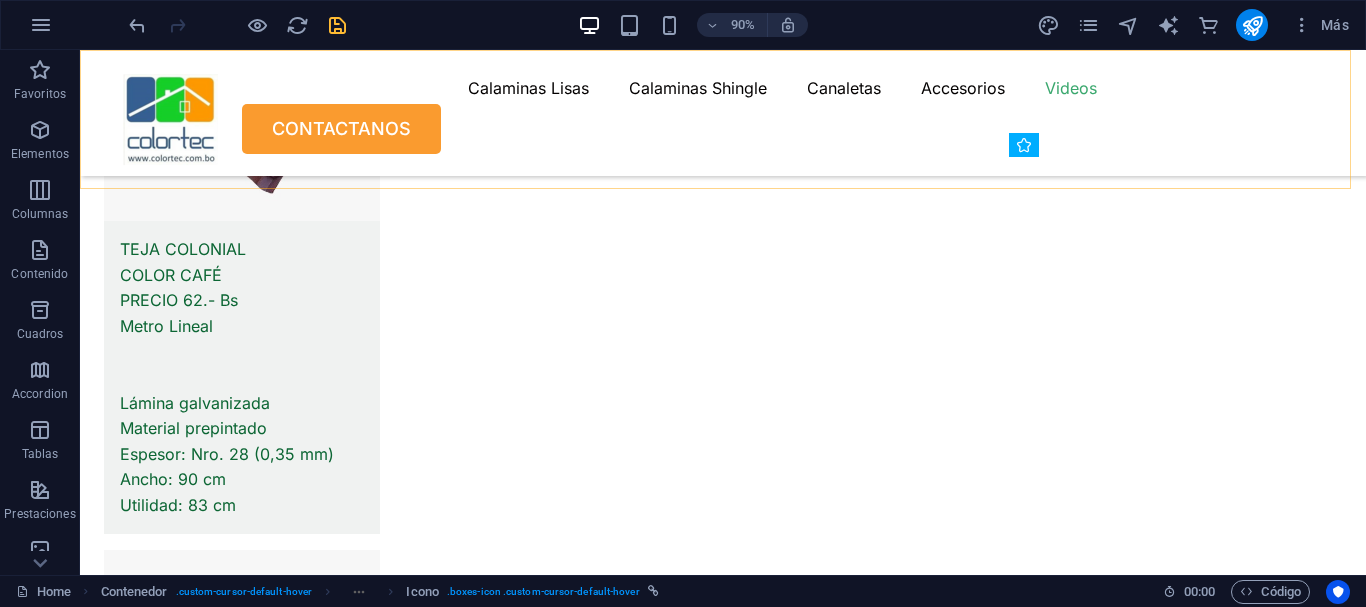 scroll, scrollTop: 11035, scrollLeft: 0, axis: vertical 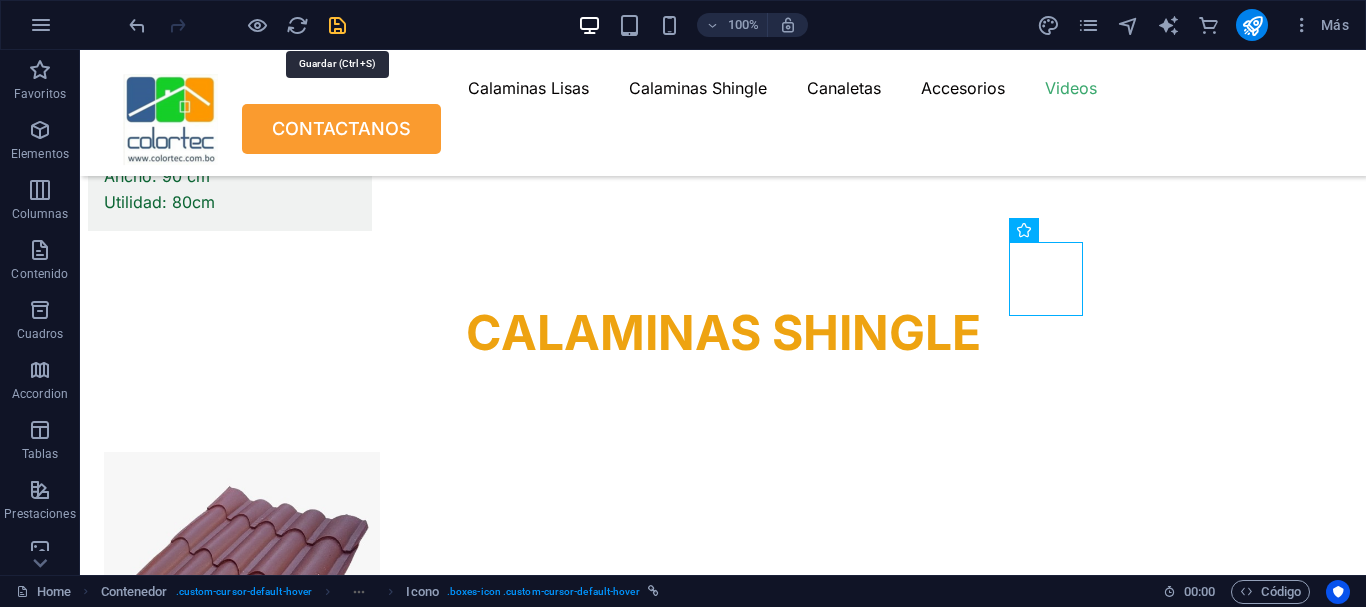 click at bounding box center (337, 25) 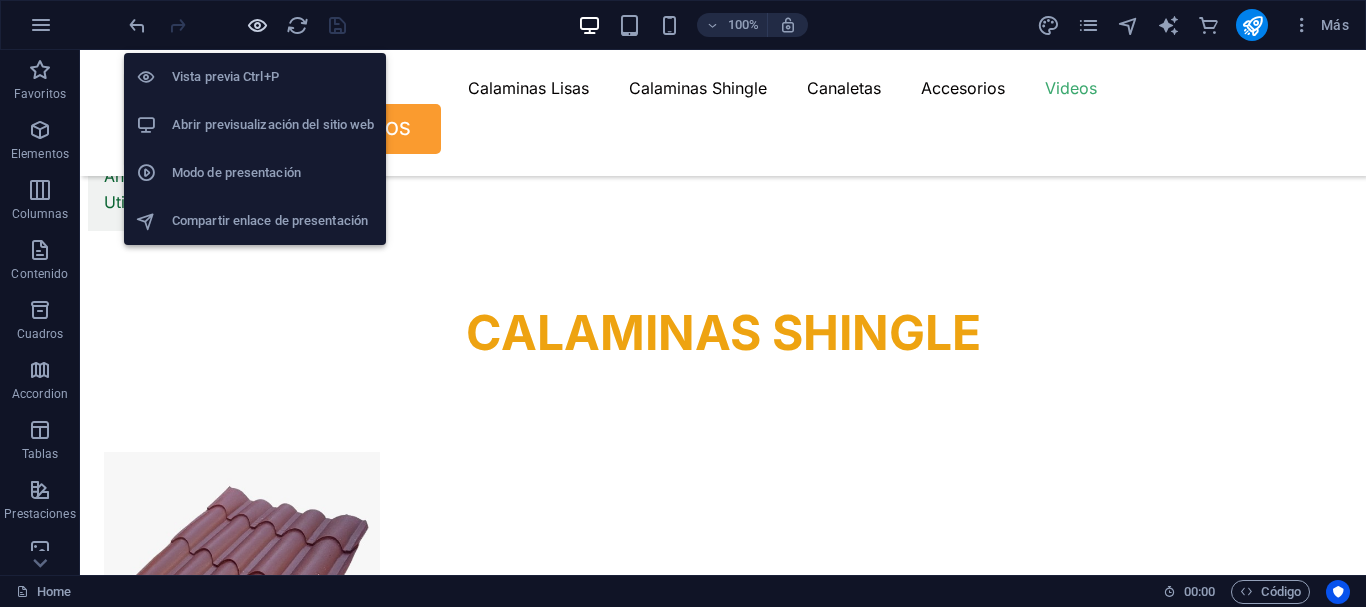 click at bounding box center (257, 25) 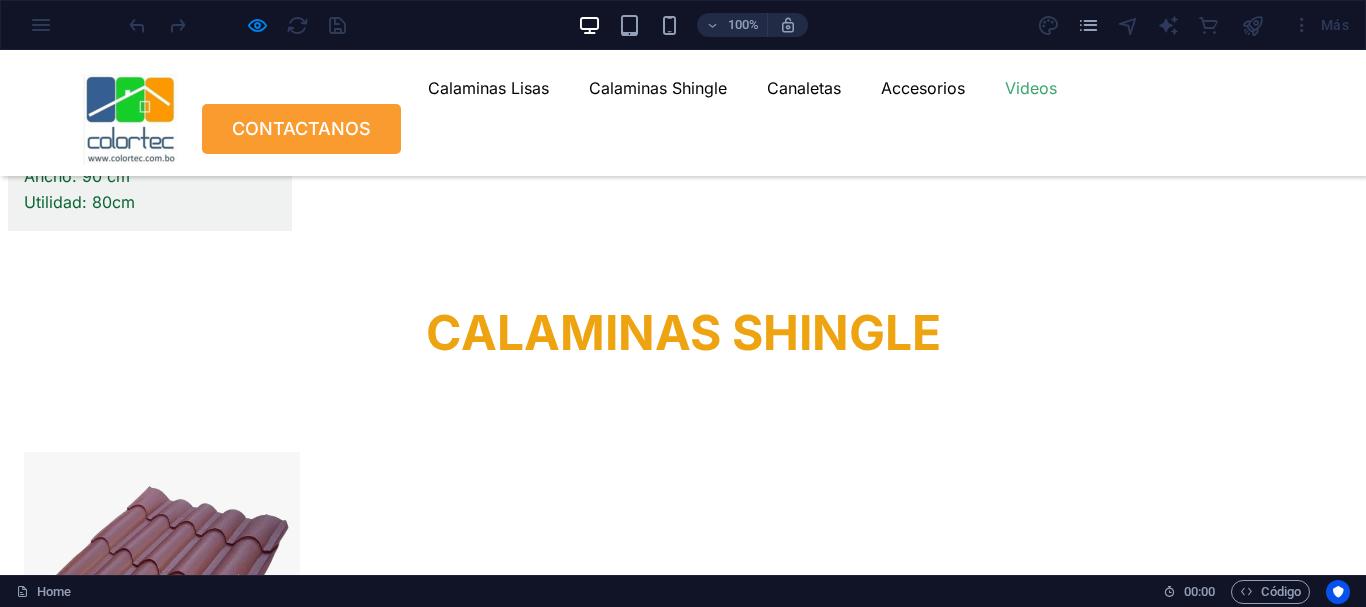 click 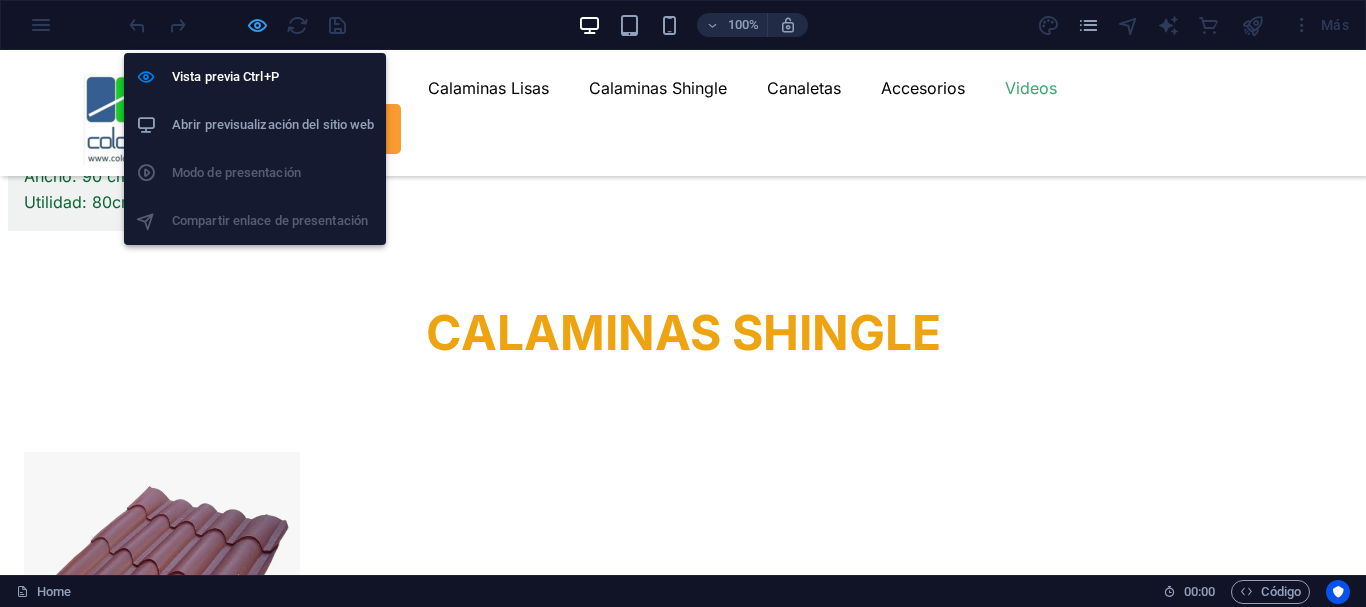 click at bounding box center (257, 25) 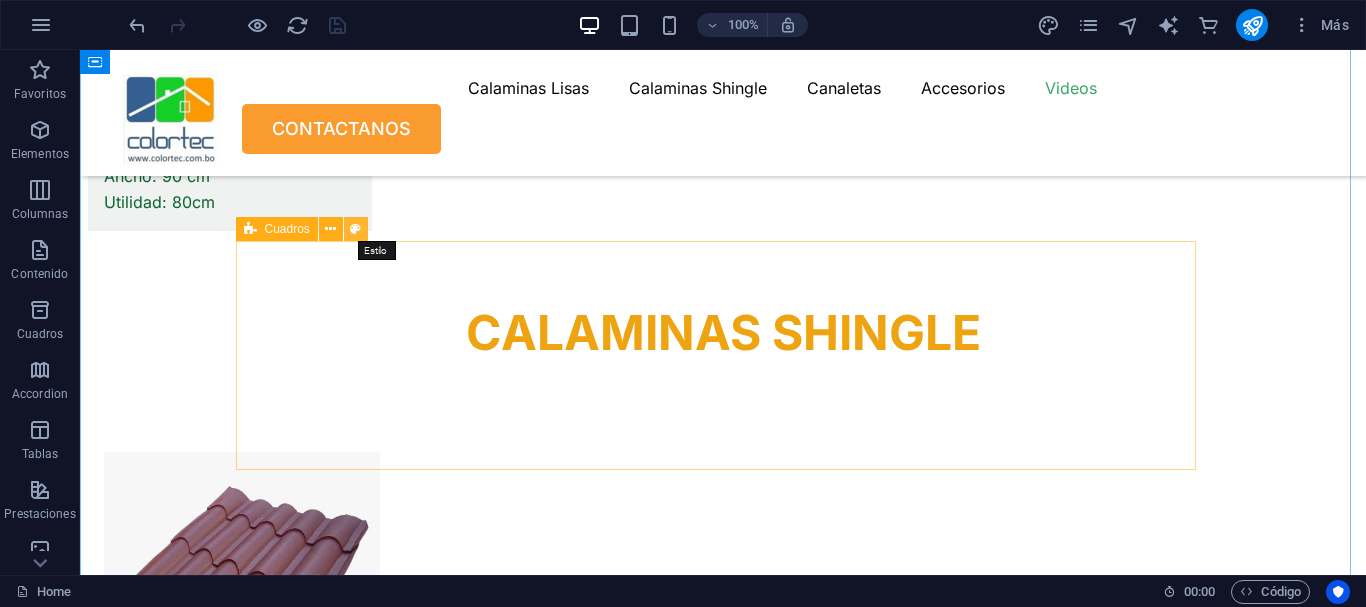 click at bounding box center (355, 229) 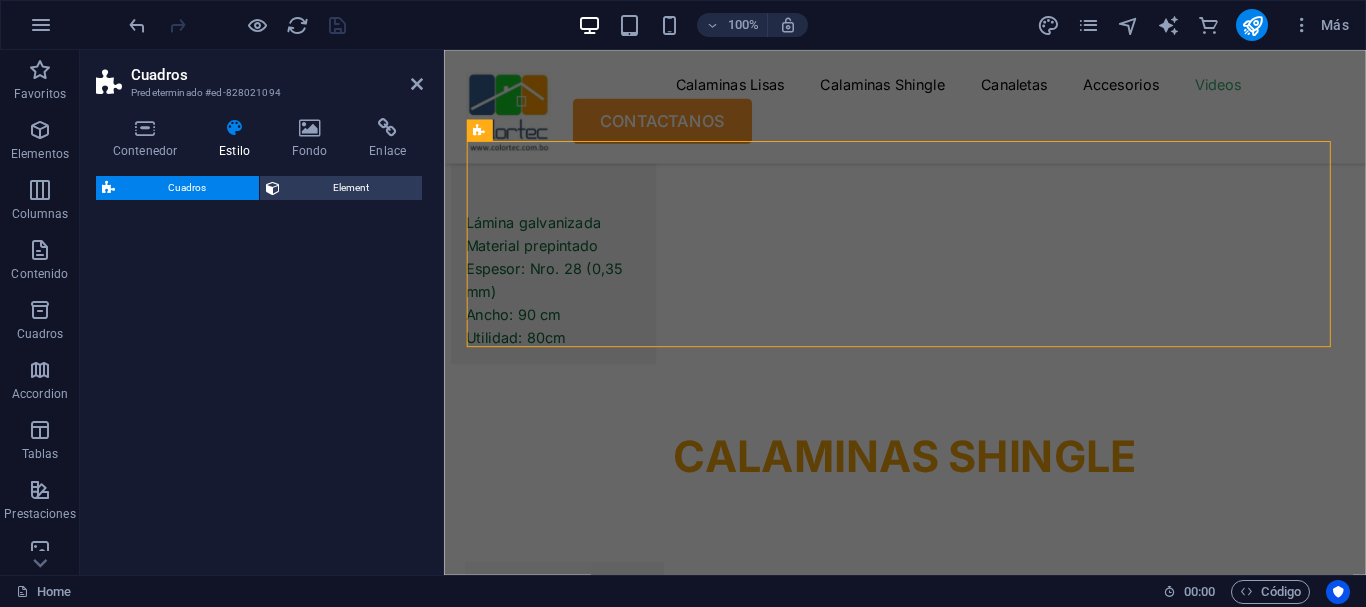 select on "rem" 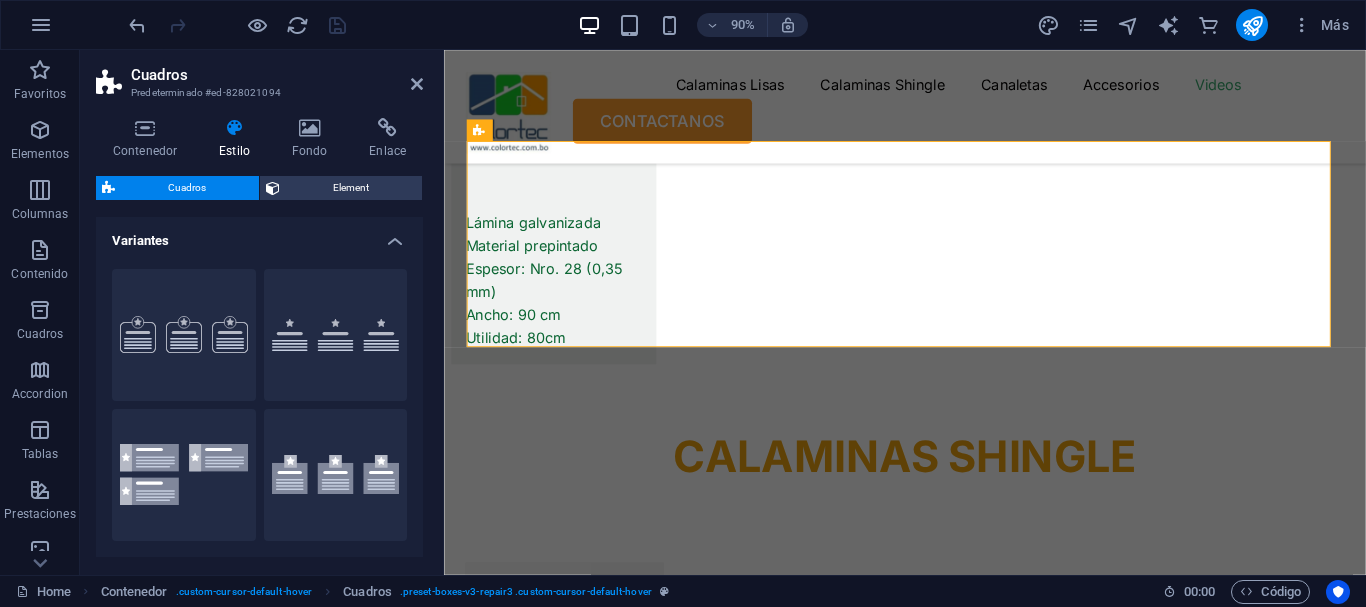 scroll, scrollTop: 11542, scrollLeft: 0, axis: vertical 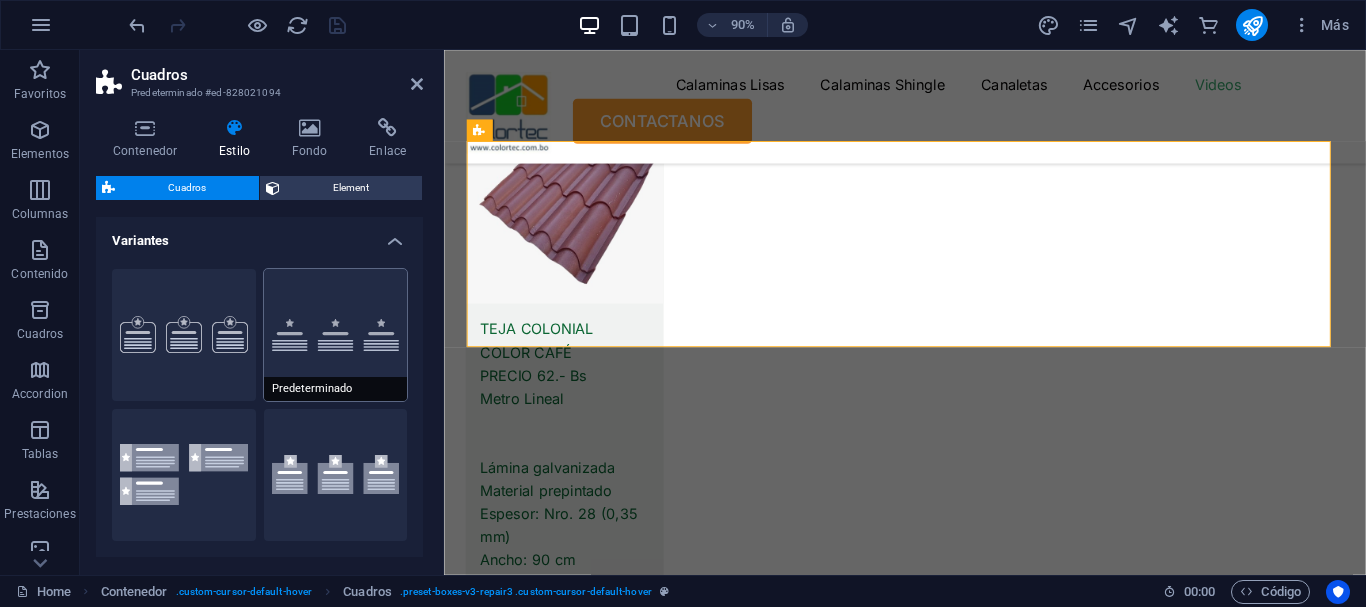click on "Predeterminado" at bounding box center (336, 335) 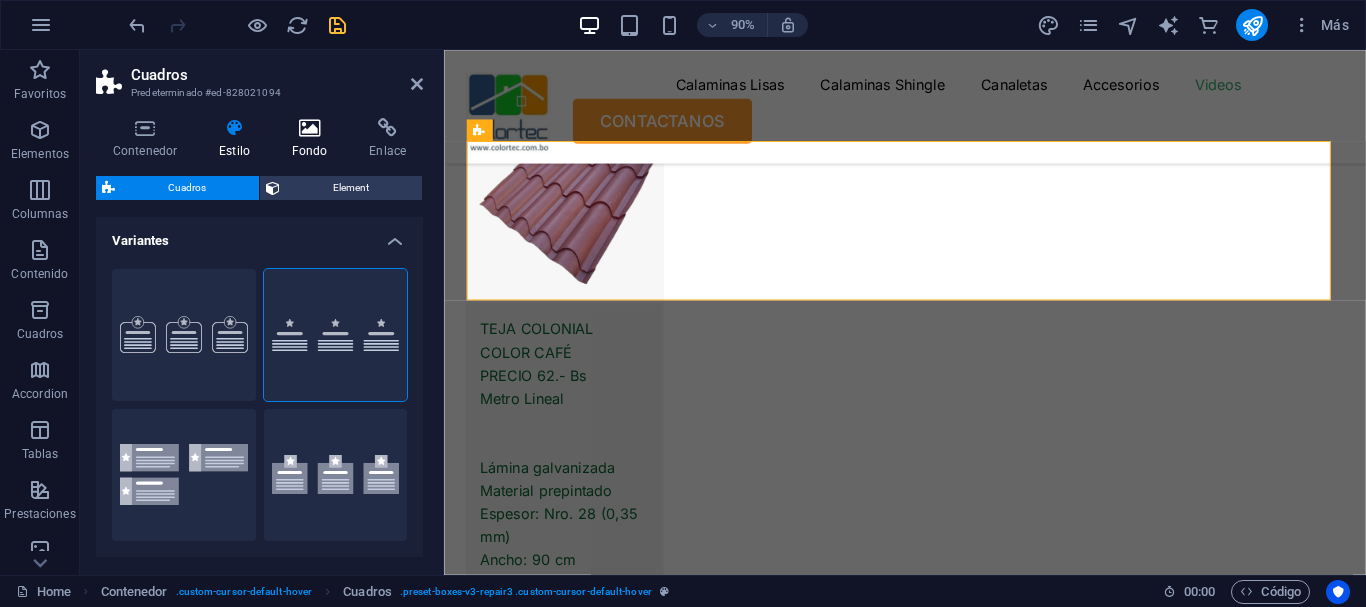 click at bounding box center [310, 128] 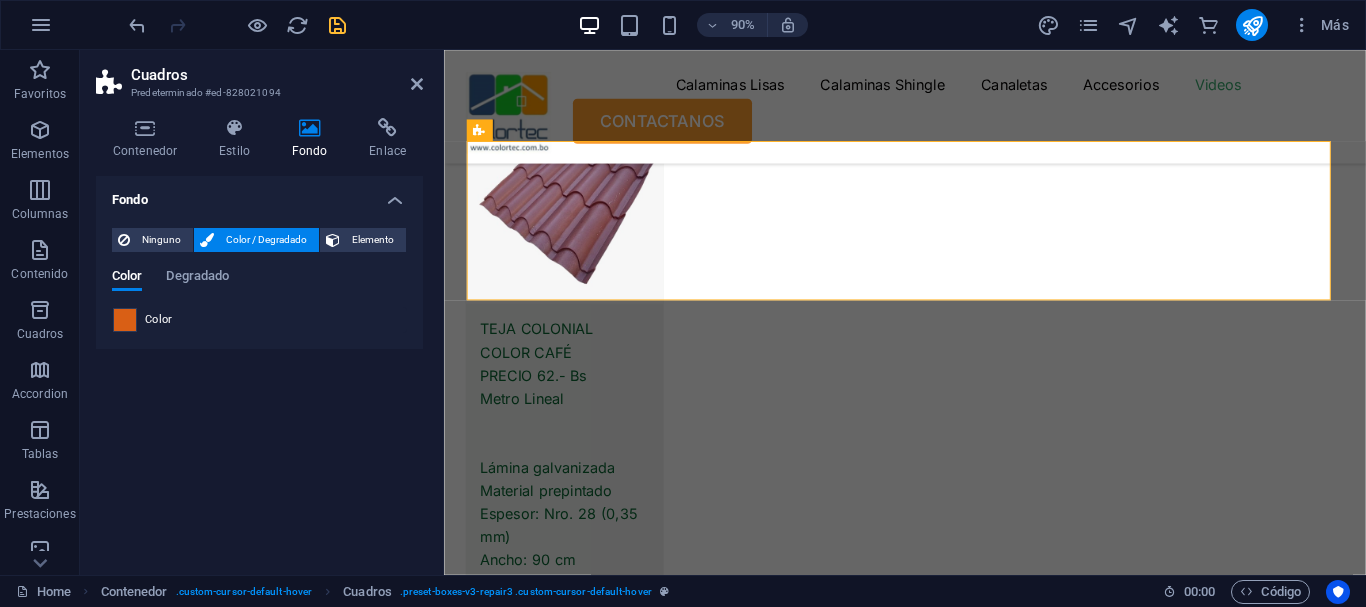 click at bounding box center [125, 320] 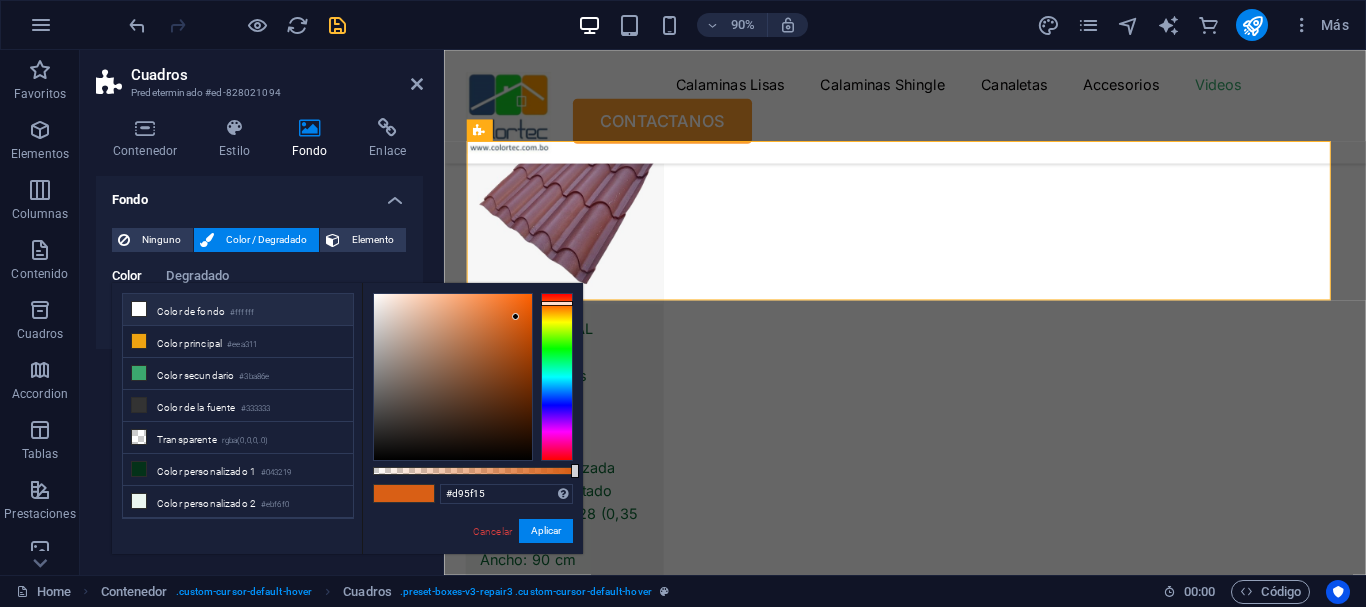 click at bounding box center [139, 309] 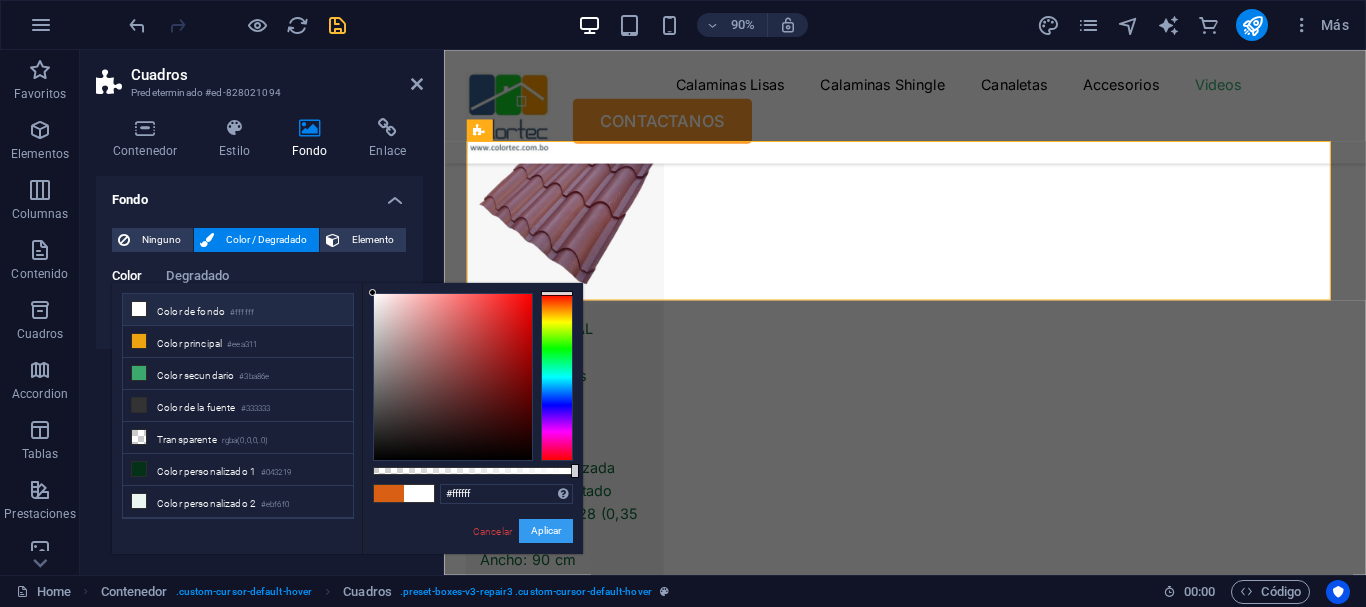 click on "Aplicar" at bounding box center [546, 531] 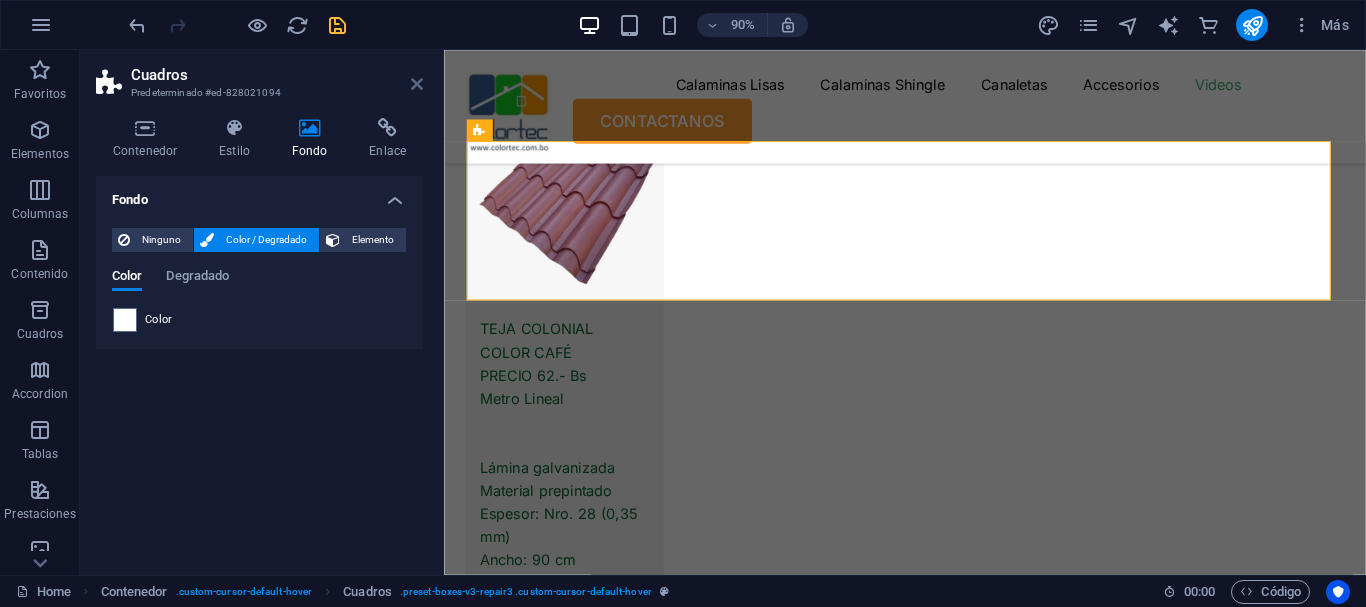click at bounding box center (417, 84) 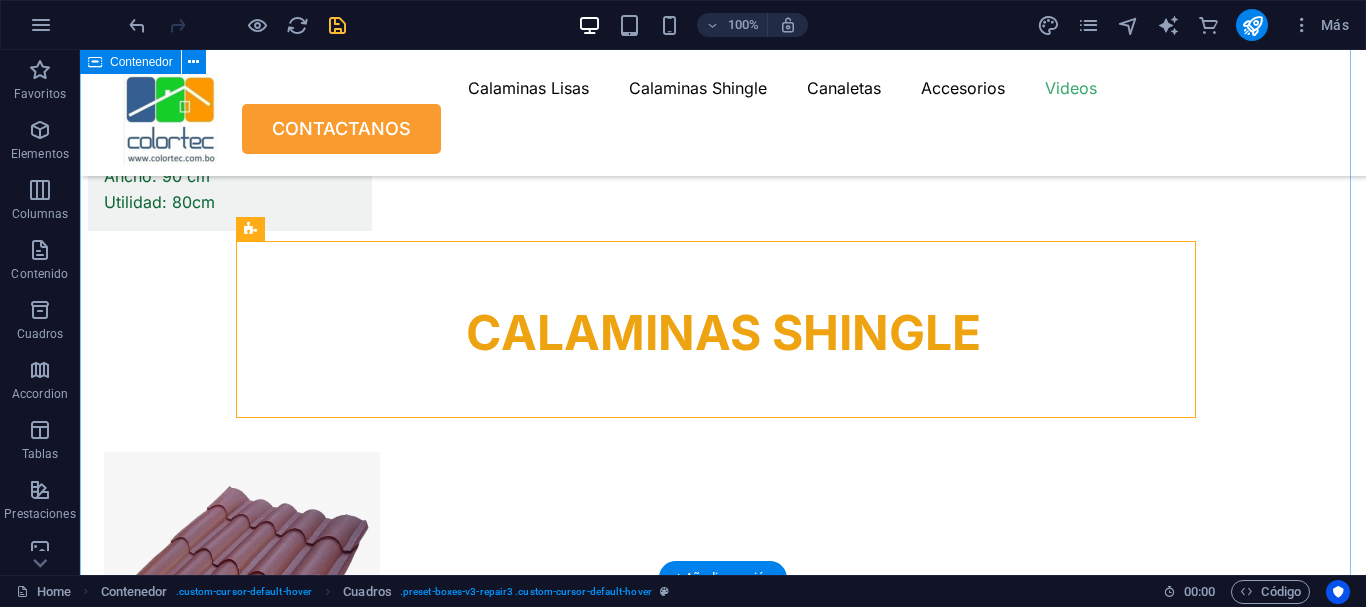 click on "Nuestra Ubicacion CALLE 106 Nro 6000 Zona Villa Bolivar B
El Alto - Bolivia ,  [POSTAL_CODE] Llamanos +591 [PHONE] Envianos un correo [EMAIL]" at bounding box center [723, 22114] 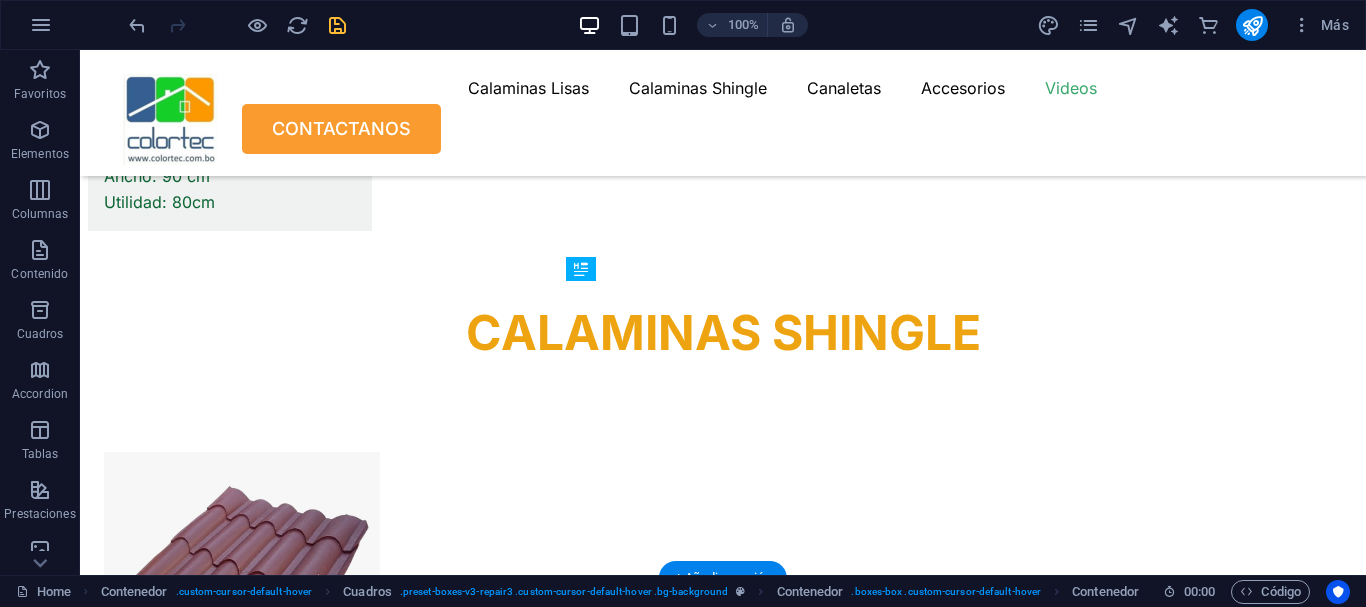 drag, startPoint x: 611, startPoint y: 303, endPoint x: 750, endPoint y: 309, distance: 139.12944 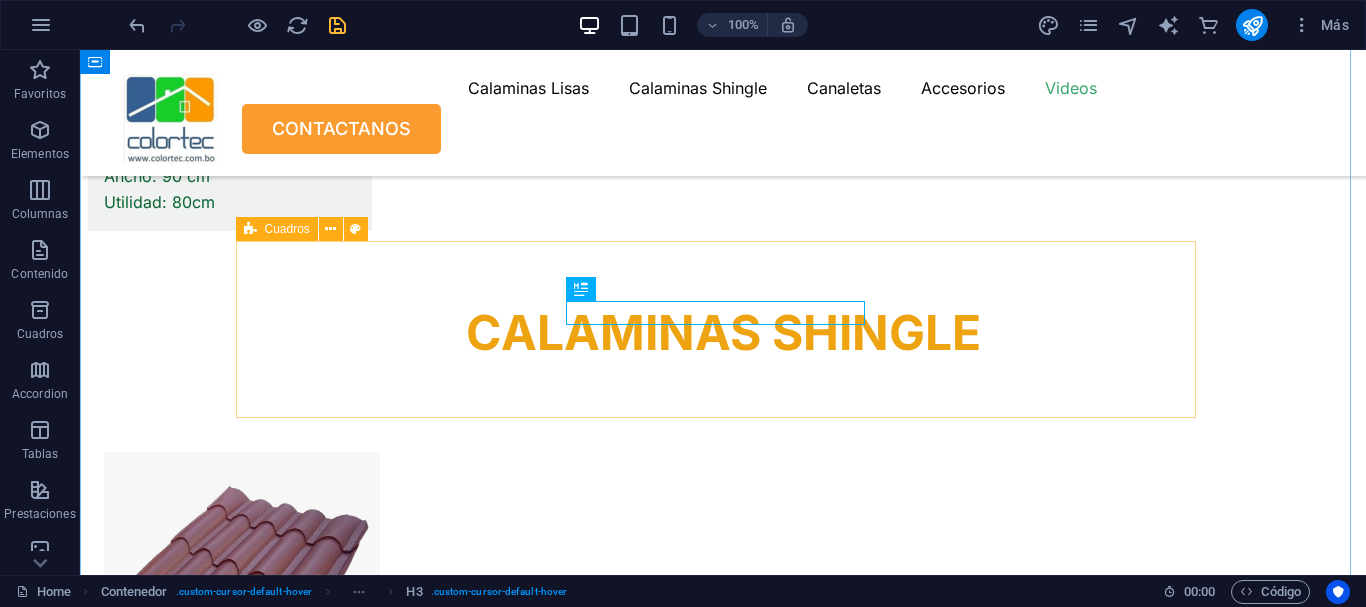 click on "Cuadros" at bounding box center (277, 229) 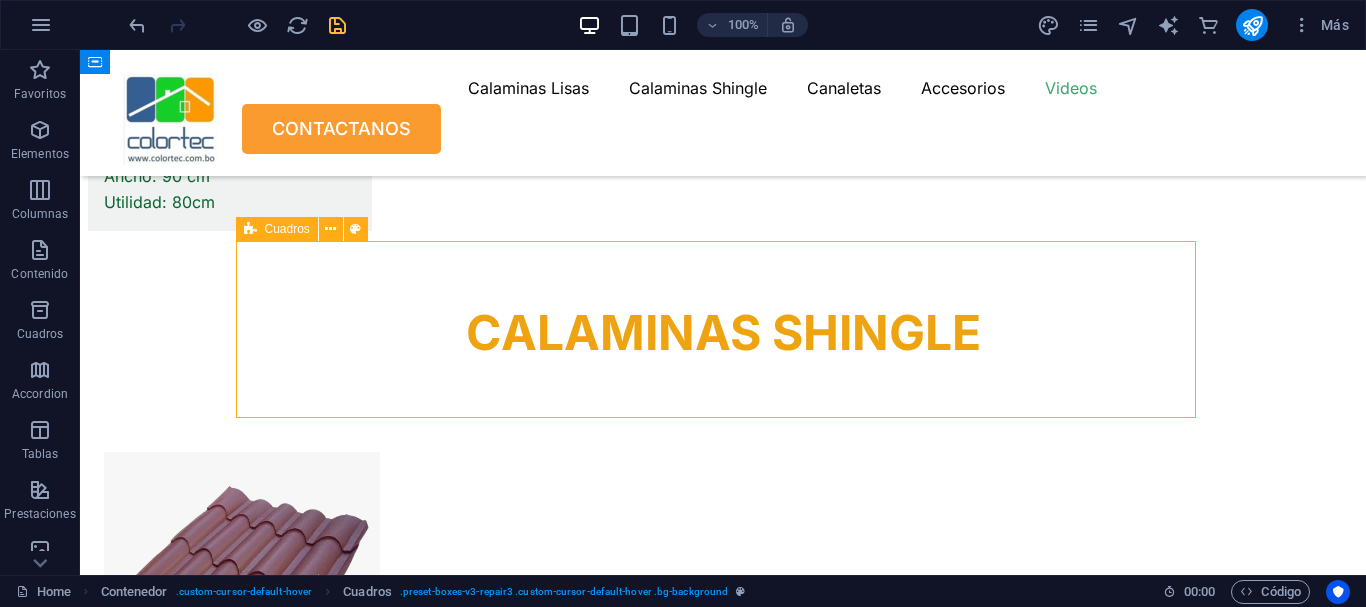 click on "Cuadros" at bounding box center (277, 229) 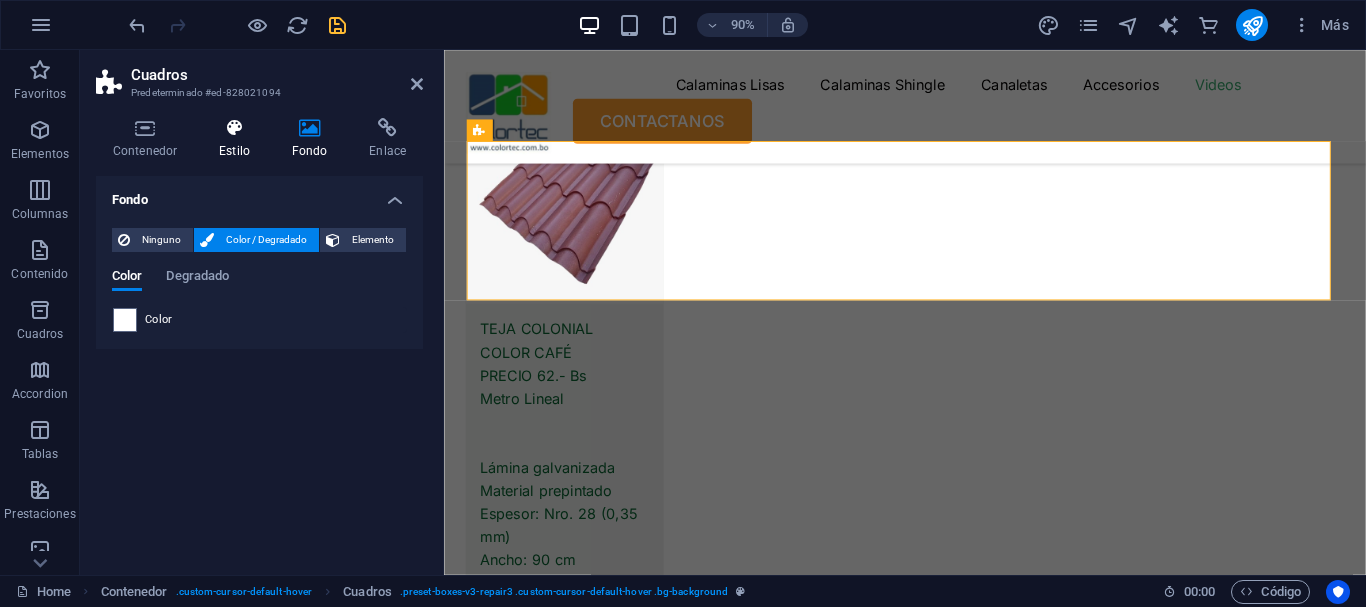 click on "Estilo" at bounding box center [238, 139] 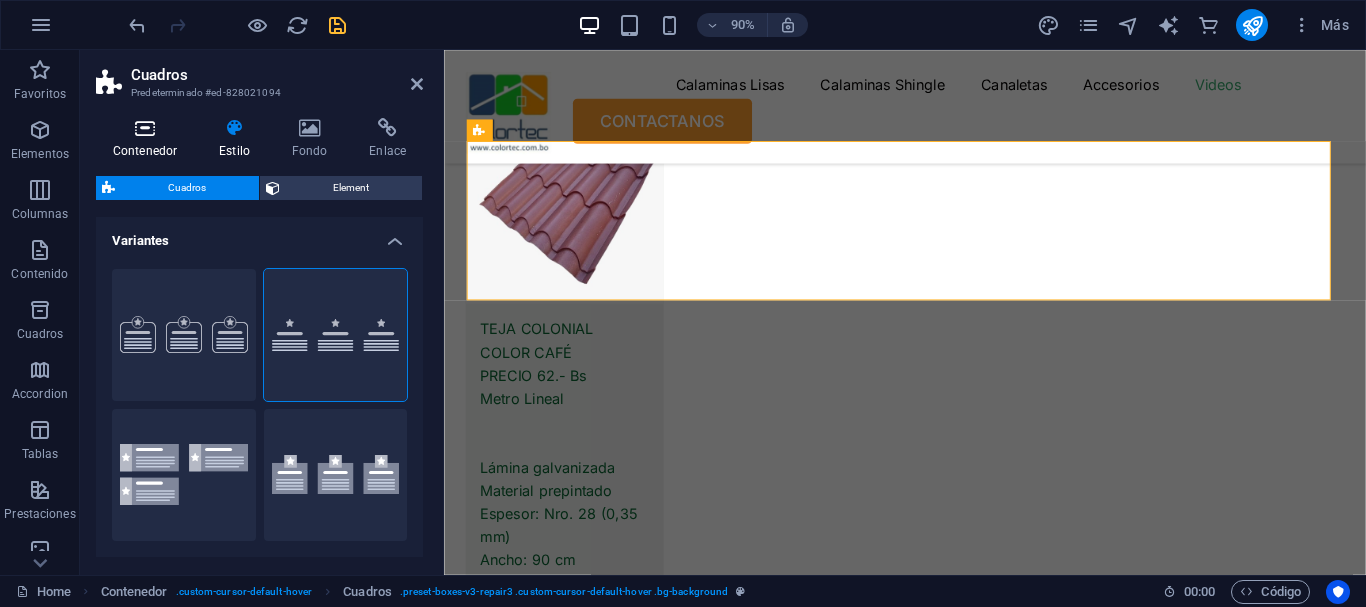 click at bounding box center [145, 128] 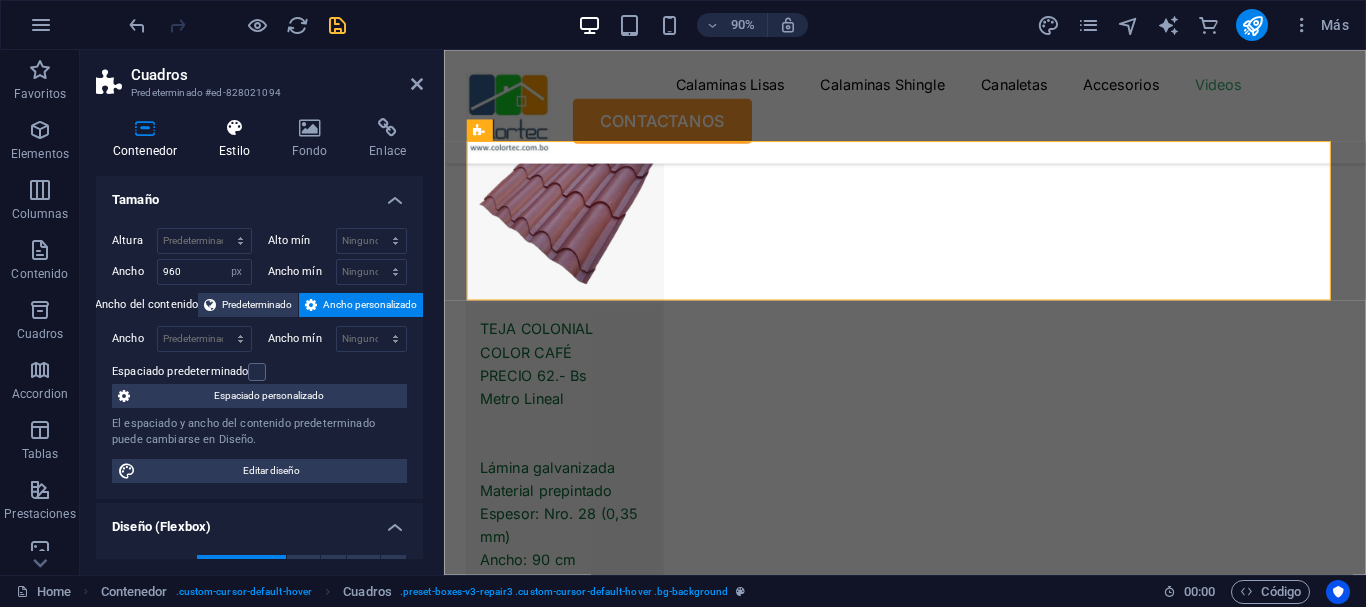 click at bounding box center [234, 128] 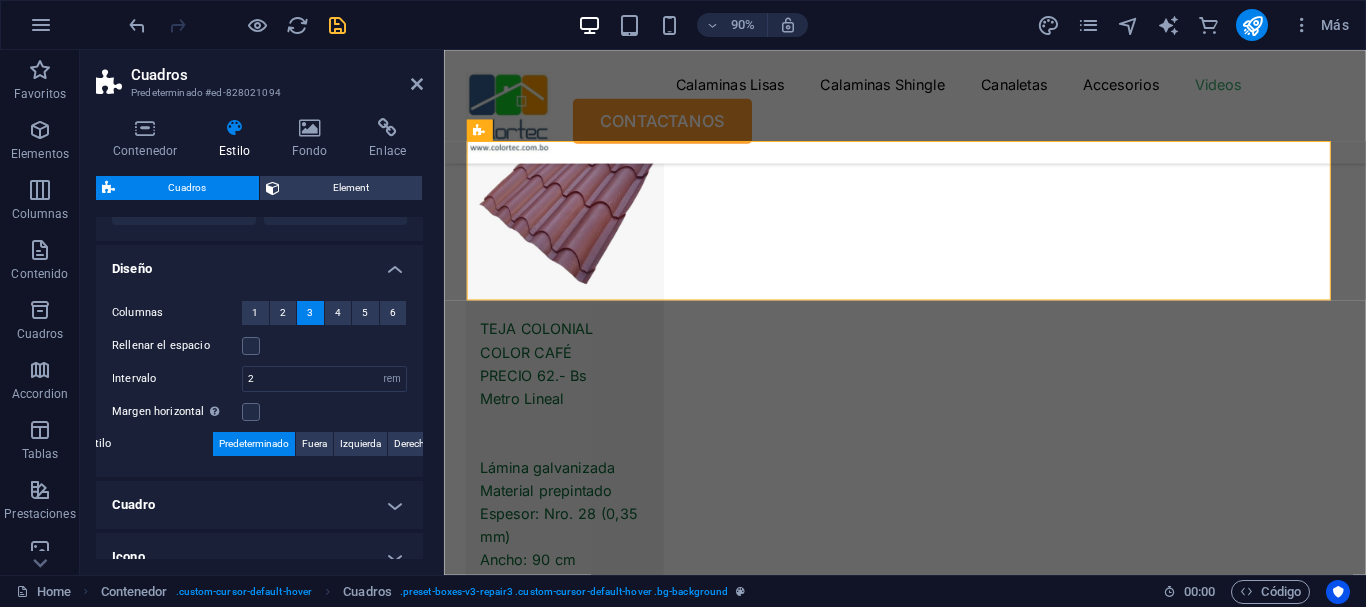 scroll, scrollTop: 325, scrollLeft: 0, axis: vertical 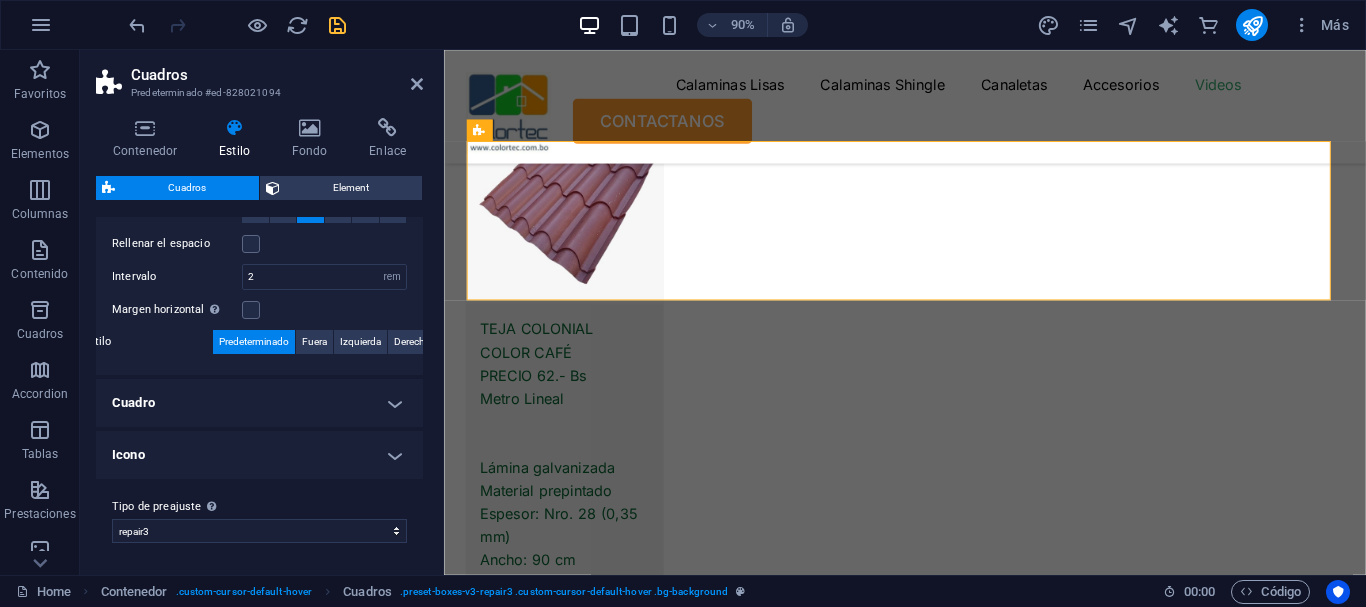 click on "Cuadro" at bounding box center [259, 403] 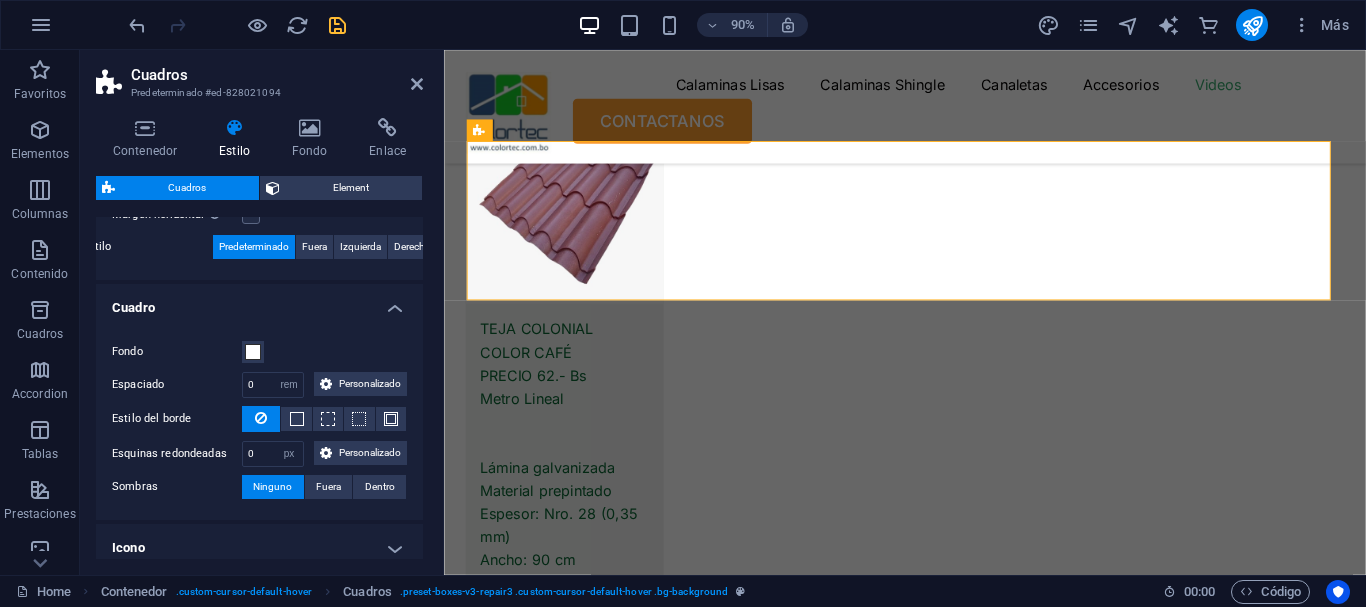 scroll, scrollTop: 654, scrollLeft: 0, axis: vertical 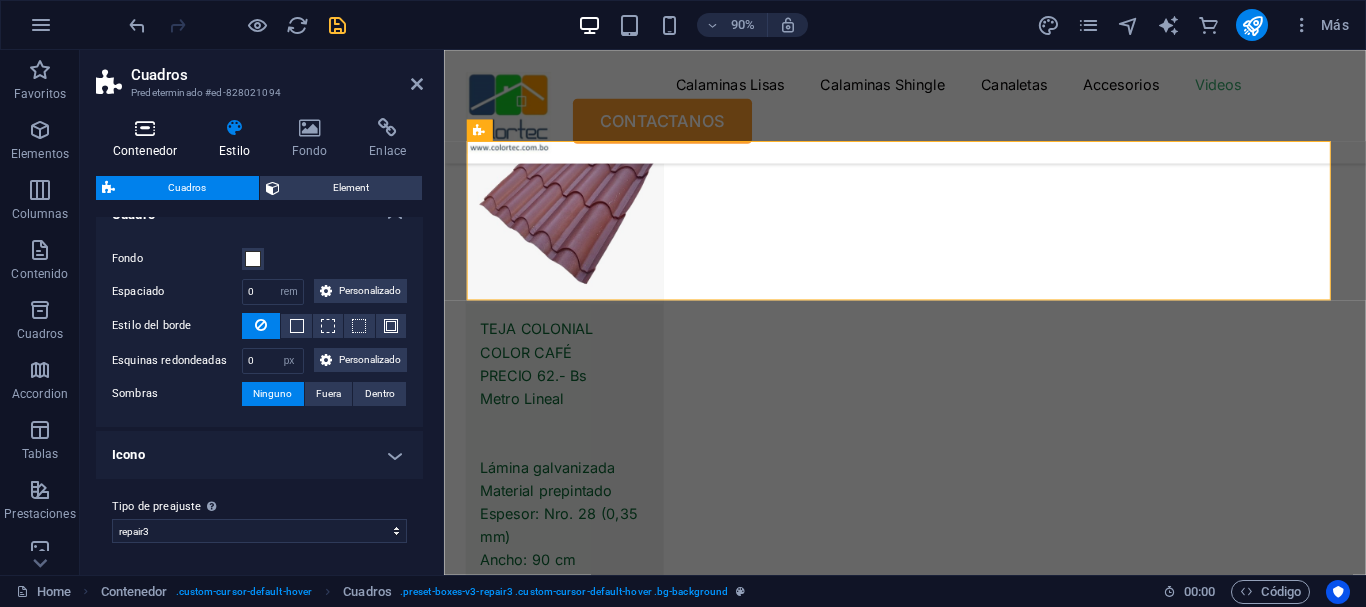 click on "Contenedor" at bounding box center (149, 139) 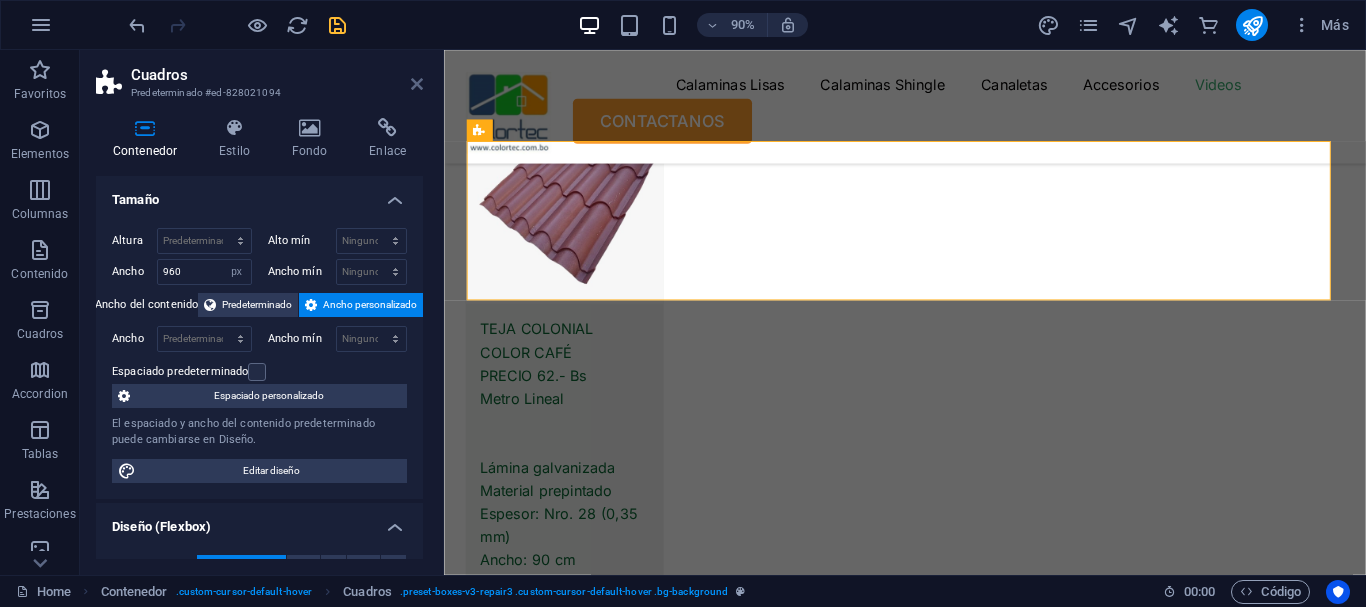click at bounding box center [417, 84] 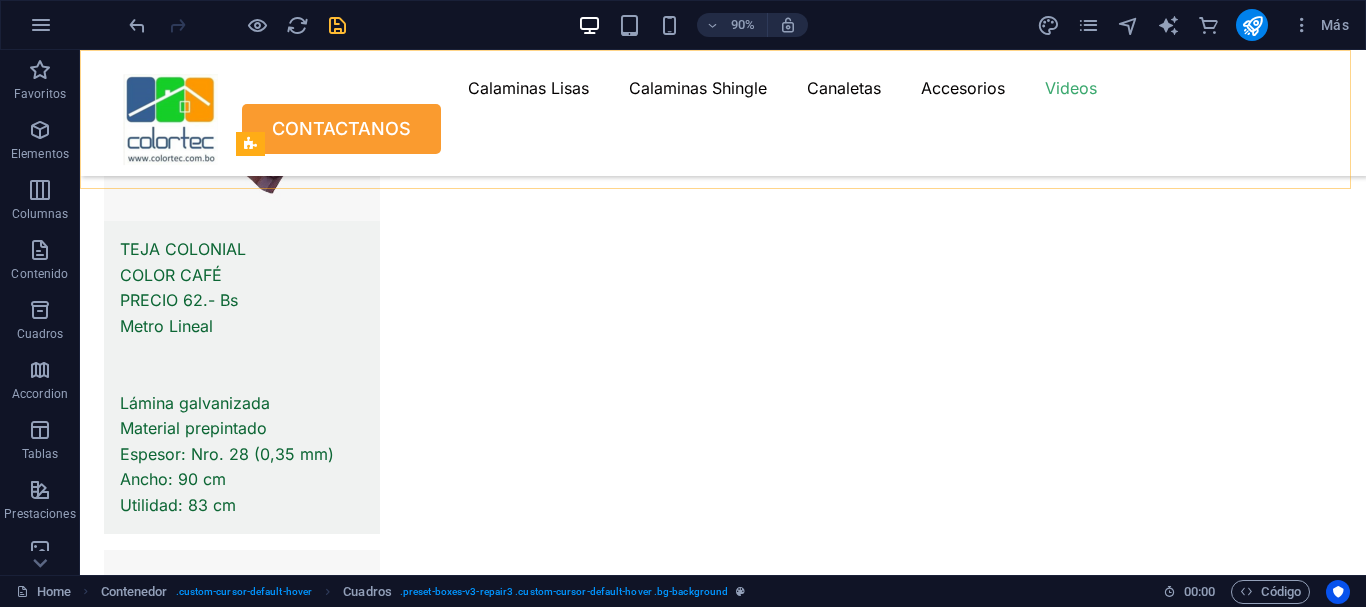 scroll, scrollTop: 11035, scrollLeft: 0, axis: vertical 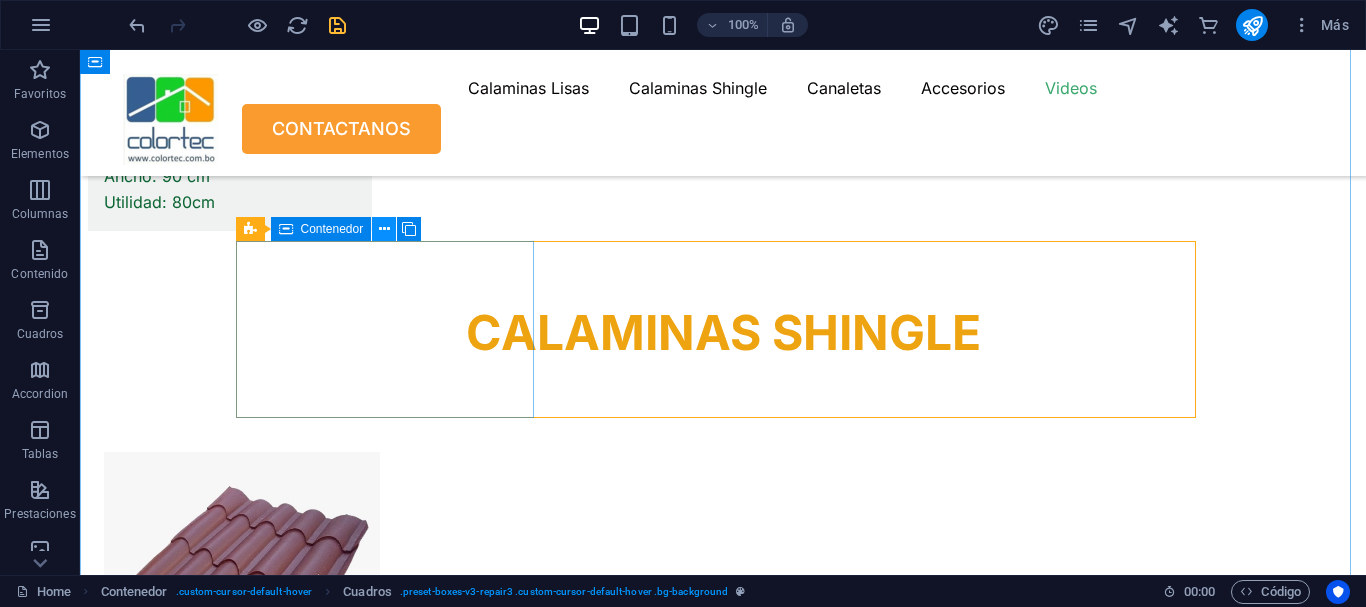 click at bounding box center (384, 229) 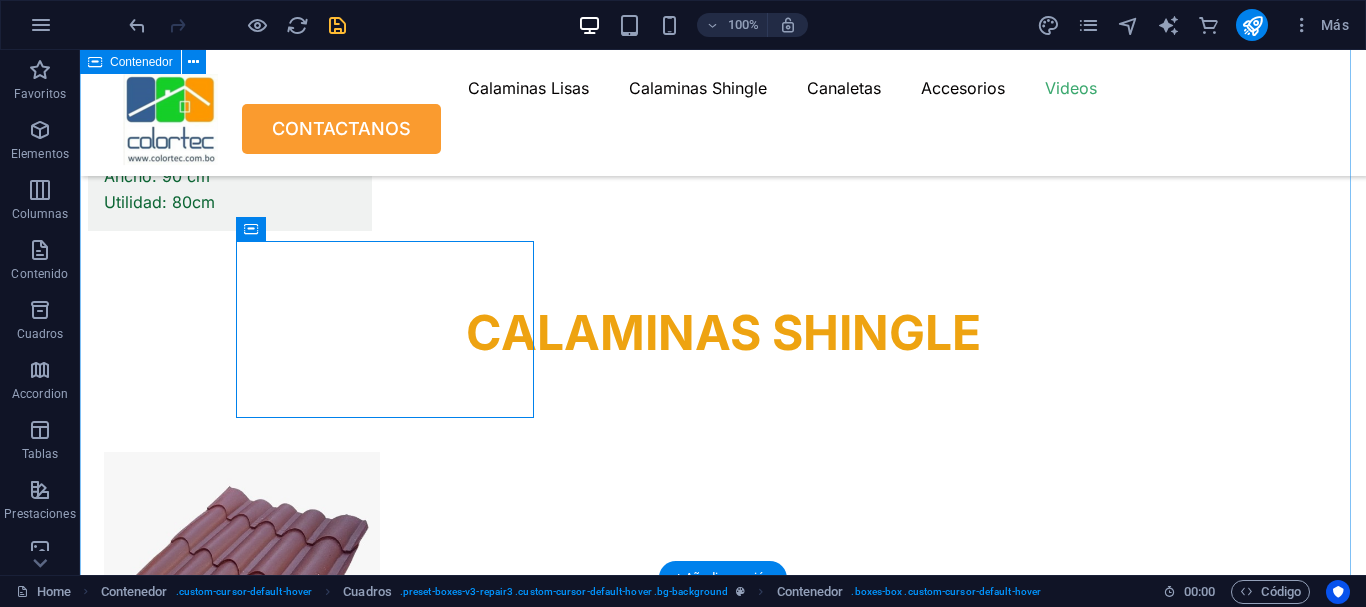 click on "Nuestra Ubicacion CALLE 106 Nro 6000 Zona Villa Bolivar B
El Alto - Bolivia ,  [POSTAL_CODE] Llamanos +591 [PHONE] Envianos un correo [EMAIL]" at bounding box center (723, 22114) 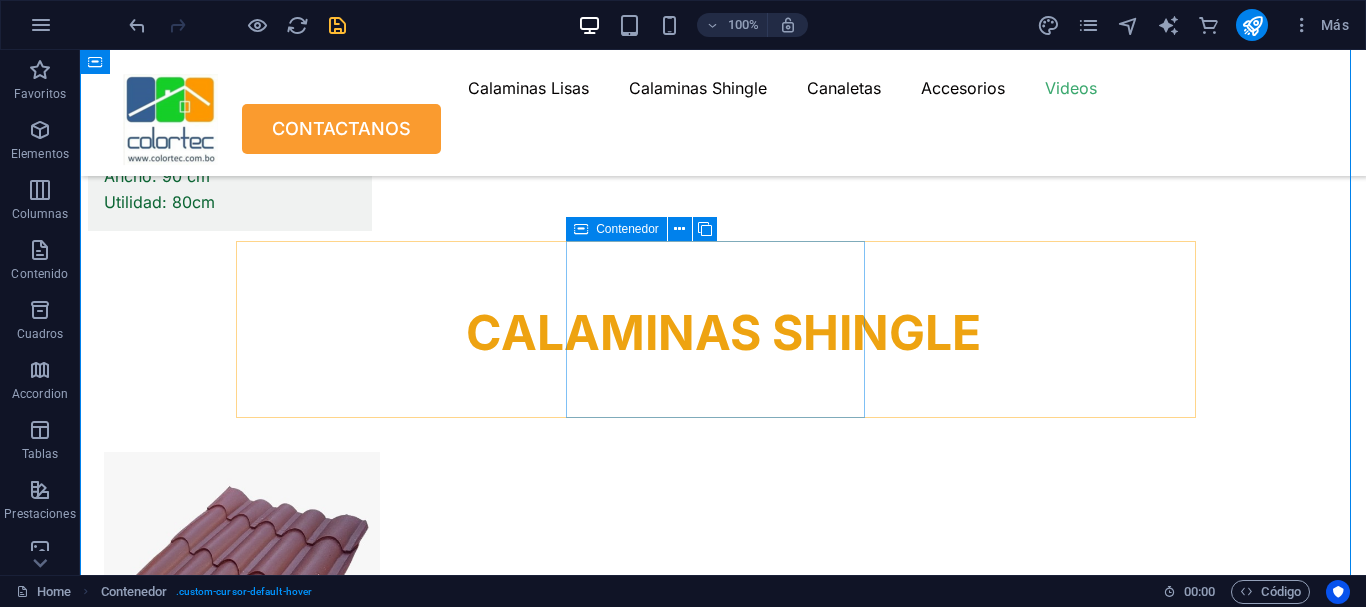 click on "Contenedor" at bounding box center [627, 229] 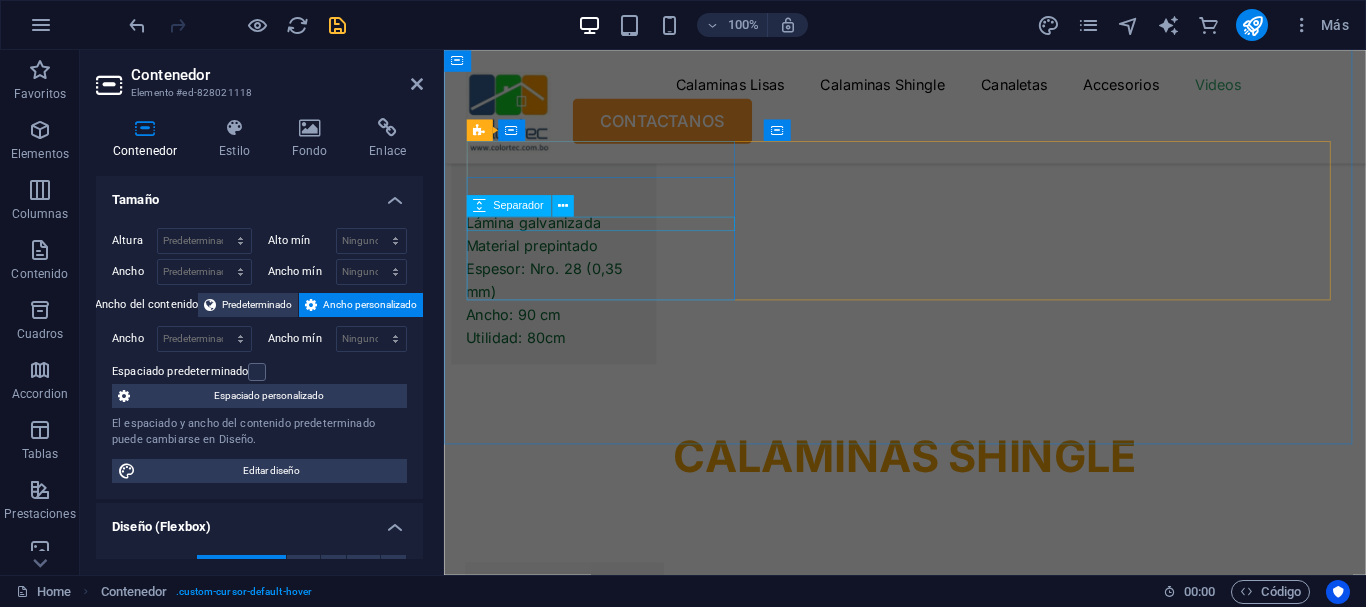 scroll, scrollTop: 11542, scrollLeft: 0, axis: vertical 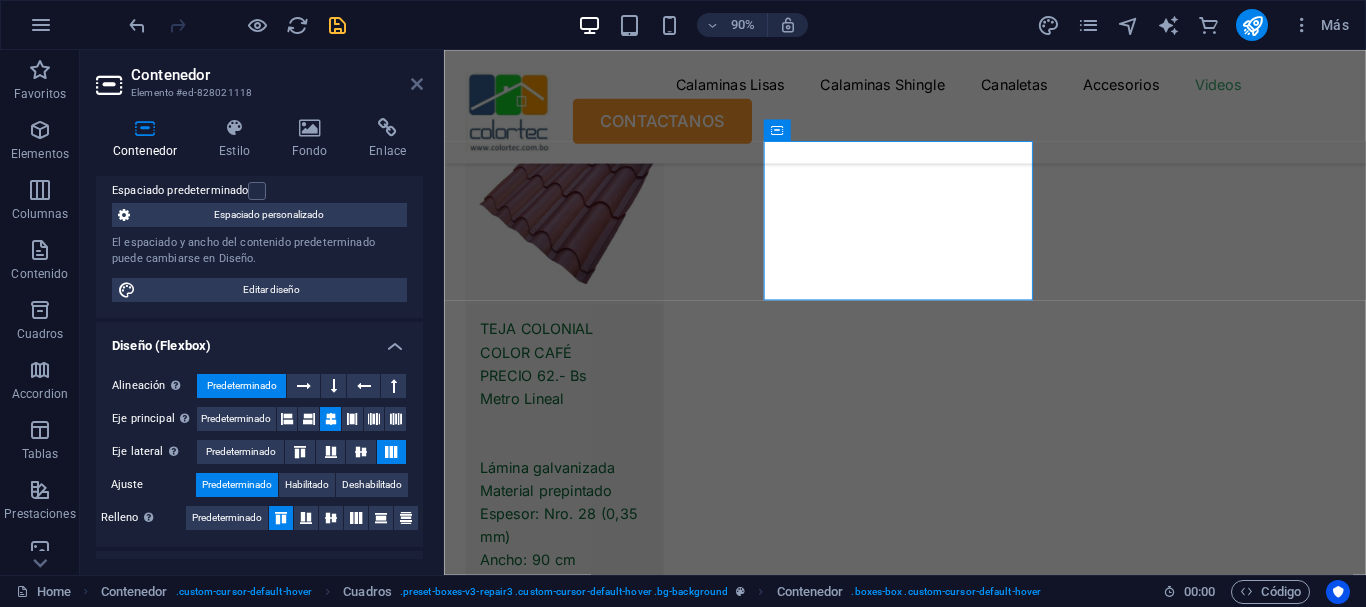 click at bounding box center (417, 84) 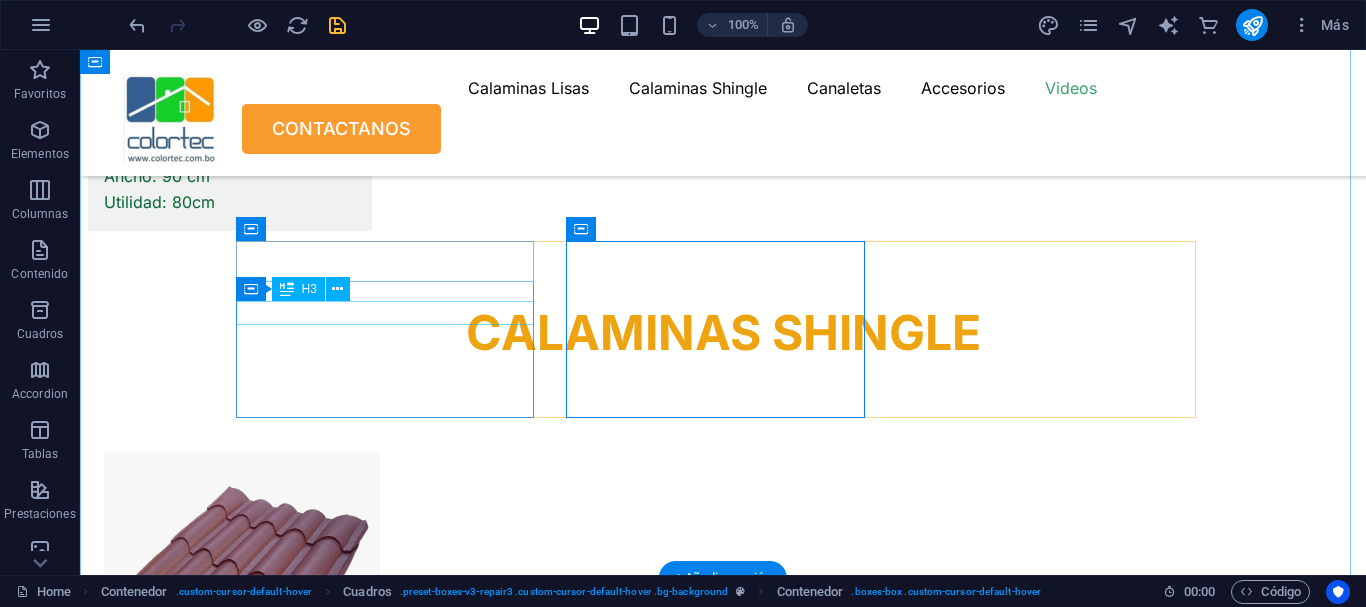click on "Nuestra Ubicacion" at bounding box center (229, 22191) 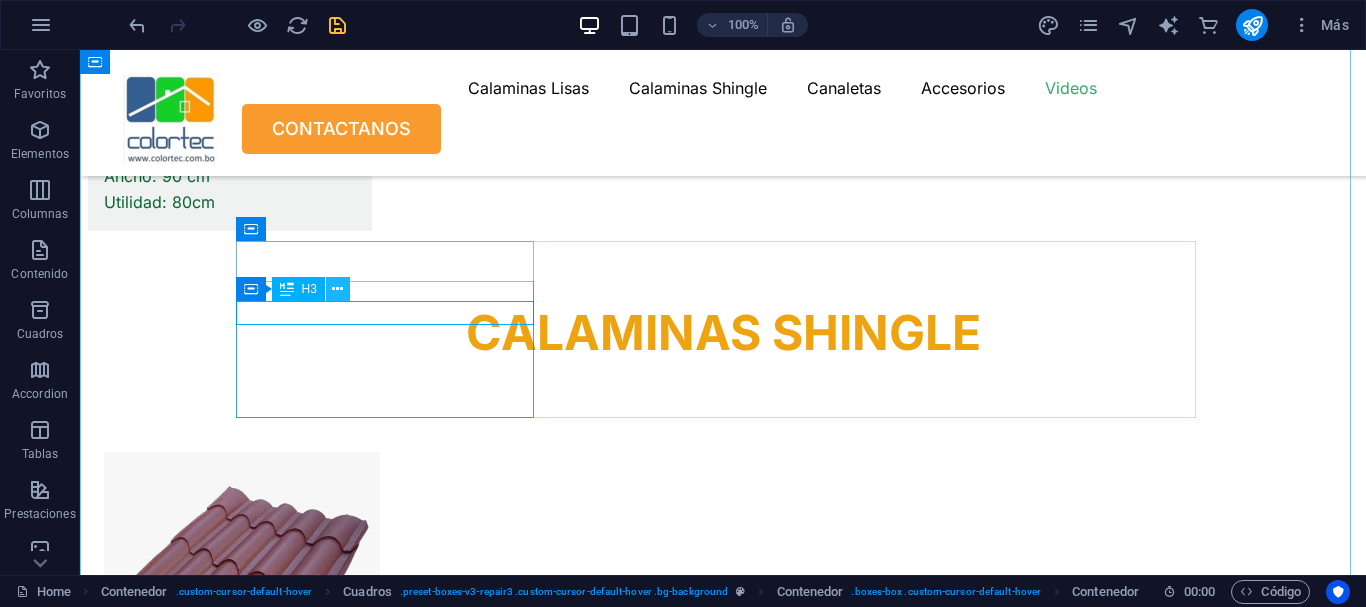 click at bounding box center [337, 289] 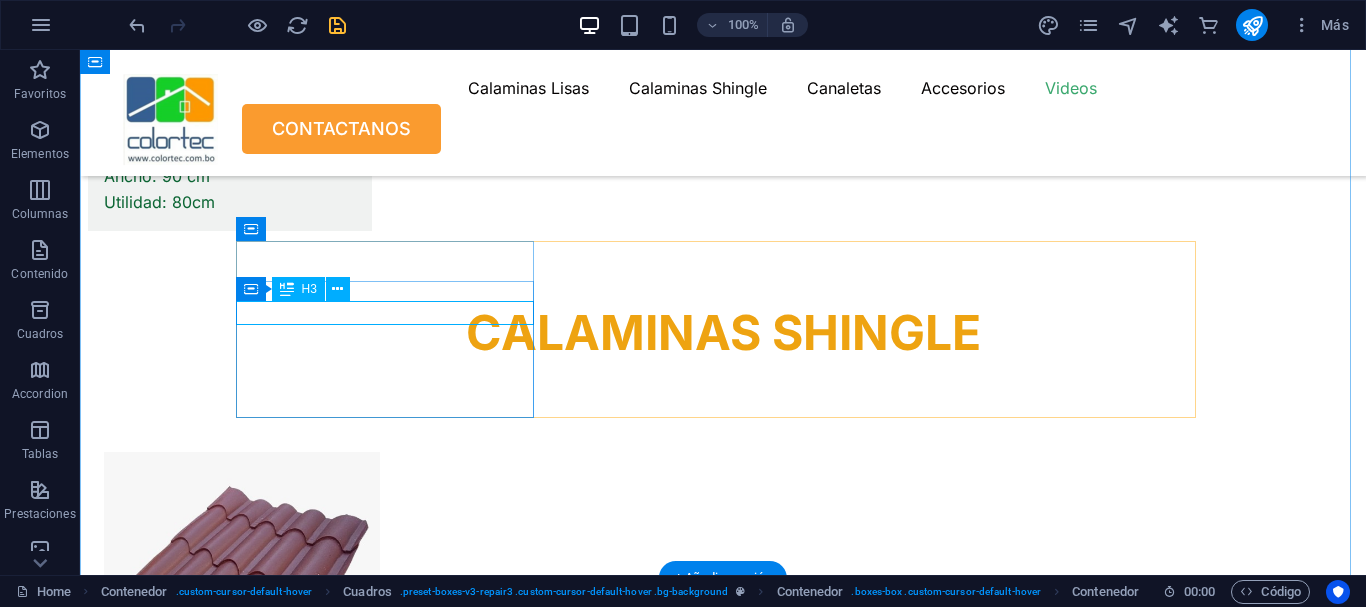 click on "Nuestra Ubicacion" at bounding box center [229, 22191] 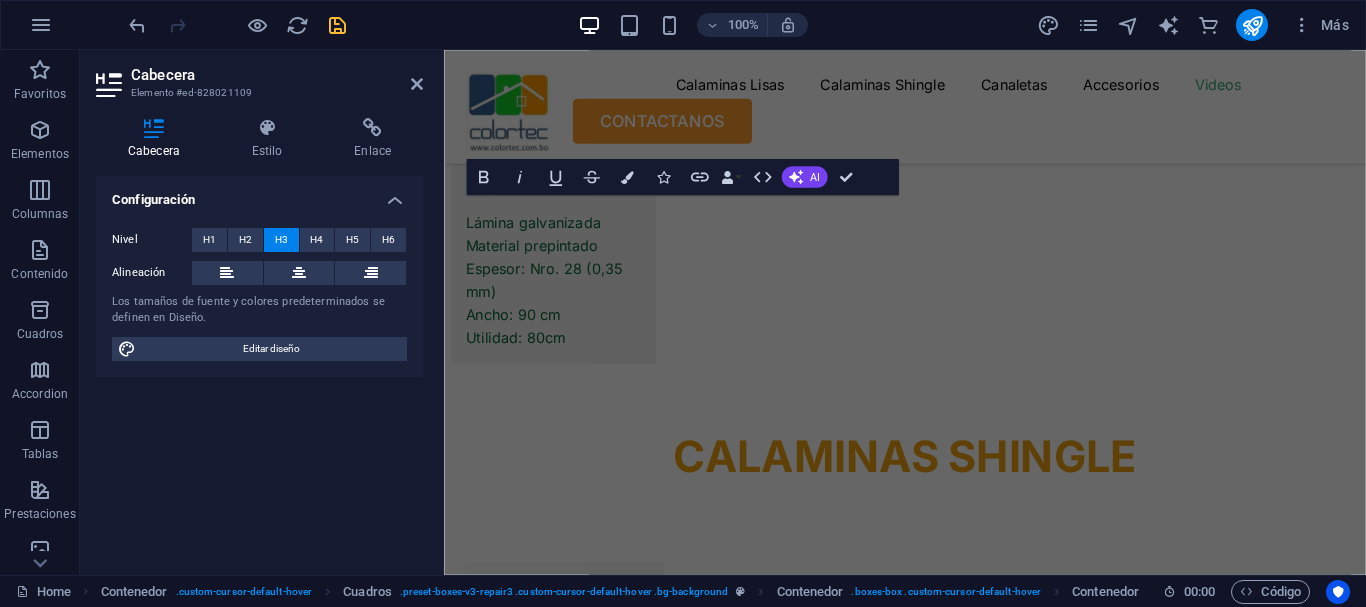 scroll, scrollTop: 11542, scrollLeft: 0, axis: vertical 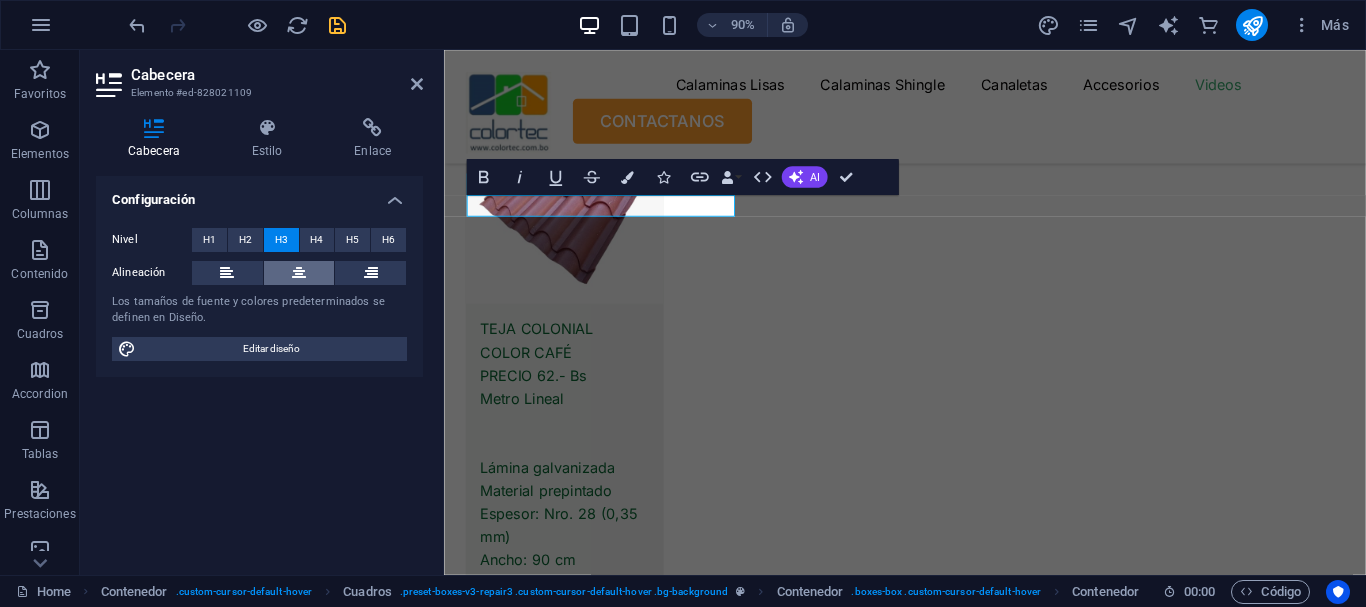 click at bounding box center [299, 273] 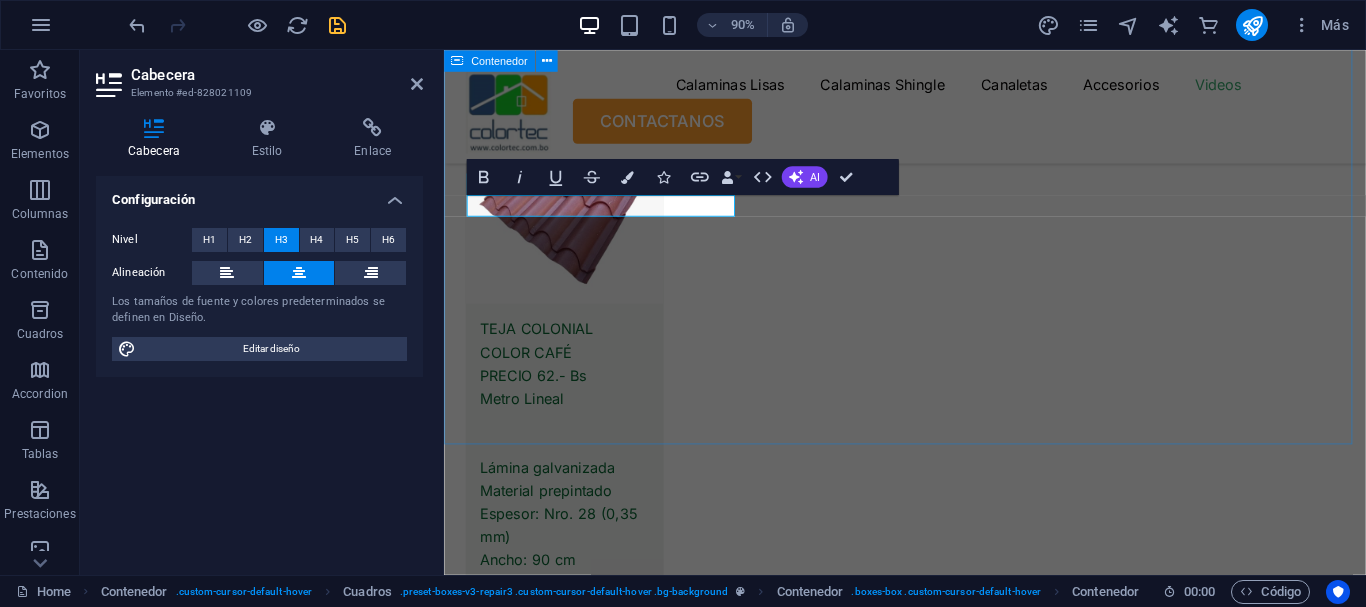 click on "Nuestra Ubicacion CALLE 106 Nro 6000 Zona Villa Bolivar B
El Alto - Bolivia ,  [POSTAL_CODE] Llamanos +591 [PHONE] Envianos un correo [EMAIL]" at bounding box center [956, 21791] 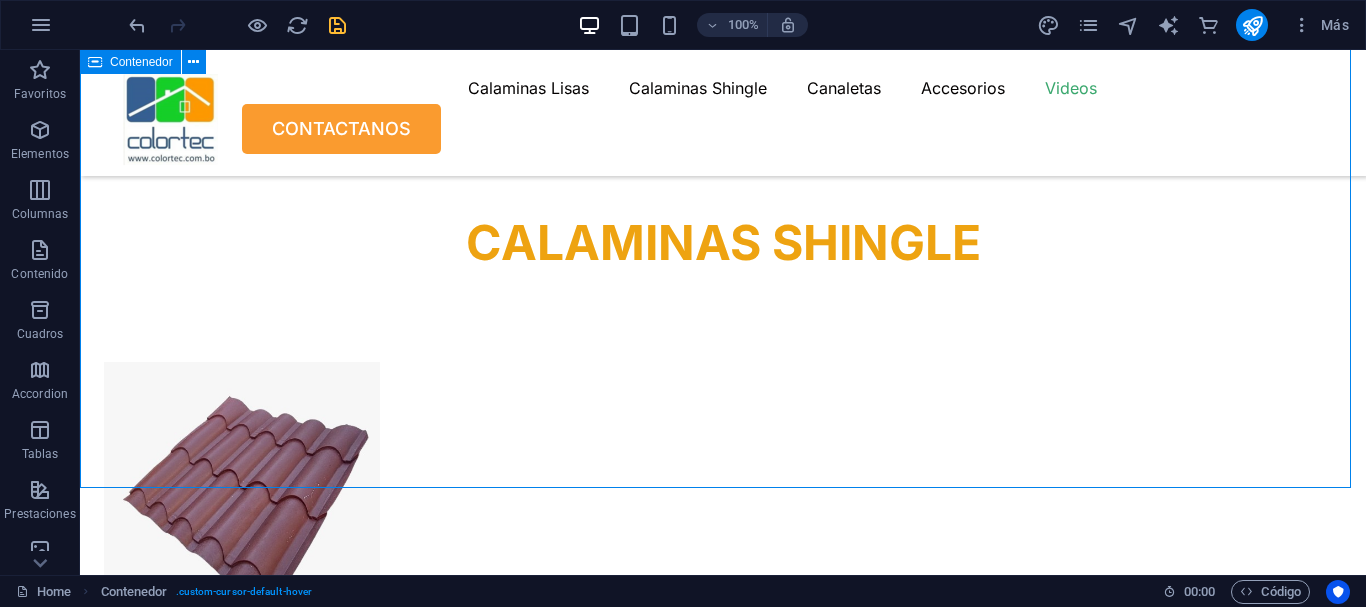 click on "Nuestra Ubicacion CALLE 106 Nro 6000 Zona Villa Bolivar B
El Alto - Bolivia ,  [POSTAL_CODE] Llamanos +591 [PHONE] Envianos un correo [EMAIL]" at bounding box center (723, 22024) 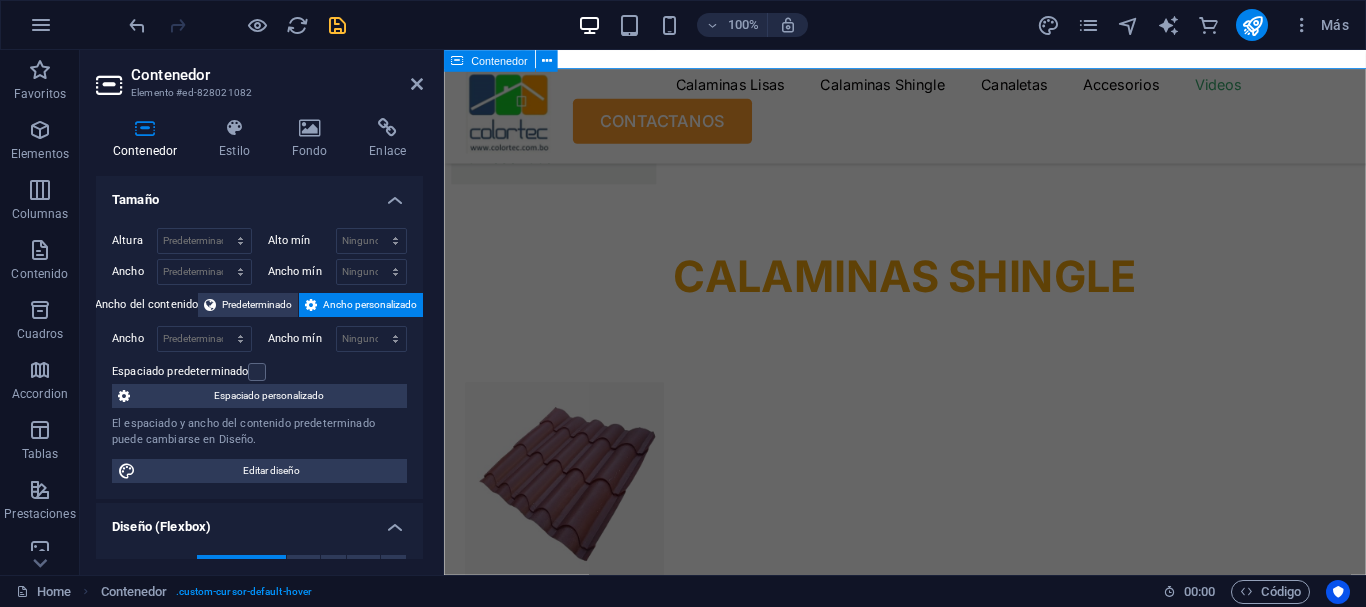 scroll, scrollTop: 11542, scrollLeft: 0, axis: vertical 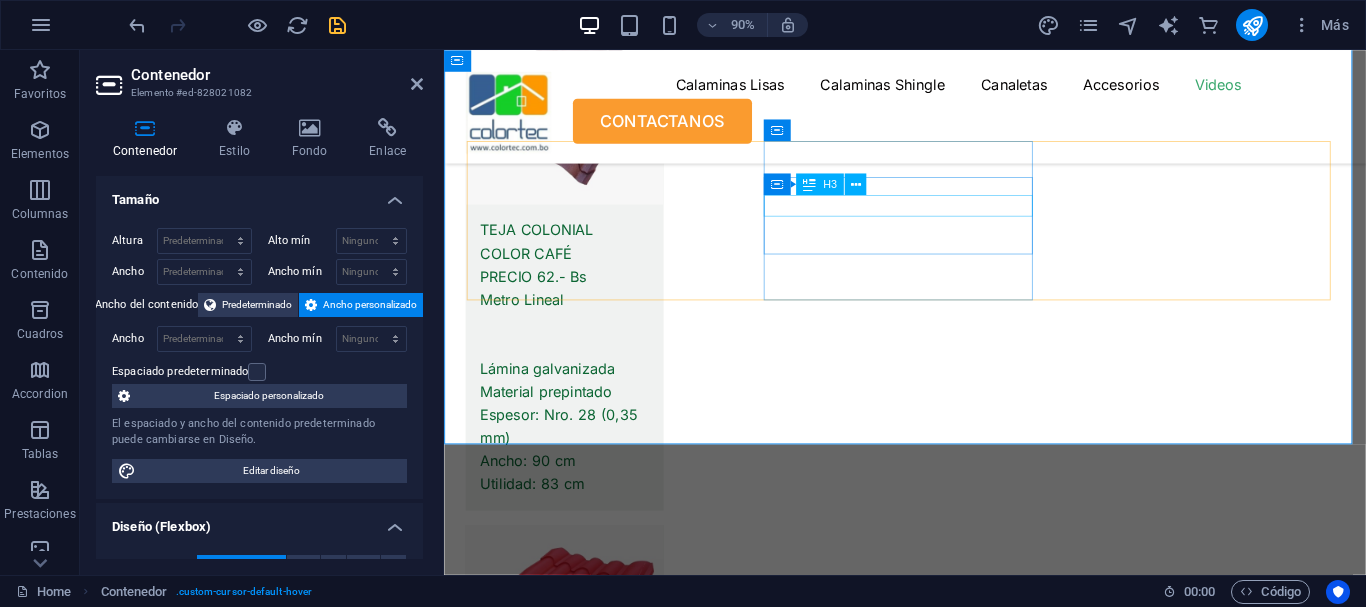 click on "Llamanos" at bounding box center (593, 21905) 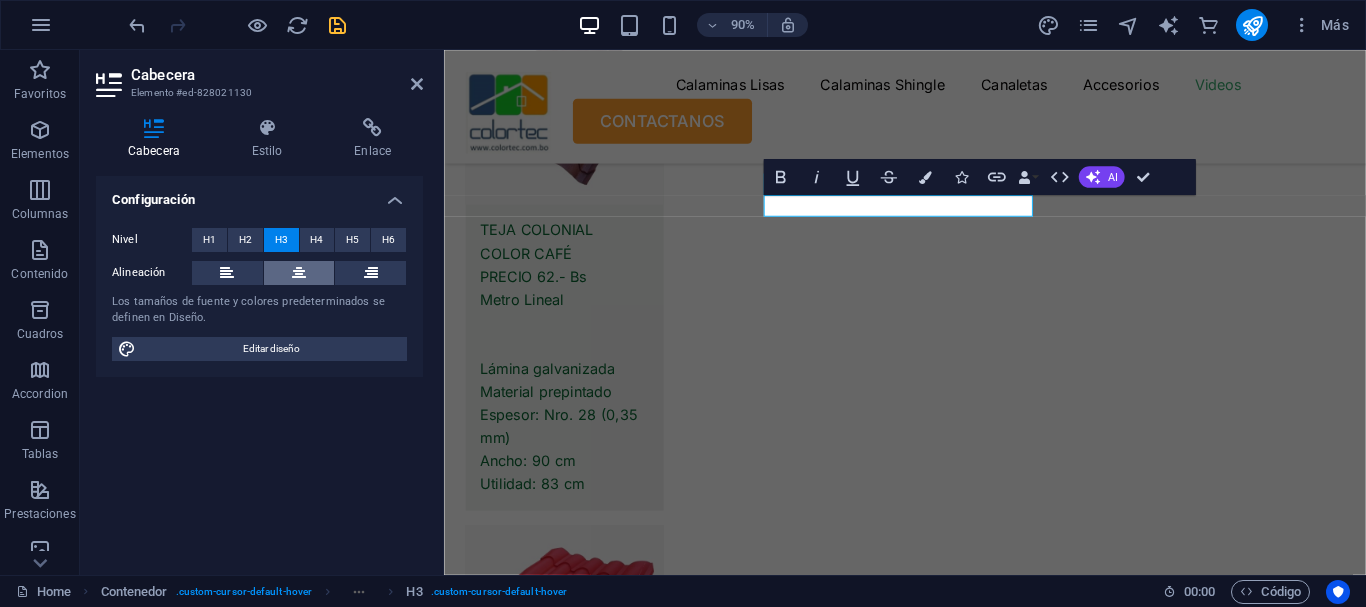 click at bounding box center (299, 273) 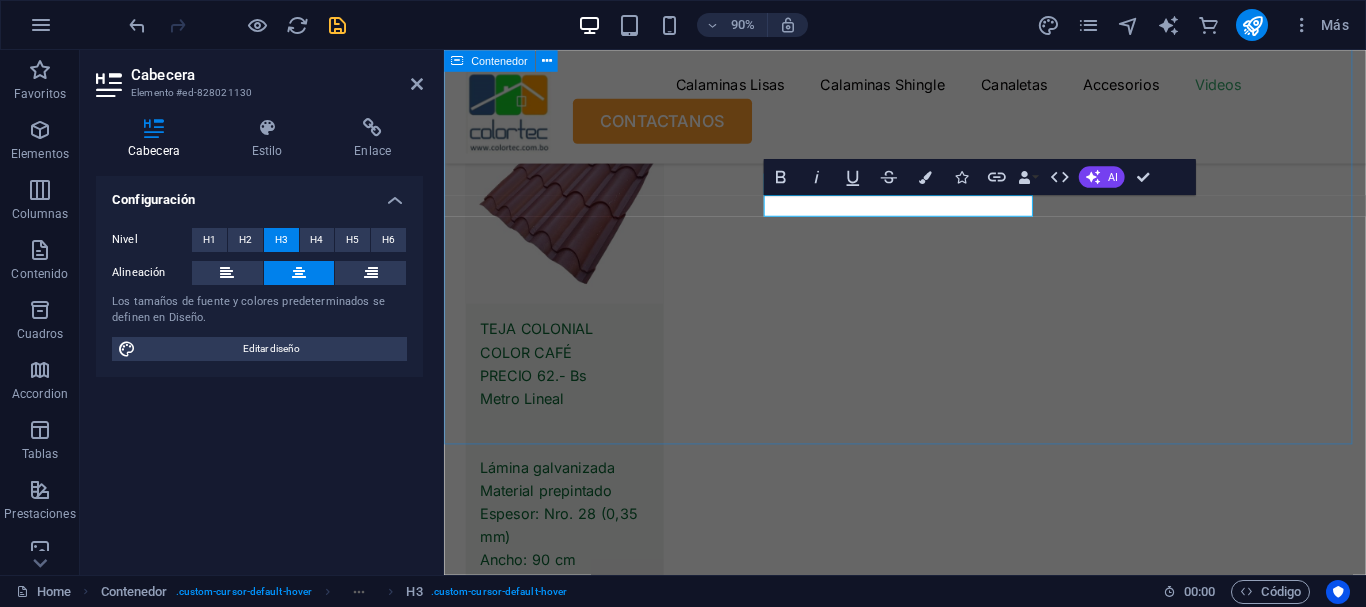 click on "Nuestra Ubicacion CALLE 106 Nro 6000 Zona Villa Bolivar B
El Alto - Bolivia ,  [POSTAL_CODE] Llamanos +591 [PHONE] Envianos un correo [EMAIL]" at bounding box center (956, 21791) 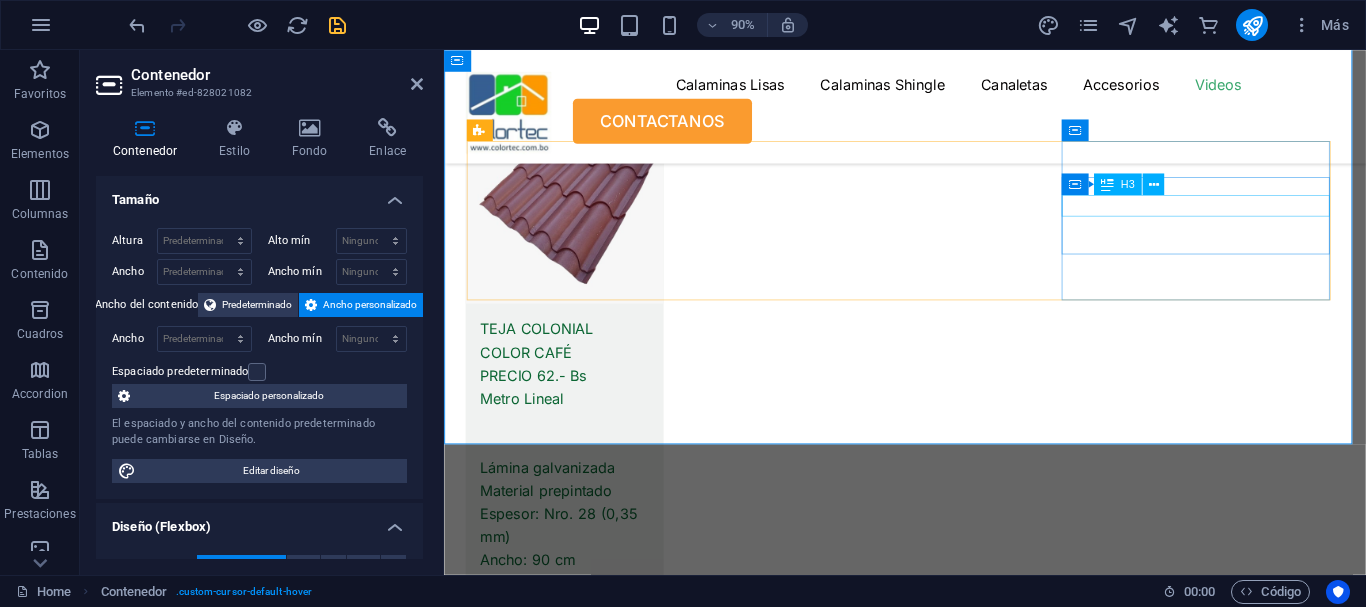 click on "Envianos un correo" at bounding box center [593, 22156] 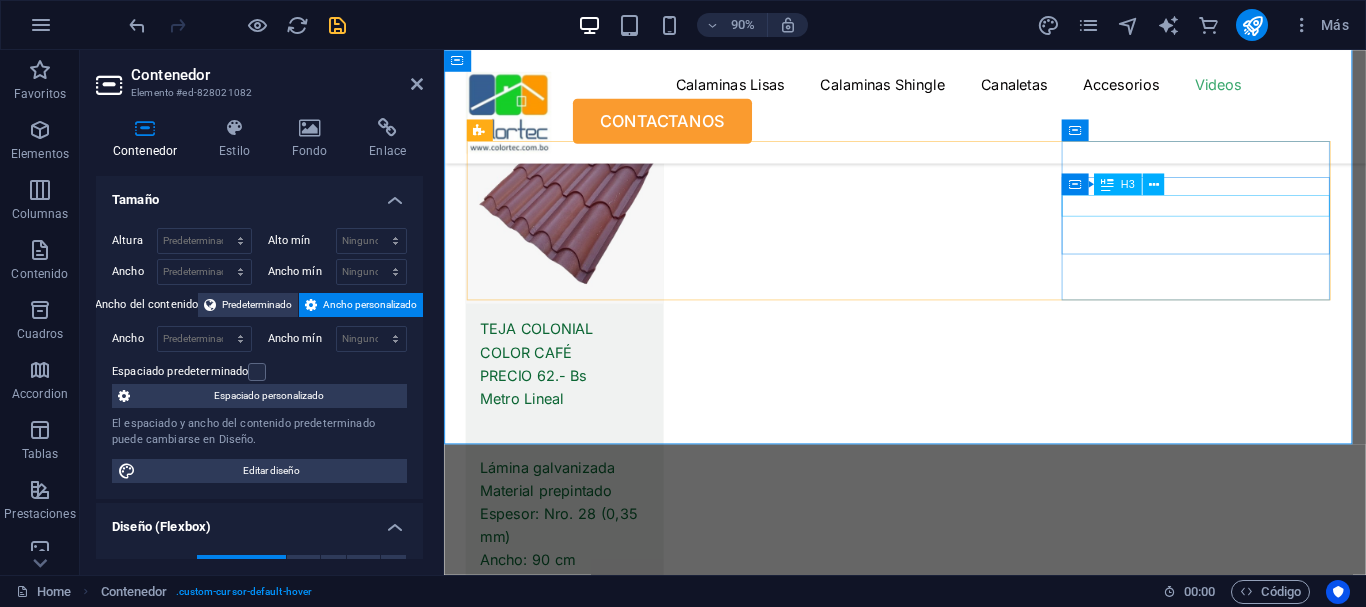 click on "Envianos un correo" at bounding box center [593, 22156] 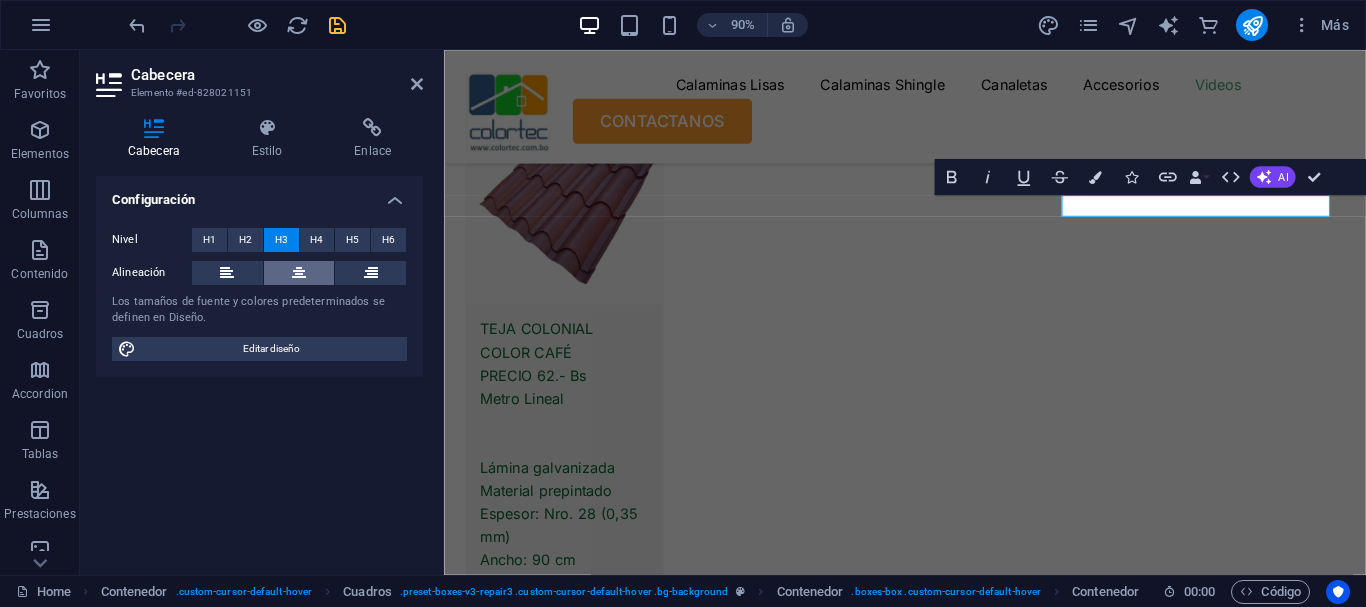 click at bounding box center (299, 273) 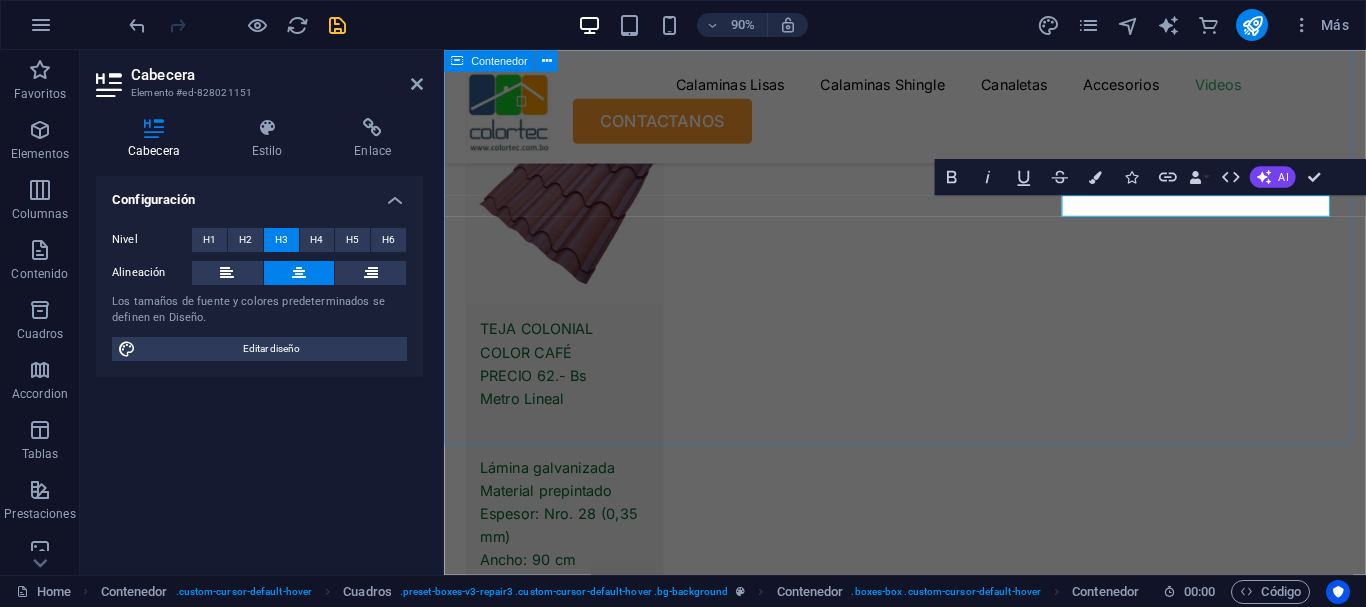 click on "Nuestra Ubicacion CALLE 106 Nro 6000 Zona Villa Bolivar B
El Alto - Bolivia ,  [POSTAL_CODE] Llamanos +591 [PHONE] Envianos un correo [EMAIL]" at bounding box center (956, 21791) 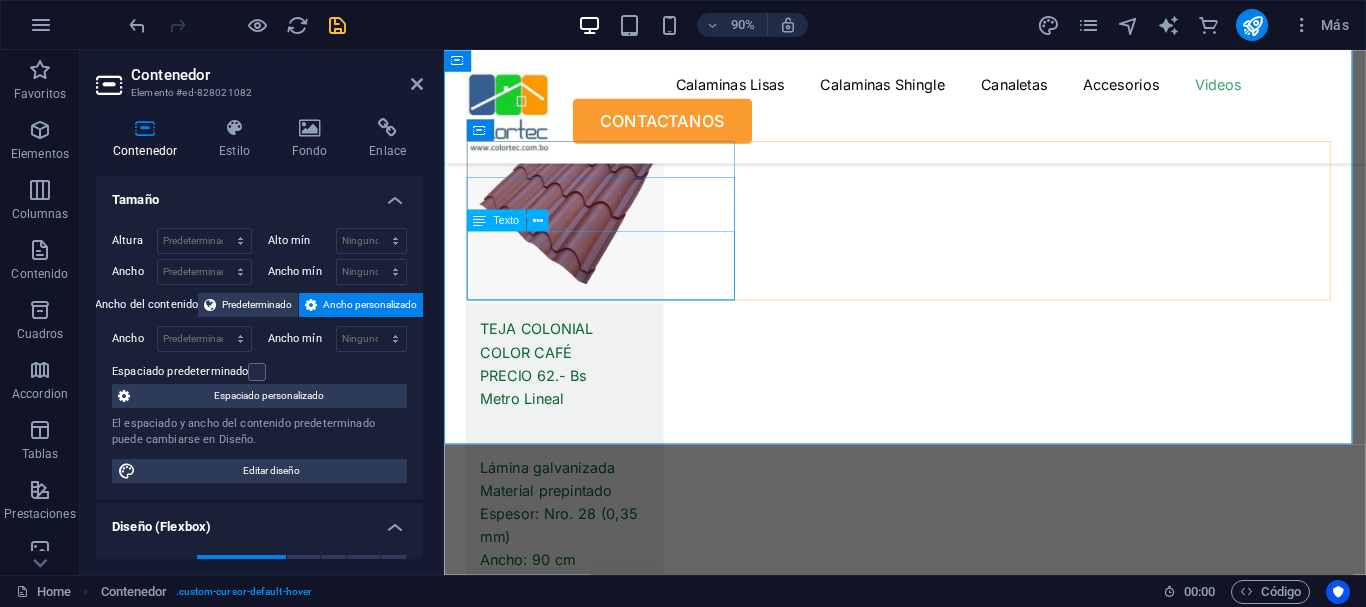 click on "CALLE 106 Nro 6000 Zona Villa Bolivar B" at bounding box center [593, 21875] 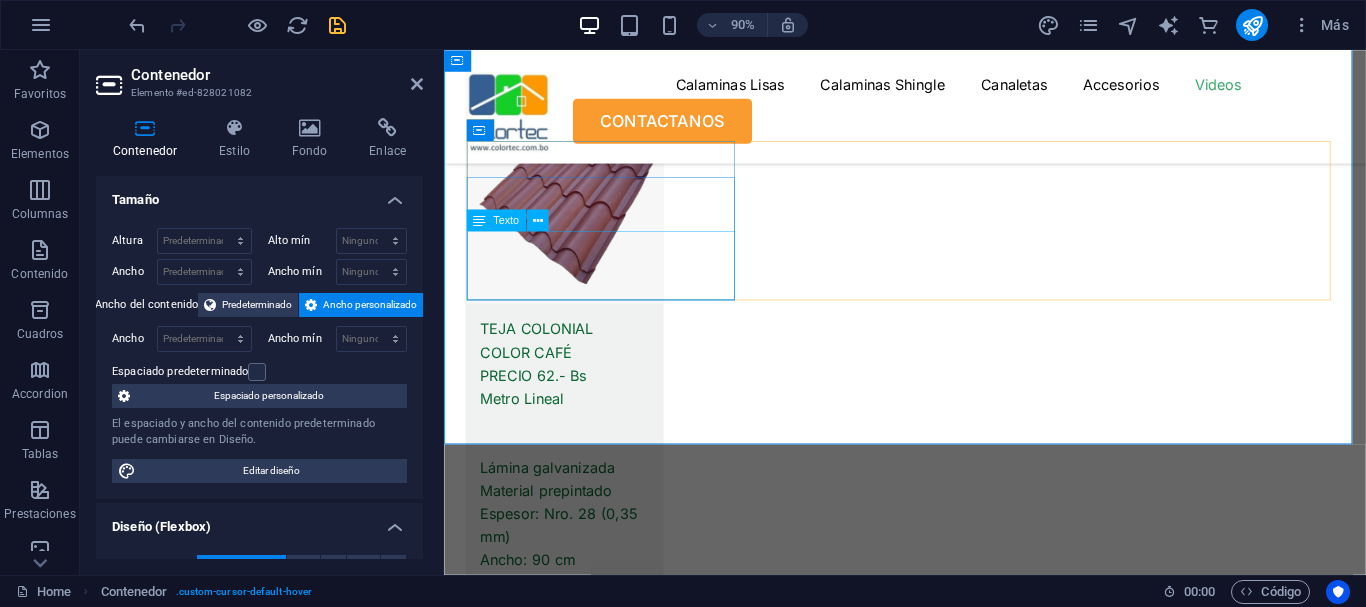 click on "CALLE 106 Nro 6000 Zona Villa Bolivar B" at bounding box center [593, 21875] 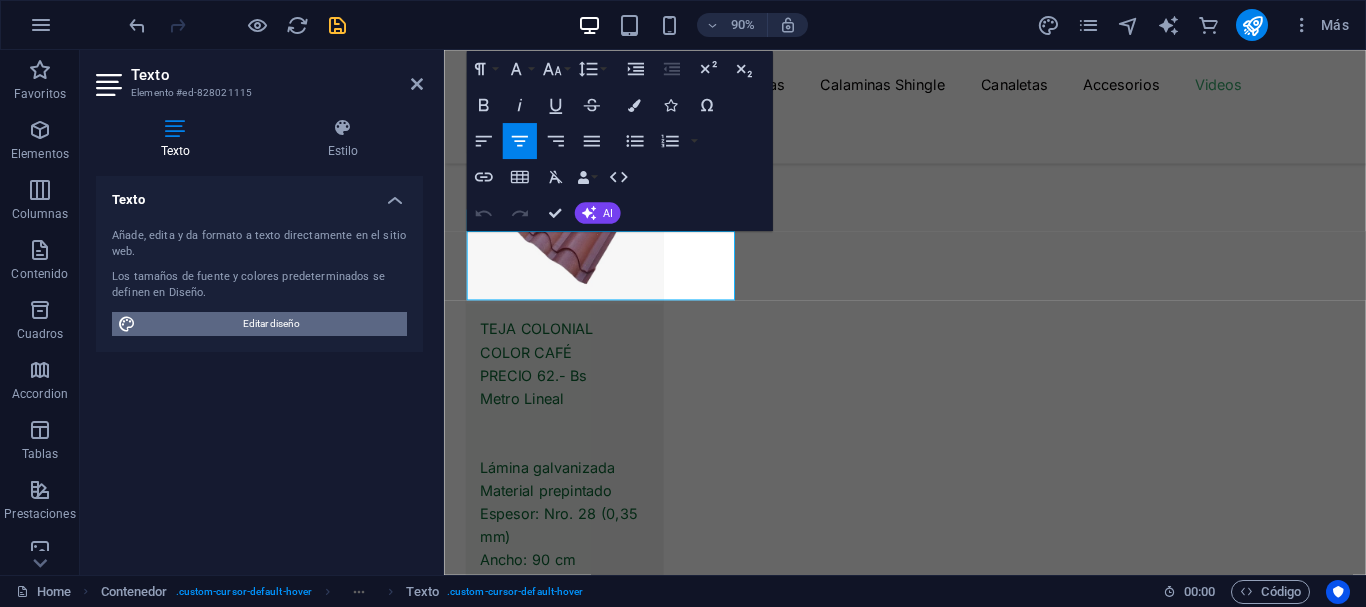 click on "Editar diseño" at bounding box center (271, 324) 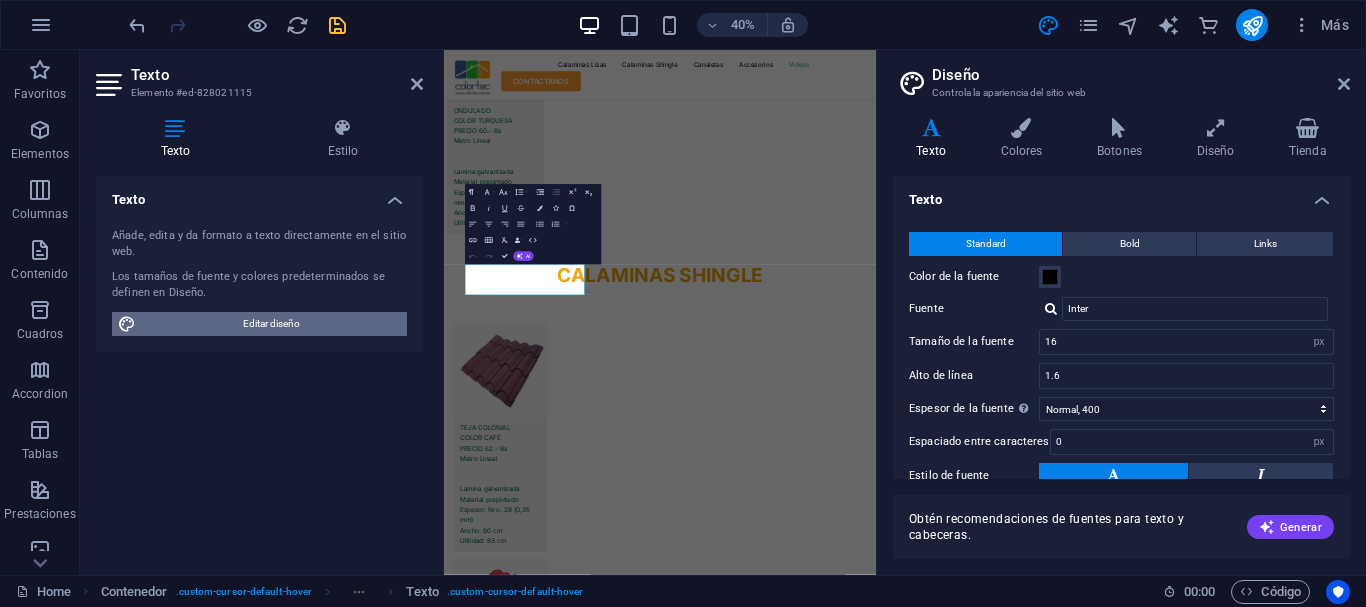 scroll, scrollTop: 11693, scrollLeft: 0, axis: vertical 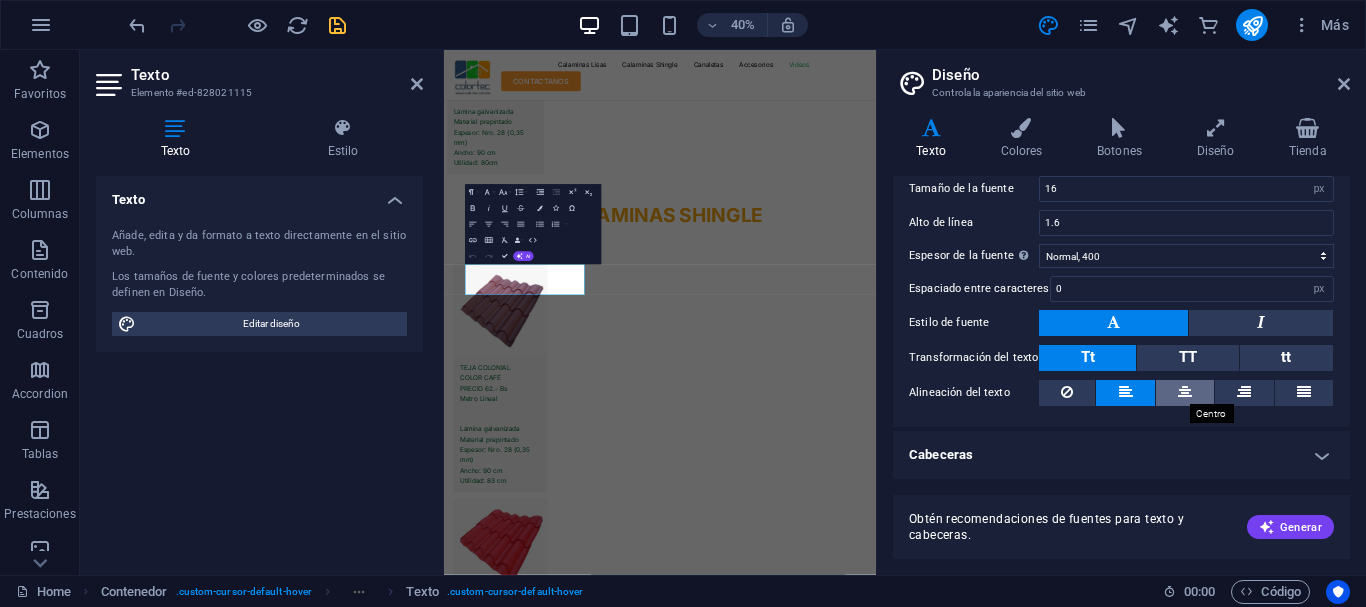 click at bounding box center (1185, 392) 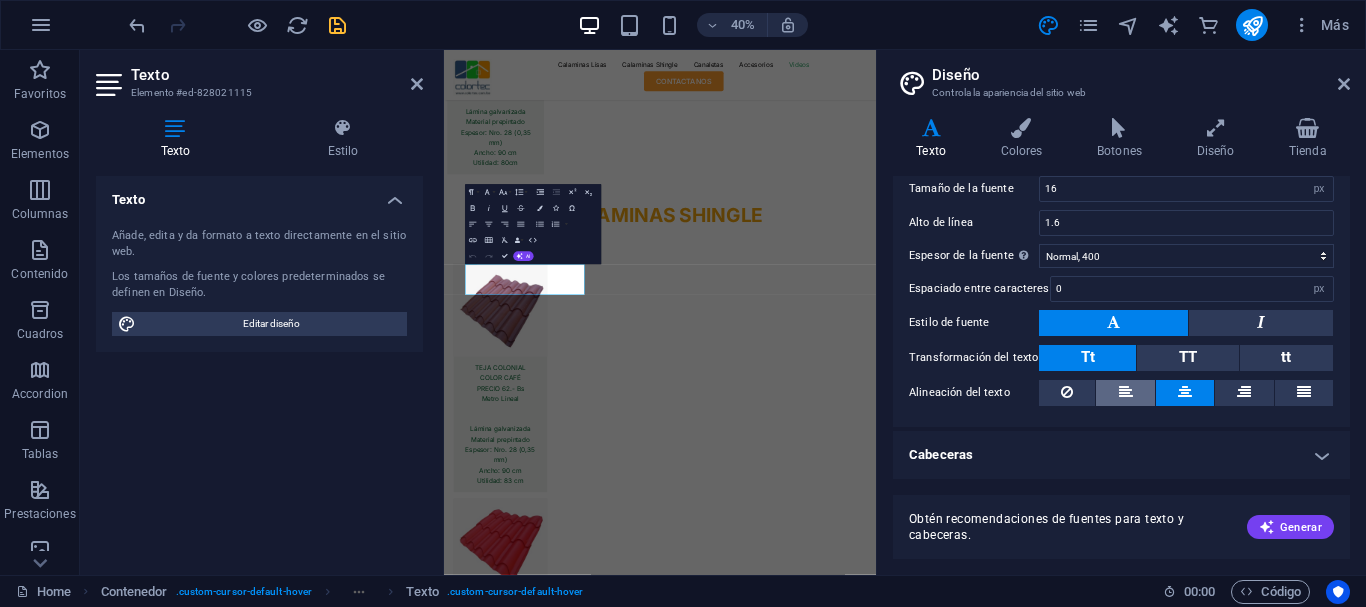 click at bounding box center (1125, 393) 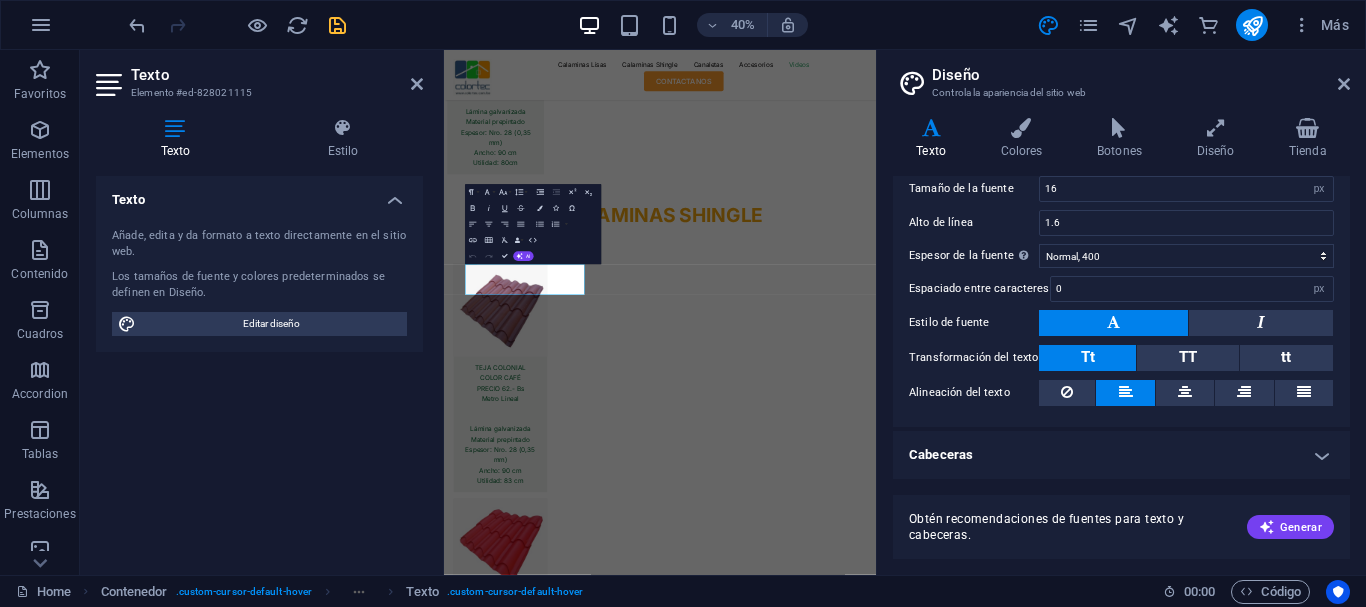 click at bounding box center [1125, 393] 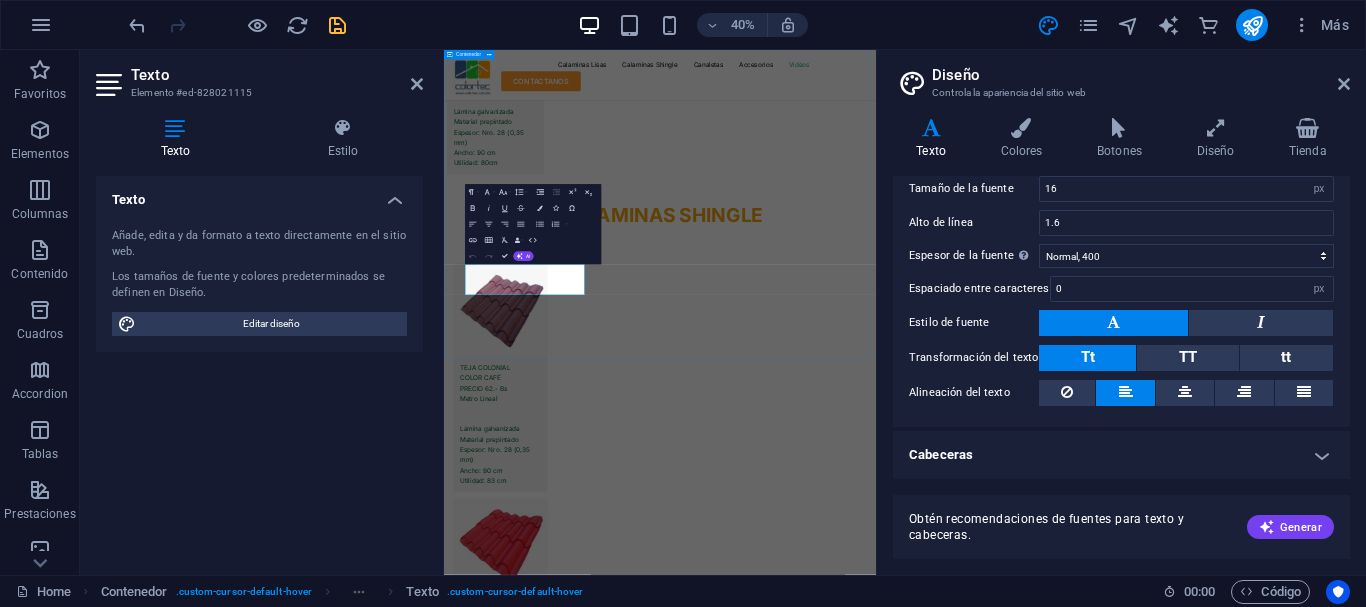click on "Nuestra Ubicacion CALLE 106 Nro 6000 Zona Villa Bolivar B
El Alto - Bolivia ,  [POSTAL_CODE] Llamanos +591 [PHONE] Envianos un correo [EMAIL]" at bounding box center (984, 22420) 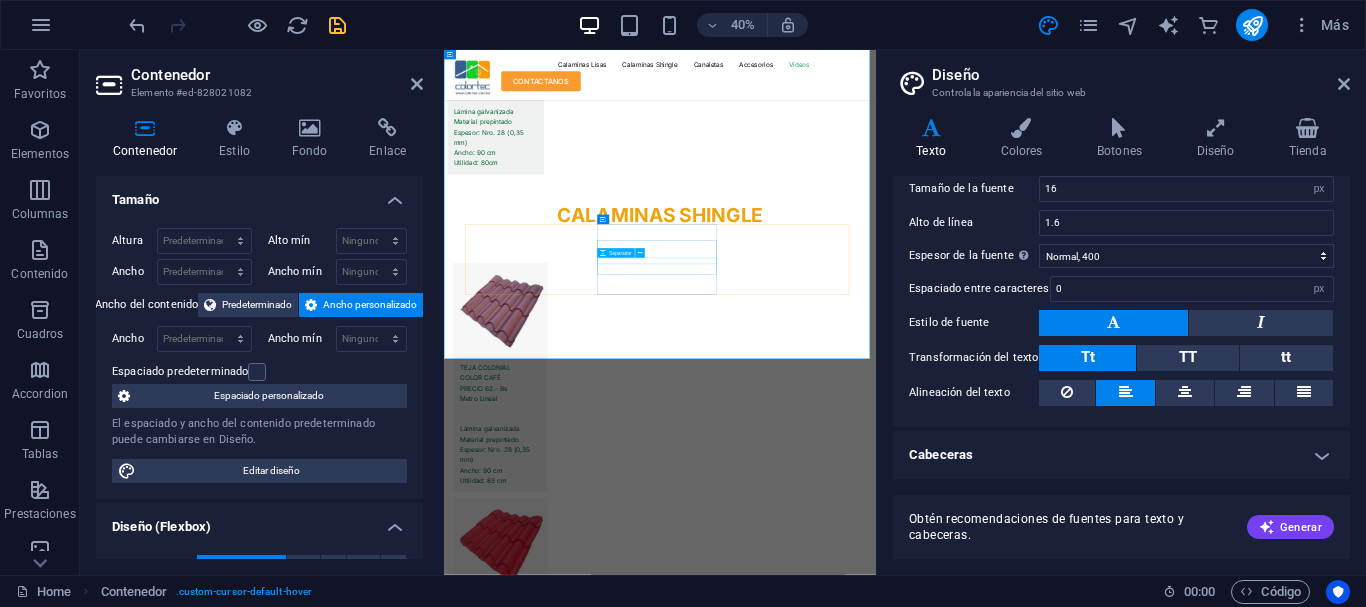 click at bounding box center [593, 22674] 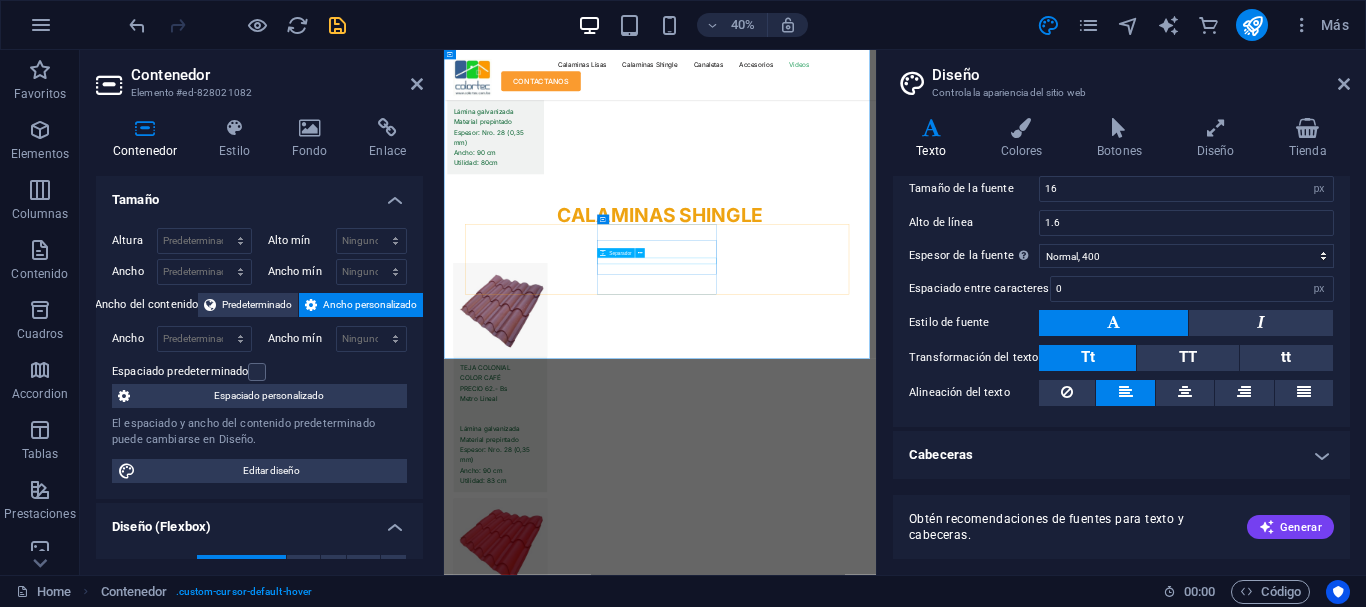click at bounding box center [593, 22674] 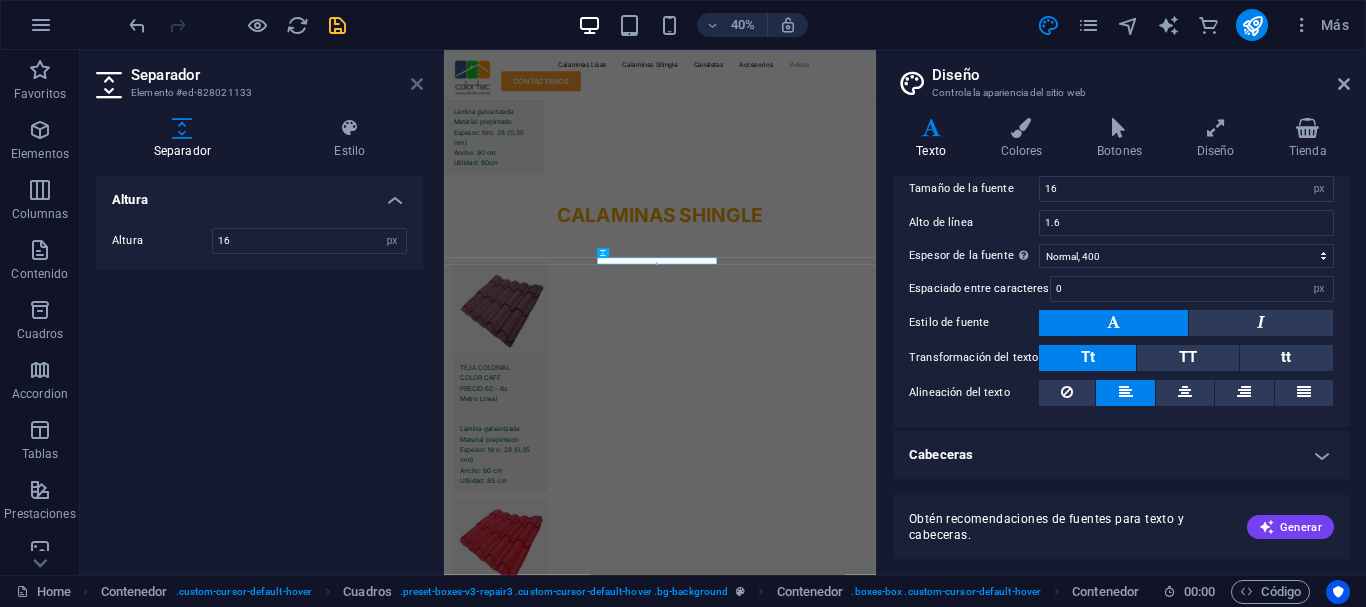 click at bounding box center [417, 84] 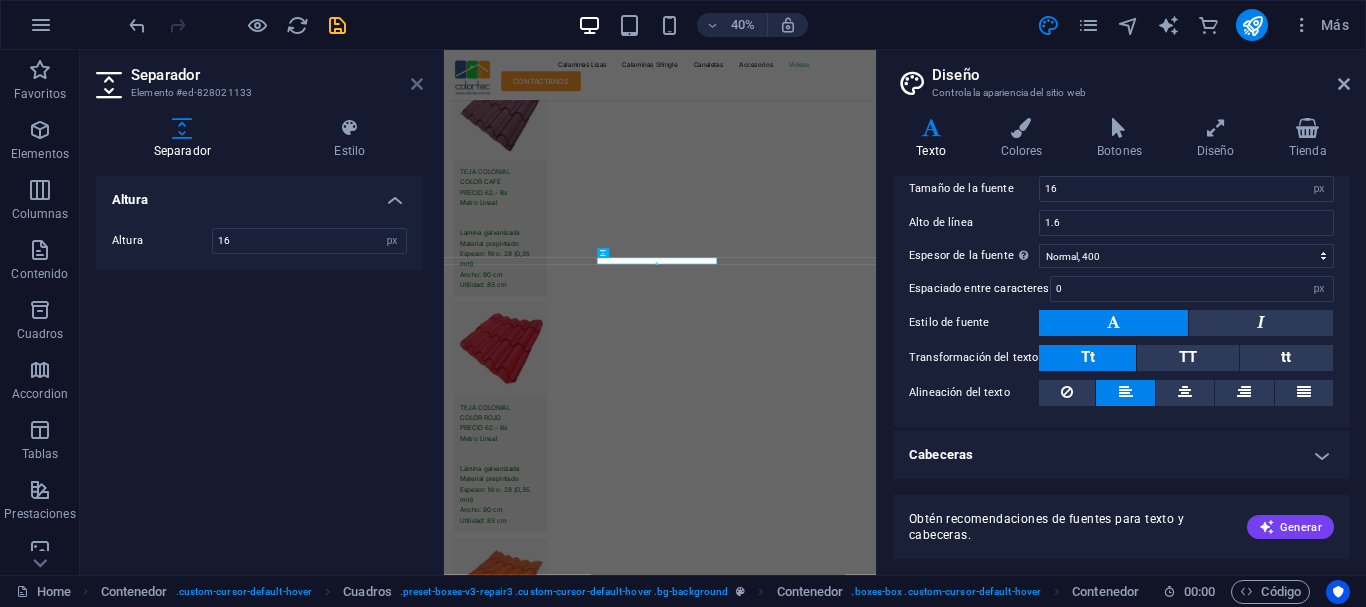 scroll, scrollTop: 11679, scrollLeft: 0, axis: vertical 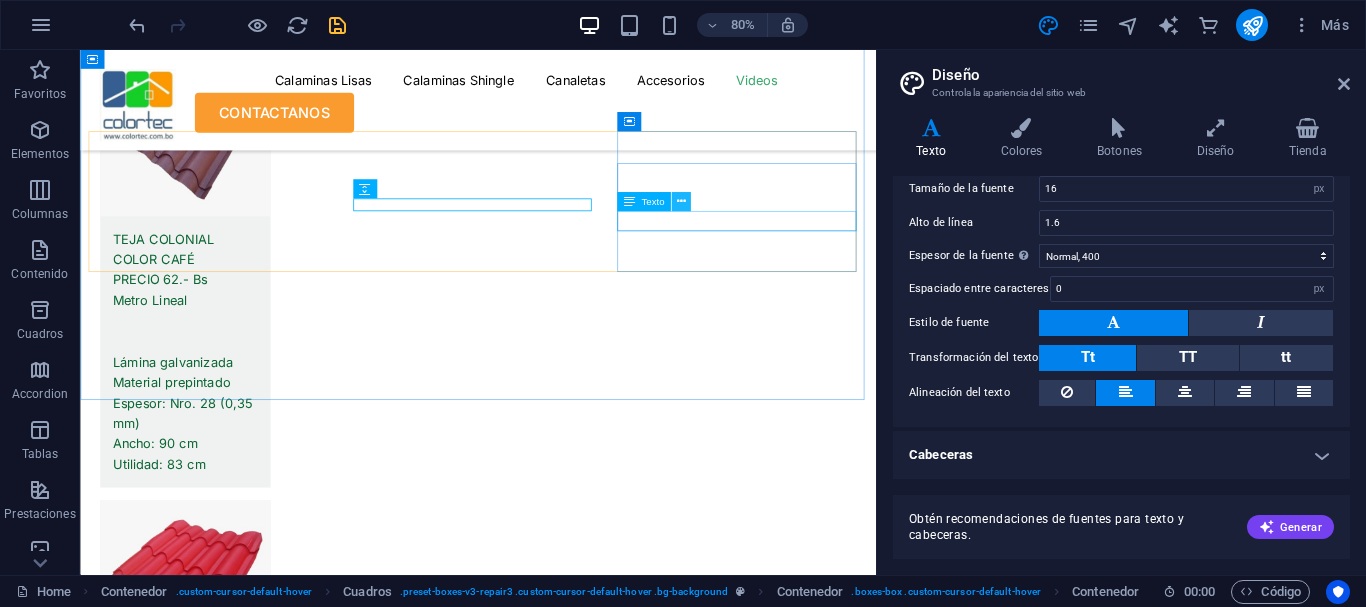 click at bounding box center (680, 201) 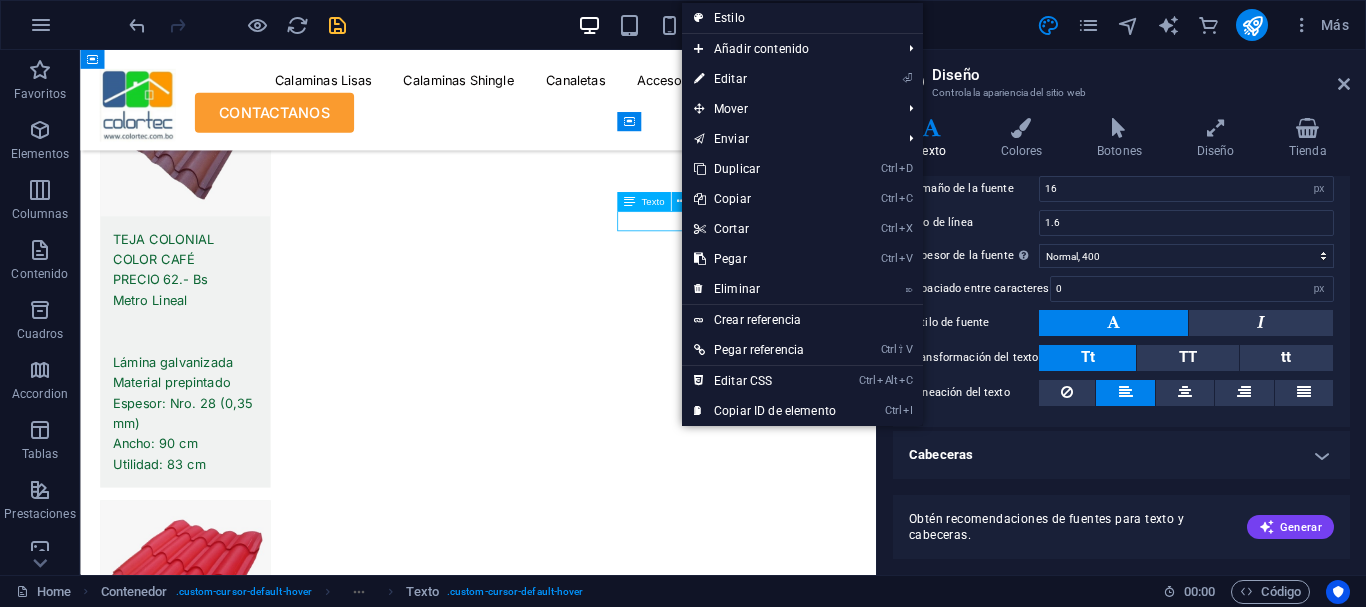 click on "Texto" at bounding box center (652, 202) 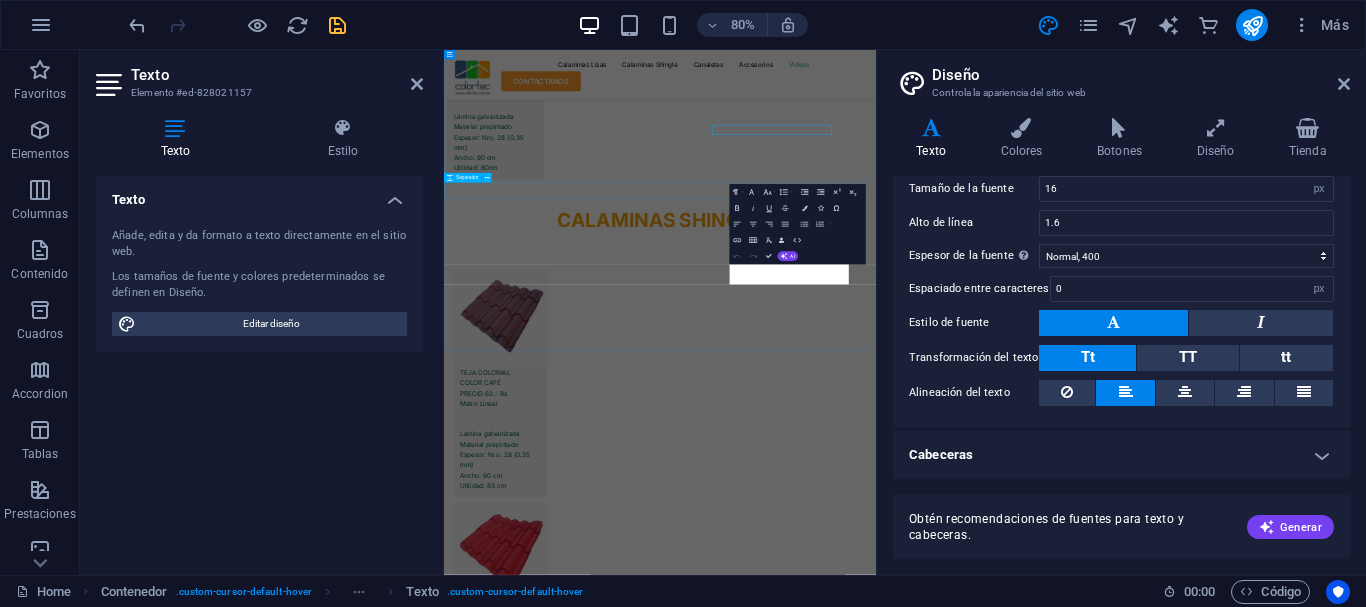 scroll, scrollTop: 11693, scrollLeft: 0, axis: vertical 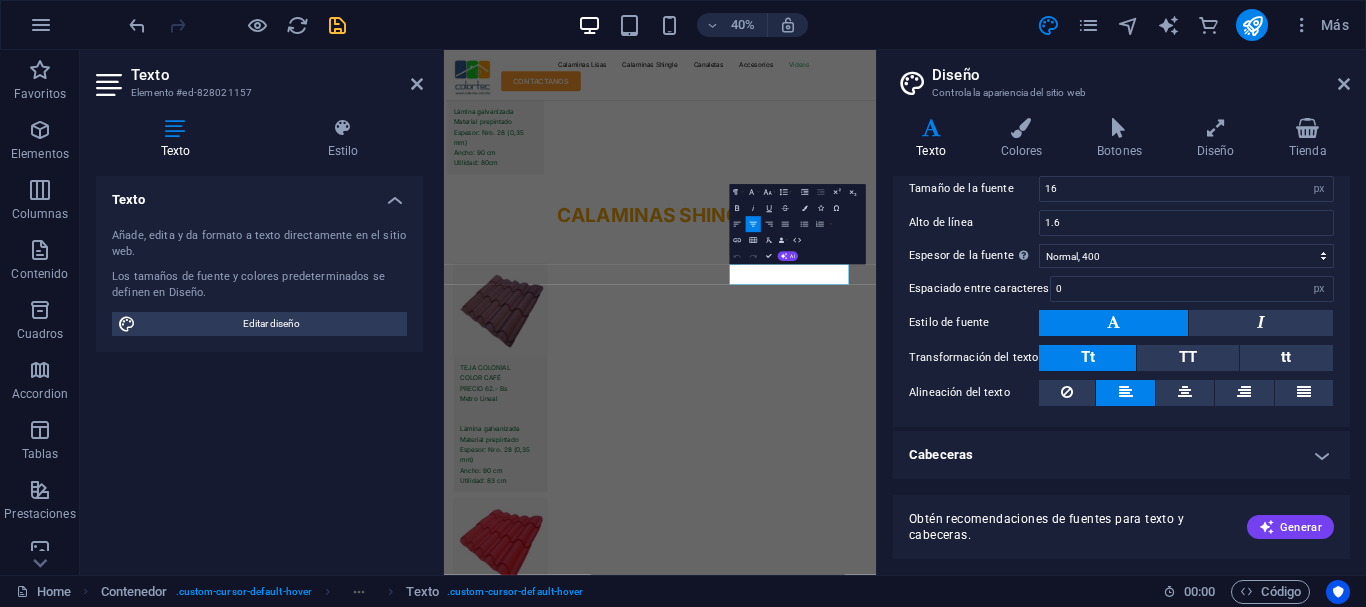 click at bounding box center (1125, 393) 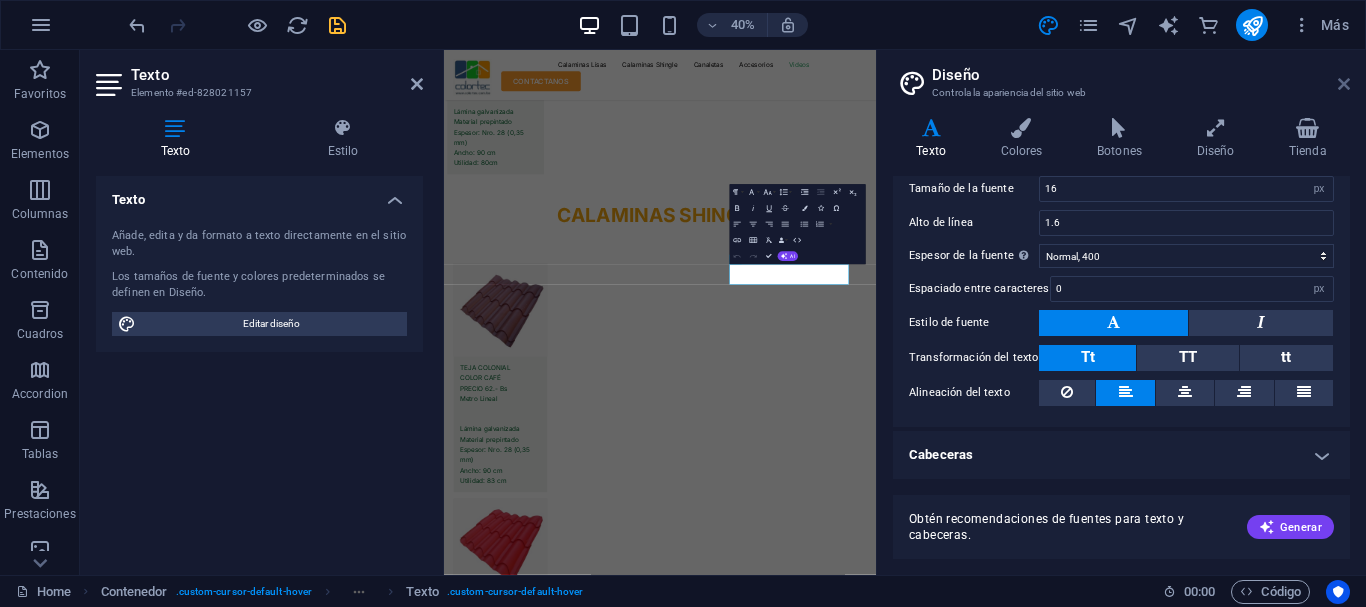 click at bounding box center (1344, 84) 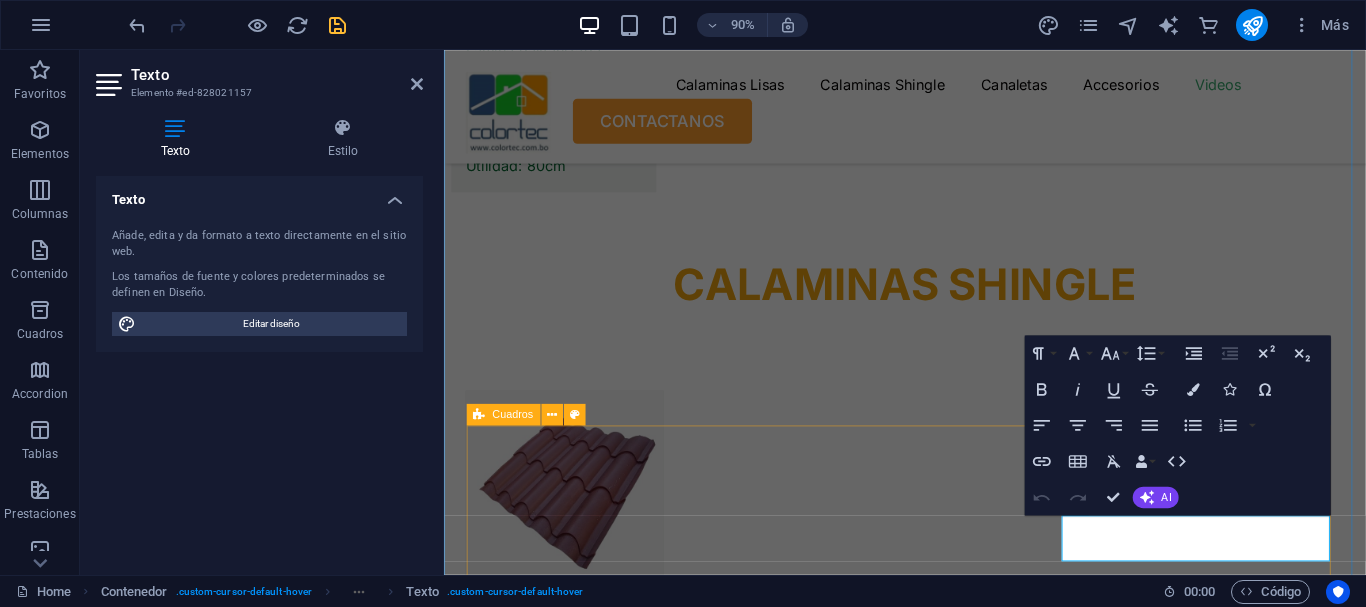 click on "Nuestra Ubicacion CALLE 106 Nro 6000 Zona Villa Bolivar B
El Alto - Bolivia ,  [POSTAL_CODE] Llamanos +591 [PHONE] Envianos un correo [EMAIL]" at bounding box center (924, 22309) 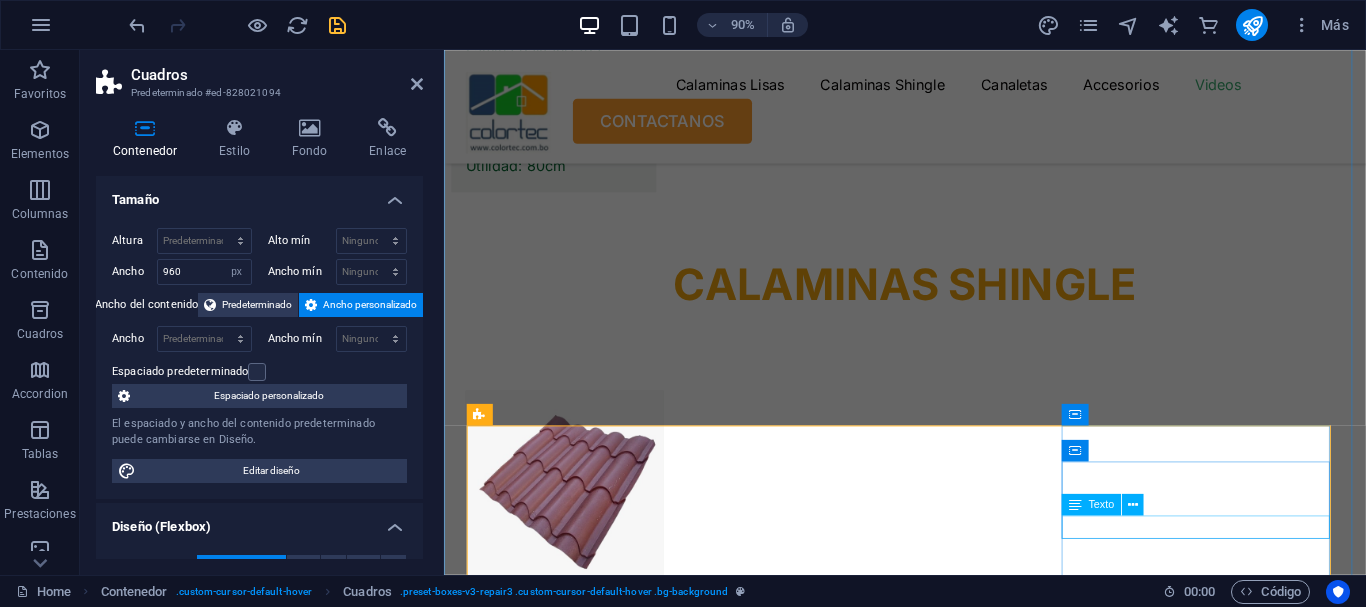 click on "colorteccubiertasycalaminas@gmail.com" at bounding box center (598, 22512) 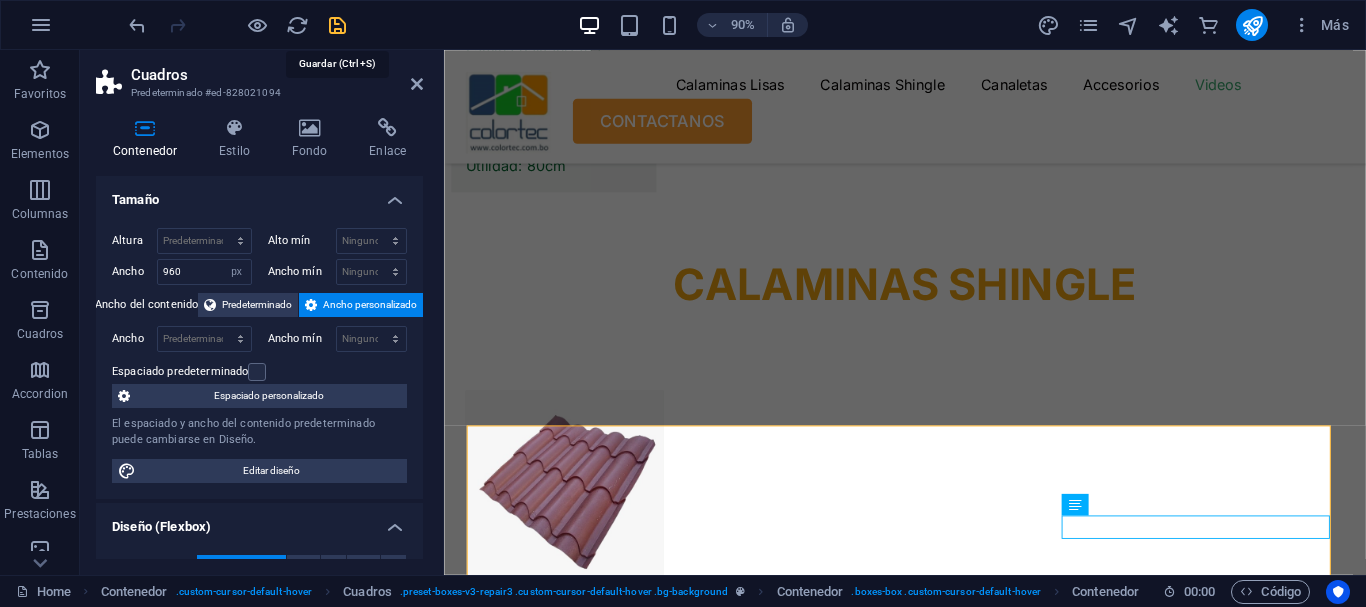 click at bounding box center [337, 25] 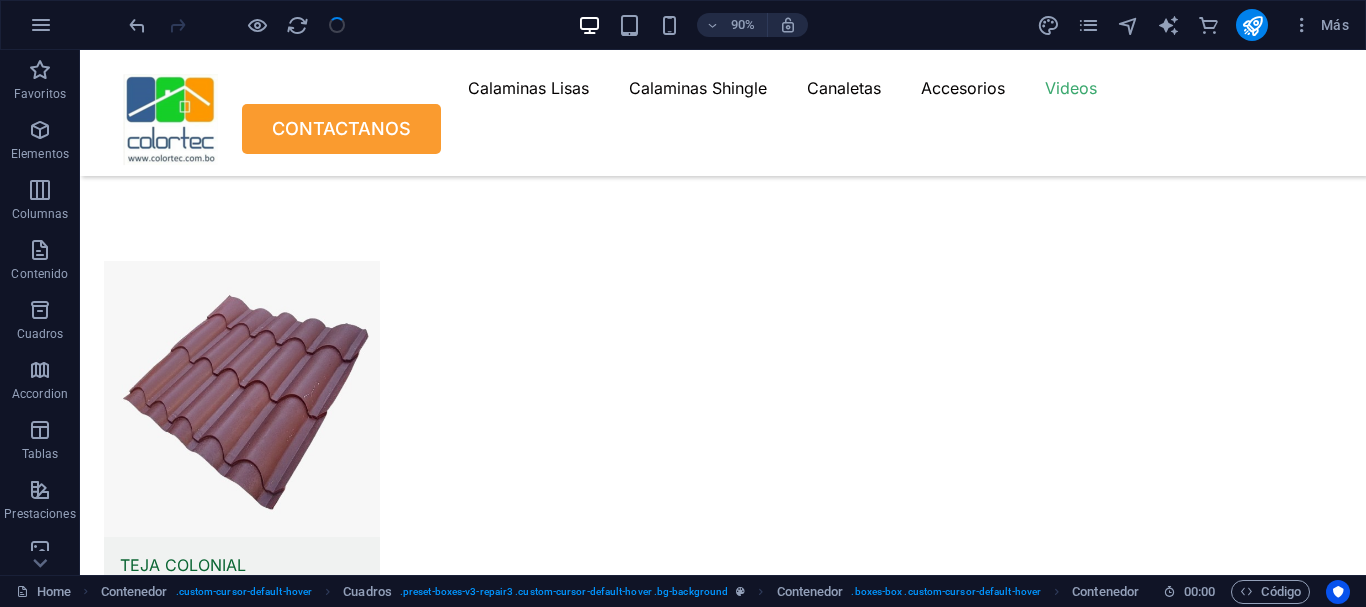 scroll, scrollTop: 10719, scrollLeft: 0, axis: vertical 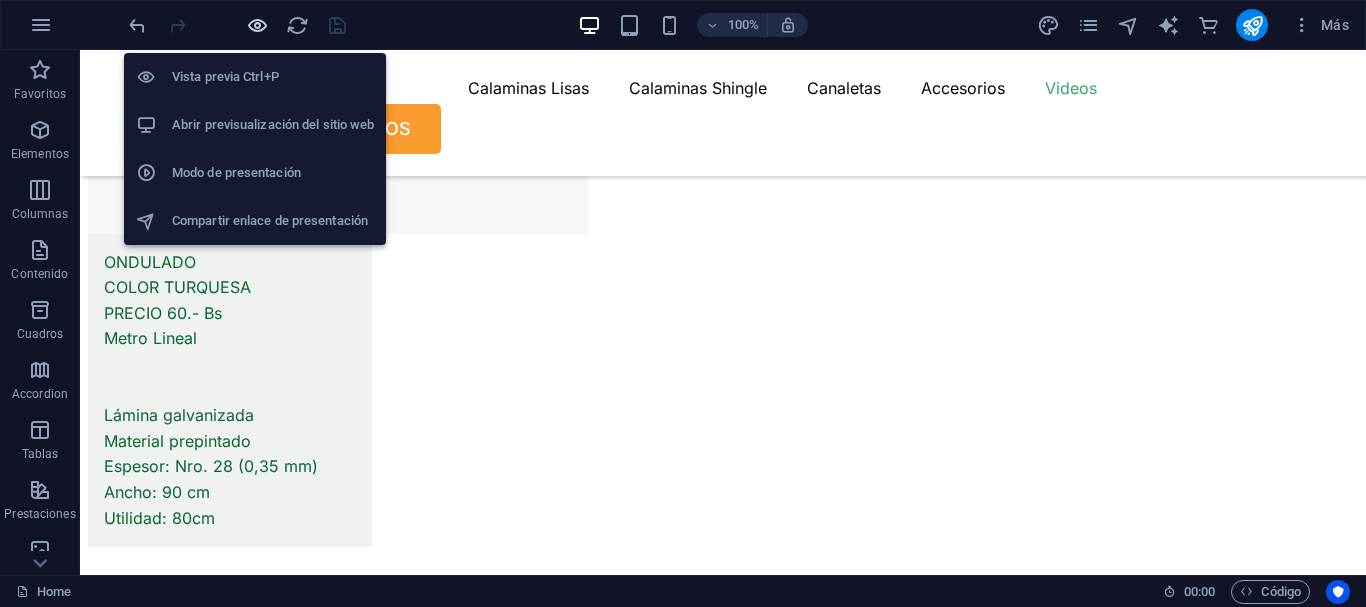 click at bounding box center [257, 25] 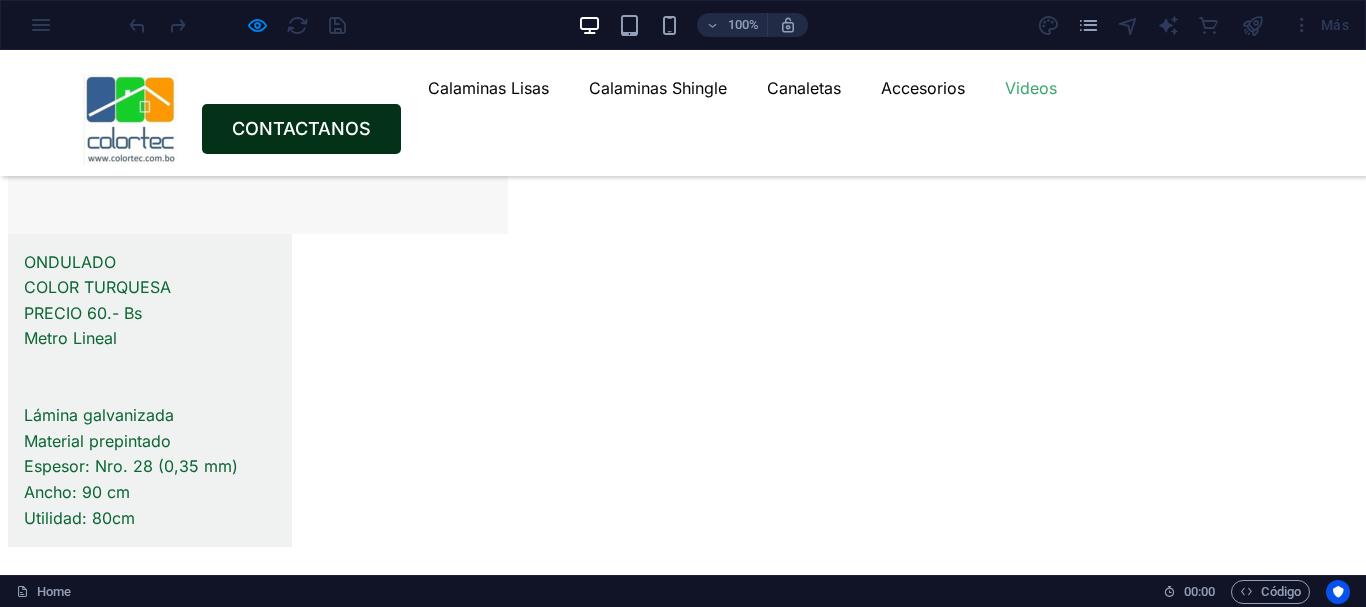 click on "CONTACTANOS" at bounding box center (301, 129) 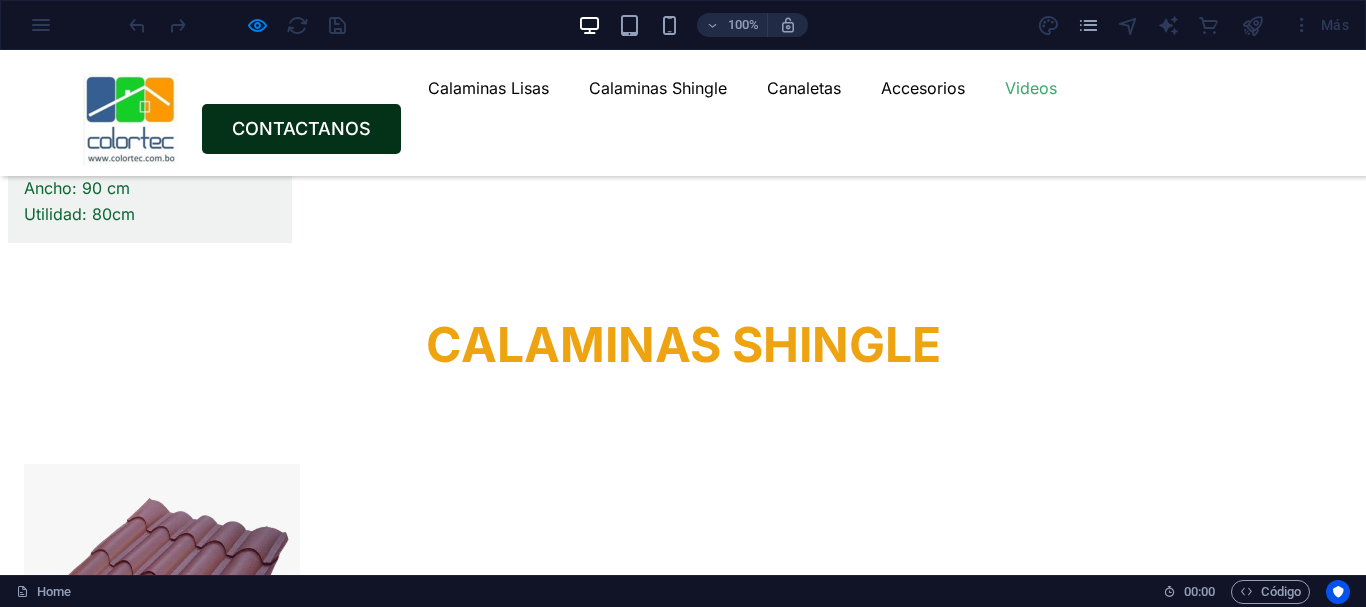 scroll, scrollTop: 11035, scrollLeft: 0, axis: vertical 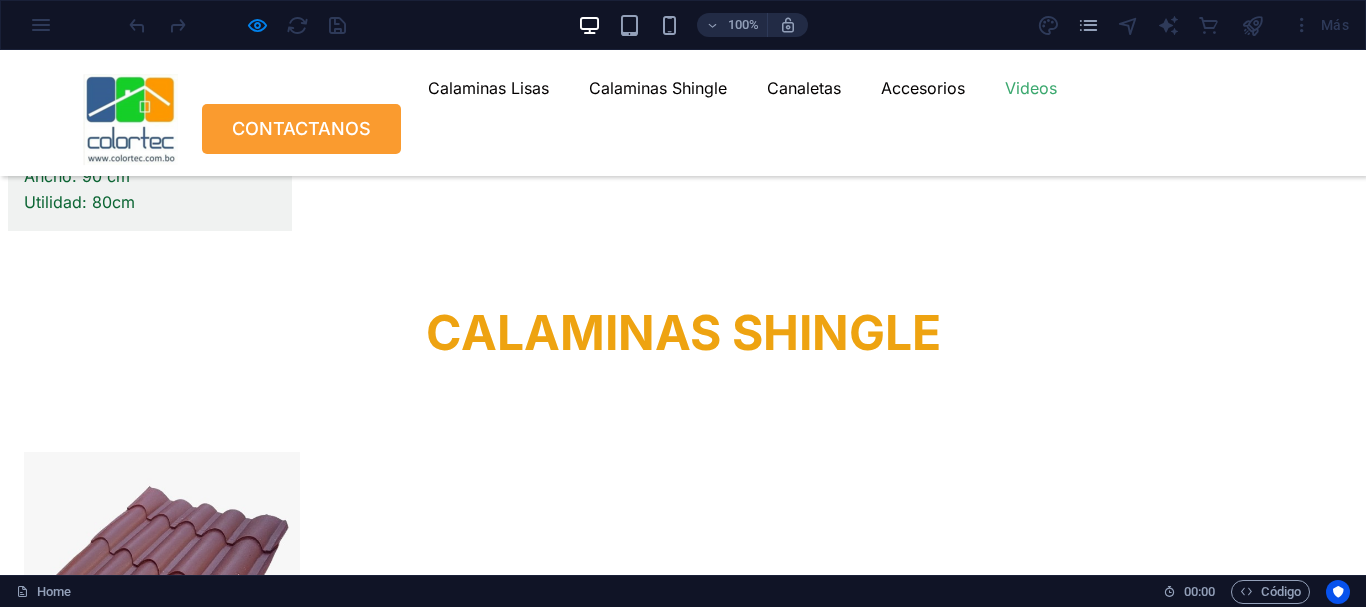 click on "colorteccubiertasycalaminas@gmail.com" at bounding box center (154, 22653) 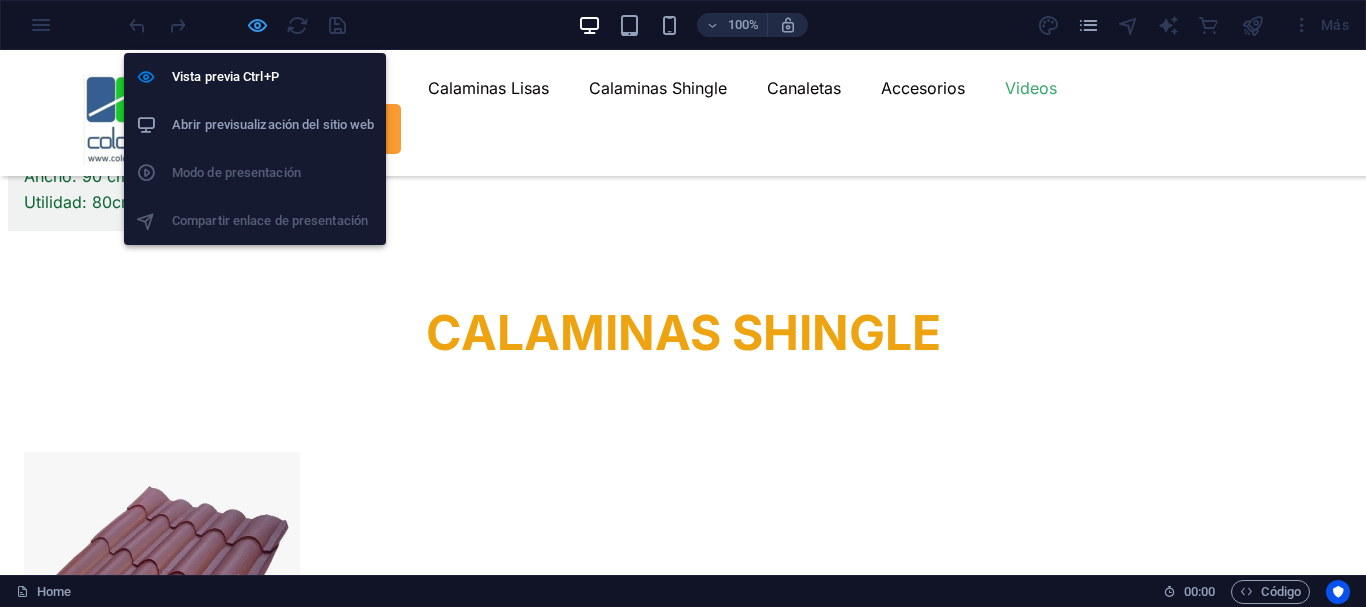 click at bounding box center [257, 25] 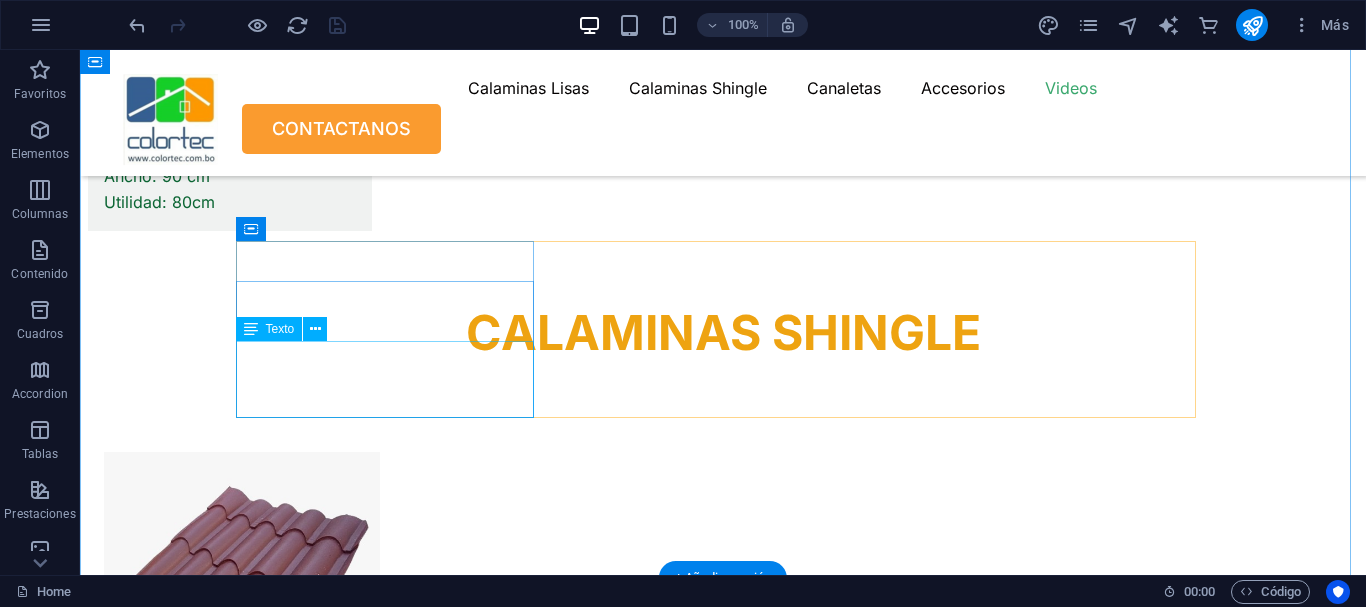 click on "12345" at bounding box center (289, 22282) 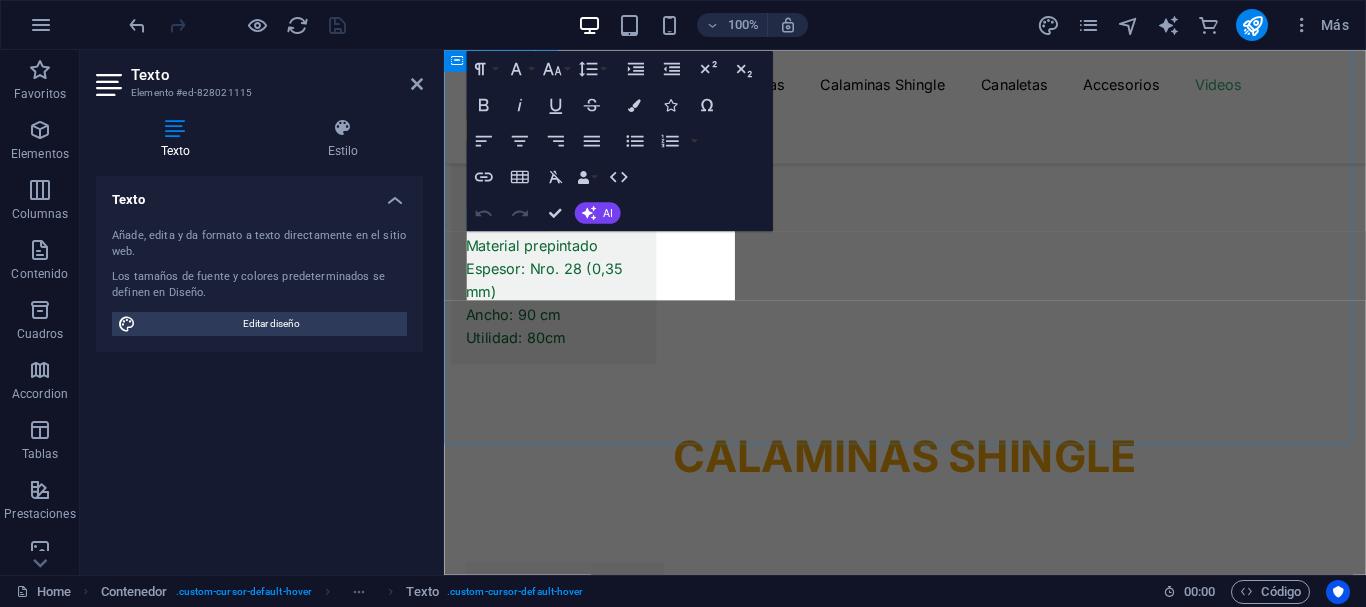 scroll, scrollTop: 11542, scrollLeft: 0, axis: vertical 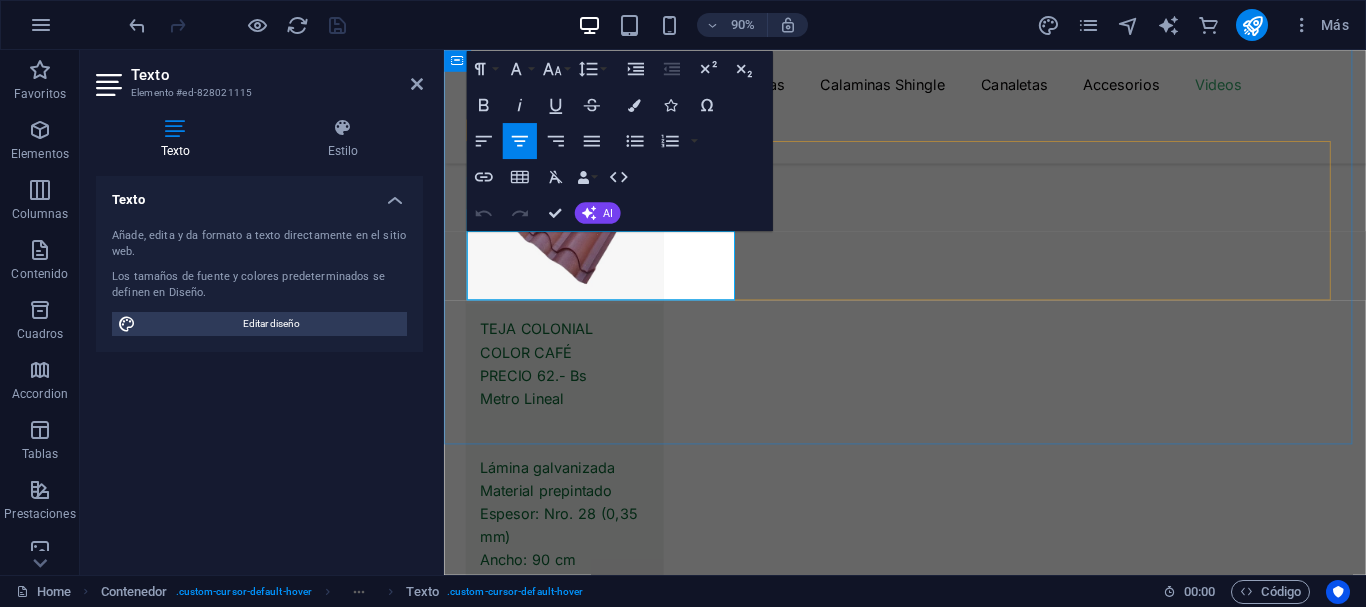 click on "12345" at bounding box center [653, 21913] 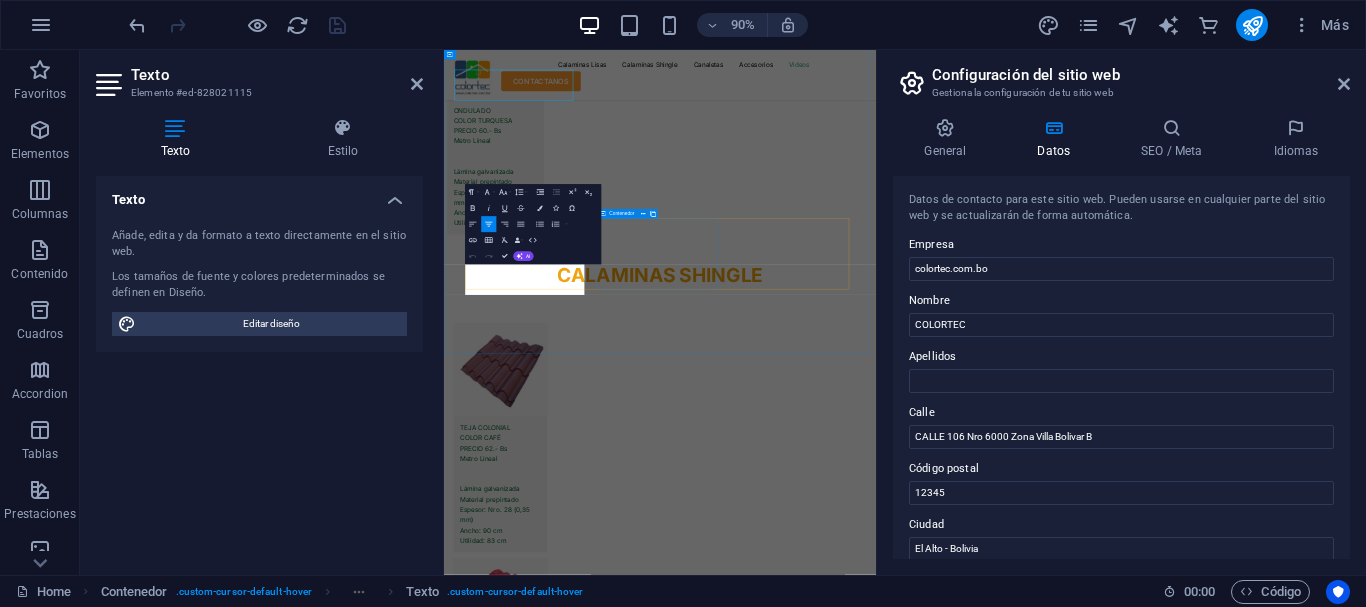 scroll, scrollTop: 11693, scrollLeft: 0, axis: vertical 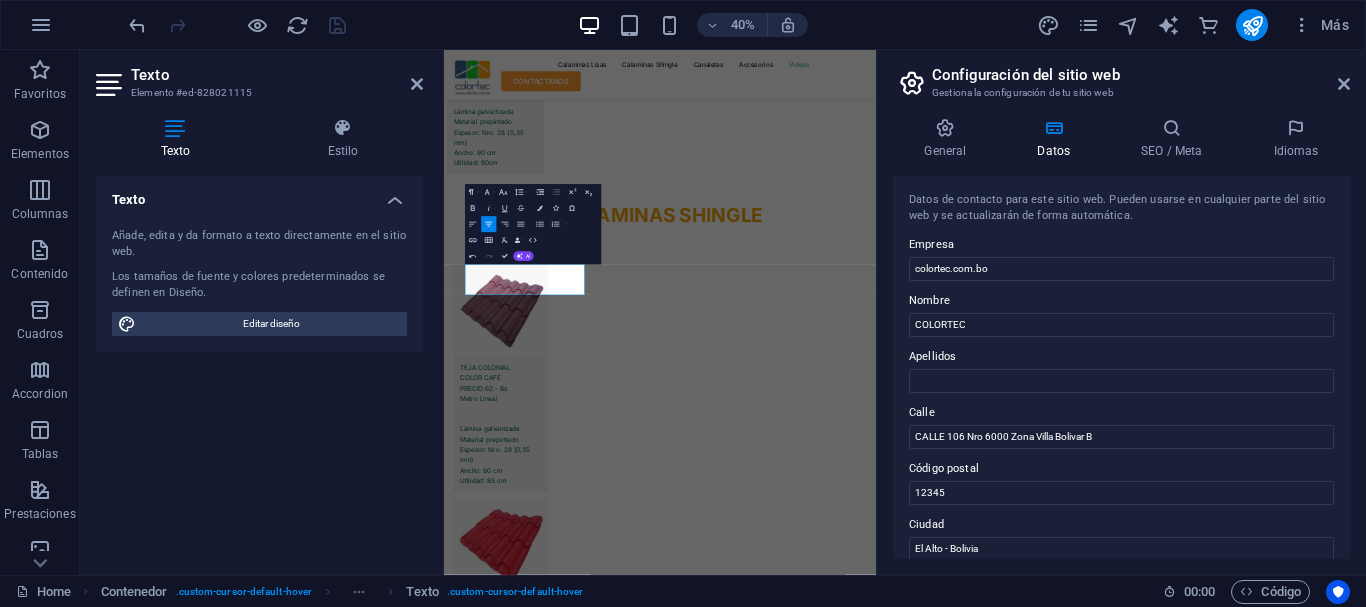 click on "Texto Añade, edita y da formato a texto directamente en el sitio web. Los tamaños de fuente y colores predeterminados se definen en Diseño. Editar diseño Alineación Alineado a la izquierda Centrado Alineado a la derecha" at bounding box center (259, 367) 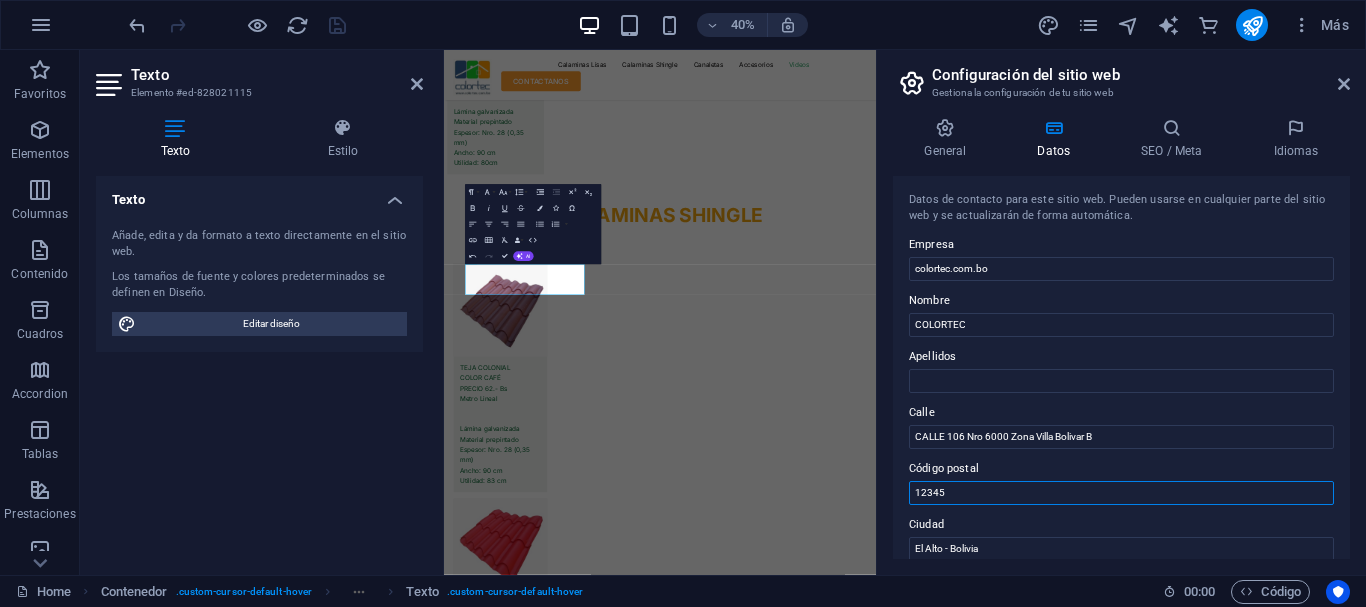 click on "12345" at bounding box center [1121, 493] 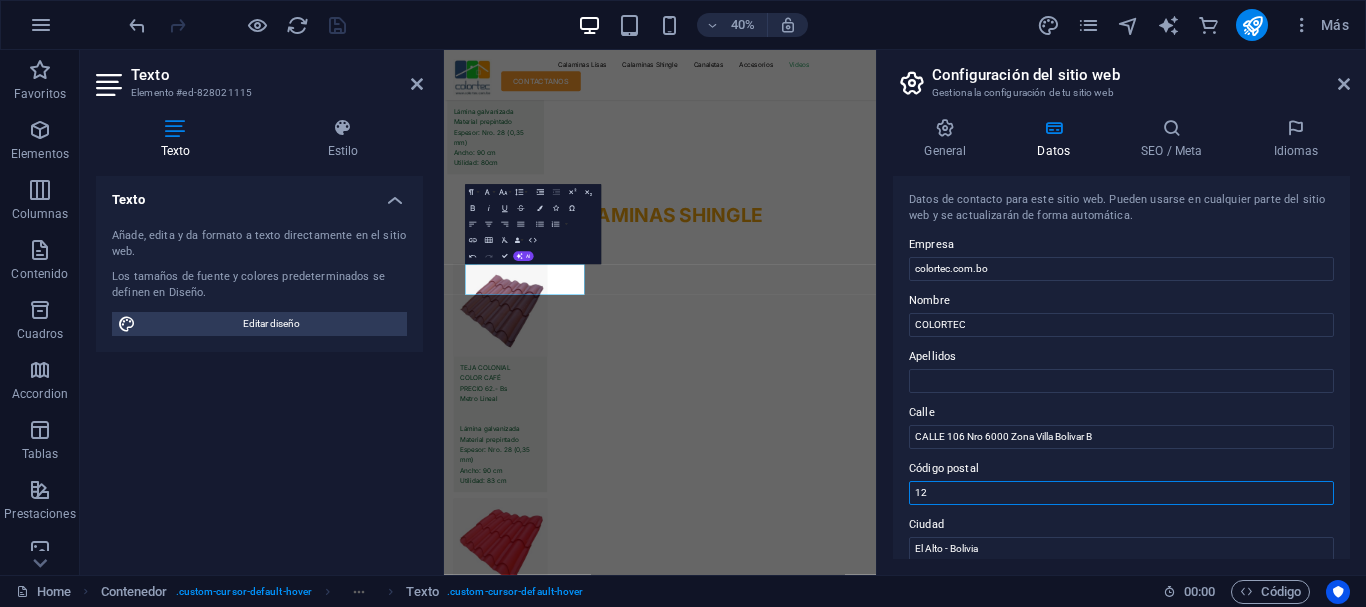 type on "1" 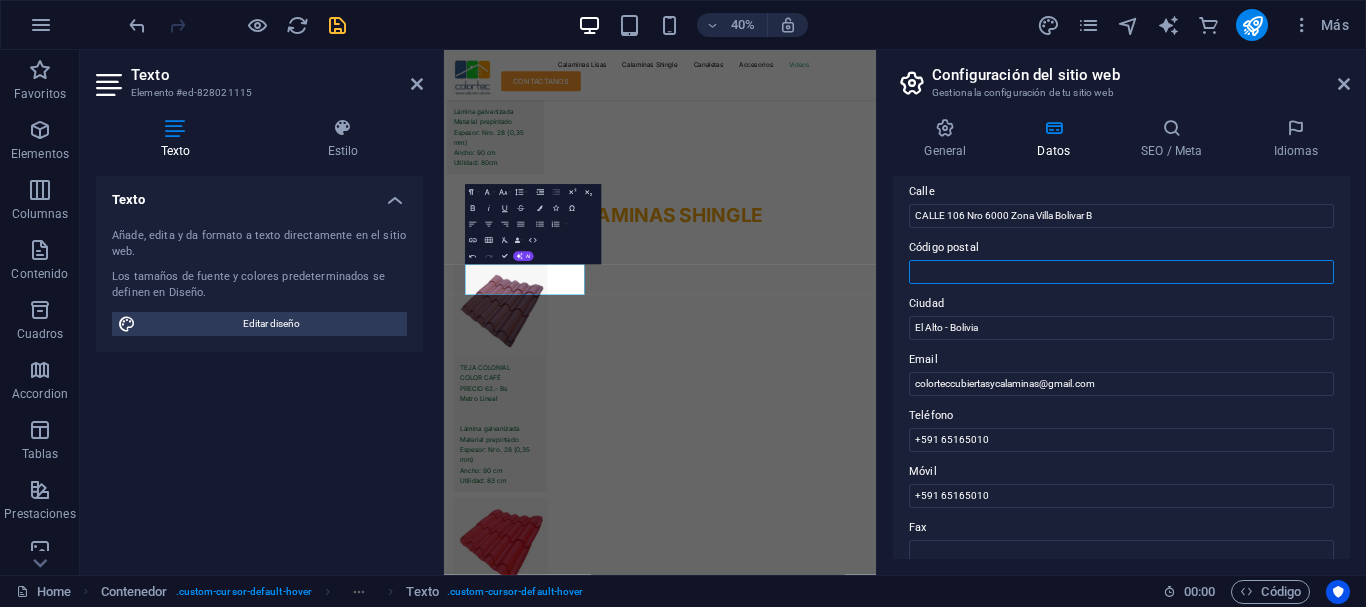 scroll, scrollTop: 229, scrollLeft: 0, axis: vertical 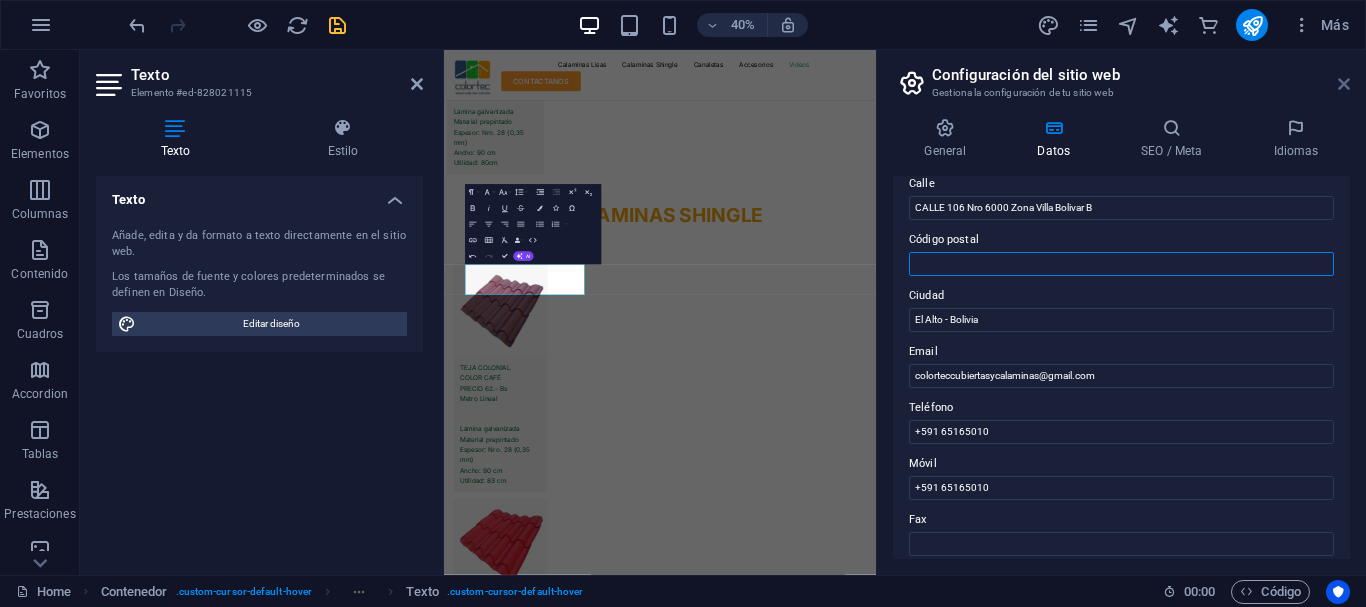 type 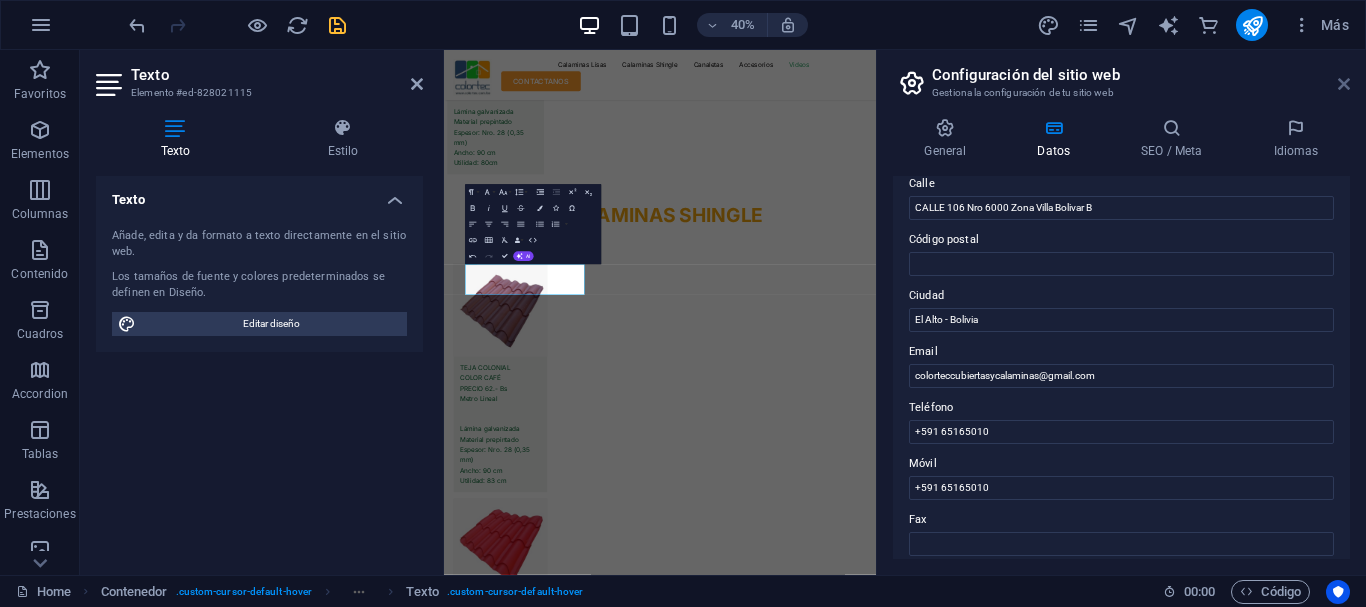 click at bounding box center (1344, 84) 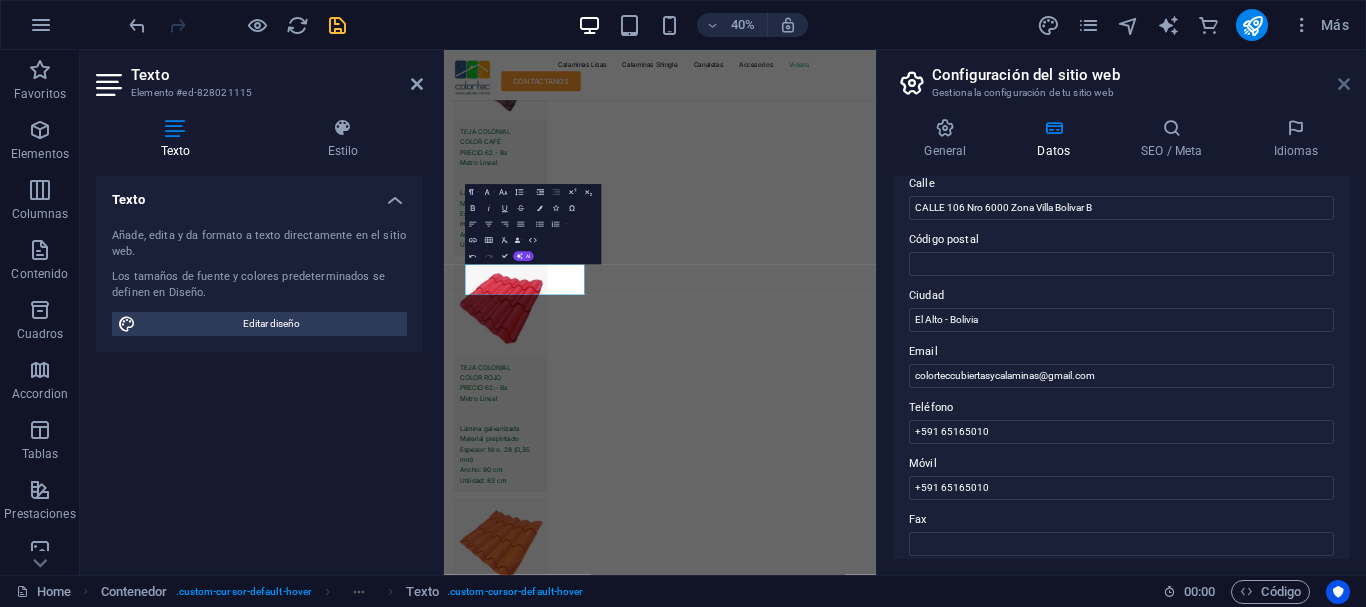 scroll, scrollTop: 11226, scrollLeft: 0, axis: vertical 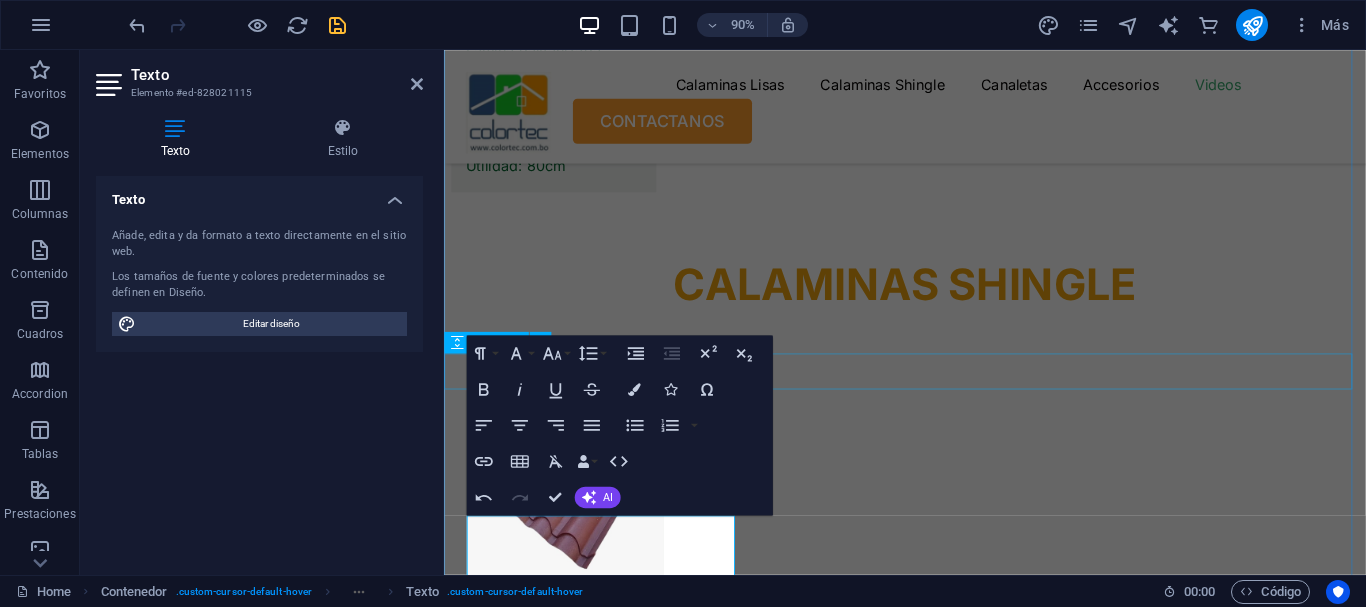 click at bounding box center (956, 22006) 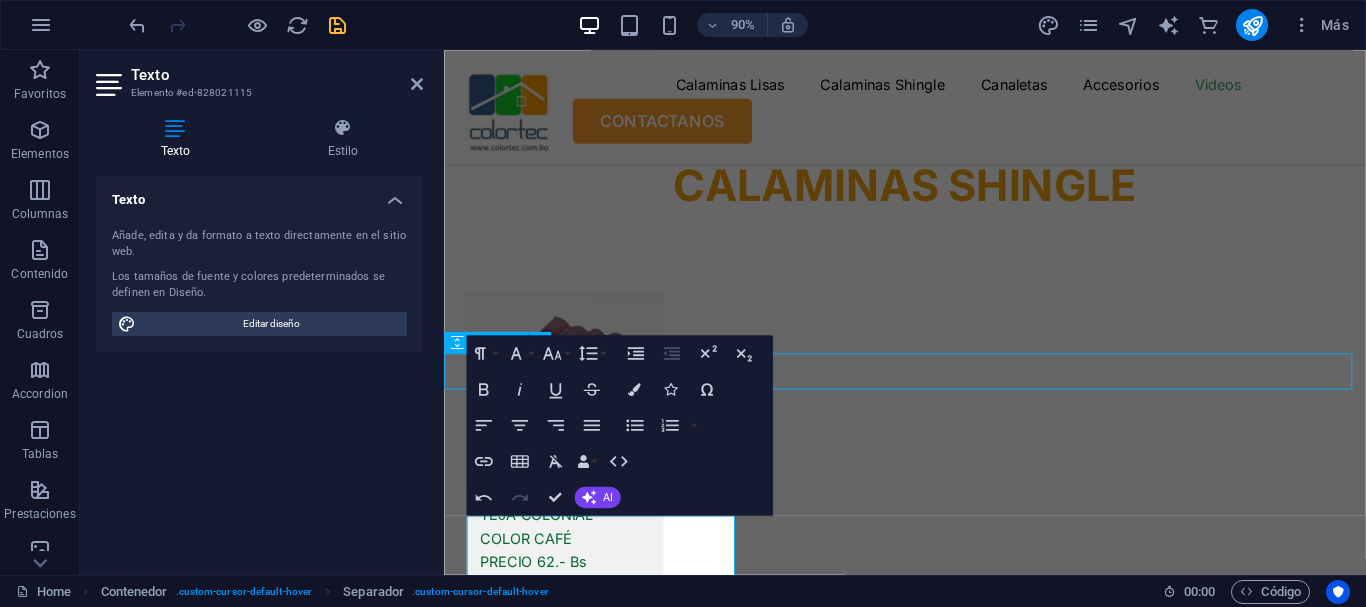 scroll, scrollTop: 10719, scrollLeft: 0, axis: vertical 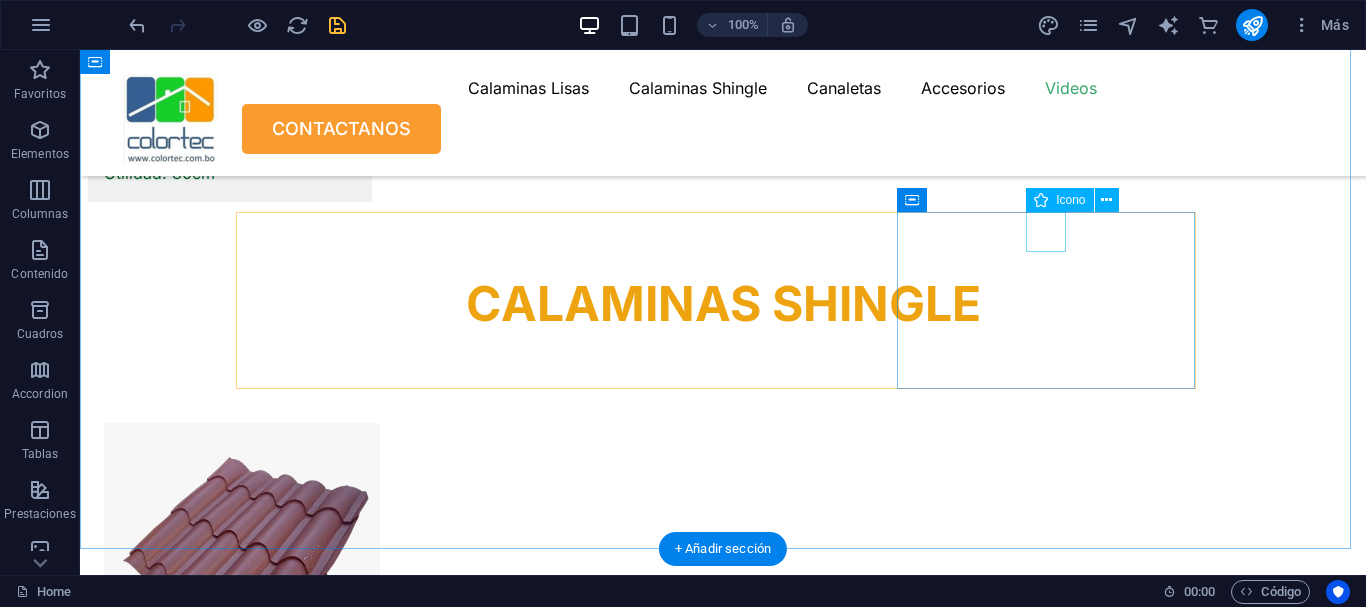 click at bounding box center [229, 22444] 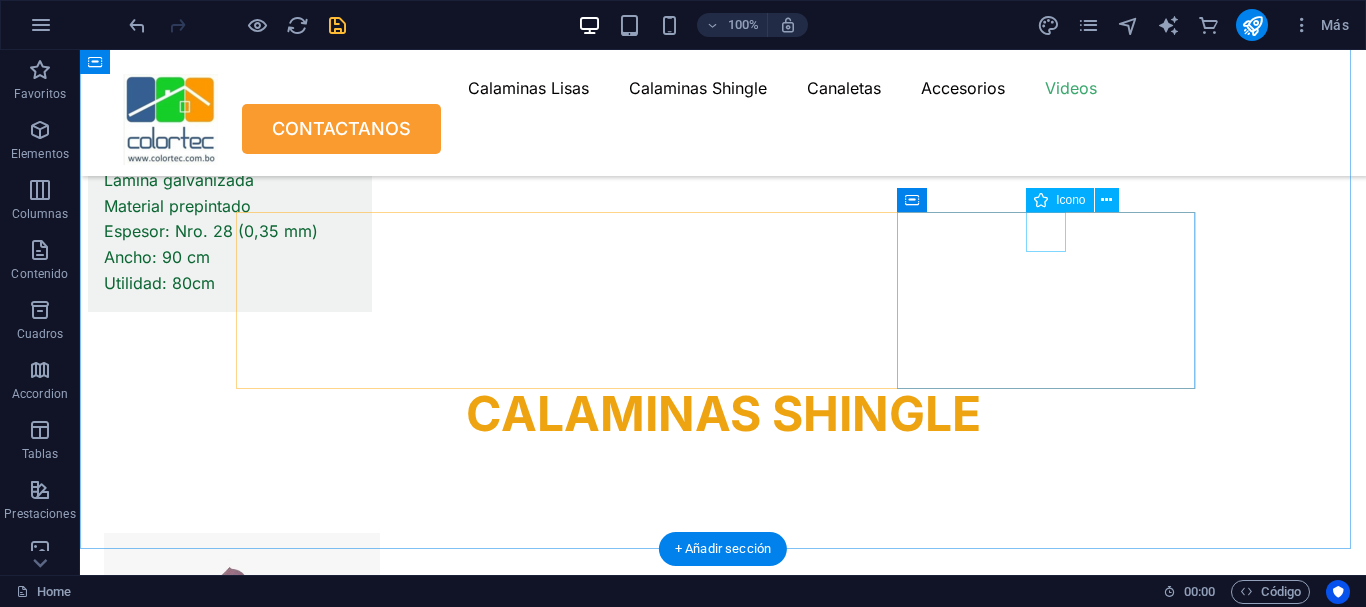 scroll, scrollTop: 11571, scrollLeft: 0, axis: vertical 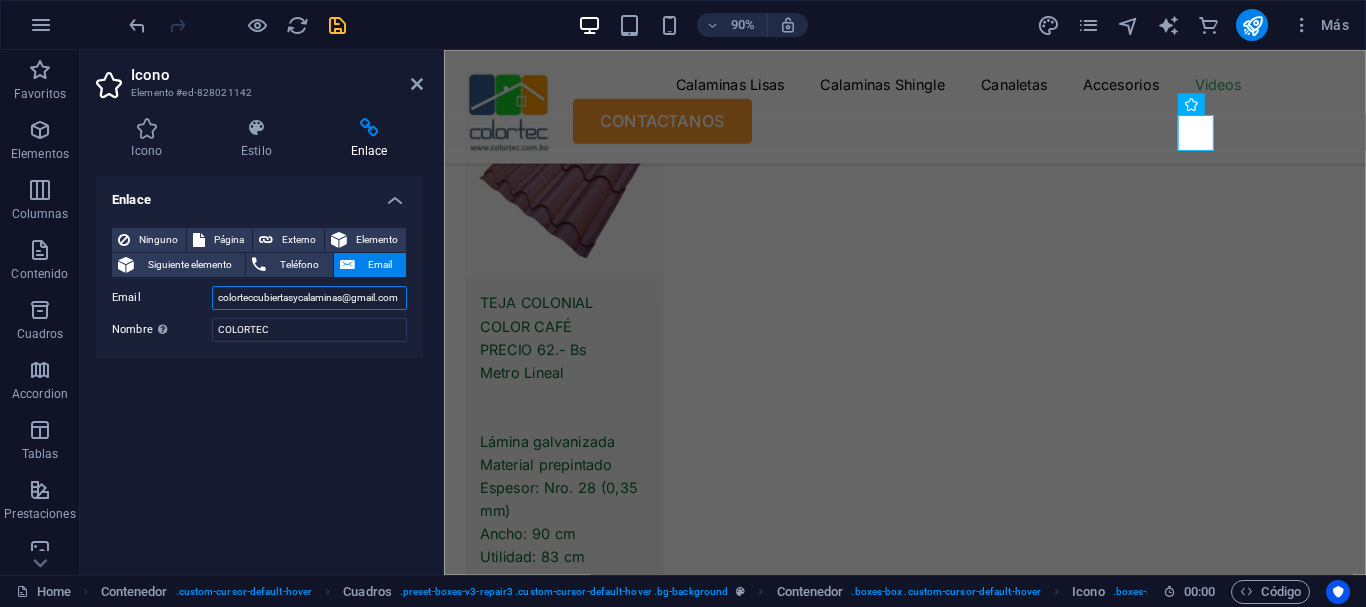 drag, startPoint x: 300, startPoint y: 294, endPoint x: 409, endPoint y: 297, distance: 109.041275 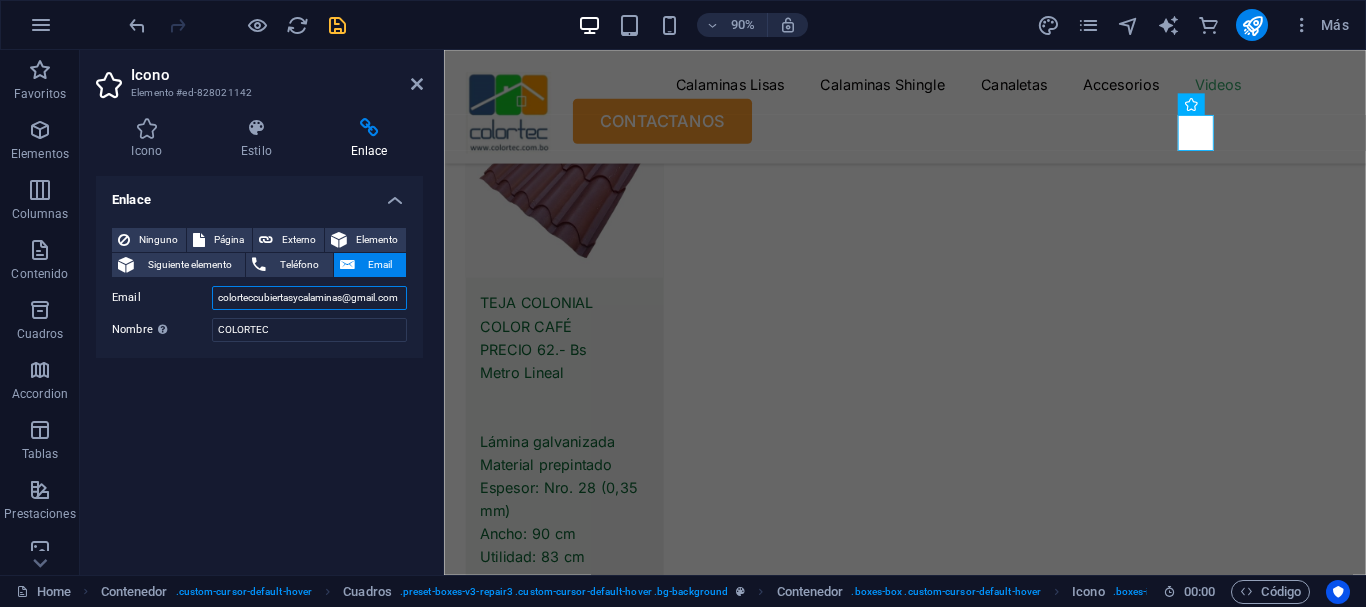 click on "colorteccubiertasycalaminas@gmail.com" at bounding box center (309, 298) 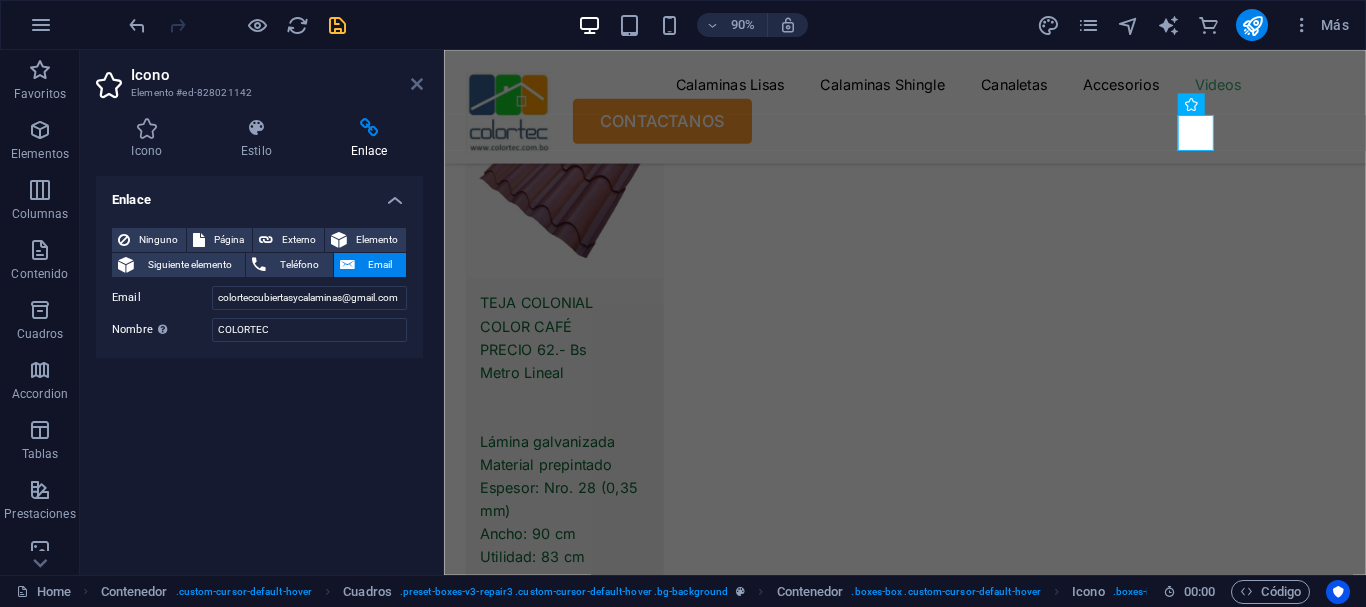 click at bounding box center [417, 84] 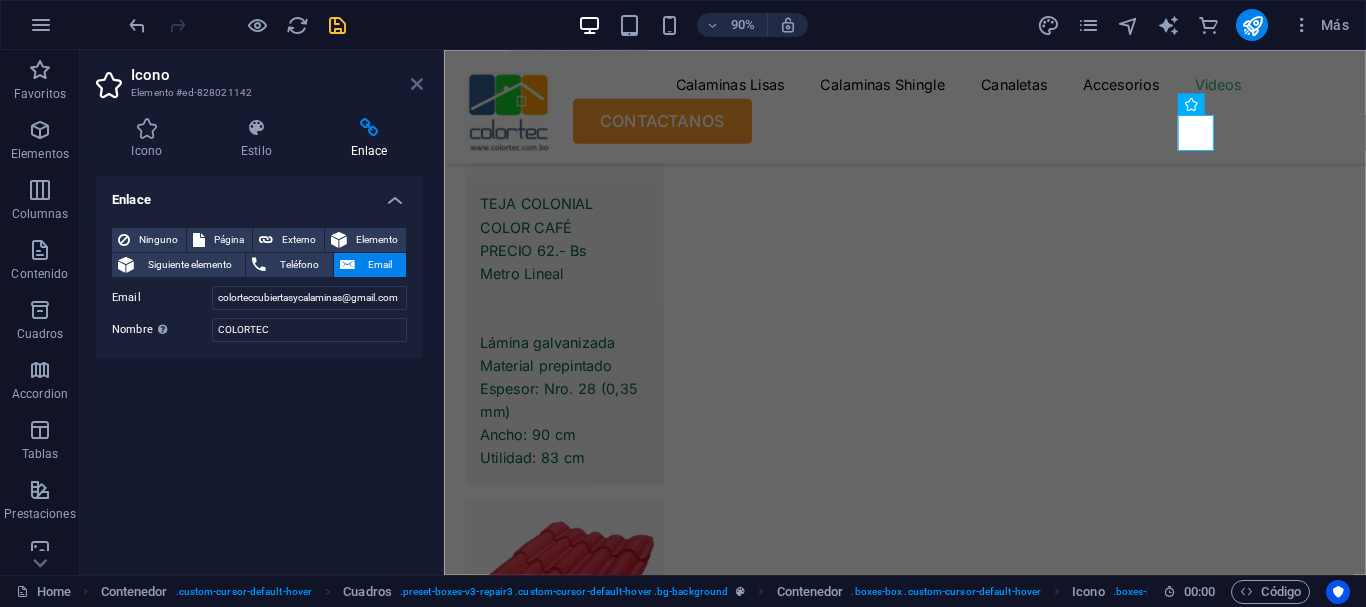 scroll, scrollTop: 11064, scrollLeft: 0, axis: vertical 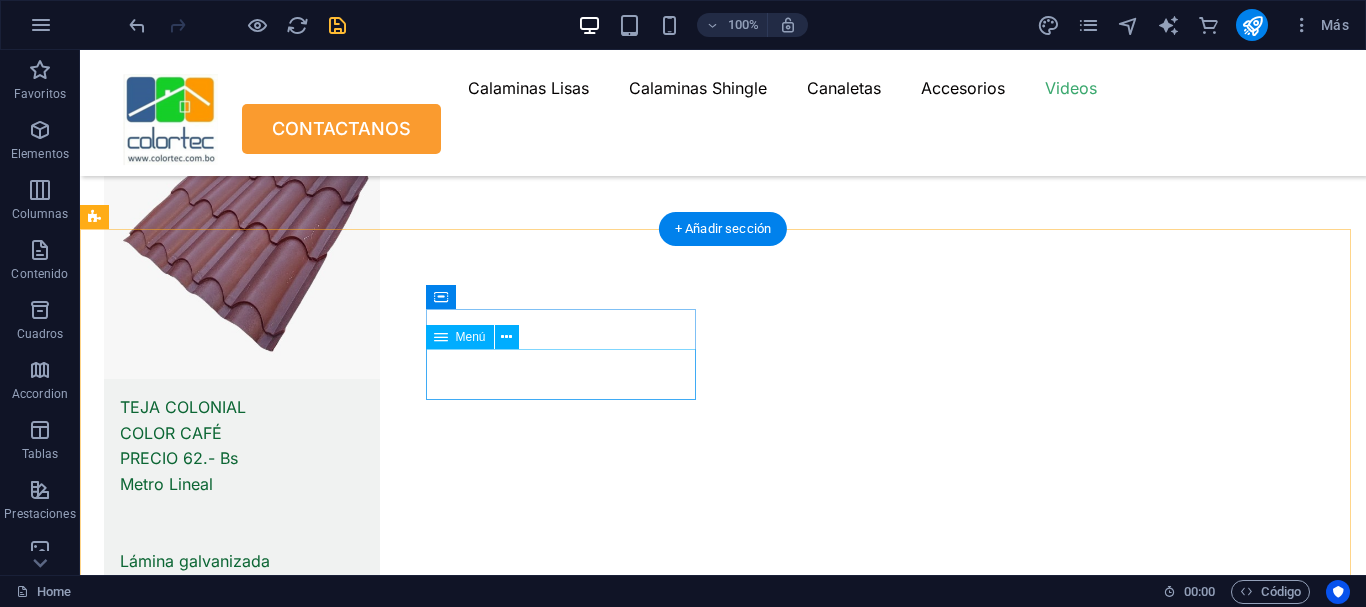 click on "Inicio Contactanos" at bounding box center (239, 22790) 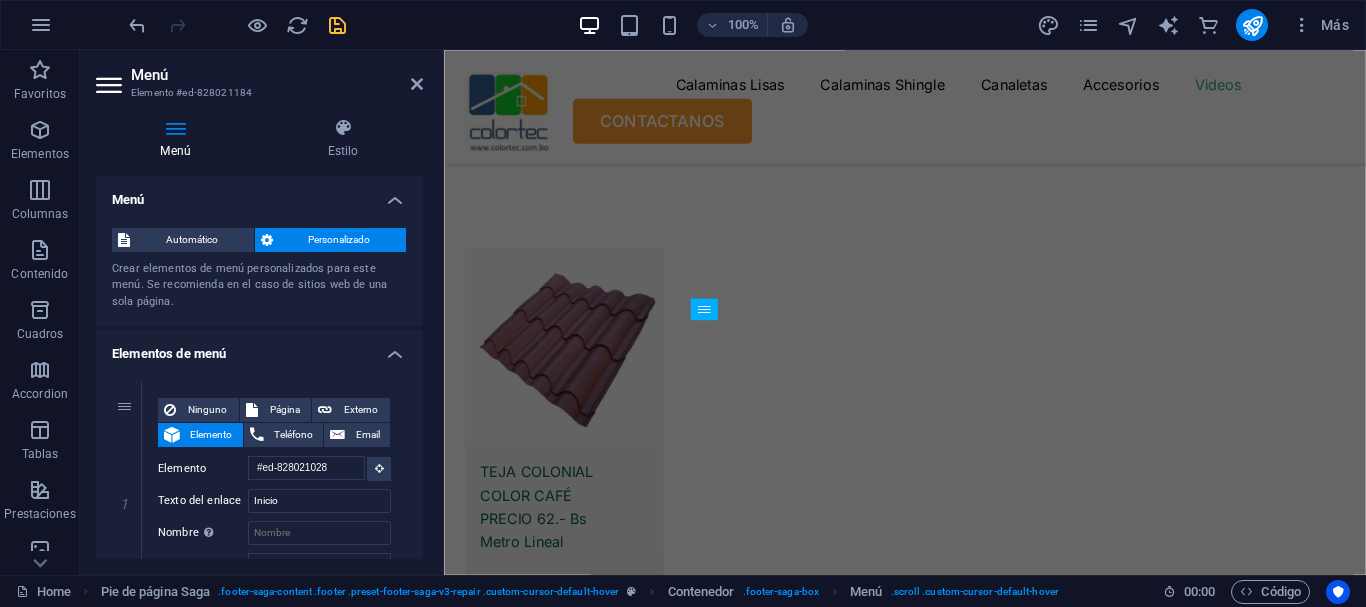 scroll, scrollTop: 11800, scrollLeft: 0, axis: vertical 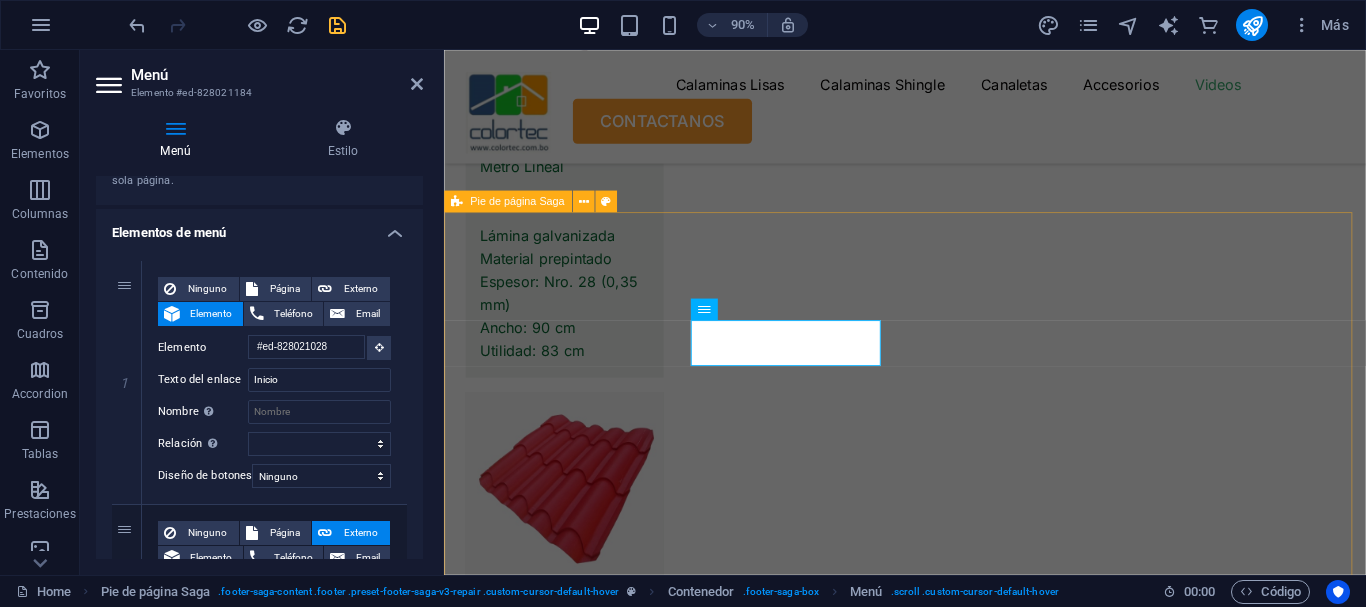 click on "DALE COLOR A TUS PROYECTOS!! Navegacion Inicio Contactanos Links Rapidos
Legal Notice
Privacy Policy
Blog
FAQ
Contactanos Our Support and Sales team is available 24 /7 to answer your queries
+591 65165010
colorteccubiertasycalaminas@gmail.com Copyright   2025  colortec.com.bo" at bounding box center (956, 22604) 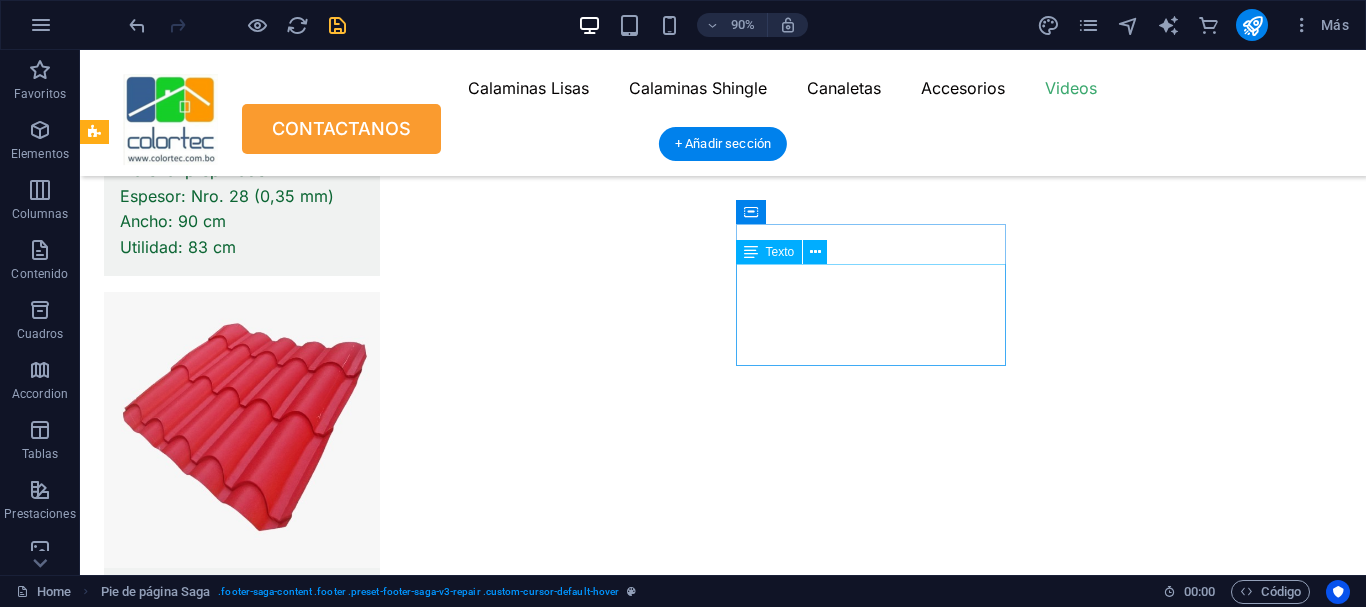 scroll, scrollTop: 11384, scrollLeft: 0, axis: vertical 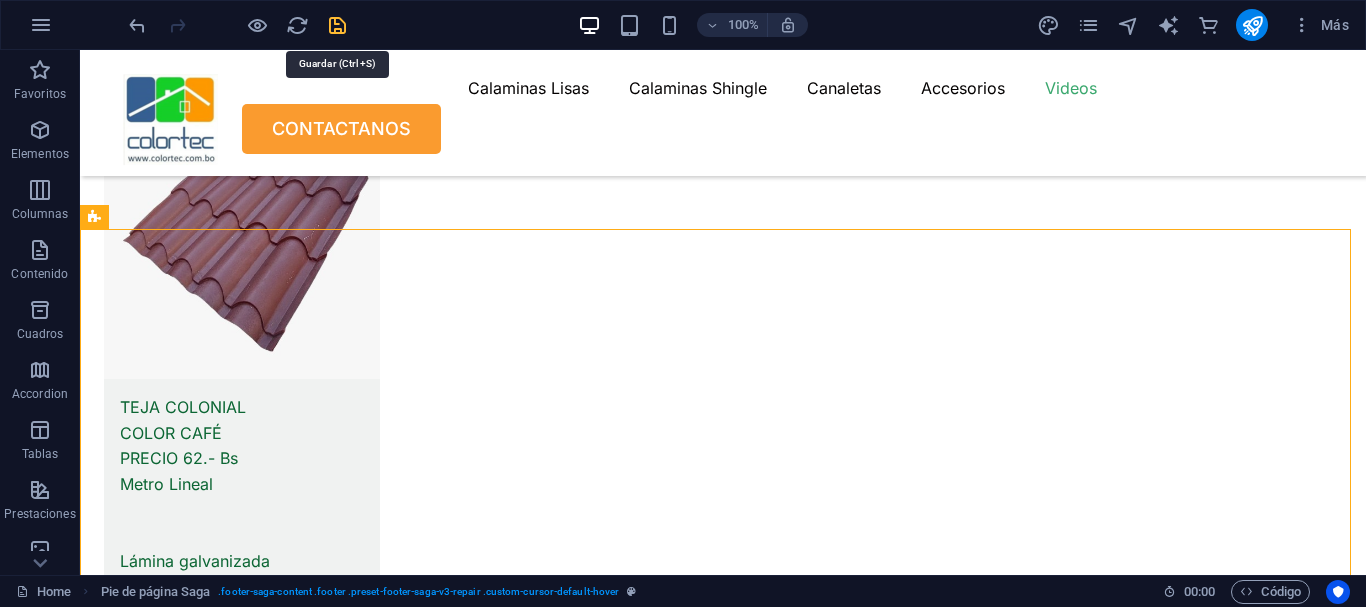 click at bounding box center (337, 25) 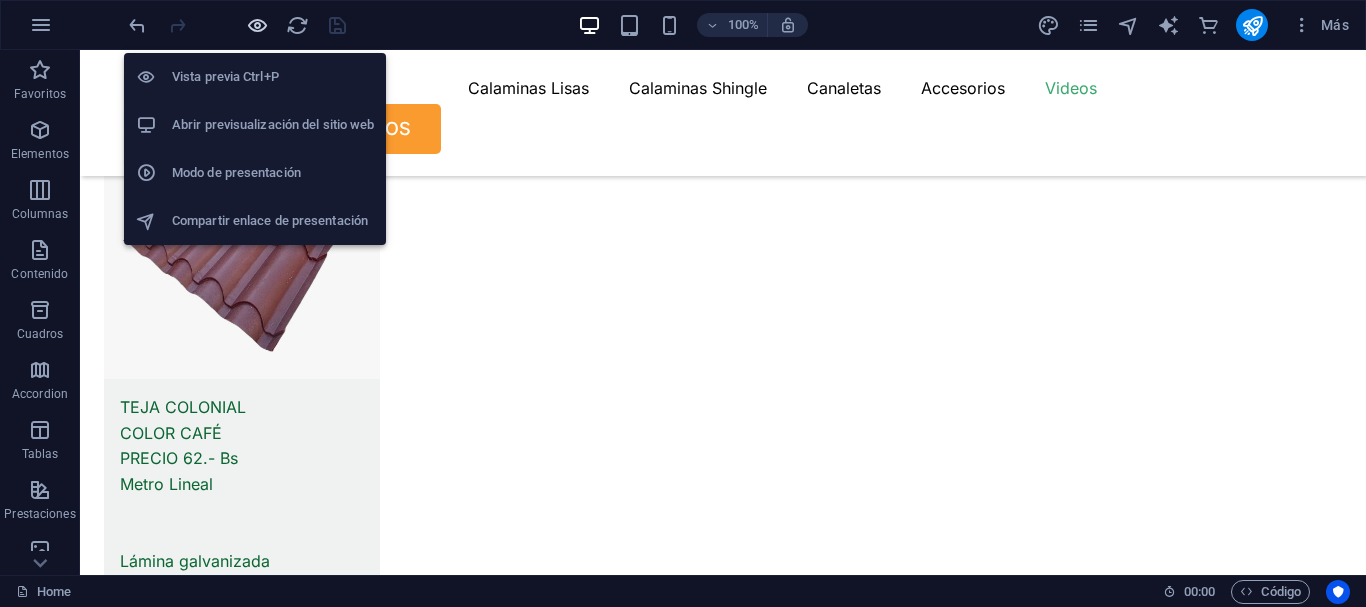 click at bounding box center [257, 25] 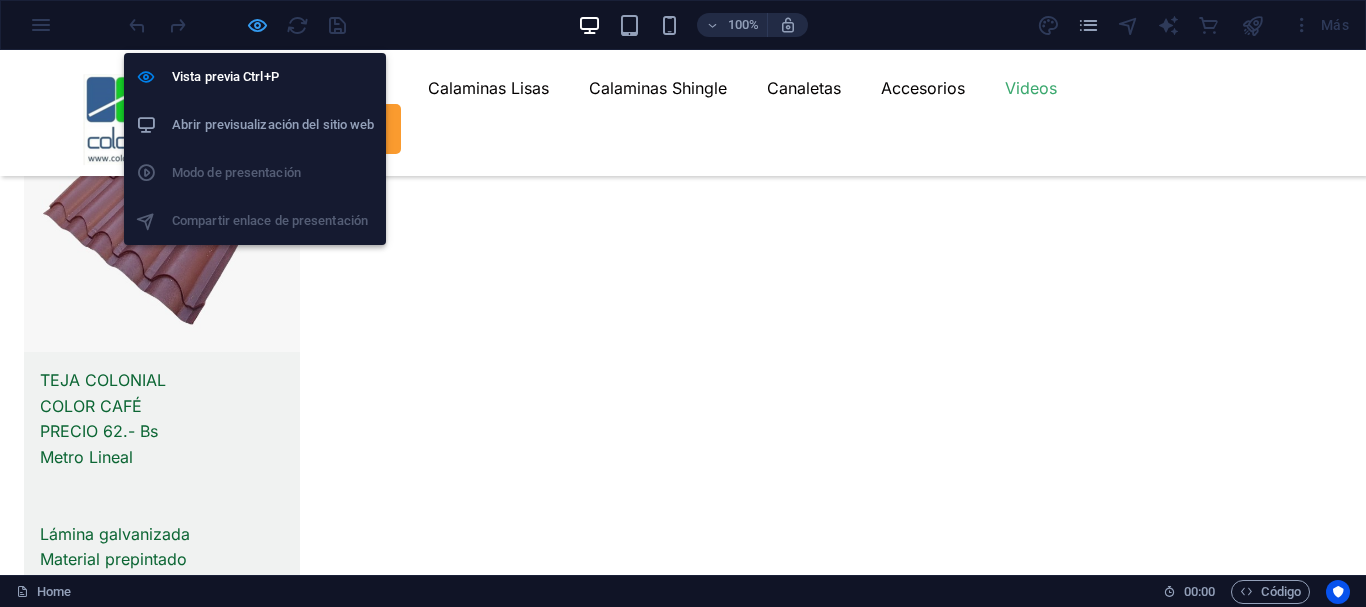click at bounding box center [257, 25] 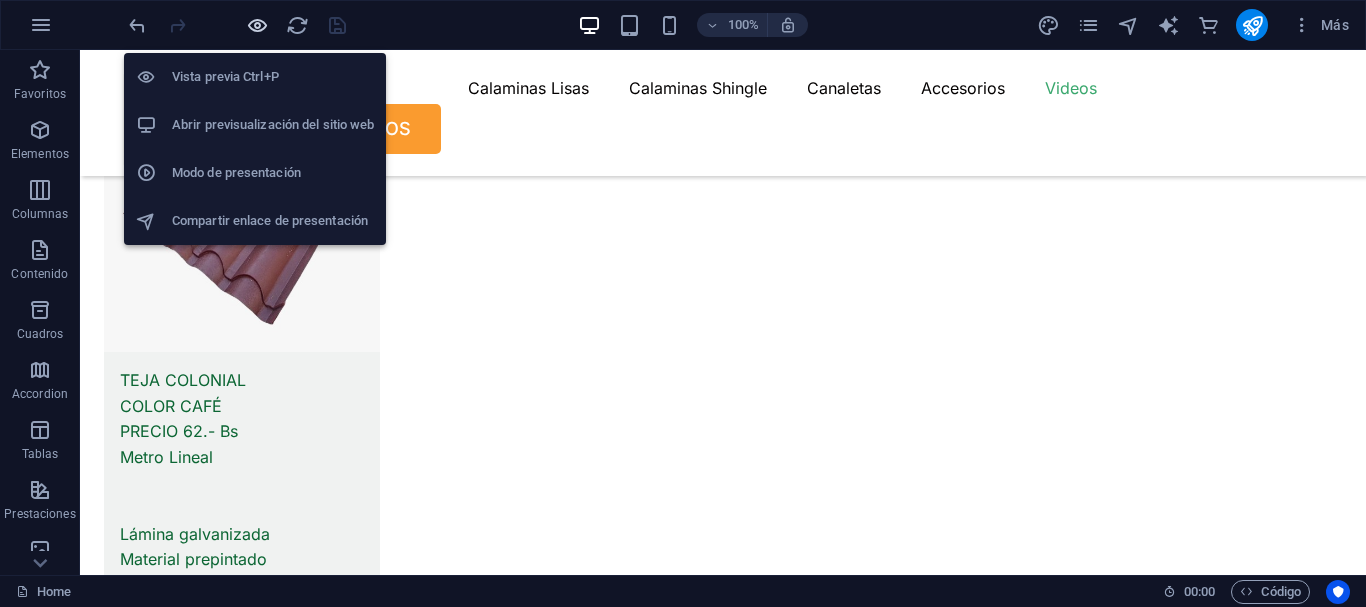 scroll, scrollTop: 11384, scrollLeft: 0, axis: vertical 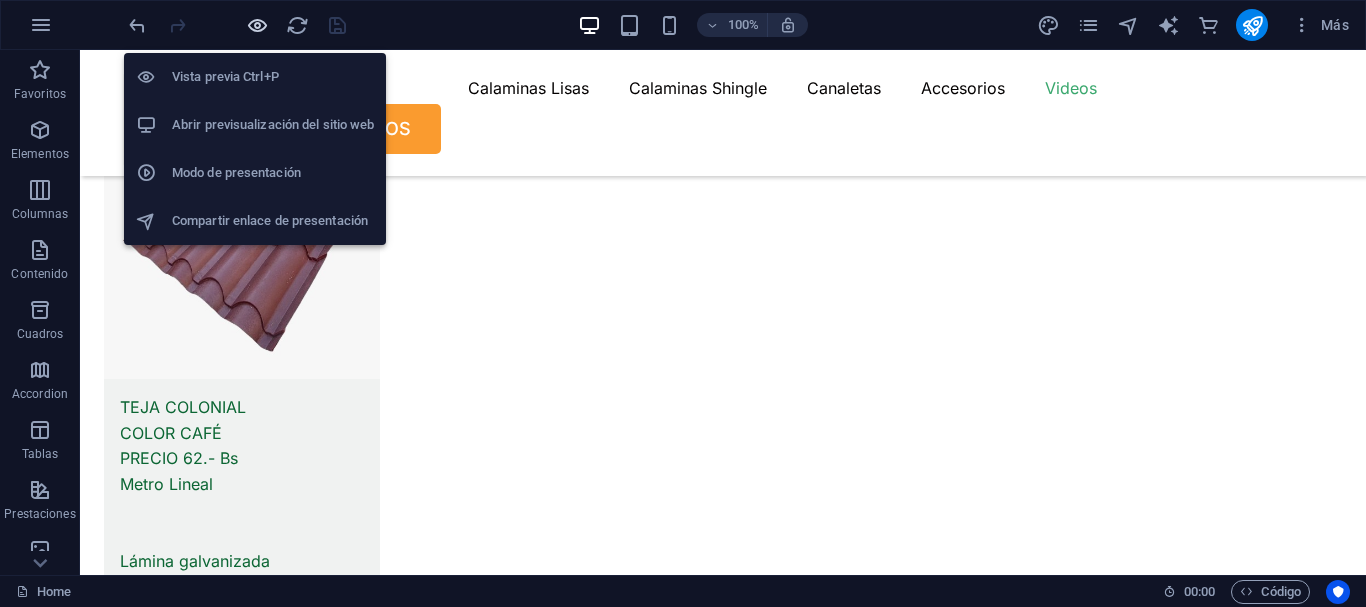 click at bounding box center [257, 25] 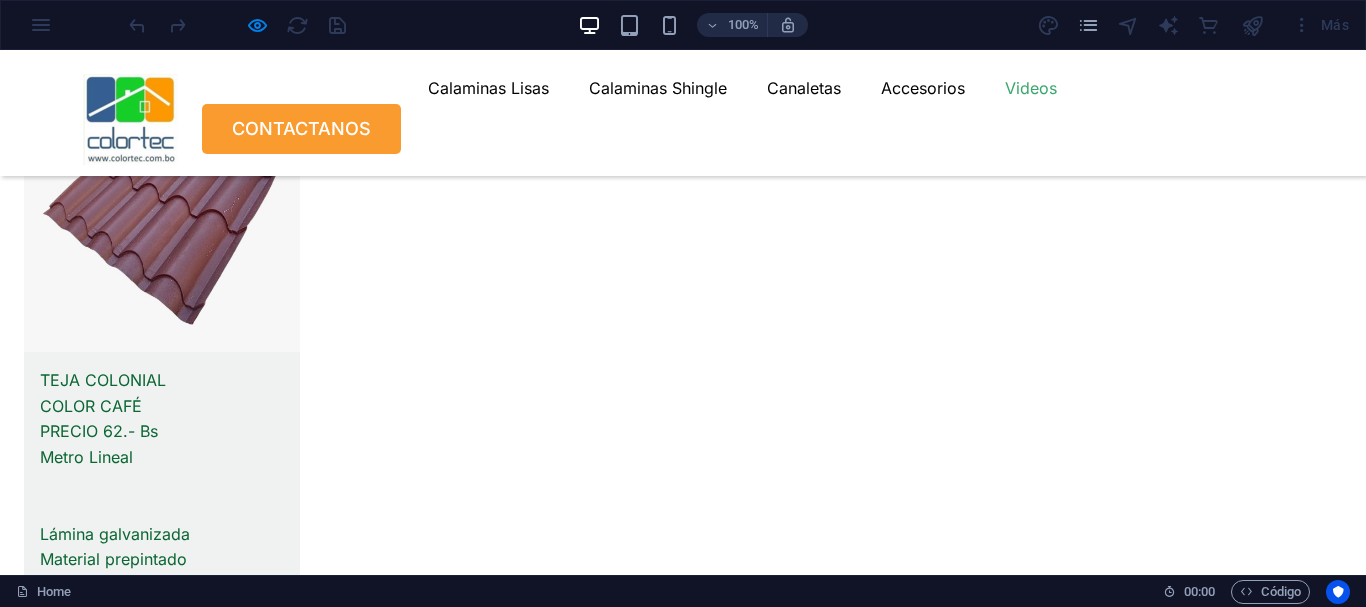 click on "Inicio" at bounding box center (44, 22838) 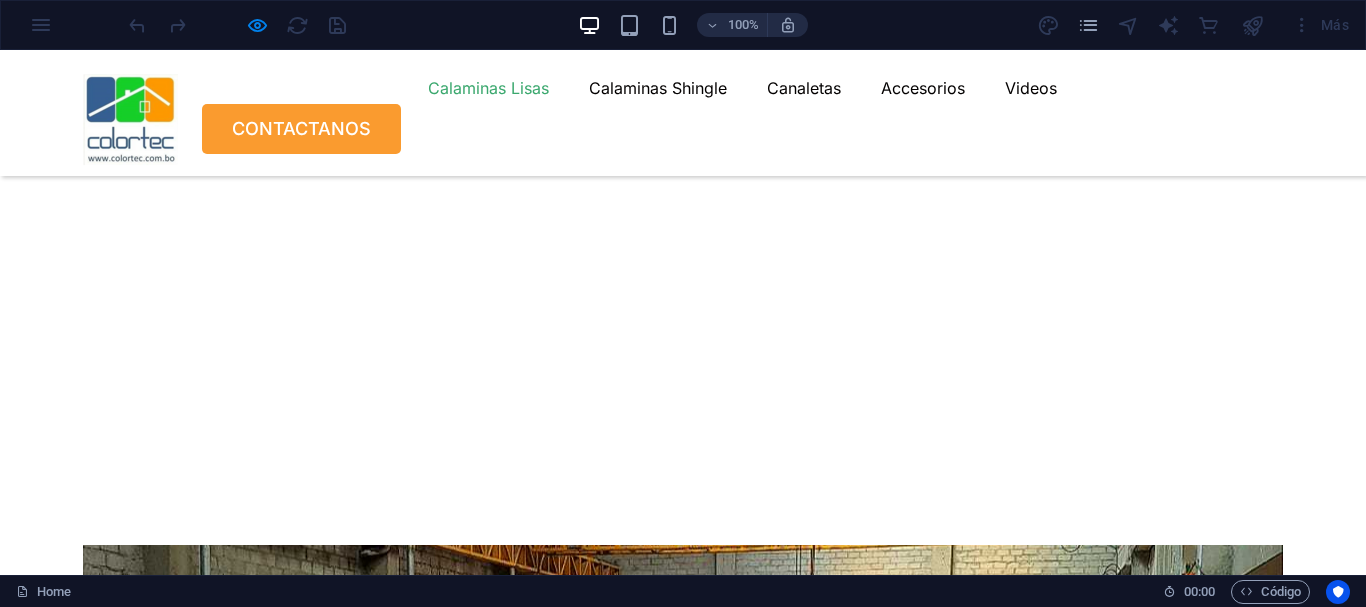 scroll, scrollTop: 139, scrollLeft: 0, axis: vertical 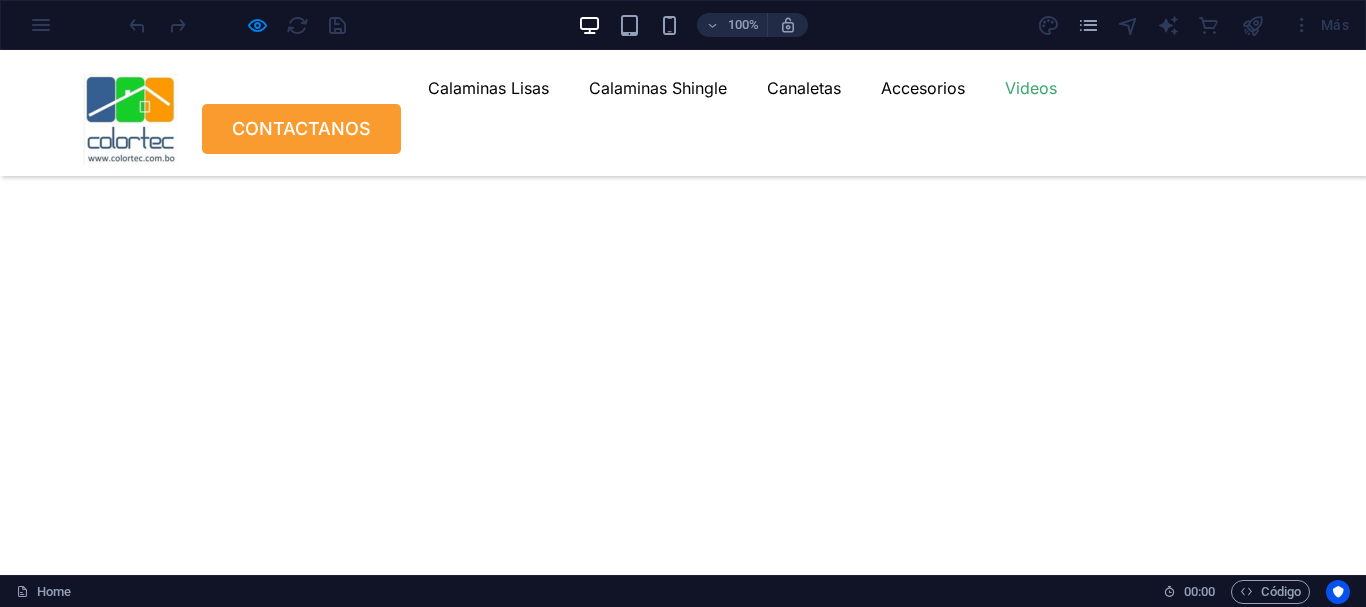 click on "Videos" at bounding box center [1031, 88] 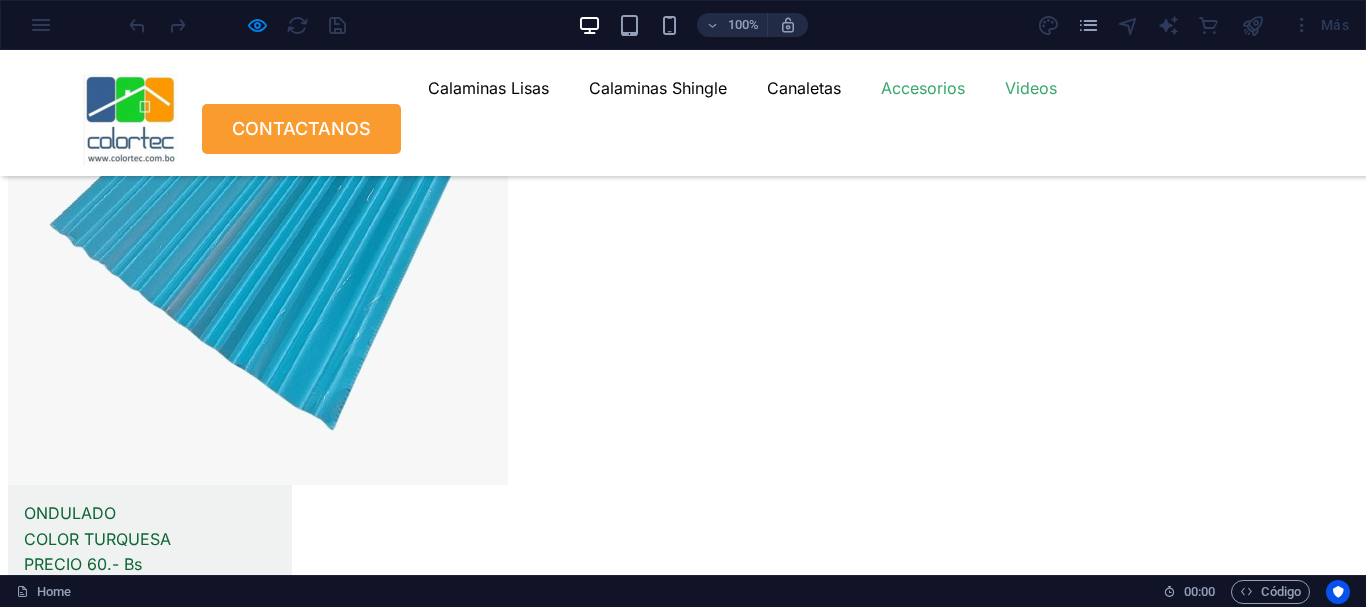 scroll, scrollTop: 9723, scrollLeft: 0, axis: vertical 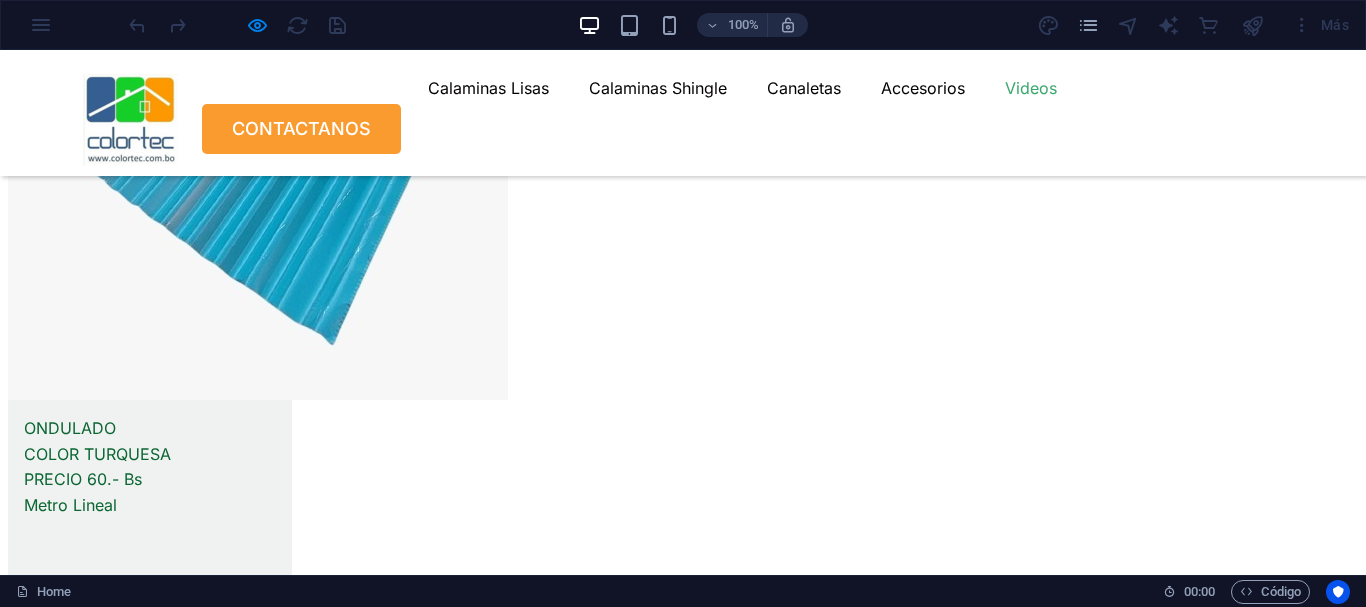 click at bounding box center [162, 21756] 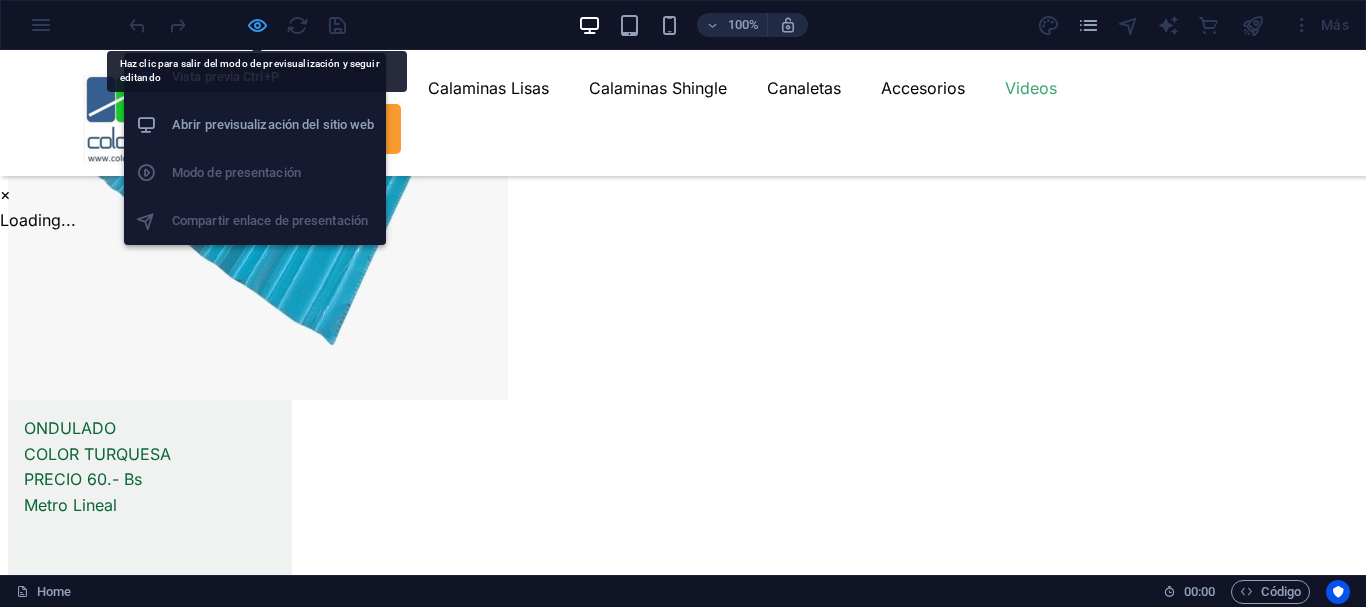 click at bounding box center (257, 25) 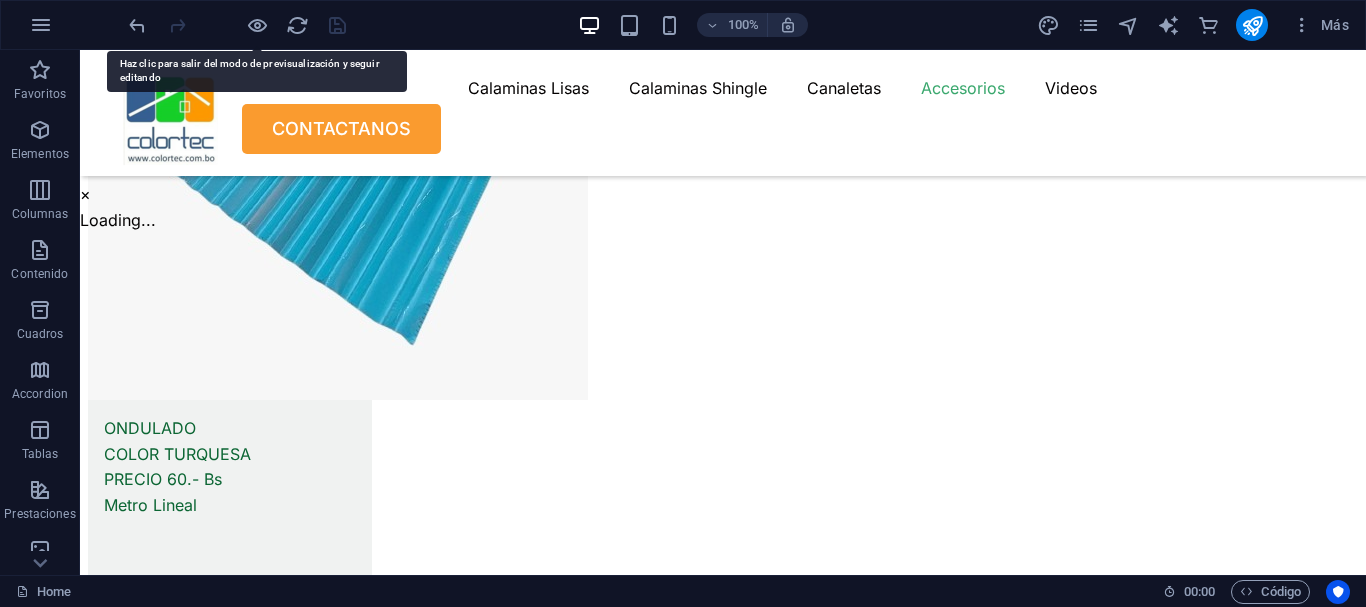 scroll, scrollTop: 9264, scrollLeft: 0, axis: vertical 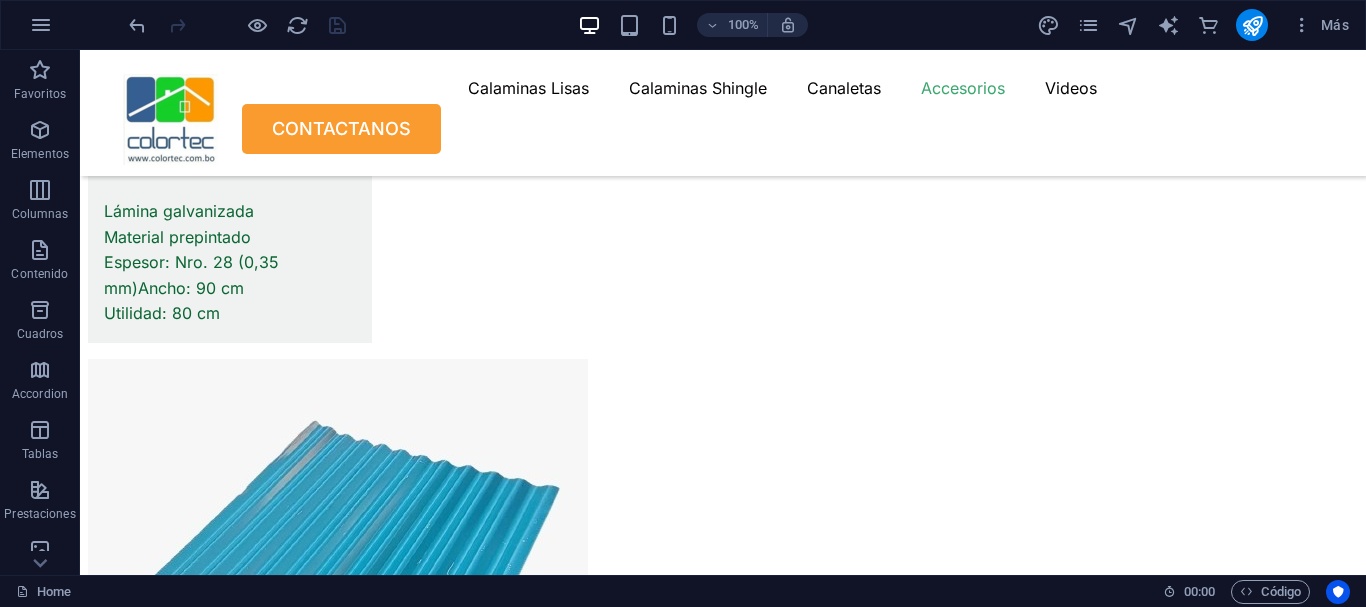 click on "×" at bounding box center [85, 654] 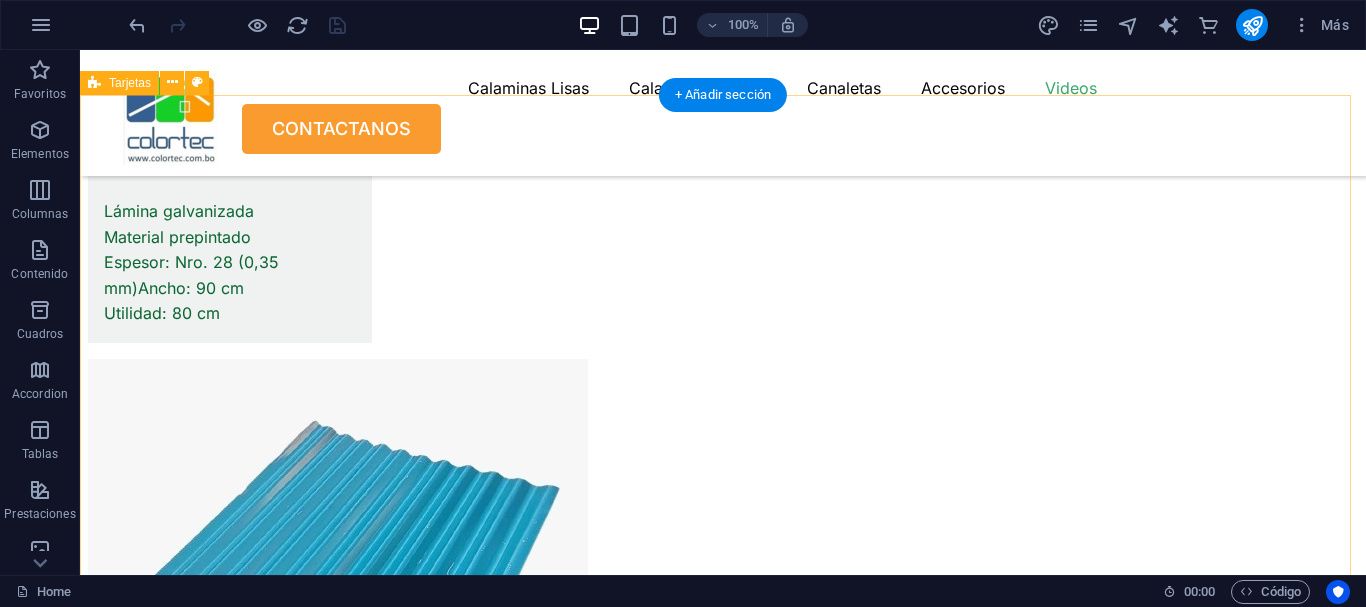 scroll, scrollTop: 9894, scrollLeft: 0, axis: vertical 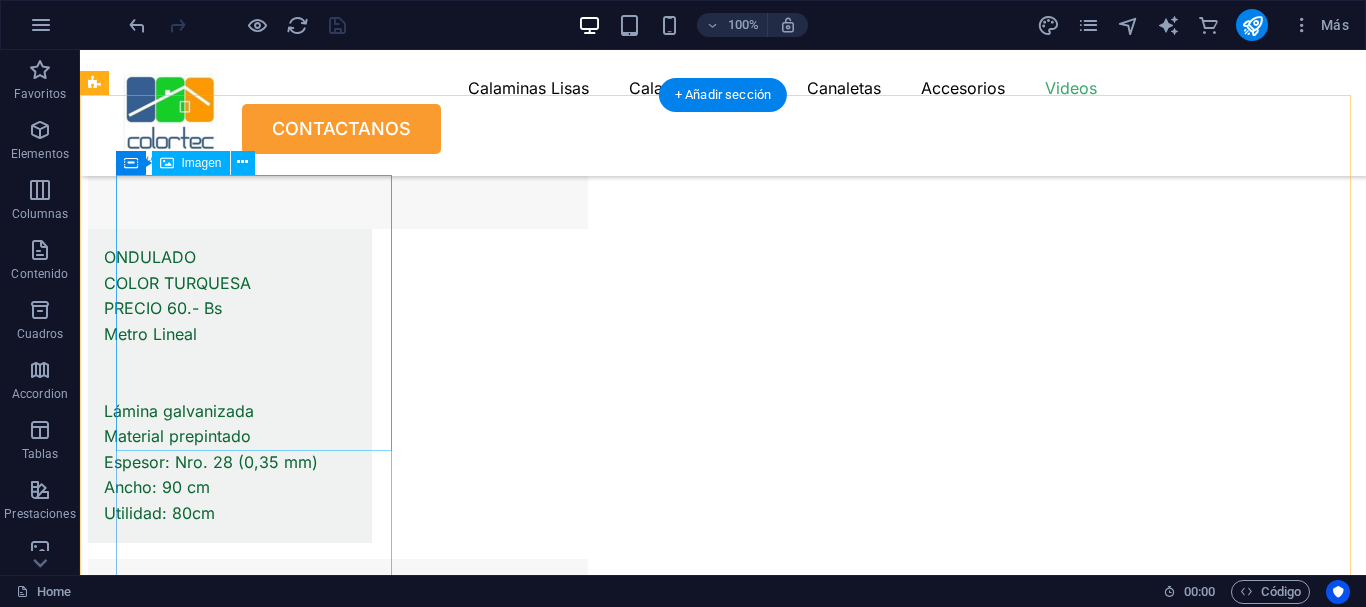 click at bounding box center [242, 21525] 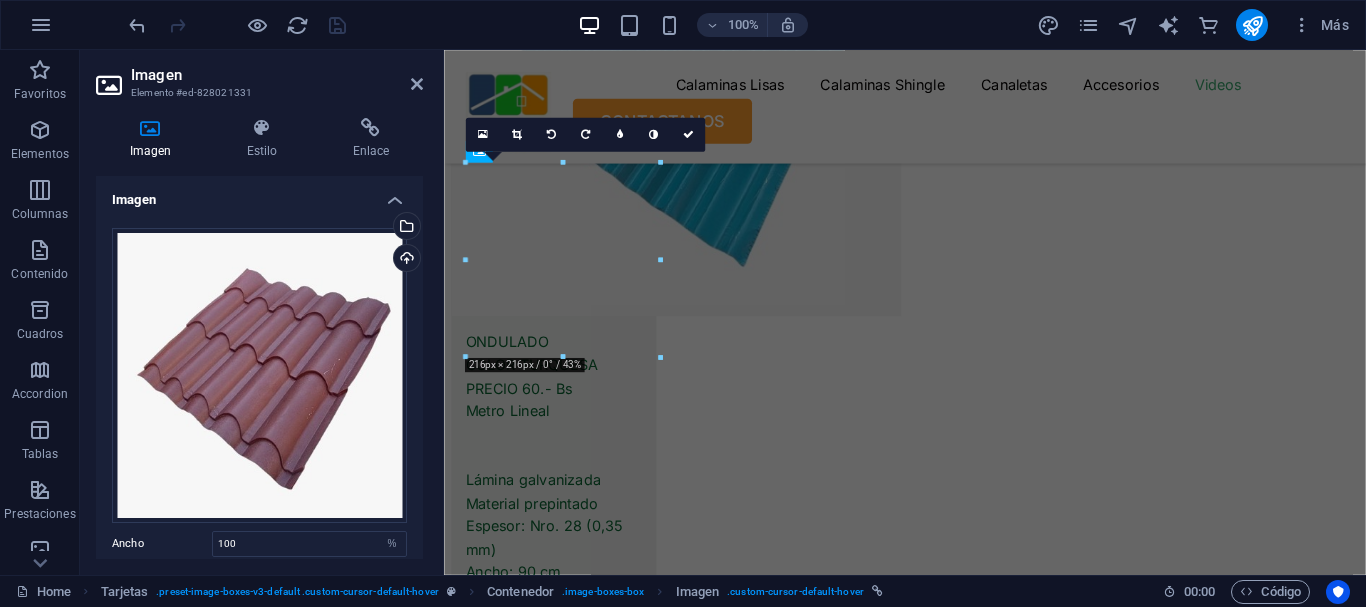 scroll, scrollTop: 10435, scrollLeft: 0, axis: vertical 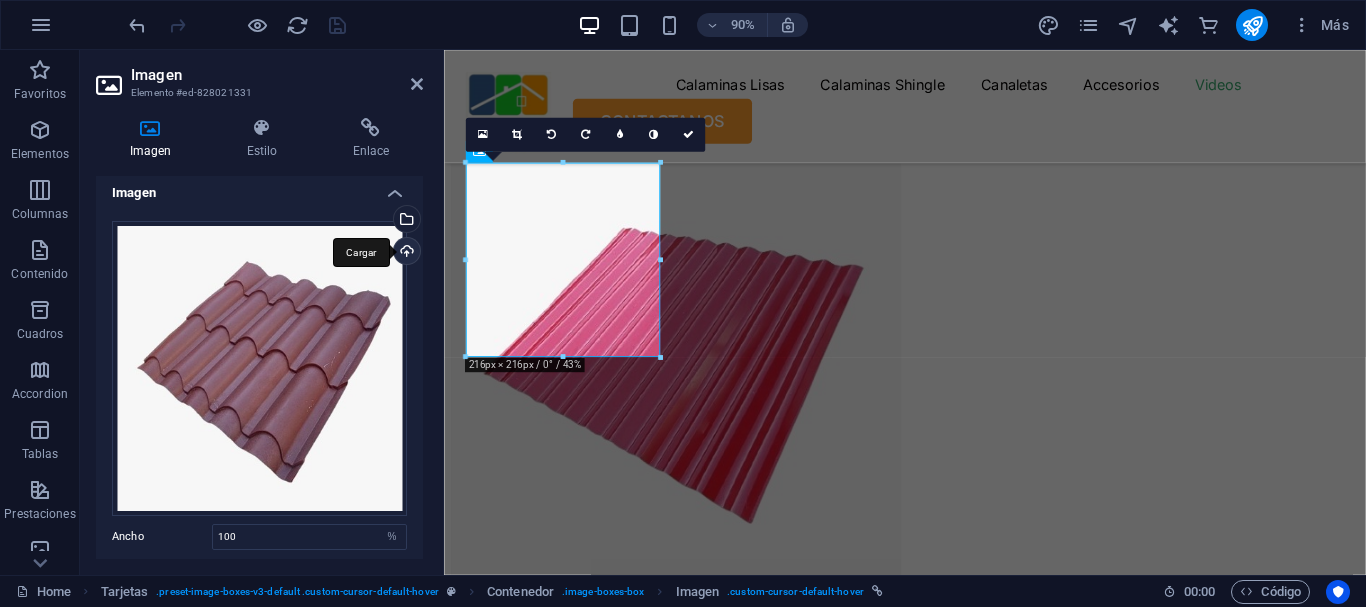 click on "Cargar" at bounding box center (405, 253) 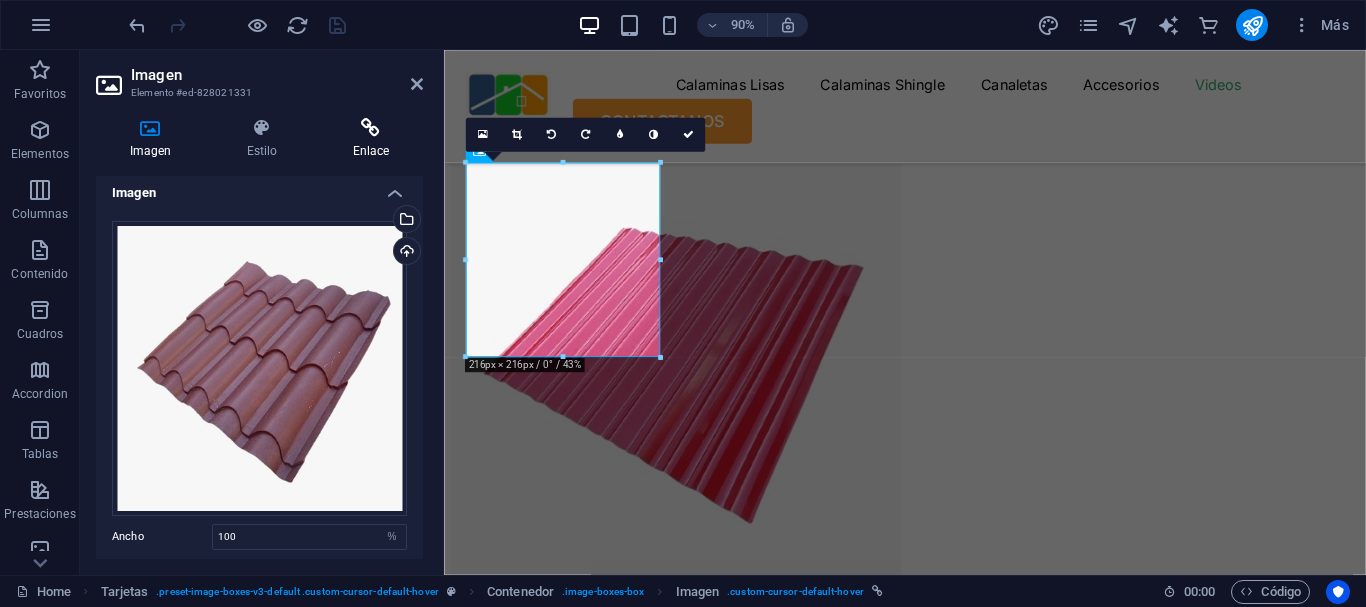 click at bounding box center [371, 128] 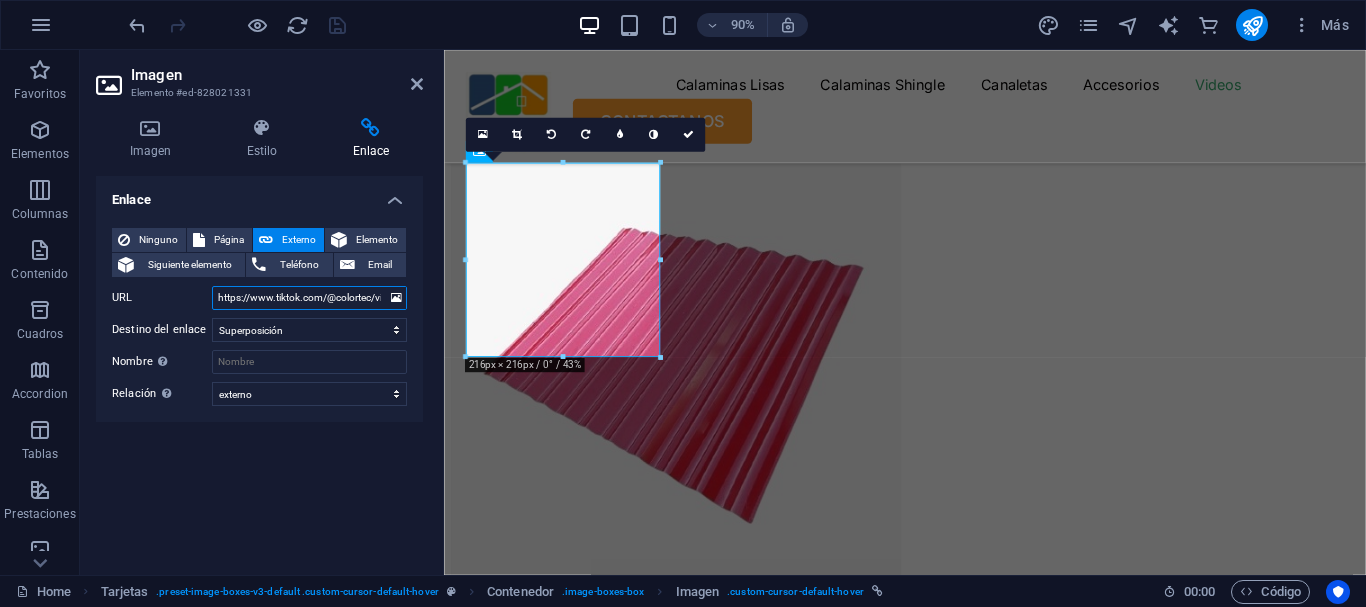 click on "https://www.tiktok.com/@colortec/video/7517083535375715640" at bounding box center [309, 298] 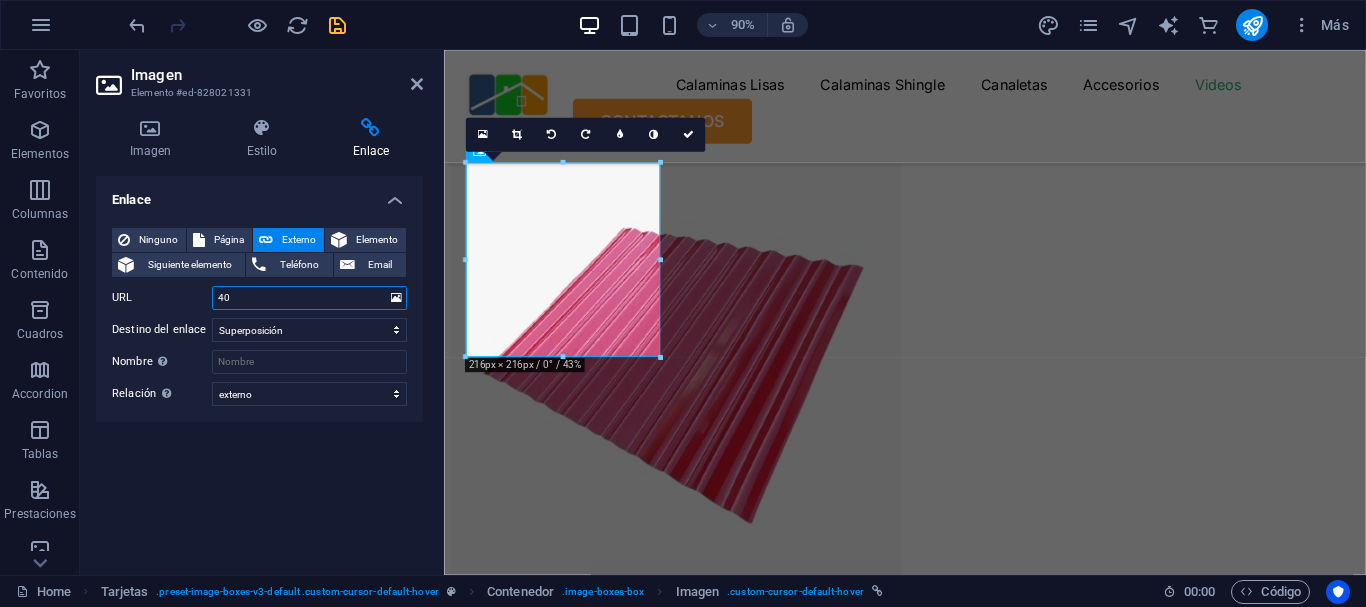 type on "0" 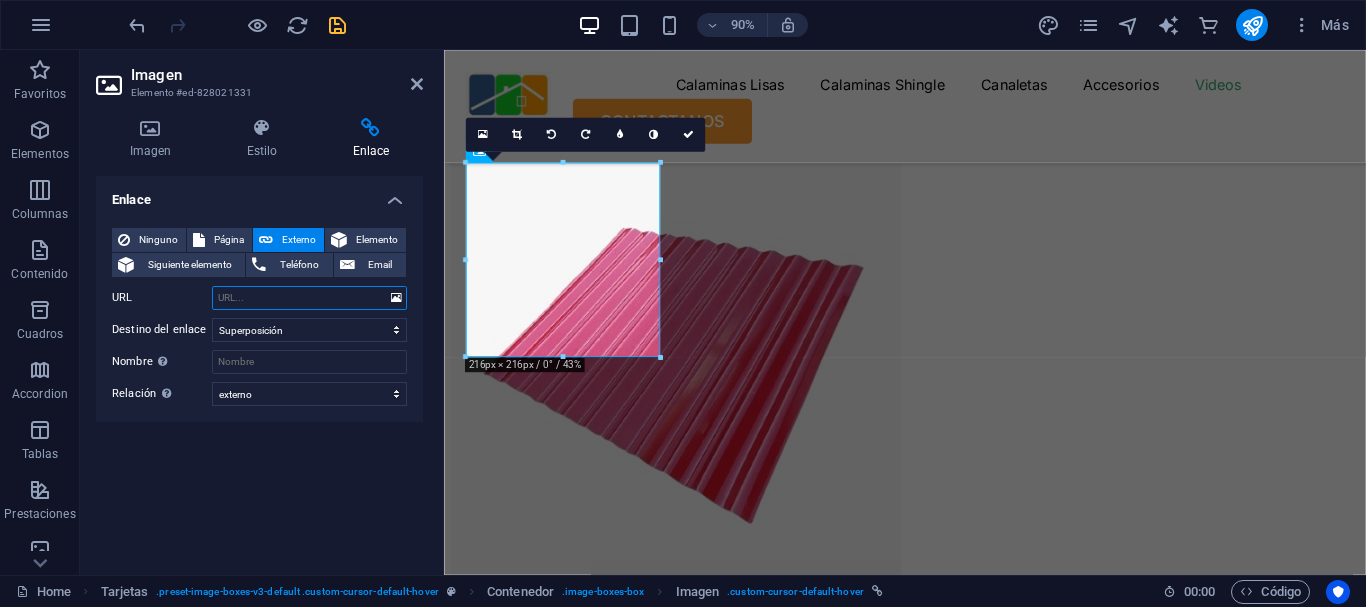 paste on "https://www.tiktok.com/@colortec/video/7492443648433360183?is_from_webapp=1&sender_device=pc&web_id=7534933748727645702" 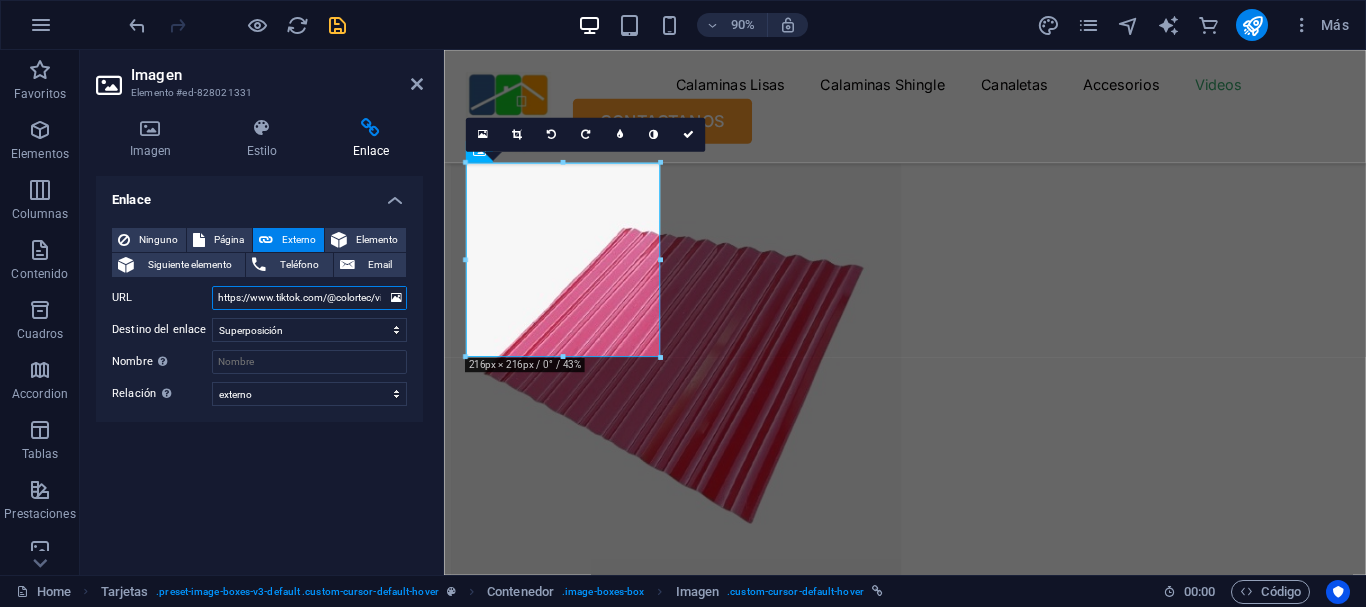 scroll, scrollTop: 0, scrollLeft: 454, axis: horizontal 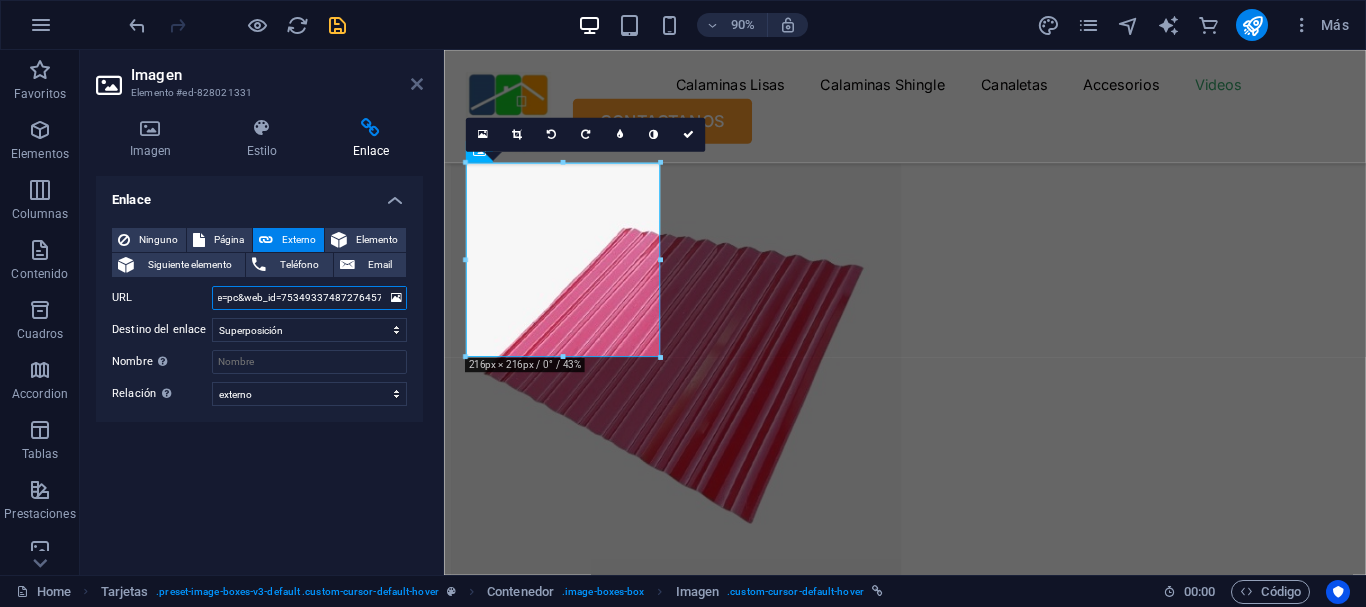 type on "https://www.tiktok.com/@colortec/video/7492443648433360183?is_from_webapp=1&sender_device=pc&web_id=7534933748727645702" 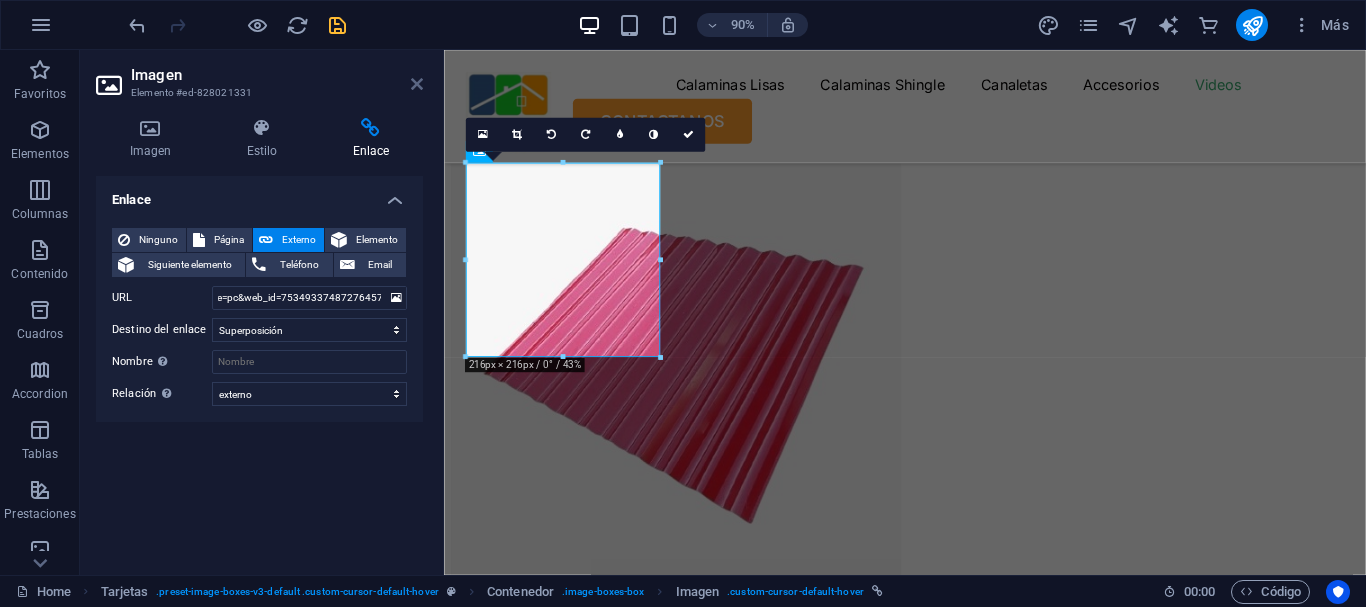 scroll, scrollTop: 0, scrollLeft: 0, axis: both 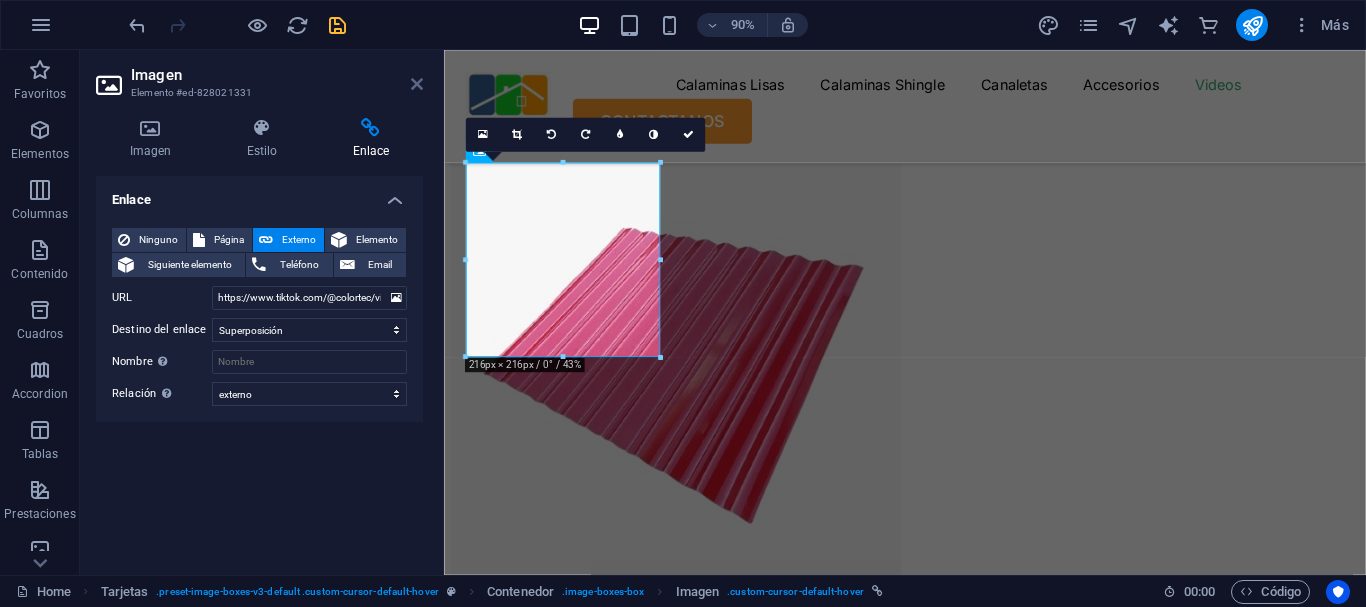 click at bounding box center [417, 84] 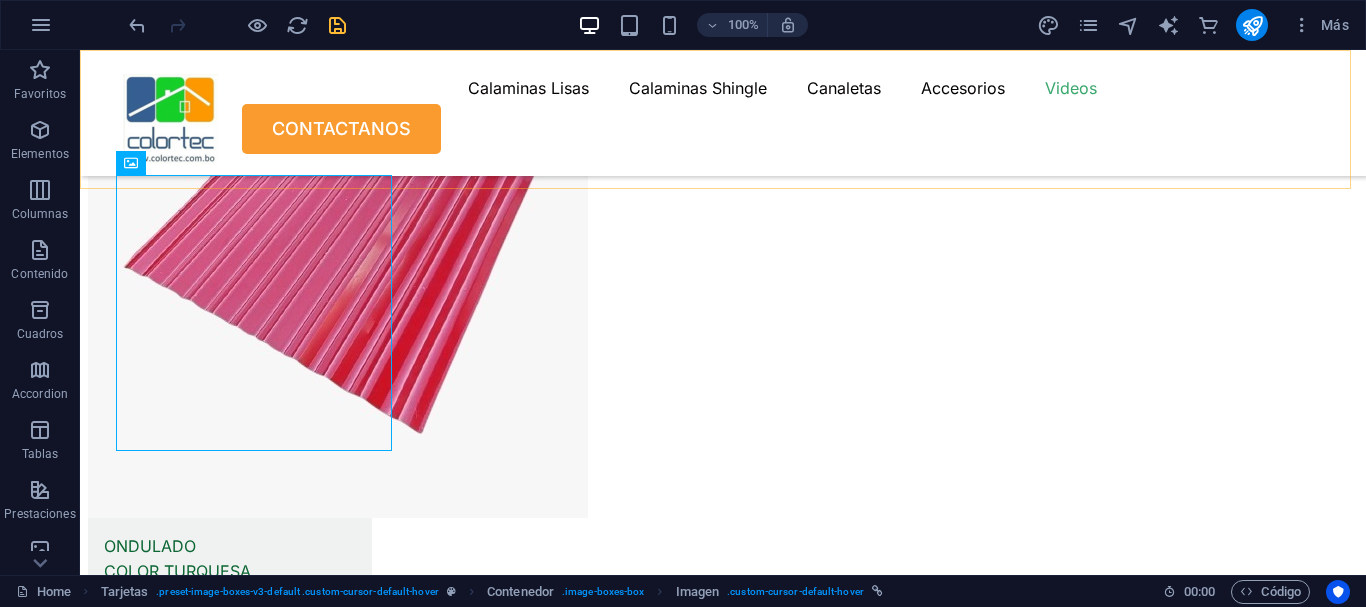 scroll, scrollTop: 9894, scrollLeft: 0, axis: vertical 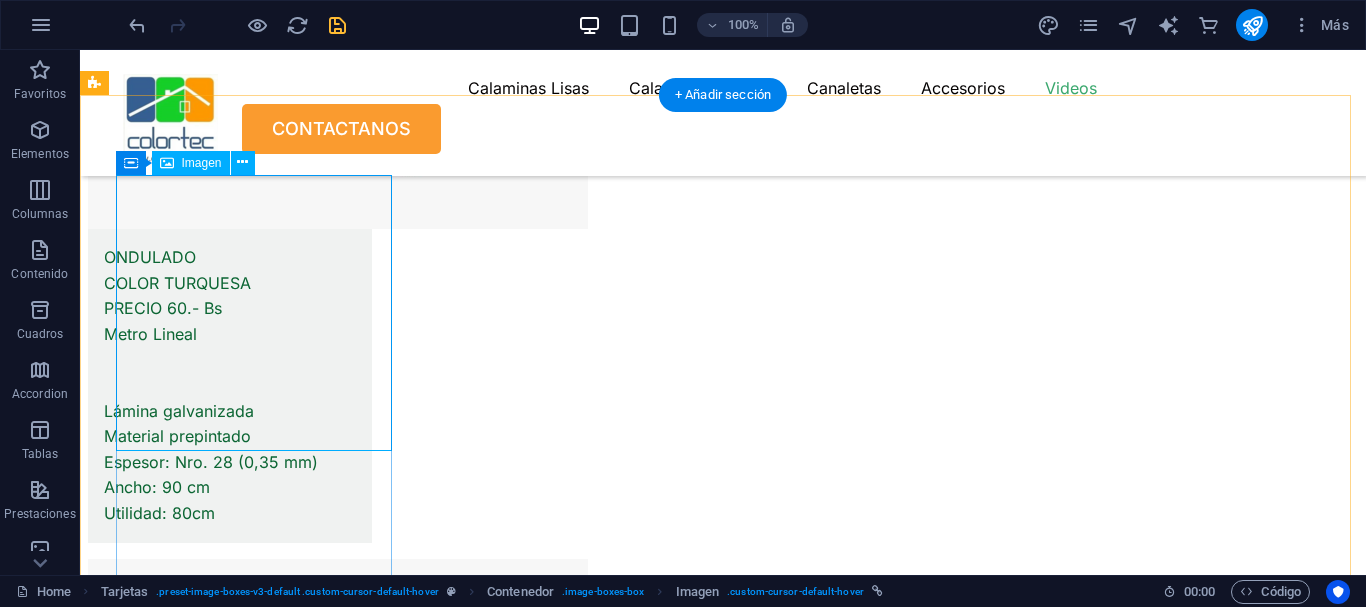 click at bounding box center (242, 21525) 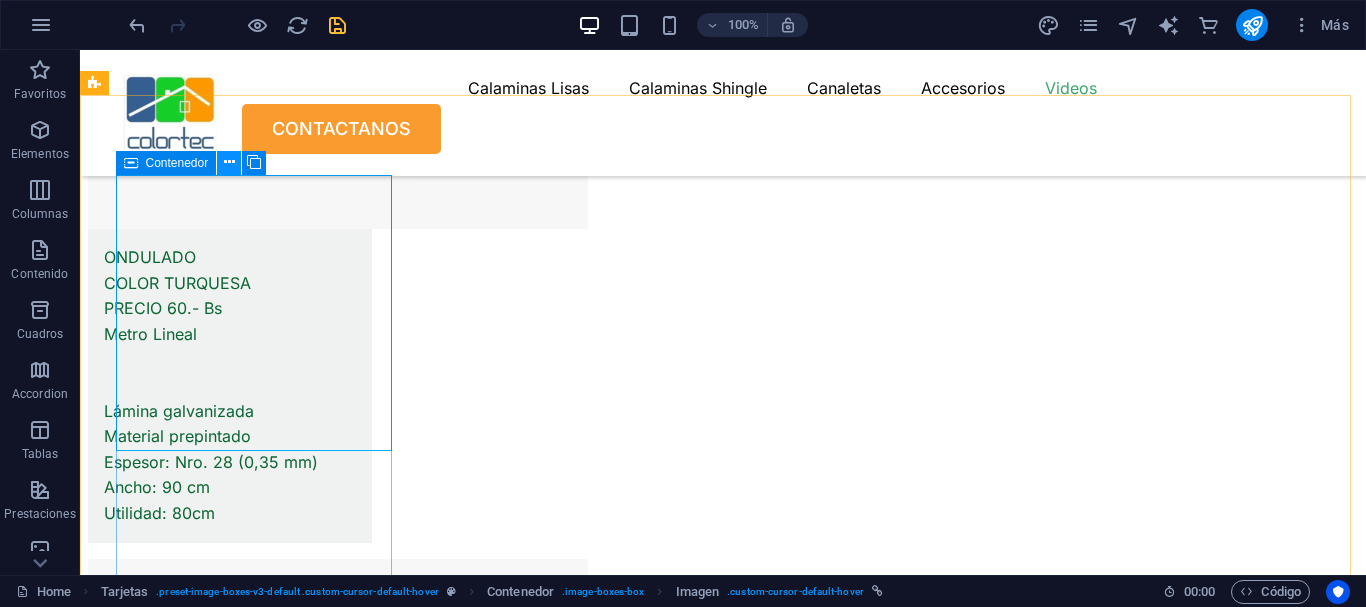 click at bounding box center [229, 163] 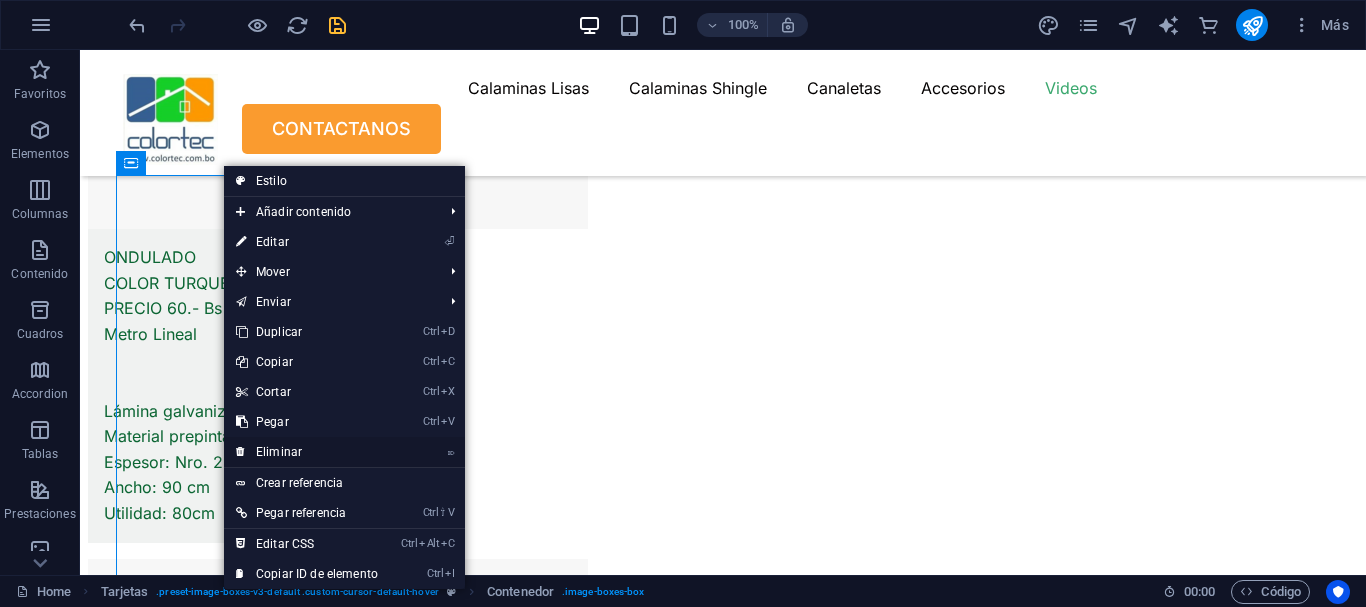 click on "⌦  Eliminar" at bounding box center [307, 452] 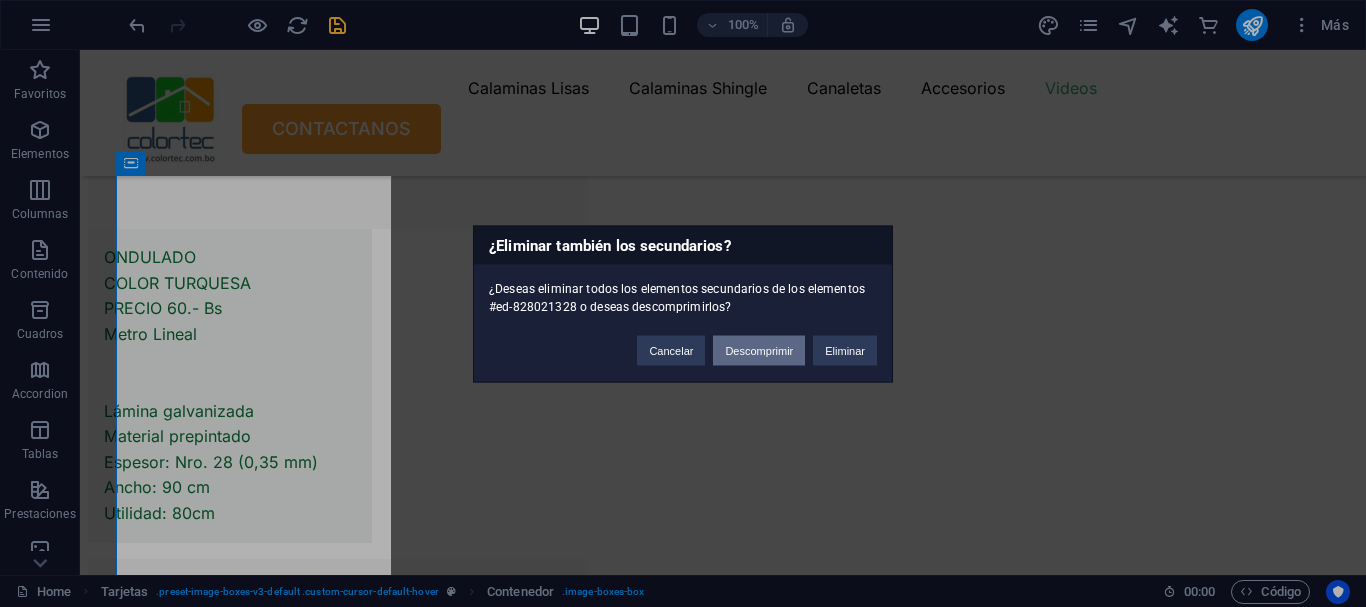 click on "Descomprimir" at bounding box center (759, 350) 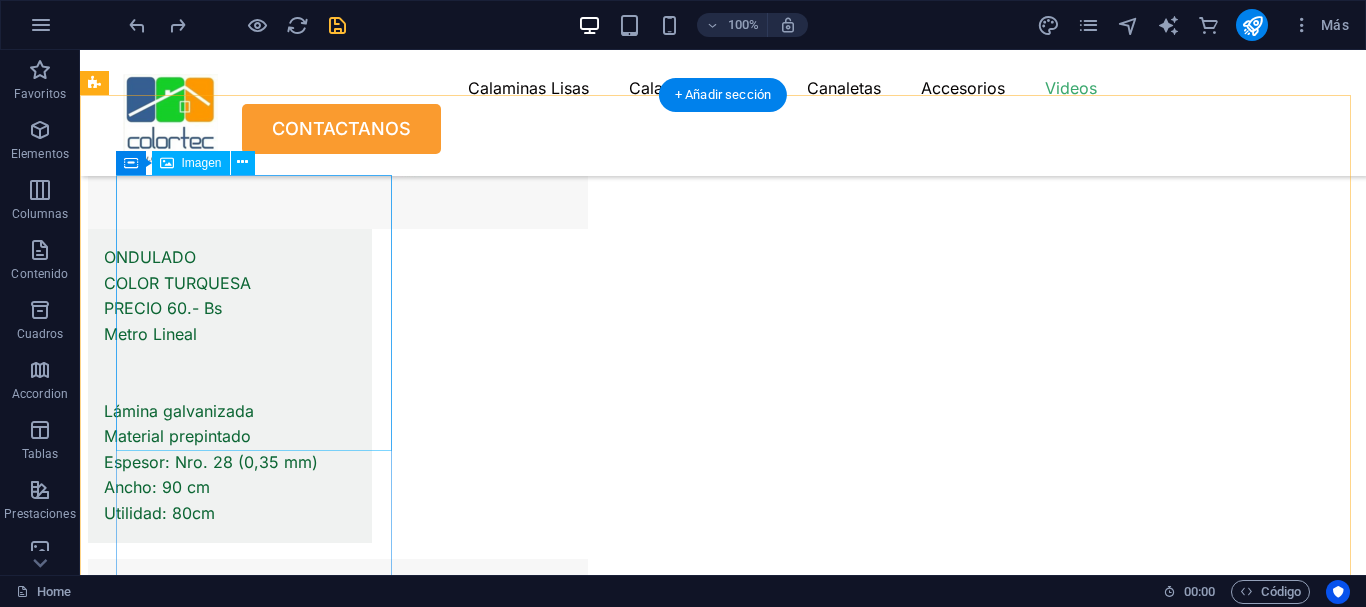 click at bounding box center [242, 21525] 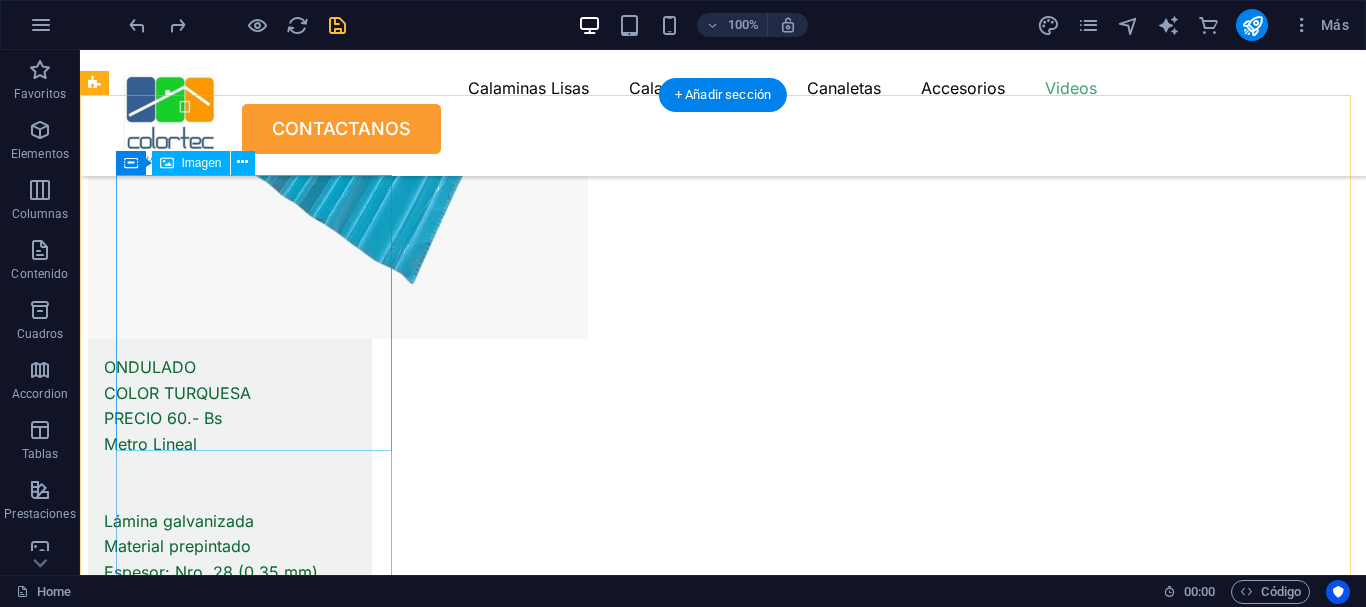 scroll, scrollTop: 10435, scrollLeft: 0, axis: vertical 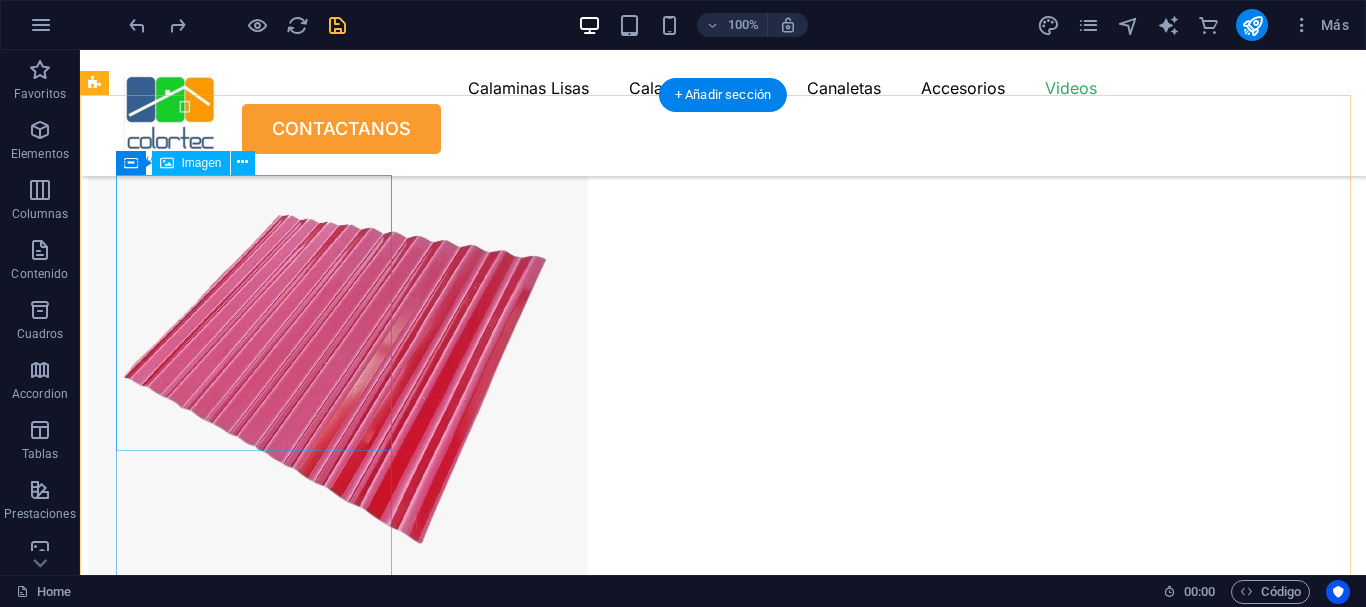 select on "overlay" 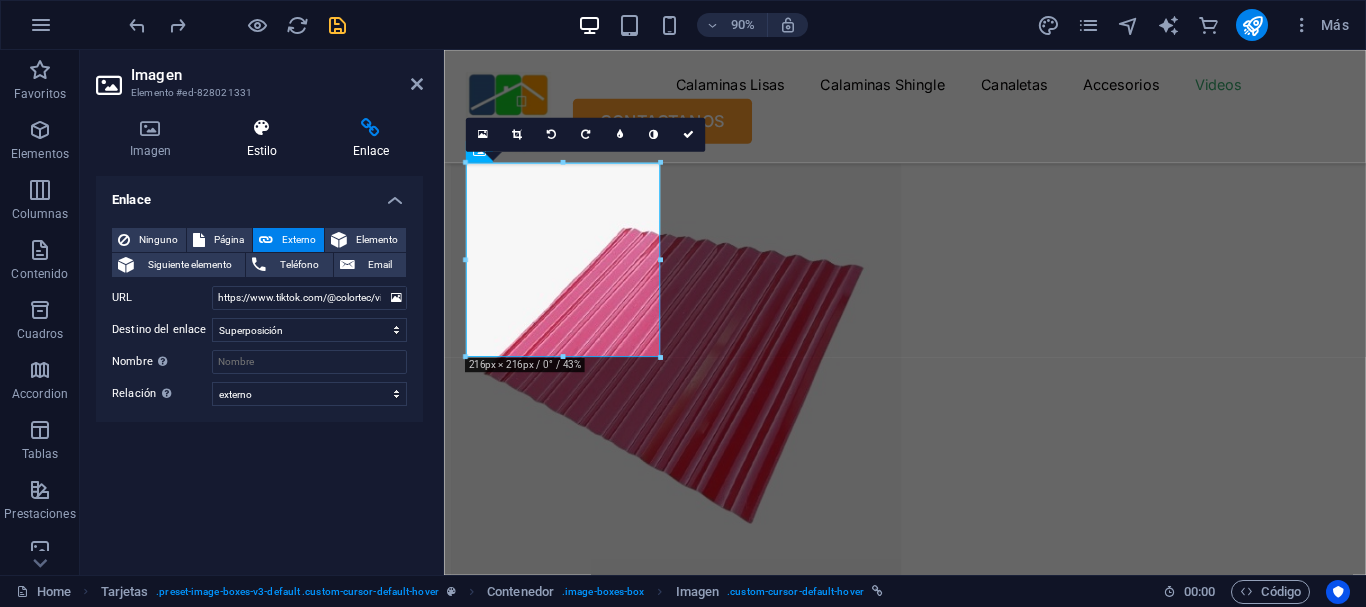 click at bounding box center [262, 128] 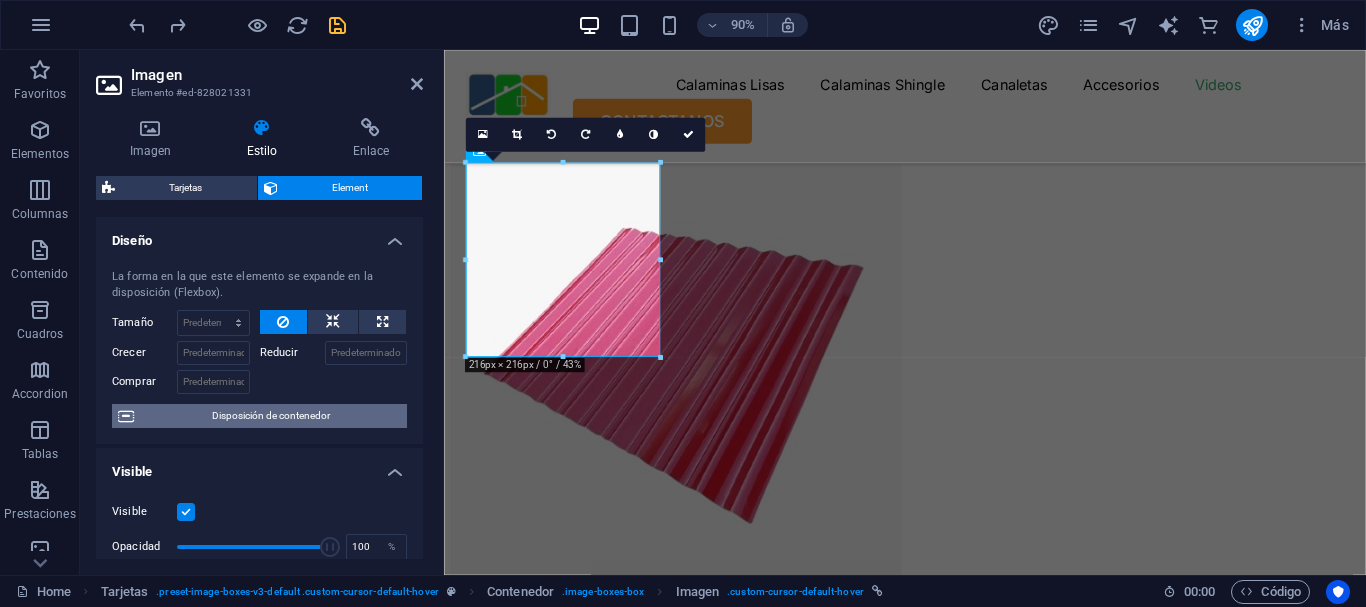 click on "Disposición de contenedor" at bounding box center (270, 416) 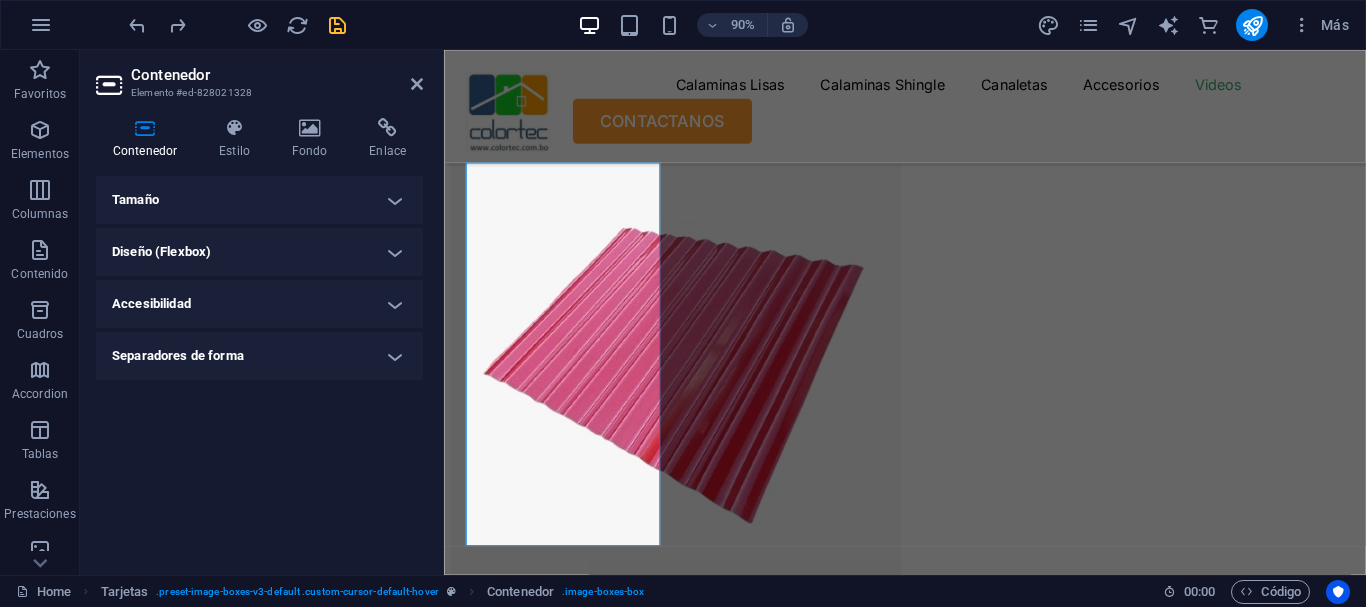 click on "Tamaño" at bounding box center [259, 200] 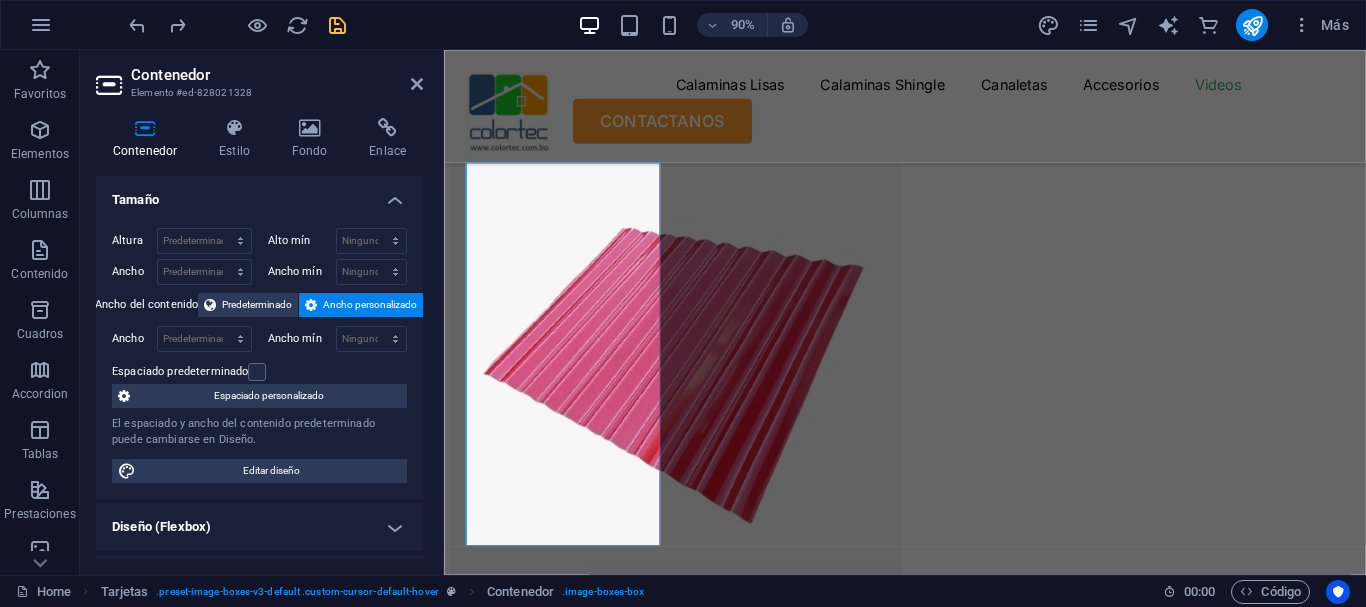 click on "Diseño (Flexbox)" at bounding box center (259, 527) 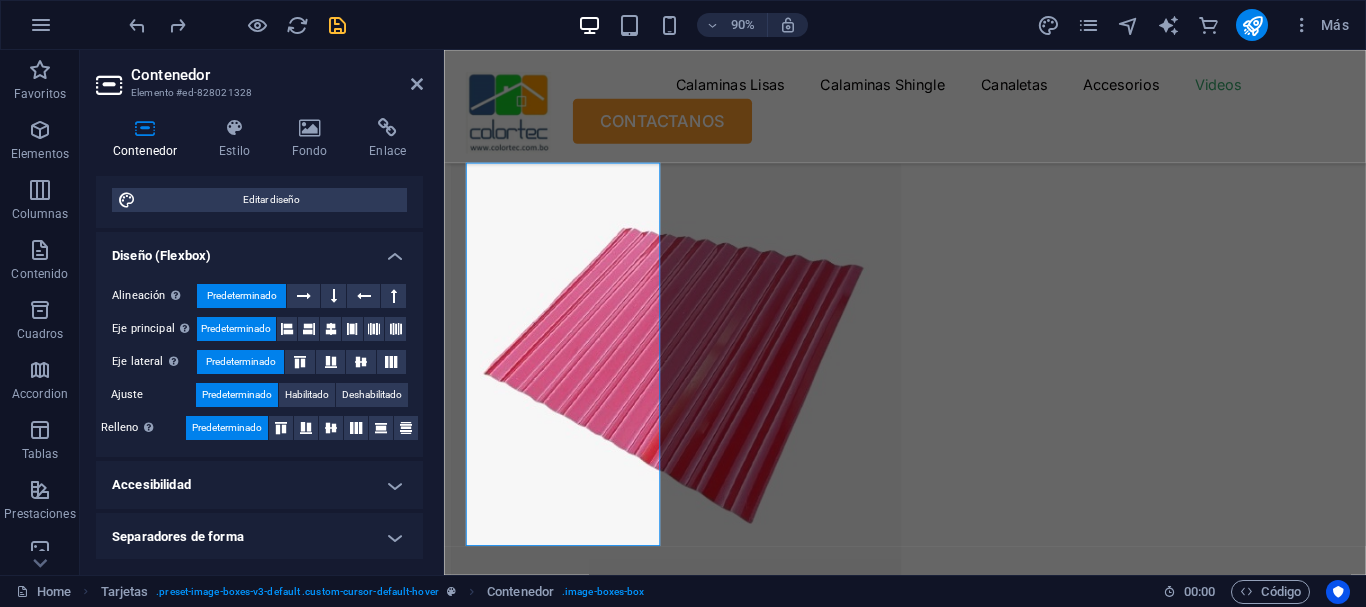 scroll, scrollTop: 273, scrollLeft: 0, axis: vertical 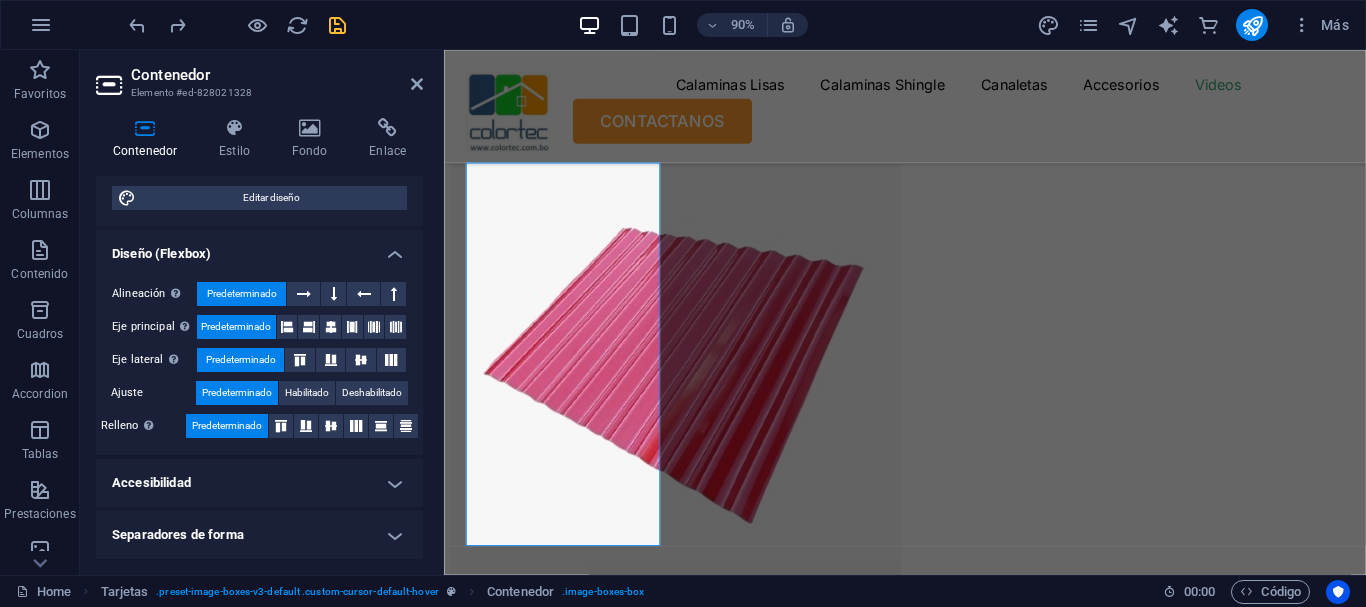 click on "Separadores de forma" at bounding box center (259, 535) 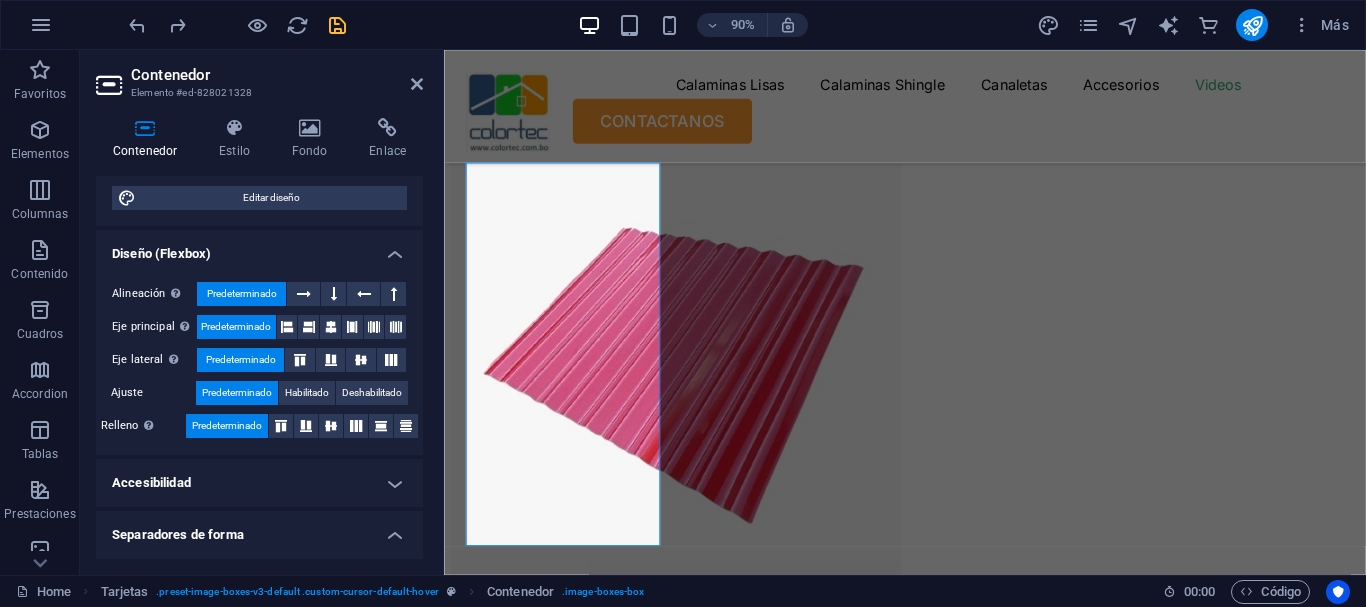 scroll, scrollTop: 317, scrollLeft: 0, axis: vertical 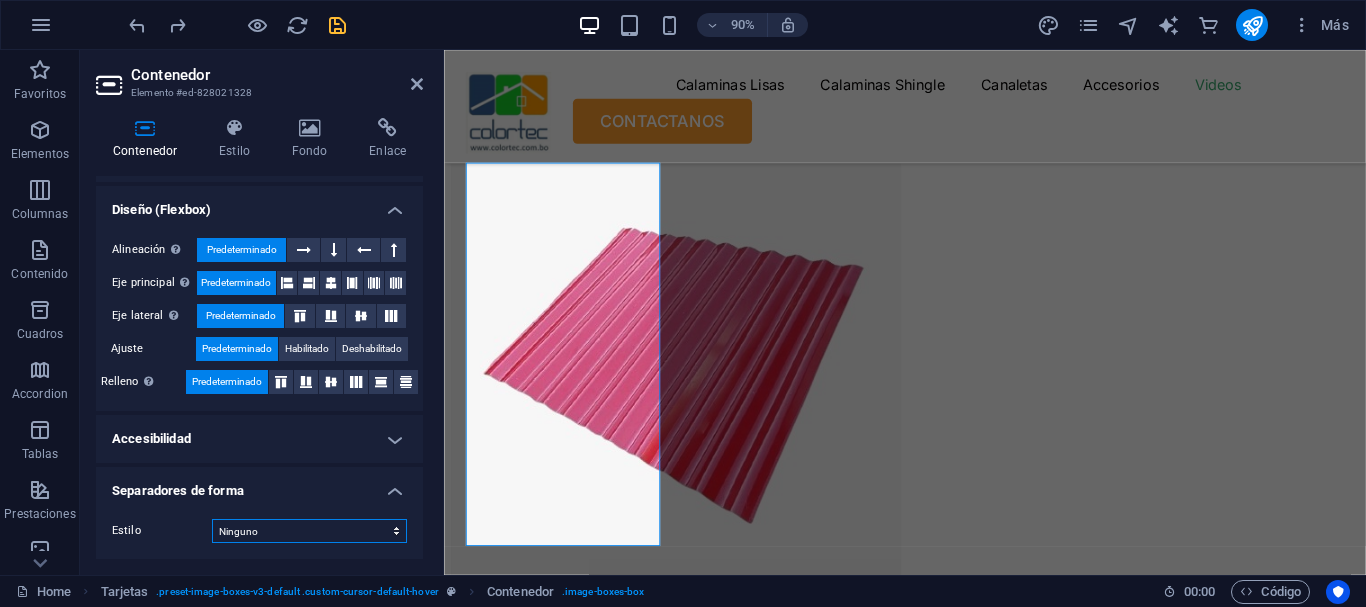 click on "Ninguno Triángulo Cuadrado Diagonal Polígono 1 Polígono 2 Zigzag Múltiples zigzags Olas Múltiples olas Medio círculo Círculo Sombra de círculo Bloques Hexágonos Nubes Múltiples nubes Ventilador Pirámides Libro Gota de pintura Fuego Papel desmenuzado Flecha" at bounding box center (309, 531) 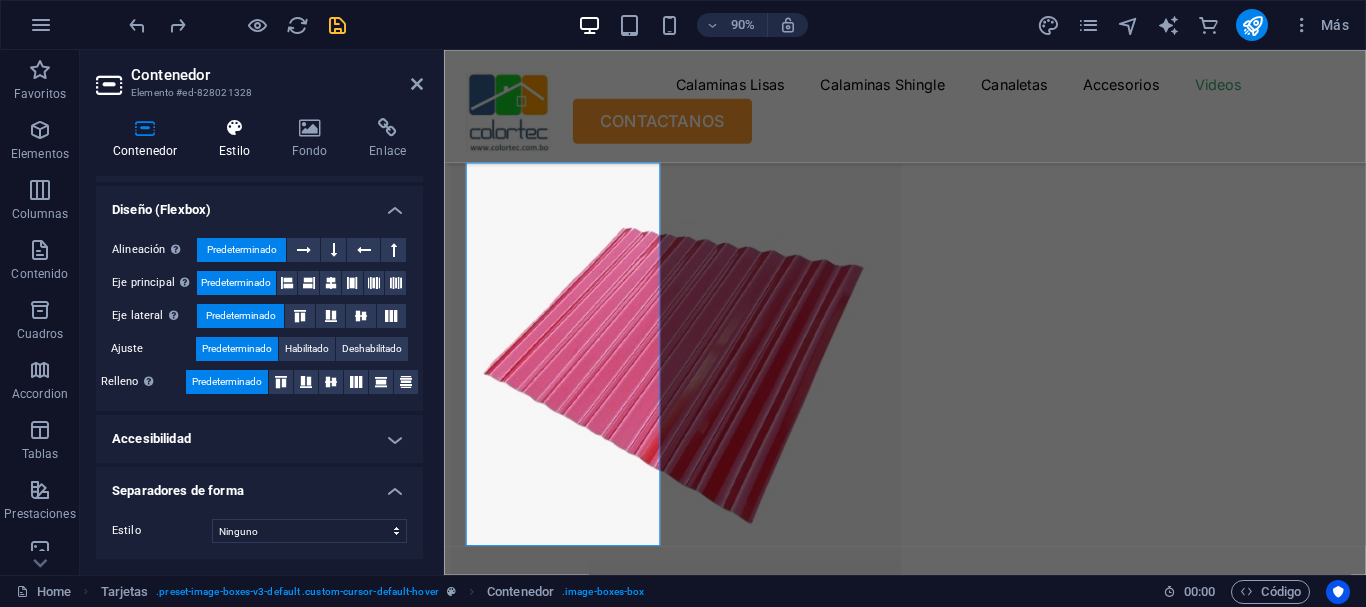 click on "Estilo" at bounding box center (238, 139) 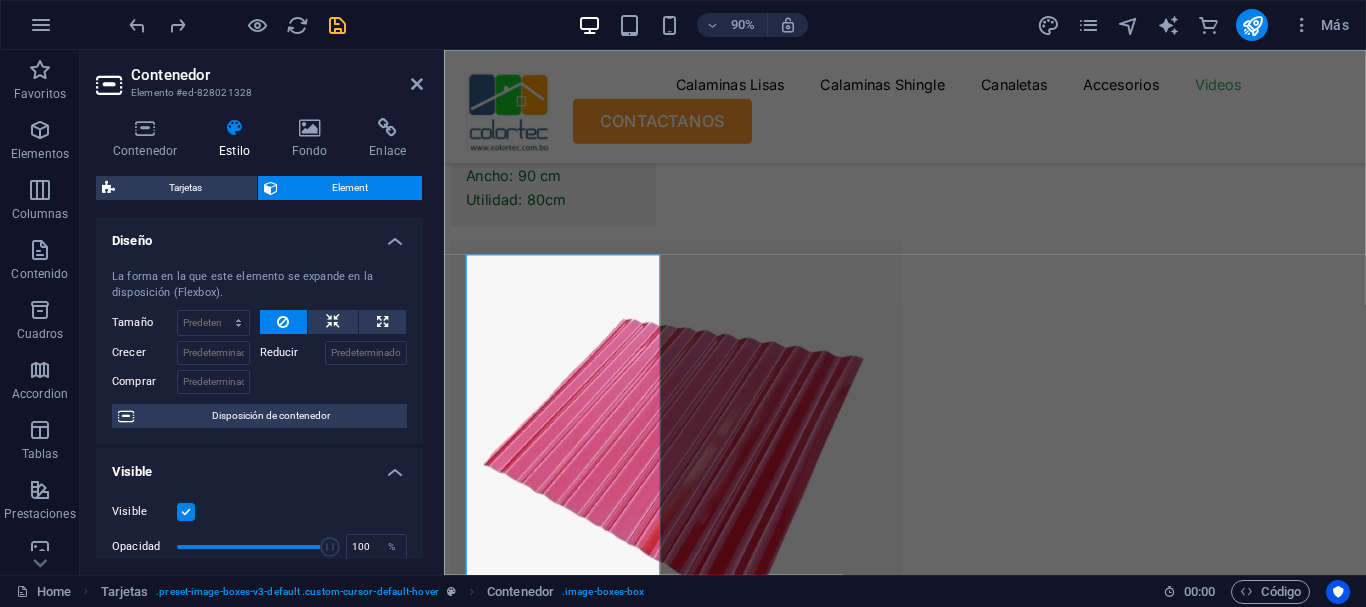 scroll, scrollTop: 10384, scrollLeft: 0, axis: vertical 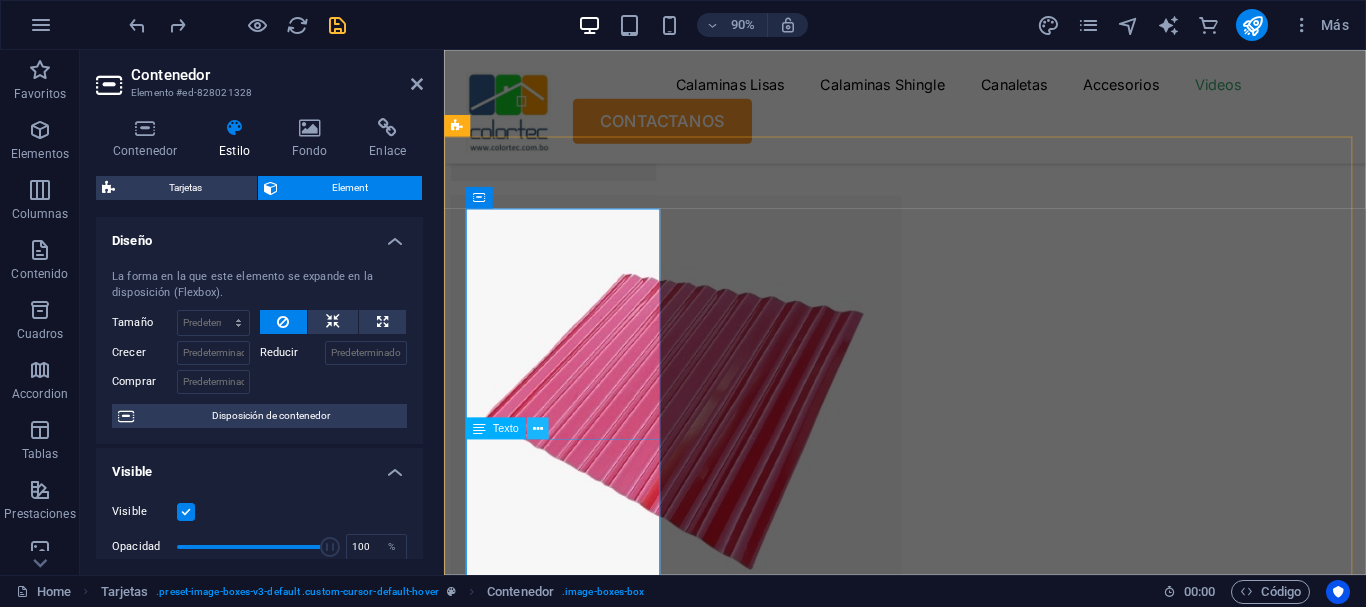 click at bounding box center (537, 428) 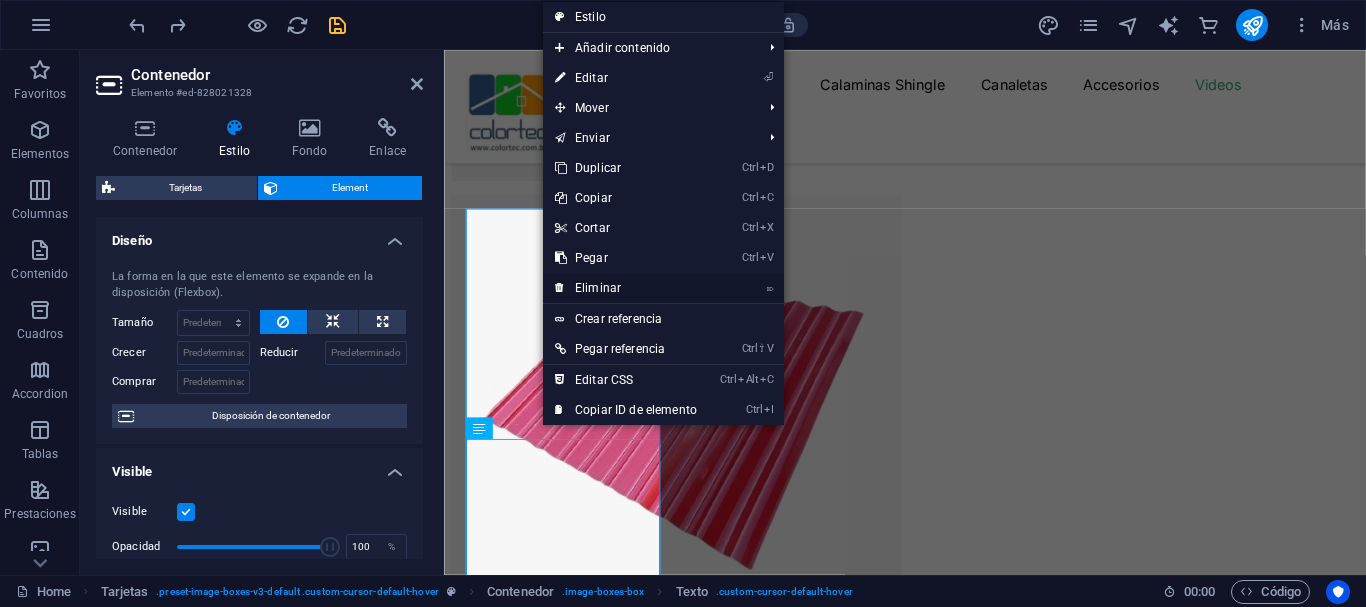 click on "⌦  Eliminar" at bounding box center [626, 288] 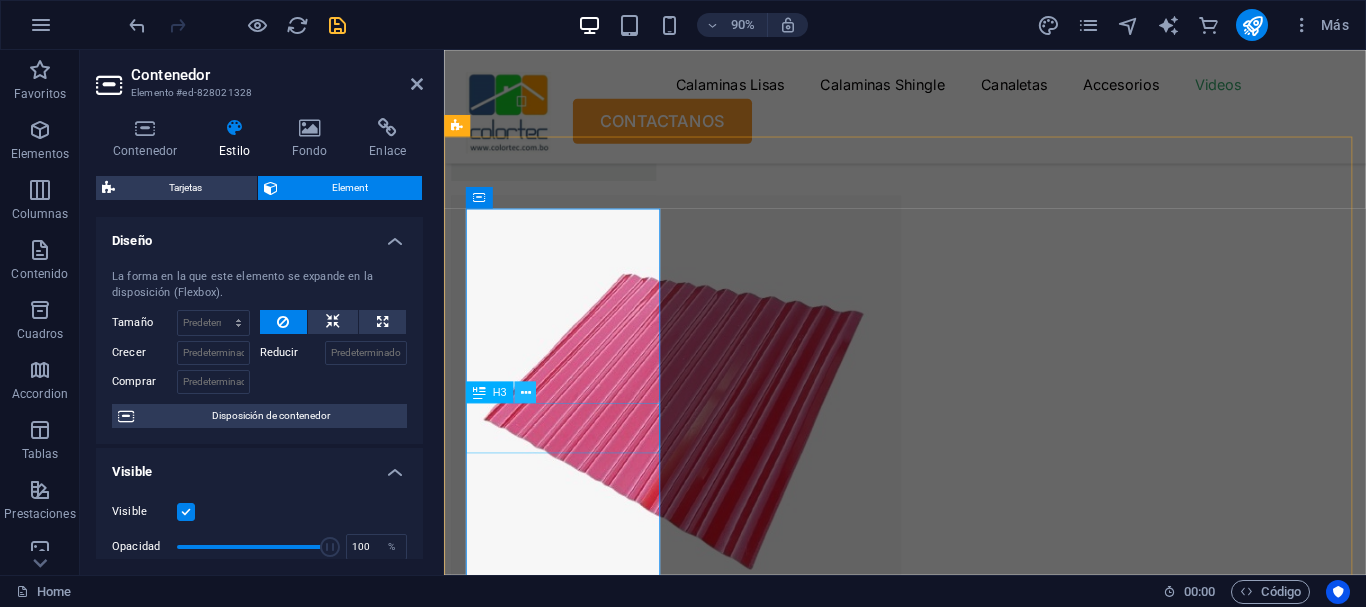 click at bounding box center (525, 392) 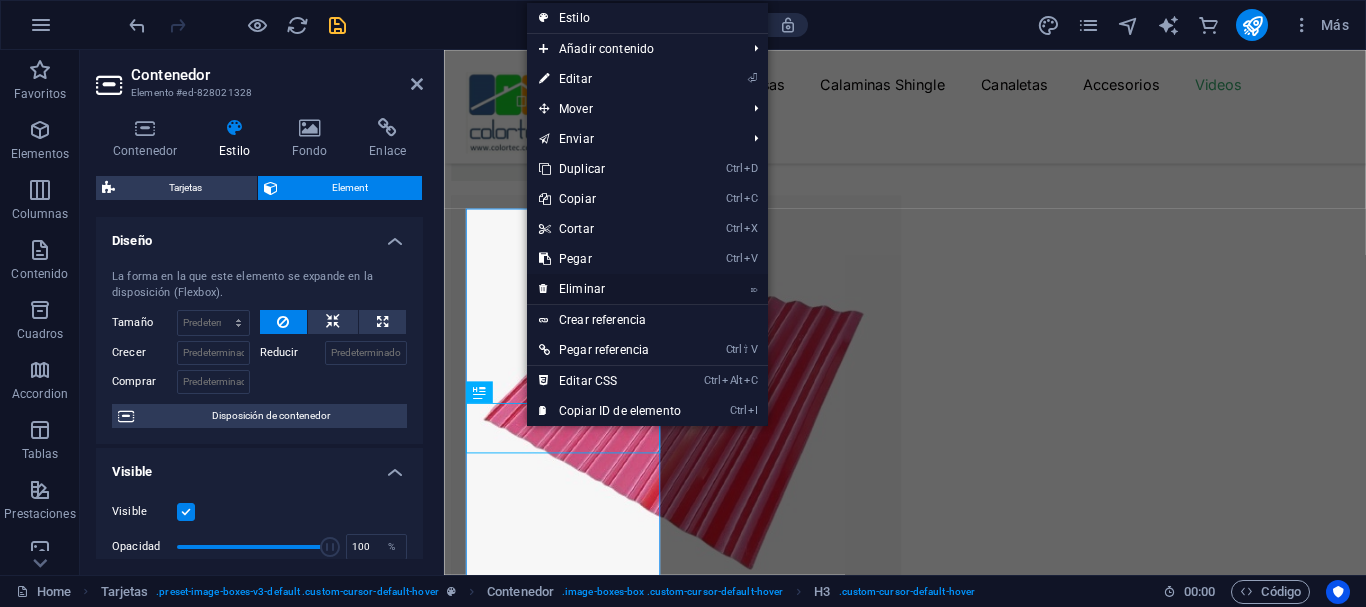 click on "⌦  Eliminar" at bounding box center [610, 289] 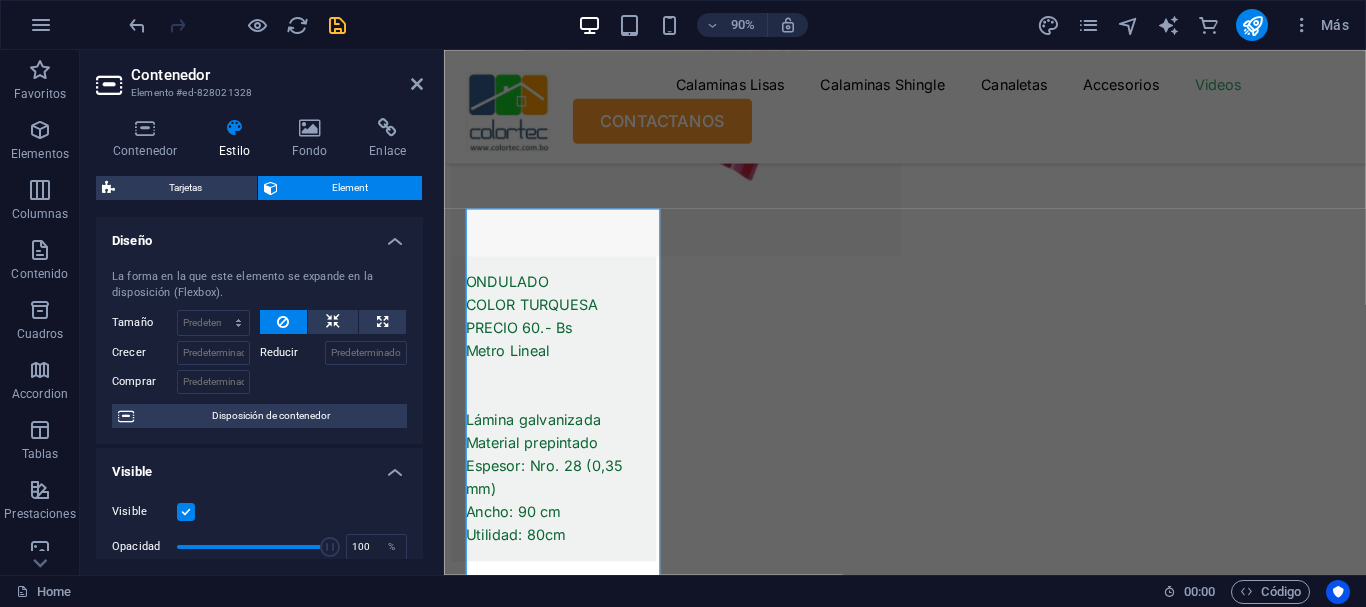 scroll, scrollTop: 10842, scrollLeft: 0, axis: vertical 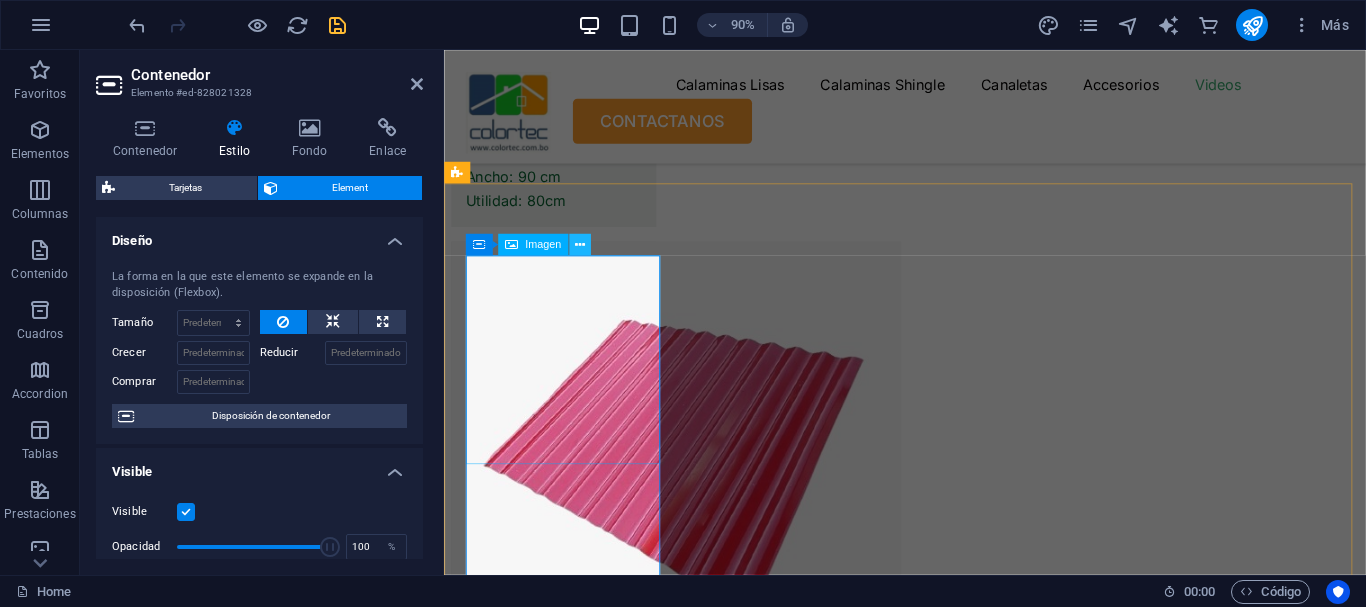 click at bounding box center (580, 244) 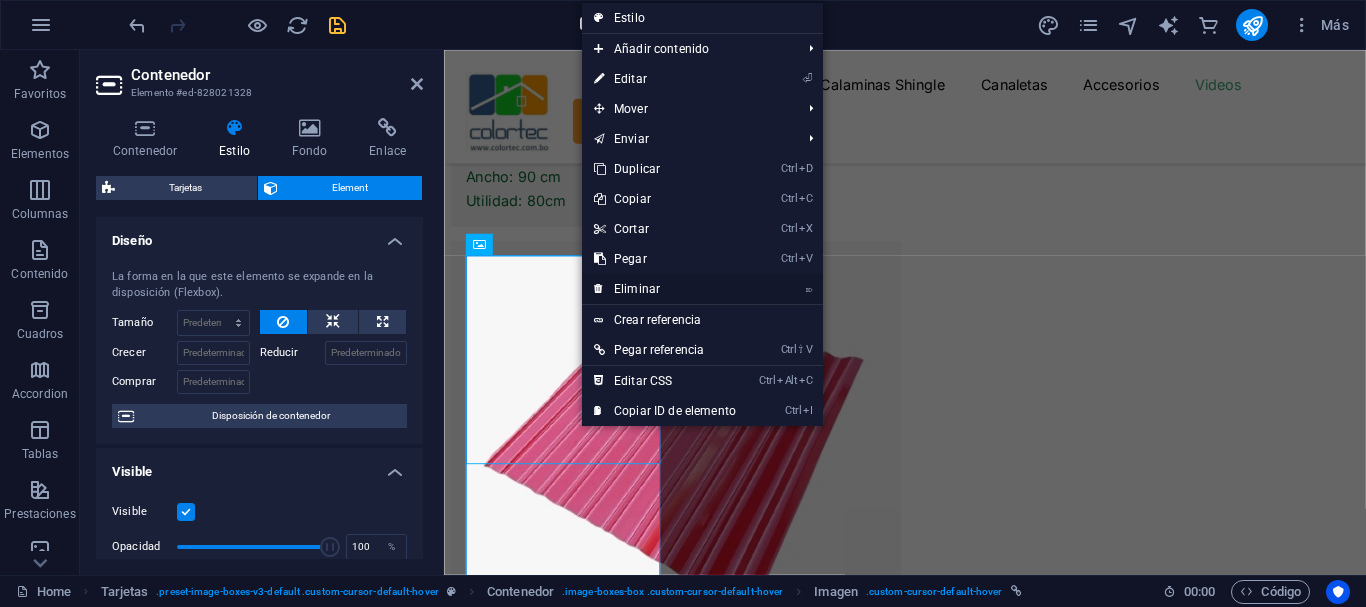 click on "⌦  Eliminar" at bounding box center (665, 289) 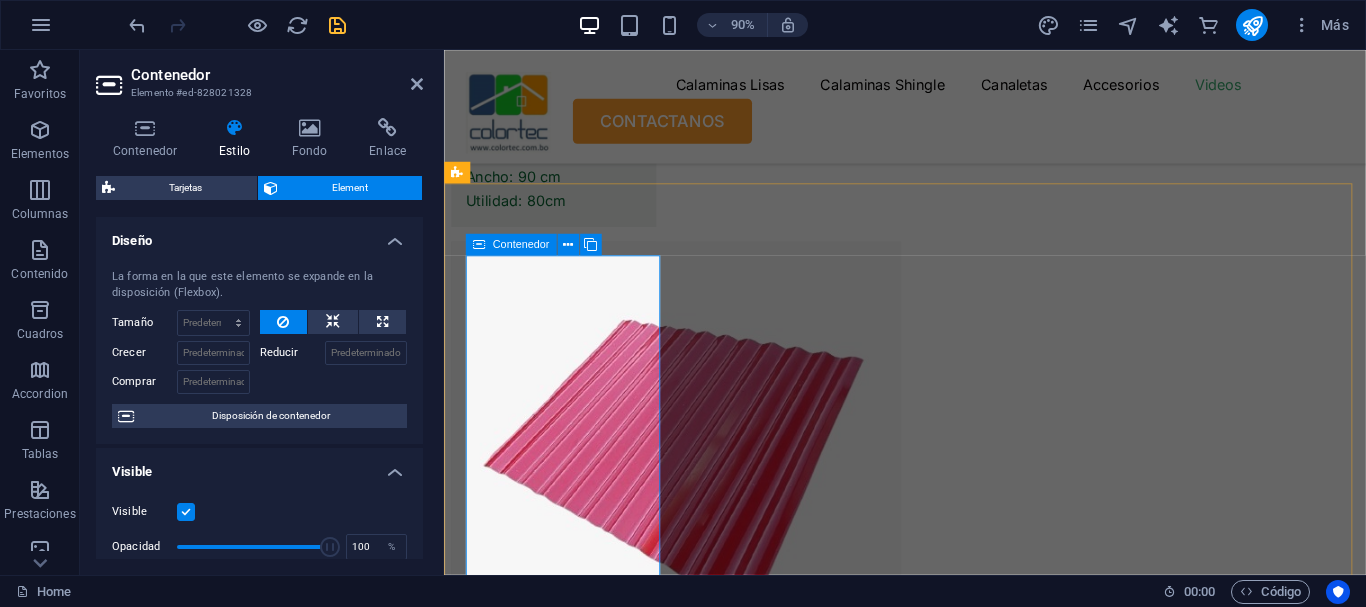 click on "Añadir elementos" at bounding box center (578, 21334) 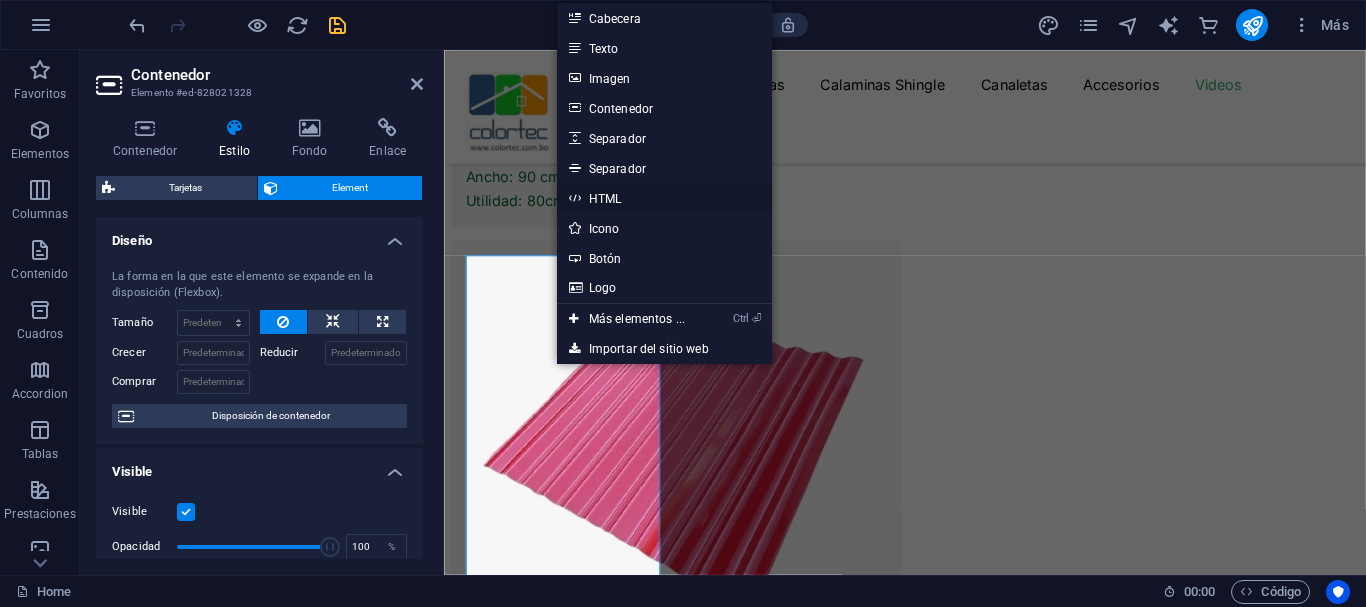 click on "HTML" at bounding box center (664, 198) 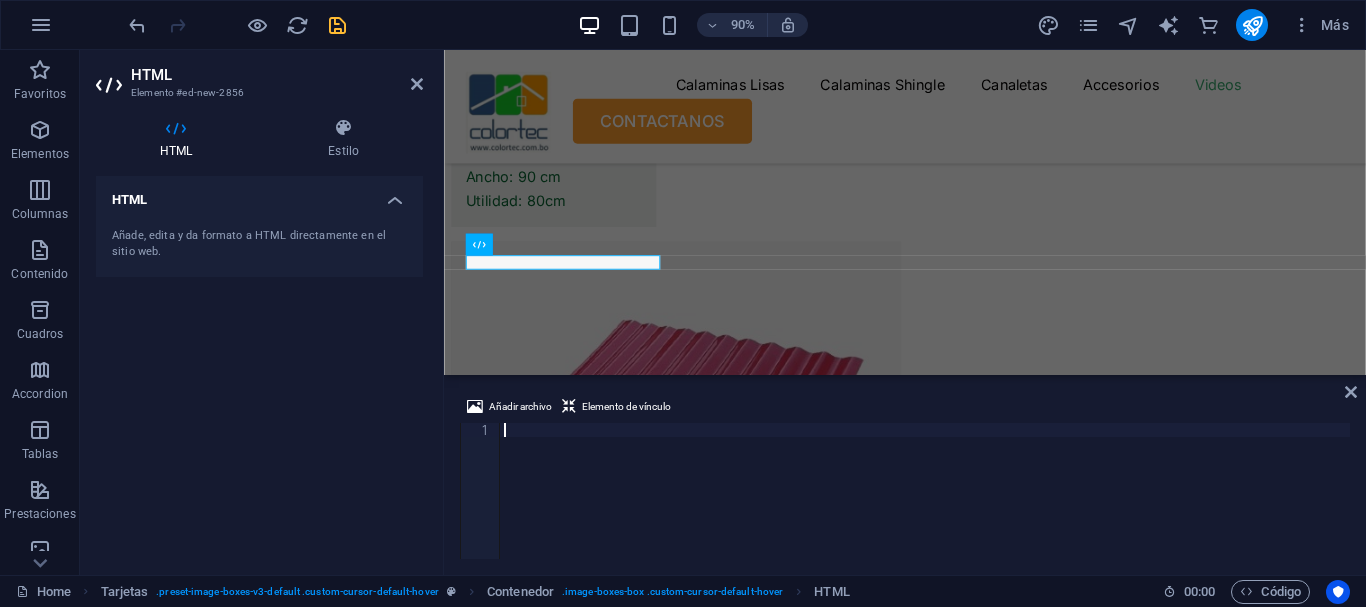 type on "https://www.tiktok.com/@colortec/video/7492443648433360183?is_from_webapp=1&sender_device=pc&web_id=7534933748727645702" 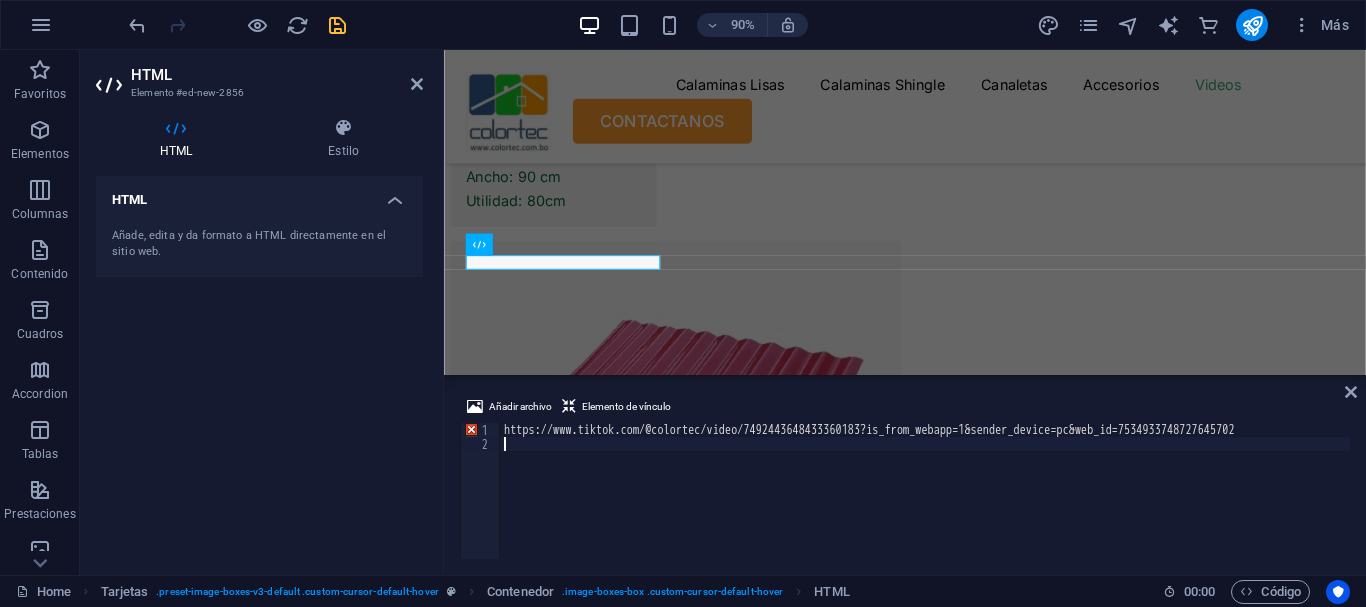 type on "https://www.tiktok.com/@colortec/video/7492443648433360183?is_from_webapp=1&sender_device=pc&web_id=7534933748727645702" 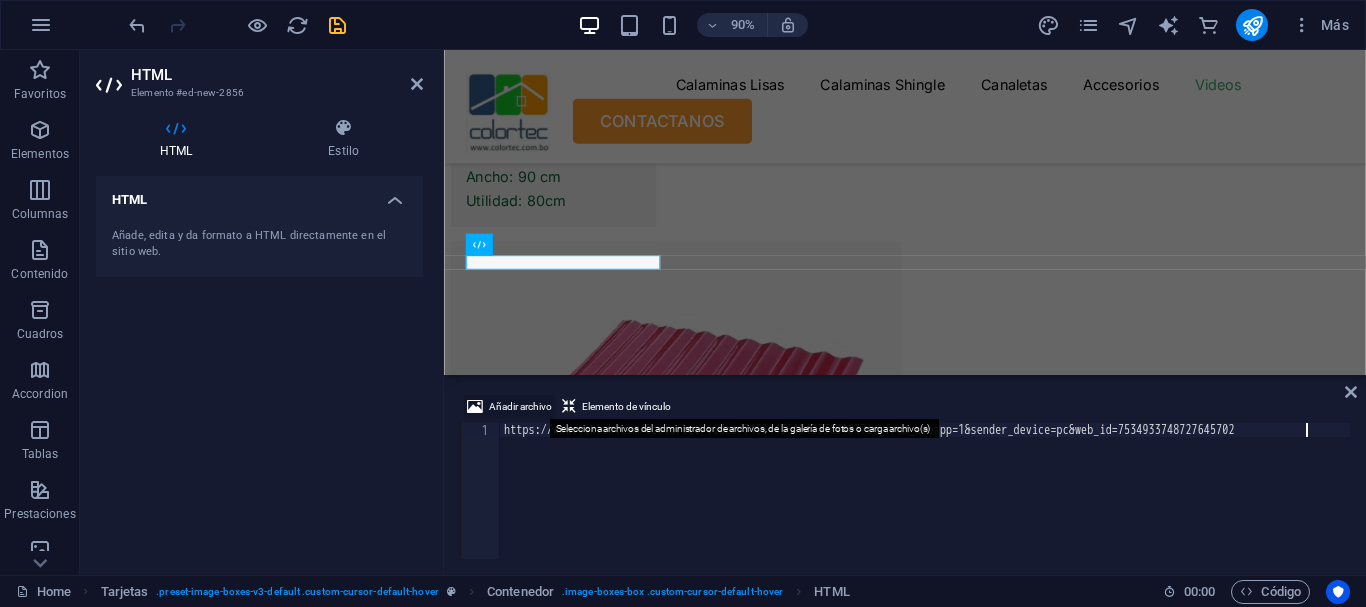 click on "Añadir archivo" at bounding box center (520, 407) 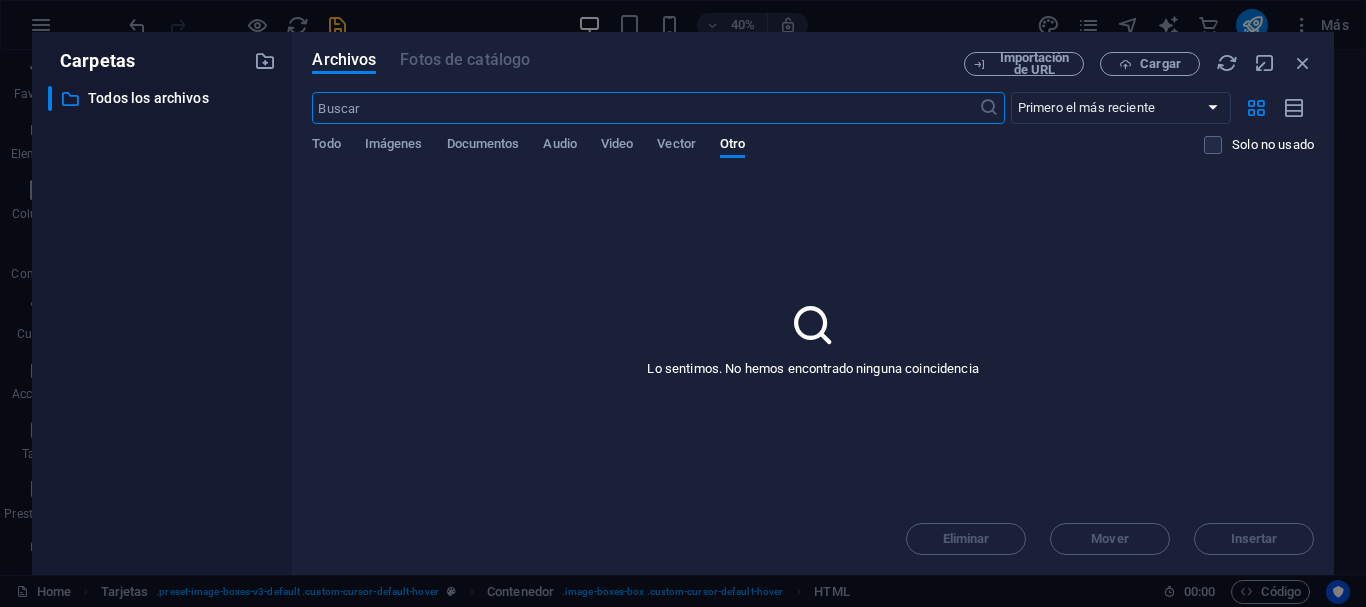 scroll, scrollTop: 10299, scrollLeft: 0, axis: vertical 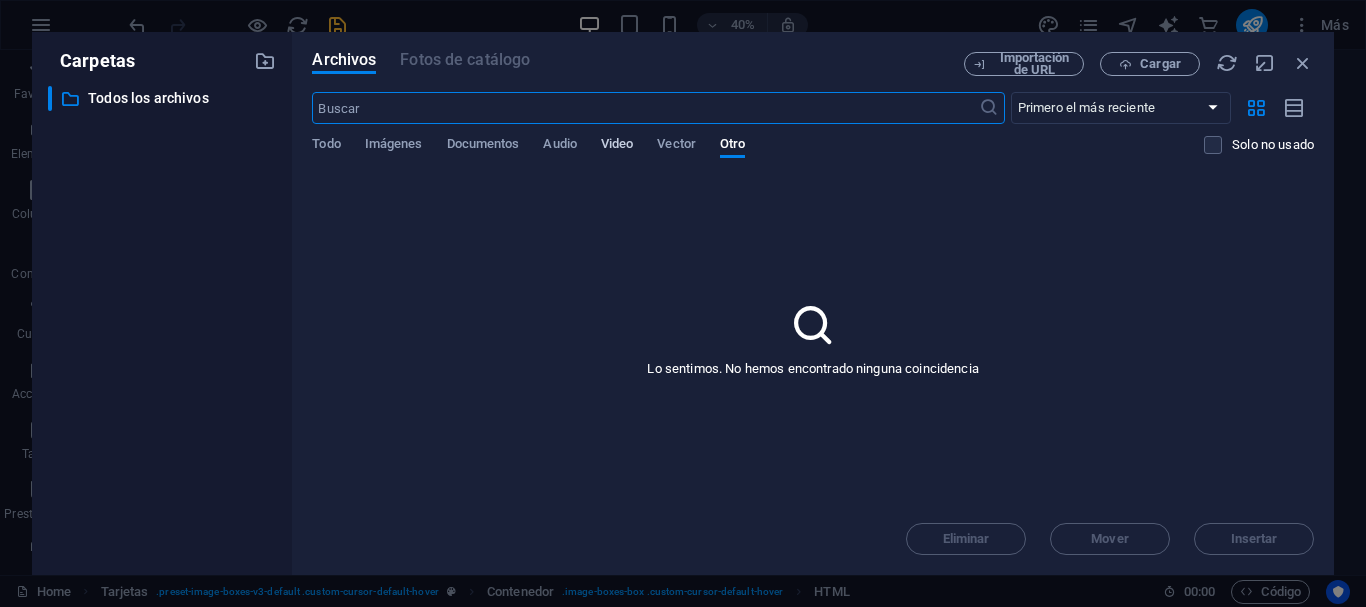 click on "Video" at bounding box center (617, 146) 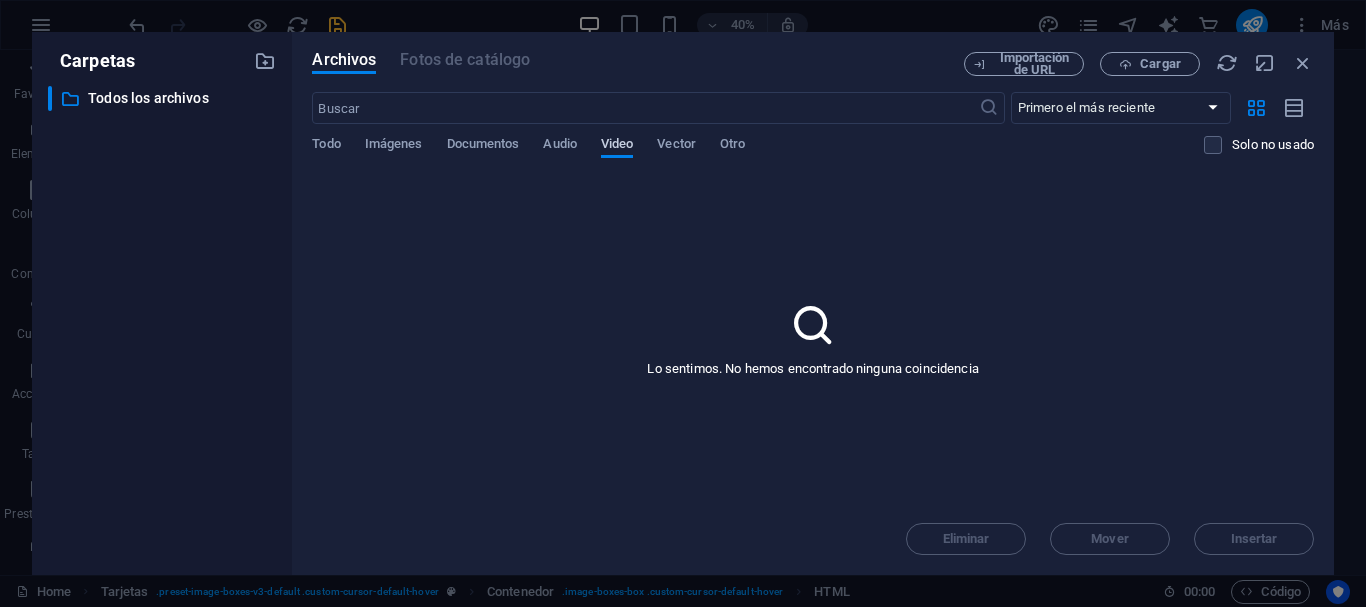 click on "Video" at bounding box center [617, 146] 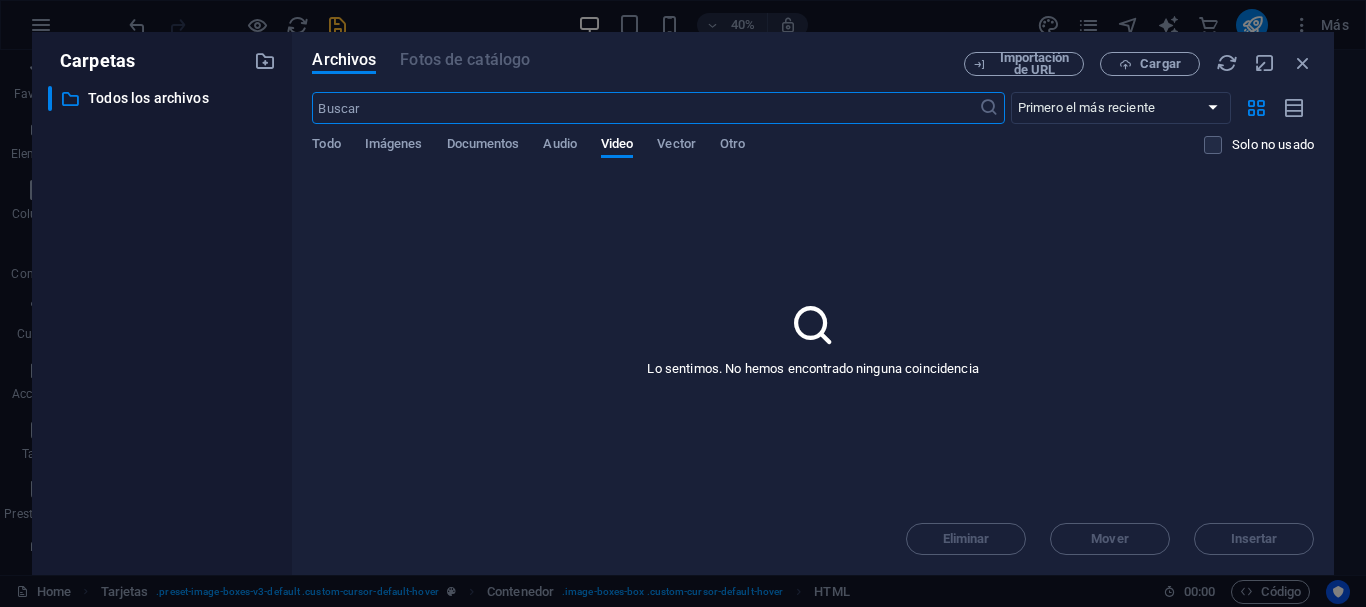 click at bounding box center (645, 108) 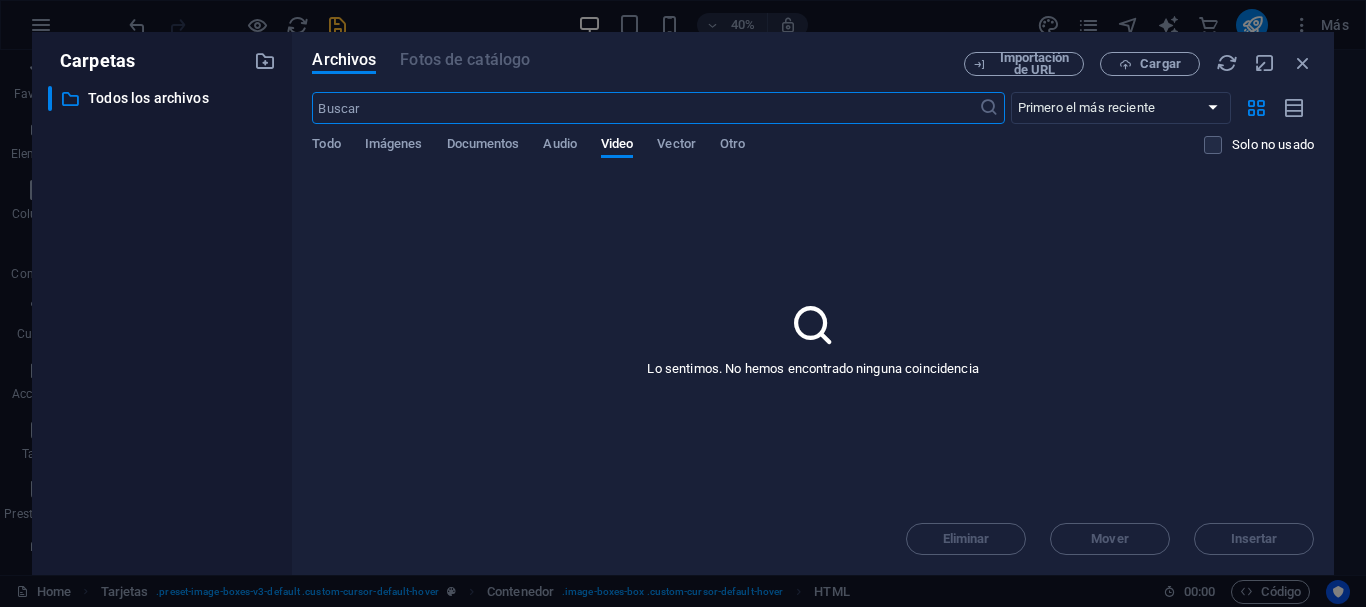 paste on "https://www.tiktok.com/@colortec/video/7492443648433360183?is_from_webapp=1&sender_device=pc&web_id=7534933748727645702" 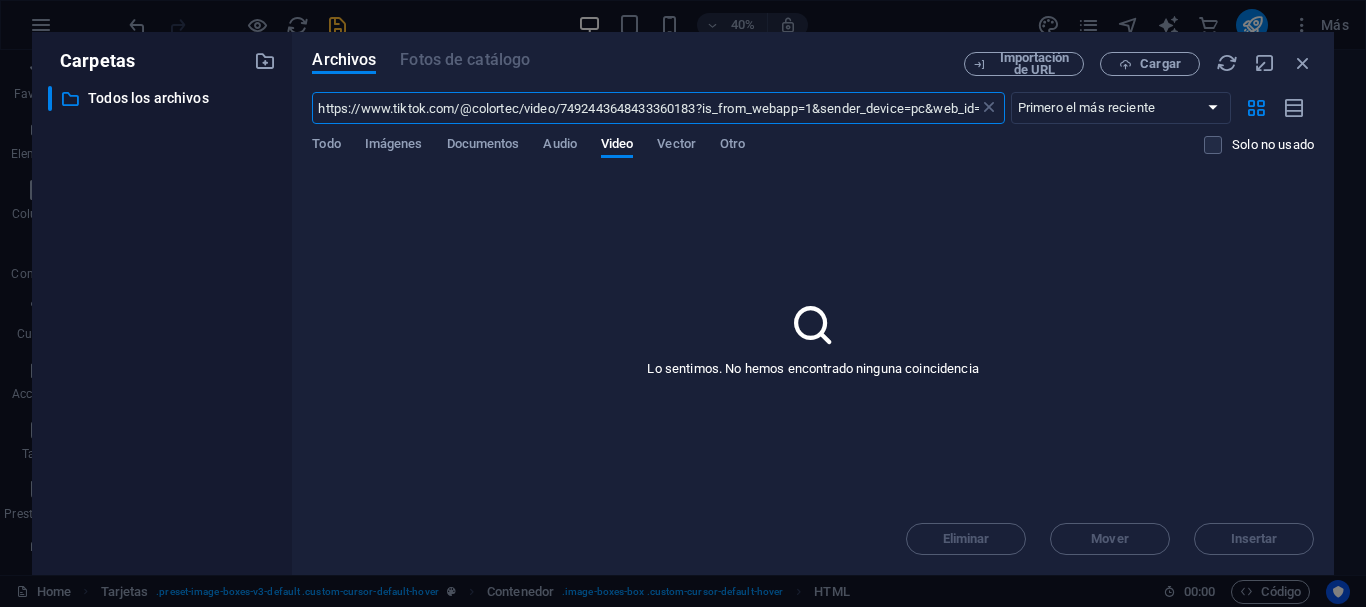 scroll, scrollTop: 0, scrollLeft: 158, axis: horizontal 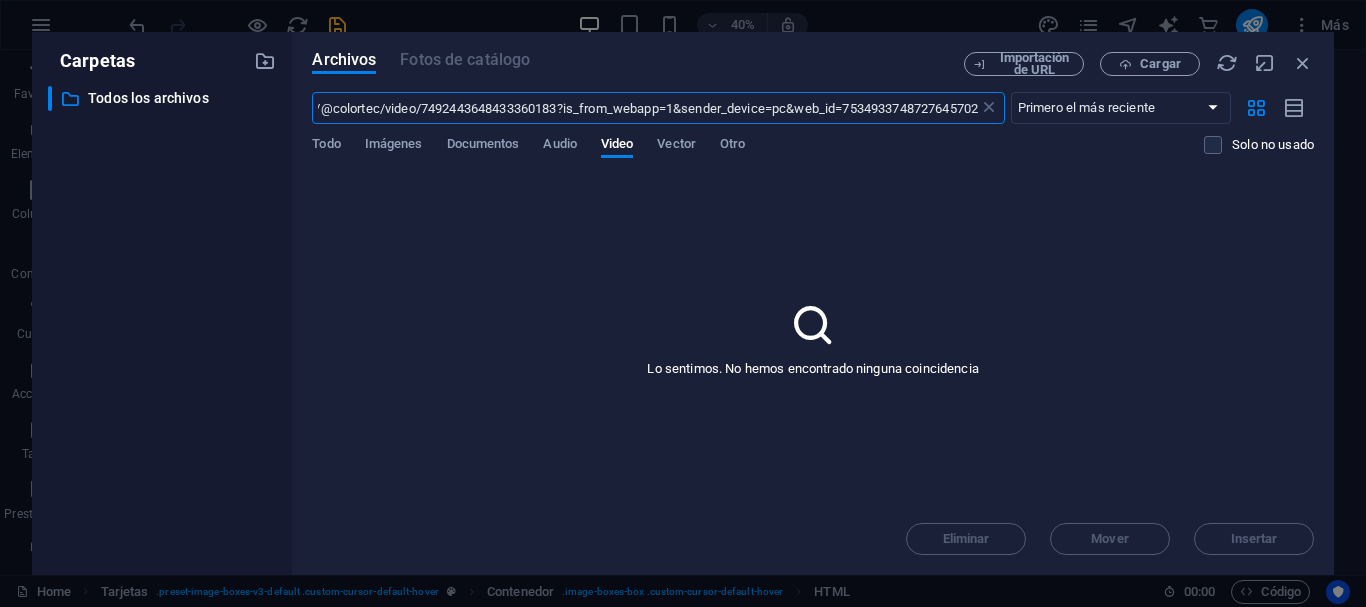 type on "https://www.tiktok.com/@colortec/video/7492443648433360183?is_from_webapp=1&sender_device=pc&web_id=7534933748727645702" 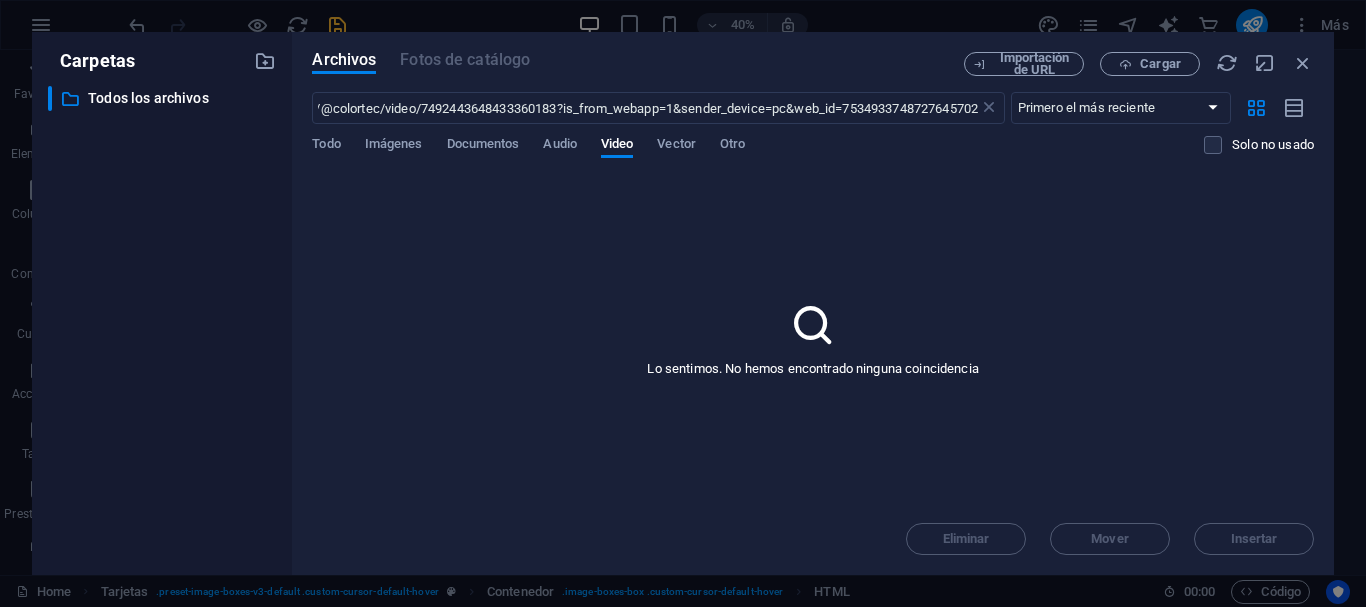 click at bounding box center (813, 325) 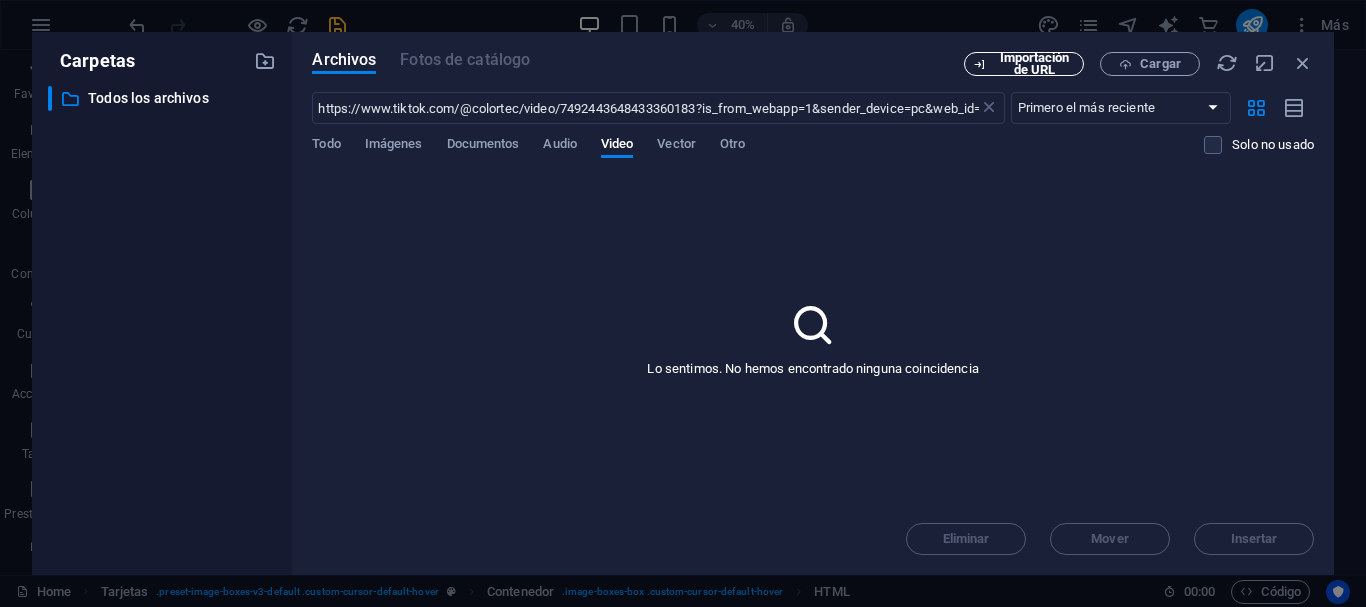 click on "Importación de URL" at bounding box center (1034, 64) 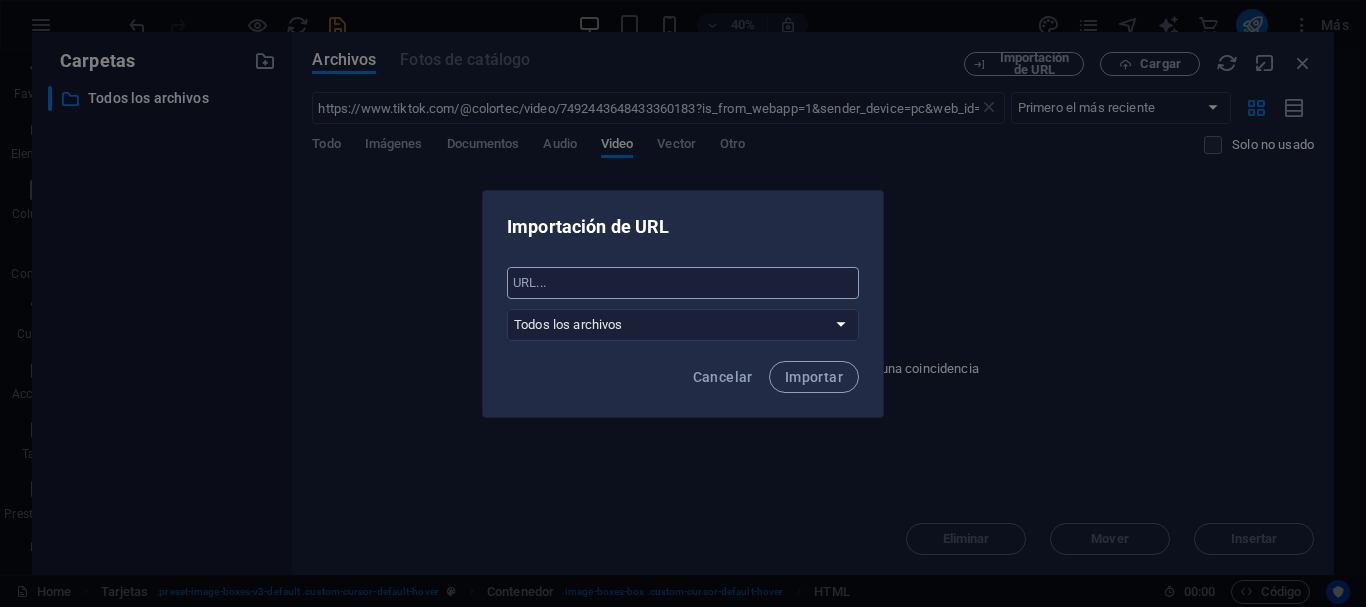 click at bounding box center (683, 283) 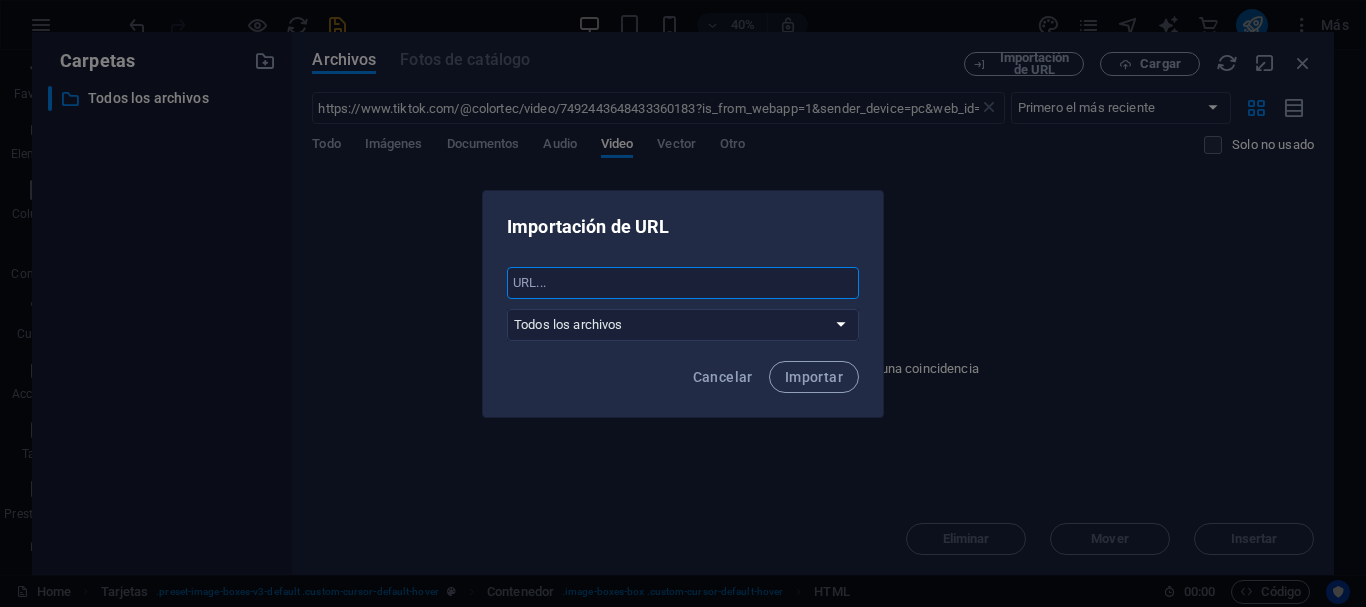 paste on "https://www.tiktok.com/@colortec/video/7492443648433360183?is_from_webapp=1&sender_device=pc&web_id=7534933748727645702" 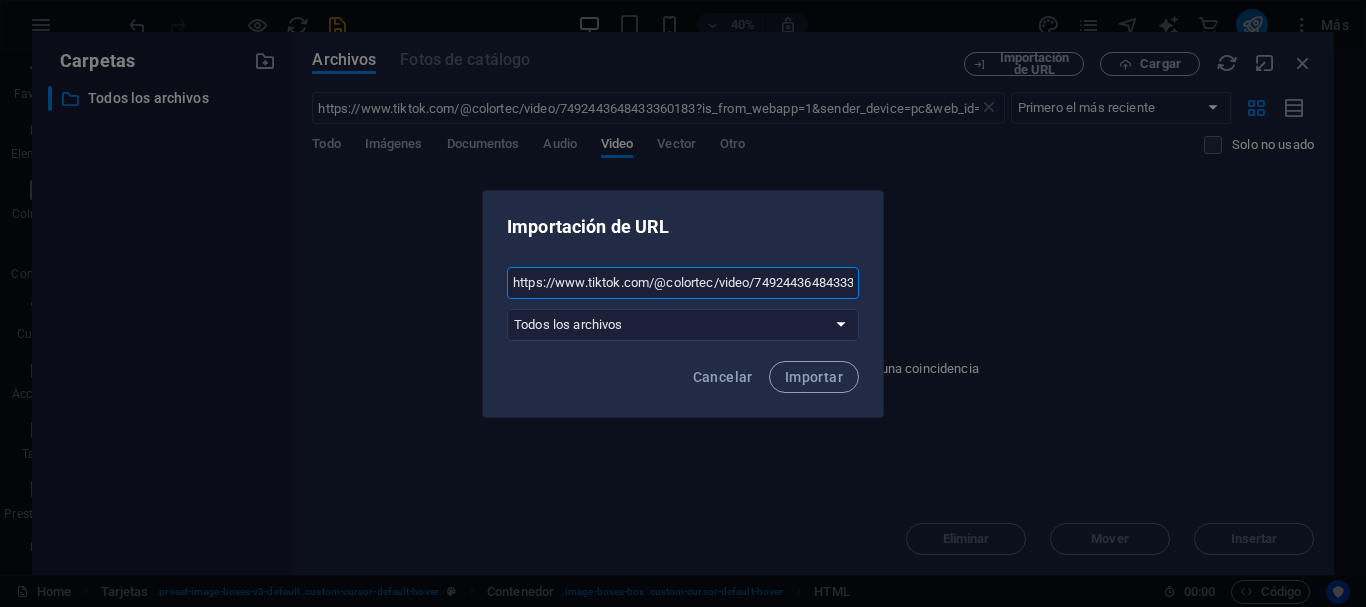 scroll, scrollTop: 0, scrollLeft: 478, axis: horizontal 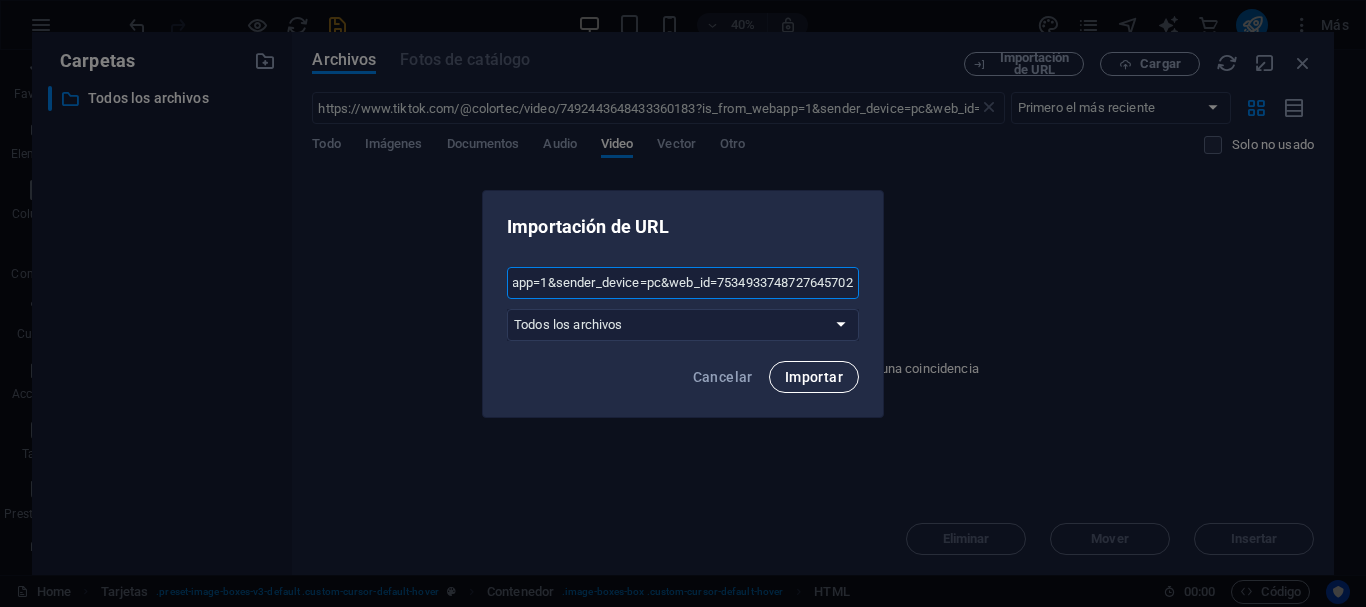 type on "https://www.tiktok.com/@colortec/video/7492443648433360183?is_from_webapp=1&sender_device=pc&web_id=7534933748727645702" 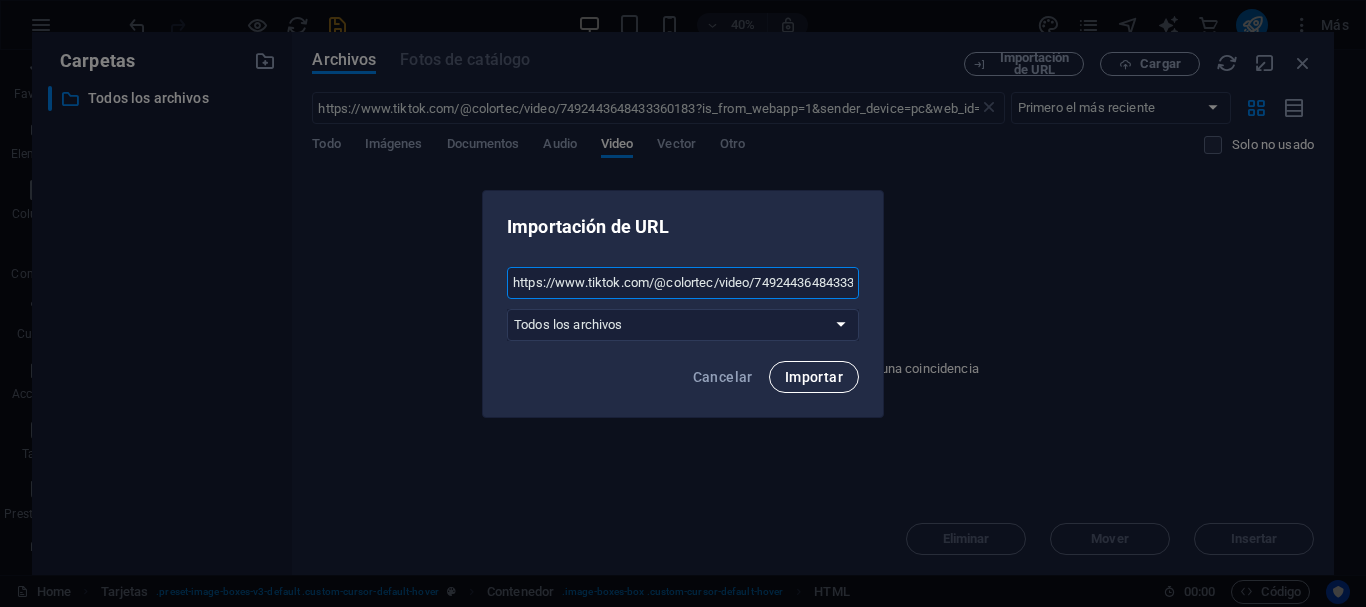 click on "Importar" at bounding box center (814, 377) 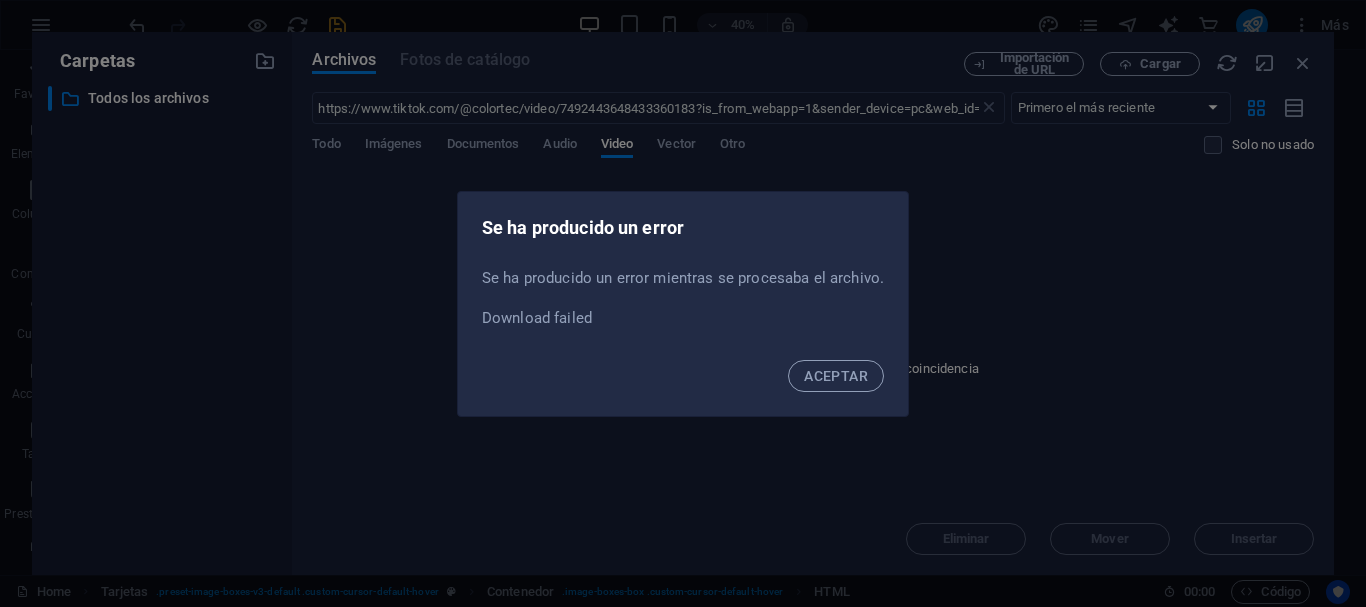 click on "ACEPTAR" at bounding box center [836, 376] 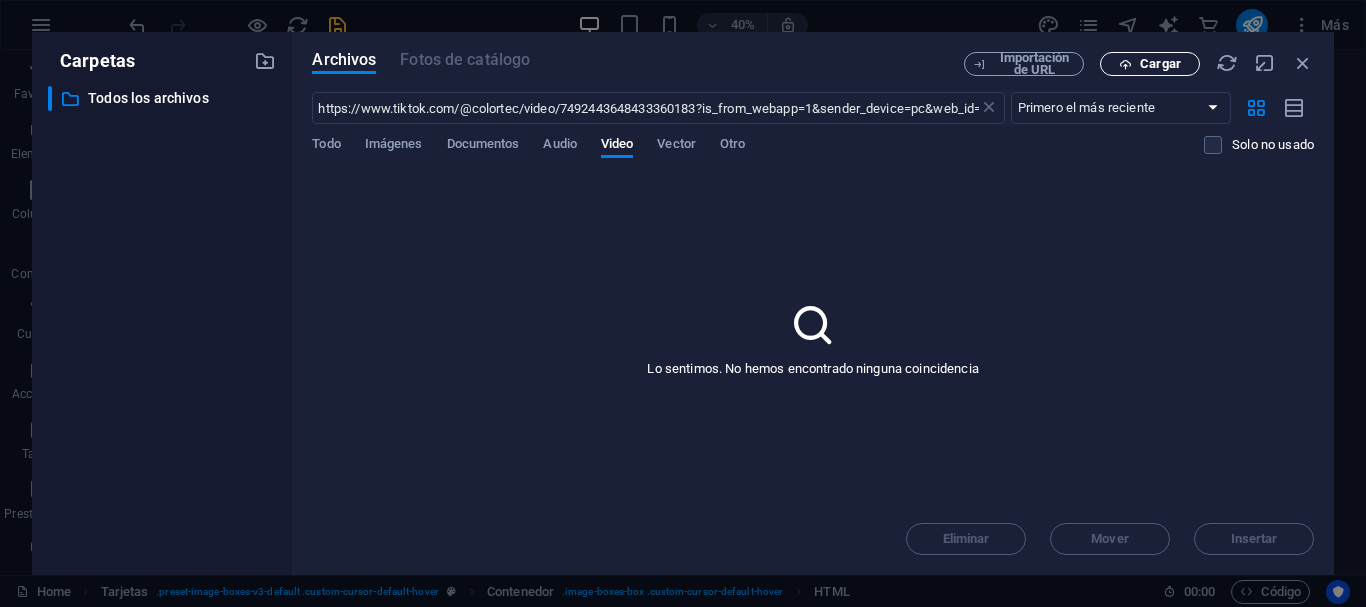 click on "Cargar" at bounding box center [1160, 64] 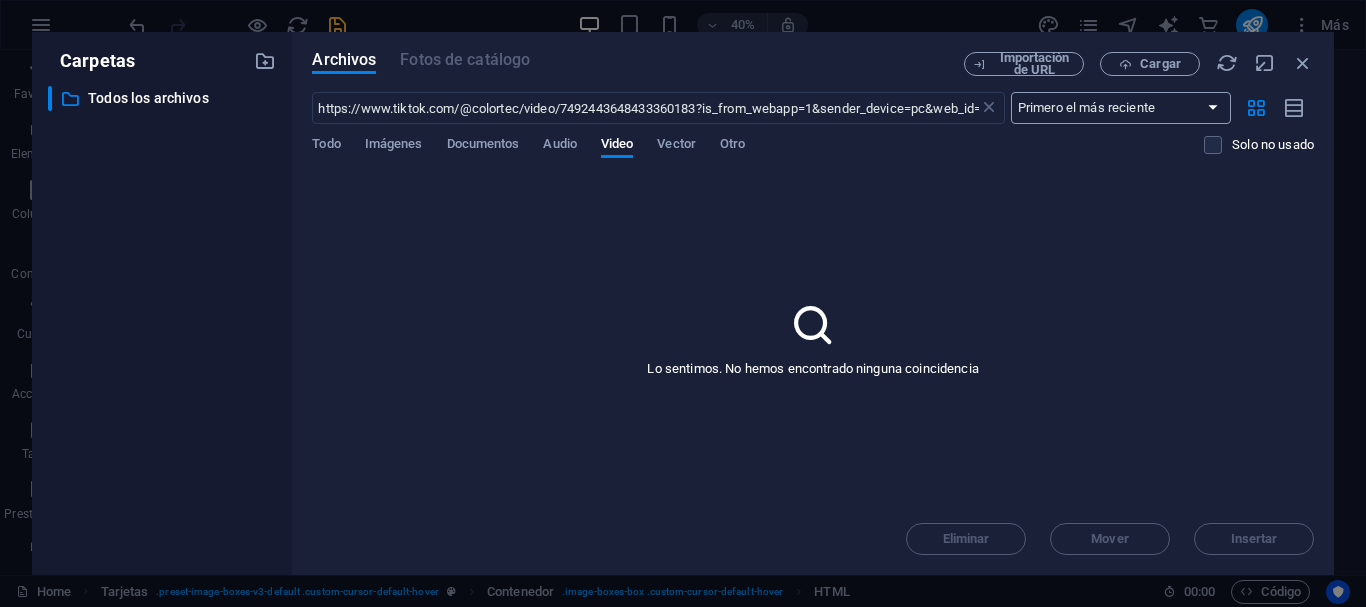 click on "Primero el más reciente Primero el más antiguo Nombre (A-Z) Nombre (Z-A) Tamaño (0-9) Tamaño (9-0) Resolución (0-9) Resolución (9-0)" at bounding box center [1121, 108] 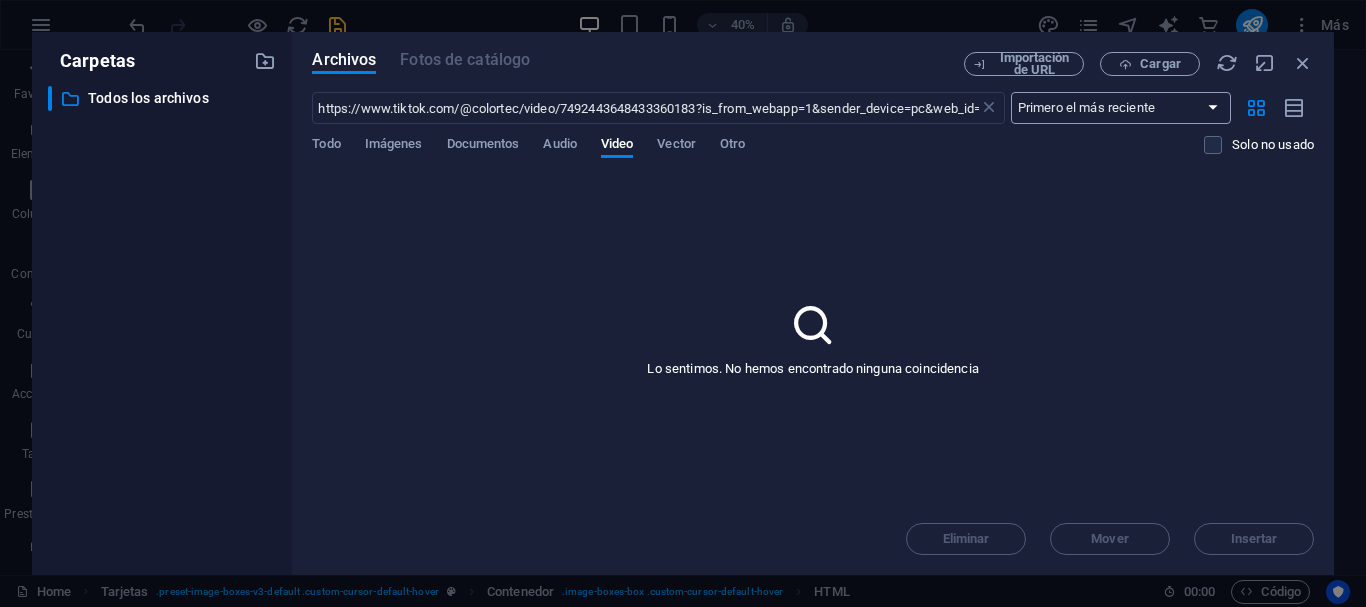 click on "Primero el más reciente Primero el más antiguo Nombre (A-Z) Nombre (Z-A) Tamaño (0-9) Tamaño (9-0) Resolución (0-9) Resolución (9-0)" at bounding box center (1121, 108) 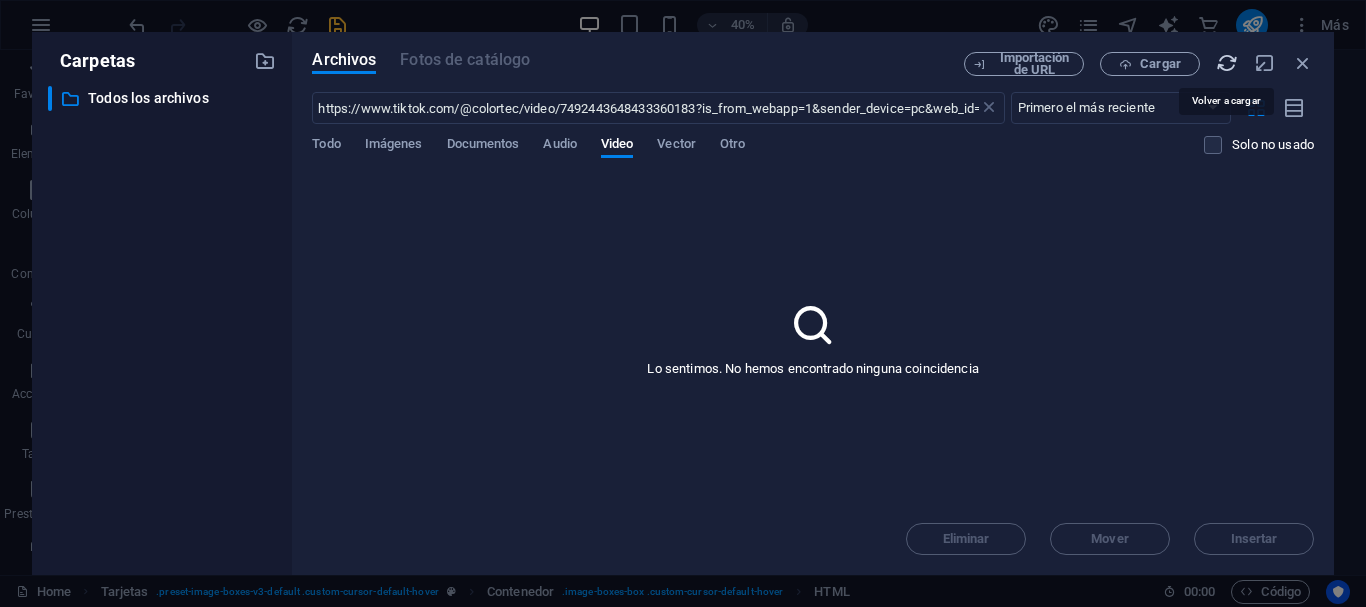 click at bounding box center (1227, 63) 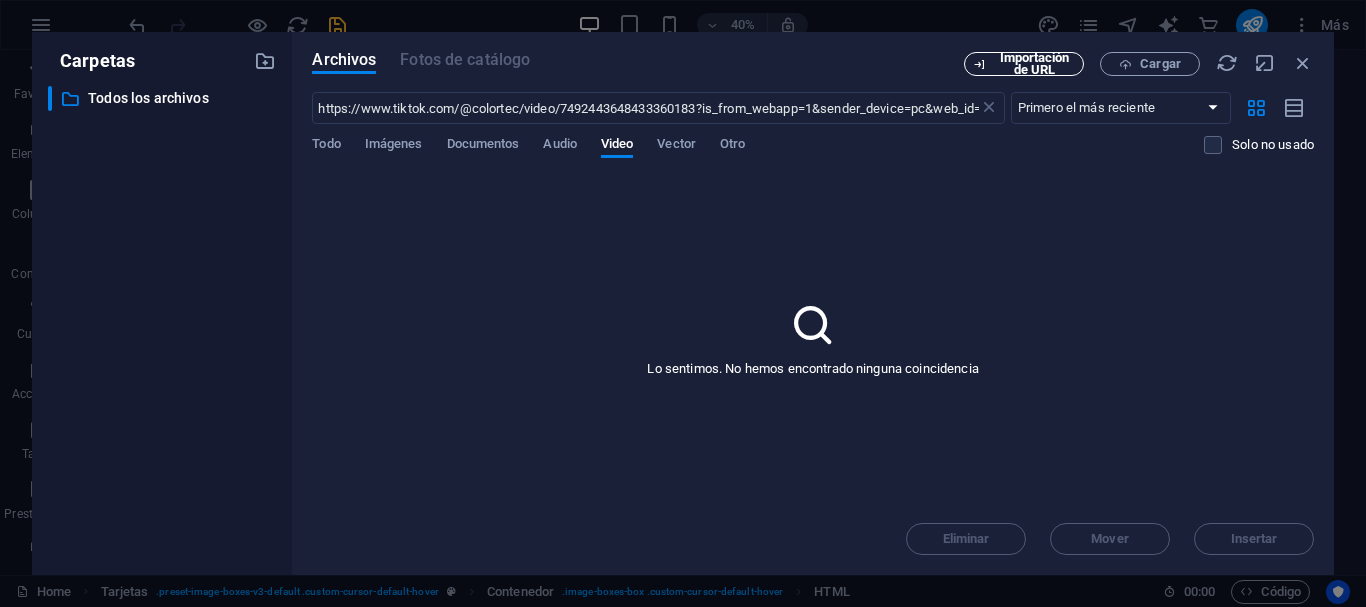 click at bounding box center [979, 64] 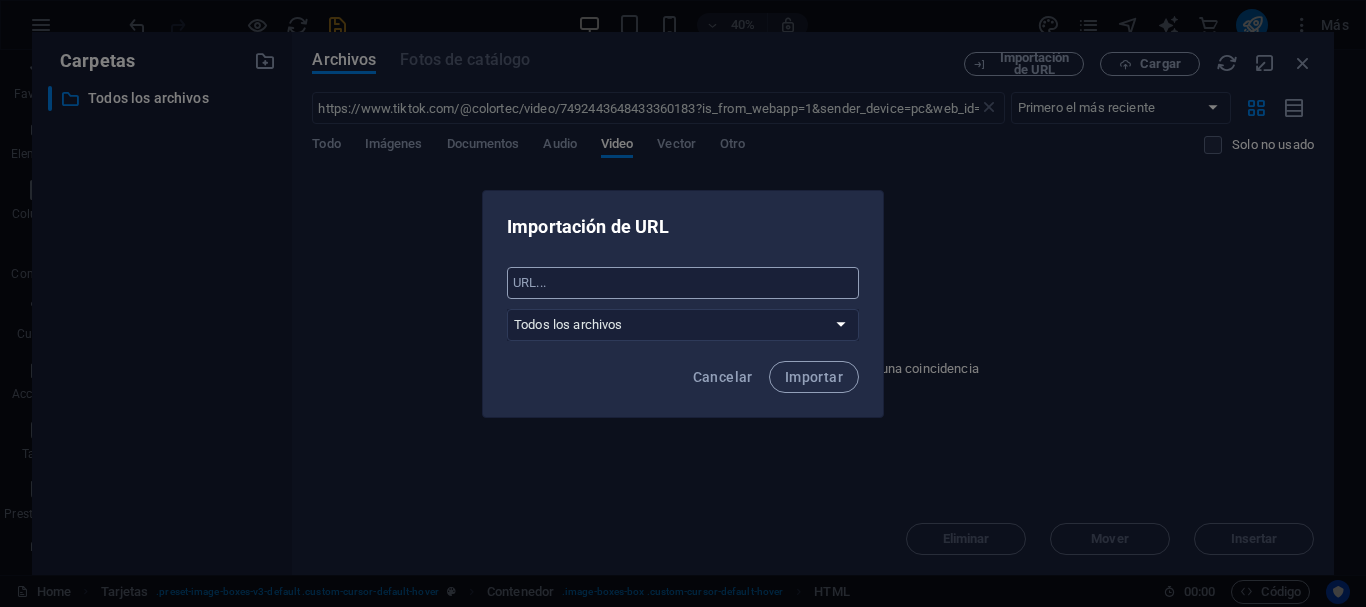 click at bounding box center (683, 283) 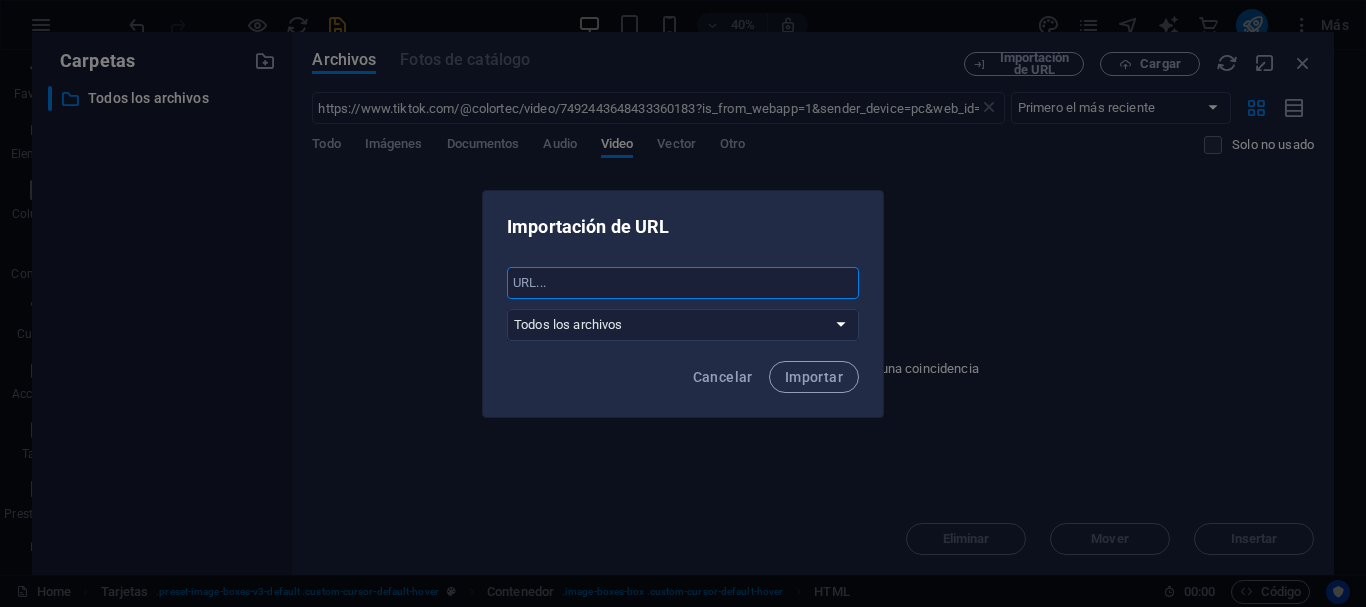 paste on "https://www.tiktok.com/@colortec/video/7492443648433360183?is_from_webapp=1&sender_device=pc&web_id=7534933748727645702" 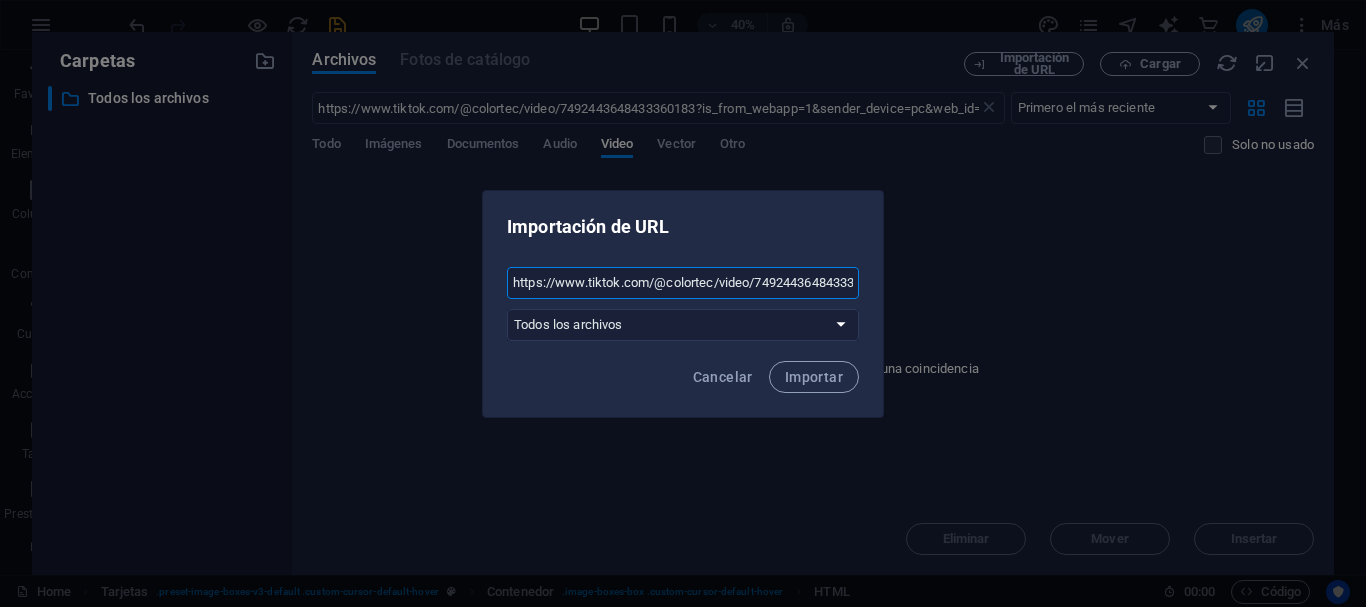 scroll, scrollTop: 0, scrollLeft: 478, axis: horizontal 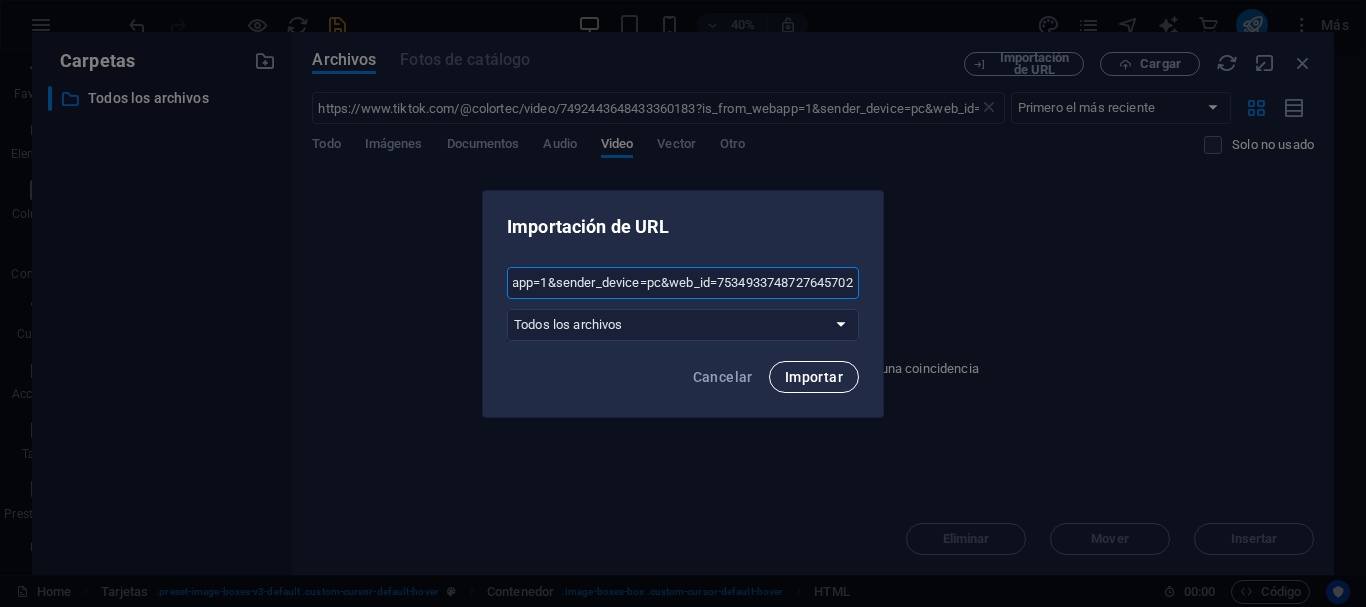 type on "https://www.tiktok.com/@colortec/video/7492443648433360183?is_from_webapp=1&sender_device=pc&web_id=7534933748727645702" 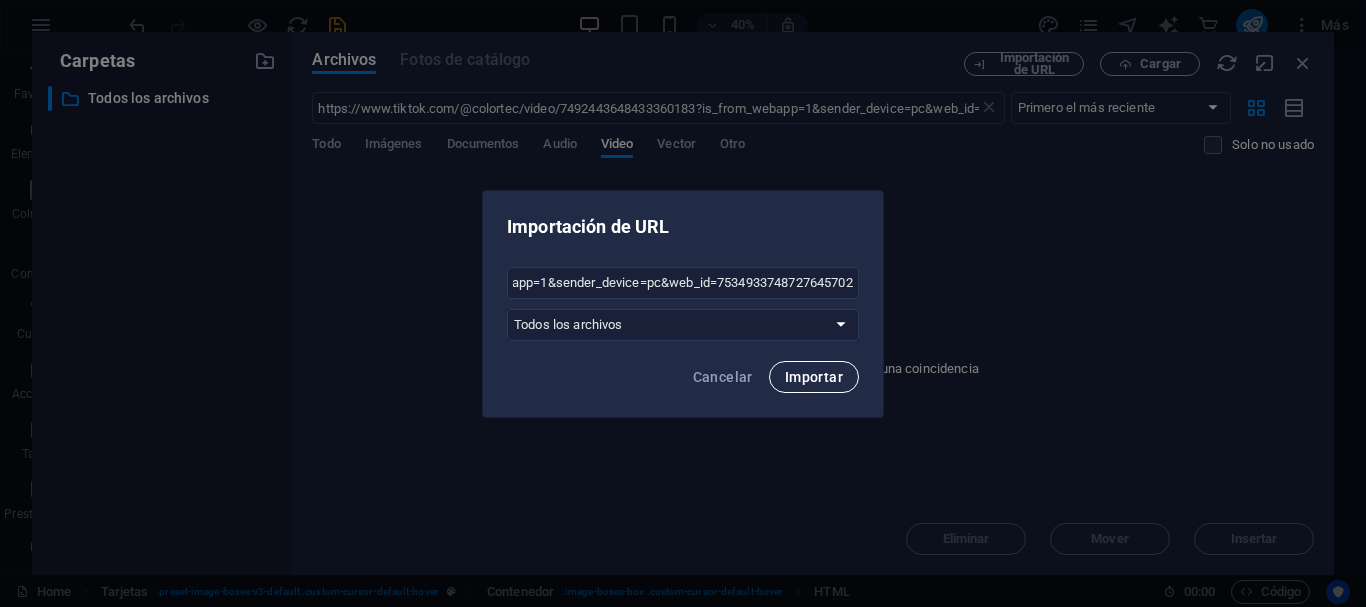 scroll, scrollTop: 0, scrollLeft: 0, axis: both 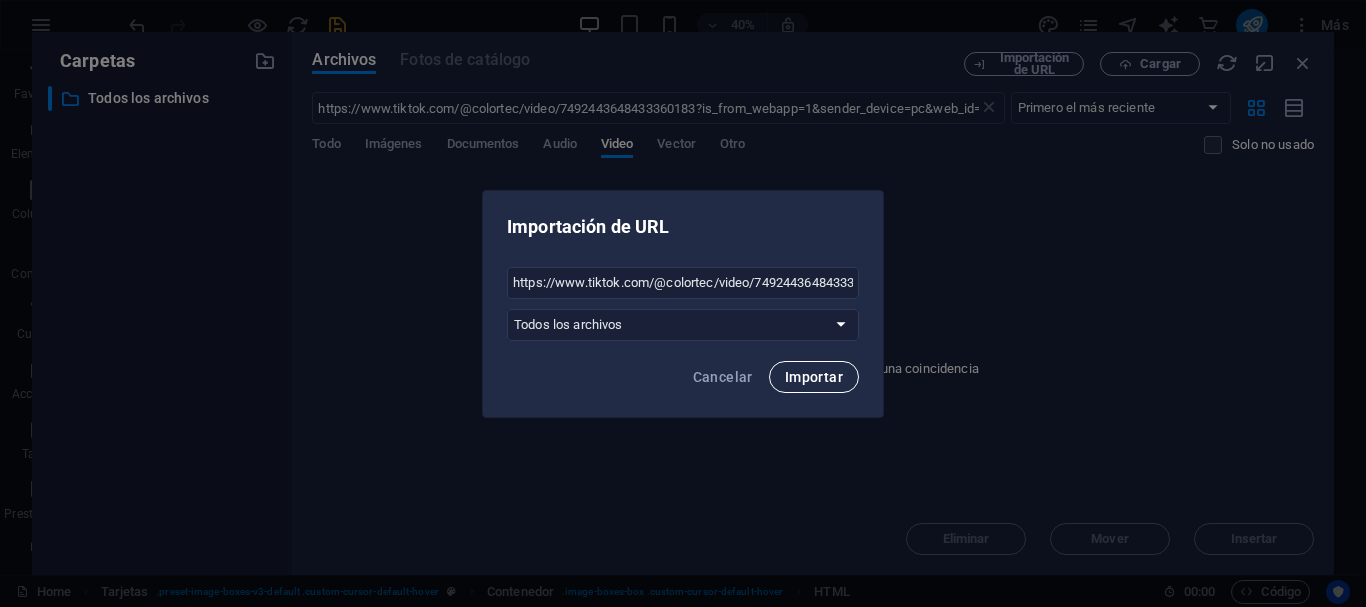 click on "Importar" at bounding box center (814, 377) 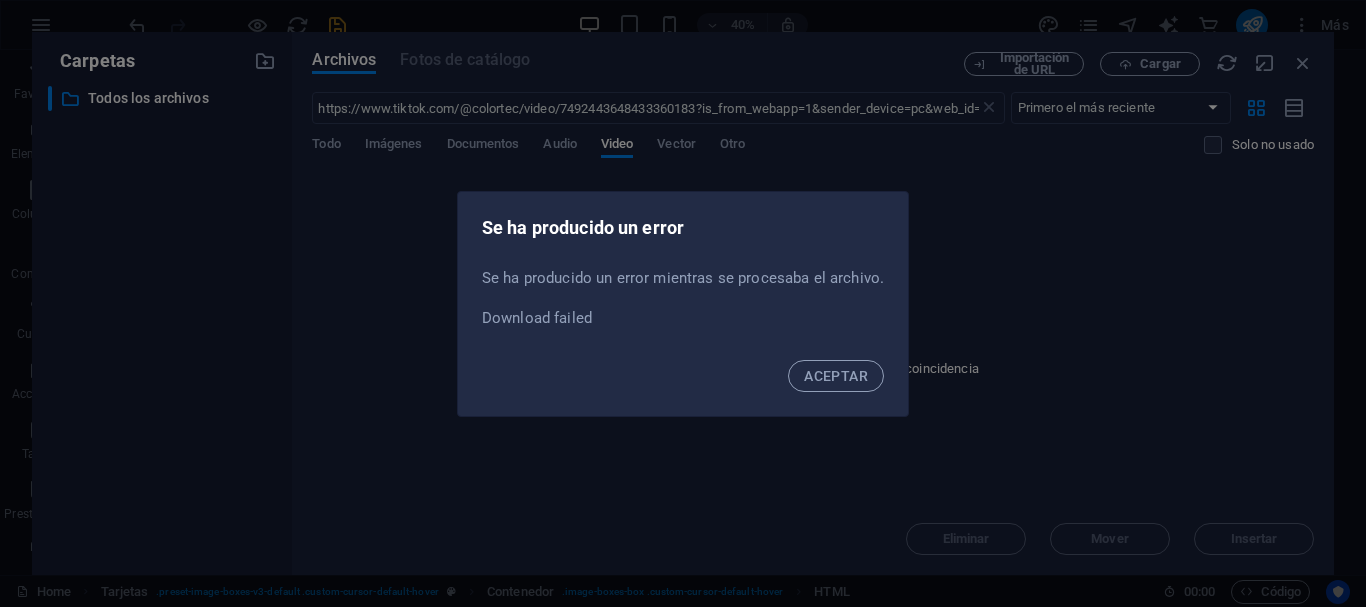 type 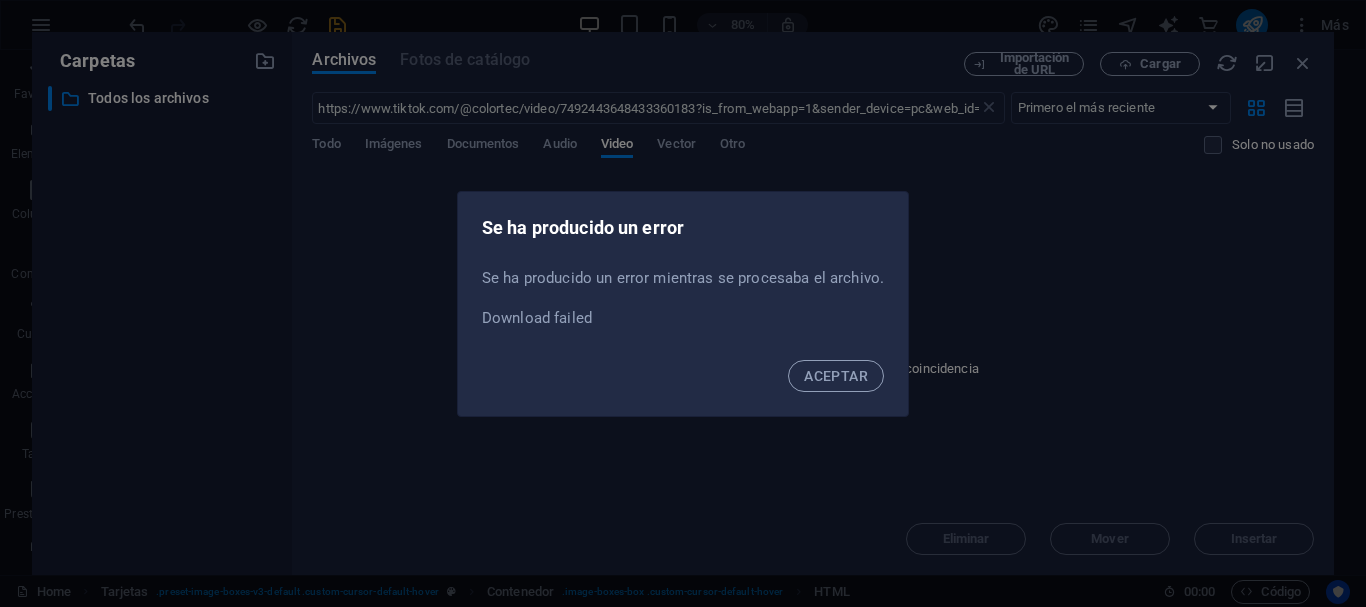 click on "ACEPTAR" at bounding box center [836, 376] 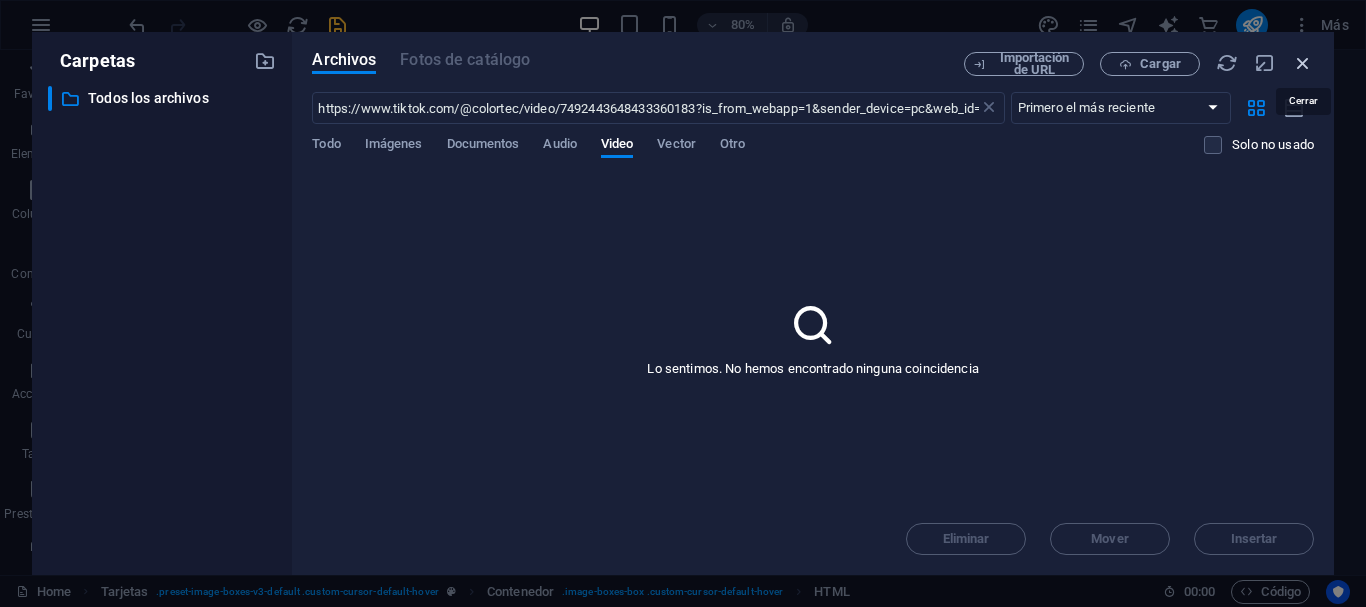 click at bounding box center (1303, 63) 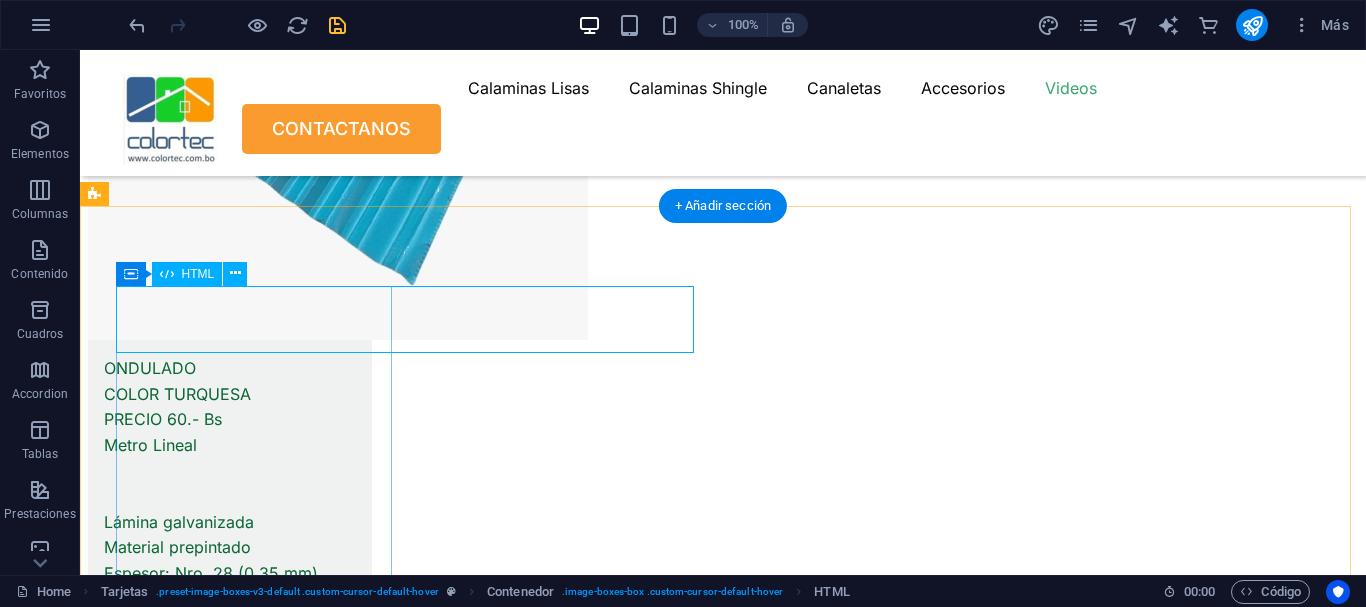 click on "https://www.tiktok.com/@colortec/video/7492443648433360183?is_from_webapp=1&sender_device=pc&web_id=7534933748727645702" at bounding box center (242, 21531) 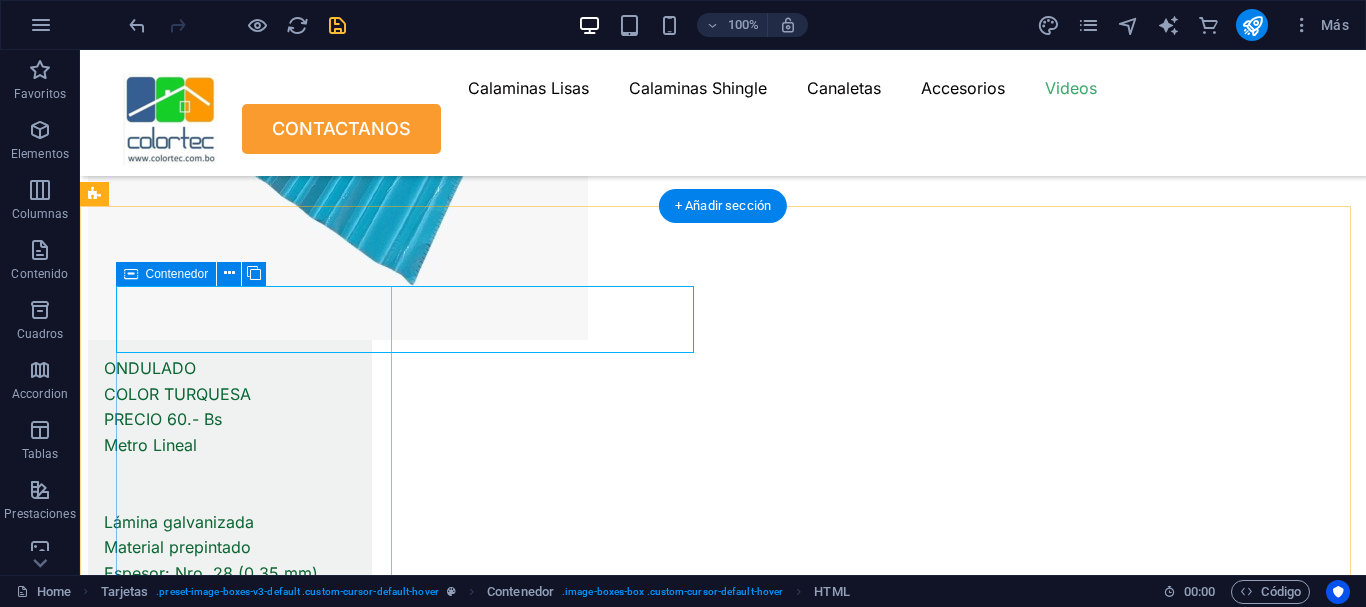 click on "https://www.tiktok.com/@colortec/video/7492443648433360183?is_from_webapp=1&sender_device=pc&web_id=7534933748727645702" at bounding box center (242, 21531) 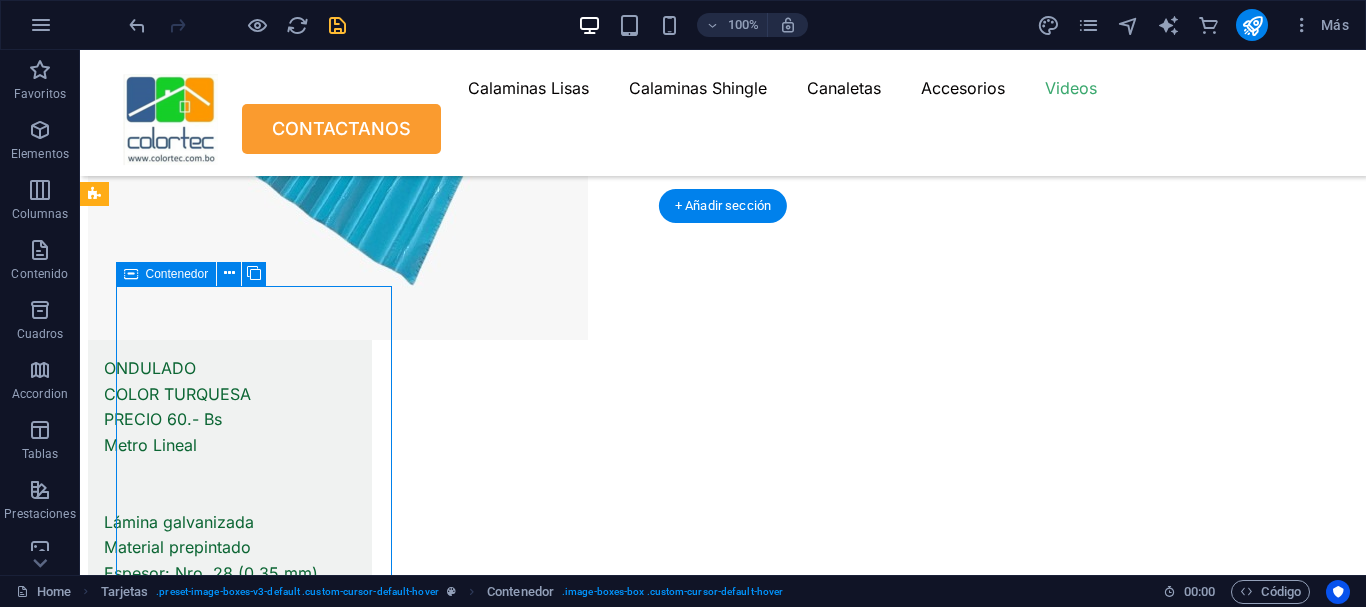 click on "https://www.tiktok.com/@colortec/video/7492443648433360183?is_from_webapp=1&sender_device=pc&web_id=7534933748727645702" at bounding box center (242, 21531) 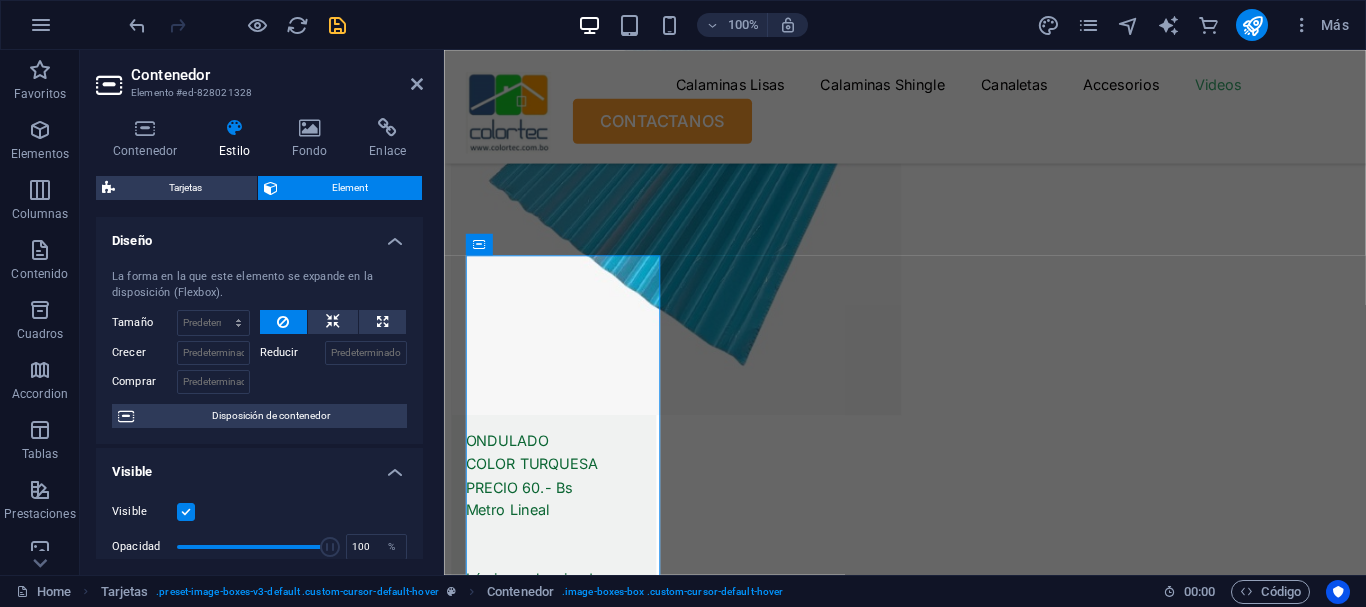 scroll, scrollTop: 10332, scrollLeft: 0, axis: vertical 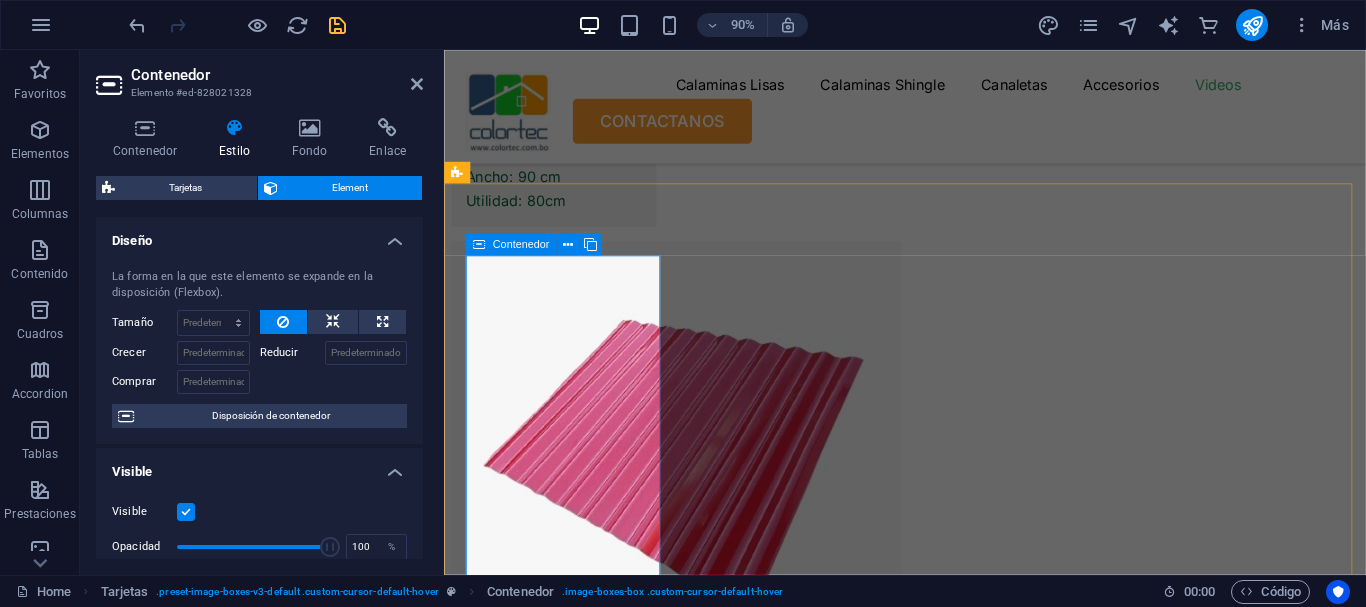 click on "https://www.tiktok.com/@colortec/video/7492443648433360183?is_from_webapp=1&sender_device=pc&web_id=7534933748727645702" at bounding box center (578, 21246) 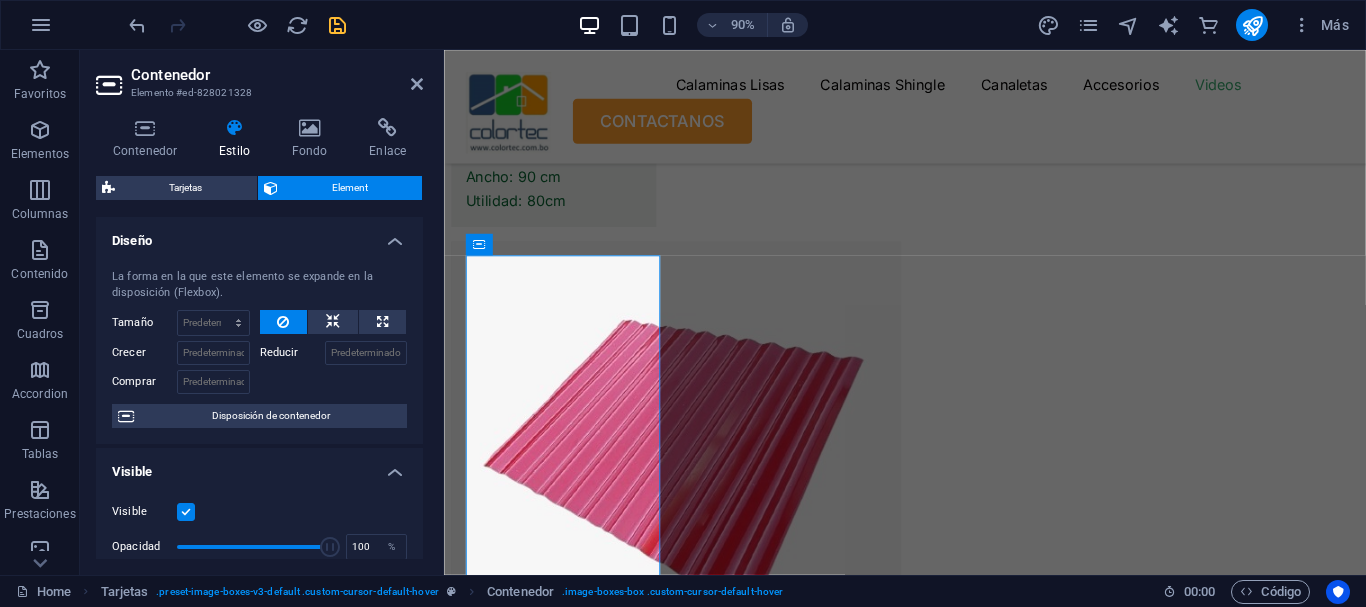 click on "Contenedor" at bounding box center (277, 75) 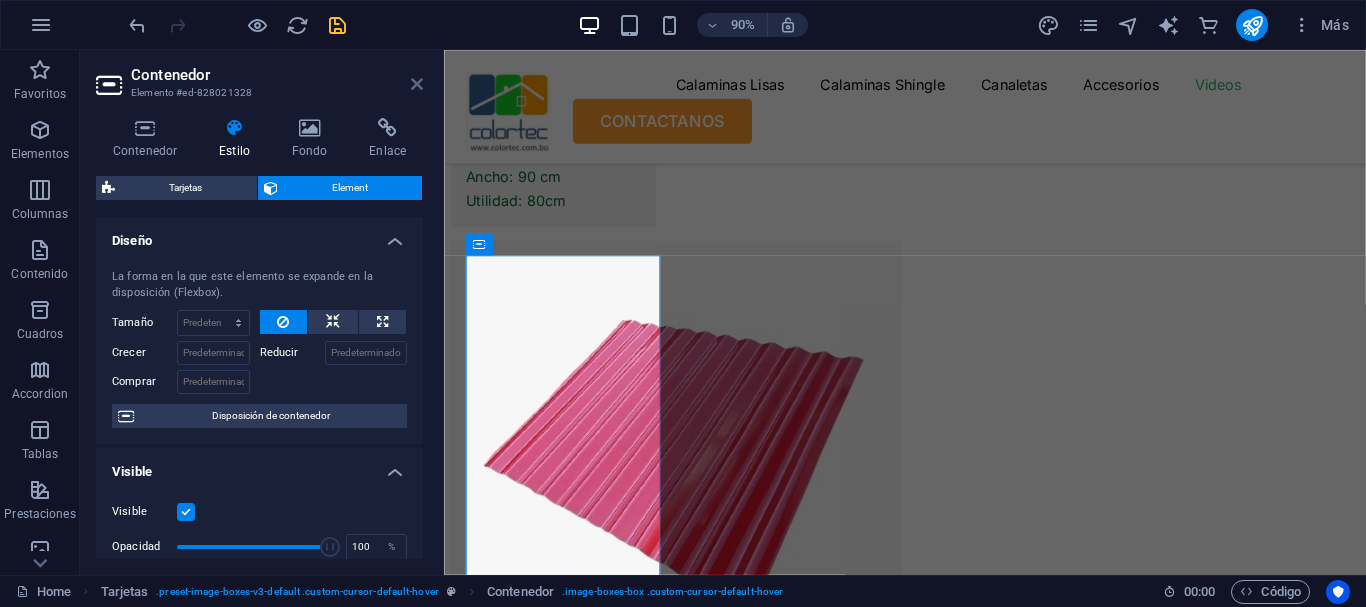 click at bounding box center (417, 84) 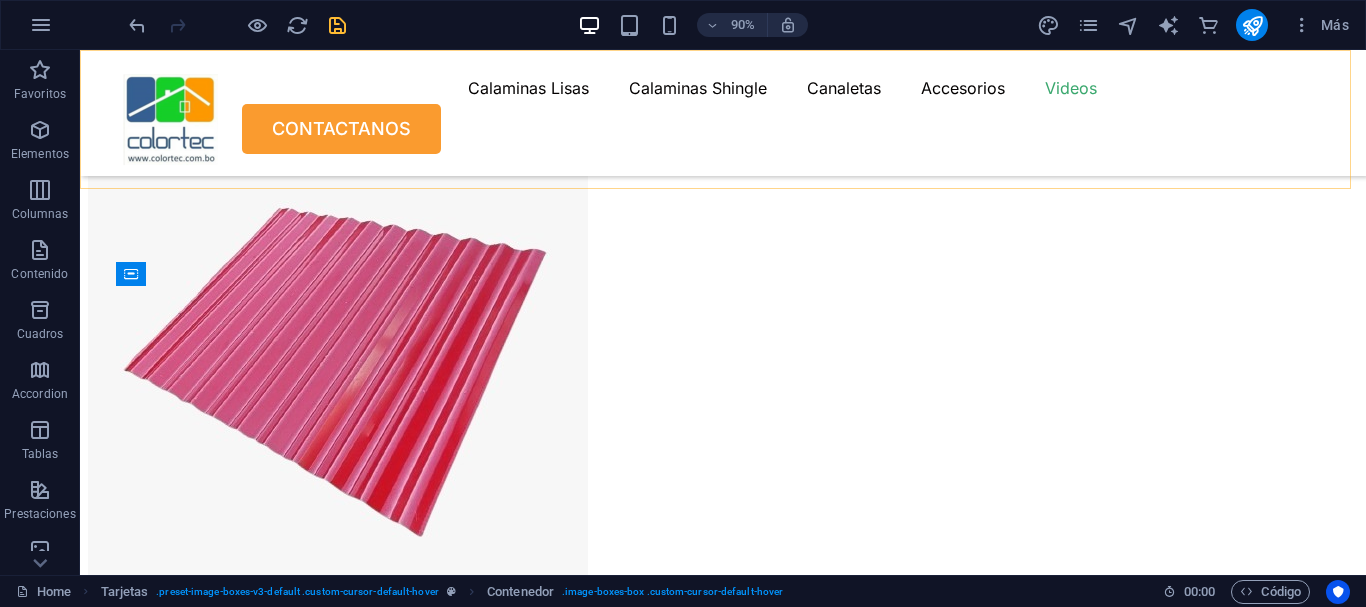 scroll, scrollTop: 9783, scrollLeft: 0, axis: vertical 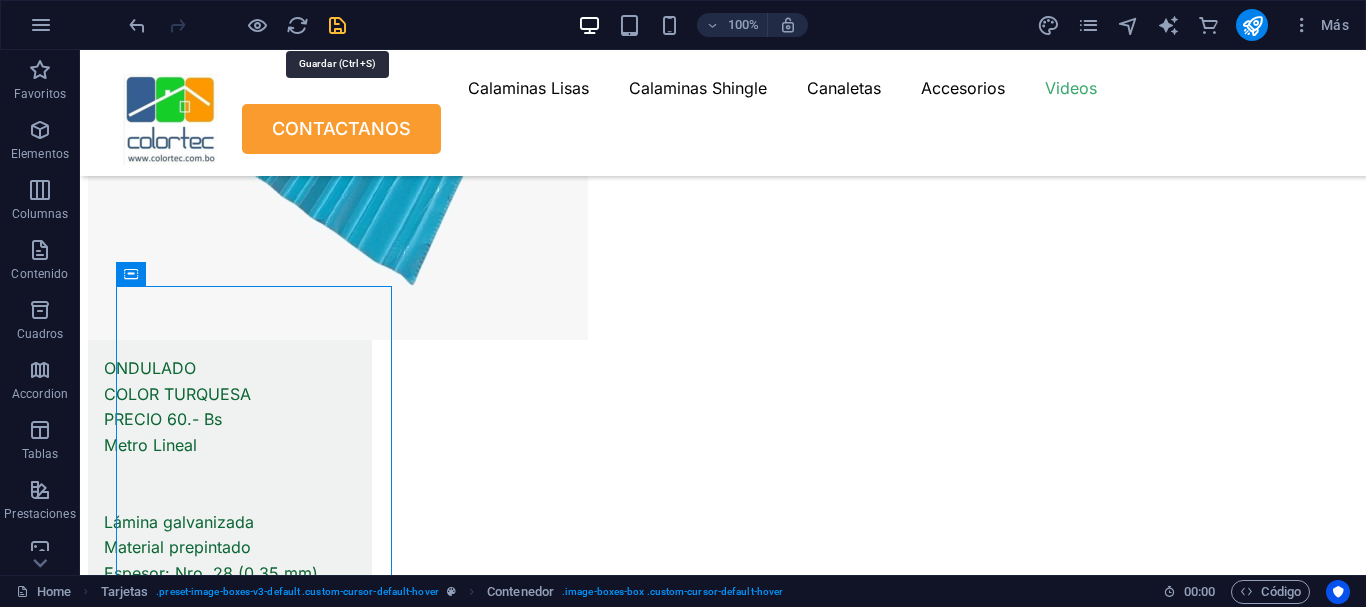 click at bounding box center [337, 25] 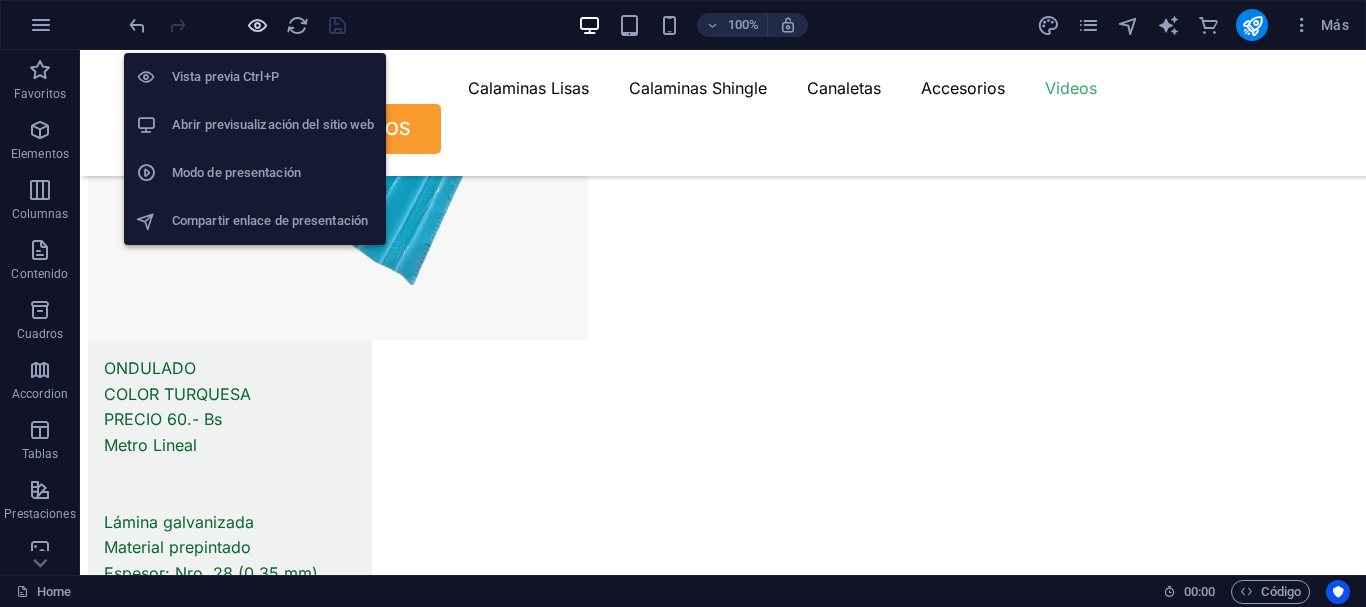 click at bounding box center (257, 25) 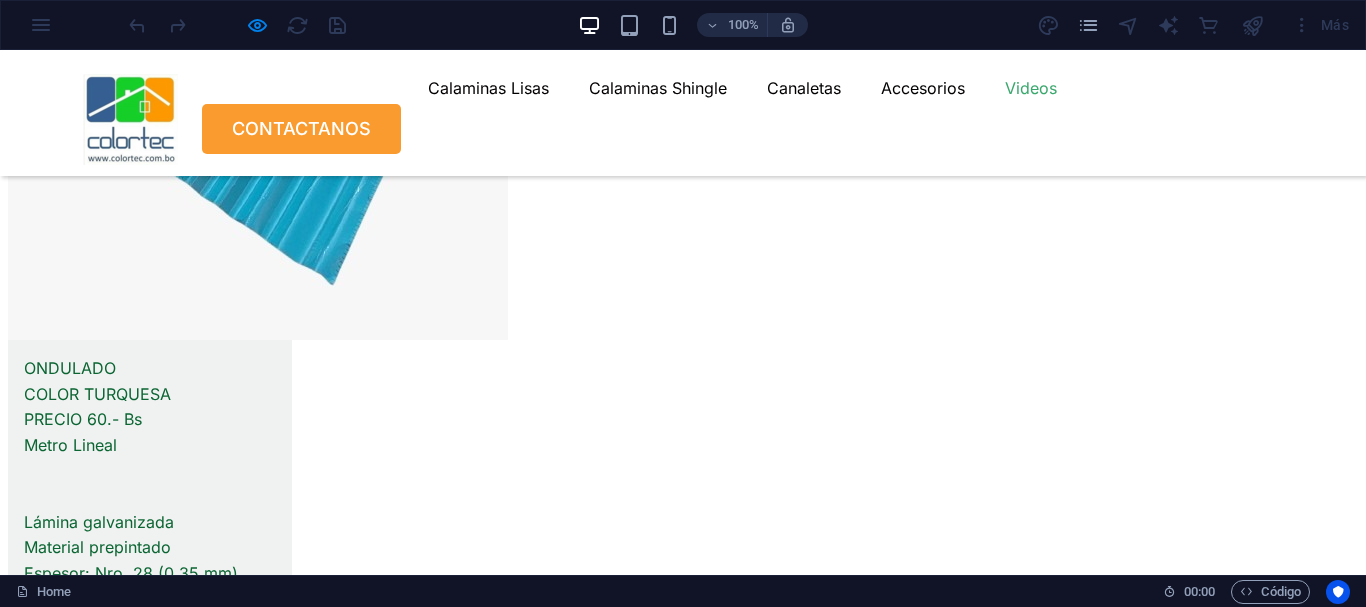 click on "https://www.tiktok.com/@colortec/video/7492443648433360183?is_from_webapp=1&sender_device=pc&web_id=7534933748727645702" at bounding box center [162, 21591] 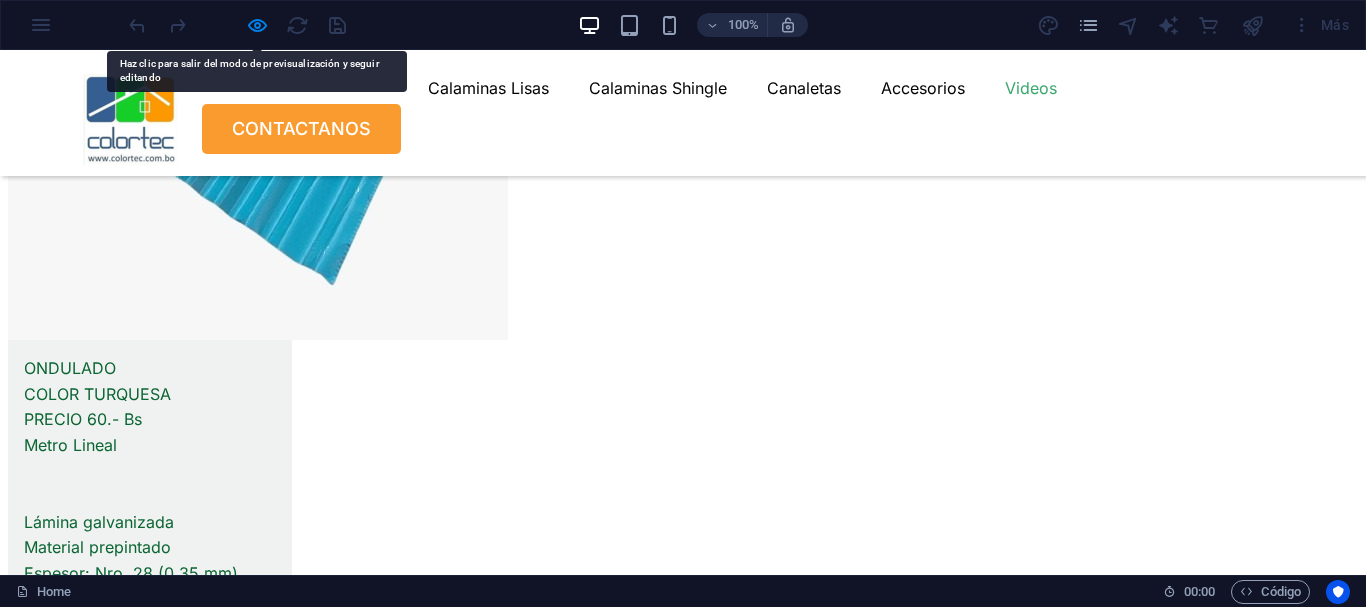 click on "https://www.tiktok.com/@colortec/video/7492443648433360183?is_from_webapp=1&sender_device=pc&web_id=7534933748727645702" at bounding box center [162, 21591] 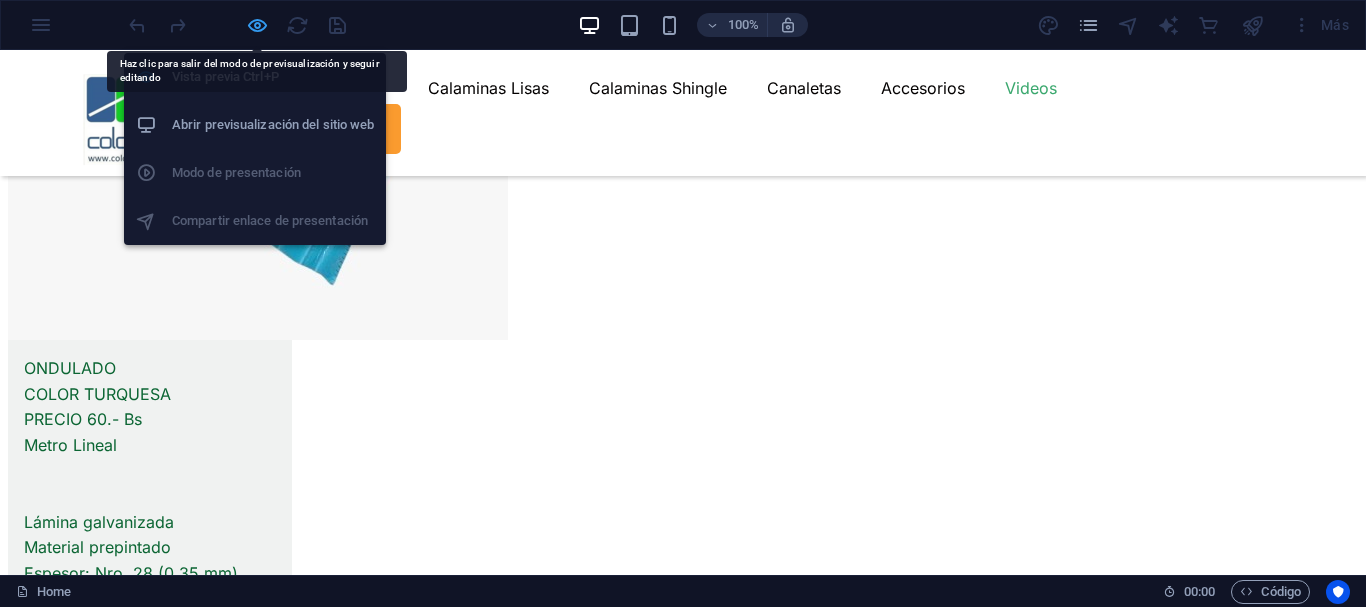 click at bounding box center (257, 25) 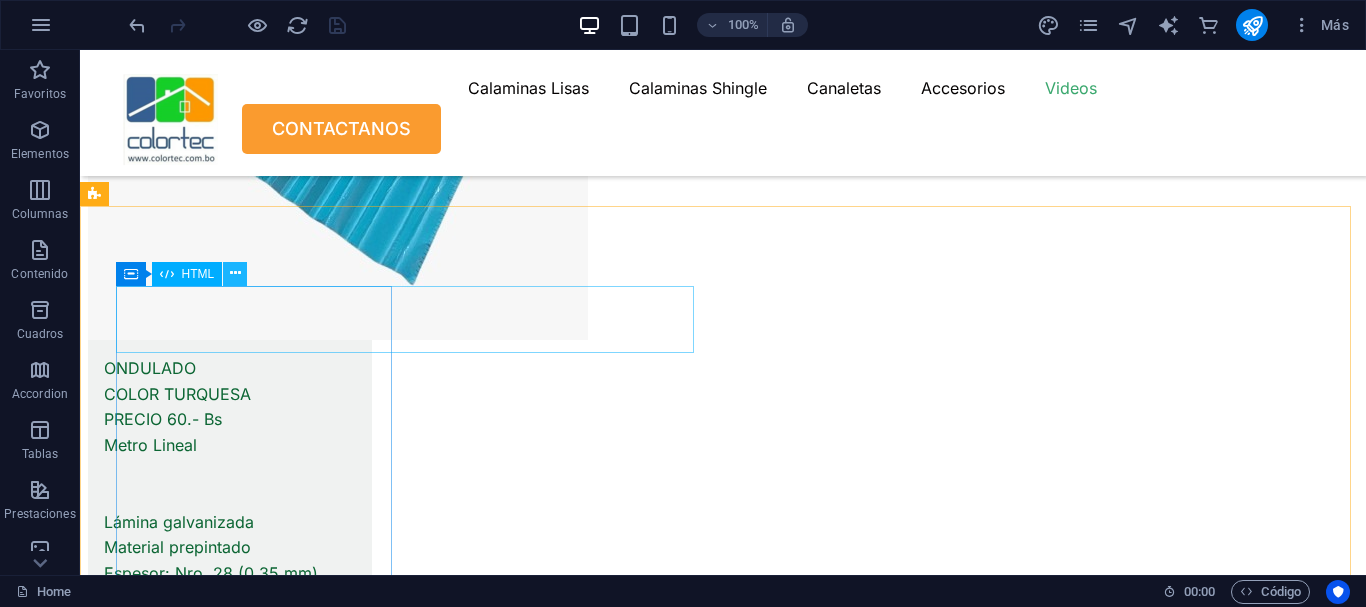 click at bounding box center (235, 273) 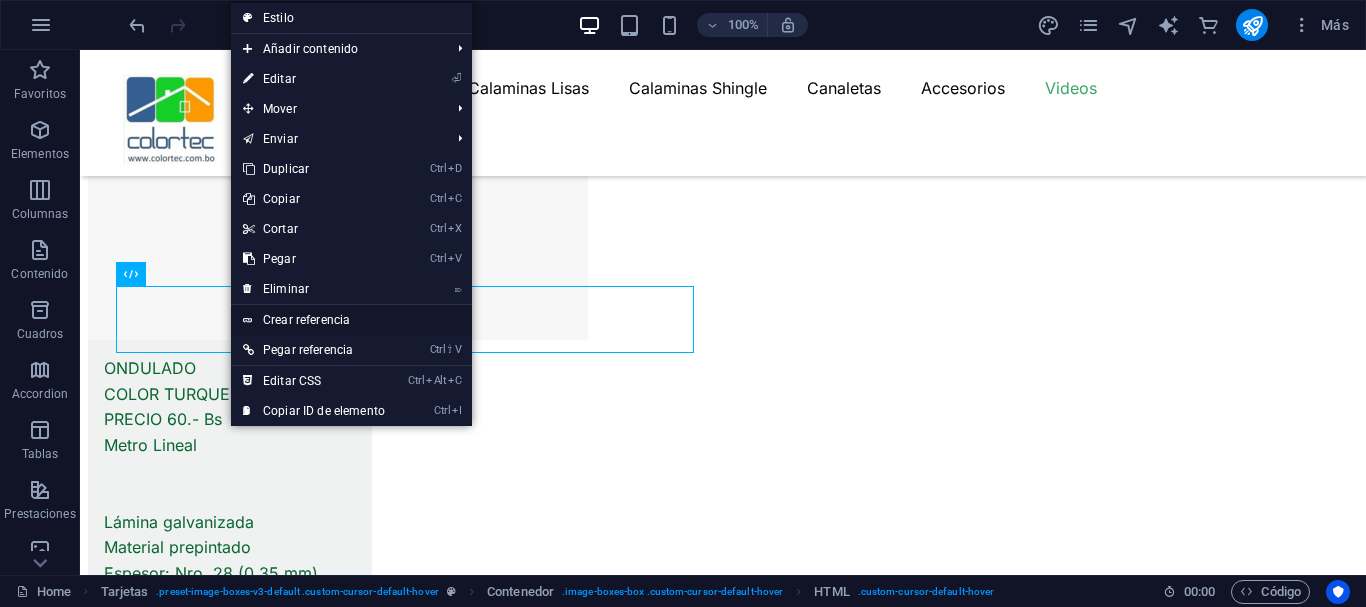 click on "Crear referencia" at bounding box center [351, 320] 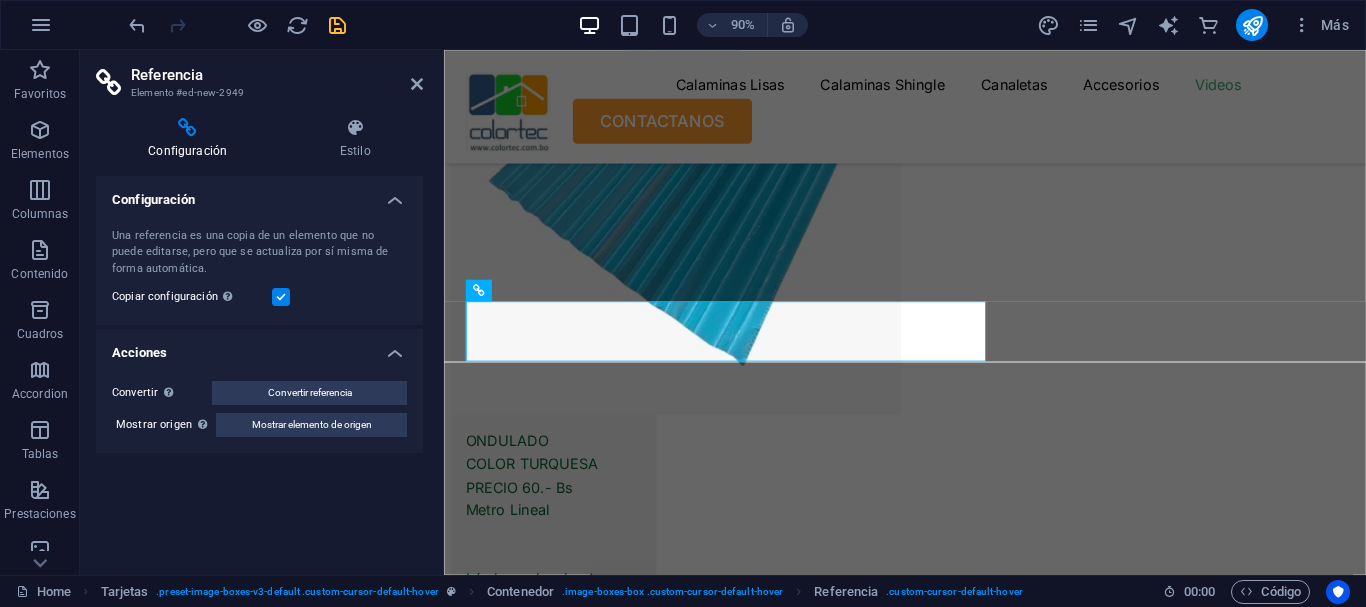 scroll, scrollTop: 10332, scrollLeft: 0, axis: vertical 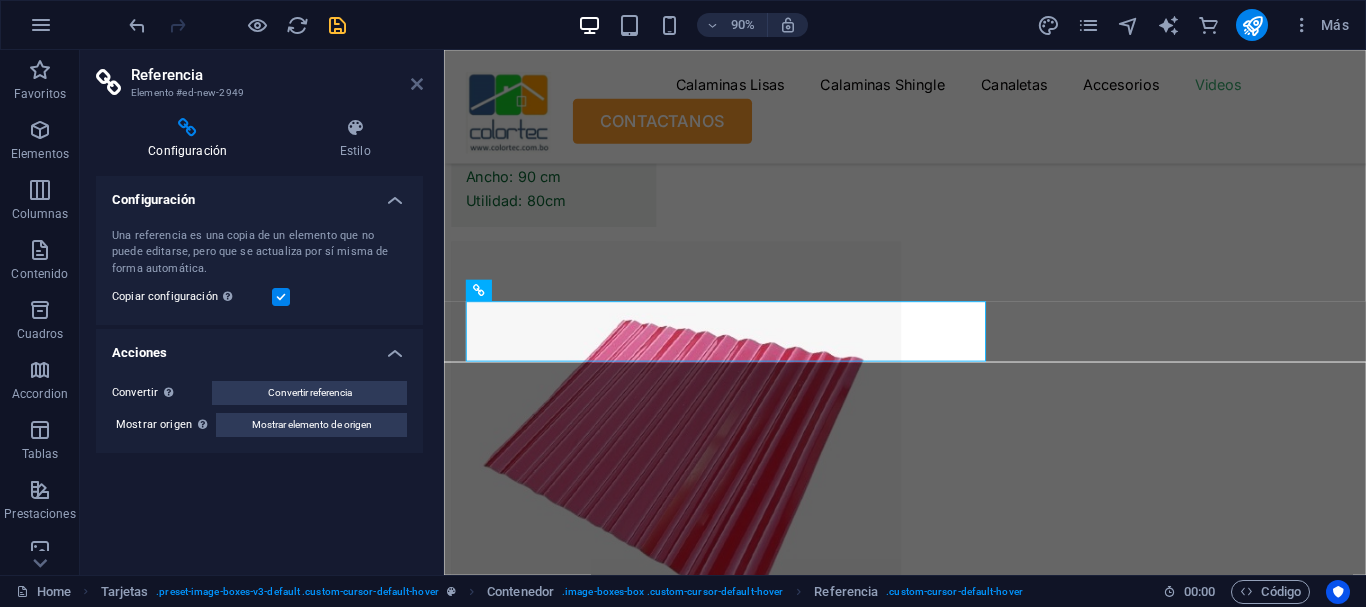 click at bounding box center (417, 84) 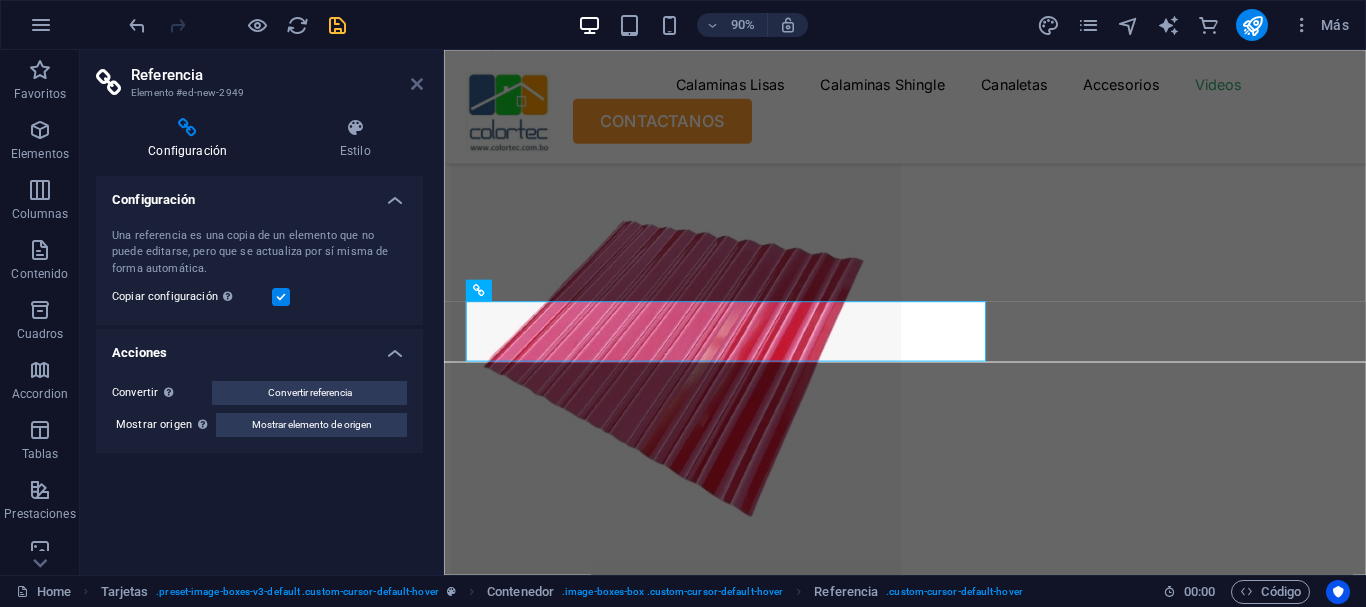 scroll, scrollTop: 9783, scrollLeft: 0, axis: vertical 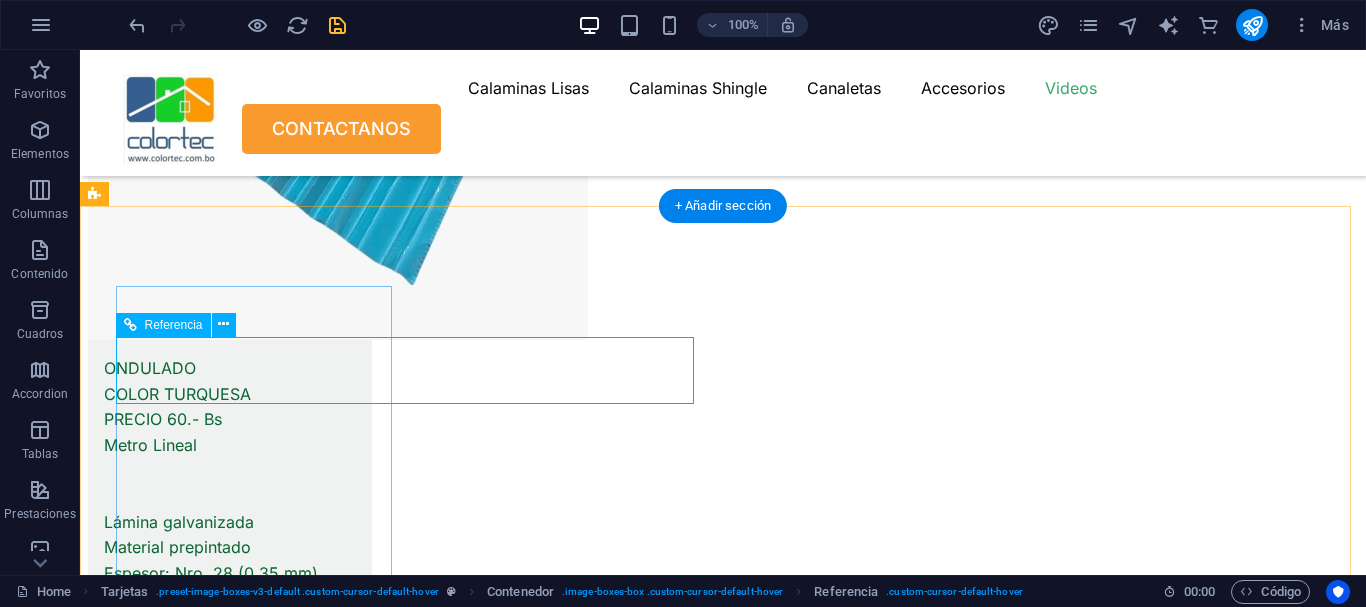 click on "https://www.tiktok.com/@colortec/video/7492443648433360183?is_from_webapp=1&sender_device=pc&web_id=7534933748727645702" at bounding box center [242, 21582] 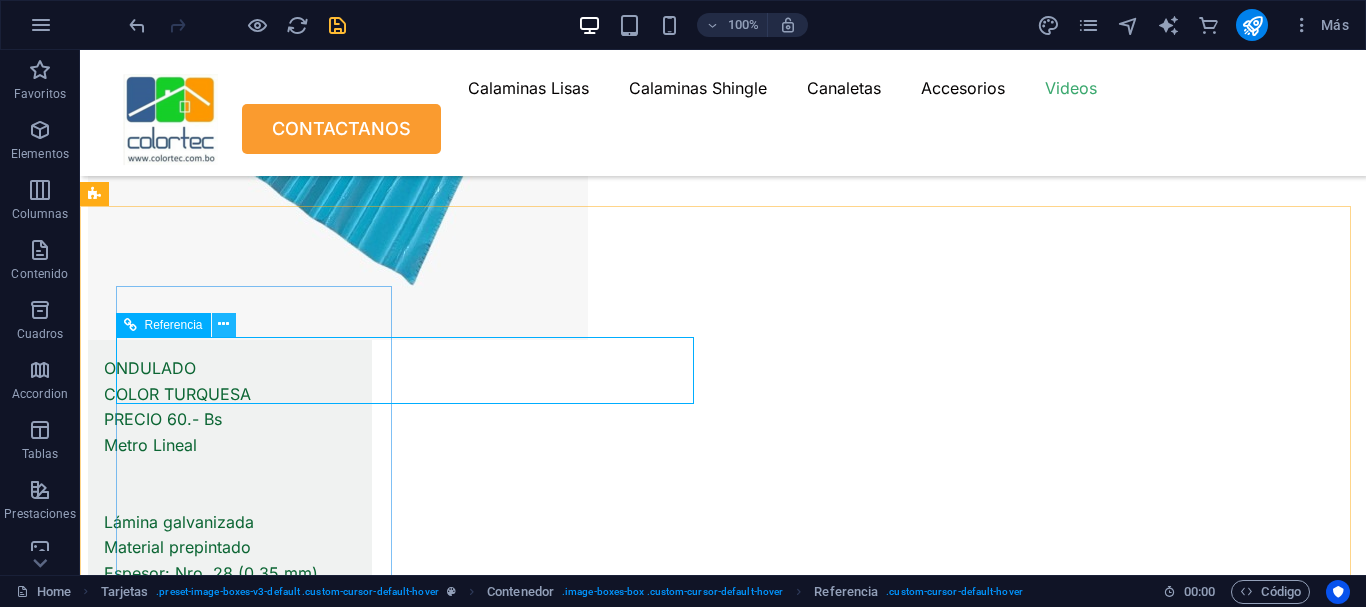 click at bounding box center (223, 324) 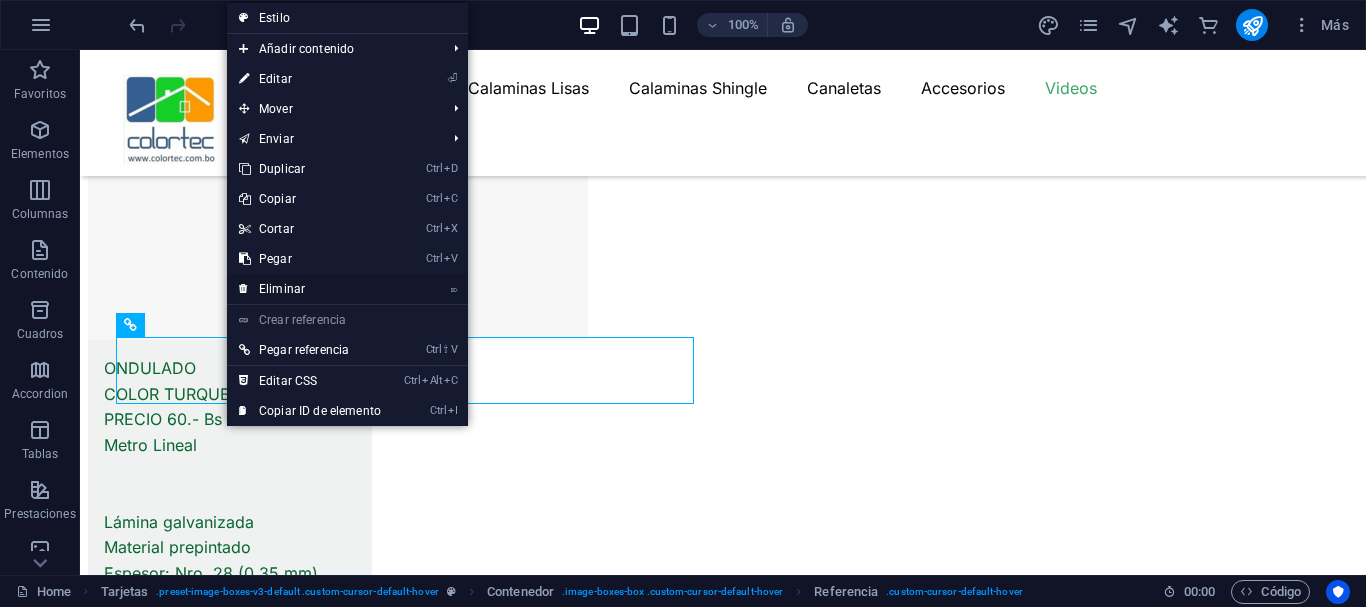 click on "⌦  Eliminar" at bounding box center (310, 289) 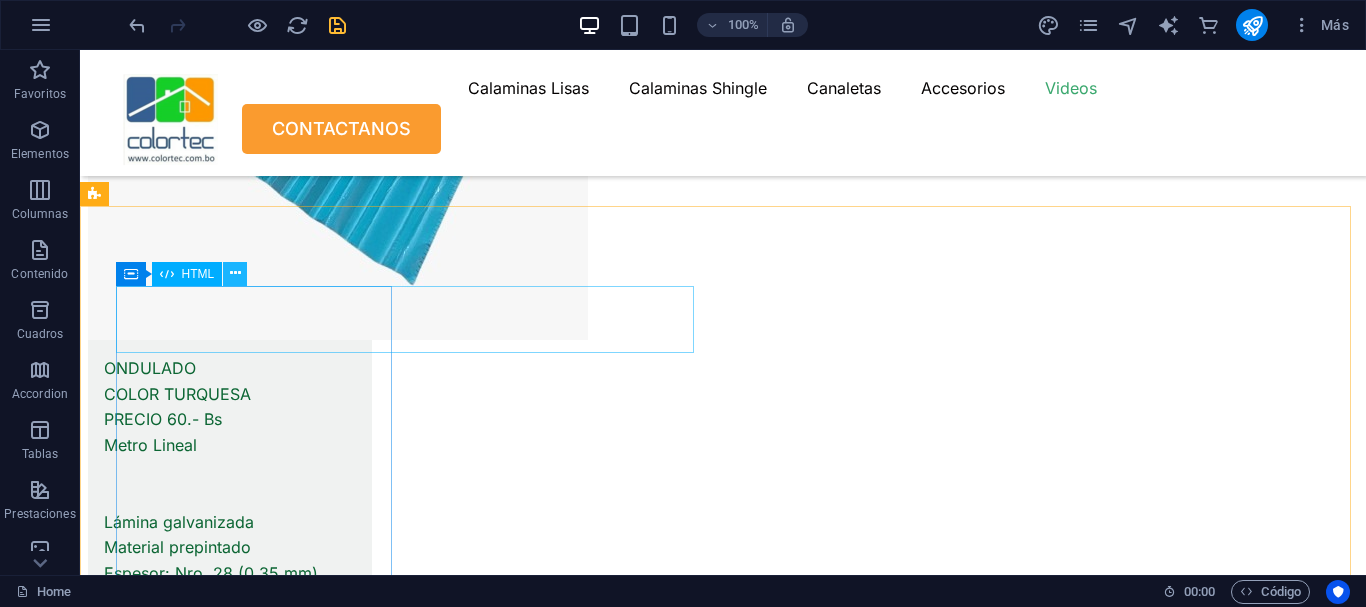 click at bounding box center (235, 273) 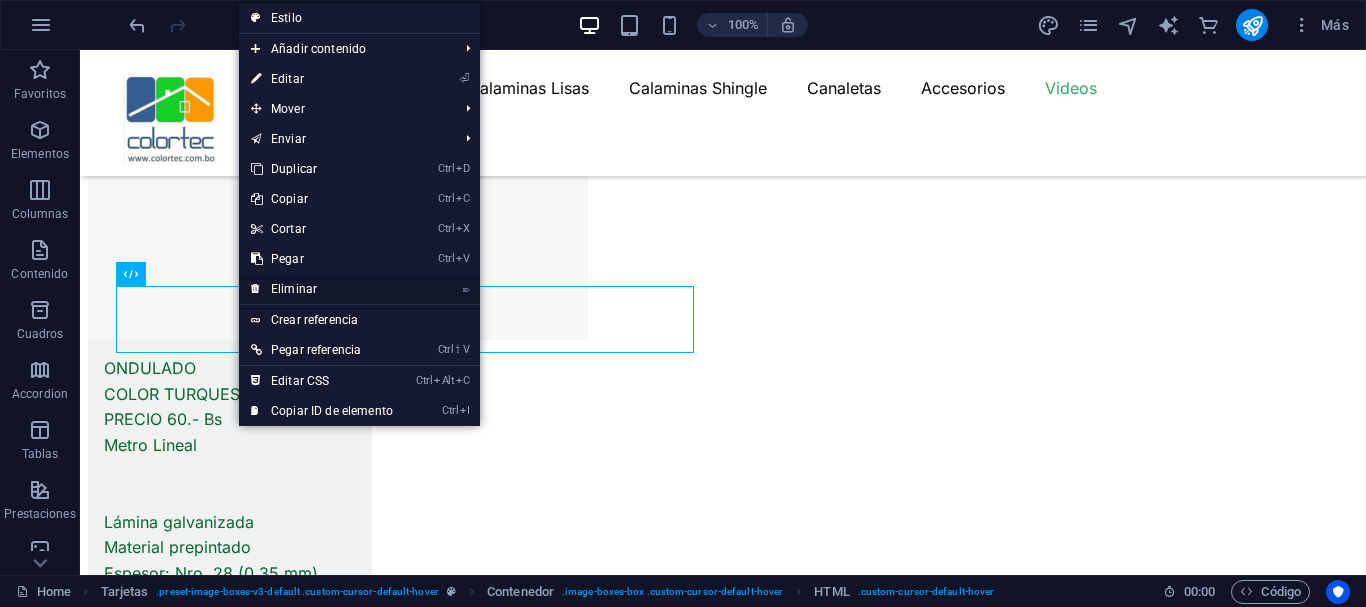 click on "⌦  Eliminar" at bounding box center (322, 289) 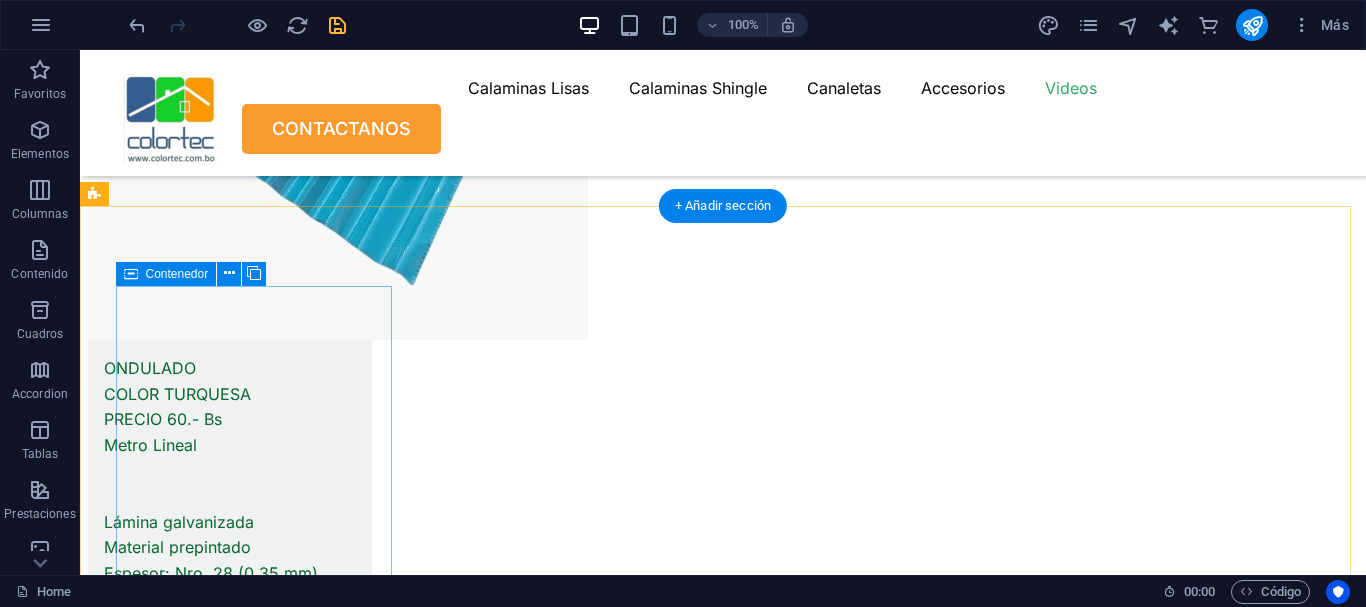 click on "Pegar portapapeles" at bounding box center (242, 21635) 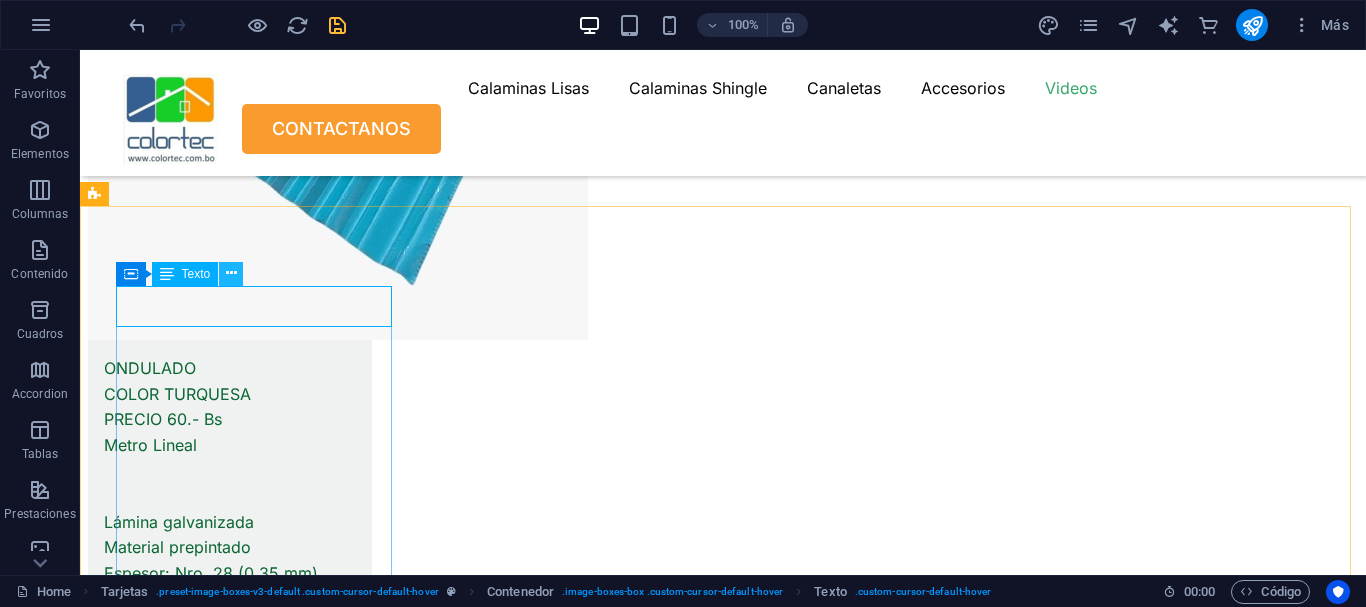 click at bounding box center [231, 273] 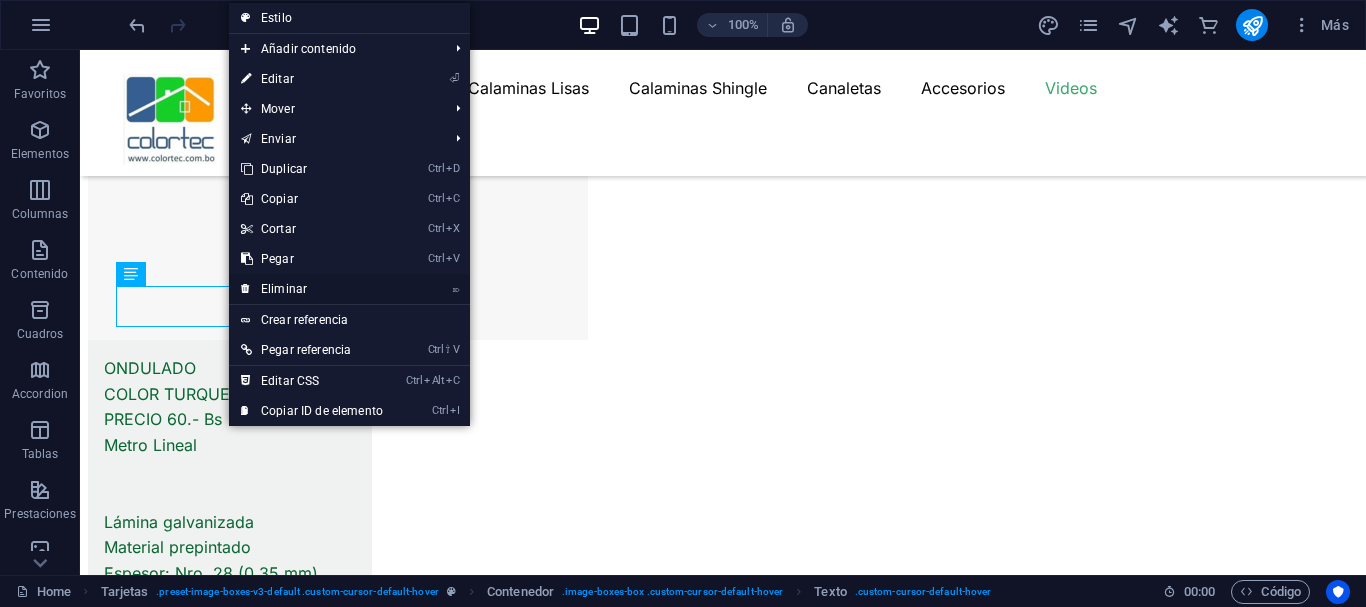 click on "⌦  Eliminar" at bounding box center (312, 289) 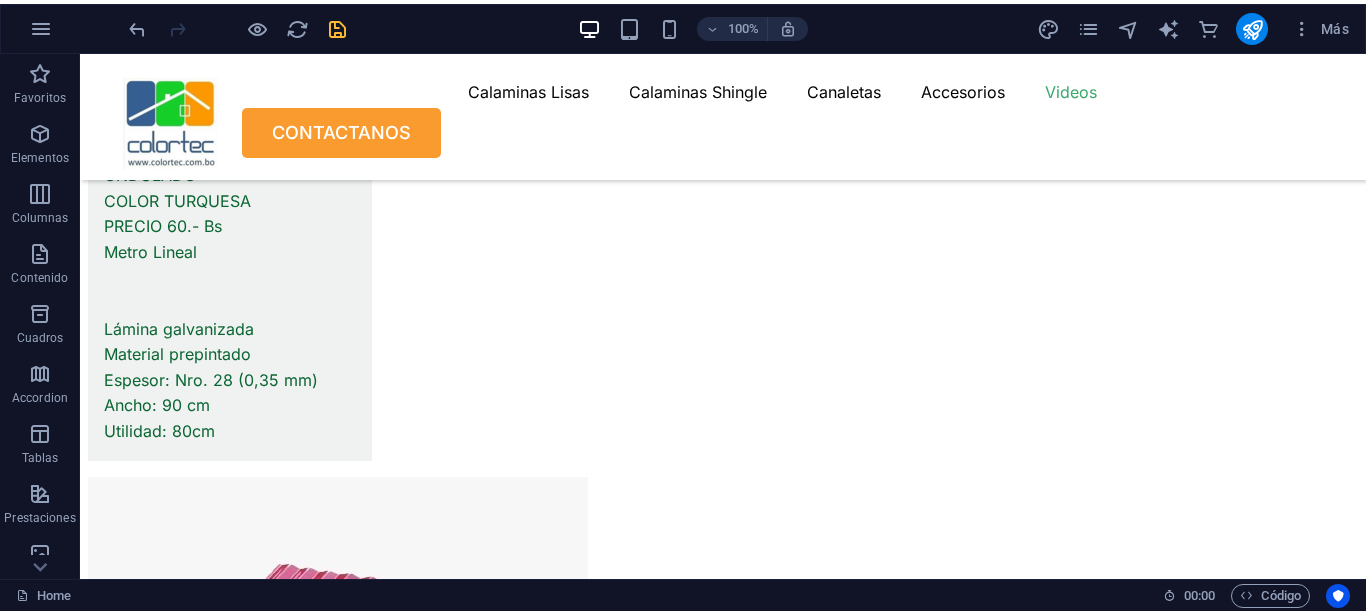 scroll, scrollTop: 9881, scrollLeft: 0, axis: vertical 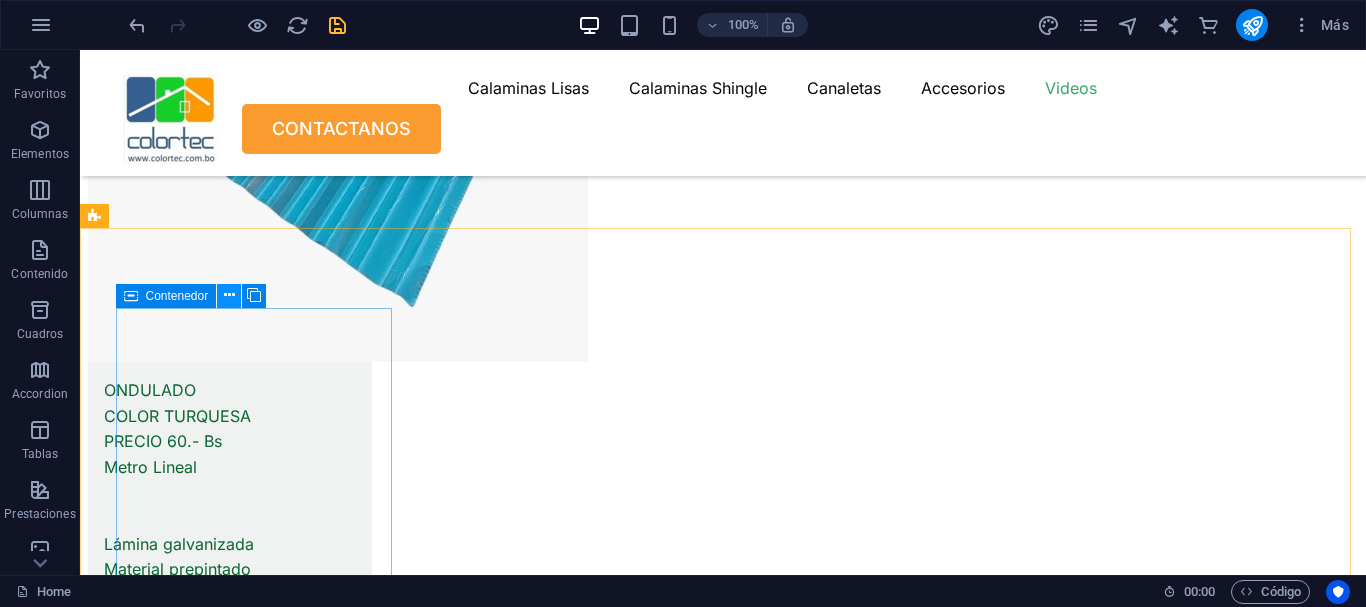click at bounding box center (229, 295) 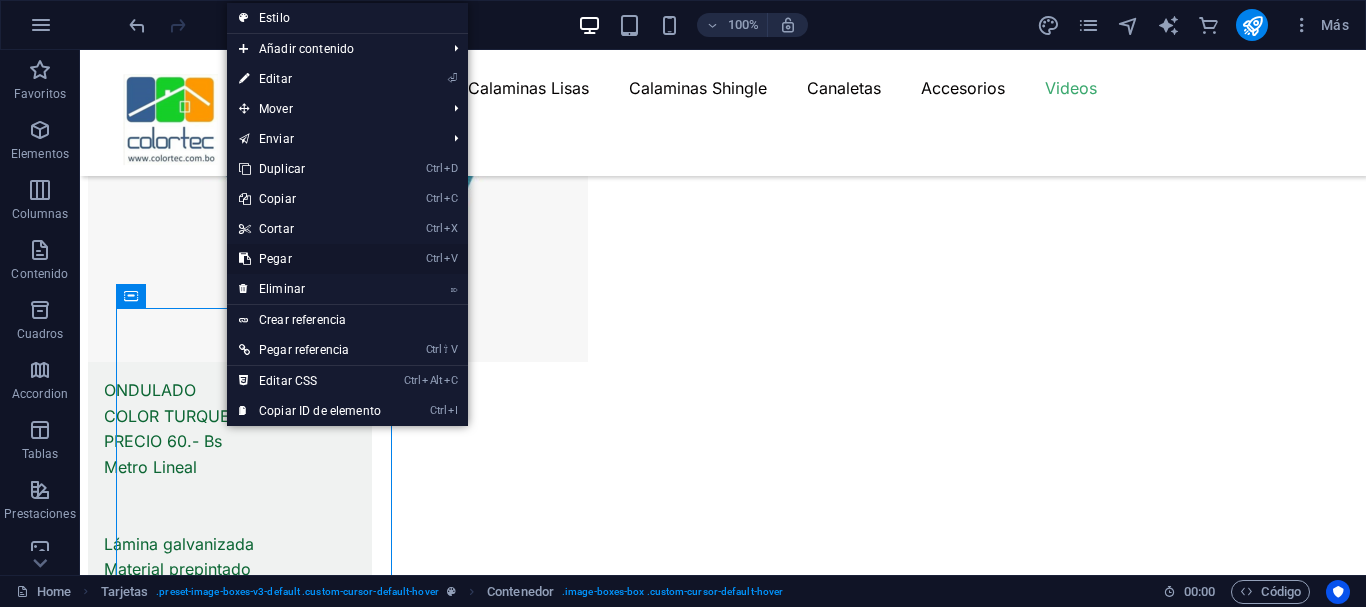 click on "Ctrl V  Pegar" at bounding box center (310, 259) 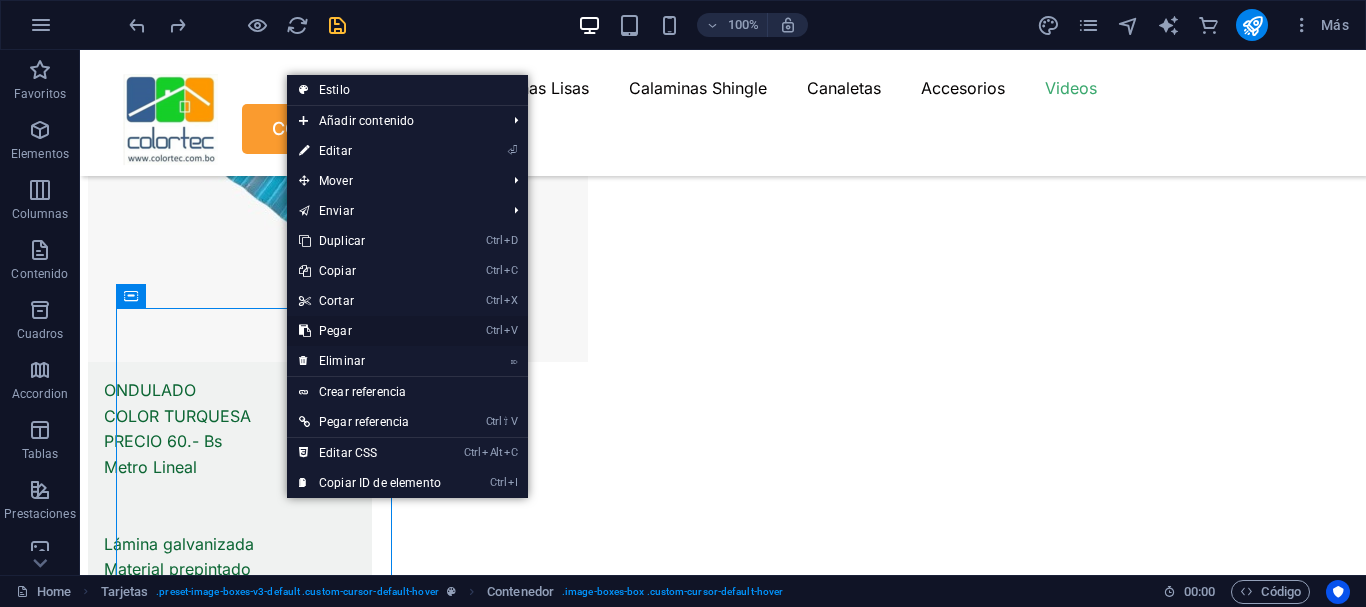 click on "Ctrl V  Pegar" at bounding box center (370, 331) 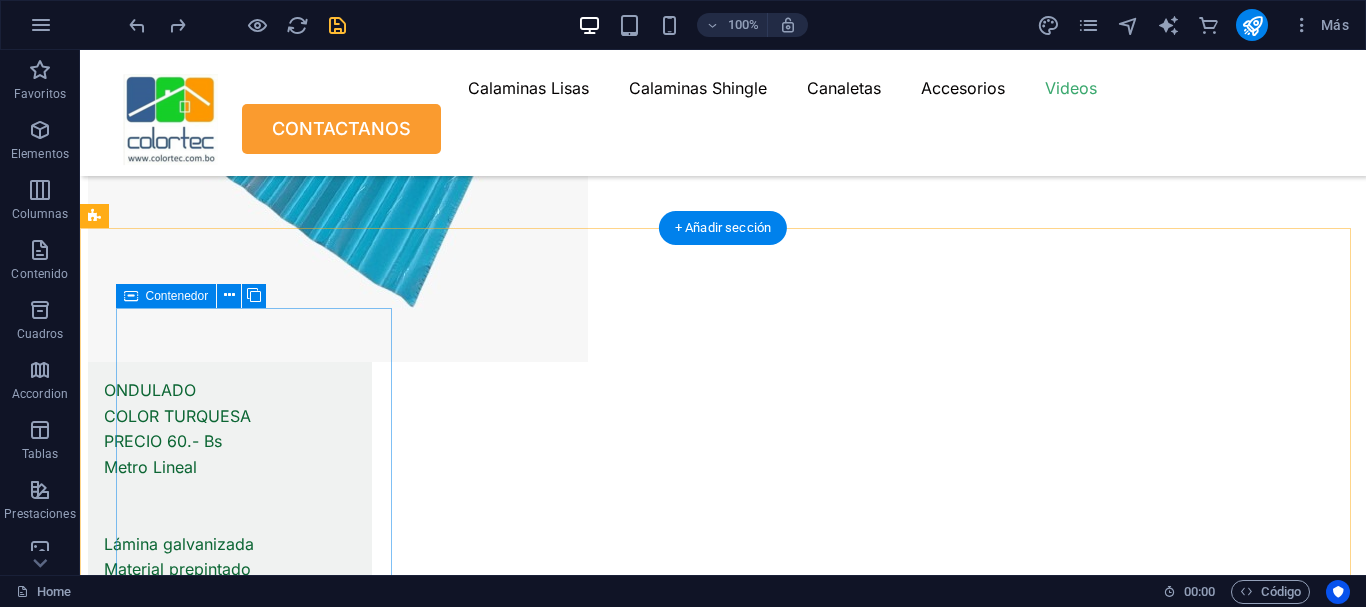 click on "Añadir elementos" at bounding box center [242, 21621] 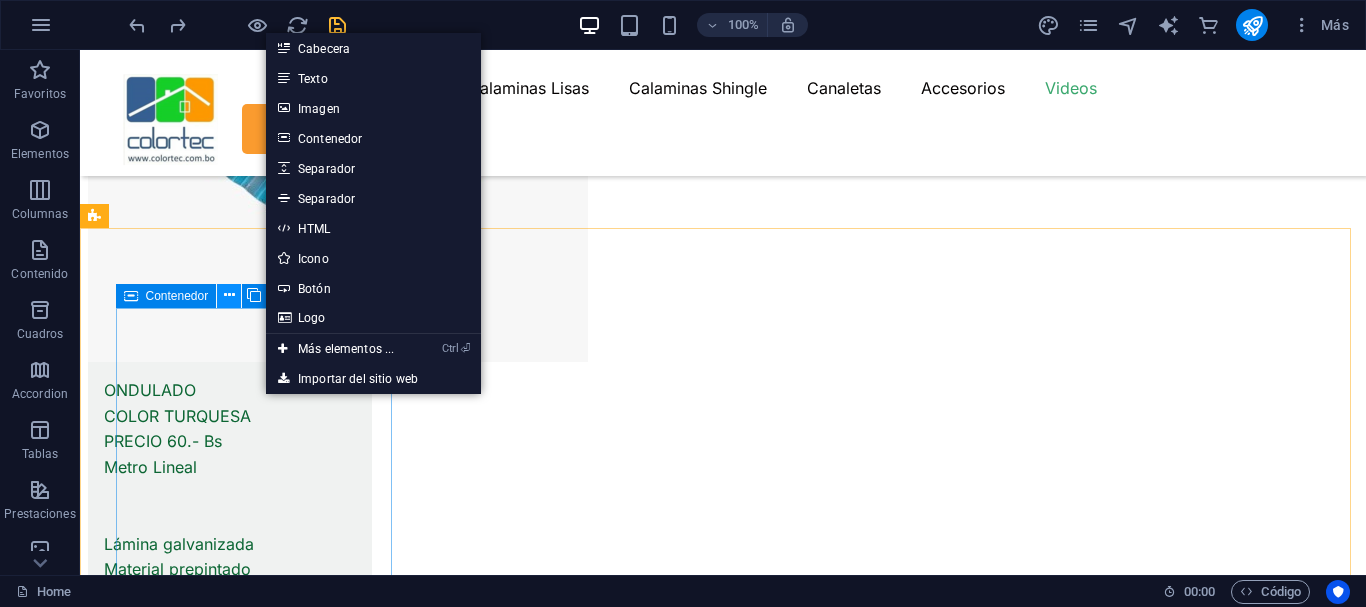 click at bounding box center (229, 295) 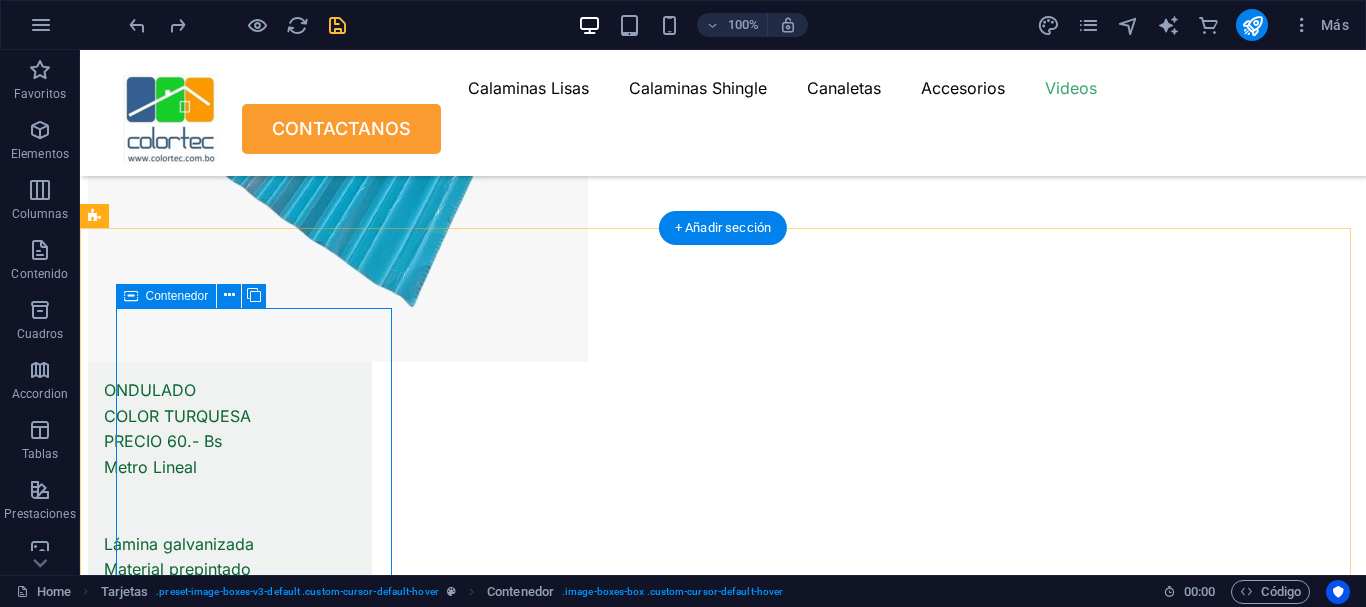 click on "Suelta el contenido aquí o  Añadir elementos  Pegar portapapeles" at bounding box center (242, 21609) 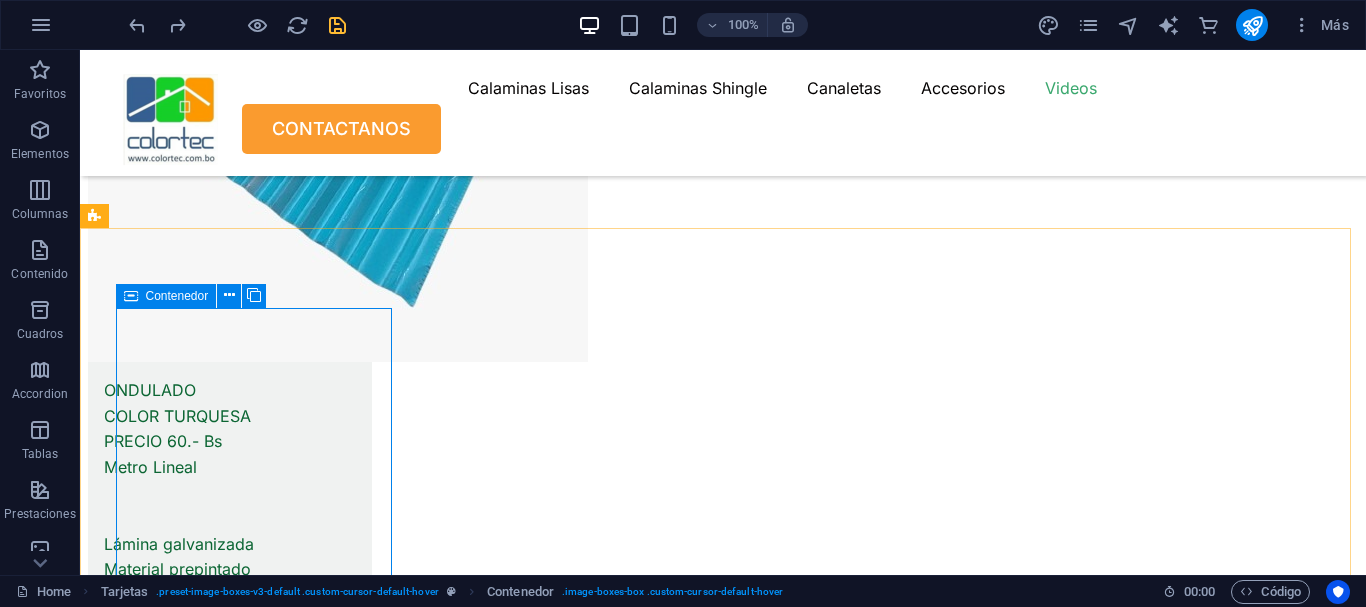 click on "Contenedor" at bounding box center (166, 296) 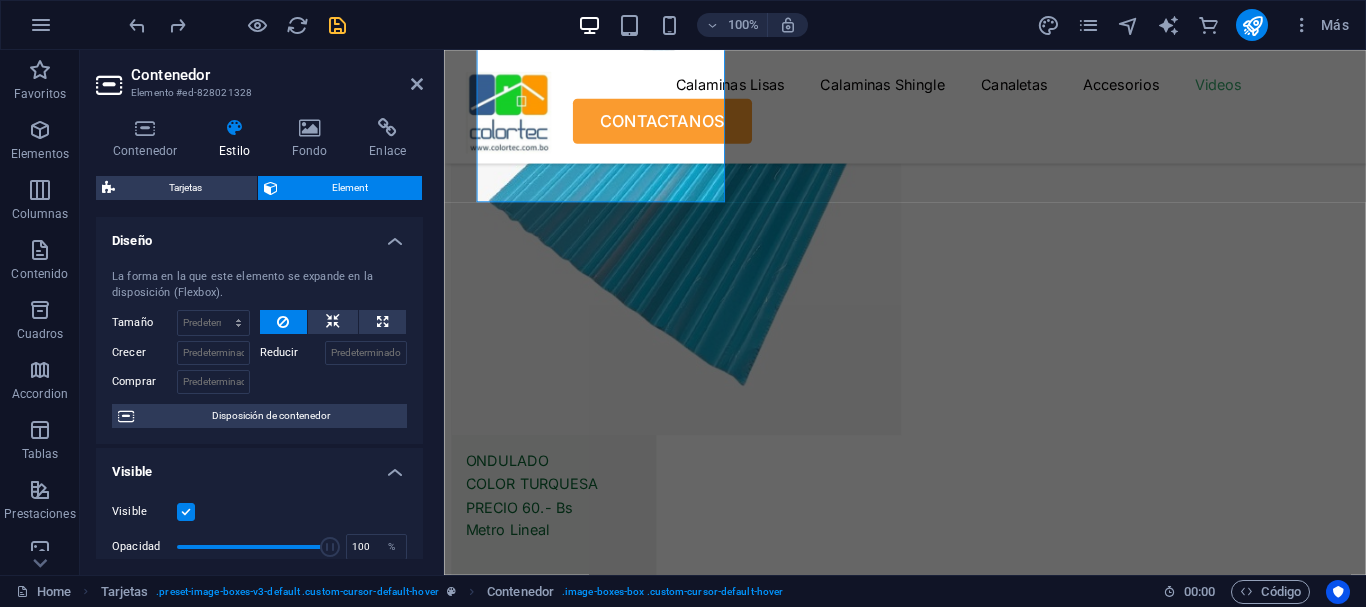 scroll, scrollTop: 10310, scrollLeft: 0, axis: vertical 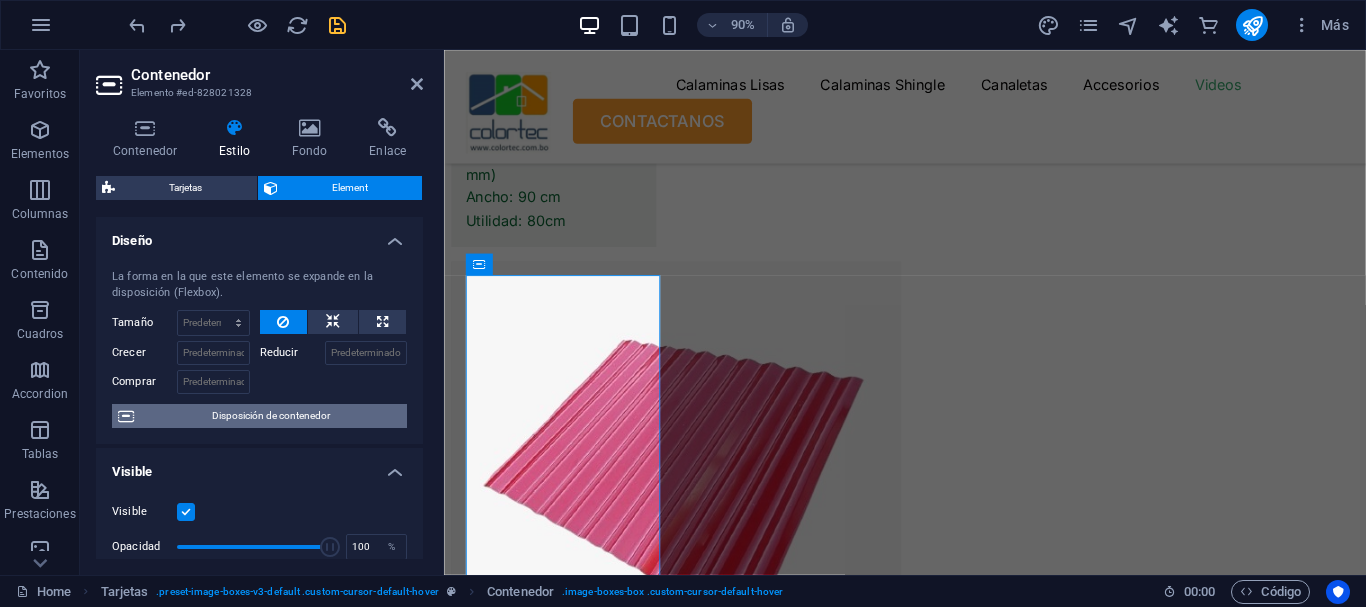 click on "Disposición de contenedor" at bounding box center (270, 416) 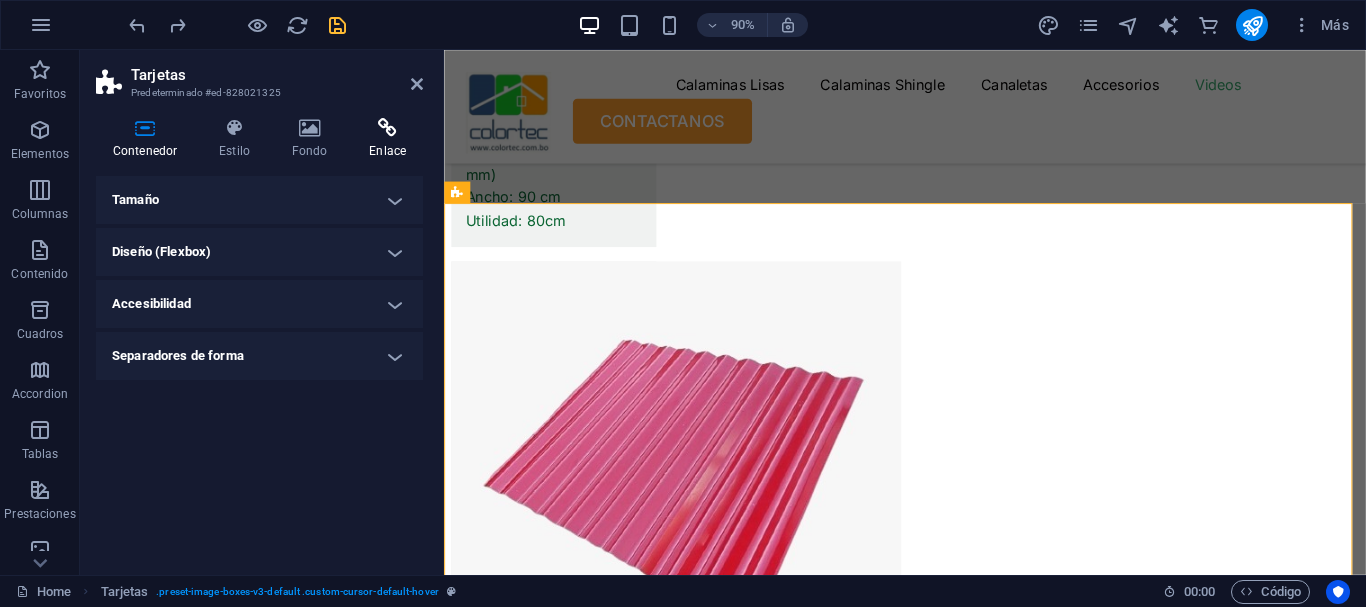 click at bounding box center (387, 128) 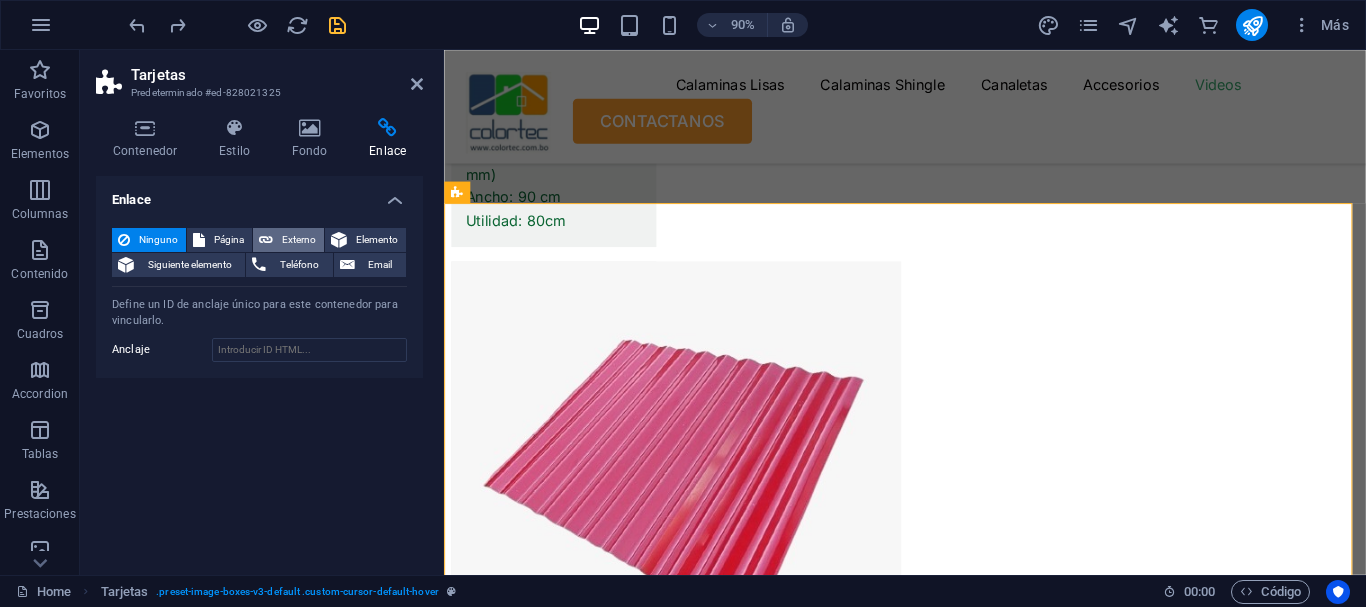 click on "Externo" at bounding box center (298, 240) 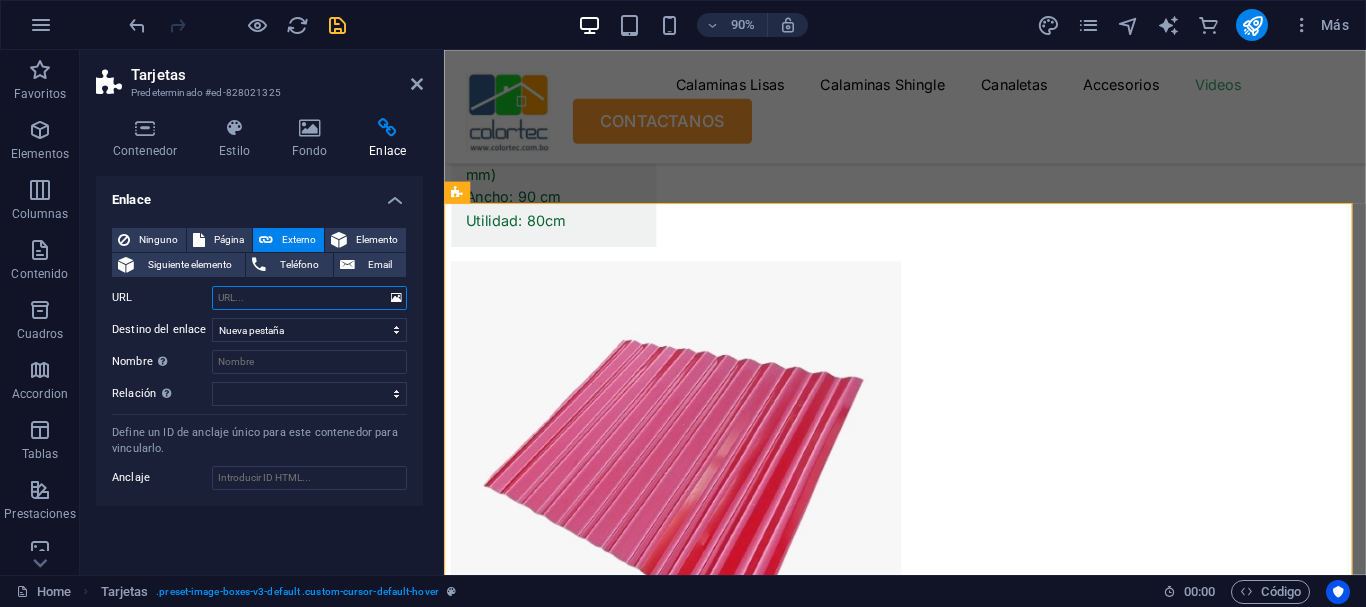 paste on "https://www.tiktok.com/@colortec/video/7330078063453113605?is_from_webapp=1&sender_device=pc&web_id=7534933748727645702" 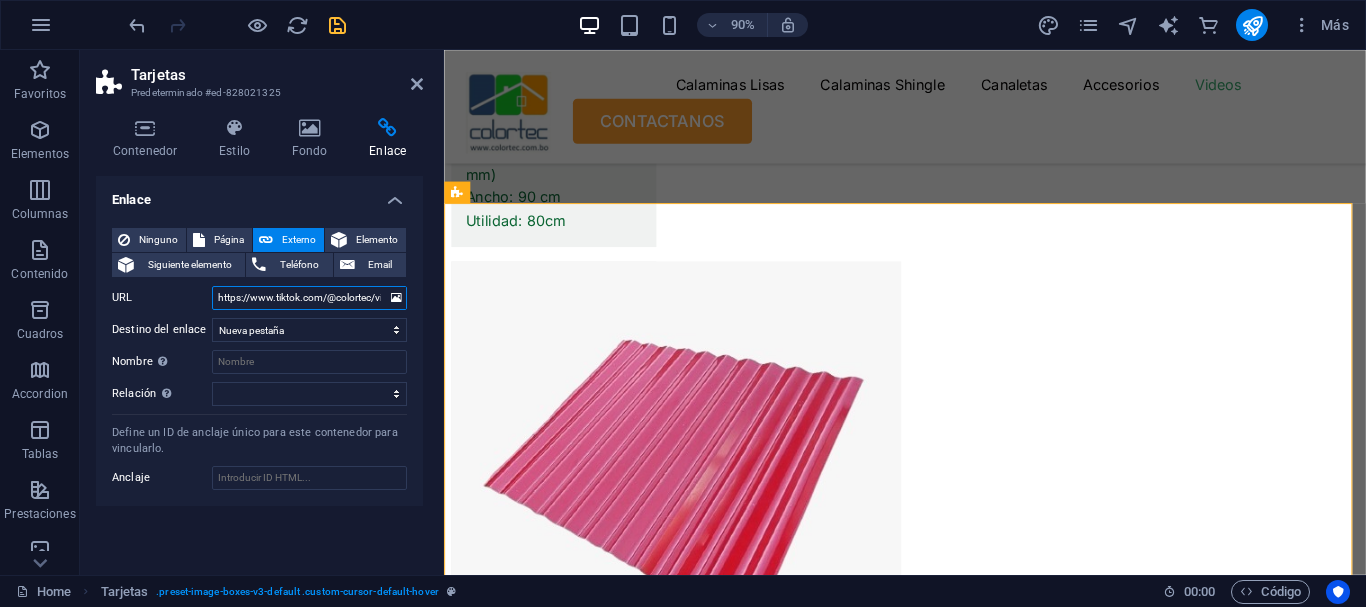 scroll, scrollTop: 0, scrollLeft: 454, axis: horizontal 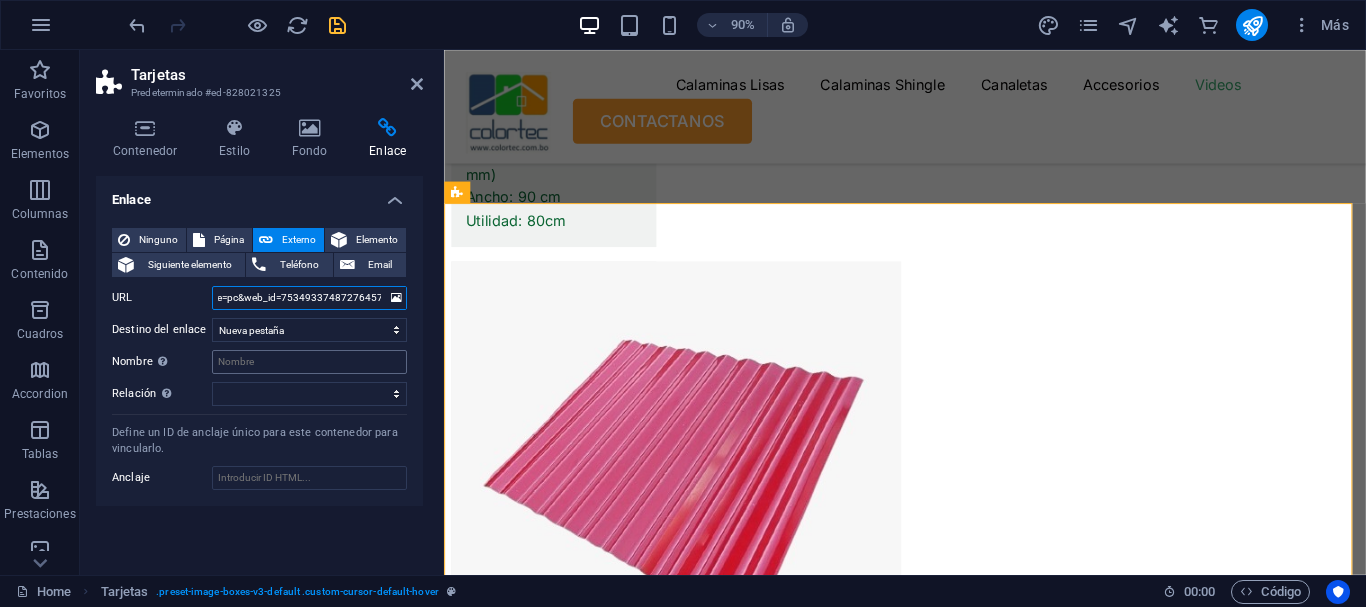 type on "https://www.tiktok.com/@colortec/video/7330078063453113605?is_from_webapp=1&sender_device=pc&web_id=7534933748727645702" 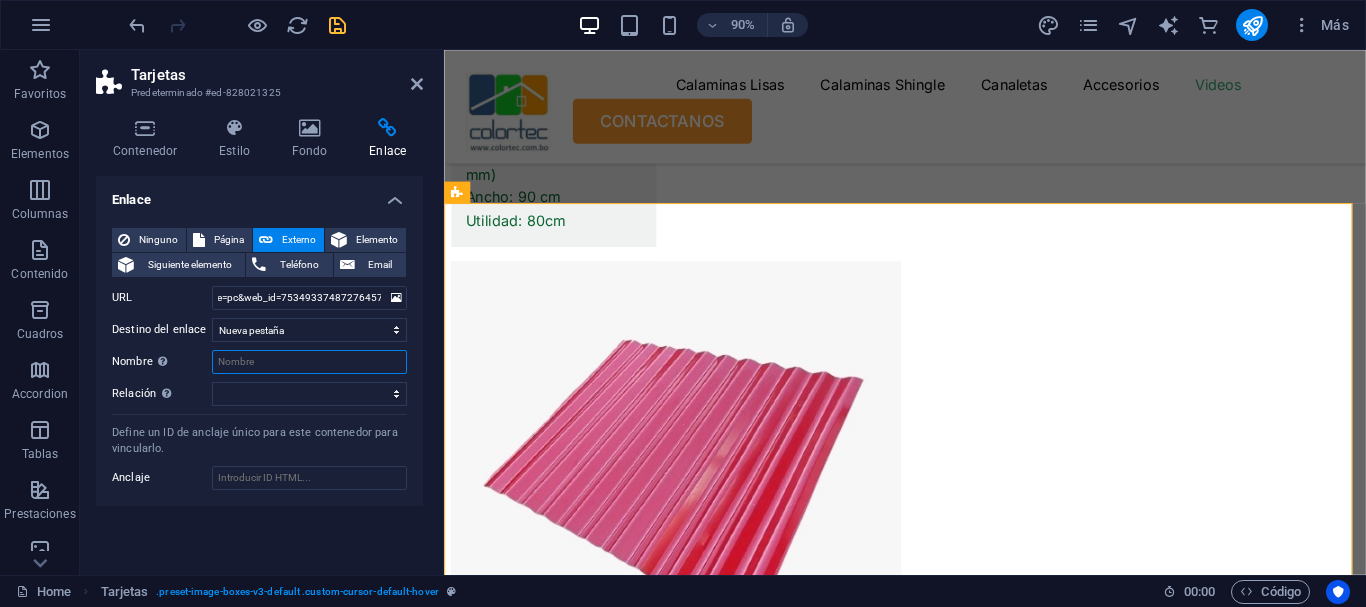 scroll, scrollTop: 0, scrollLeft: 0, axis: both 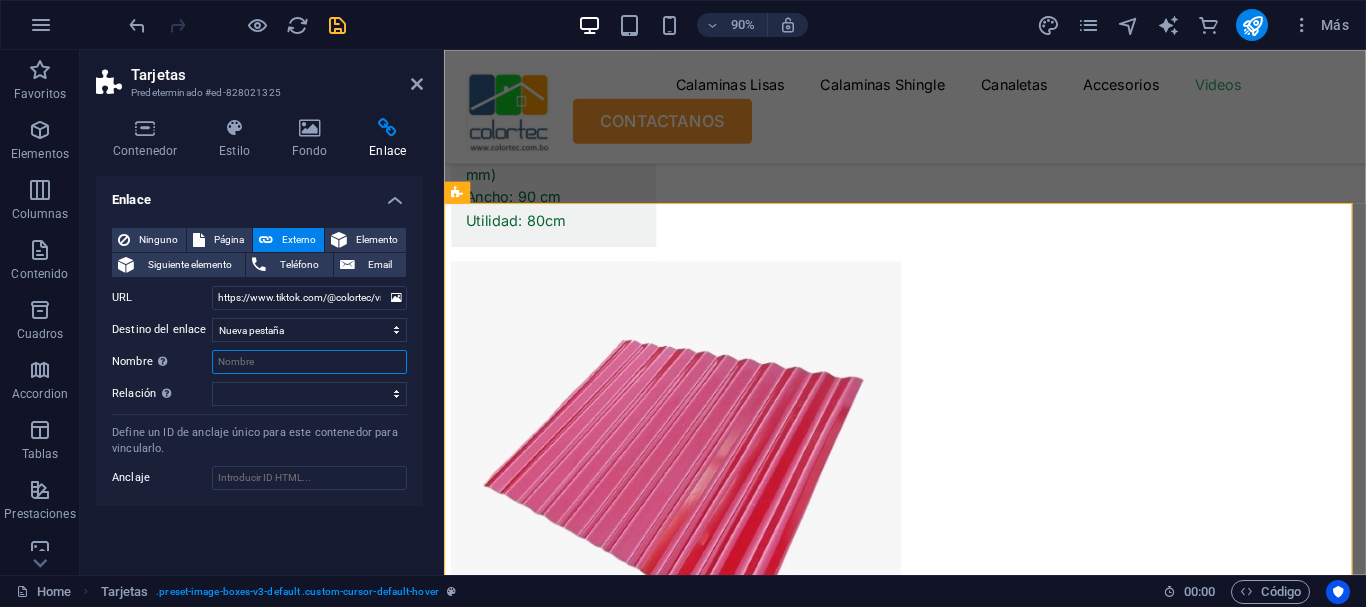 click on "Nombre Una descripción adicional del enlace no debería ser igual al texto del enlace. El título suele mostrarse como un texto de información cuando se mueve el ratón por encima del elemento. Déjalo en blanco en caso de dudas." at bounding box center (309, 362) 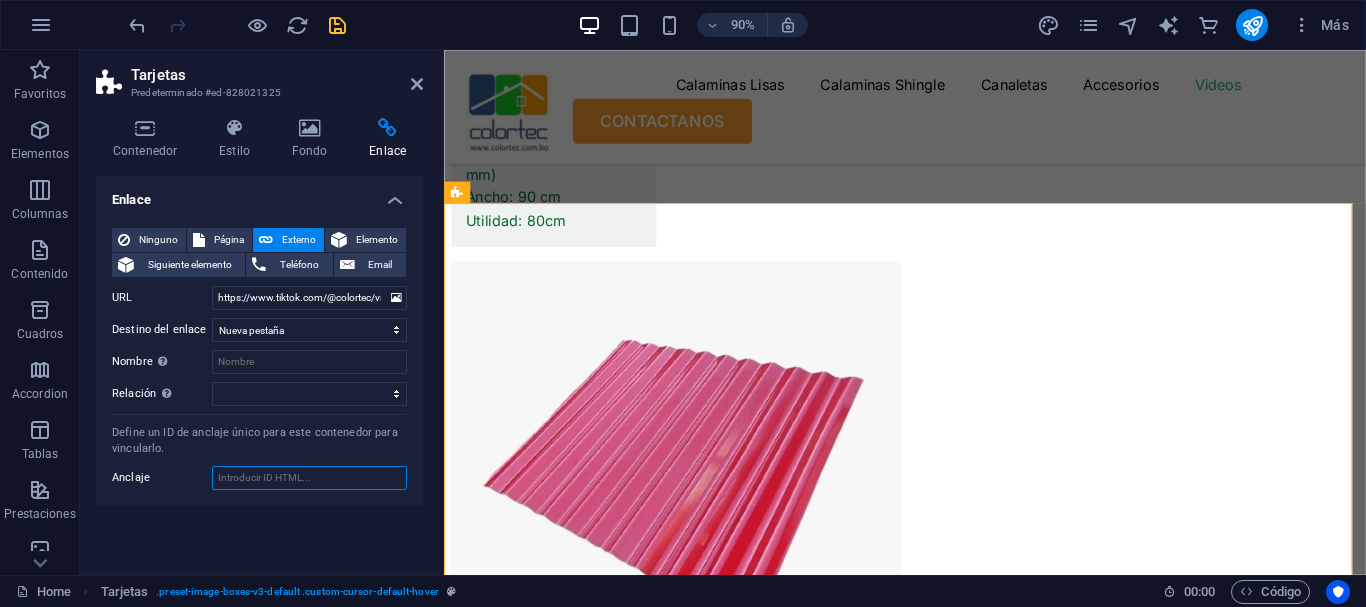 click on "Anclaje" at bounding box center (309, 478) 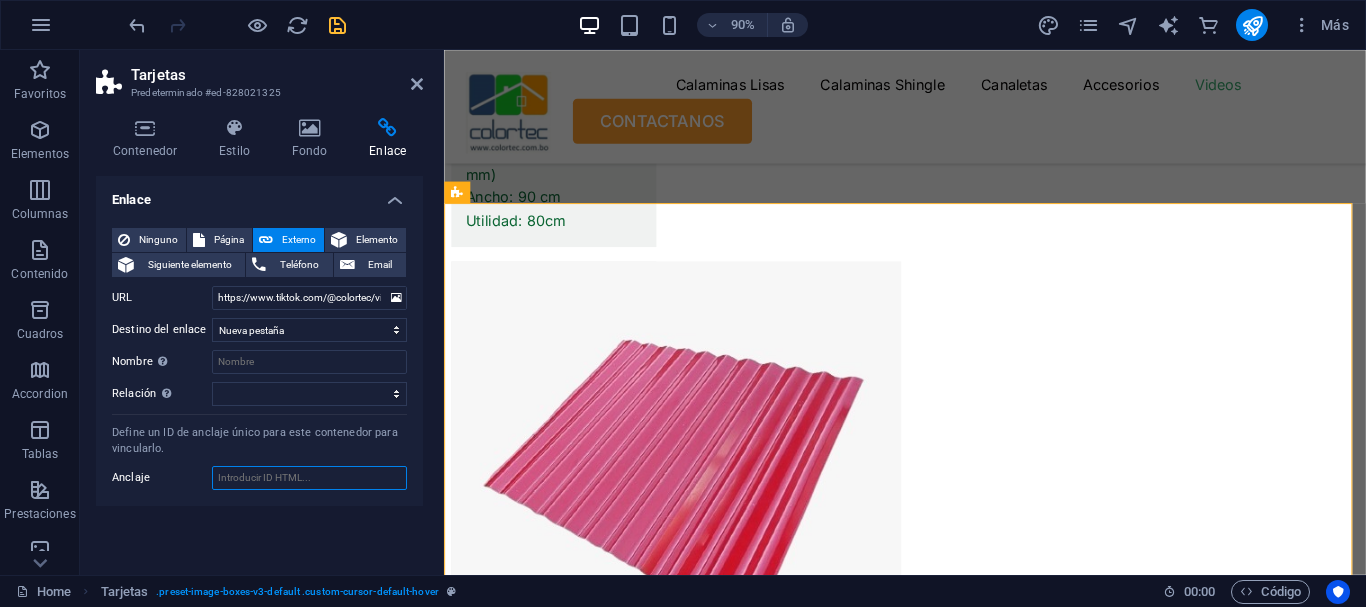 paste on "https://www.tiktok.com/@colortec/video/7330078063453113605?is_from_webapp=1&sender_device=pc&web_id=7534933748727645702" 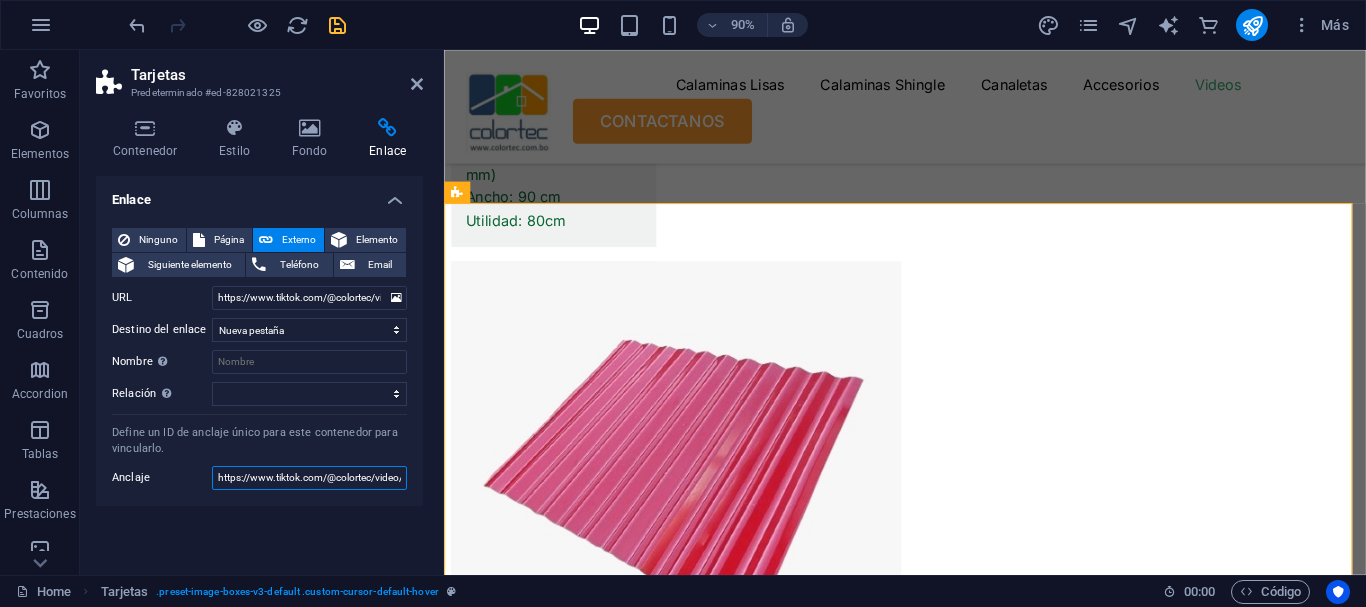 scroll, scrollTop: 0, scrollLeft: 434, axis: horizontal 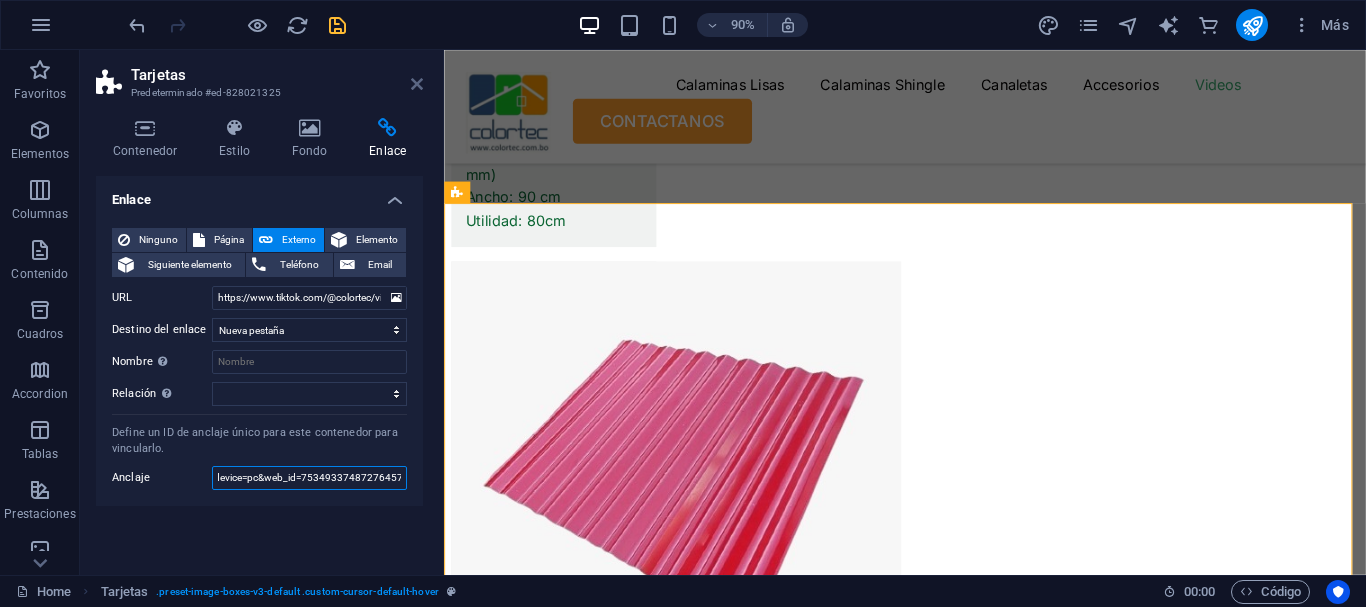 type on "https://www.tiktok.com/@colortec/video/7330078063453113605?is_from_webapp=1&sender_device=pc&web_id=7534933748727645702" 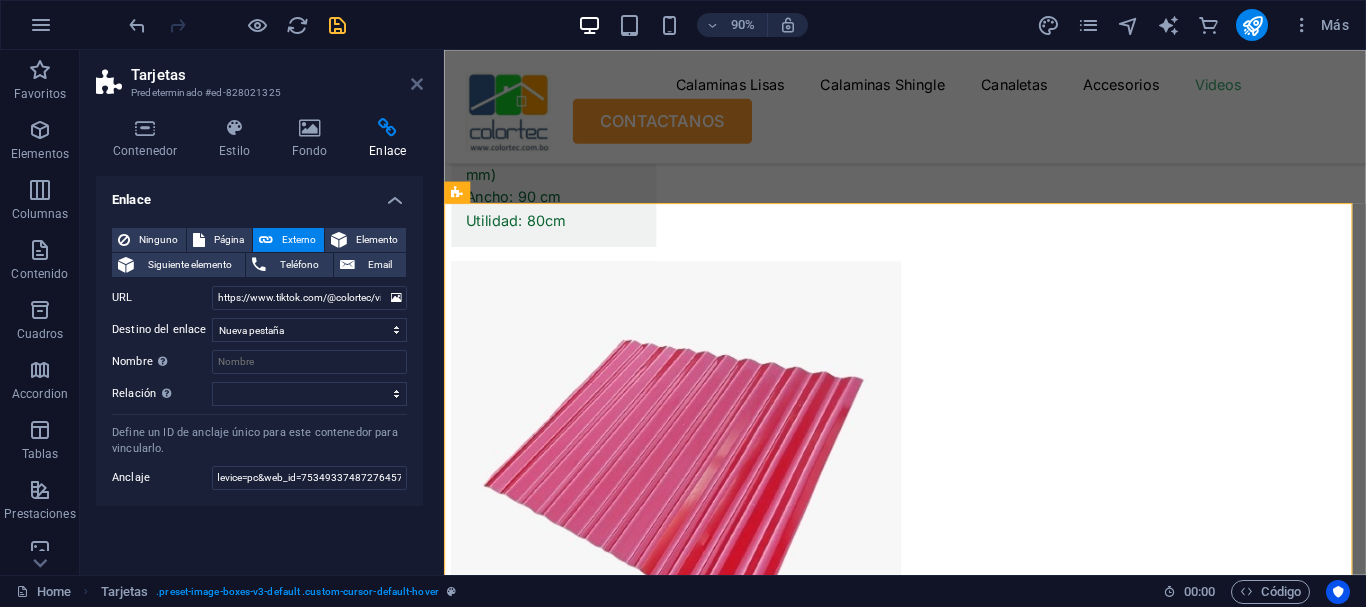 click at bounding box center [417, 84] 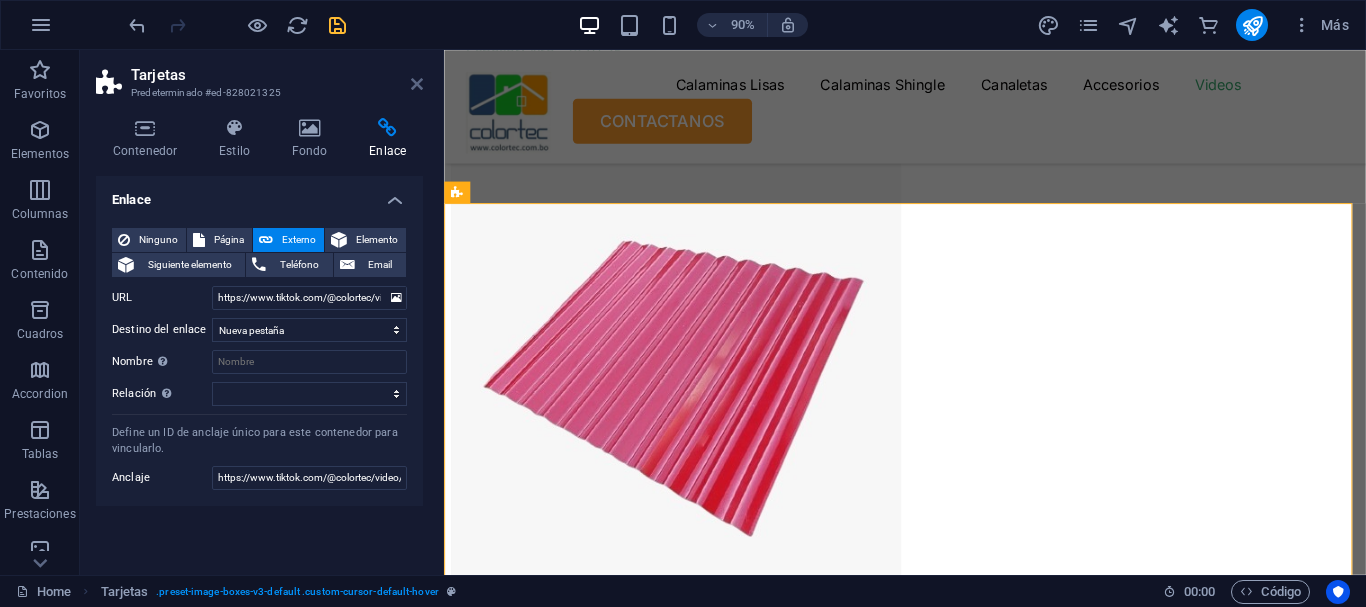 scroll, scrollTop: 9761, scrollLeft: 0, axis: vertical 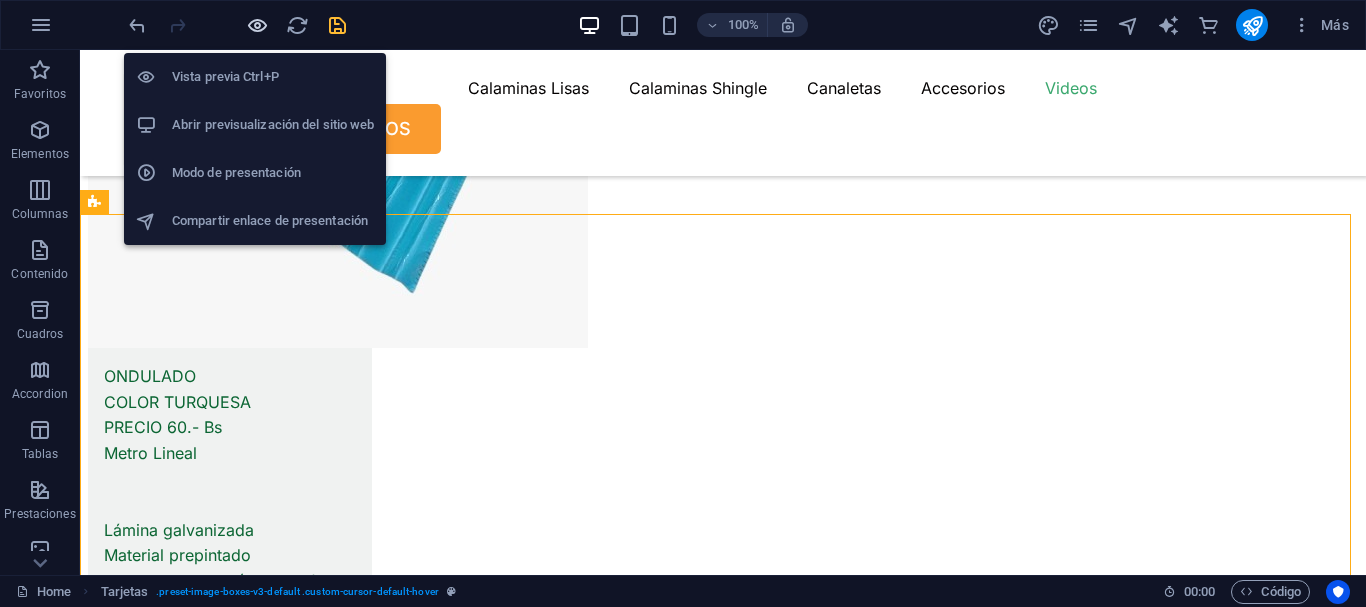 click at bounding box center (257, 25) 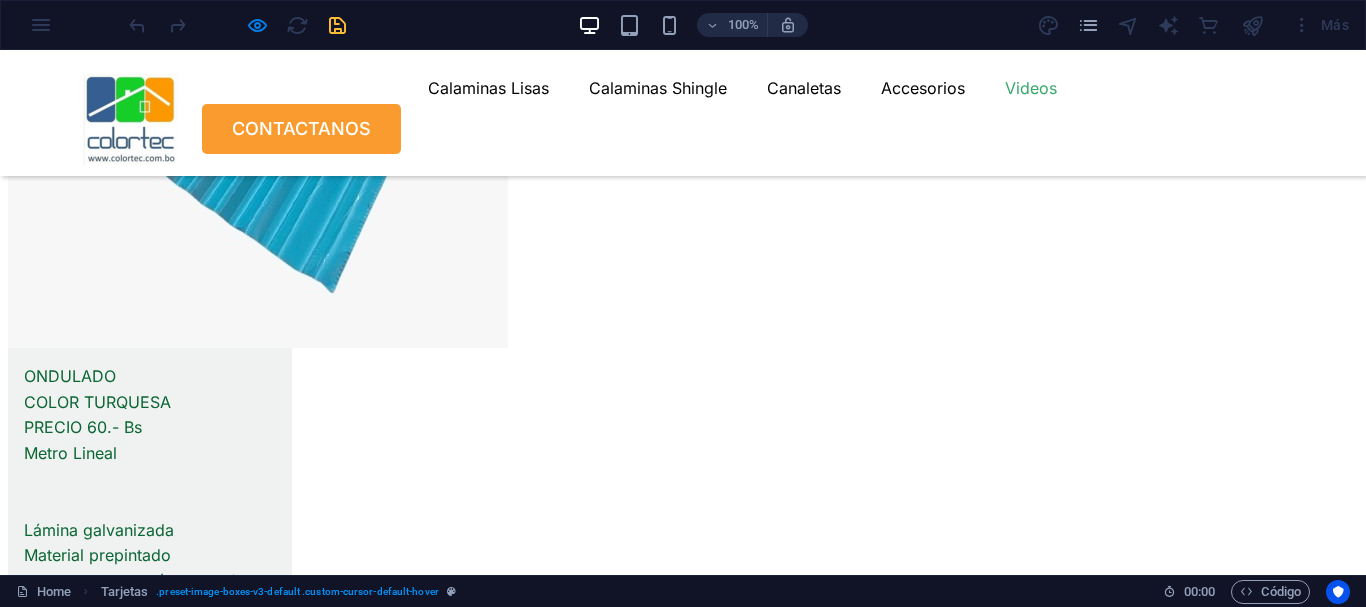 click on "Suelta el contenido aquí o  Añadir elementos  Pegar portapapeles" at bounding box center [171, 21527] 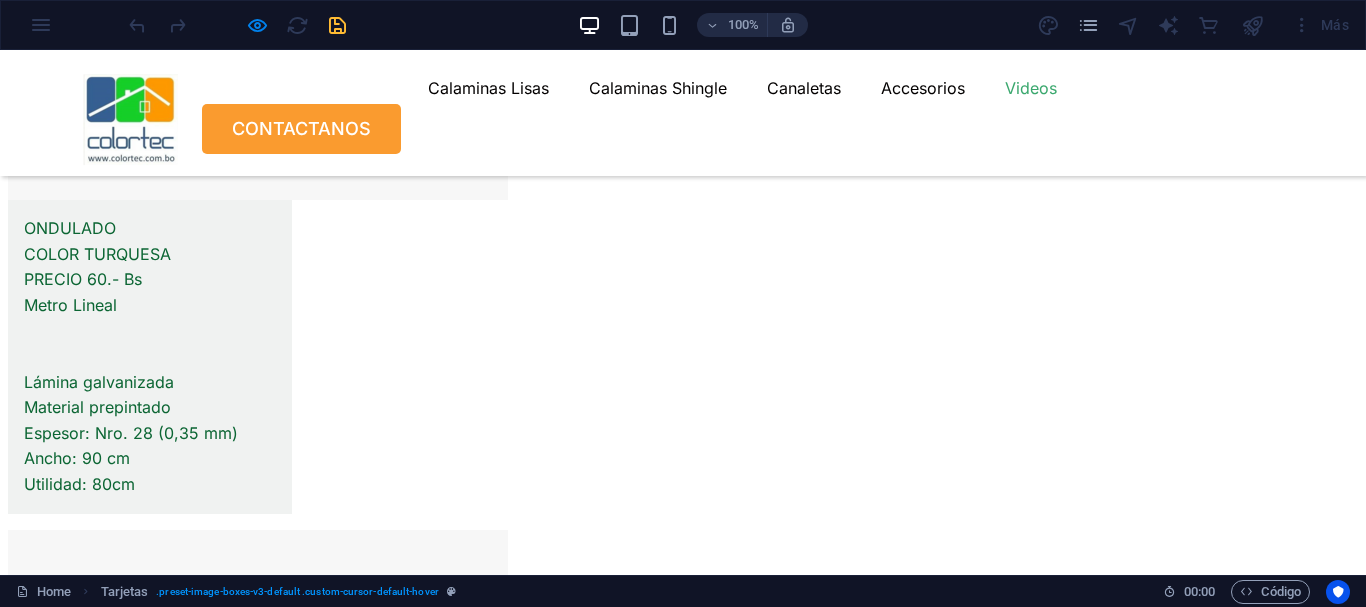 scroll, scrollTop: 9874, scrollLeft: 0, axis: vertical 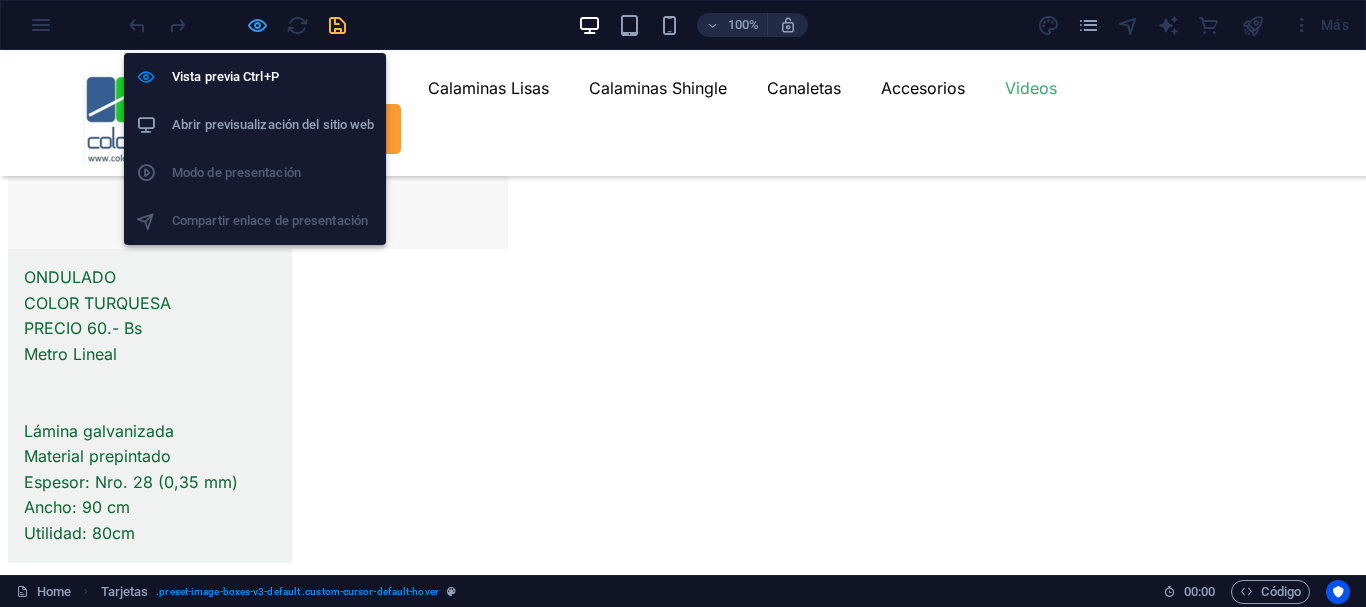 click at bounding box center (257, 25) 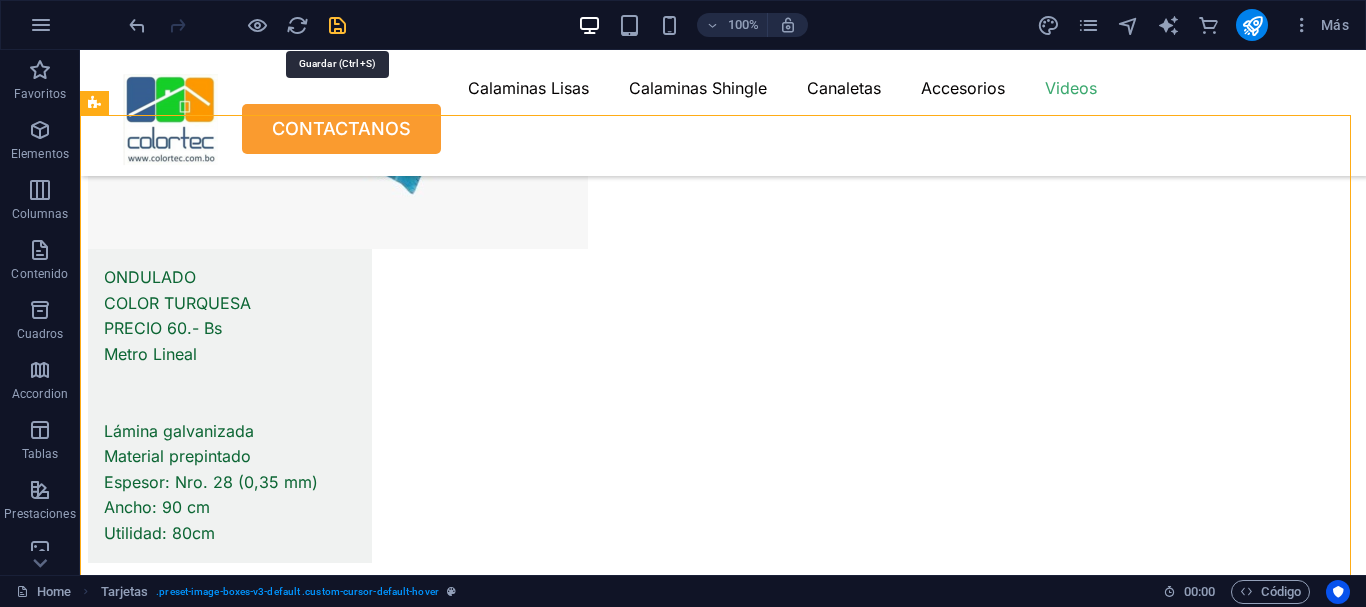 click at bounding box center [337, 25] 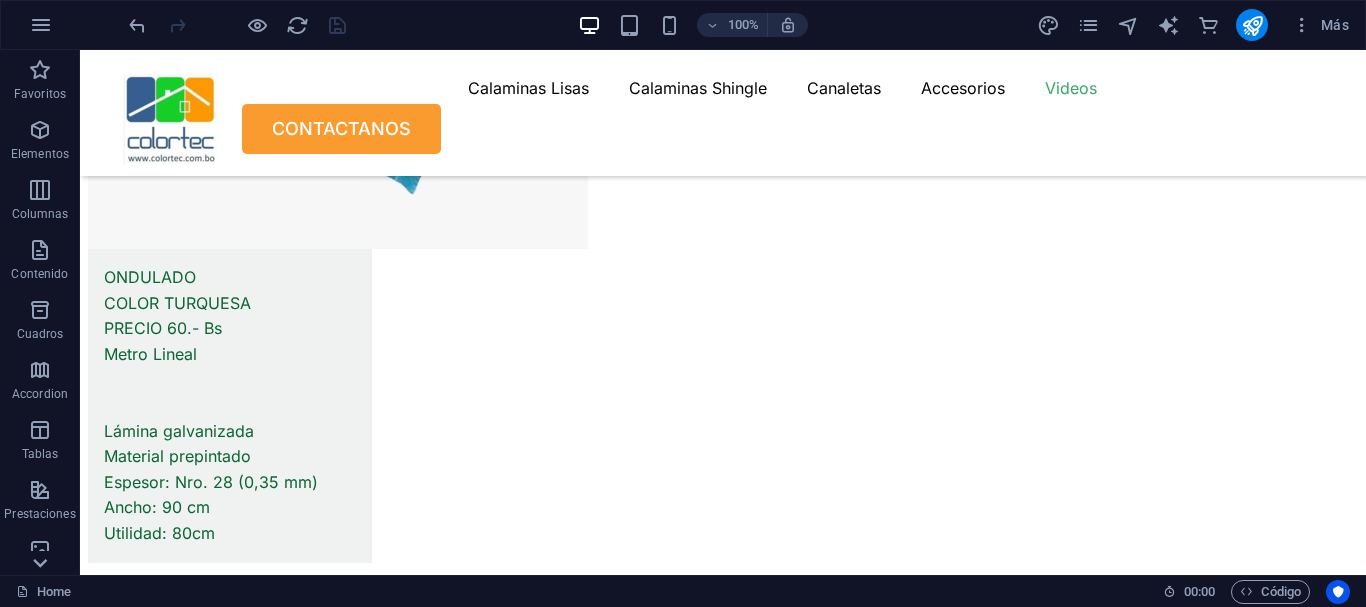 click 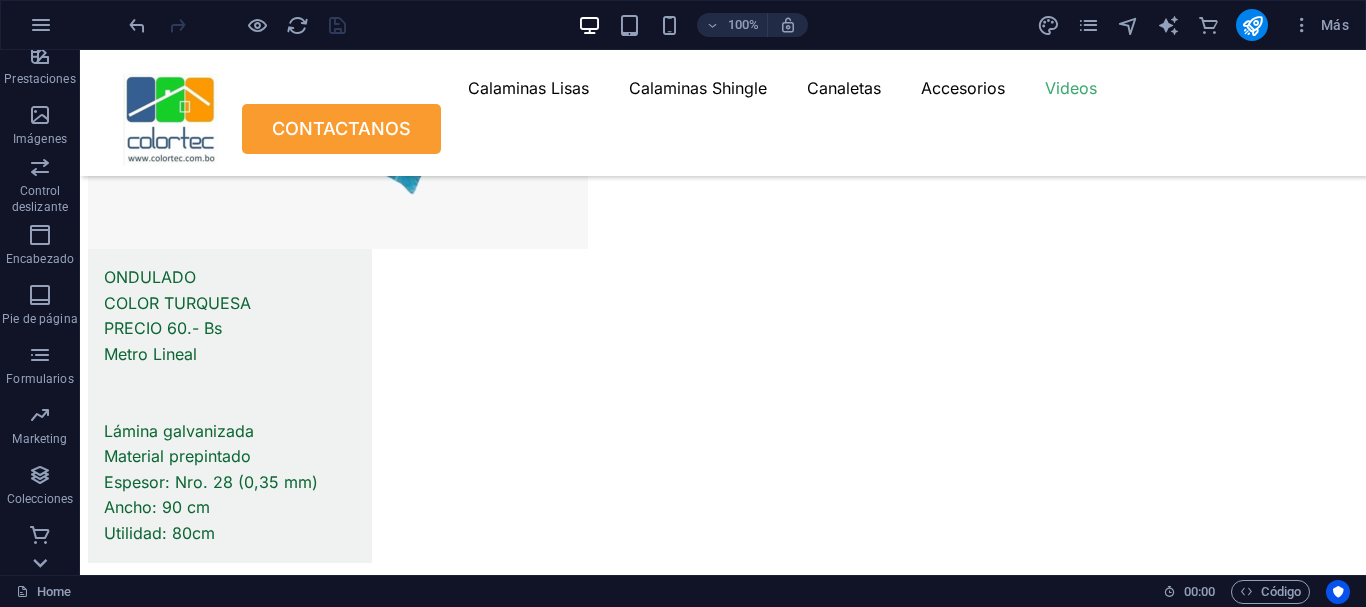 click on "Favoritos Elementos Columnas Contenido Cuadros Accordion Tablas Prestaciones Imágenes Control deslizante Encabezado Pie de página Formularios Marketing Colecciones Comercio" at bounding box center (40, 312) 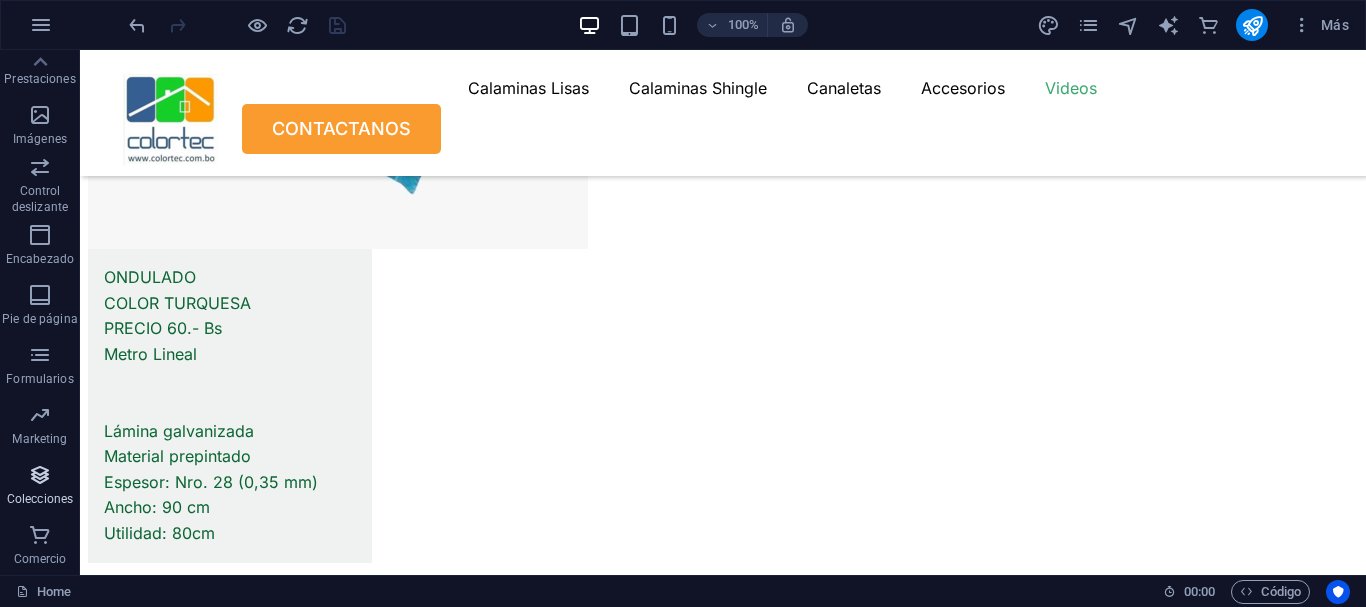 click at bounding box center [40, 475] 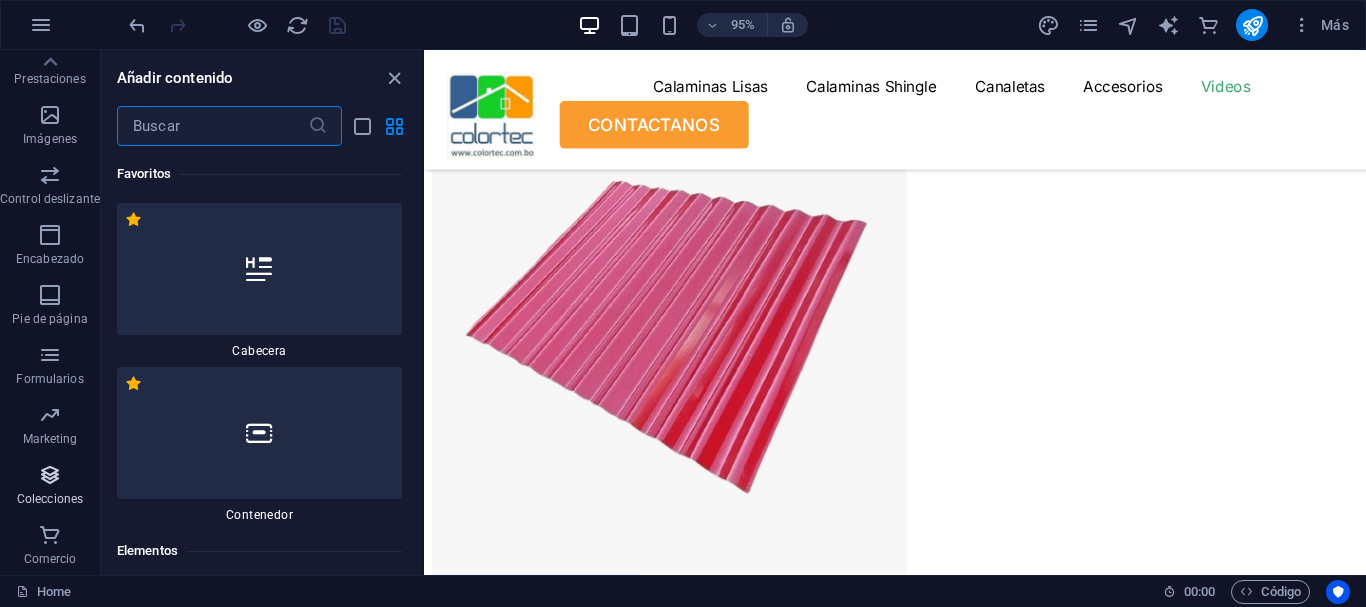 scroll, scrollTop: 33943, scrollLeft: 0, axis: vertical 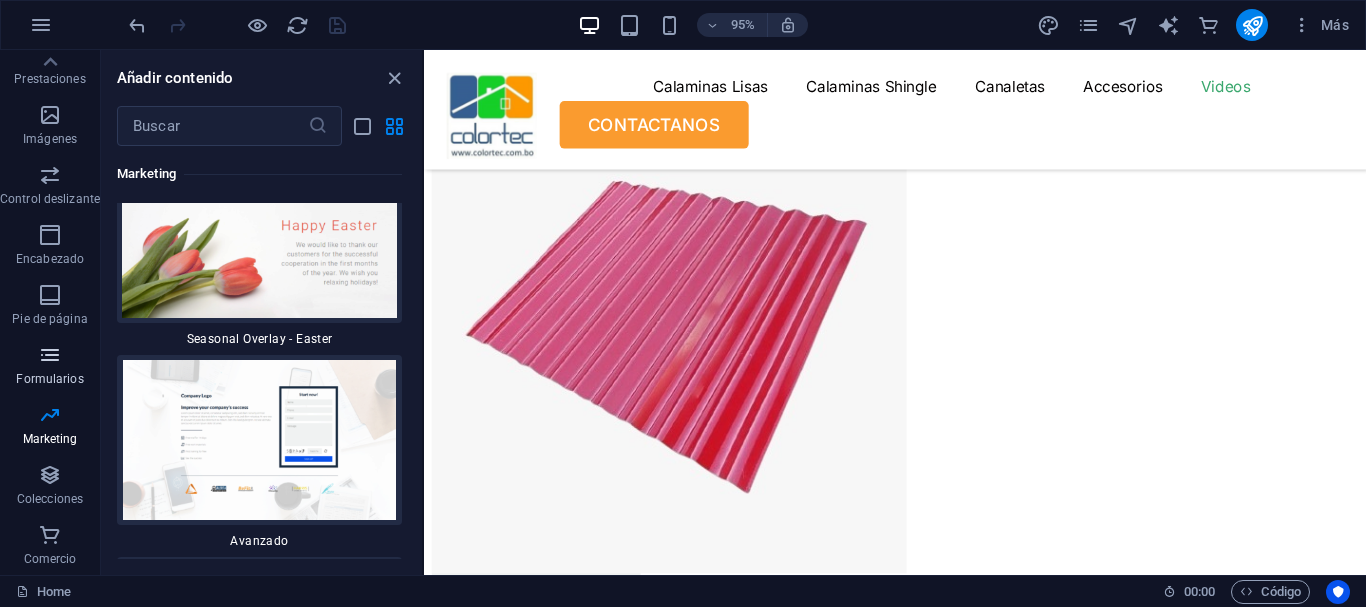 click on "Formularios" at bounding box center (49, 379) 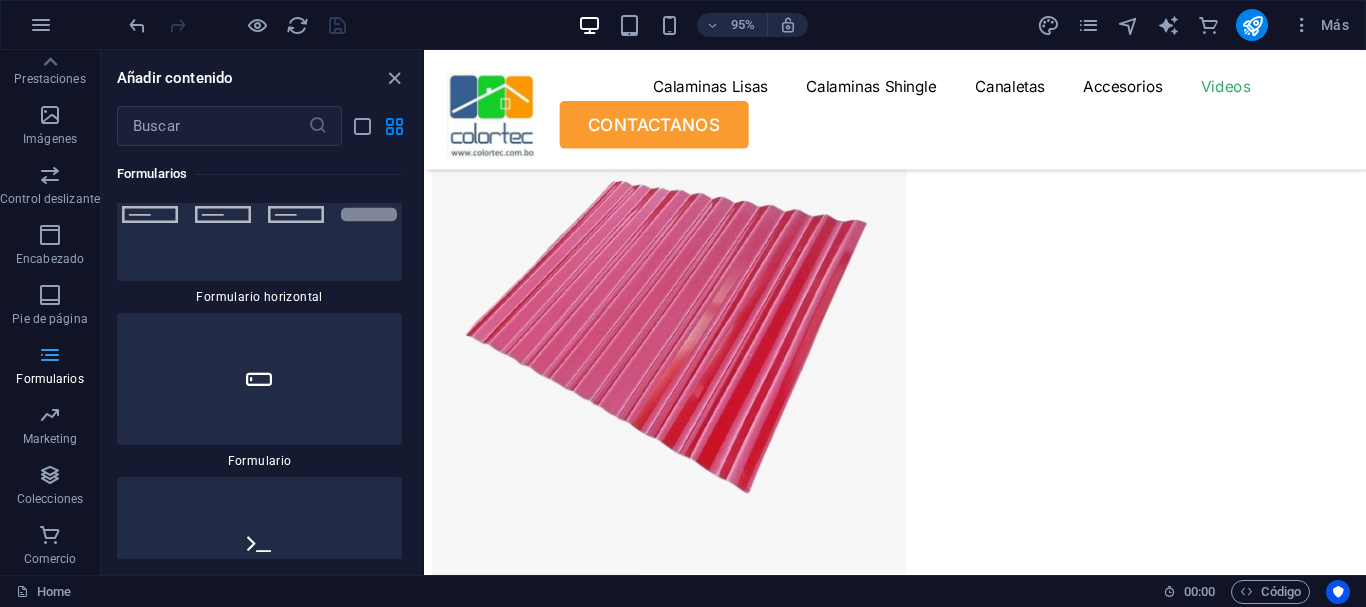scroll, scrollTop: 29442, scrollLeft: 0, axis: vertical 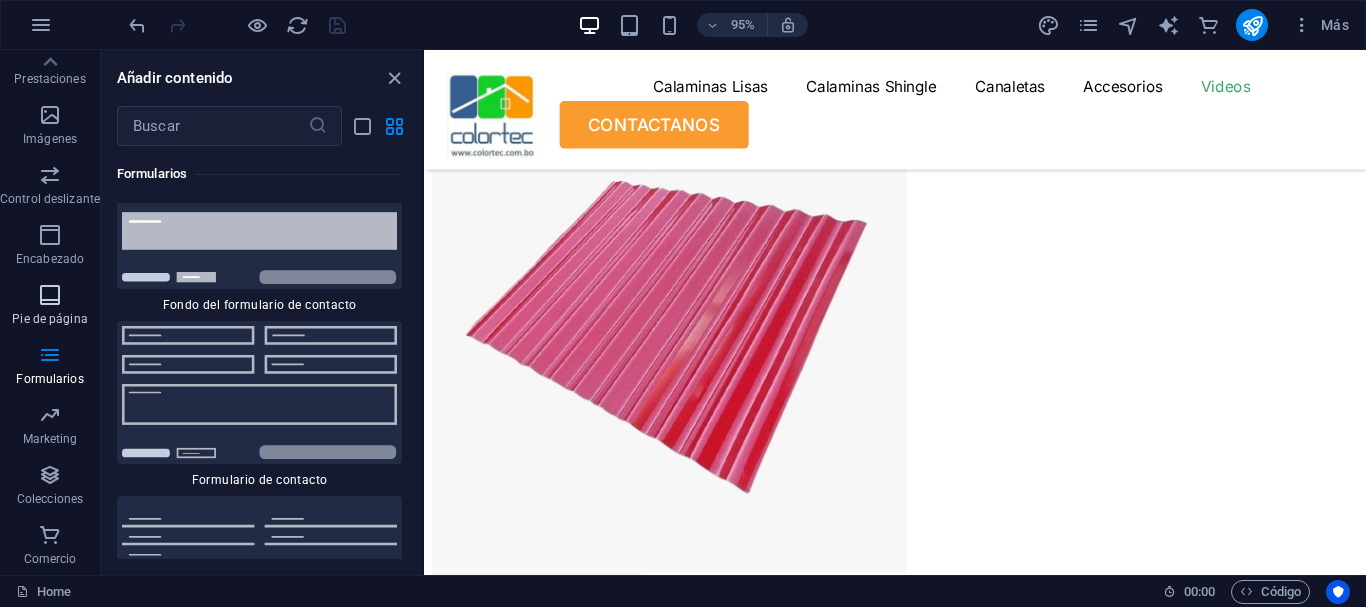 click on "Pie de página" at bounding box center [49, 319] 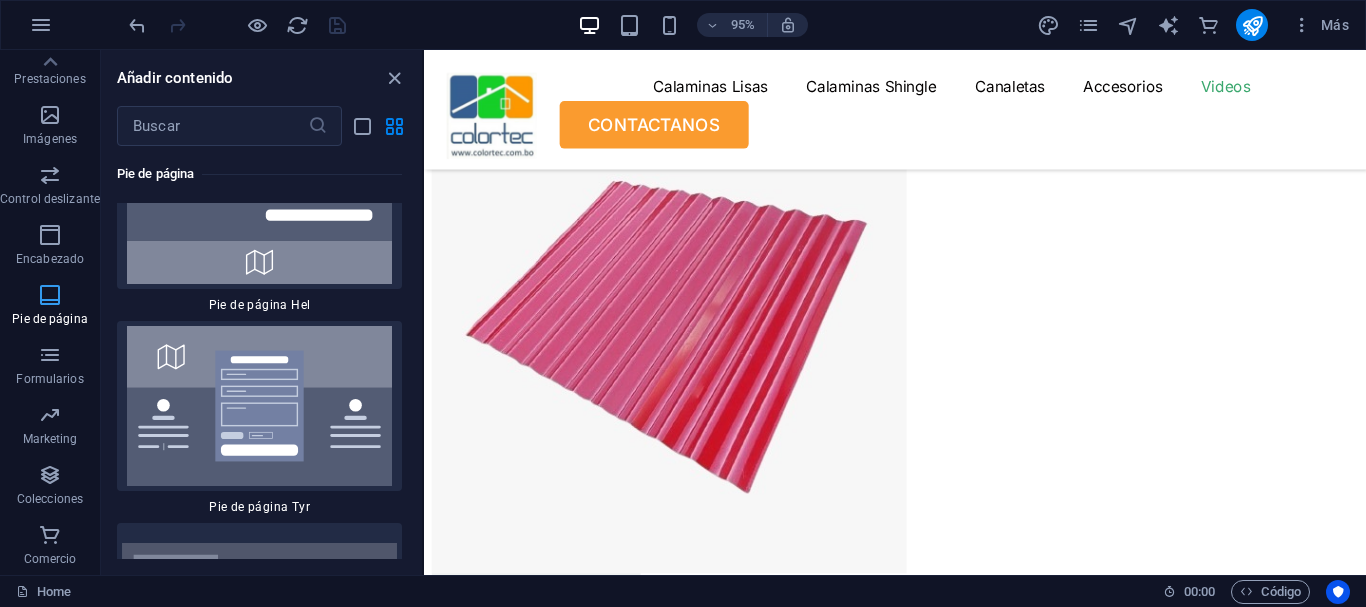 scroll, scrollTop: 26796, scrollLeft: 0, axis: vertical 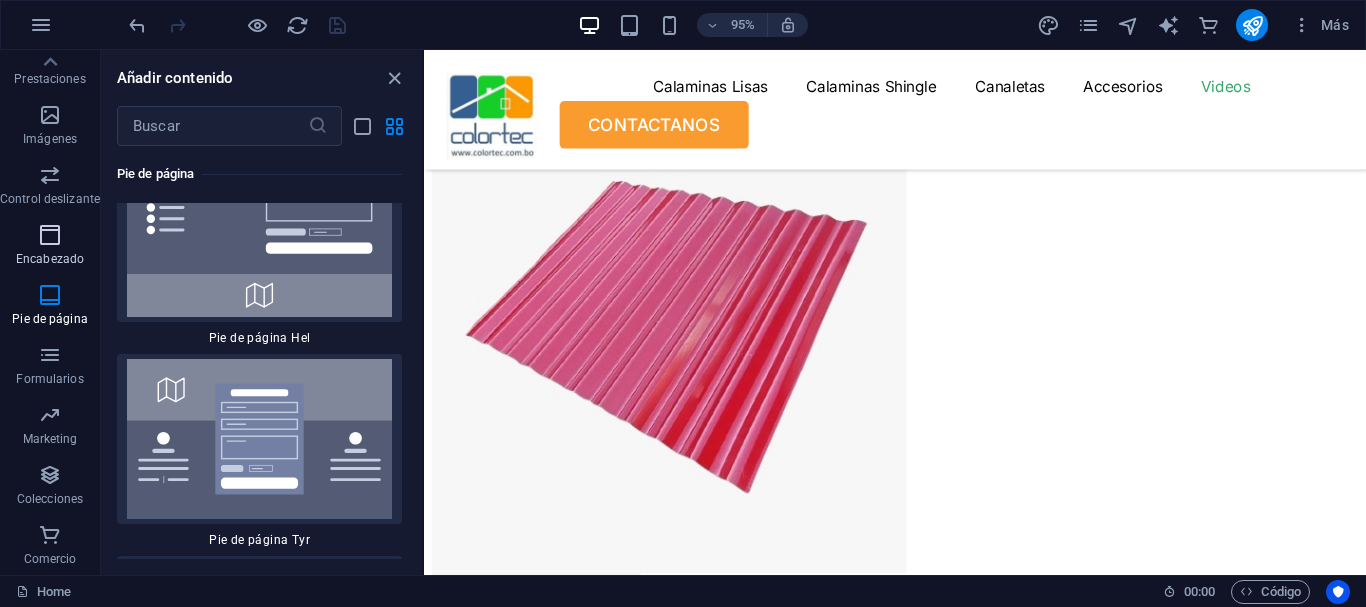 click on "Encabezado" at bounding box center [50, 247] 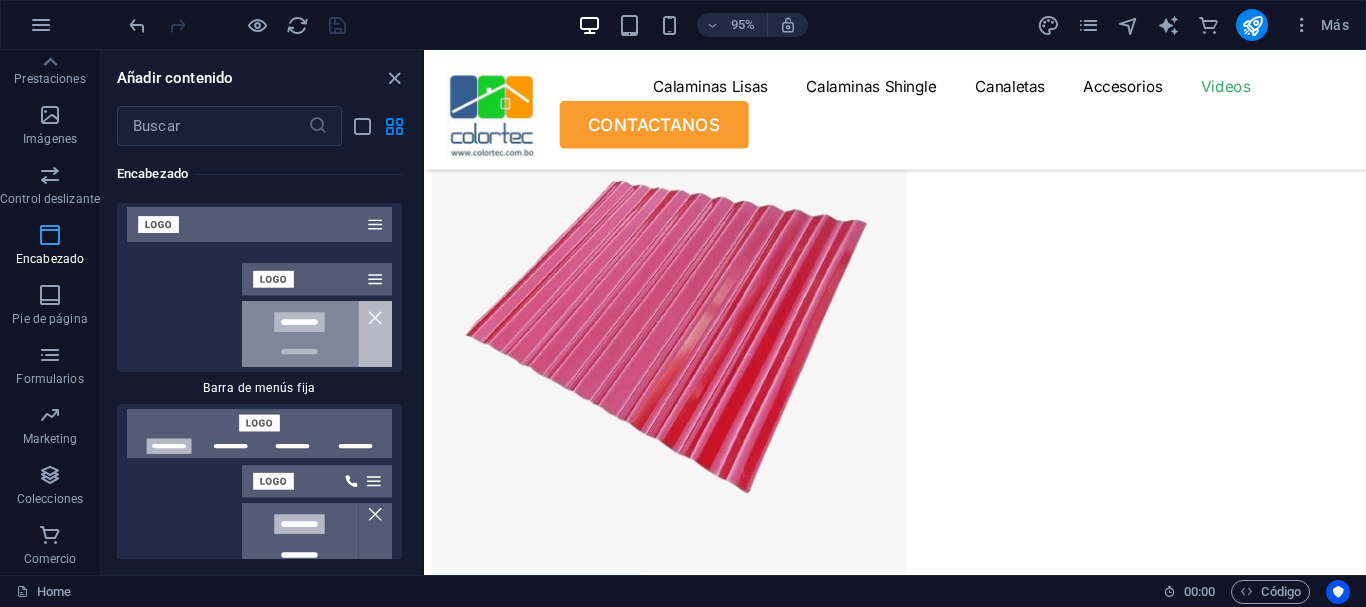 scroll, scrollTop: 24033, scrollLeft: 0, axis: vertical 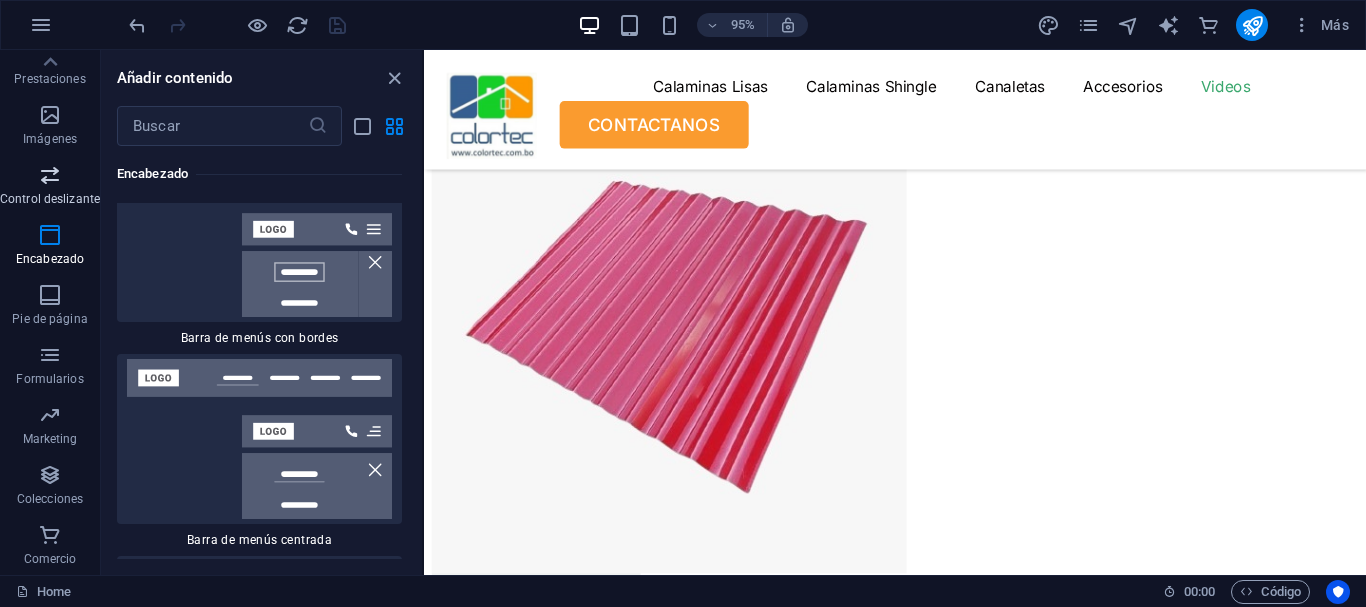 click at bounding box center (50, 175) 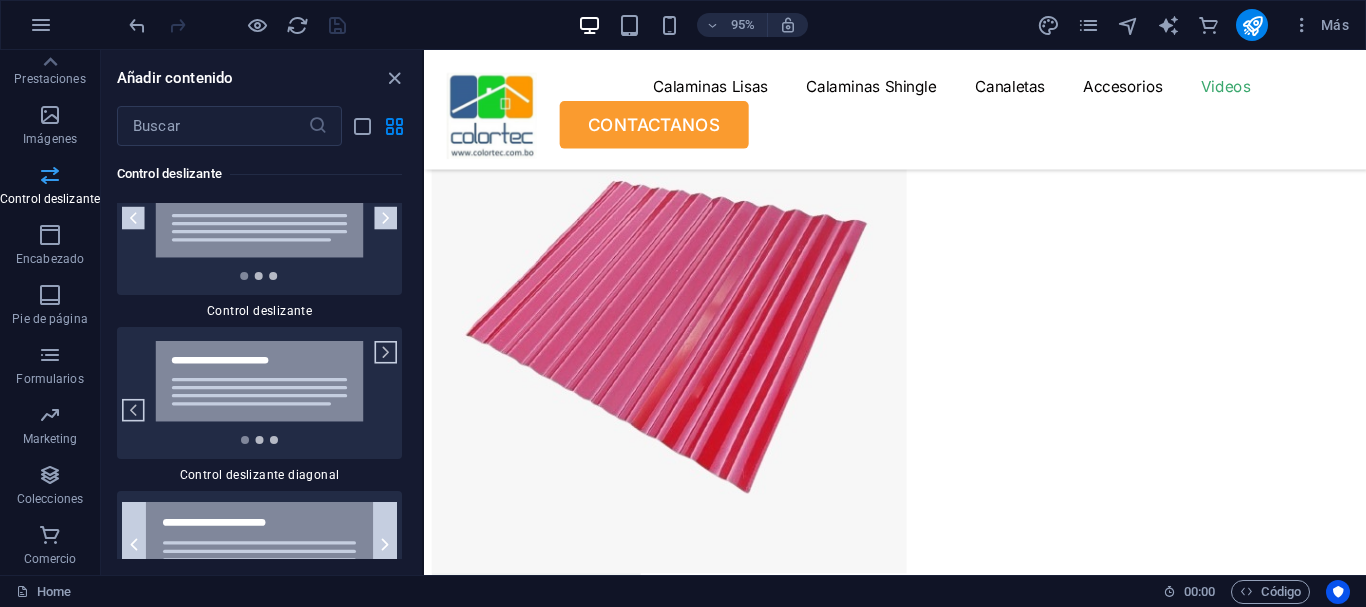 scroll, scrollTop: 22772, scrollLeft: 0, axis: vertical 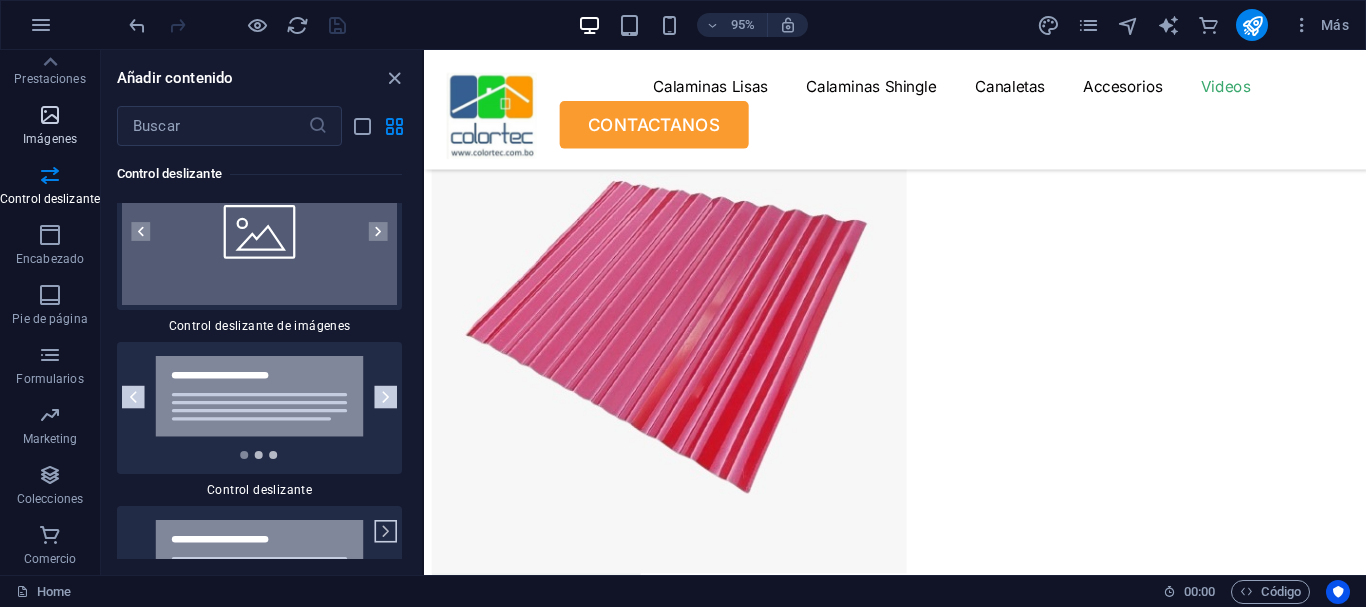 click on "Imágenes" at bounding box center [50, 139] 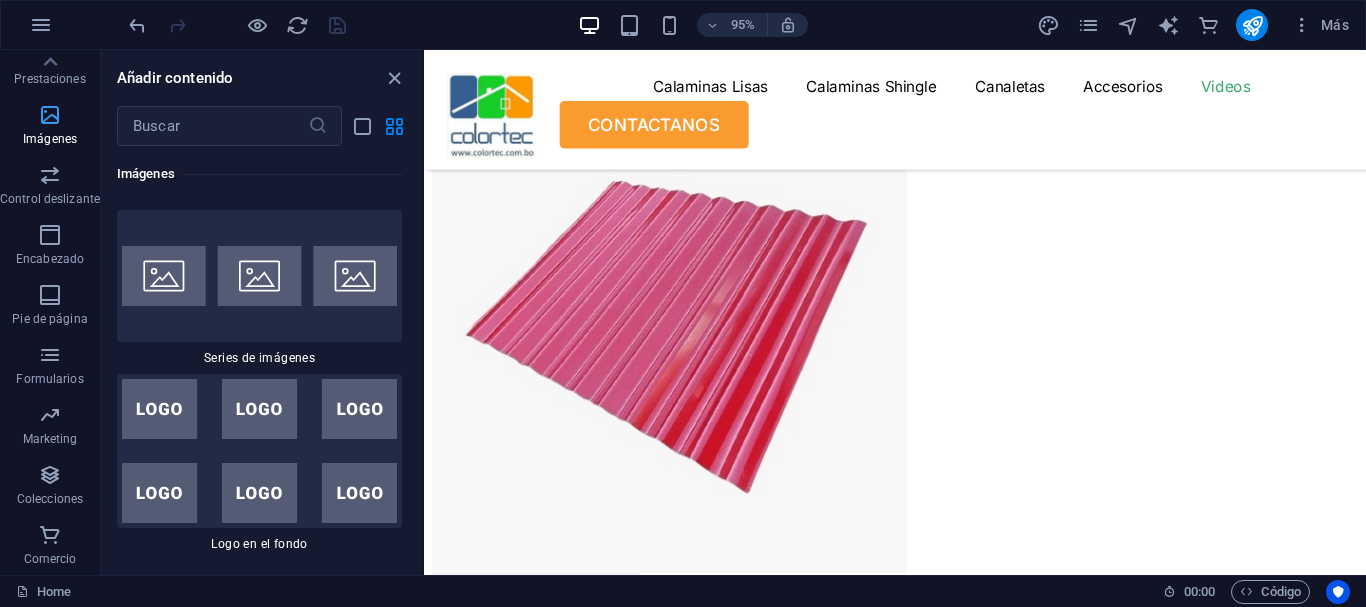 scroll, scrollTop: 20137, scrollLeft: 0, axis: vertical 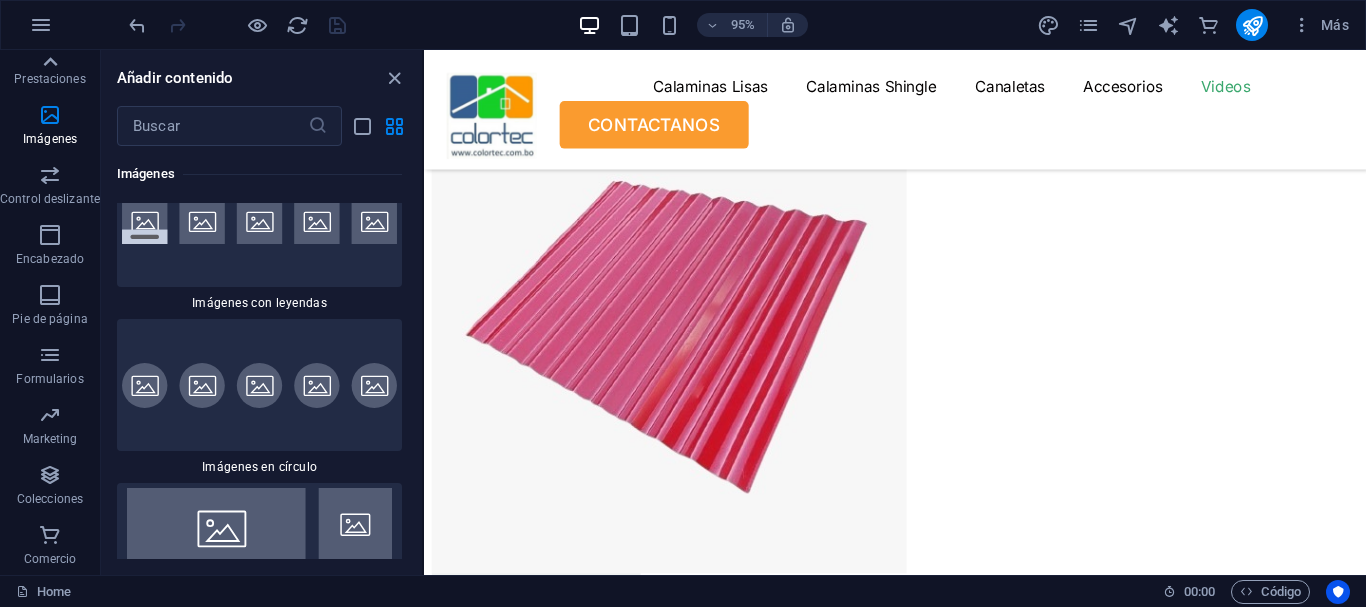 click 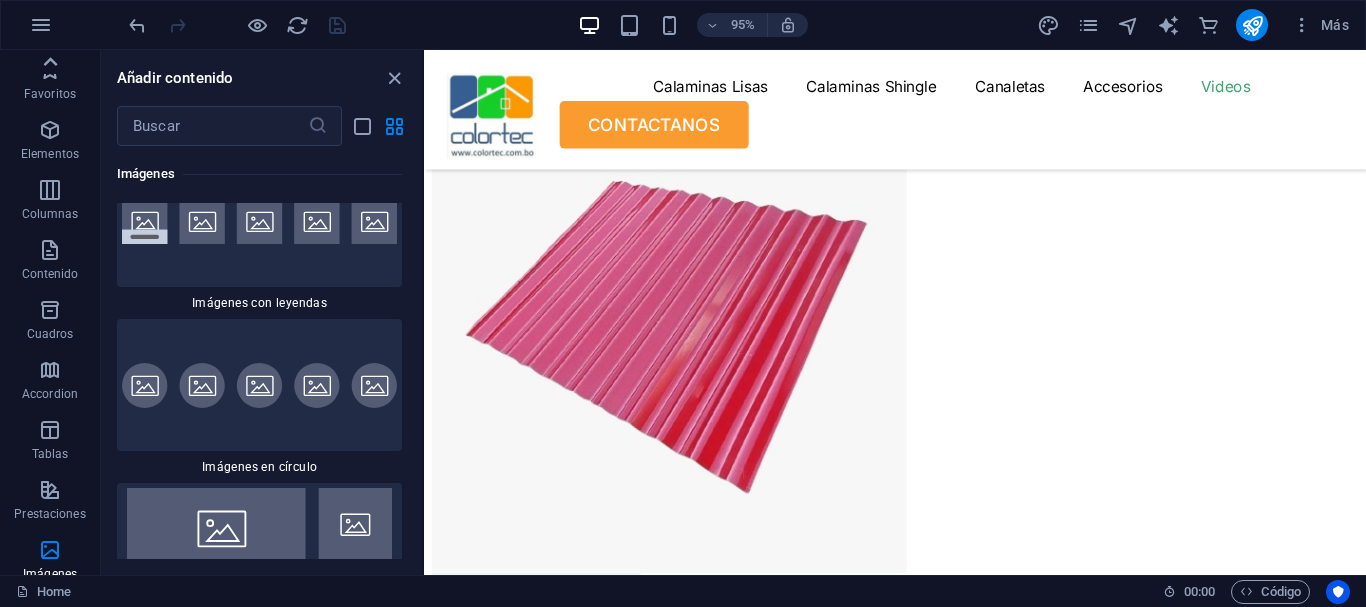 scroll, scrollTop: 0, scrollLeft: 0, axis: both 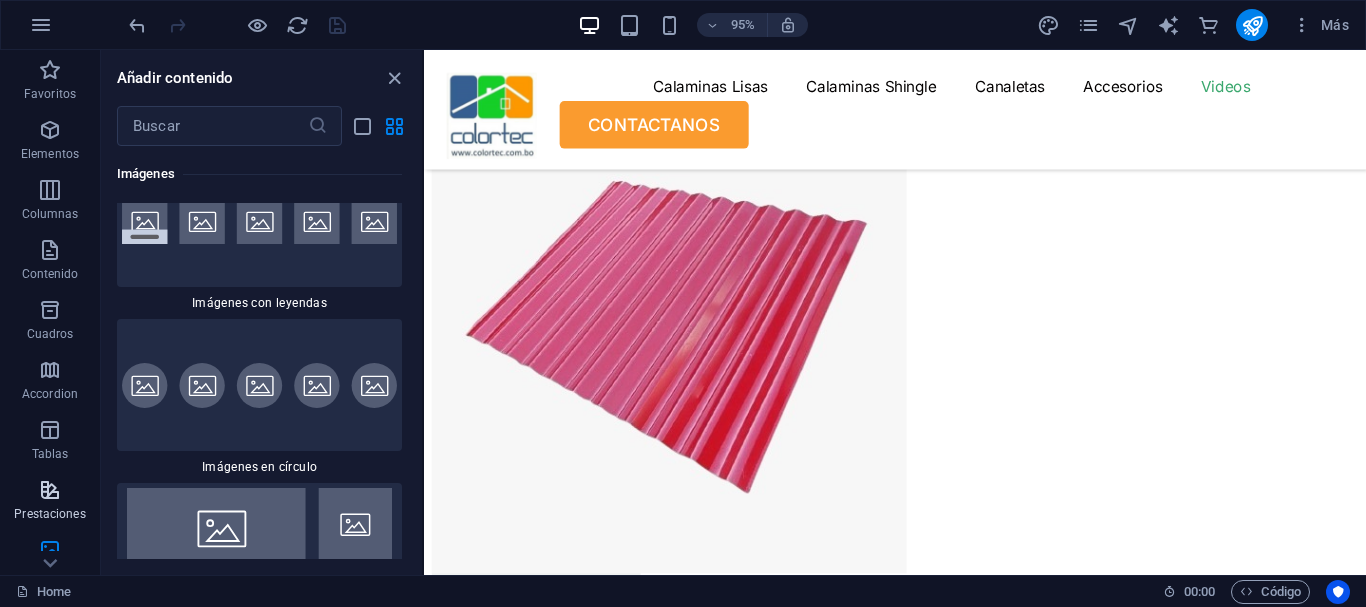 click on "Prestaciones" at bounding box center (49, 514) 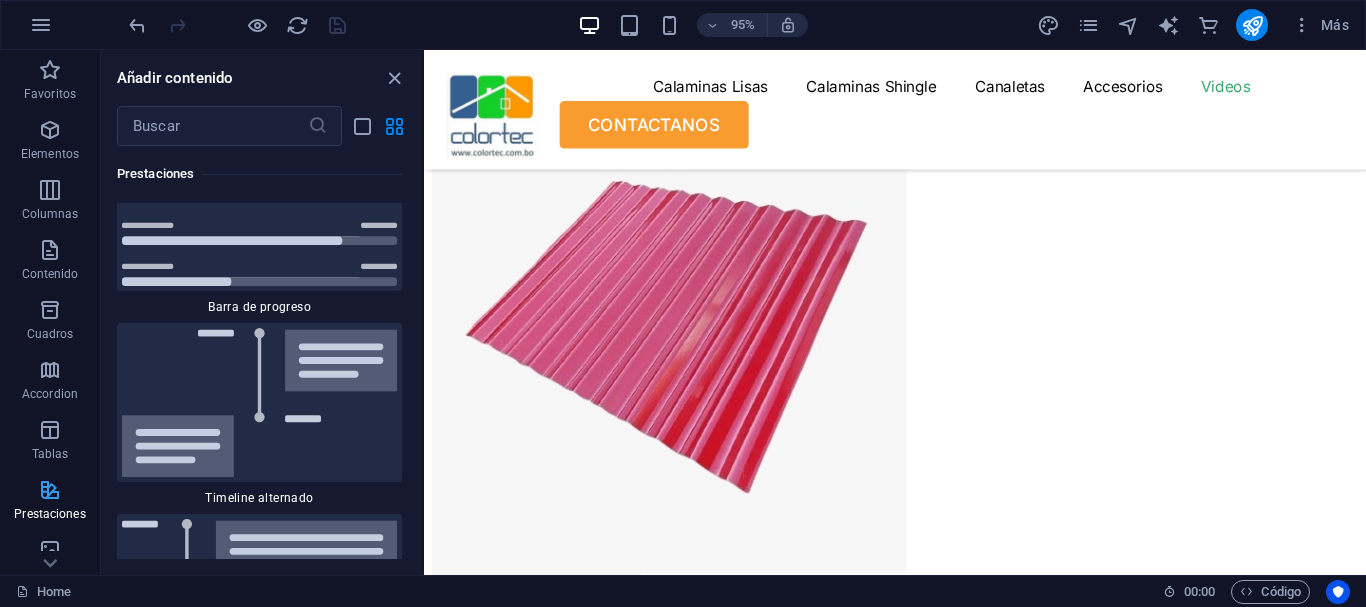 scroll, scrollTop: 15285, scrollLeft: 0, axis: vertical 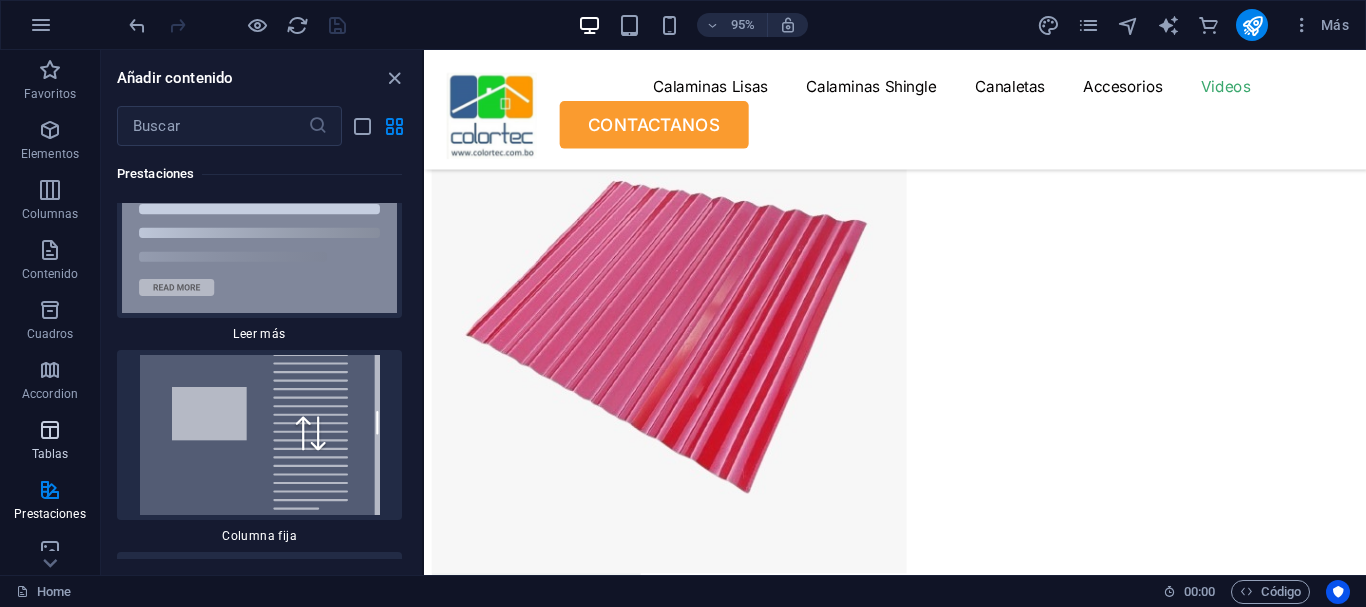 click on "Tablas" at bounding box center [50, 454] 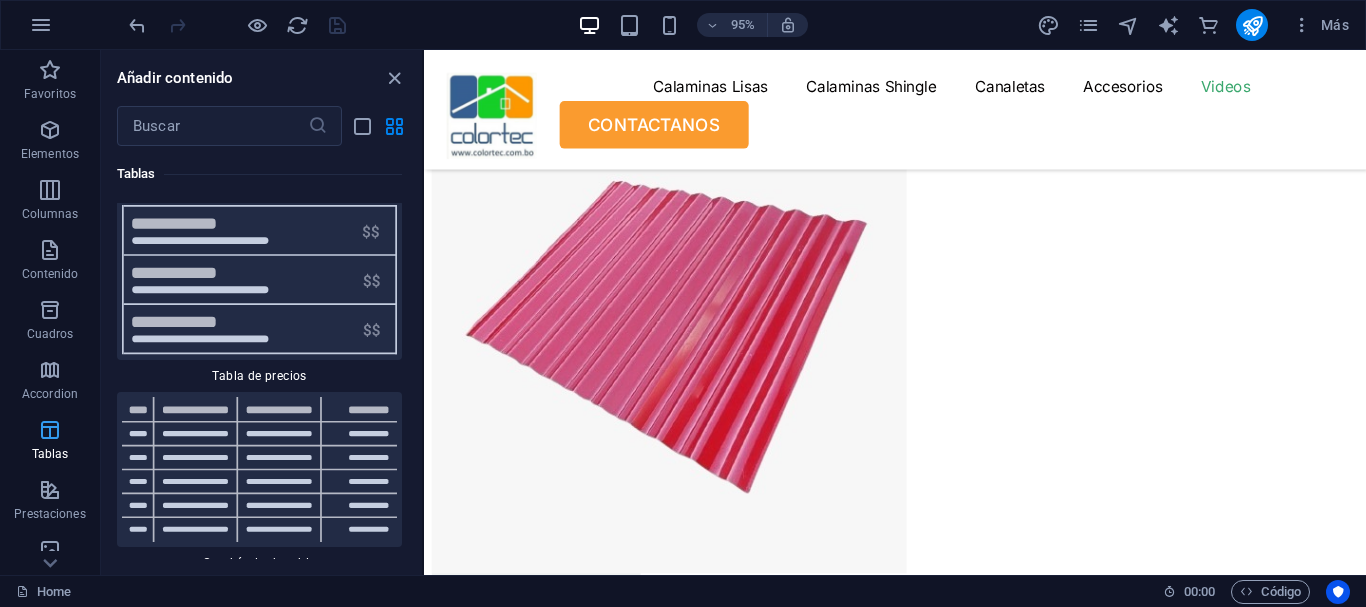 scroll, scrollTop: 13576, scrollLeft: 0, axis: vertical 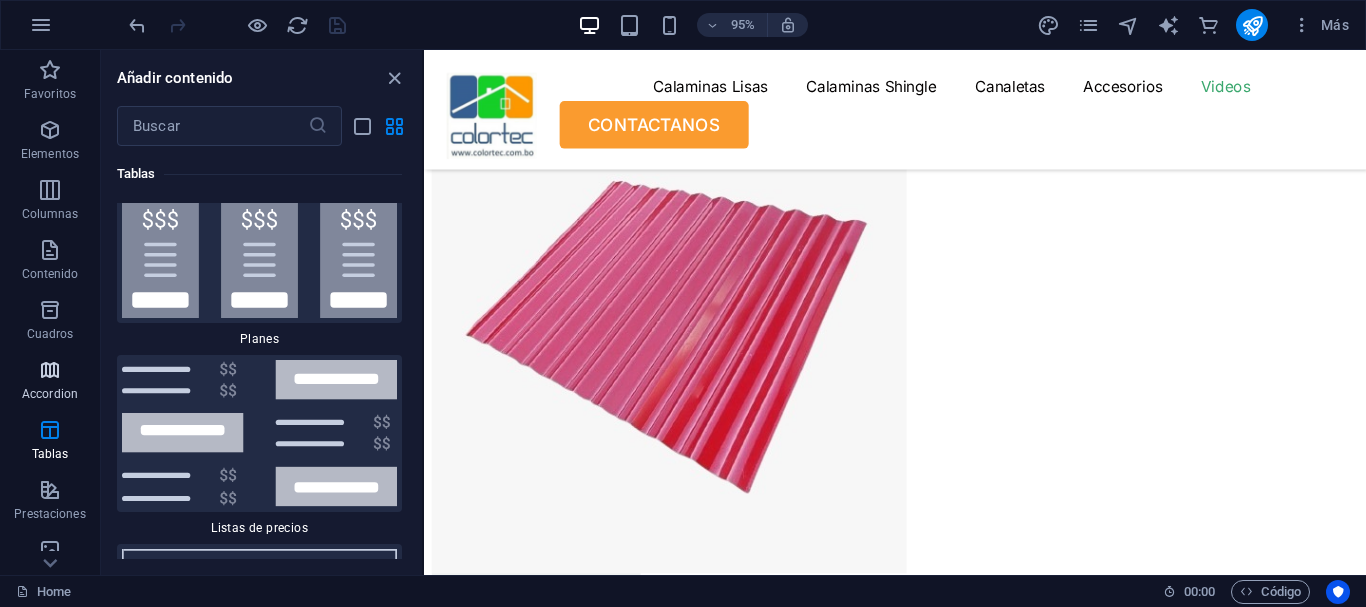 click on "Accordion" at bounding box center (50, 394) 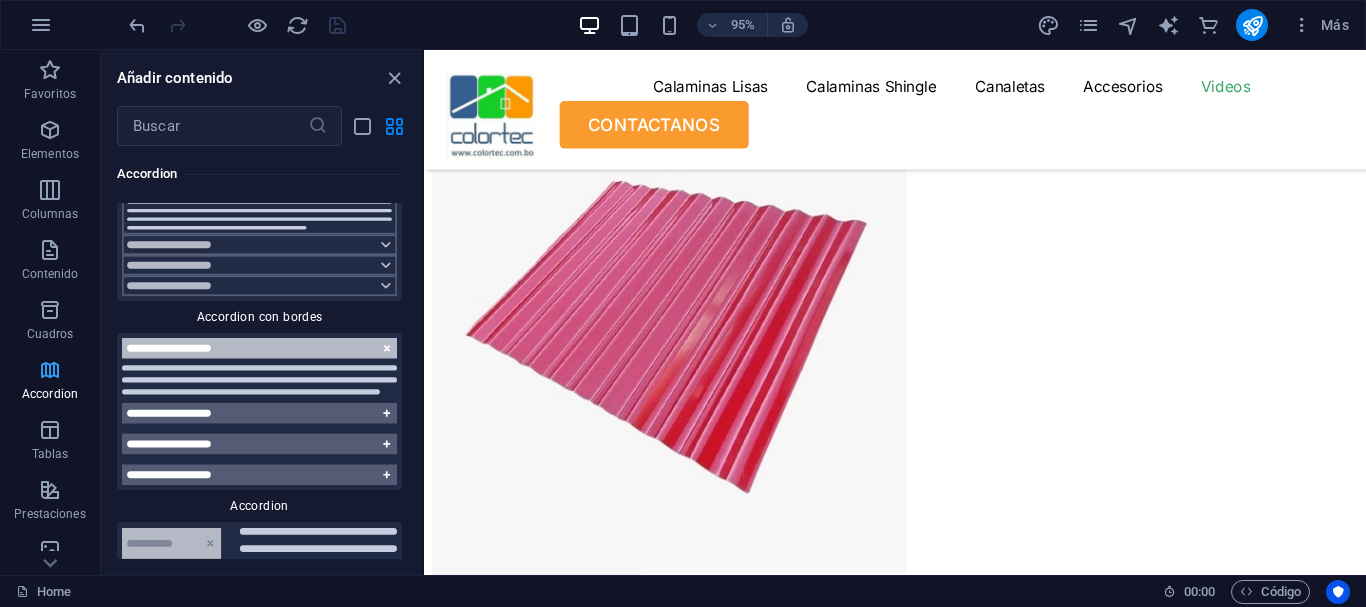 scroll, scrollTop: 12464, scrollLeft: 0, axis: vertical 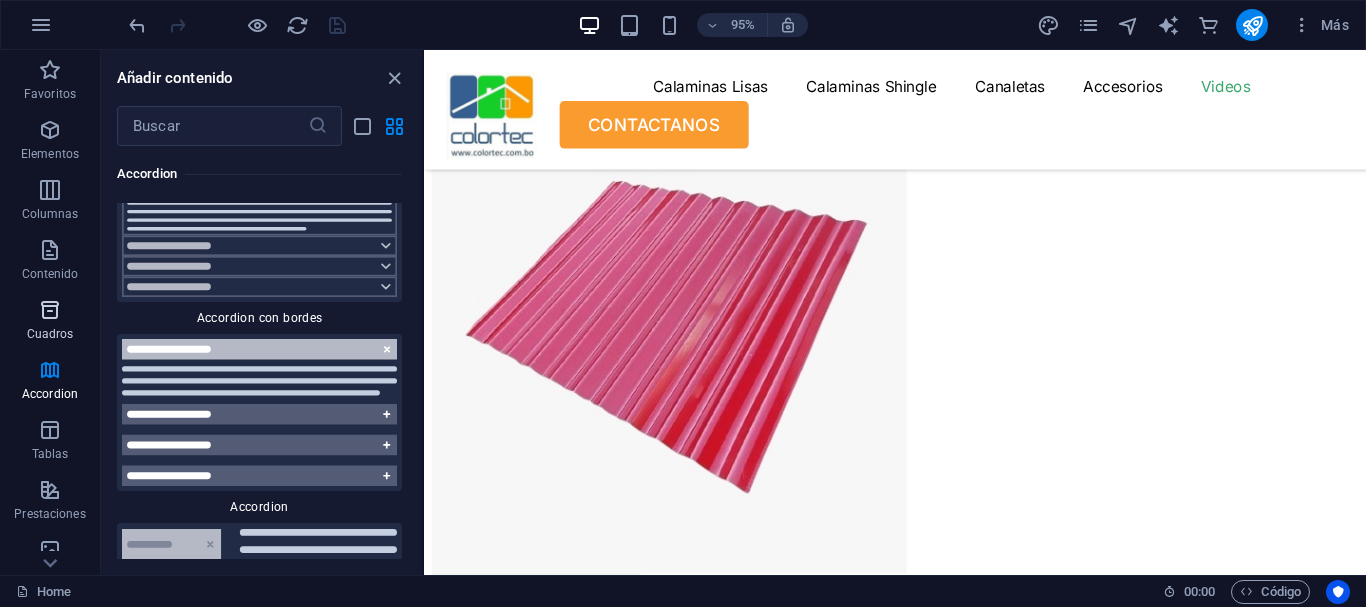 click on "Cuadros" at bounding box center (50, 334) 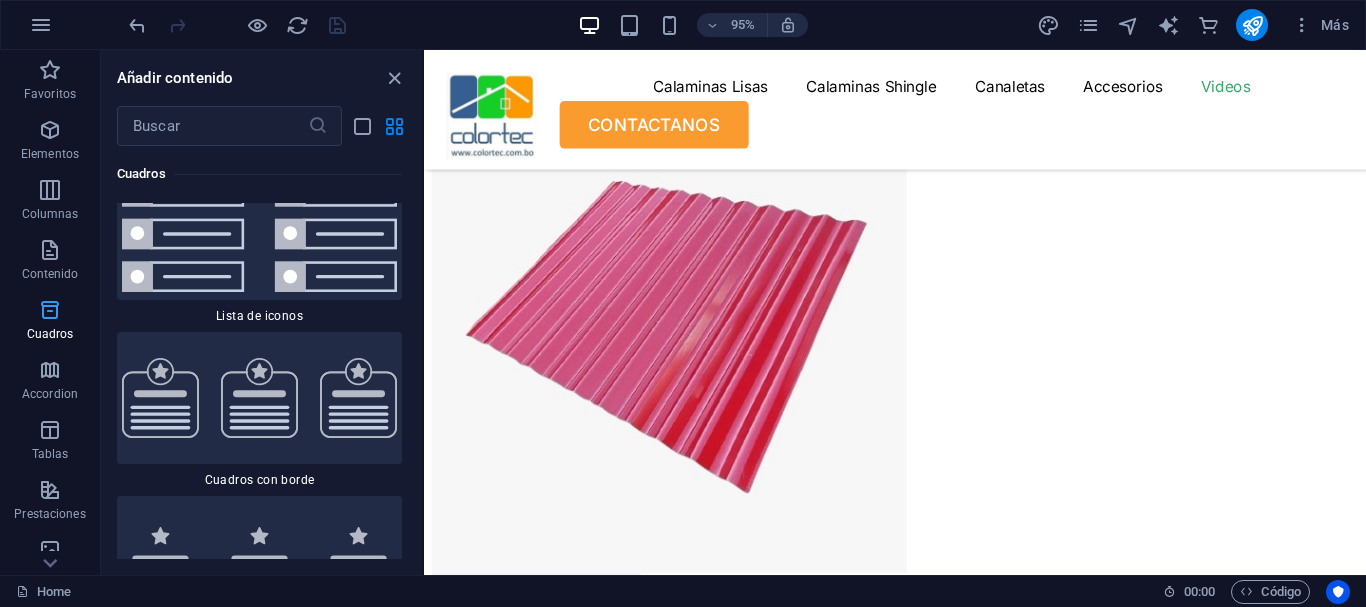 scroll, scrollTop: 10850, scrollLeft: 0, axis: vertical 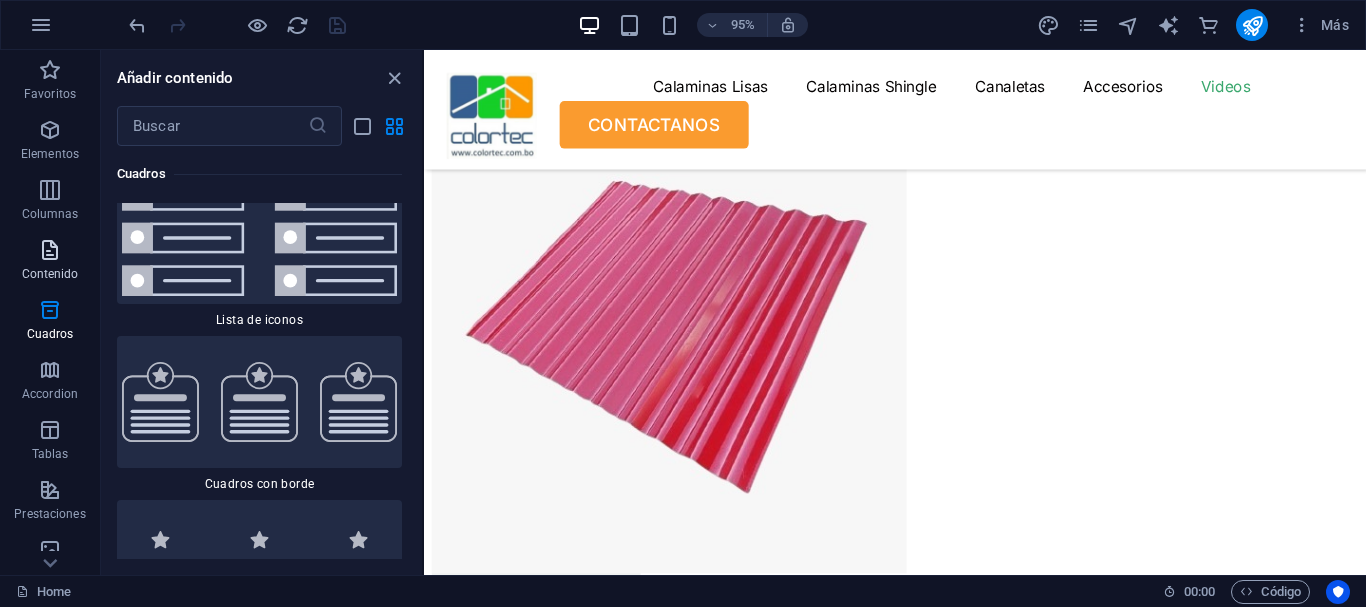 click on "Contenido" at bounding box center (50, 274) 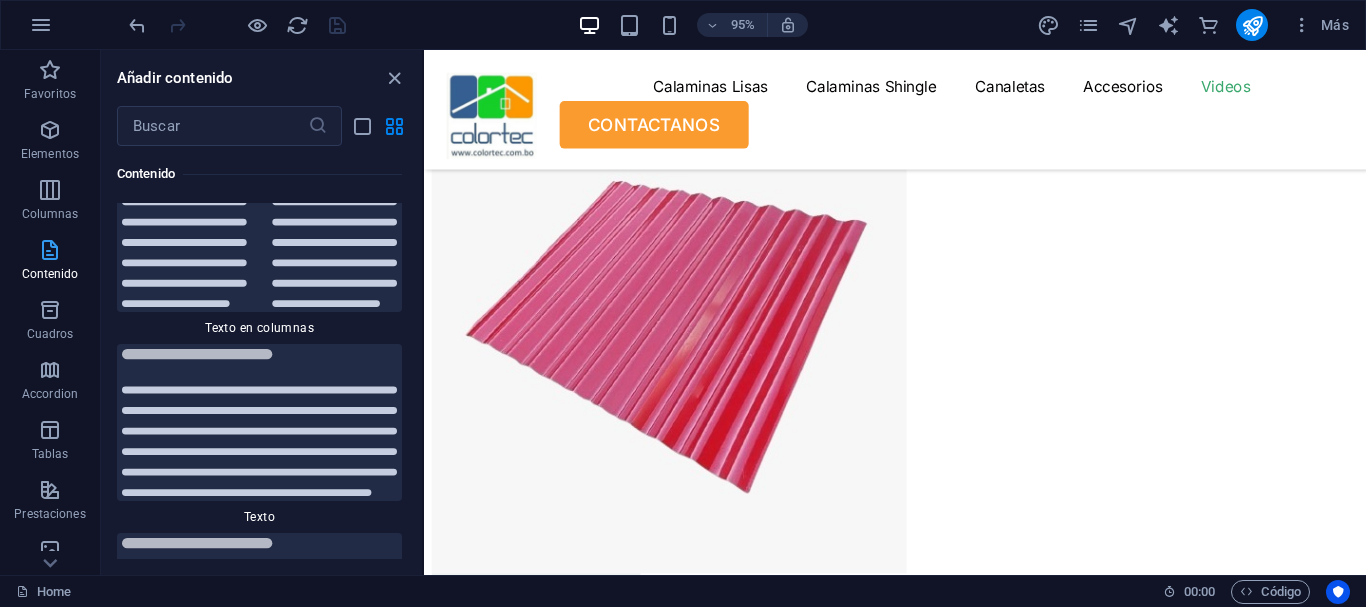 scroll, scrollTop: 6808, scrollLeft: 0, axis: vertical 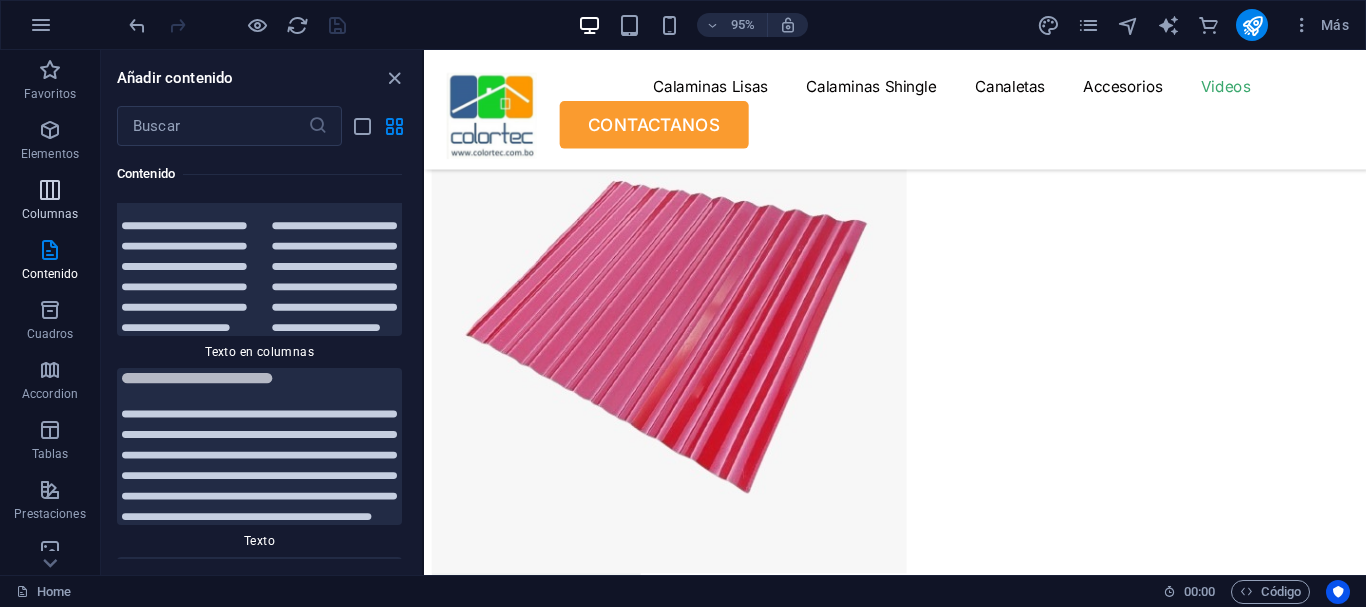 click on "Columnas" at bounding box center [50, 214] 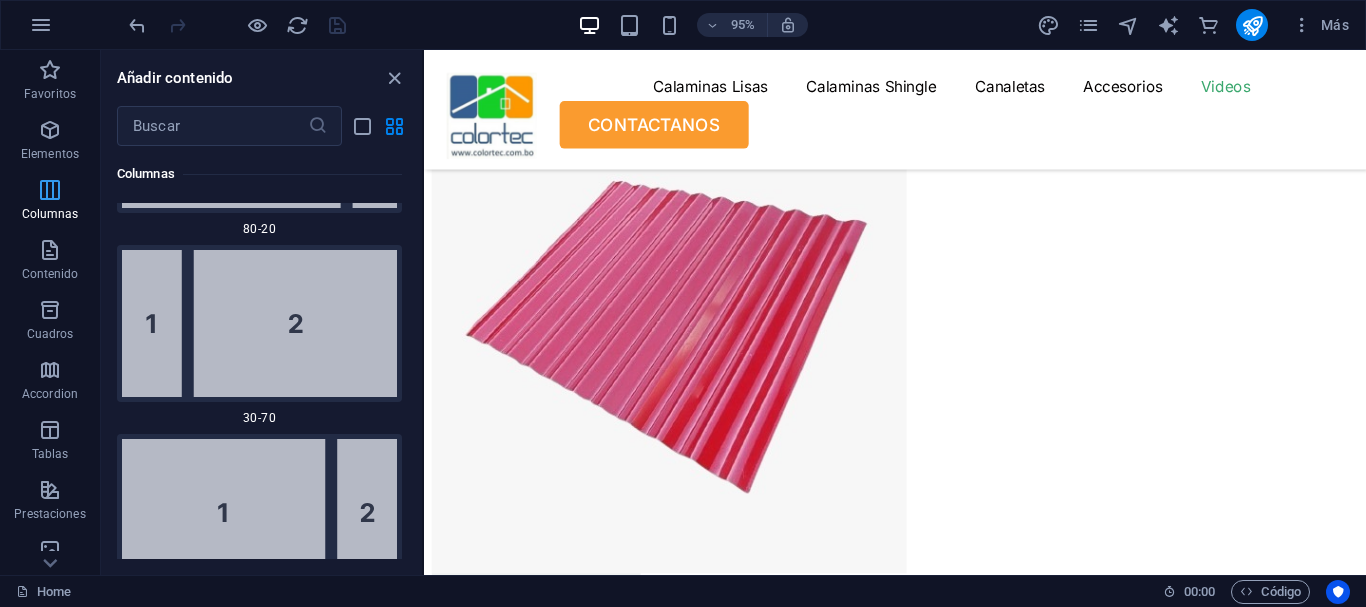 scroll, scrollTop: 1154, scrollLeft: 0, axis: vertical 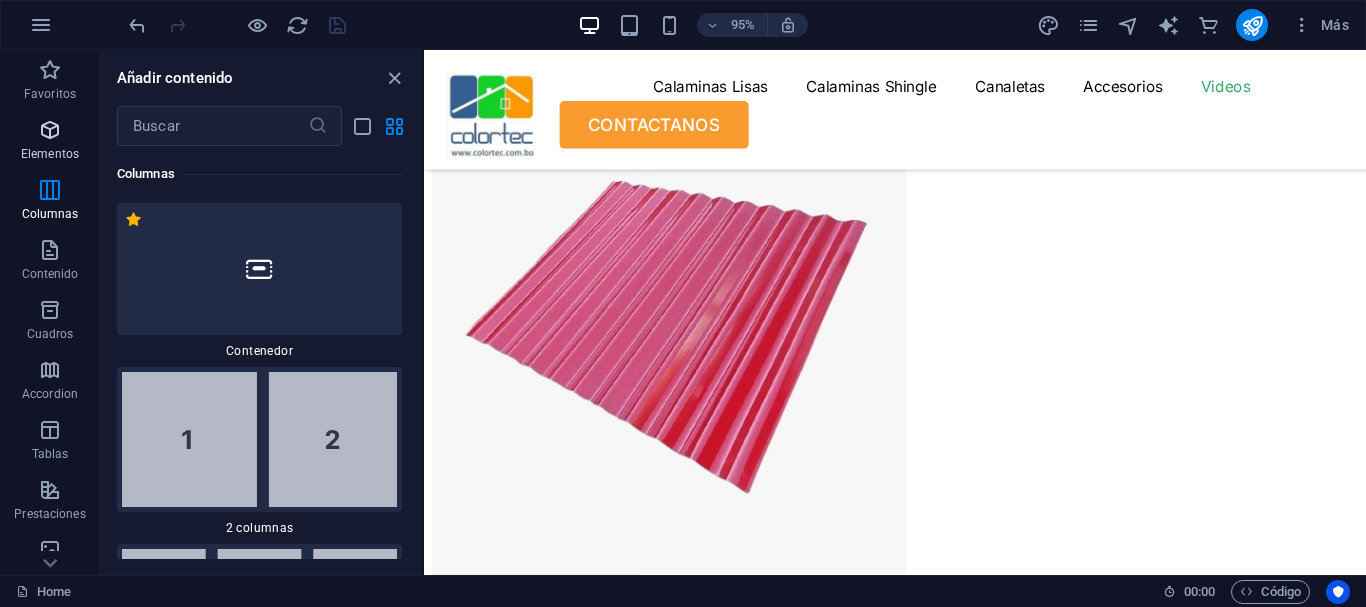 click on "Elementos" at bounding box center [50, 154] 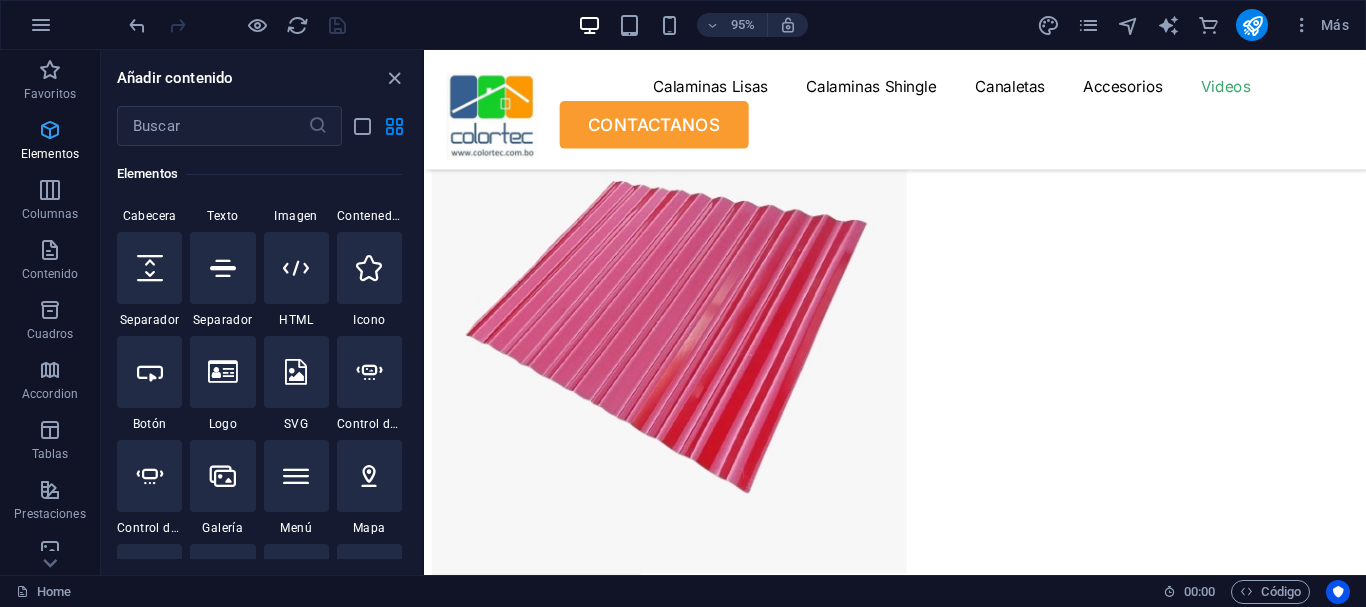 scroll, scrollTop: 377, scrollLeft: 0, axis: vertical 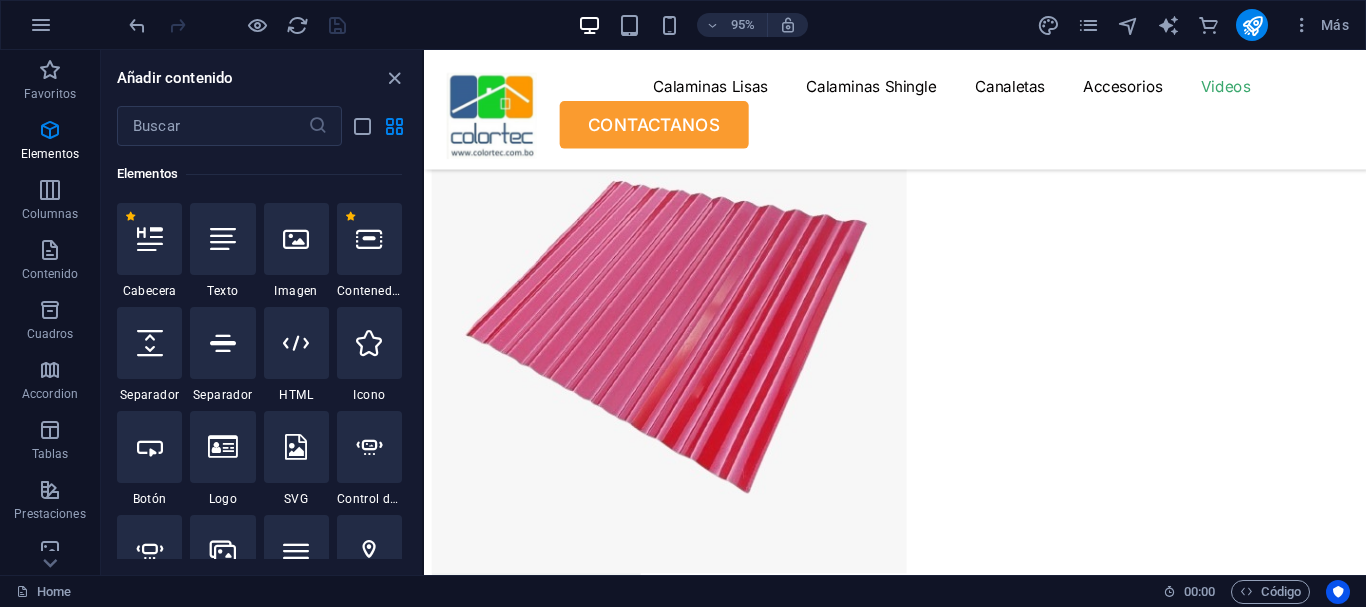 click on "Añadir contenido ​ Favoritos 1 Star Cabecera 1 Star Contenedor Elementos 1 Star Cabecera 1 Star Texto 1 Star Imagen 1 Star Contenedor 1 Star Separador 1 Star Separador 1 Star HTML 1 Star Icono 1 Star Botón 1 Star Logo 1 Star SVG 1 Star Control deslizante de imágenes 1 Star Control deslizante 1 Star Galería 1 Star Menú 1 Star Mapa 1 Star Facebook 1 Star Video 1 Star YouTube 1 Star Vimeo 1 Star Documento 1 Star Audio 1 Star Iframe 1 Star Privacidad 1 Star Idiomas Columnas 1 Star Contenedor 1 Star 2 columnas 1 Star 3 columnas 1 Star 4 columnas 1 Star 5 columnas 1 Star 6 columnas 1 Star 40-60 1 Star 20-80 1 Star 80-20 1 Star 30-70 1 Star 70-30 1 Star Columnas desiguales 1 Star 25-25-50 1 Star 25-50-25 1 Star 50-25-25 1 Star 20-60-20 1 Star 50-16-16-16 1 Star 16-16-16-50 1 Star Cuadrícula 2-1 1 Star Cuadrícula 1-2 1 Star Cuadrícula 3-1 1 Star Cuadrícula 1-3 1 Star Grid 4-1 1 Star Cuadrícula 1-4 1 Star Cuadrícula 1-2-1 1 Star Cuadrícula 1-1-2 1 Star Cuadrícula 2h-2v 1 Star Cuadrícula 2v-2h 1 Star" at bounding box center (261, 312) 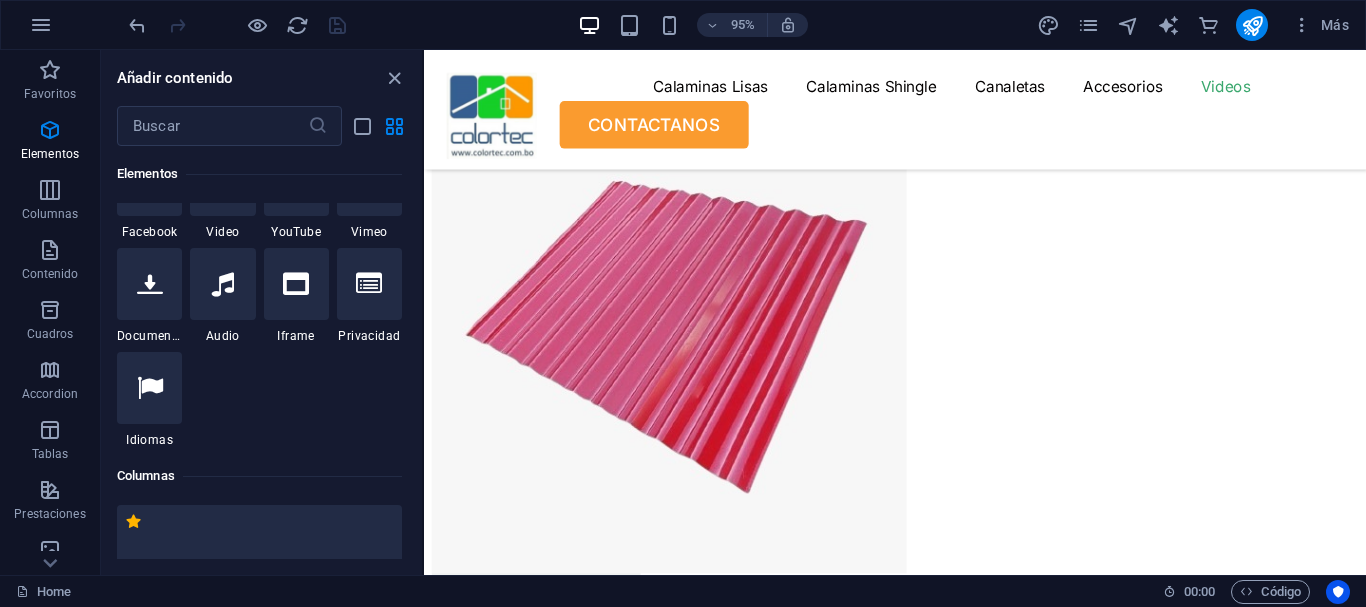 scroll, scrollTop: 812, scrollLeft: 0, axis: vertical 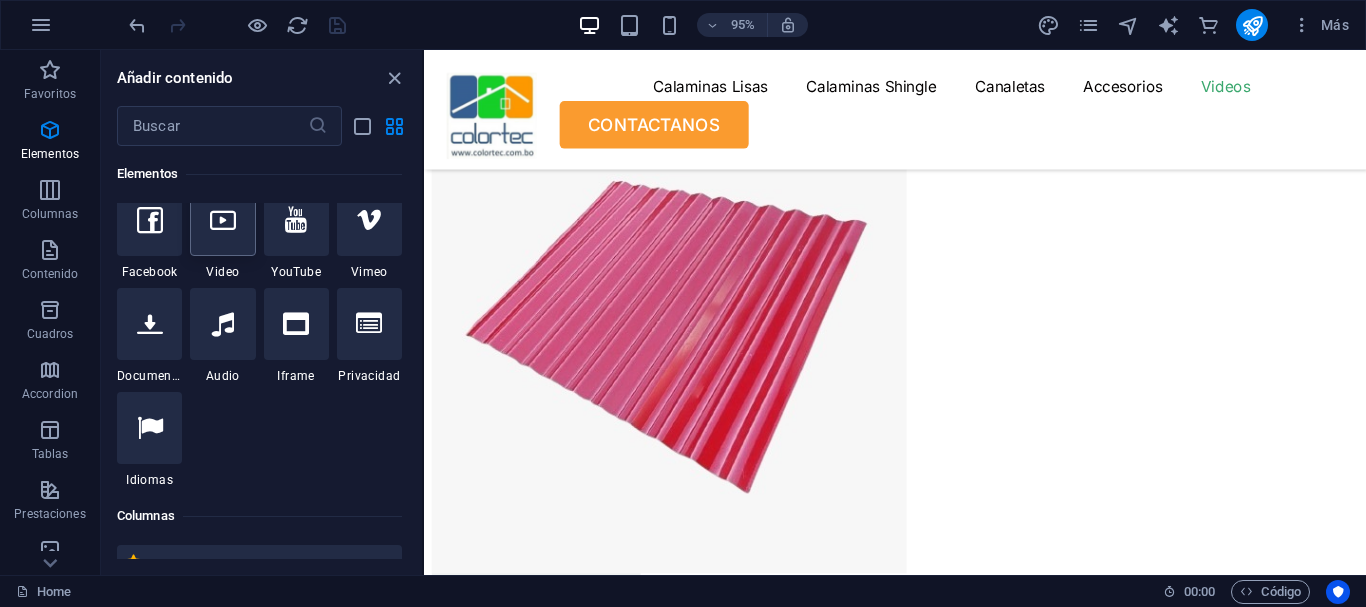 click at bounding box center [222, 220] 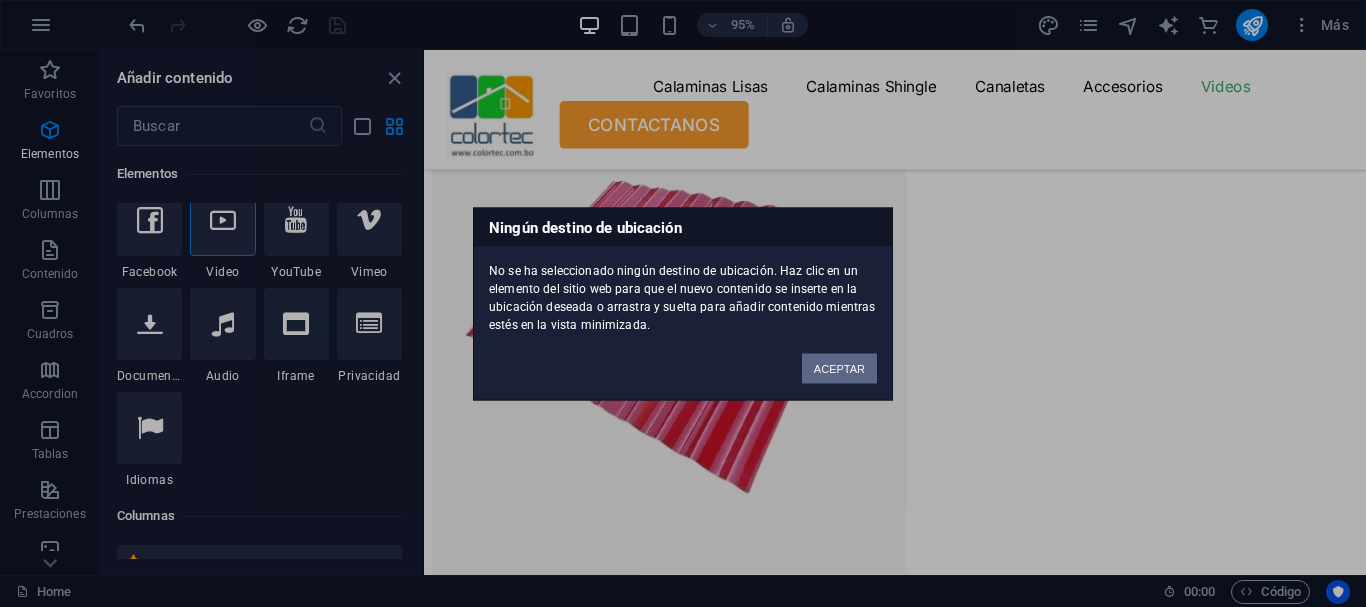 click on "ACEPTAR" at bounding box center (839, 368) 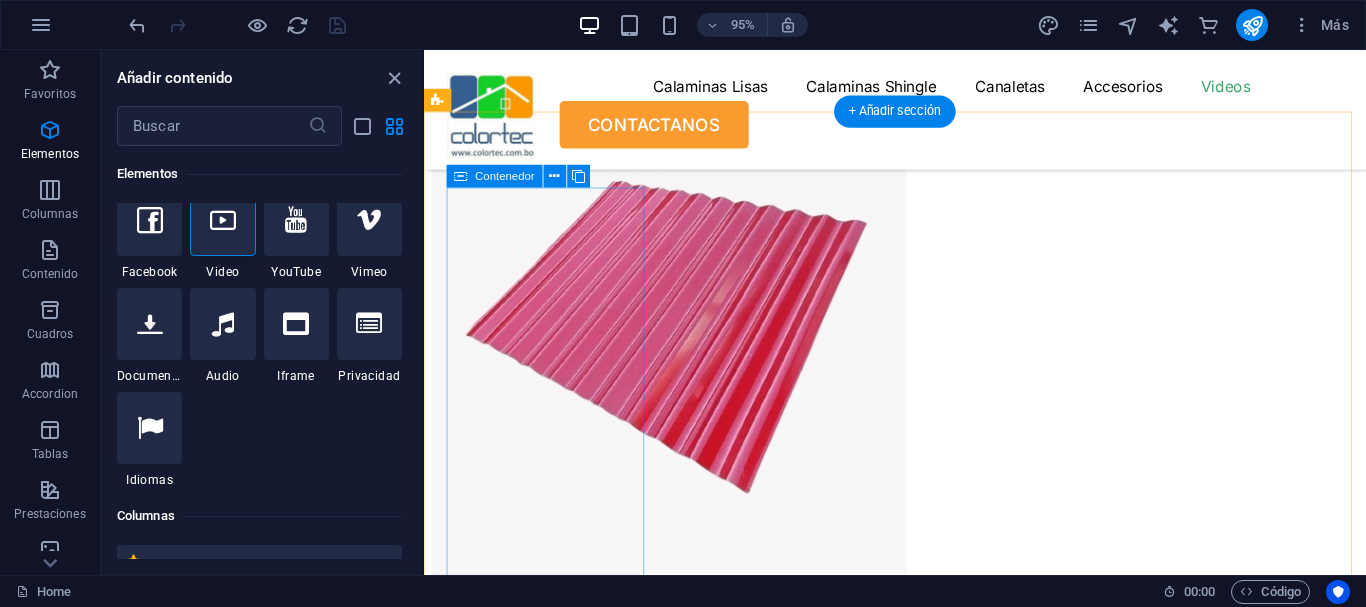 click on "Suelta el contenido aquí o  Añadir elementos  Pegar portapapeles" at bounding box center (548, 21053) 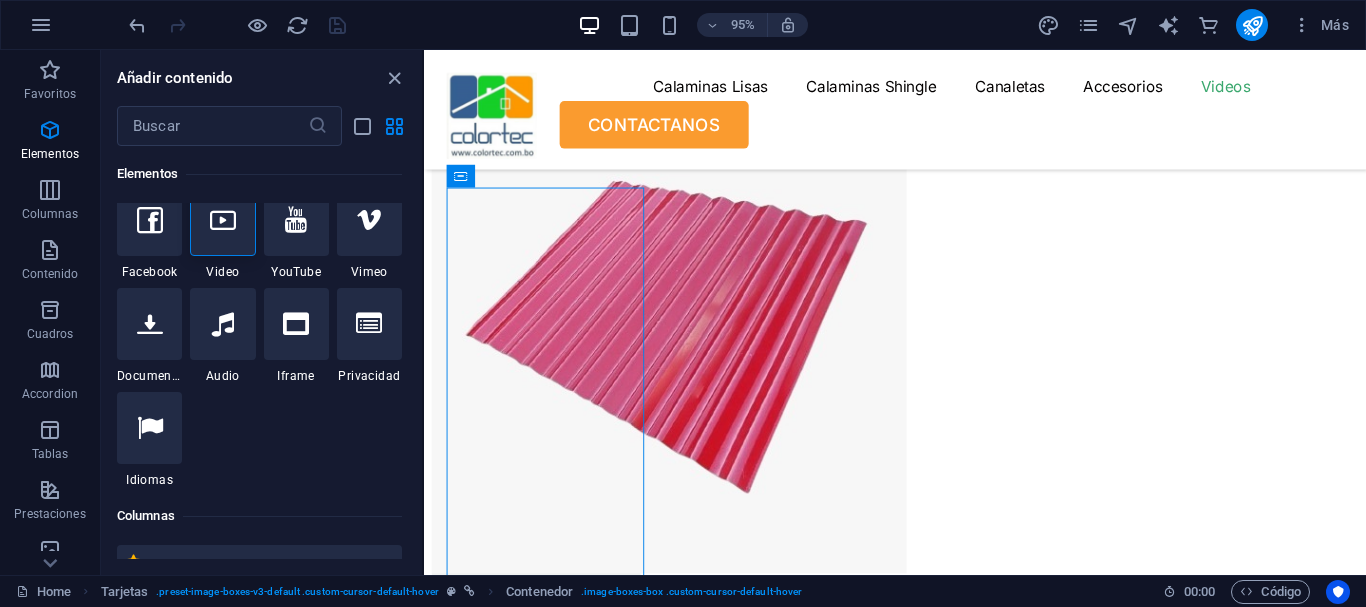 click at bounding box center [222, 220] 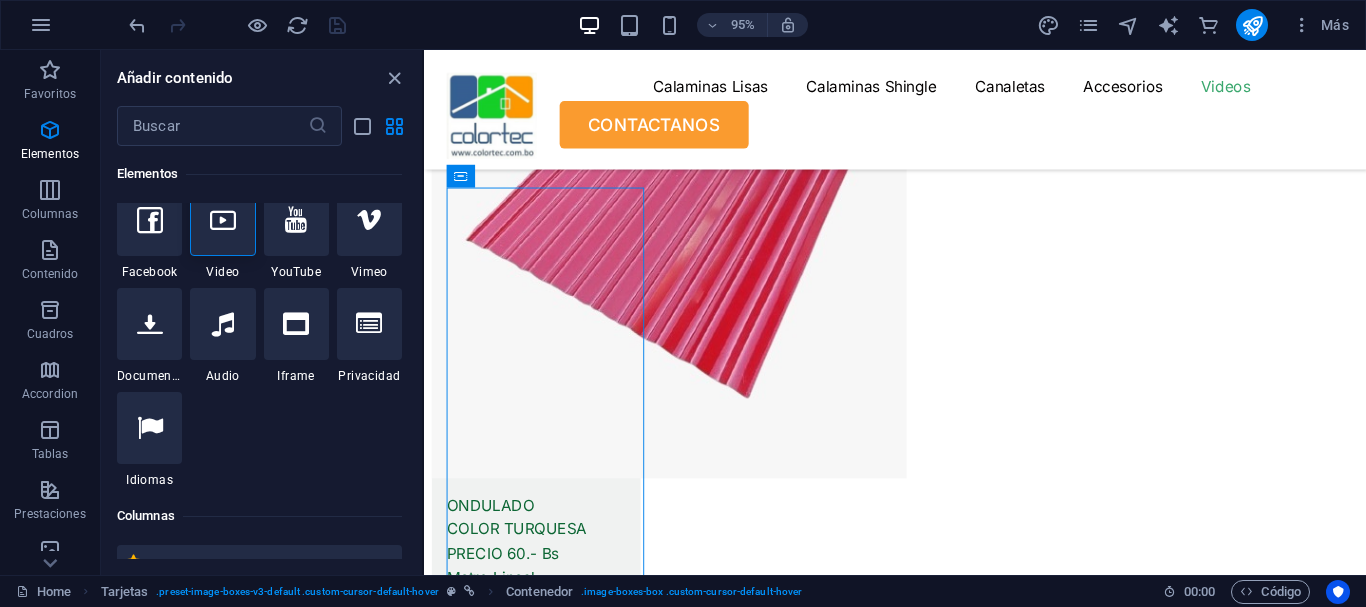 select on "%" 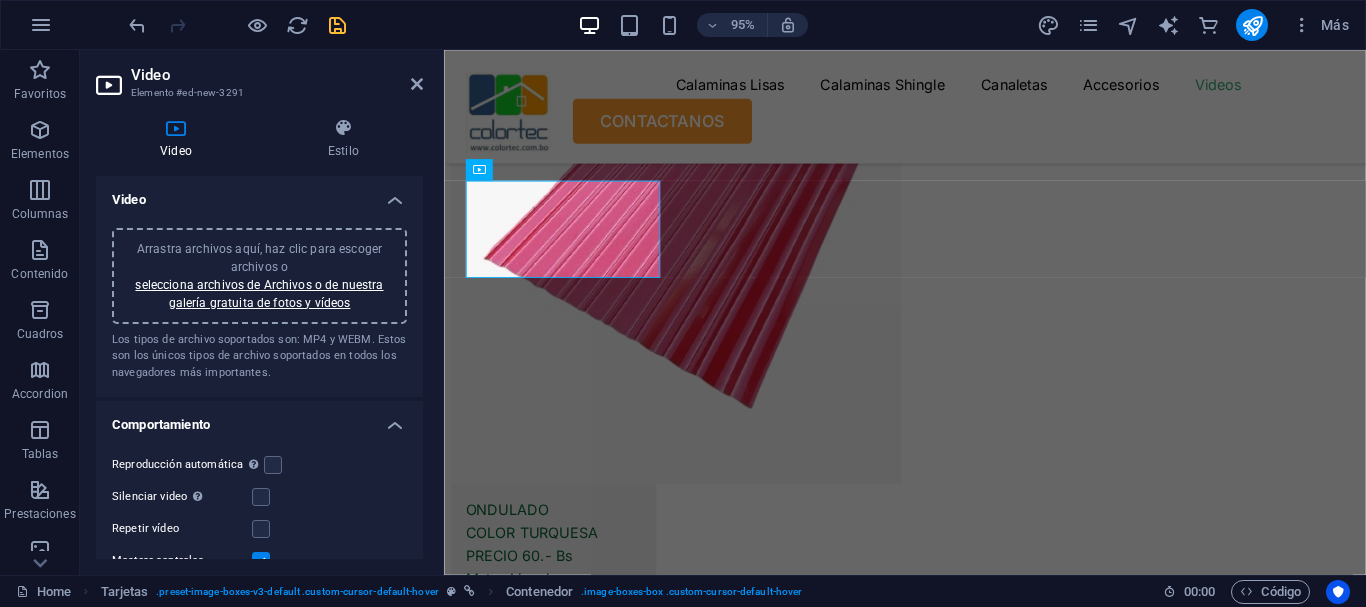 scroll, scrollTop: 10415, scrollLeft: 0, axis: vertical 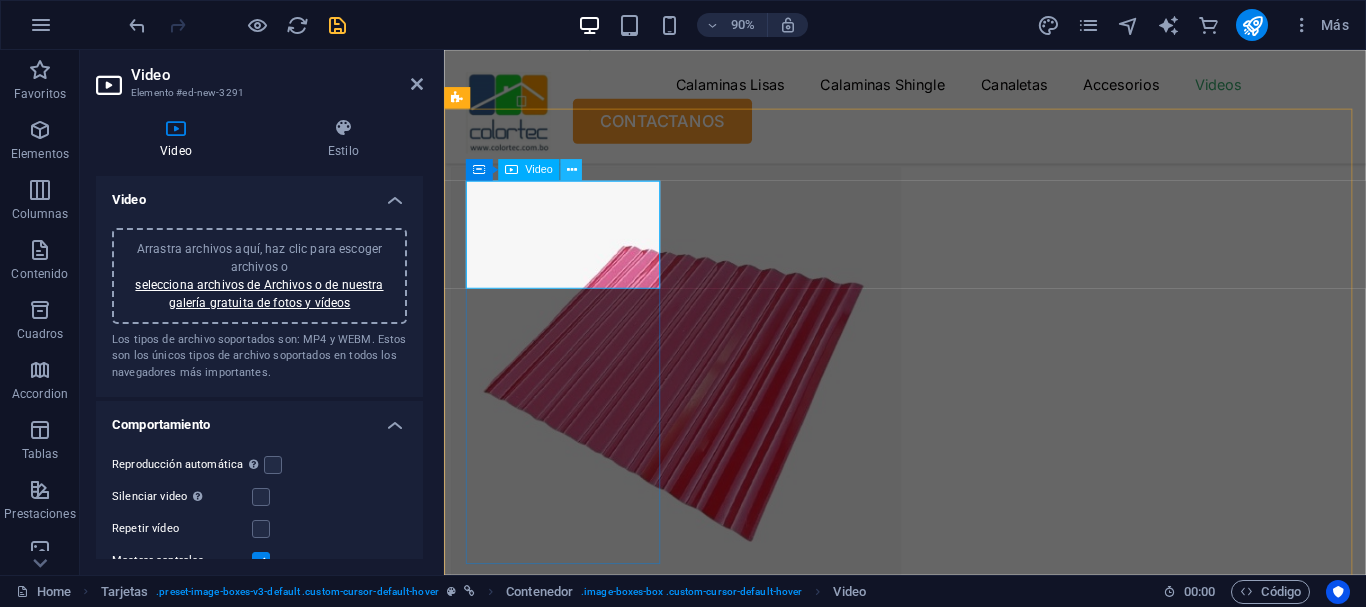 click at bounding box center [571, 169] 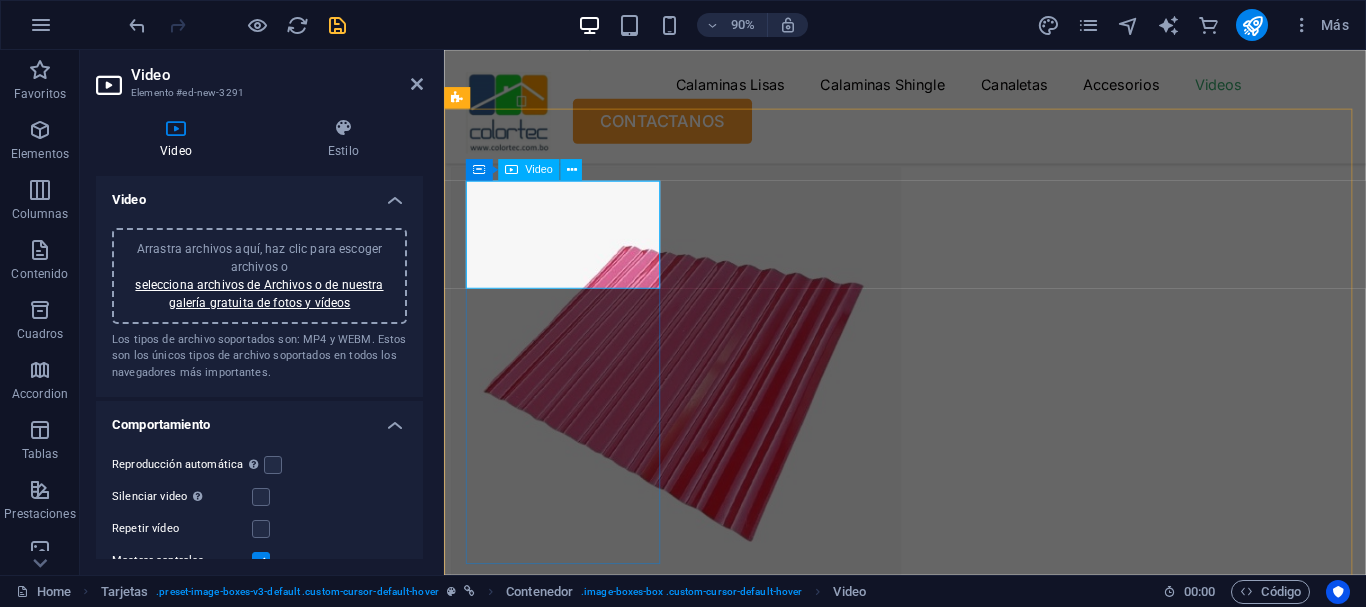 click on "Video" at bounding box center [529, 170] 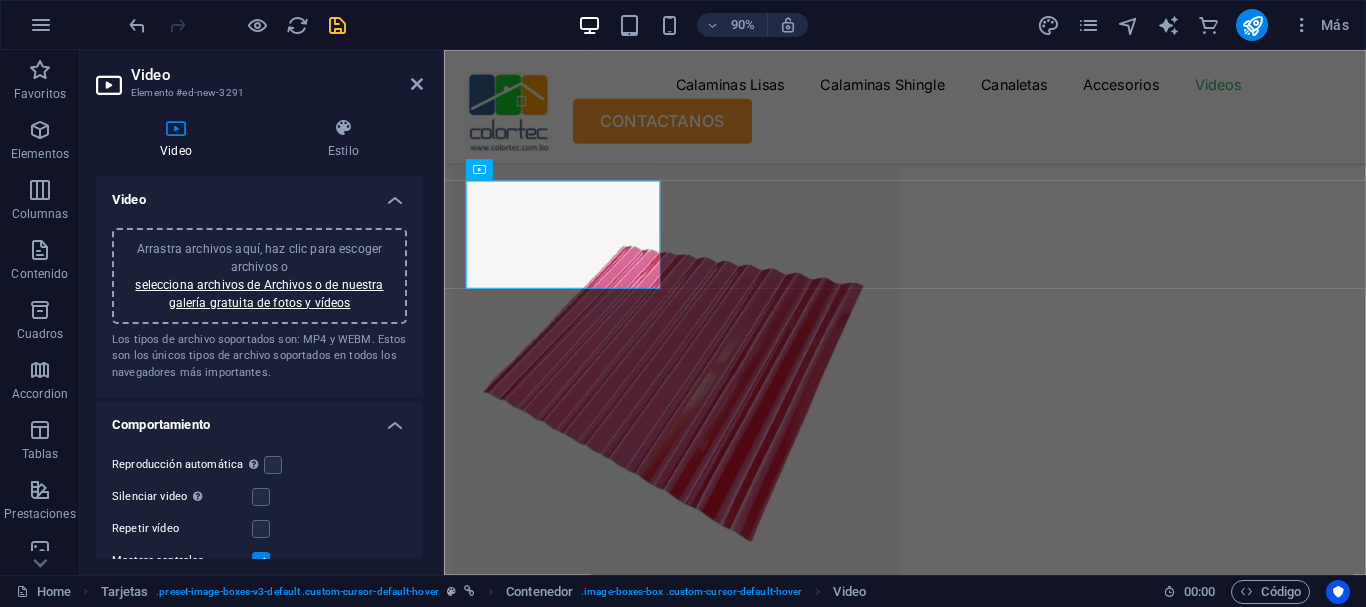 drag, startPoint x: 423, startPoint y: 239, endPoint x: 412, endPoint y: 265, distance: 28.231188 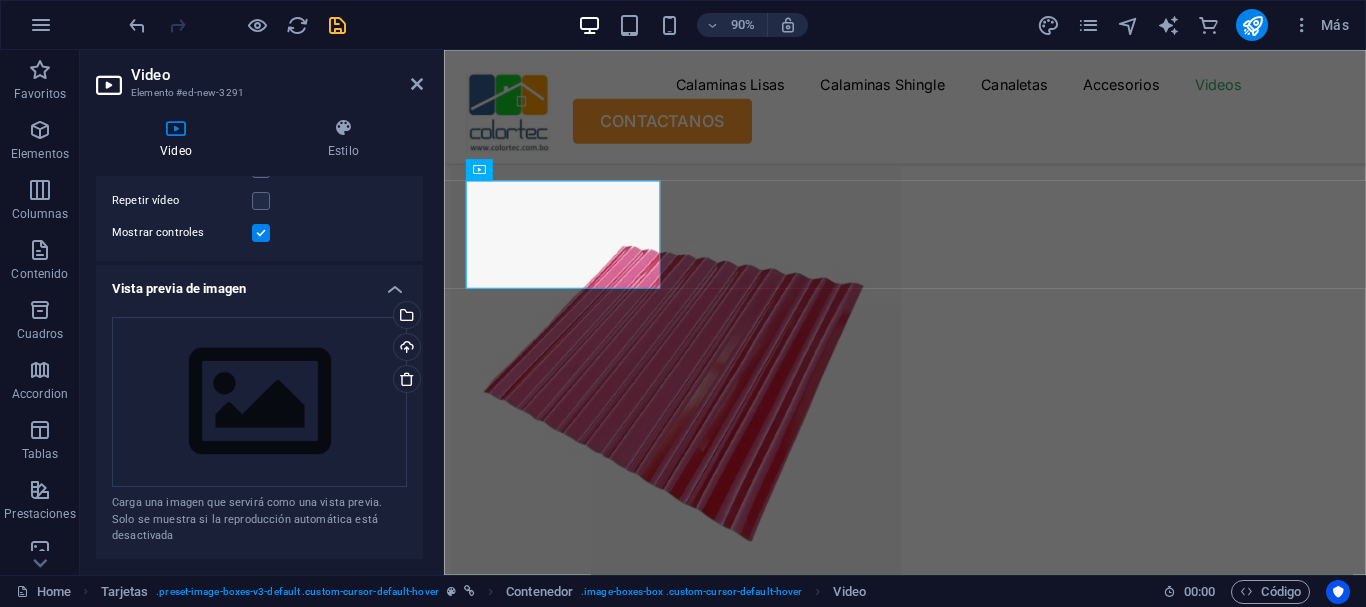 scroll, scrollTop: 331, scrollLeft: 0, axis: vertical 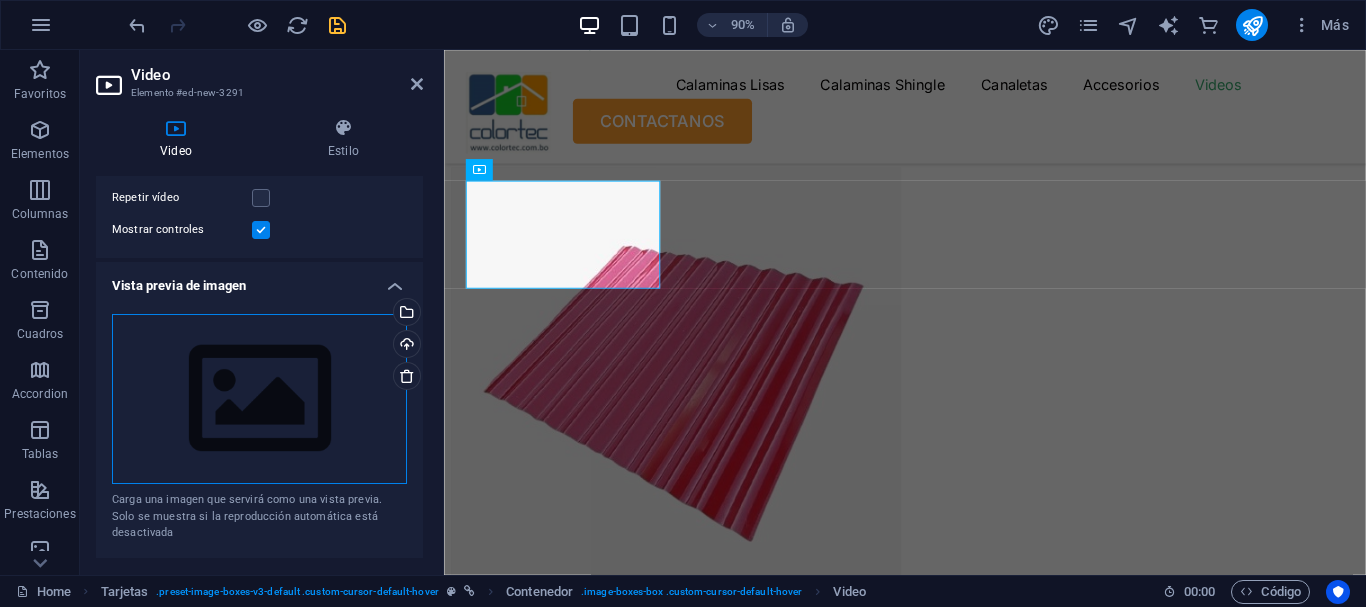 click on "Arrastra archivos aquí, haz clic para escoger archivos o  selecciona archivos de Archivos o de nuestra galería gratuita de fotos y vídeos" at bounding box center (259, 399) 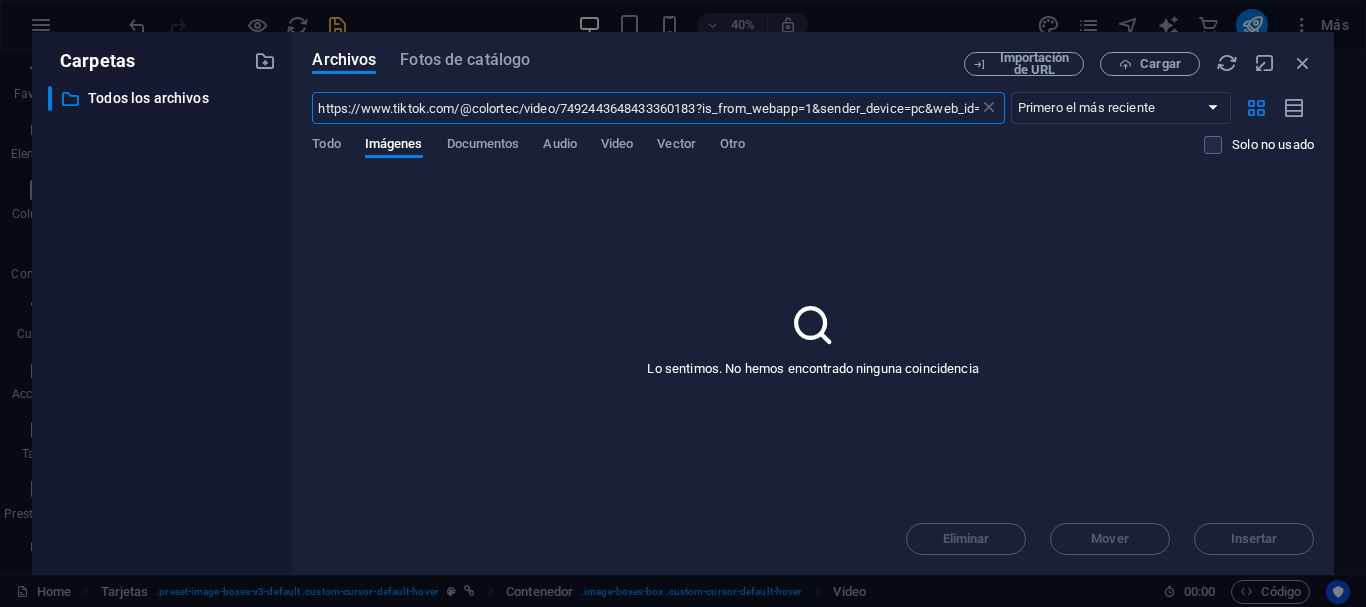 scroll, scrollTop: 10868, scrollLeft: 0, axis: vertical 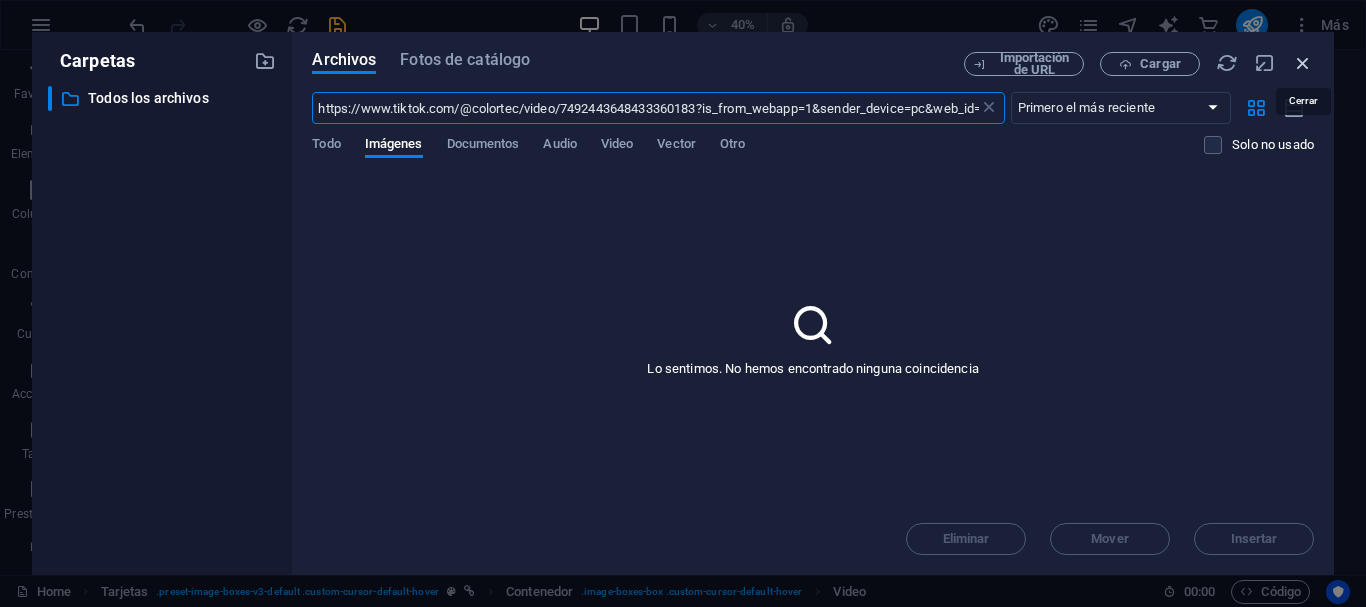 click at bounding box center (1303, 63) 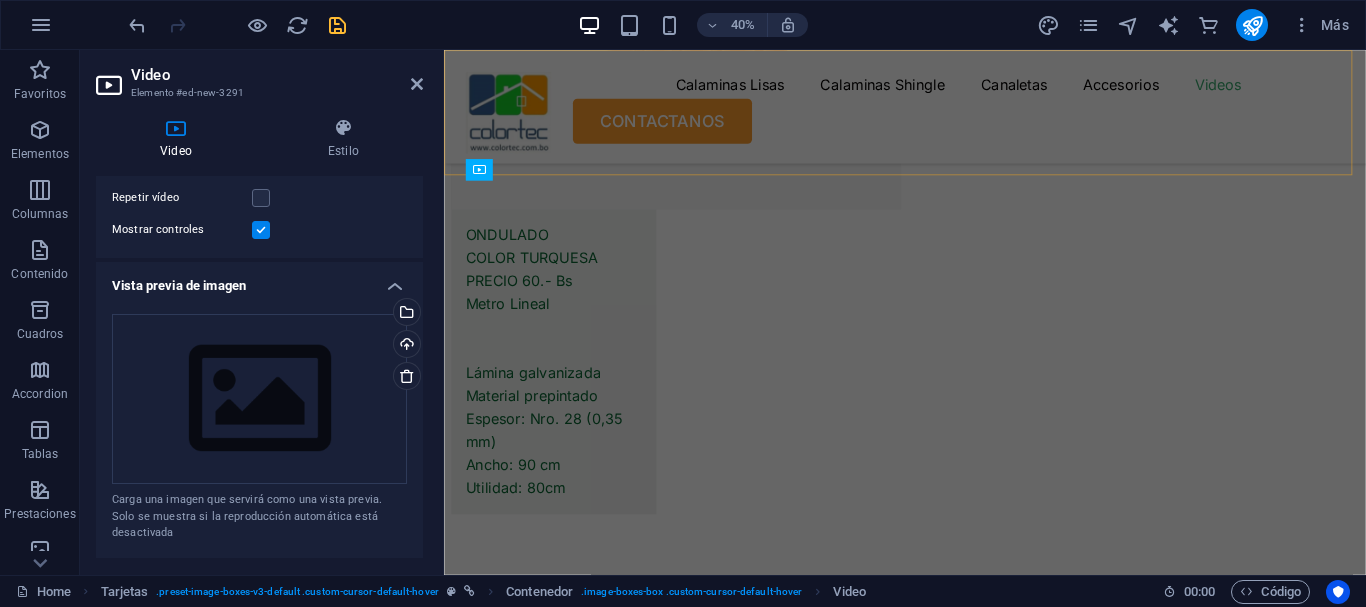 scroll, scrollTop: 10415, scrollLeft: 0, axis: vertical 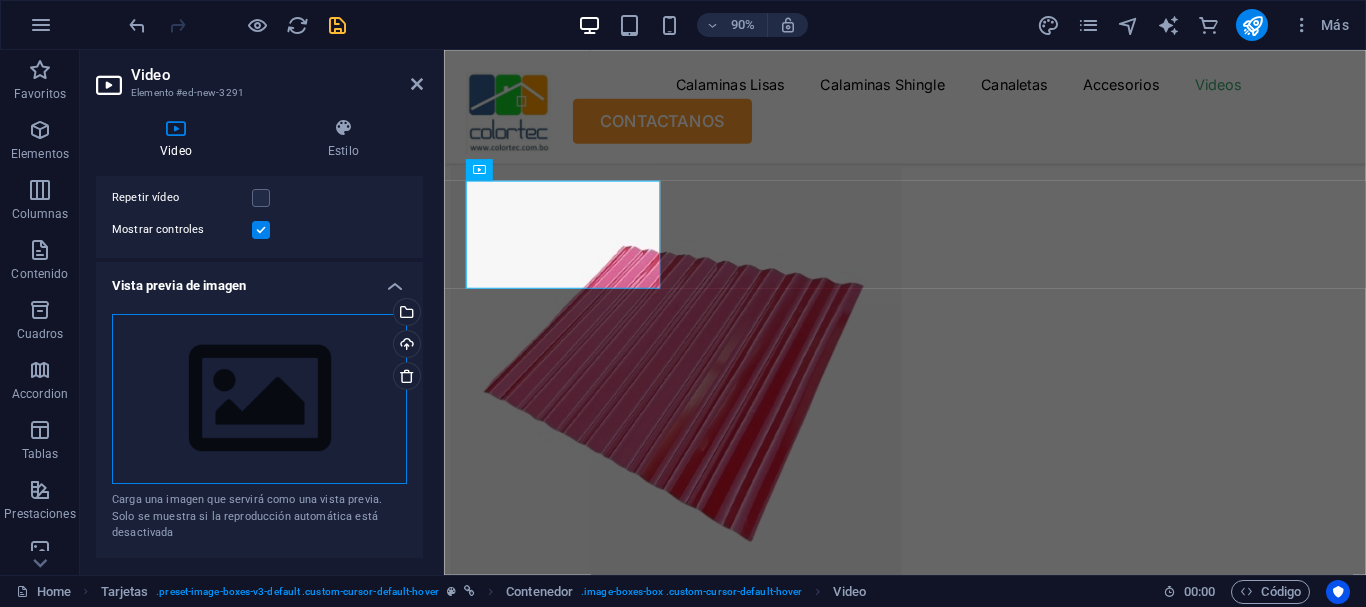 click on "Arrastra archivos aquí, haz clic para escoger archivos o  selecciona archivos de Archivos o de nuestra galería gratuita de fotos y vídeos" at bounding box center [259, 399] 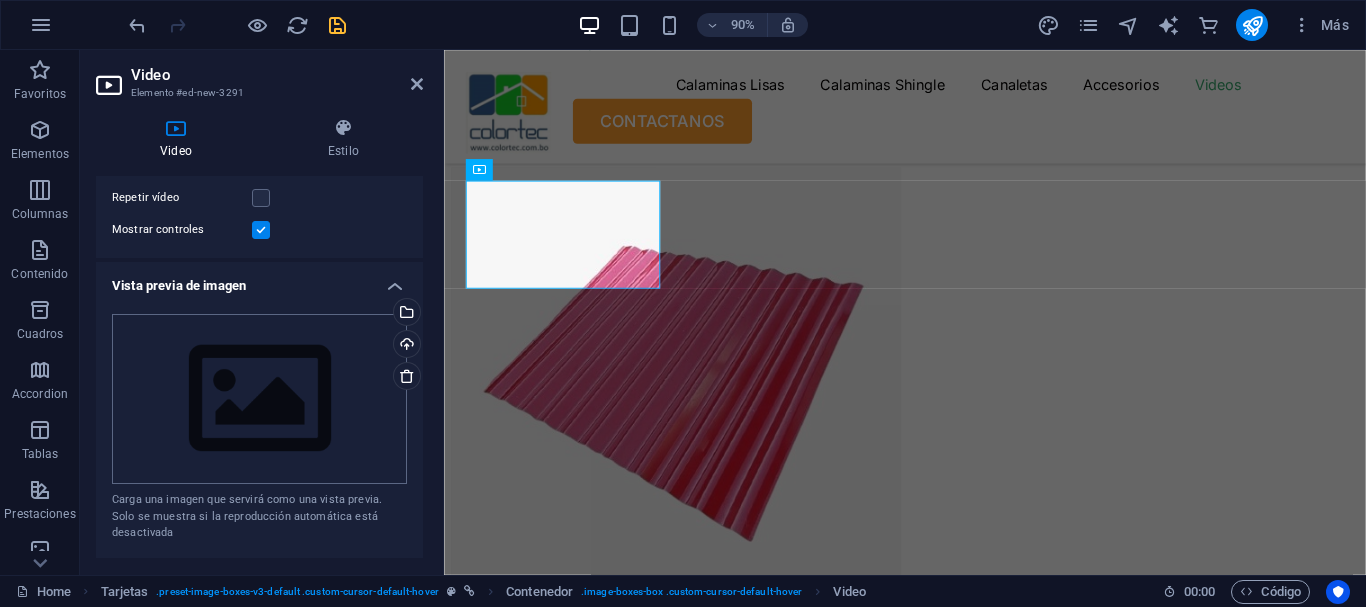 scroll, scrollTop: 10868, scrollLeft: 0, axis: vertical 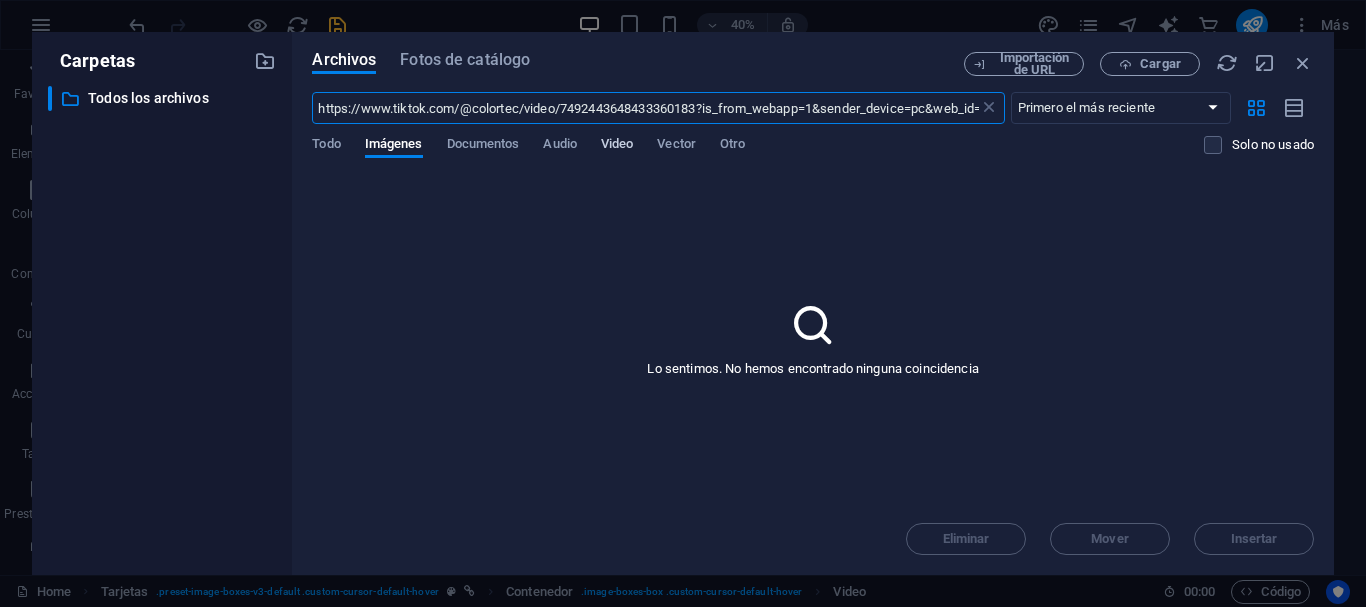 click on "Video" at bounding box center [617, 146] 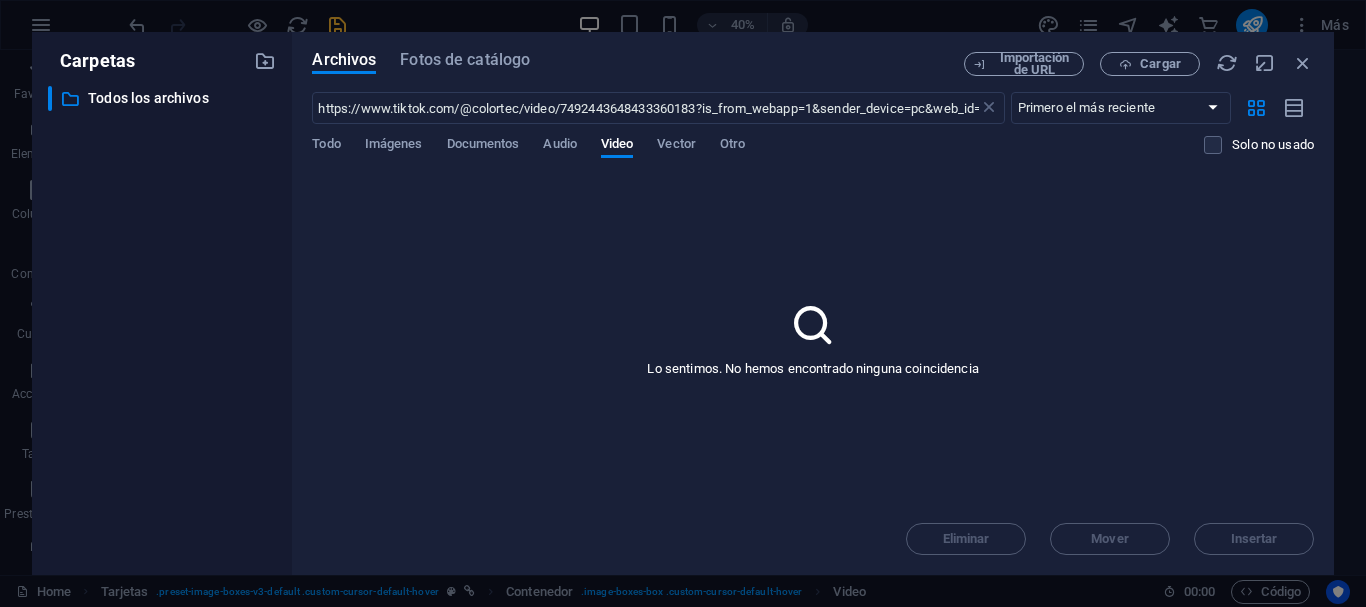 click on "Archivos Fotos de catálogo Importación de URL Cargar https://www.tiktok.com/@colortec/video/7492443648433360183?is_from_webapp=1&sender_device=pc&web_id=7534933748727645702 ​ Primero el más reciente Primero el más antiguo Nombre (A-Z) Nombre (Z-A) Tamaño (0-9) Tamaño (9-0) Resolución (0-9) Resolución (9-0) Todo Imágenes Documentos Audio Video Vector Otro Solo no usado Lo sentimos. No hemos encontrado ninguna coincidencia Eliminar Mover Insertar" at bounding box center (813, 303) 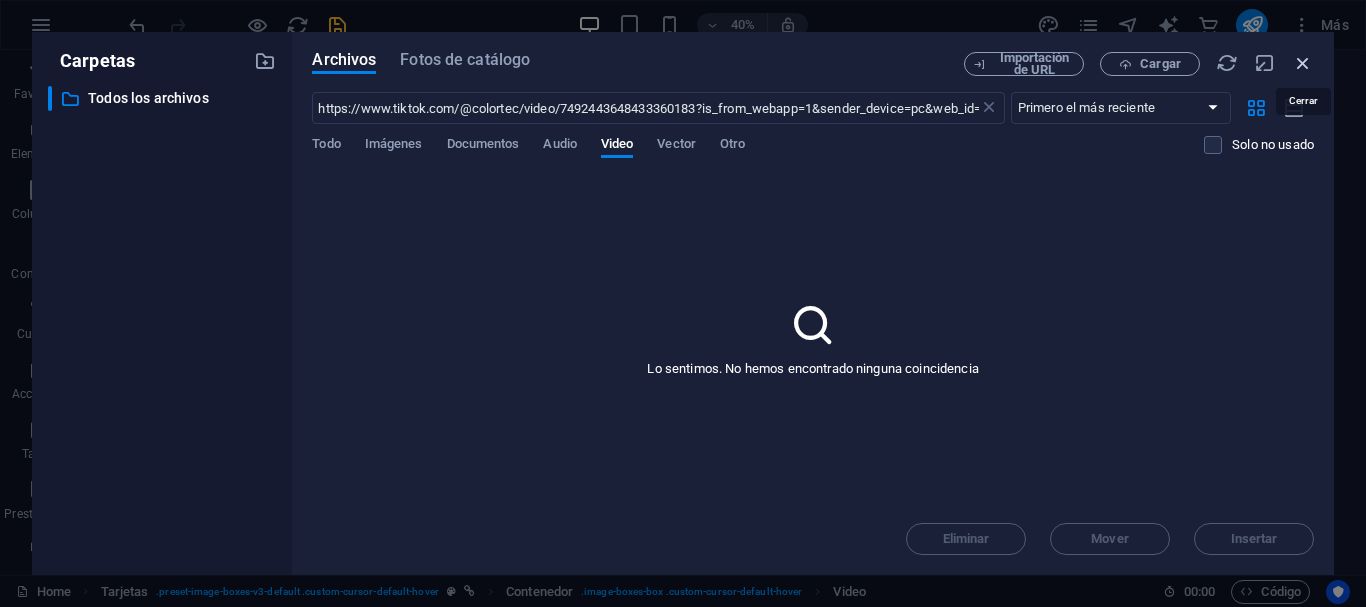 click at bounding box center (1303, 63) 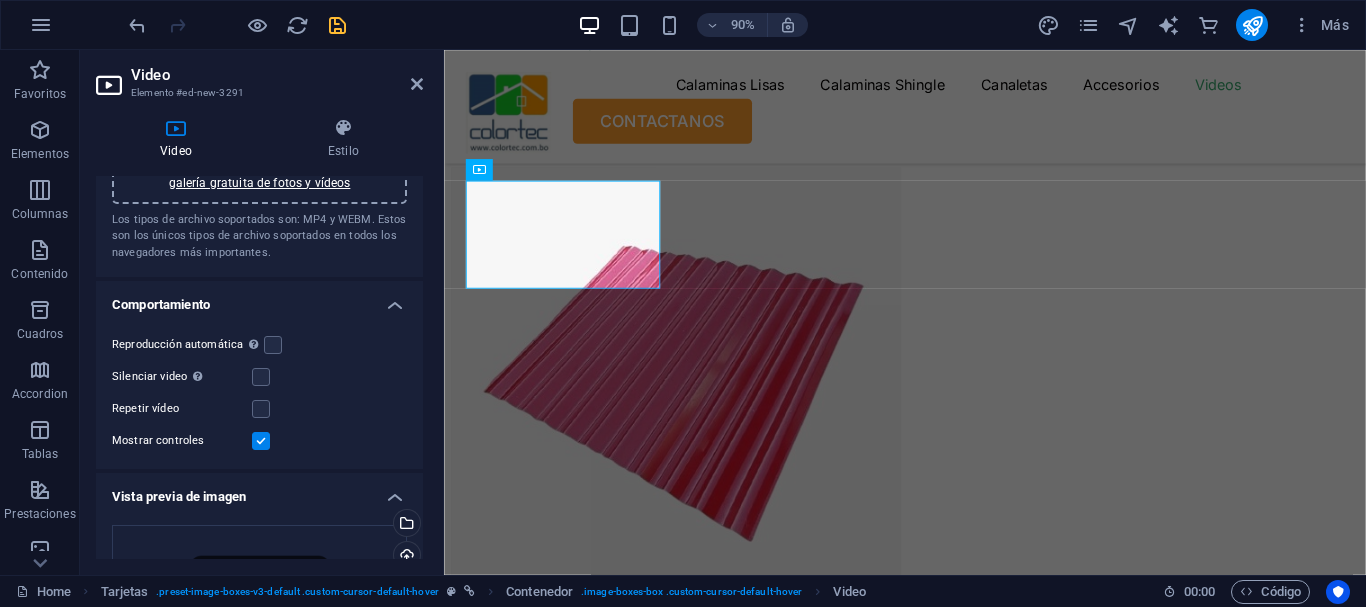 scroll, scrollTop: 111, scrollLeft: 0, axis: vertical 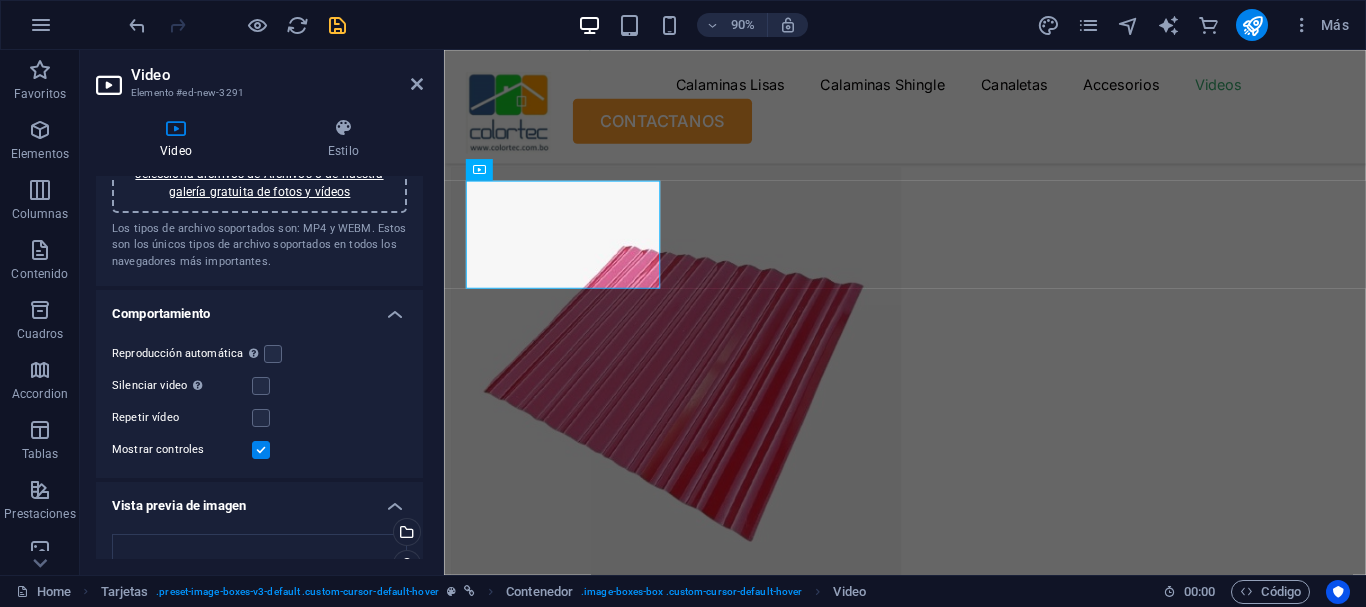 drag, startPoint x: 421, startPoint y: 397, endPoint x: 14, endPoint y: 308, distance: 416.61734 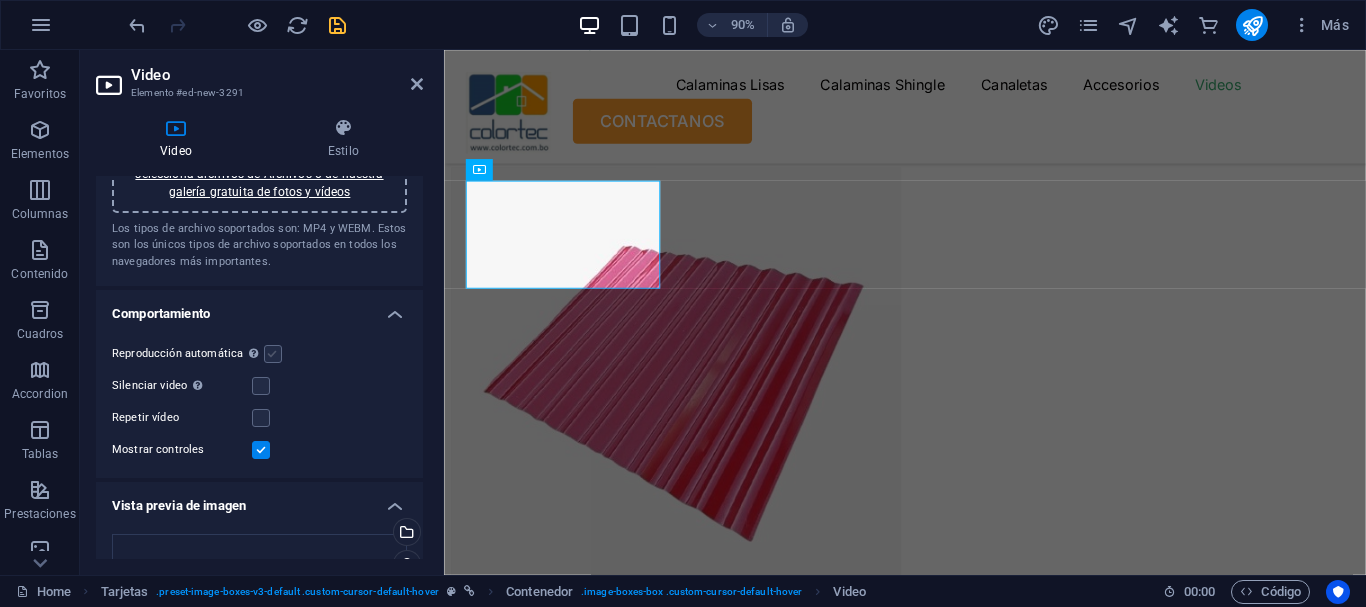 click at bounding box center [273, 354] 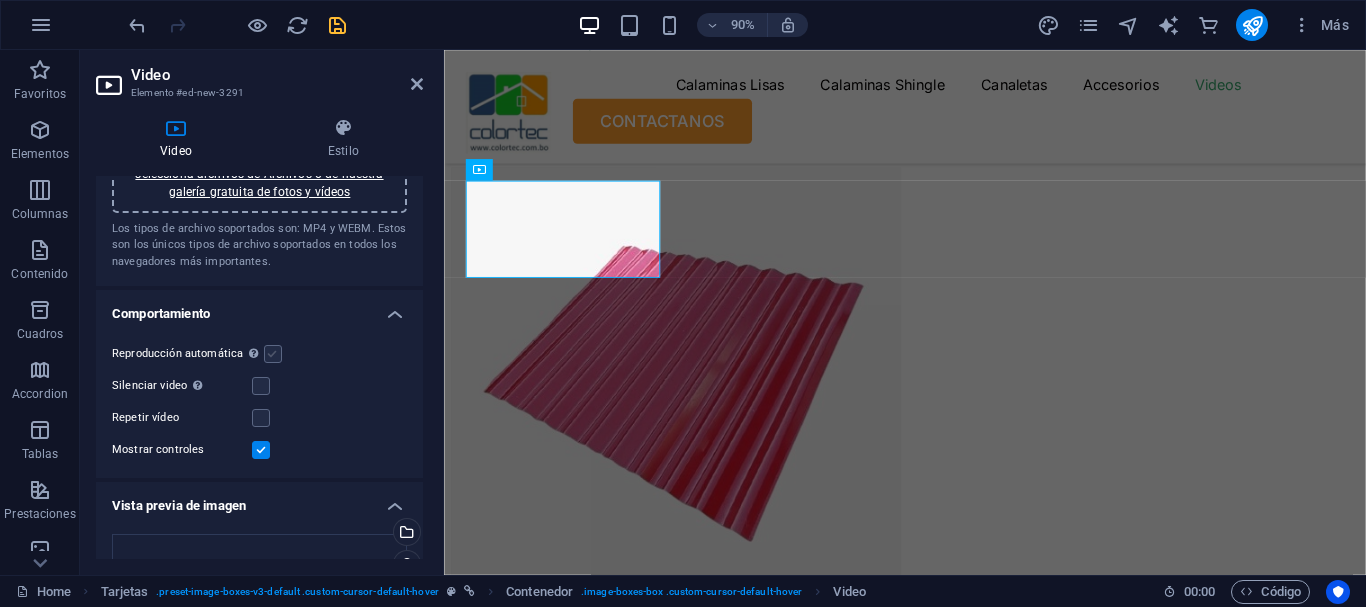 click at bounding box center [273, 354] 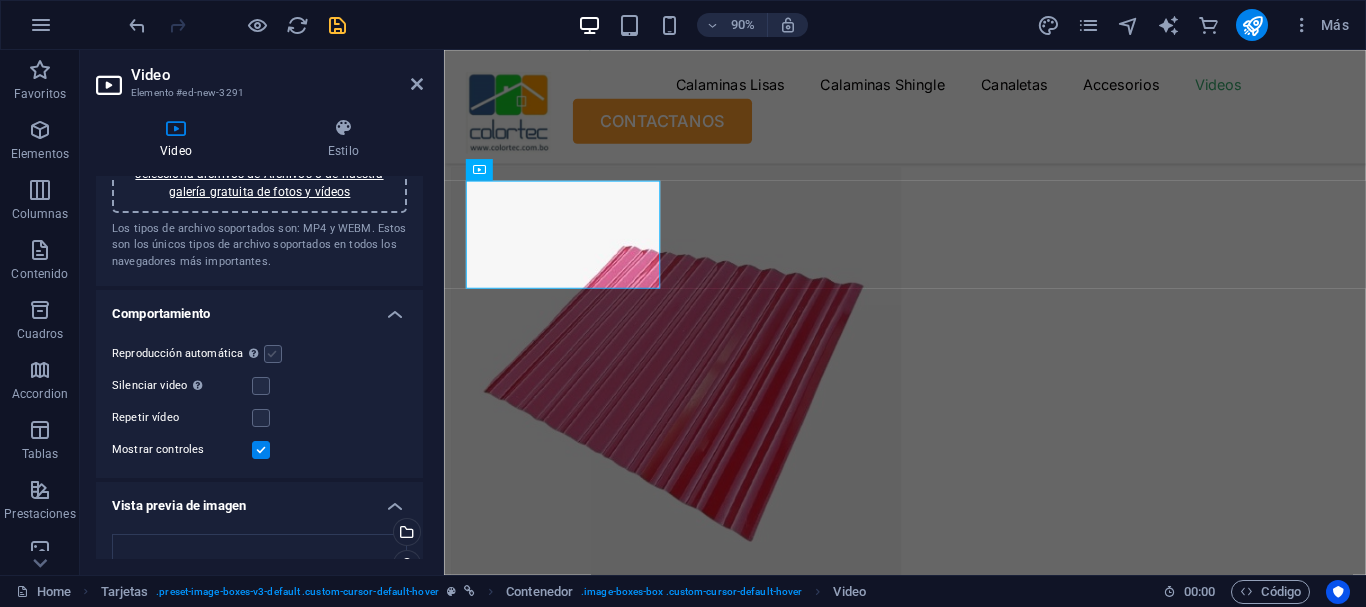 click at bounding box center (273, 354) 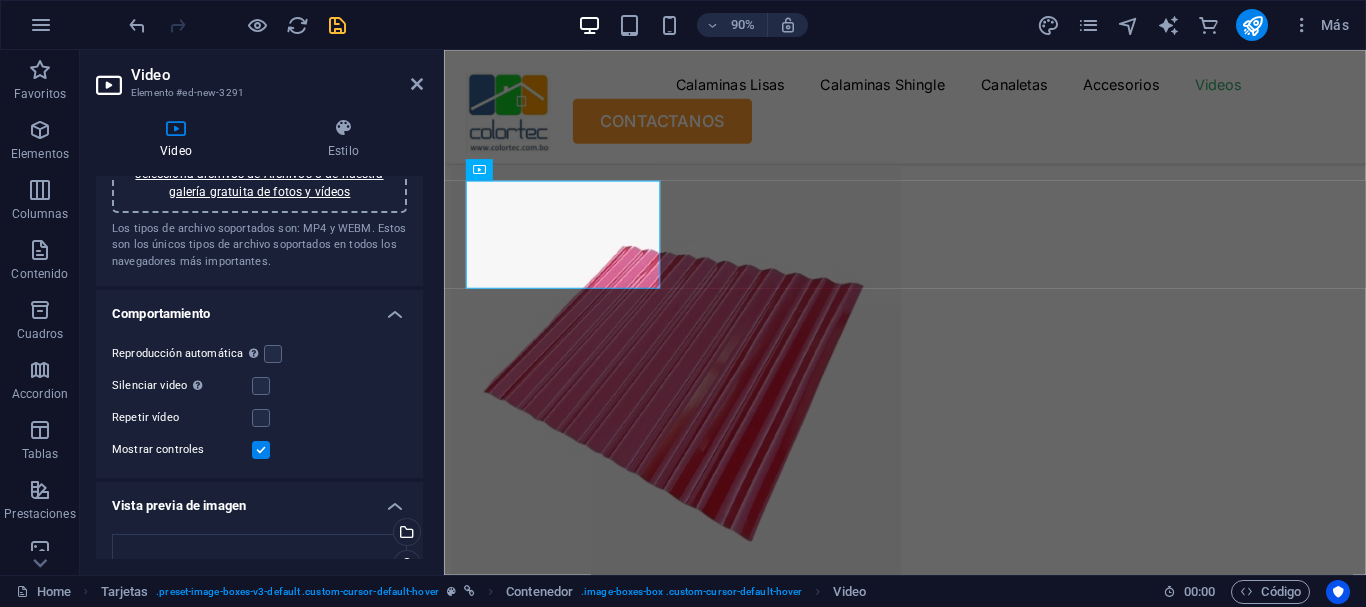 click at bounding box center [261, 450] 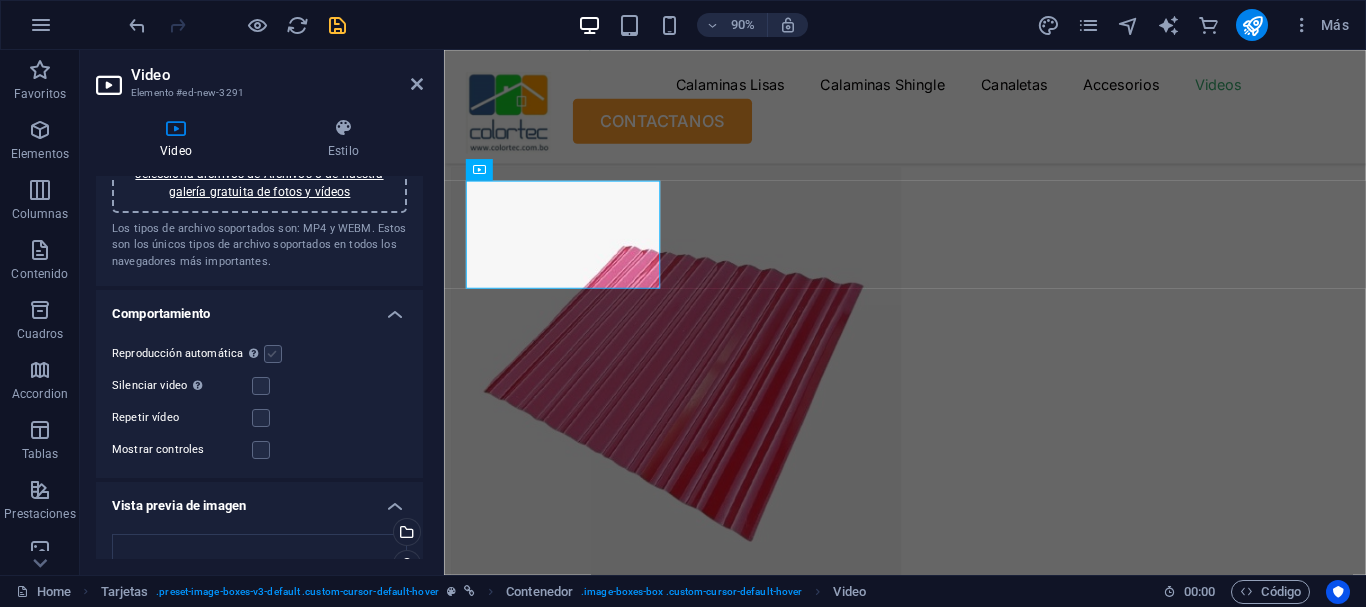 click at bounding box center [273, 354] 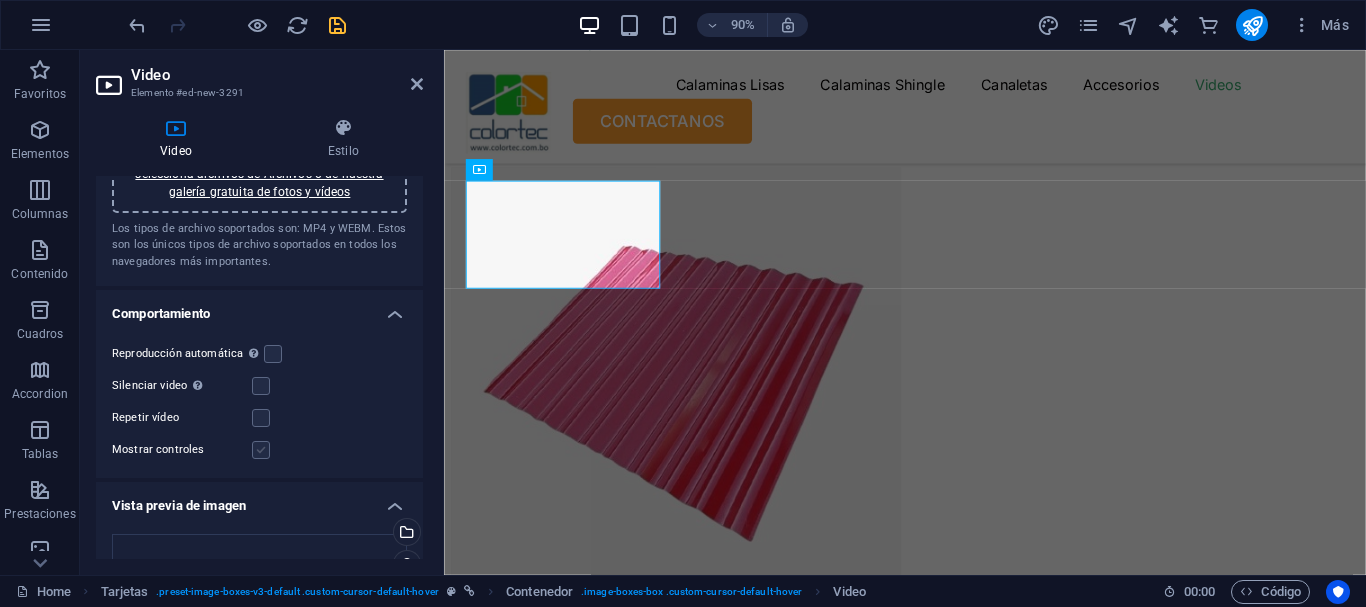 click at bounding box center (261, 450) 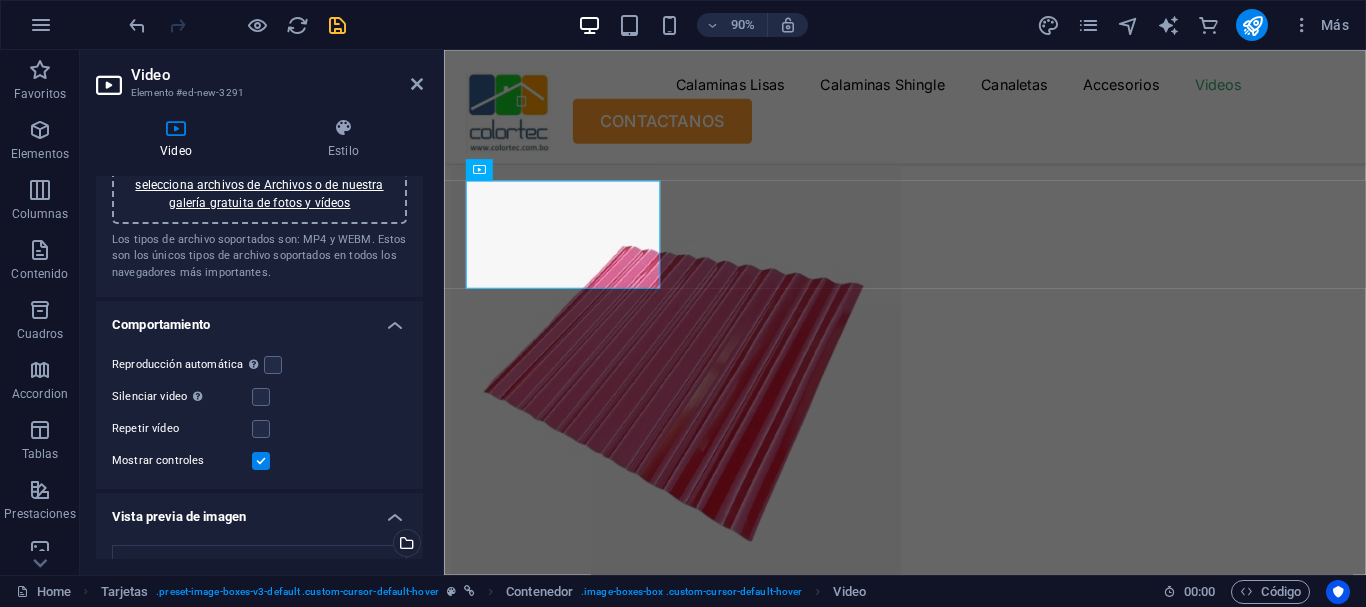 scroll, scrollTop: 0, scrollLeft: 0, axis: both 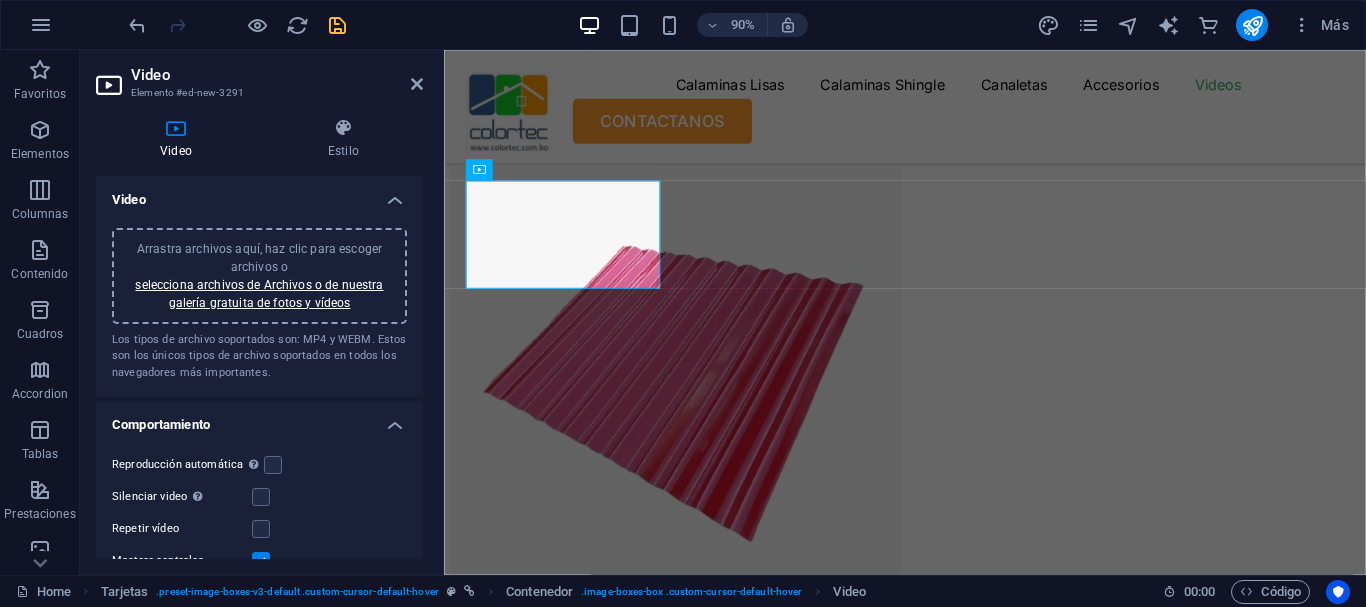 drag, startPoint x: 421, startPoint y: 285, endPoint x: 43, endPoint y: 193, distance: 389.0347 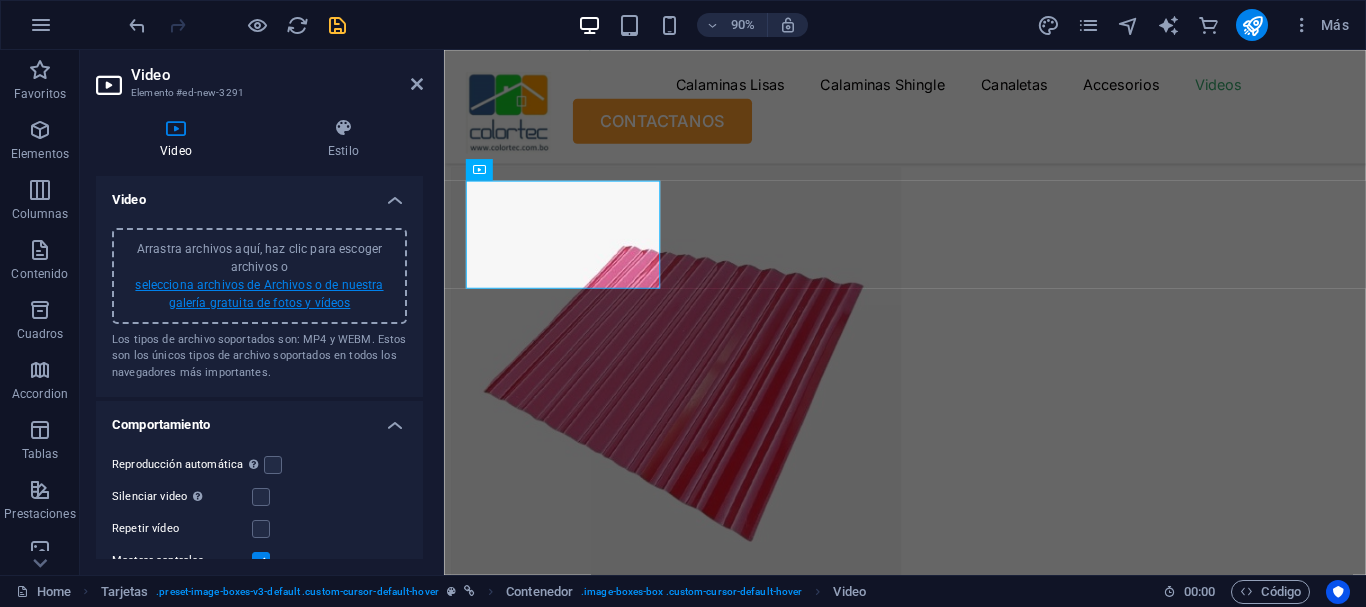 click on "selecciona archivos de Archivos o de nuestra galería gratuita de fotos y vídeos" at bounding box center (259, 294) 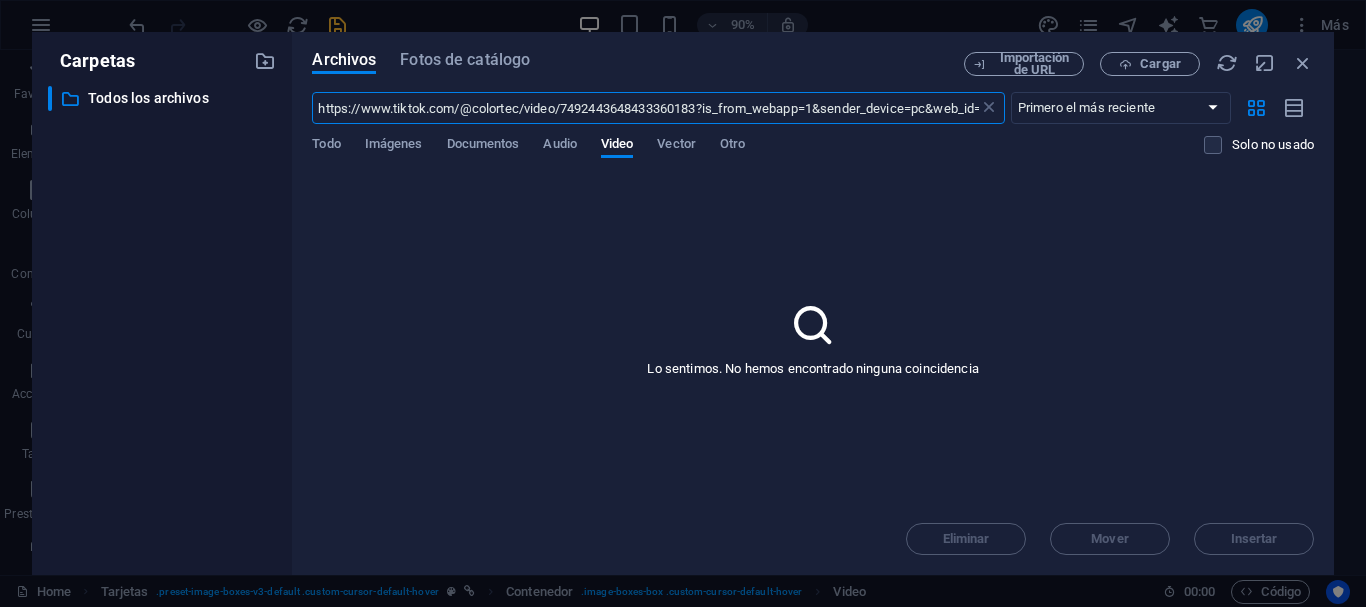 scroll, scrollTop: 10868, scrollLeft: 0, axis: vertical 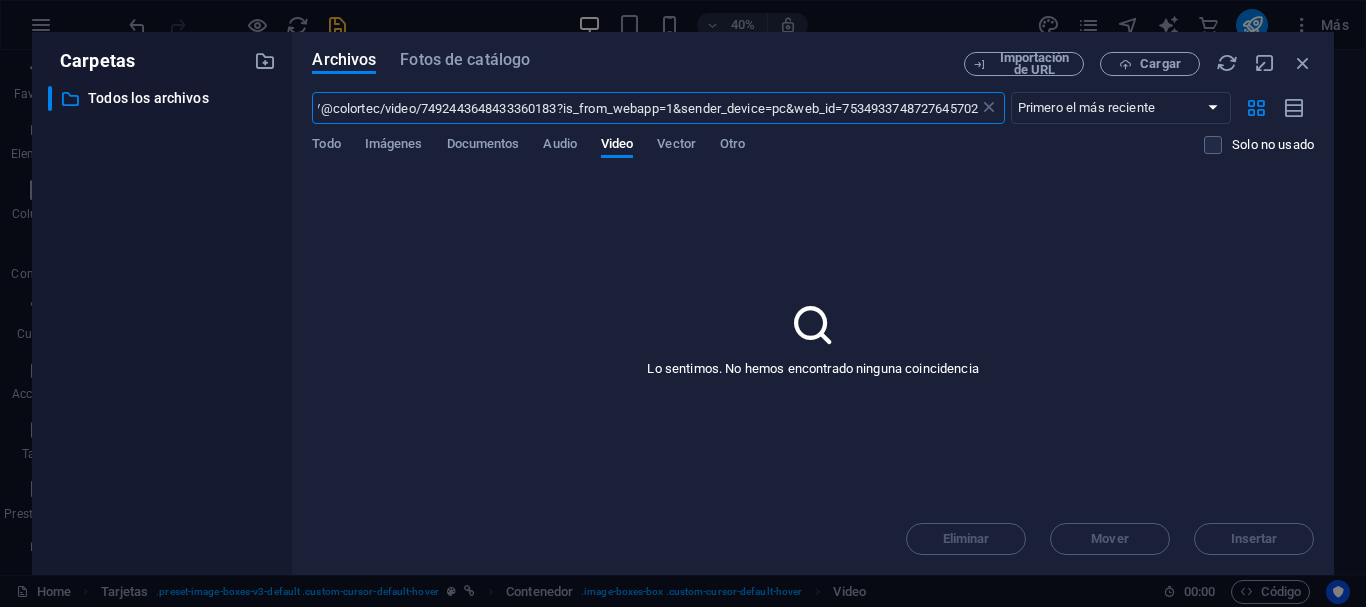click on "https://www.tiktok.com/@colortec/video/7492443648433360183?is_from_webapp=1&sender_device=pc&web_id=7534933748727645702" at bounding box center [645, 108] 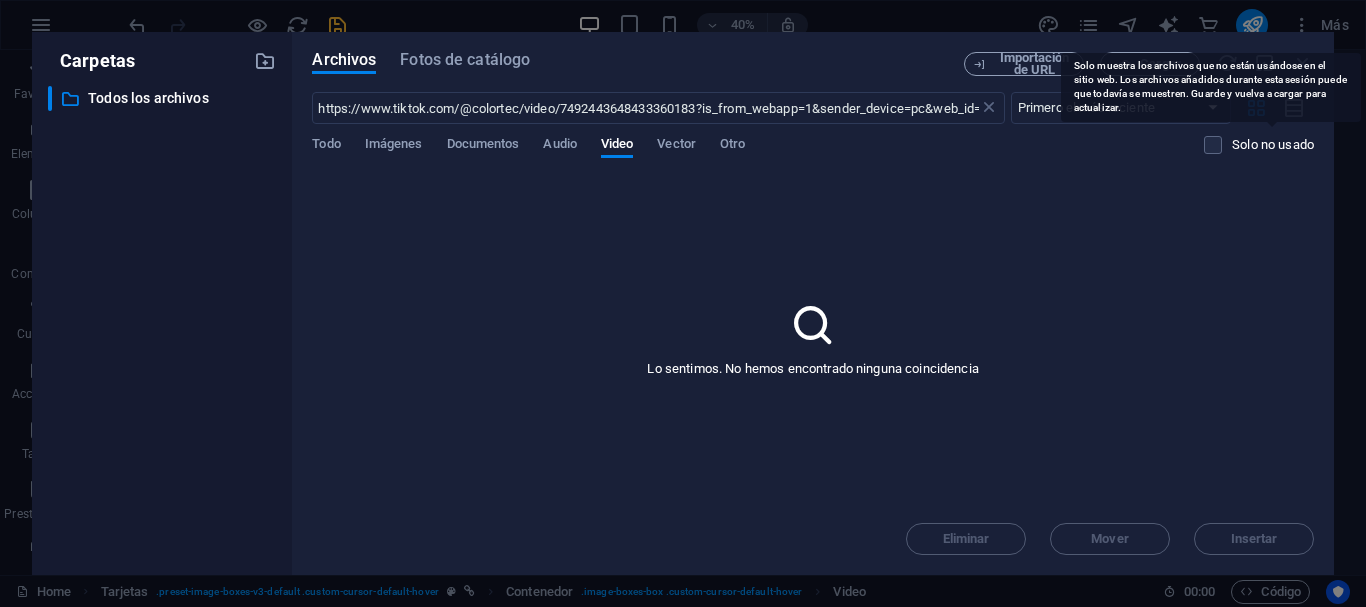 click on "Solo no usado" at bounding box center (1273, 145) 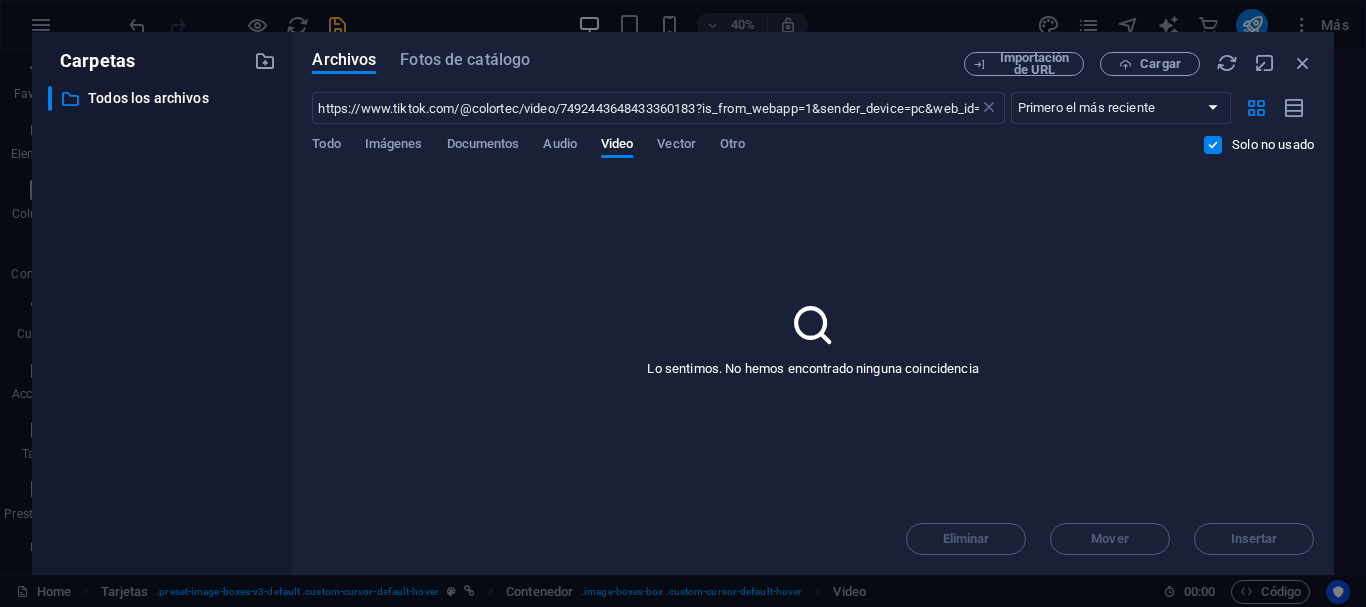 click on "Lo sentimos. No hemos encontrado ninguna coincidencia" at bounding box center [813, 338] 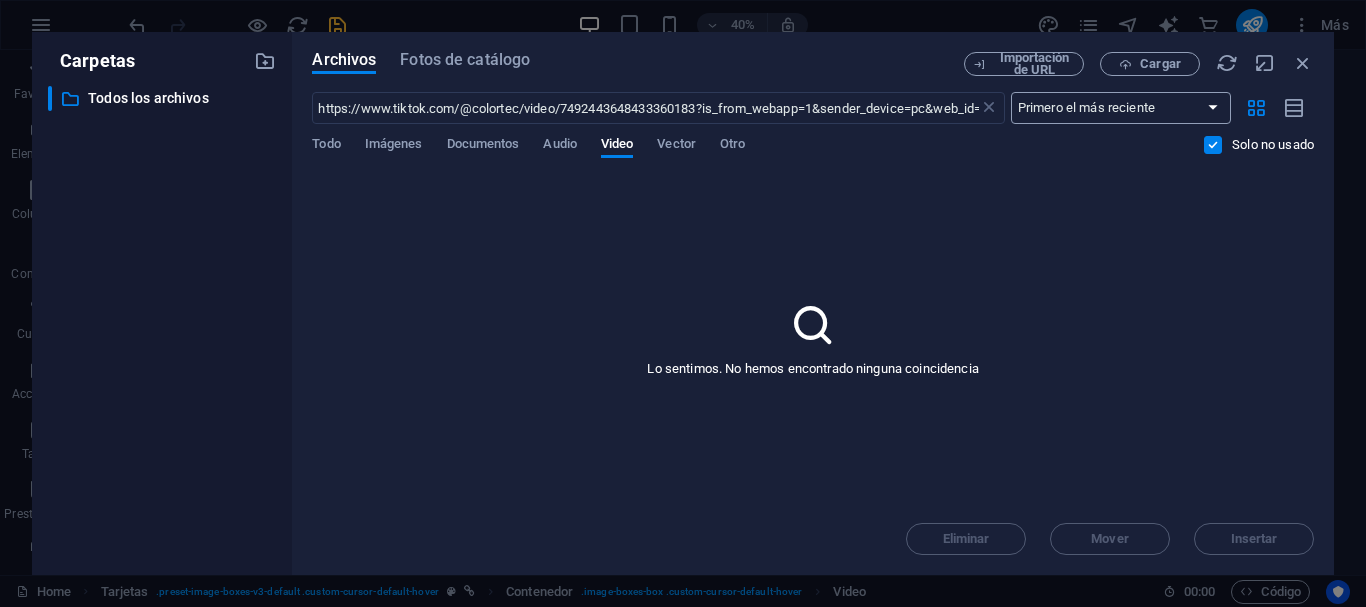 click on "Primero el más reciente Primero el más antiguo Nombre (A-Z) Nombre (Z-A) Tamaño (0-9) Tamaño (9-0) Resolución (0-9) Resolución (9-0)" at bounding box center [1121, 108] 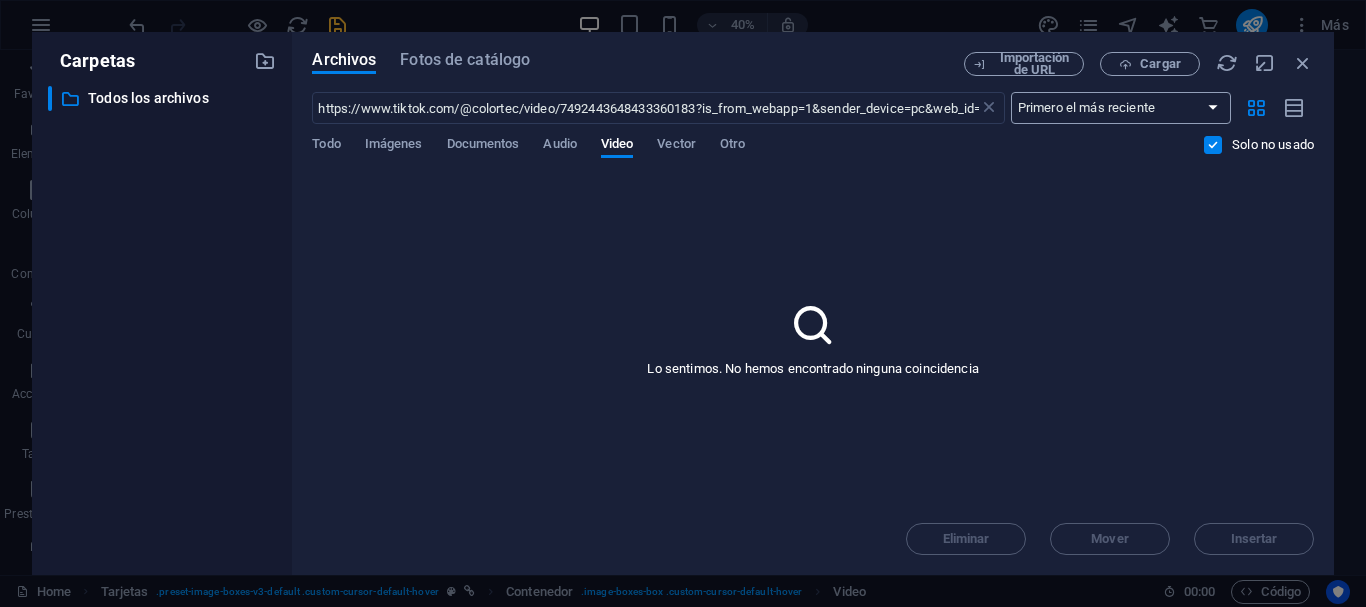 click on "Primero el más reciente Primero el más antiguo Nombre (A-Z) Nombre (Z-A) Tamaño (0-9) Tamaño (9-0) Resolución (0-9) Resolución (9-0)" at bounding box center [1121, 108] 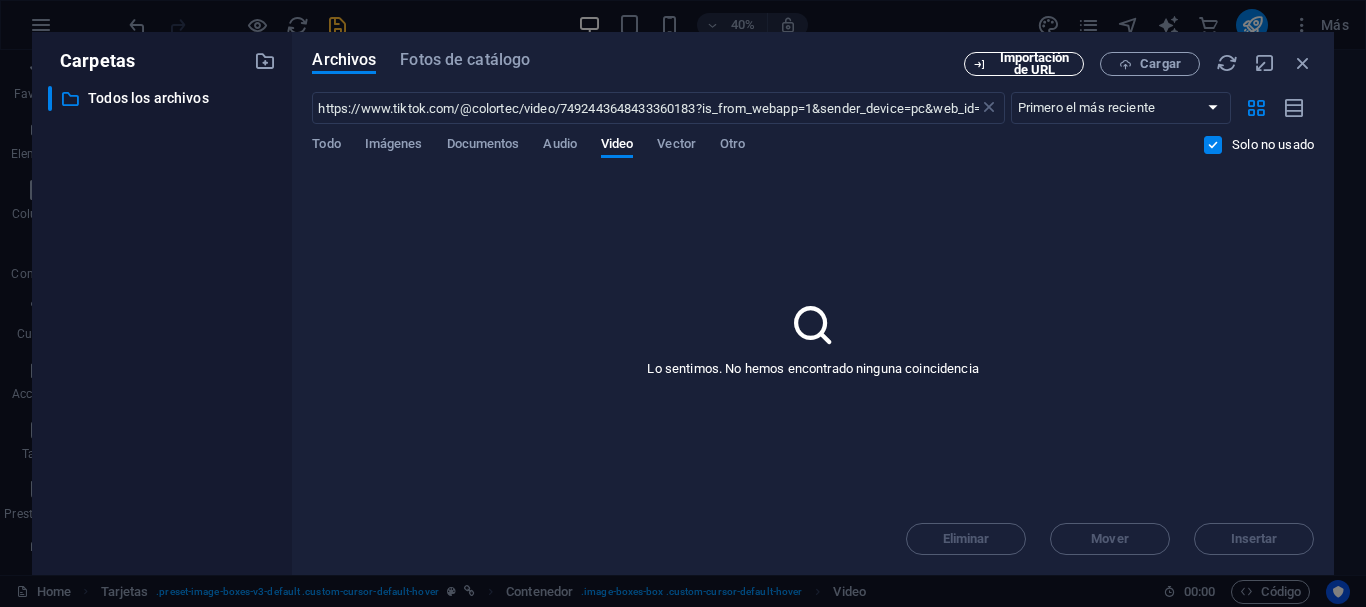 click on "Importación de URL" at bounding box center [1034, 64] 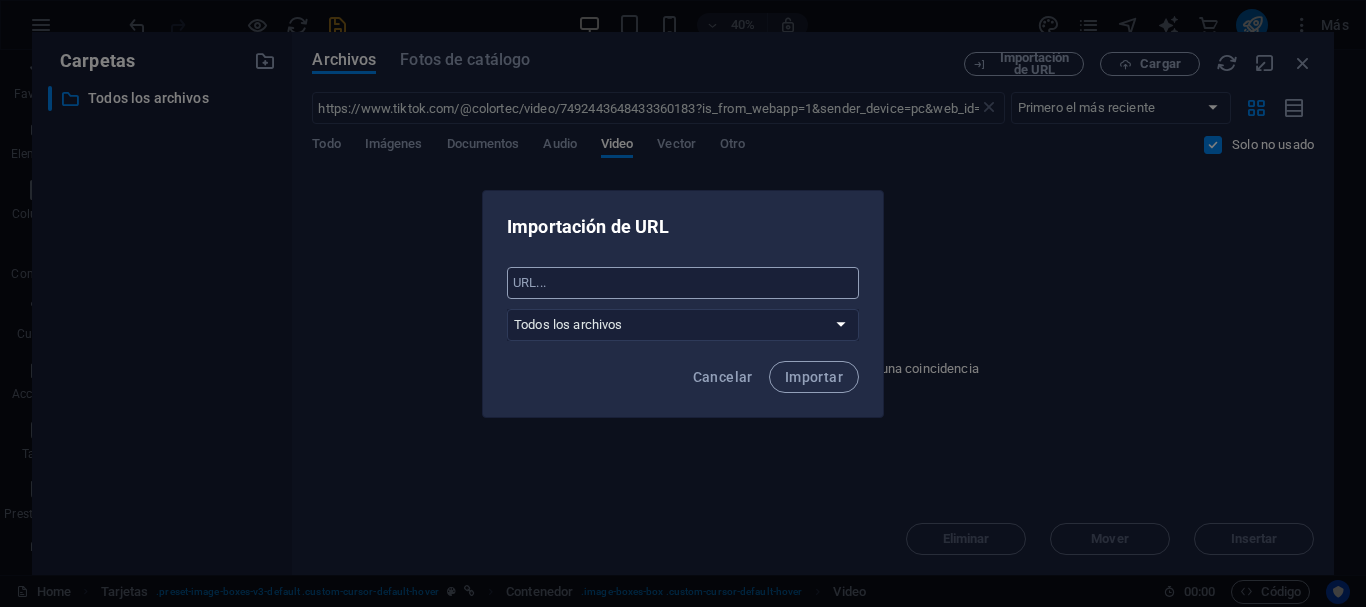 click at bounding box center (683, 283) 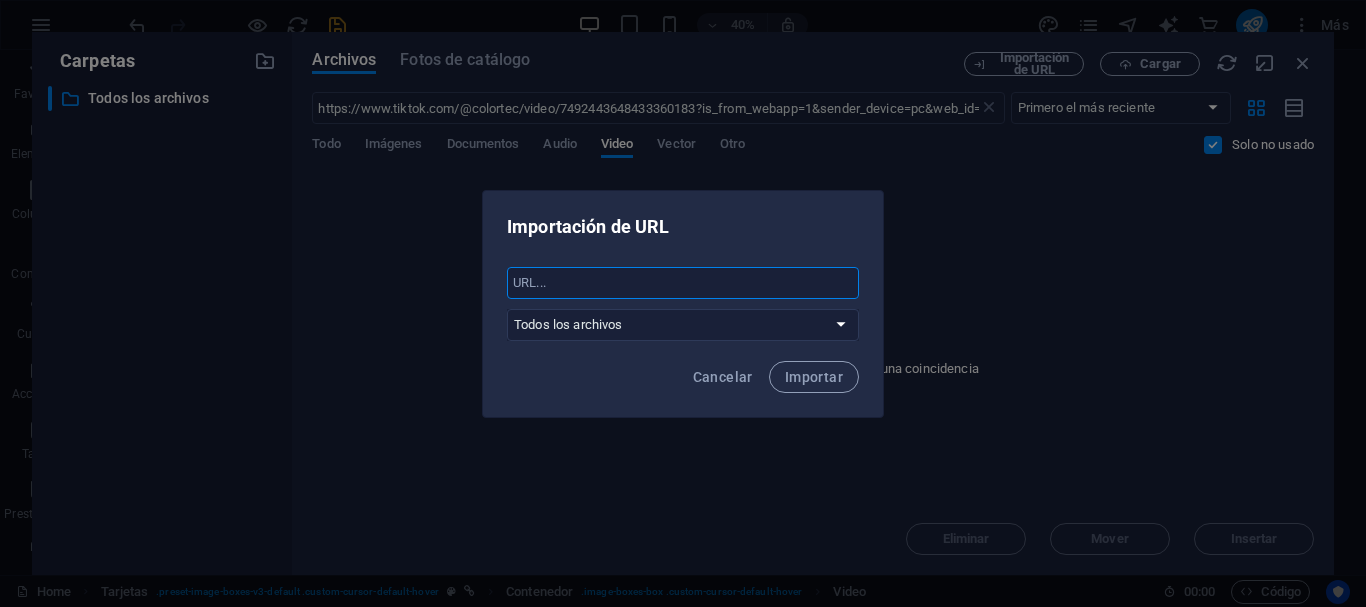 paste on "https://www.tiktok.com/@colortec/video/7330078063453113605?is_from_webapp=1&sender_device=pc" 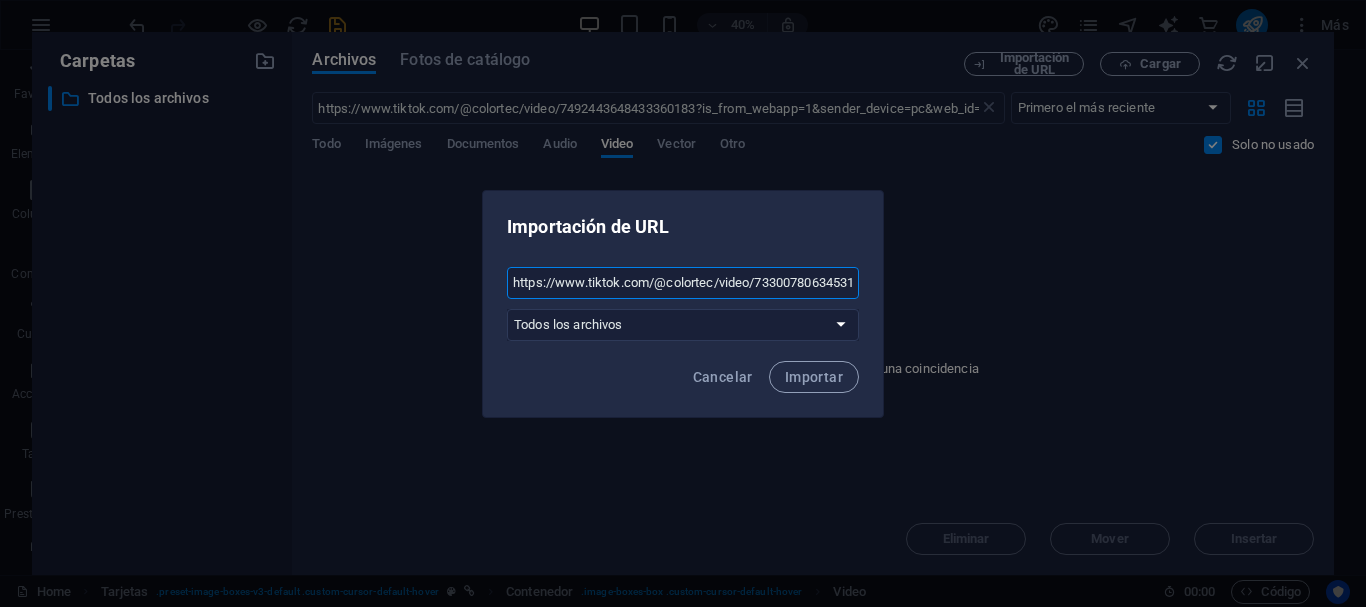 scroll, scrollTop: 0, scrollLeft: 280, axis: horizontal 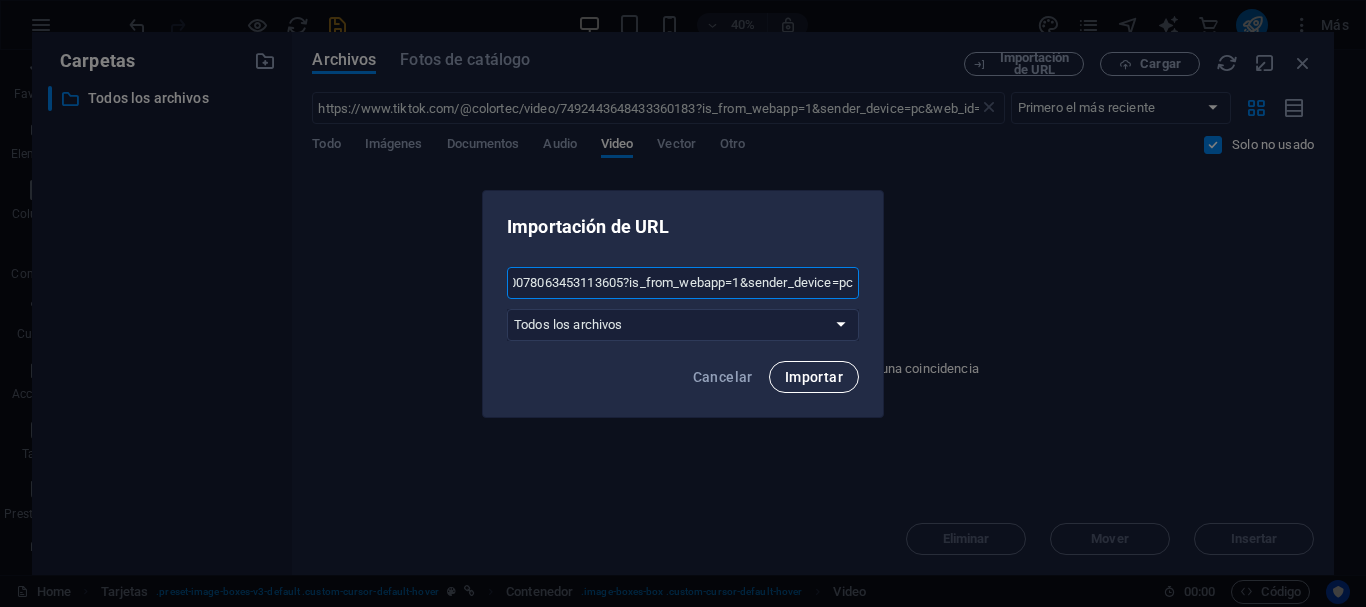 type on "https://www.tiktok.com/@colortec/video/7330078063453113605?is_from_webapp=1&sender_device=pc" 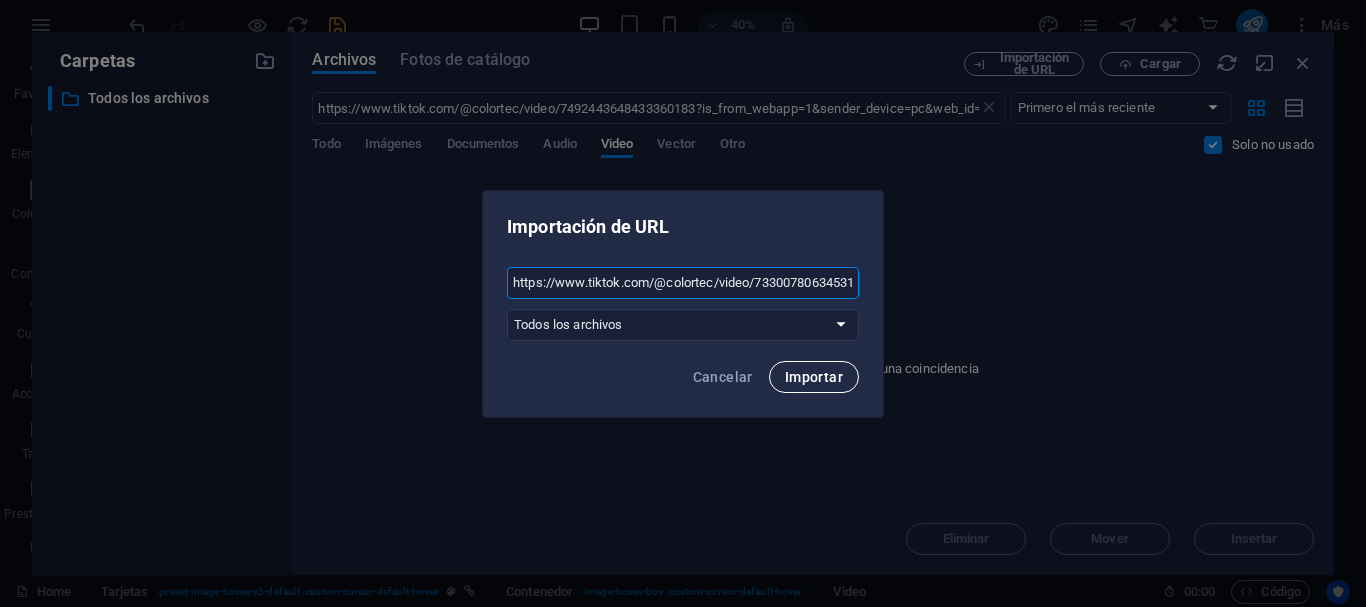 click on "Importar" at bounding box center (814, 377) 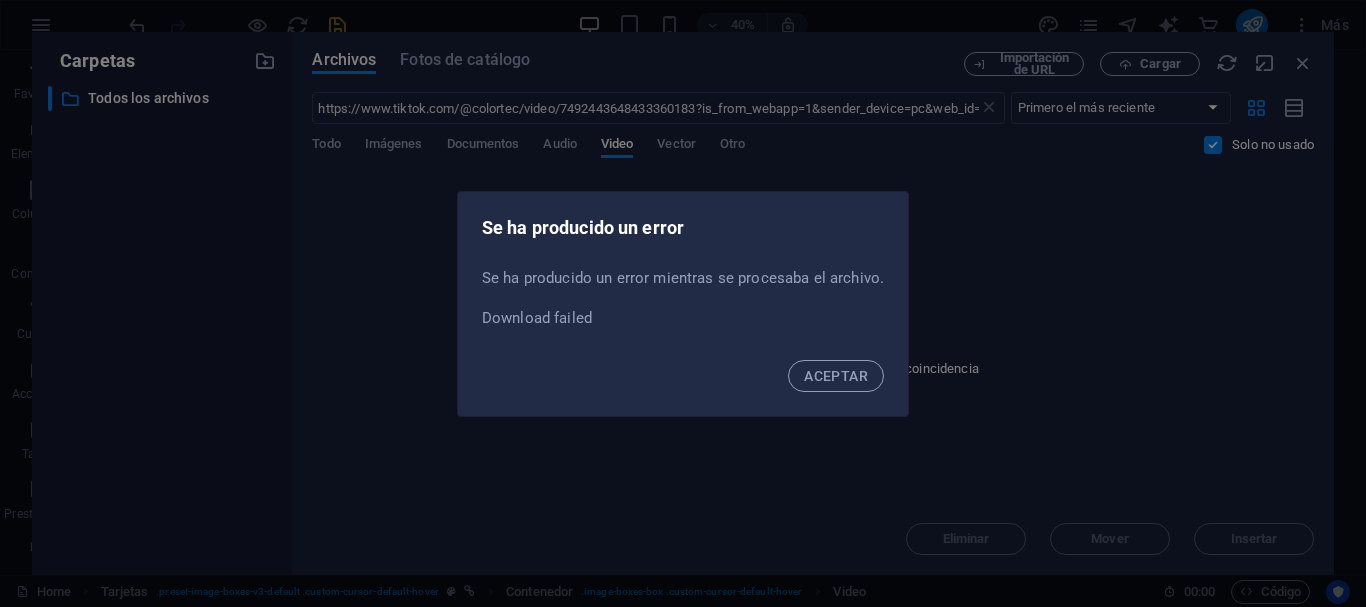 click on "ACEPTAR" at bounding box center [836, 376] 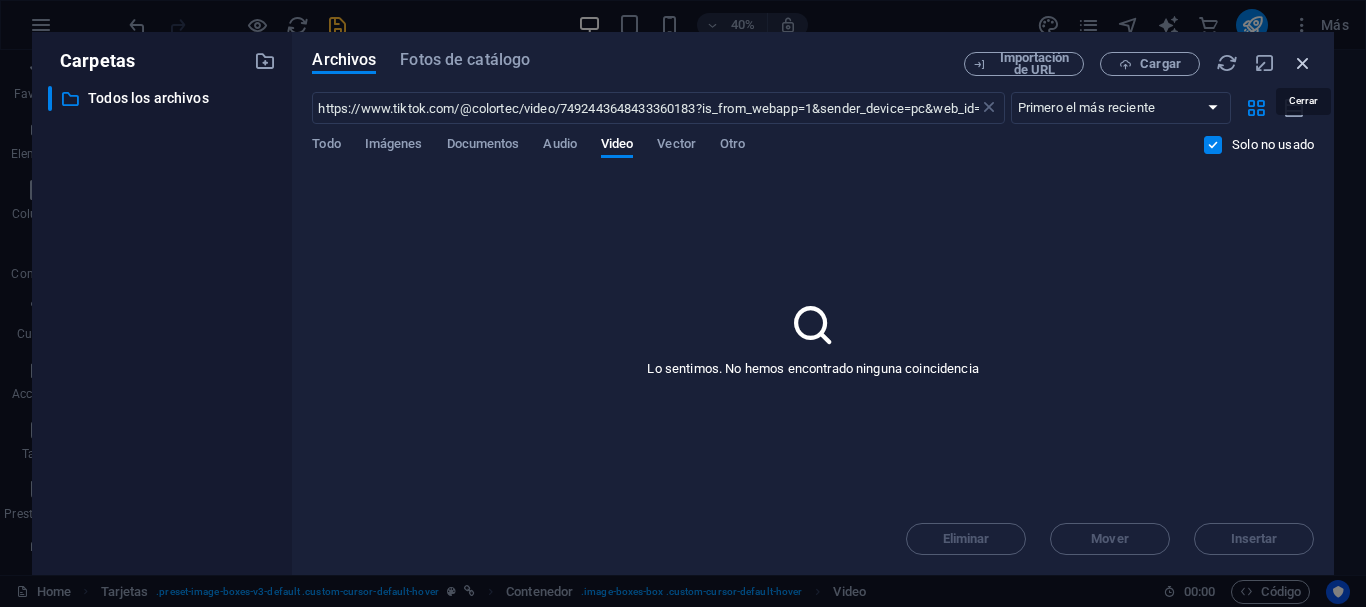 click at bounding box center (1303, 63) 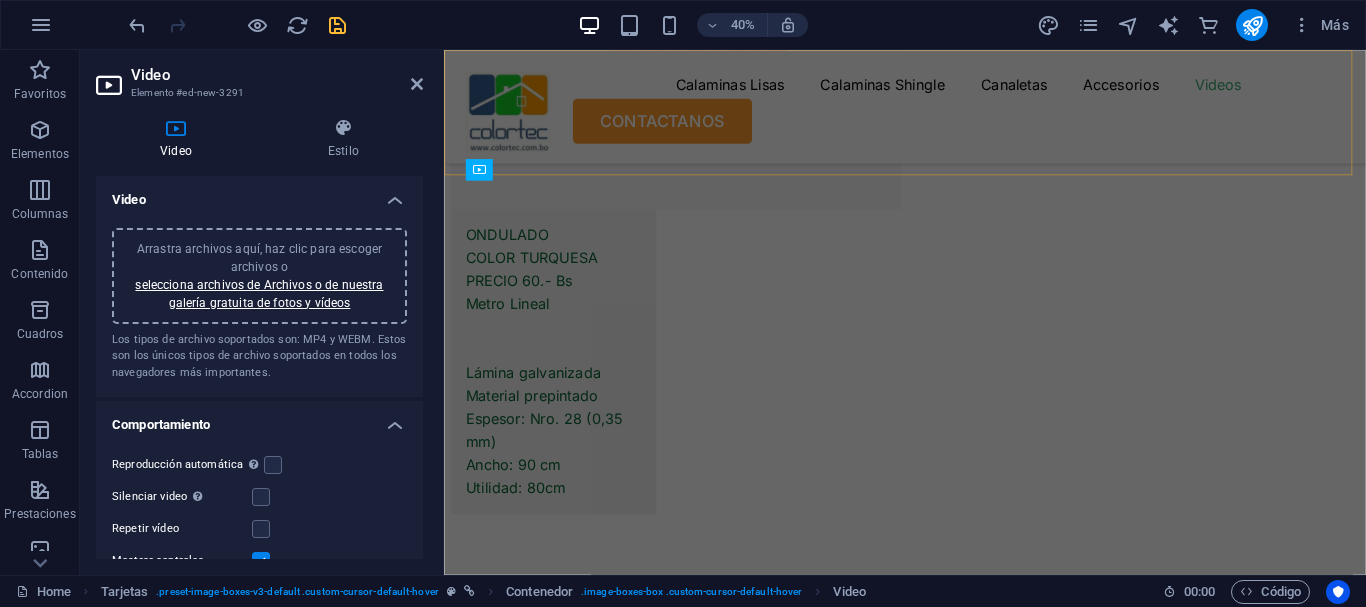 scroll, scrollTop: 10415, scrollLeft: 0, axis: vertical 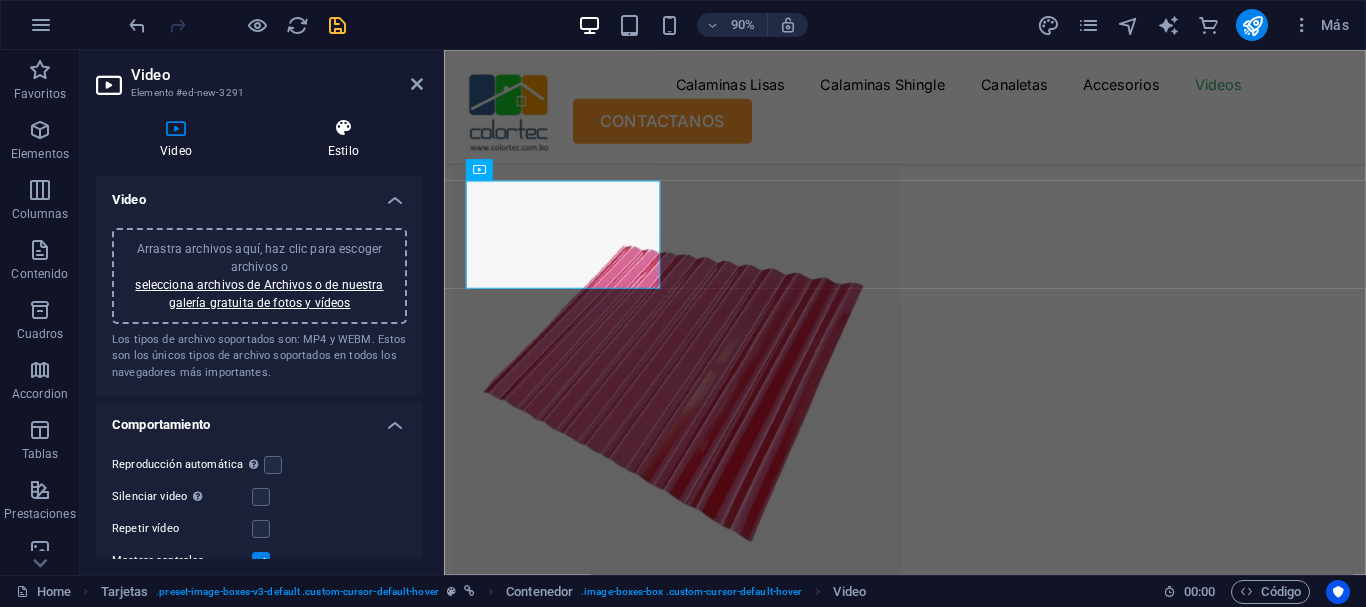 click at bounding box center (343, 128) 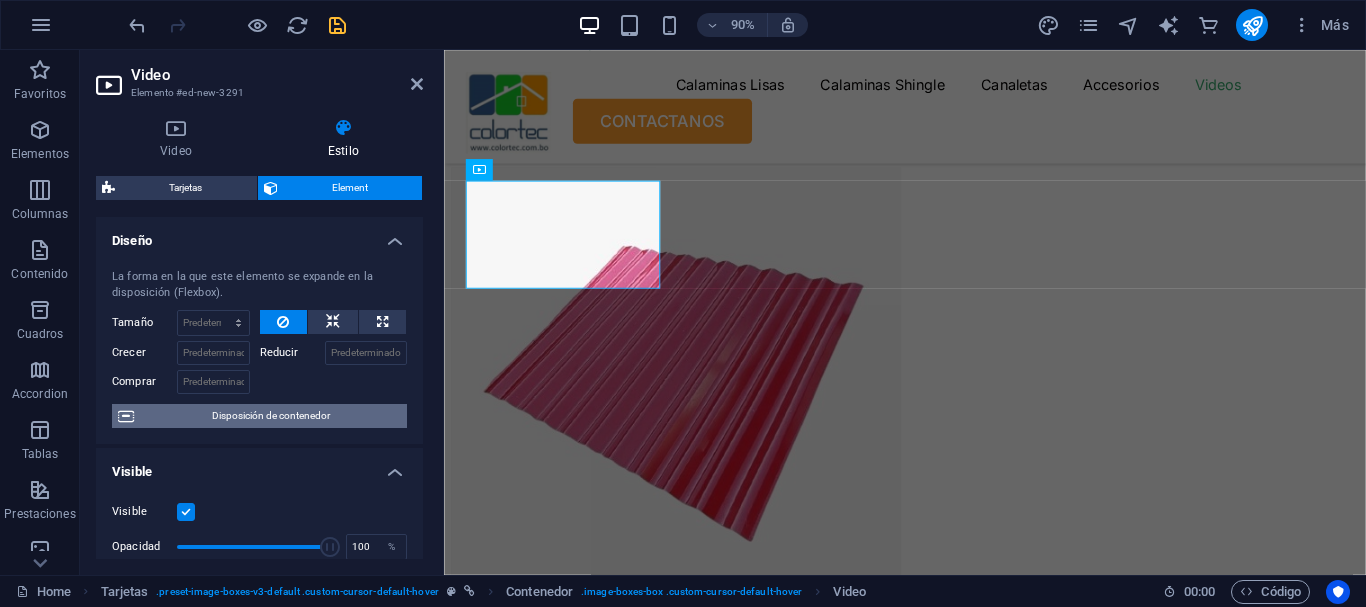 click on "Disposición de contenedor" at bounding box center (270, 416) 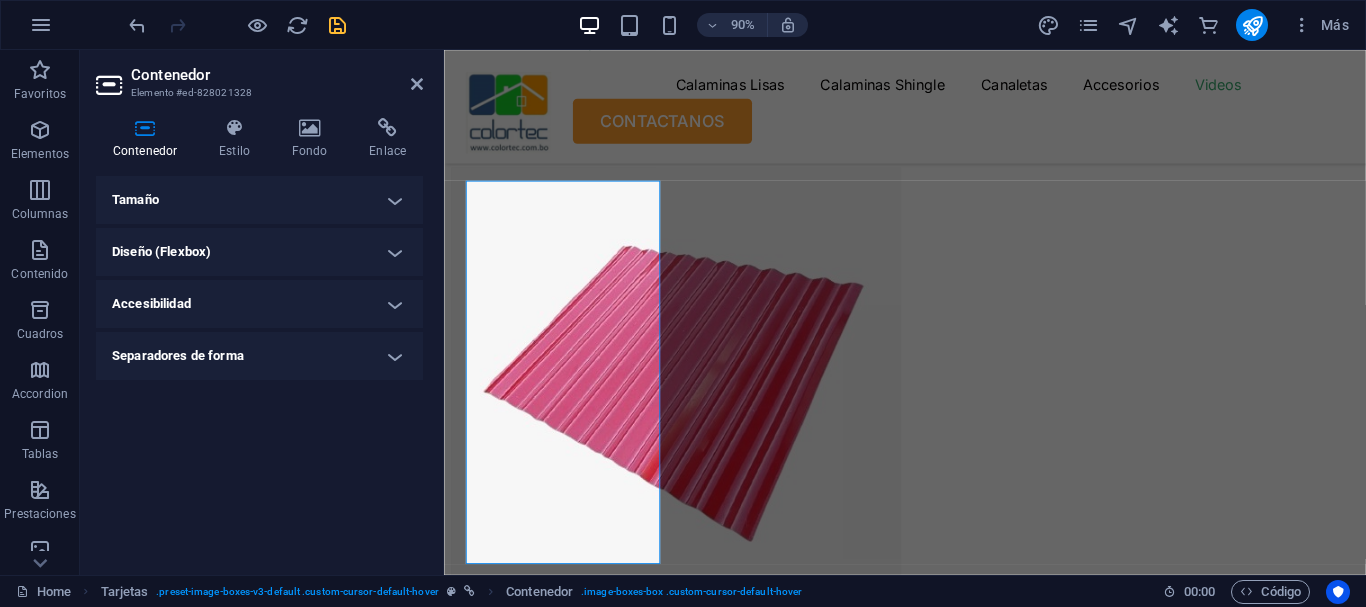 click on "Accesibilidad" at bounding box center [259, 304] 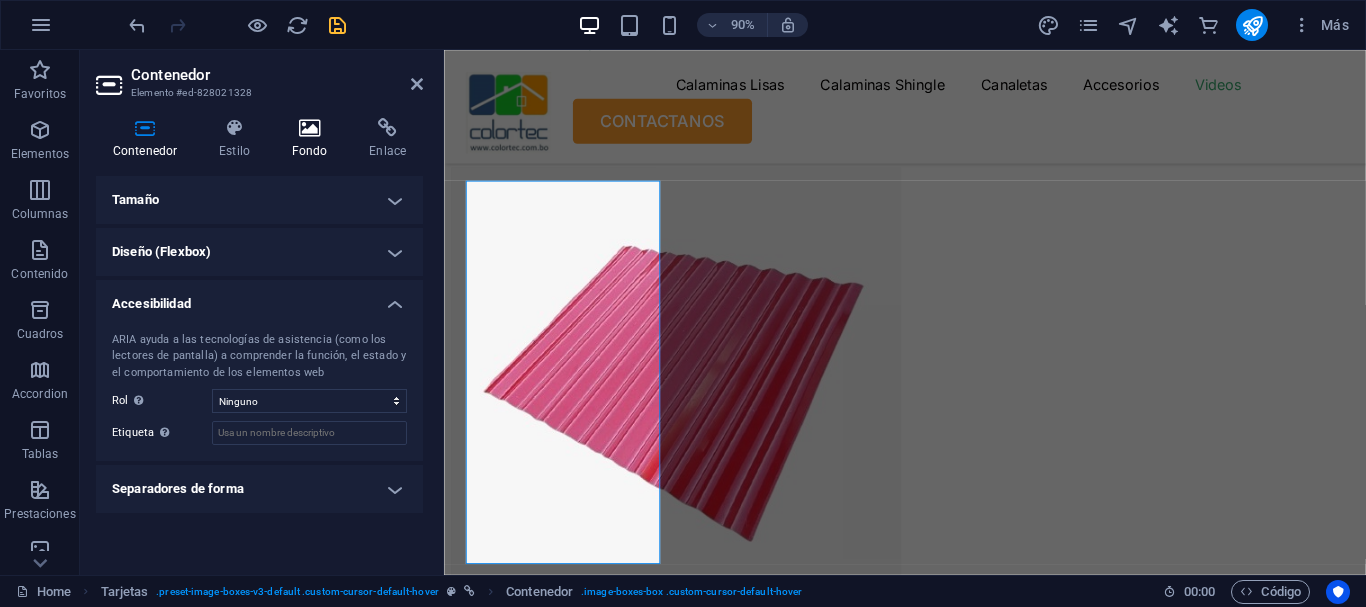 click at bounding box center [310, 128] 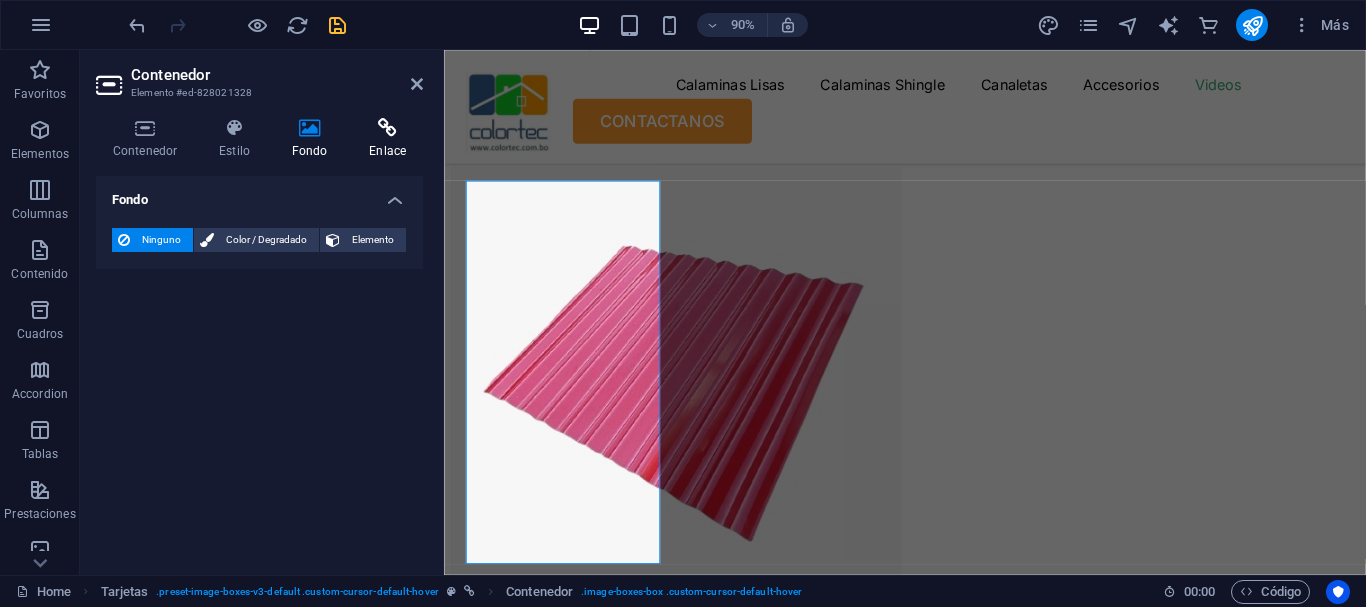 click on "Enlace" at bounding box center [387, 139] 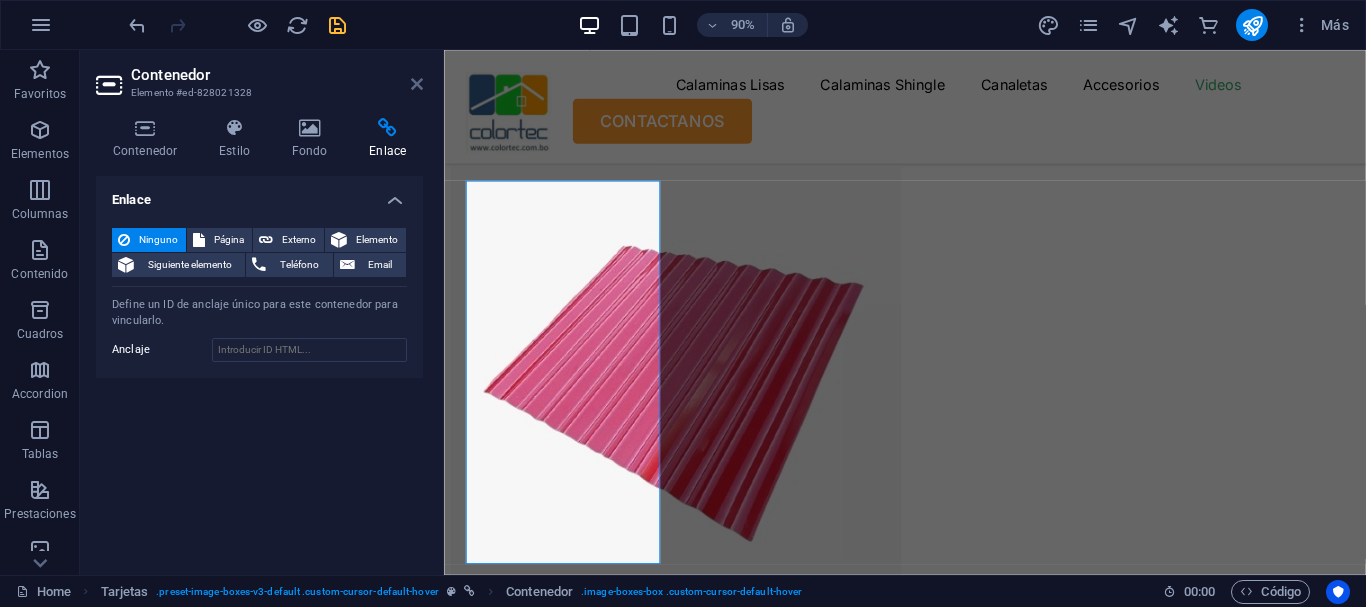 click at bounding box center [417, 84] 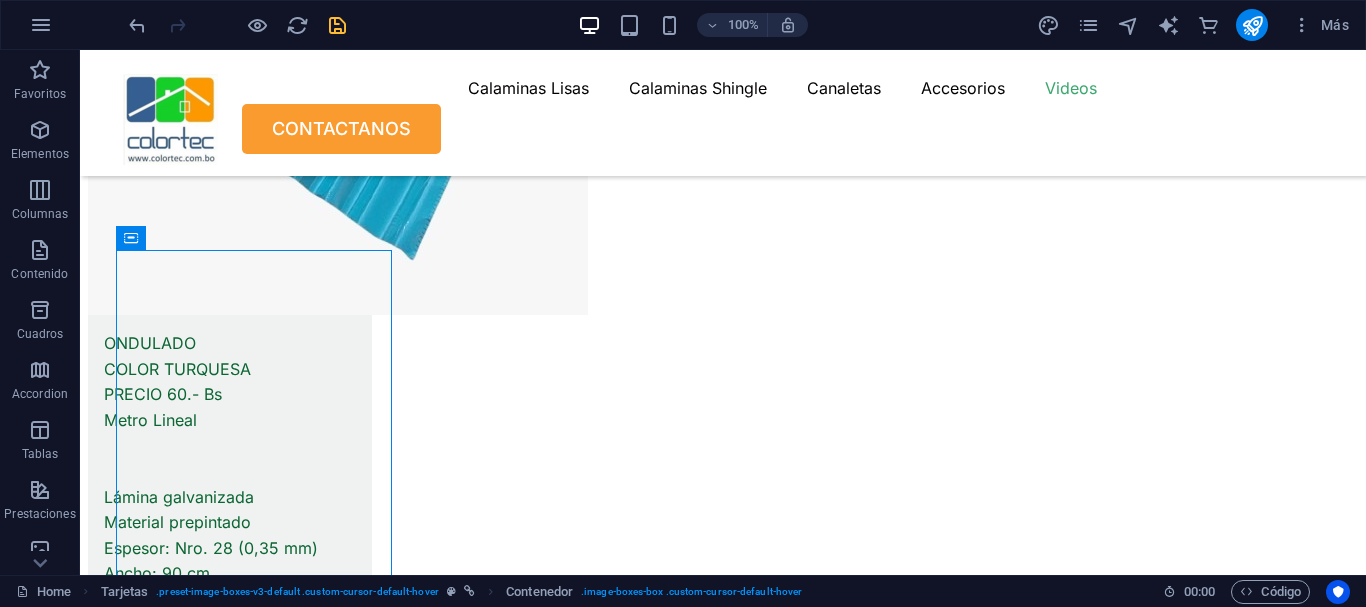 scroll, scrollTop: 9794, scrollLeft: 0, axis: vertical 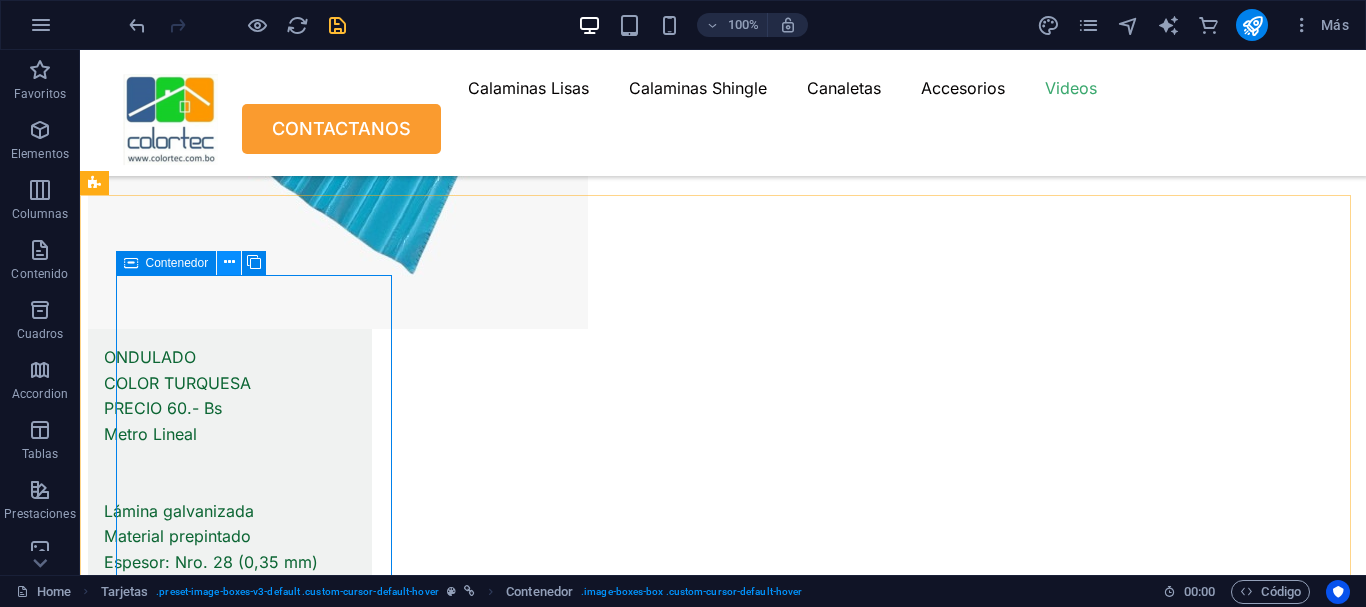 click at bounding box center (229, 262) 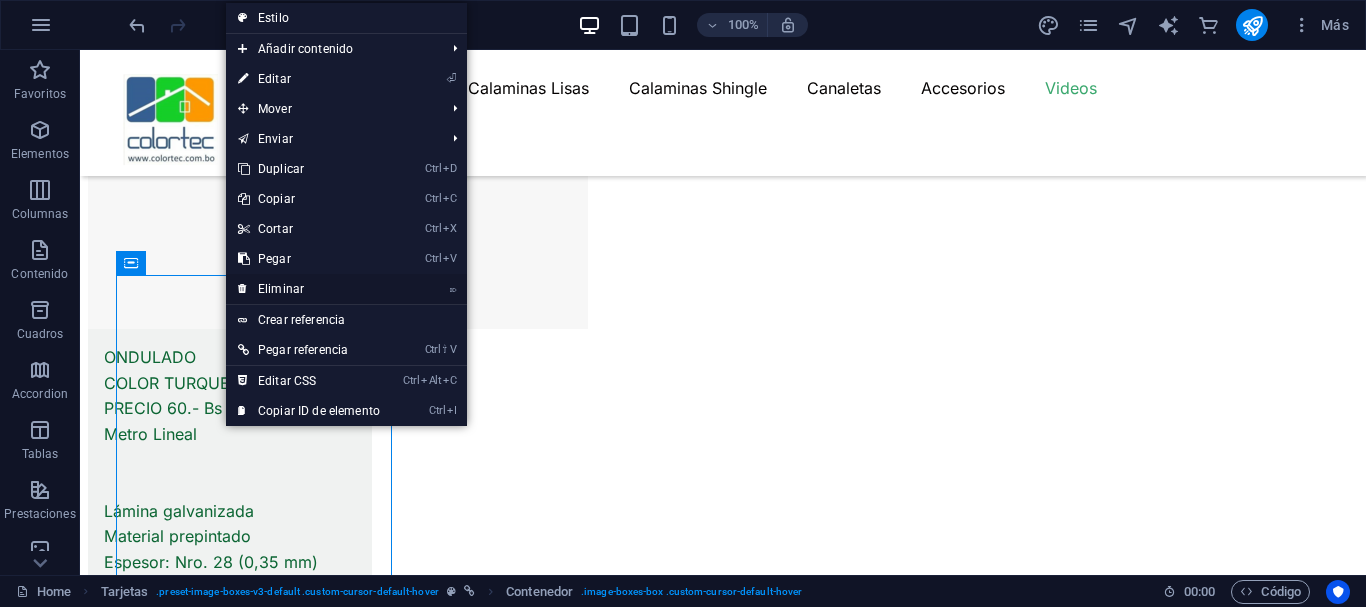 click on "⌦  Eliminar" at bounding box center [309, 289] 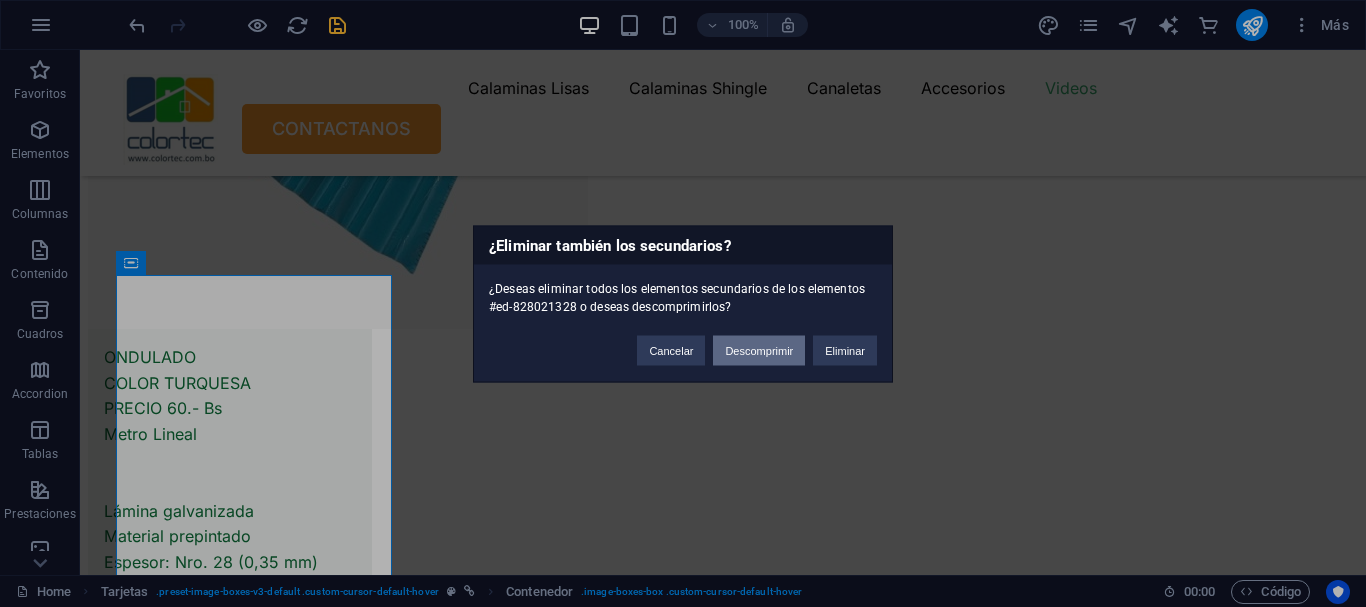 click on "Descomprimir" at bounding box center (759, 350) 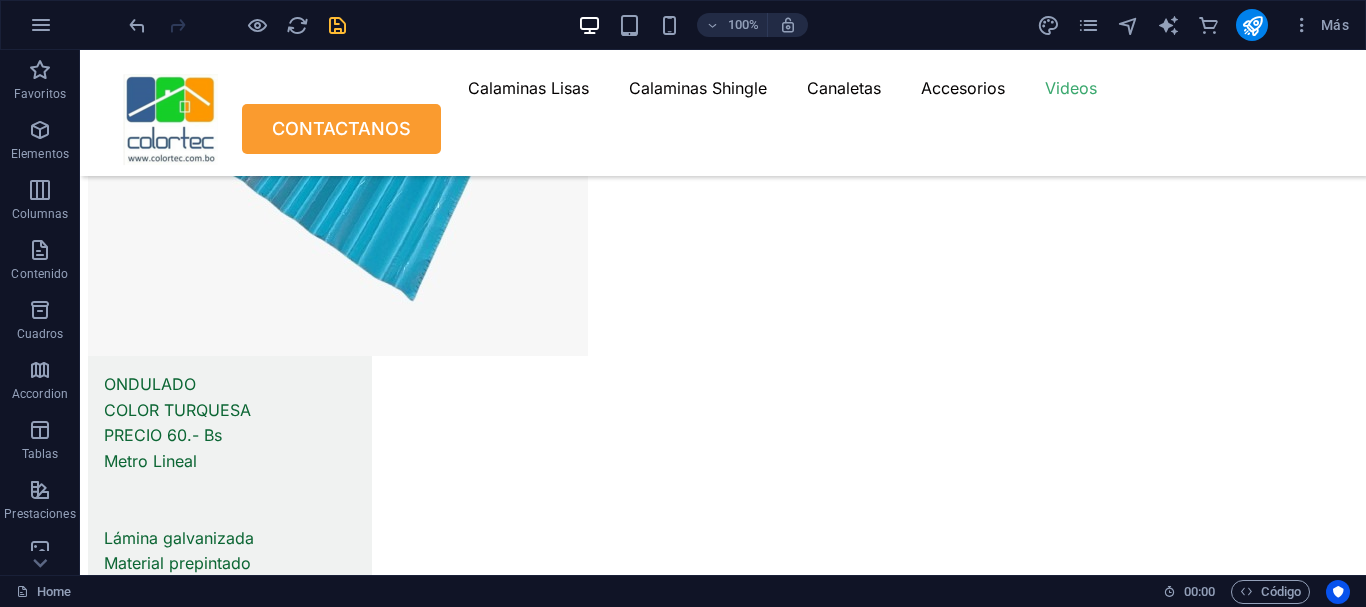 scroll, scrollTop: 9794, scrollLeft: 0, axis: vertical 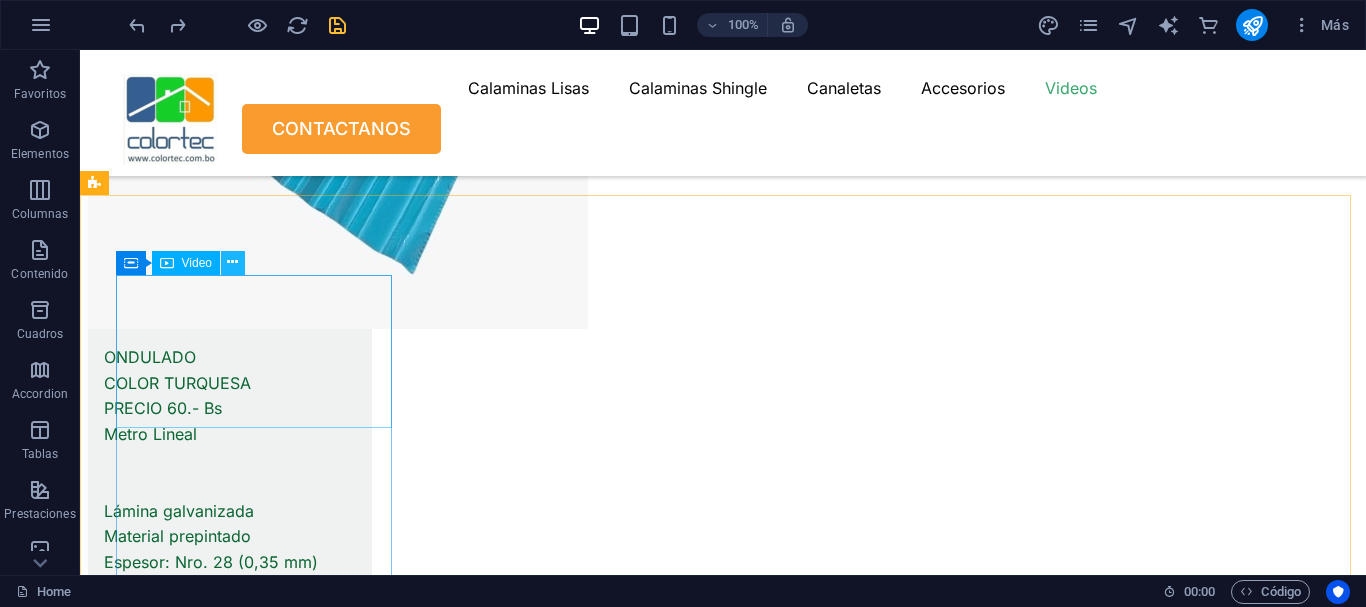 click at bounding box center (232, 262) 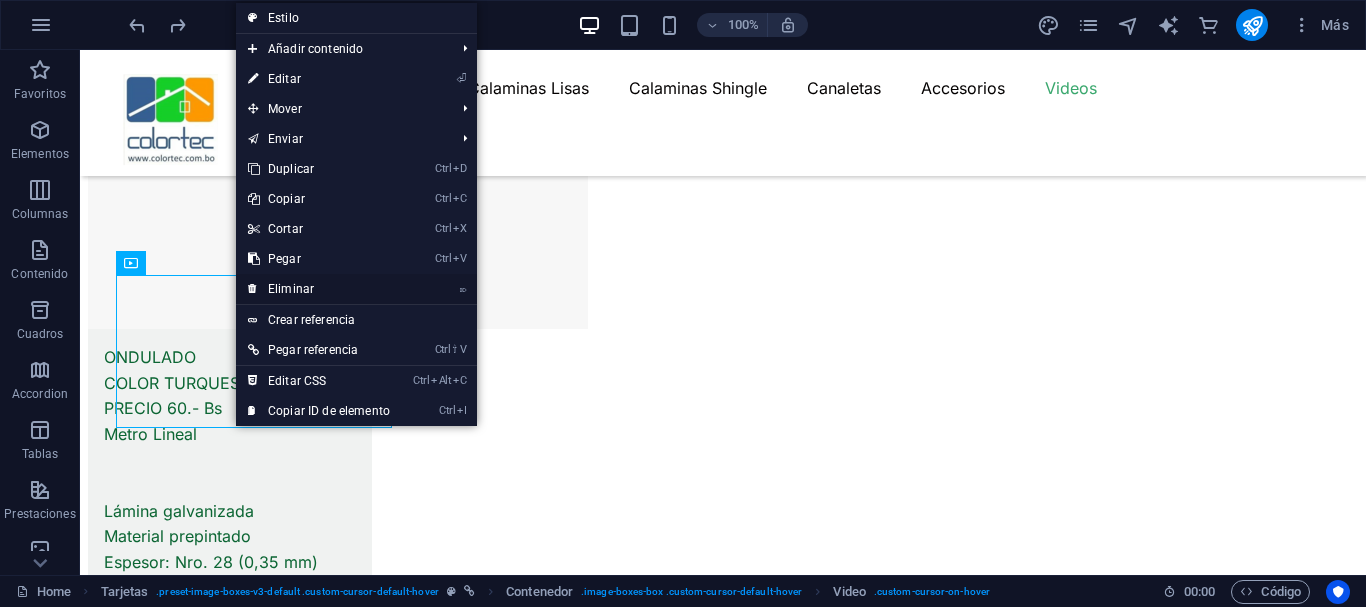 click on "⌦  Eliminar" at bounding box center (319, 289) 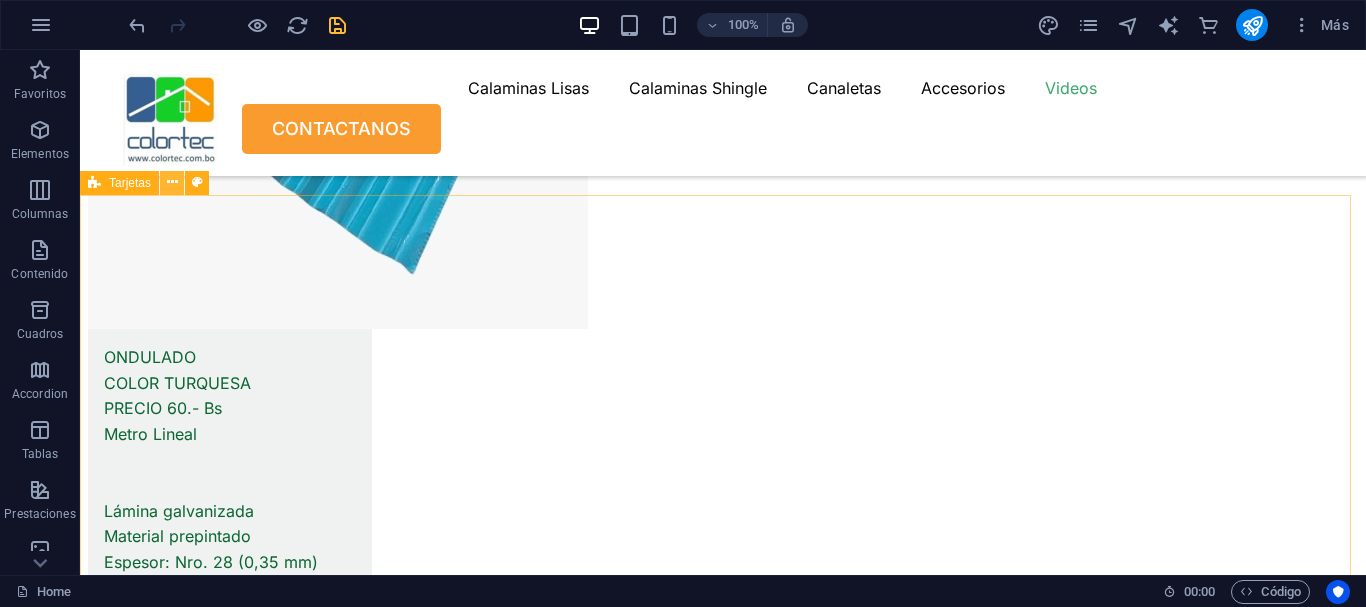 click at bounding box center [172, 182] 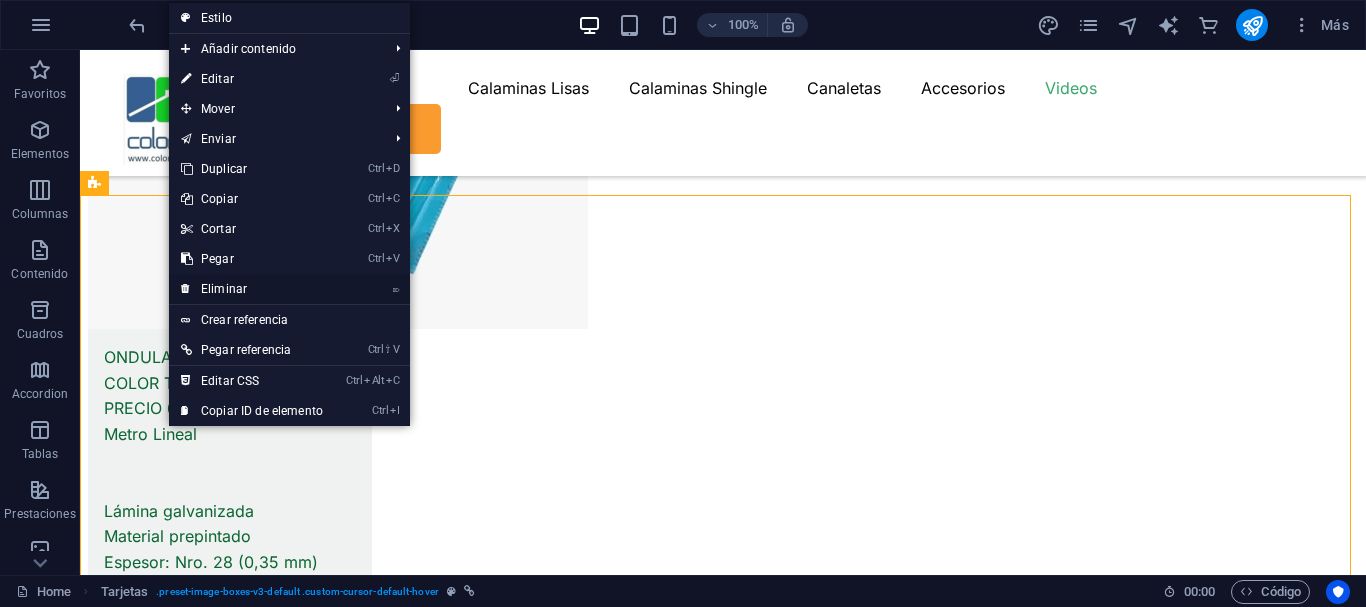 click on "⌦  Eliminar" at bounding box center [252, 289] 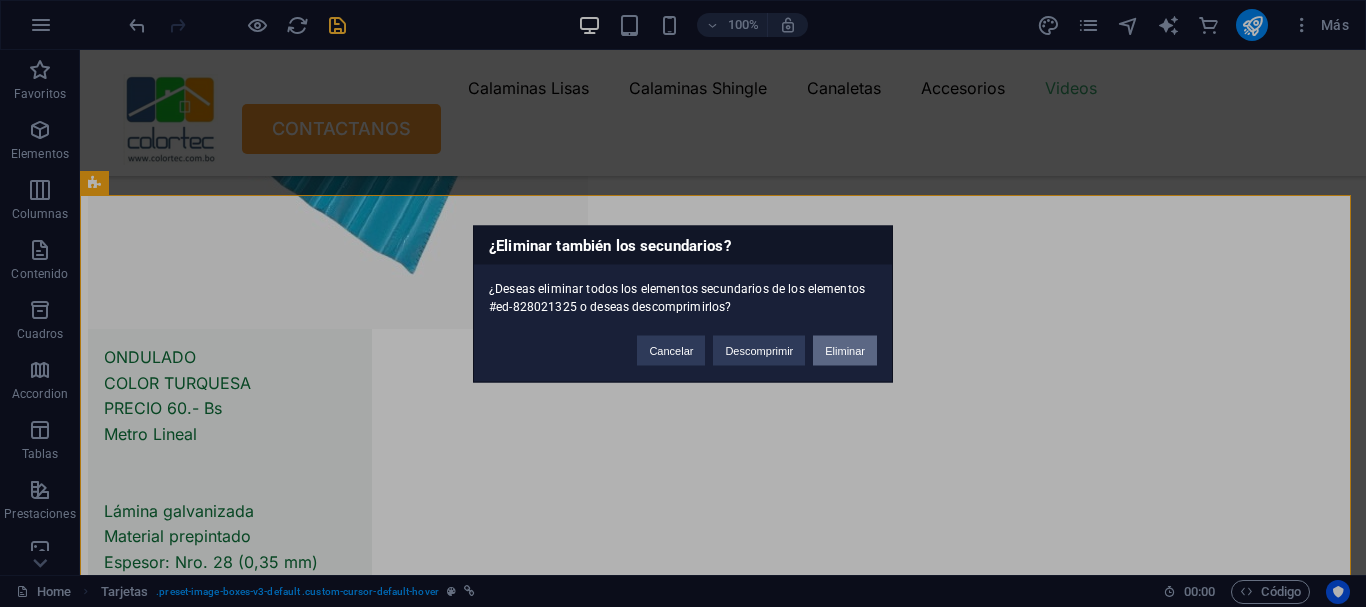 click on "Eliminar" at bounding box center (845, 350) 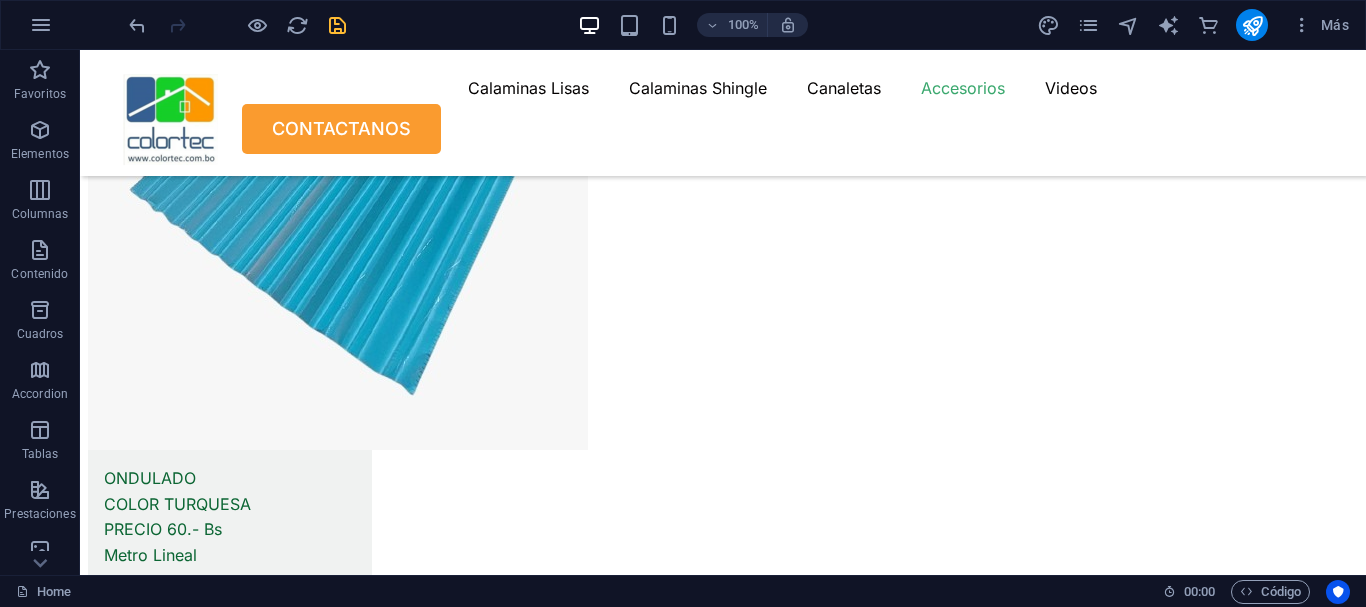 scroll, scrollTop: 9634, scrollLeft: 0, axis: vertical 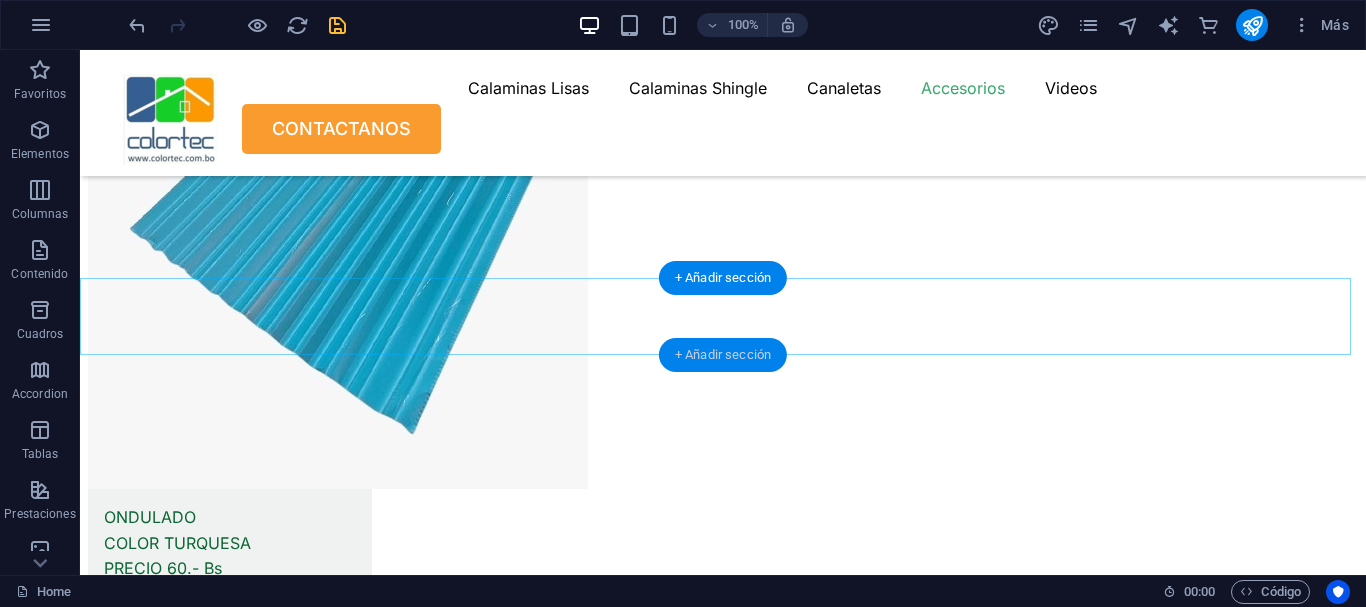 click on "+ Añadir sección" at bounding box center [723, 355] 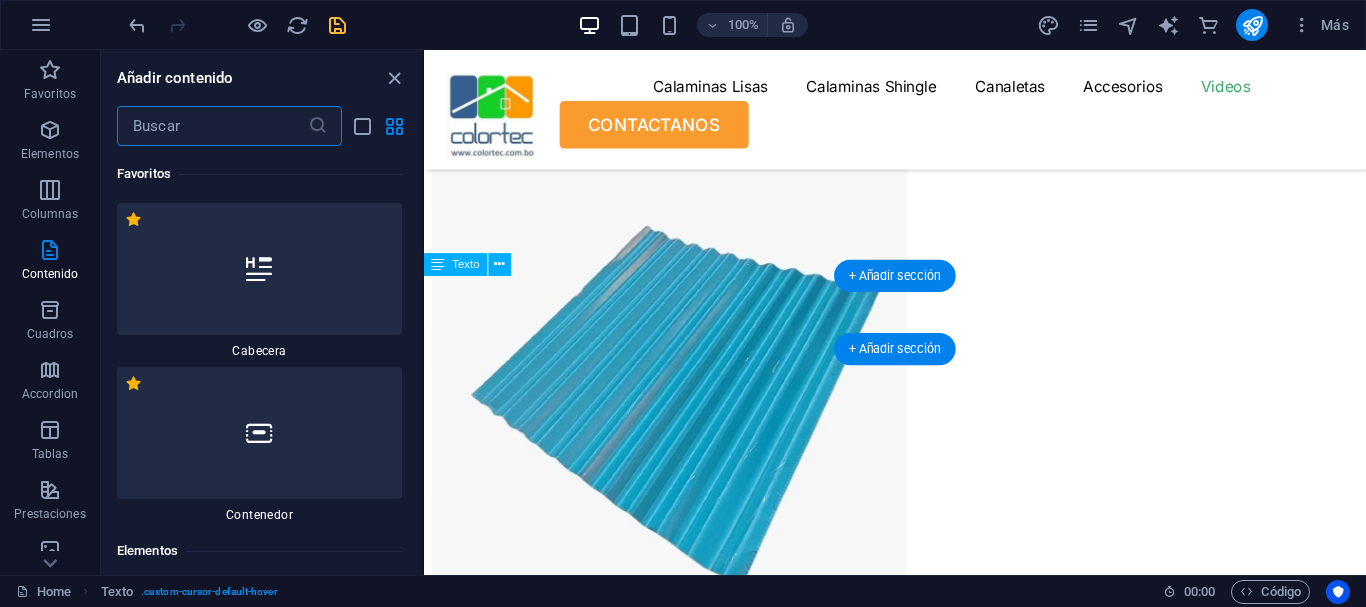 scroll, scrollTop: 10312, scrollLeft: 0, axis: vertical 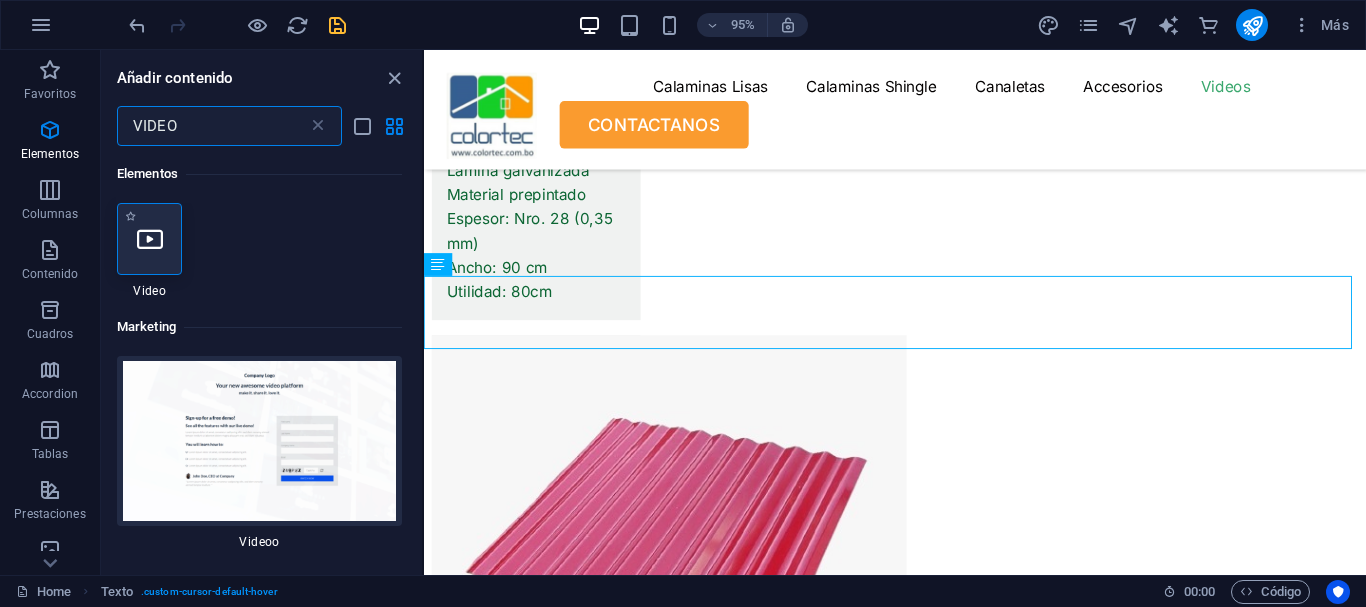 type on "VIDEO" 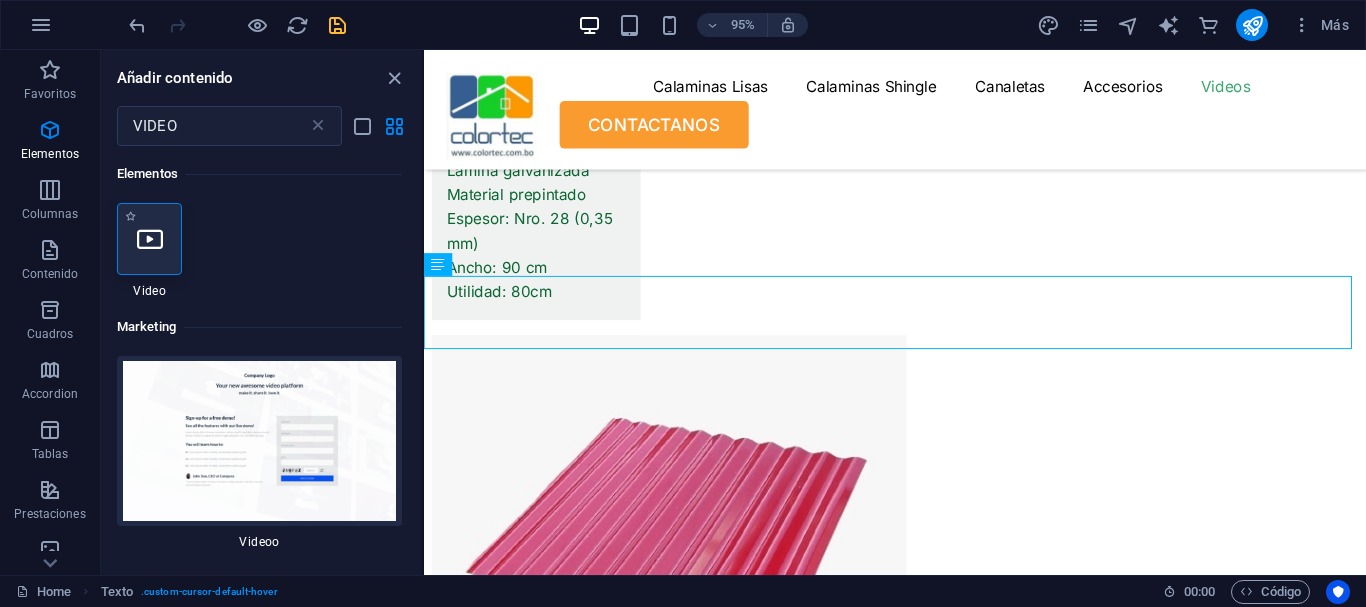 click at bounding box center [149, 239] 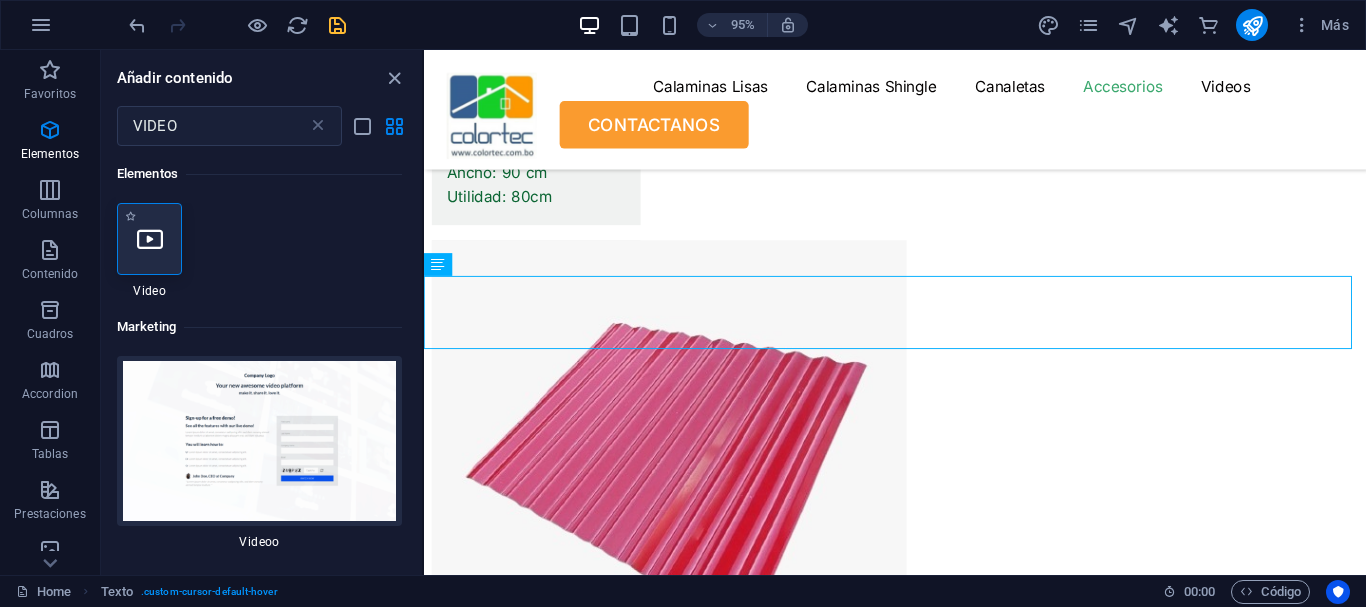 select on "%" 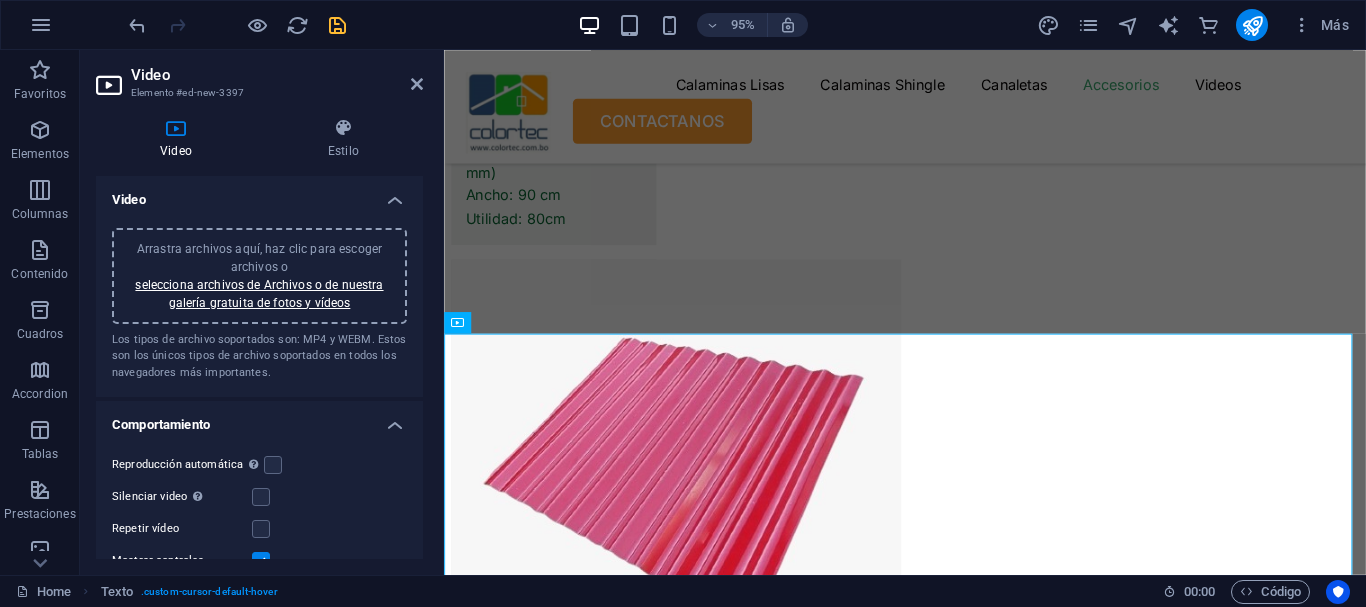 scroll, scrollTop: 10165, scrollLeft: 0, axis: vertical 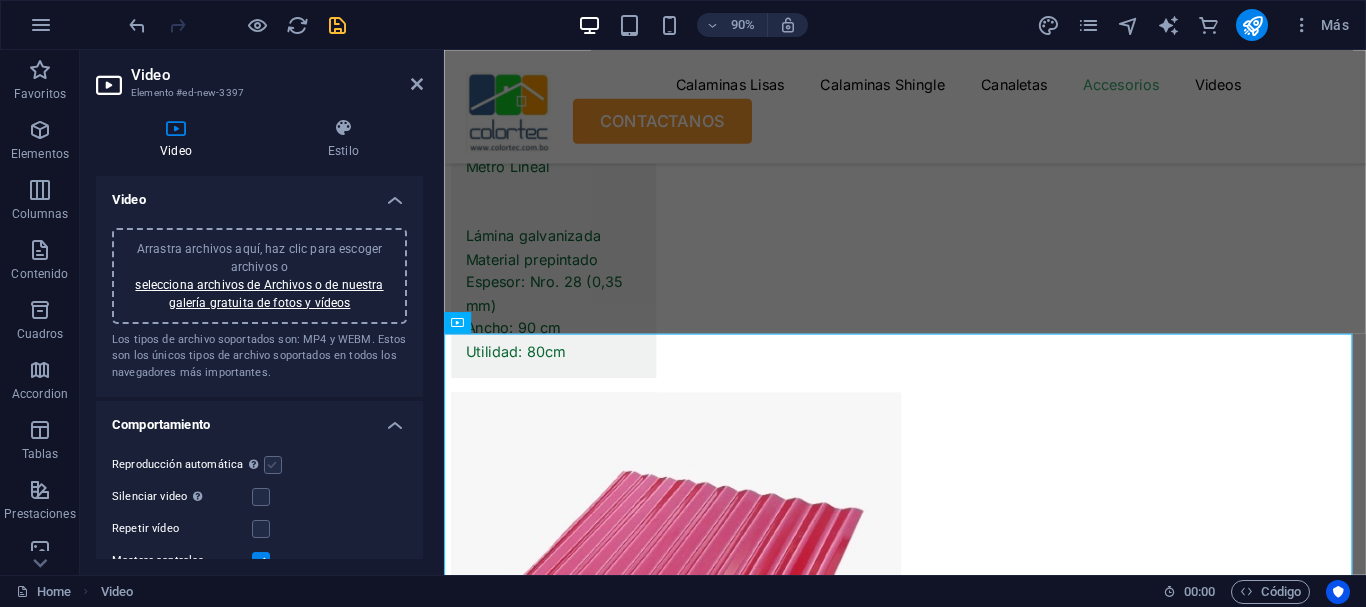 click at bounding box center [273, 465] 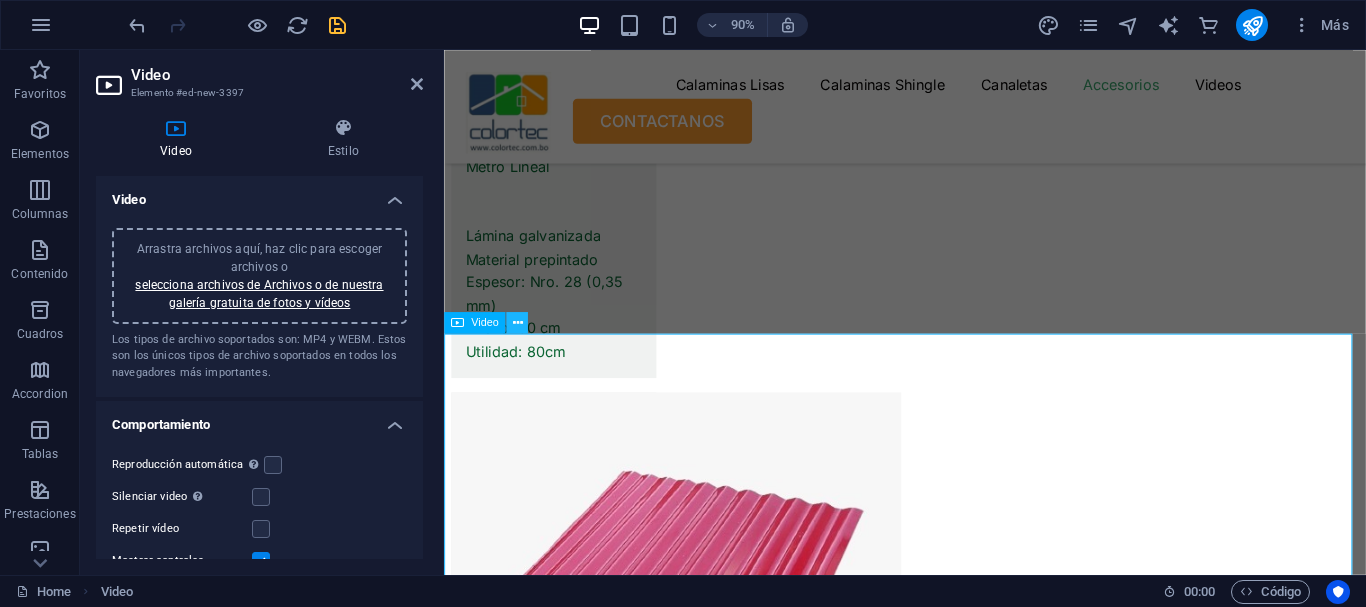 click at bounding box center (517, 322) 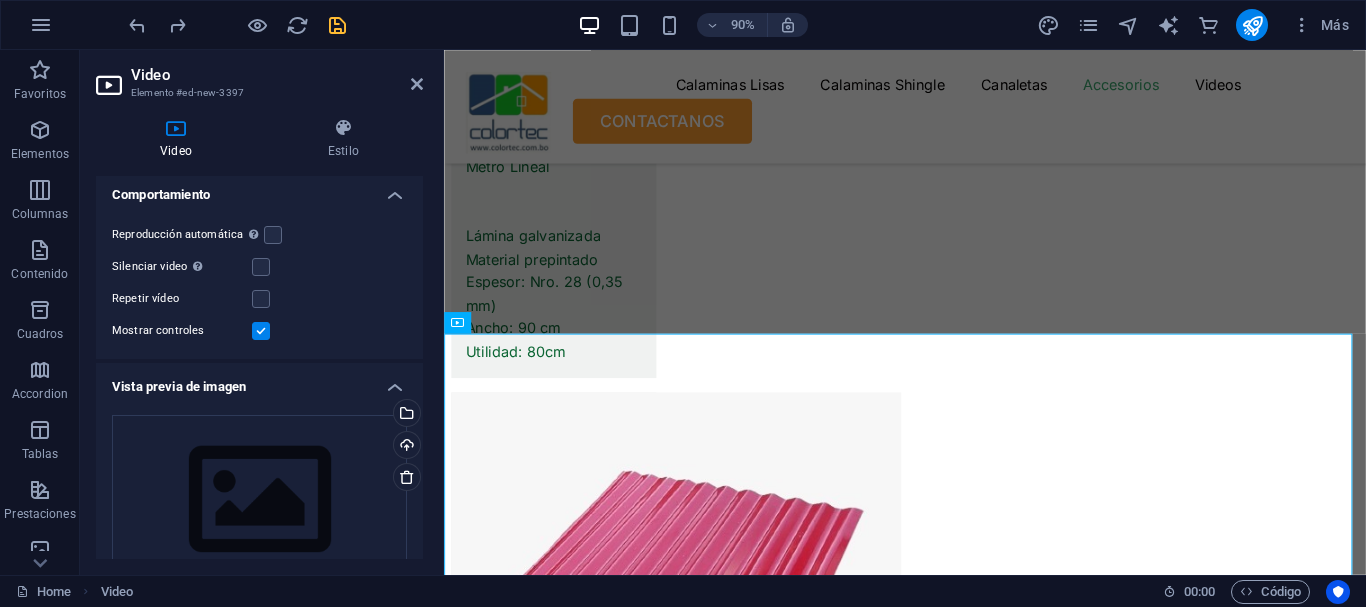 scroll, scrollTop: 334, scrollLeft: 0, axis: vertical 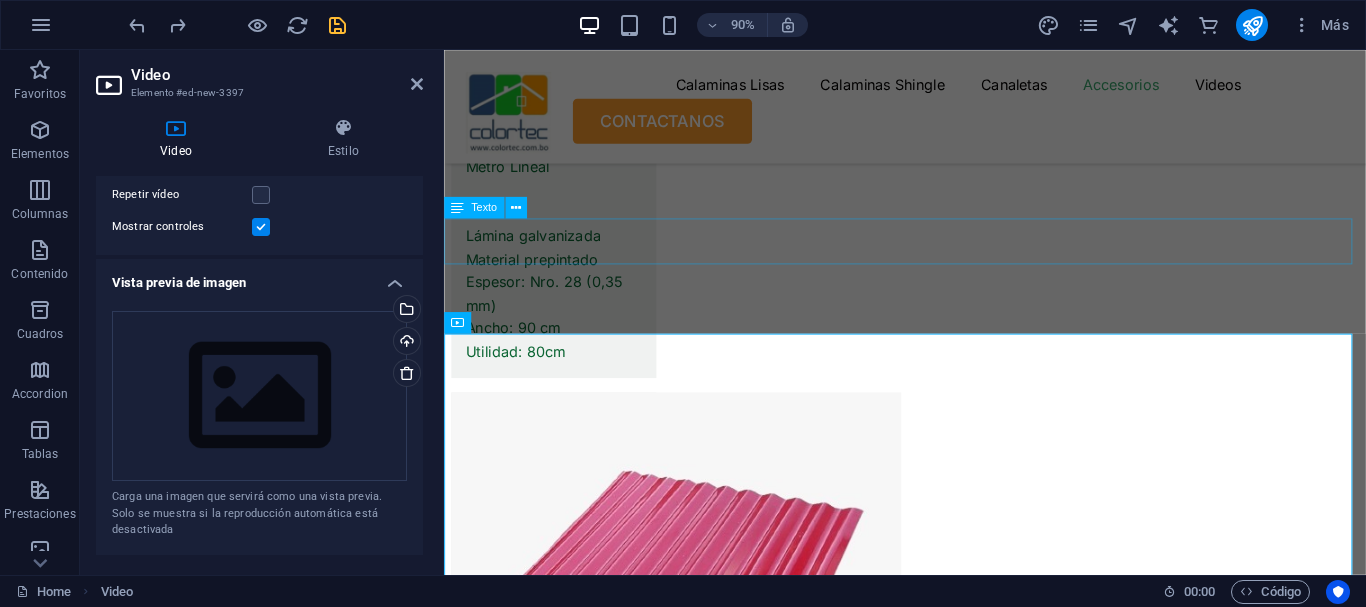 drag, startPoint x: 649, startPoint y: 410, endPoint x: 796, endPoint y: 245, distance: 220.98416 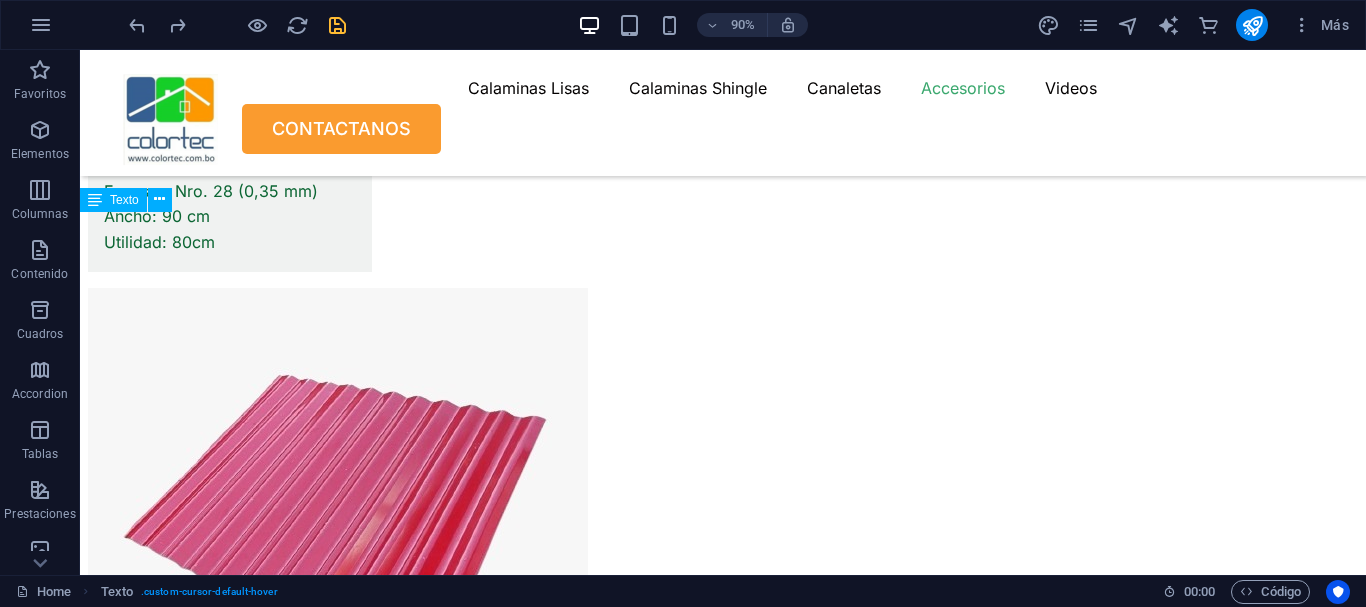 scroll, scrollTop: 9649, scrollLeft: 0, axis: vertical 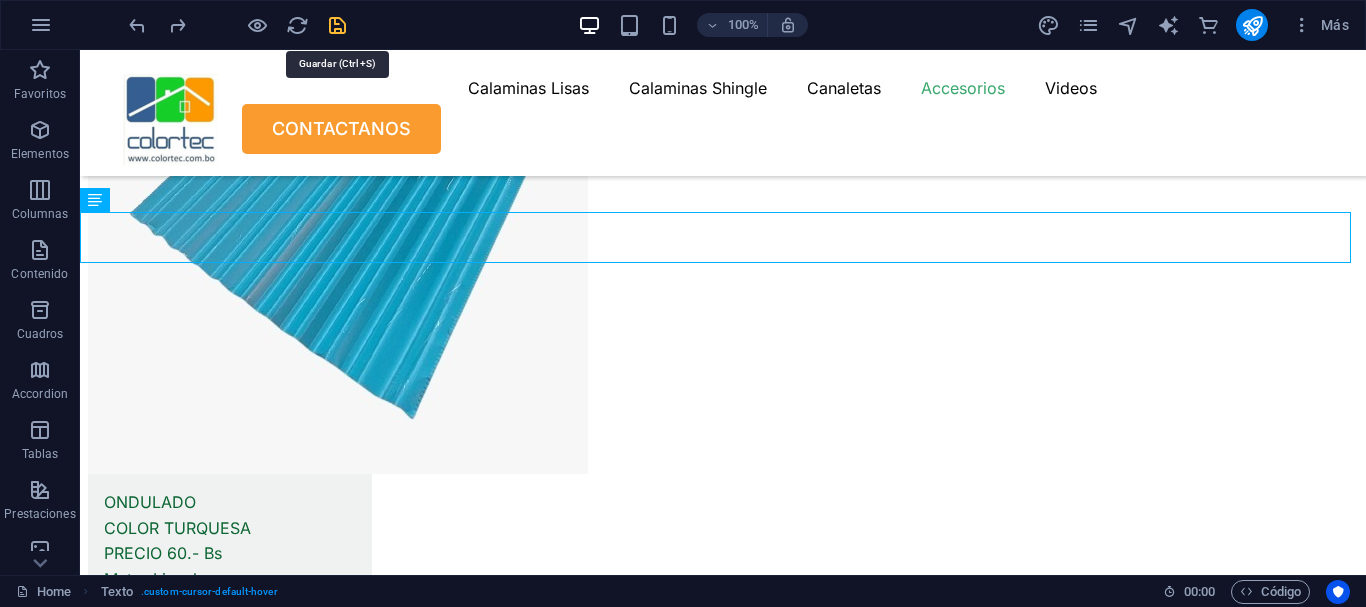click at bounding box center (337, 25) 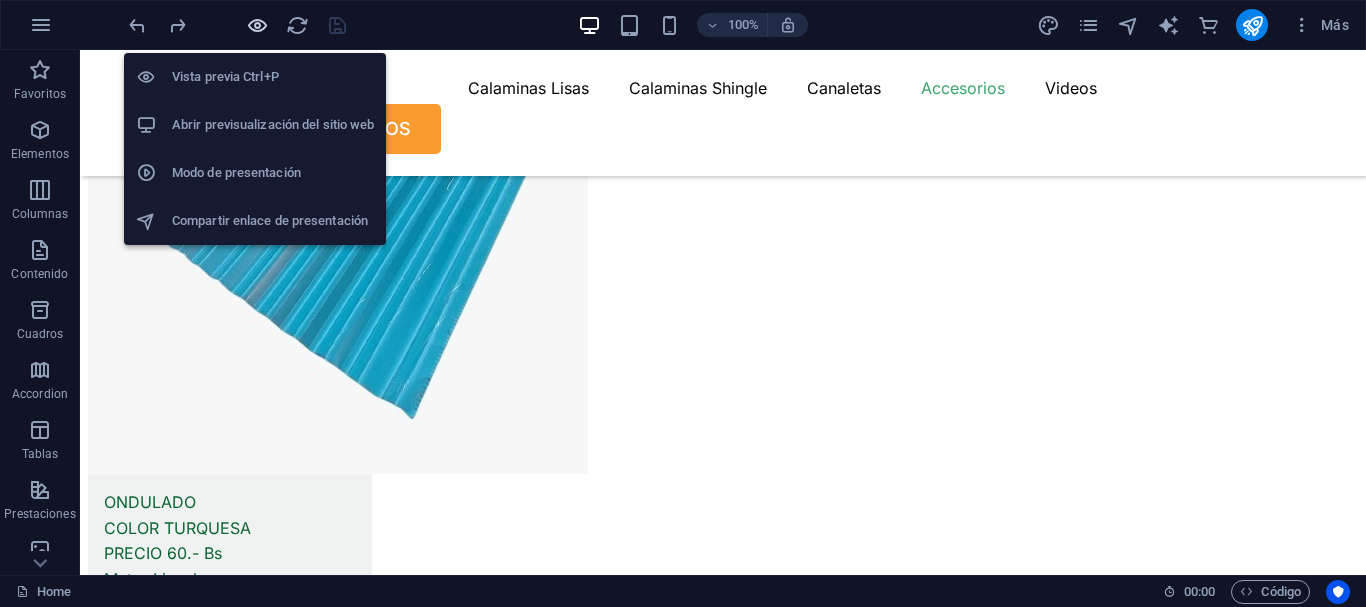 click at bounding box center (257, 25) 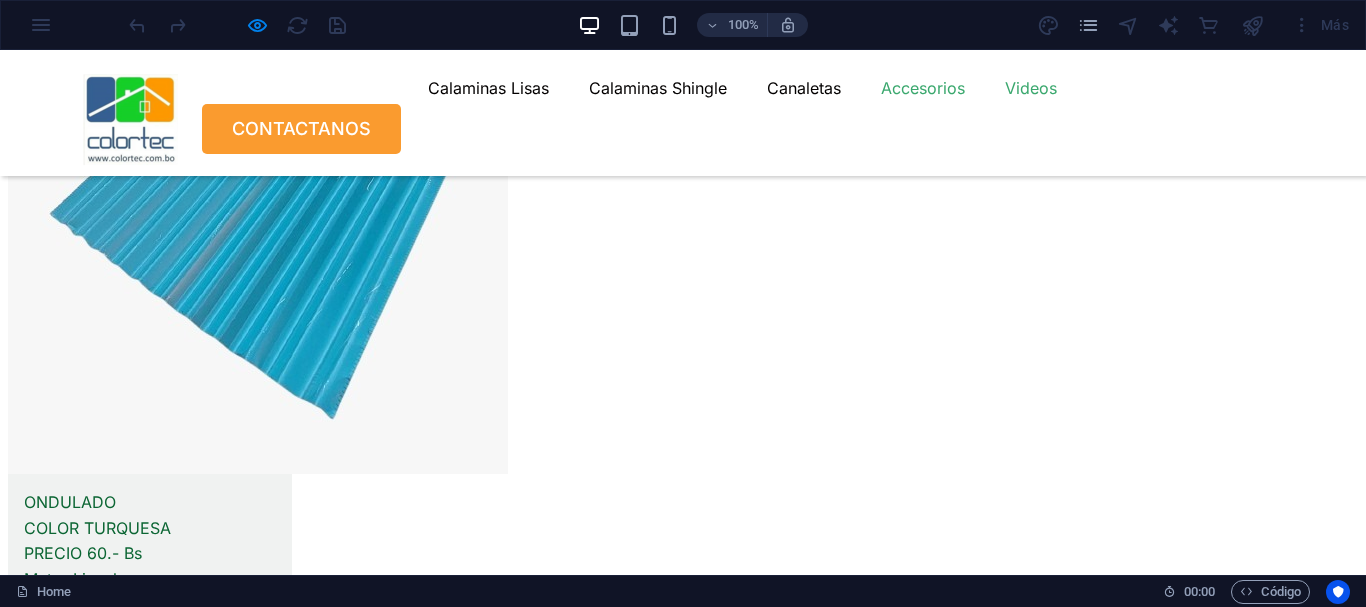 click on "Videos" at bounding box center [1031, 88] 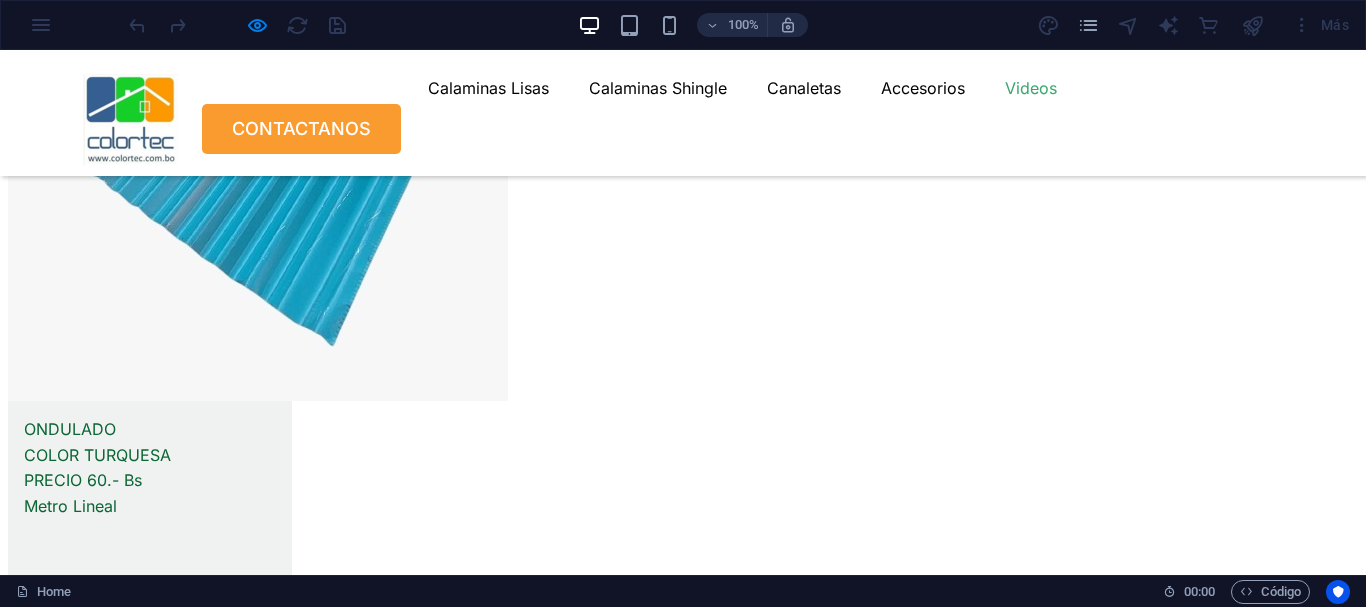 scroll, scrollTop: 9723, scrollLeft: 0, axis: vertical 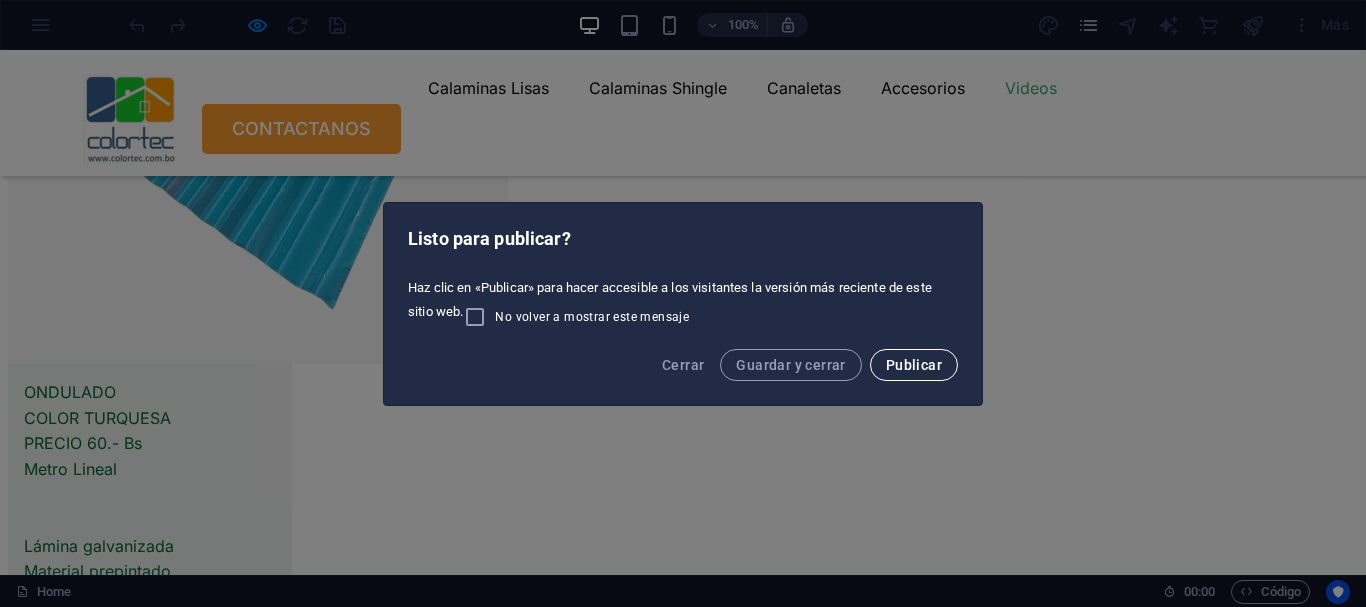 click on "Publicar" at bounding box center [914, 365] 